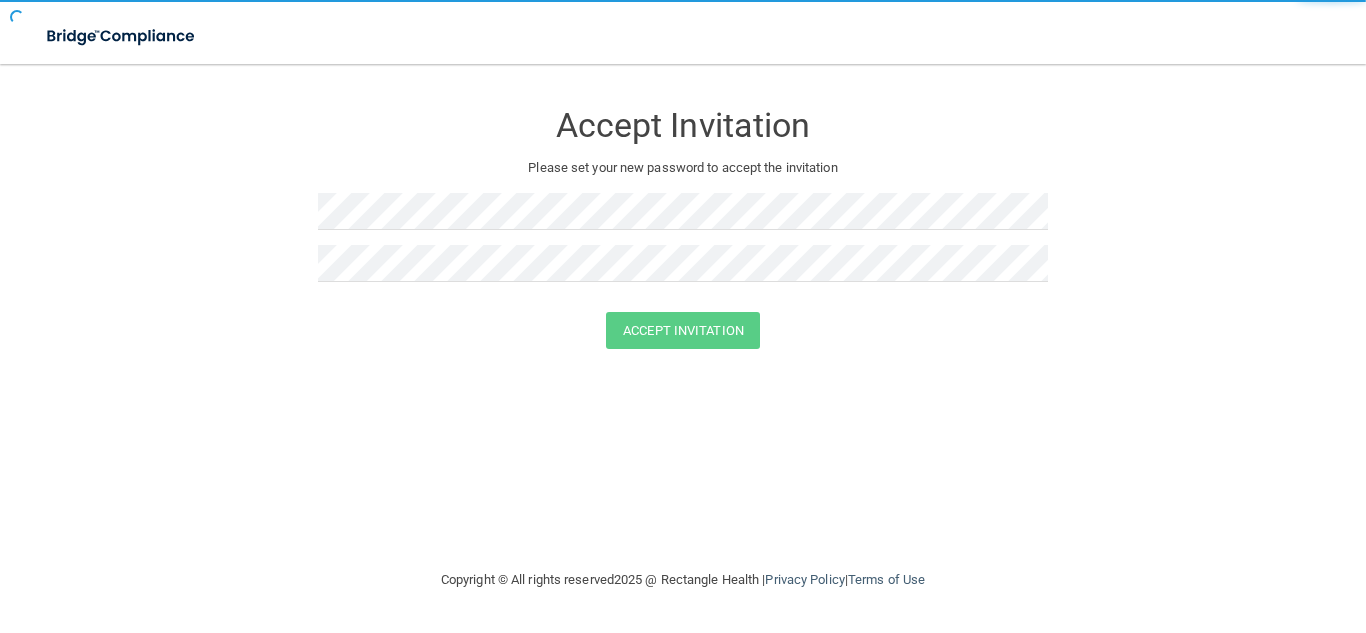 scroll, scrollTop: 0, scrollLeft: 0, axis: both 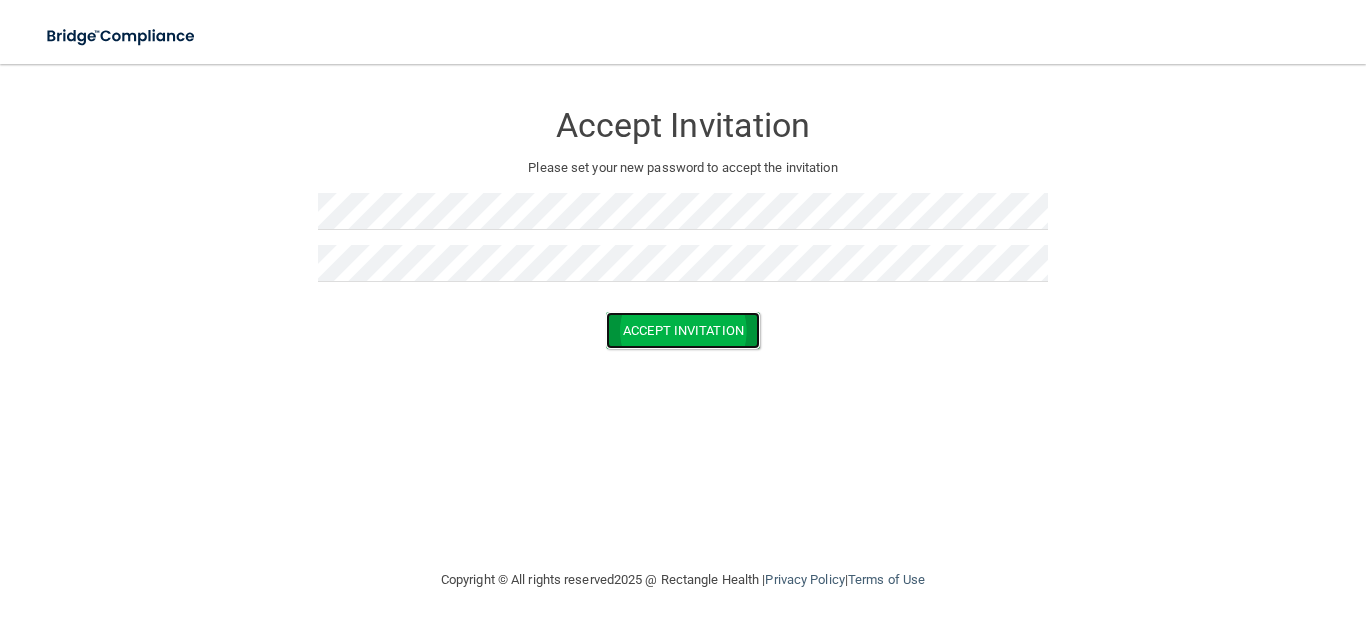 click on "Accept Invitation" at bounding box center (683, 330) 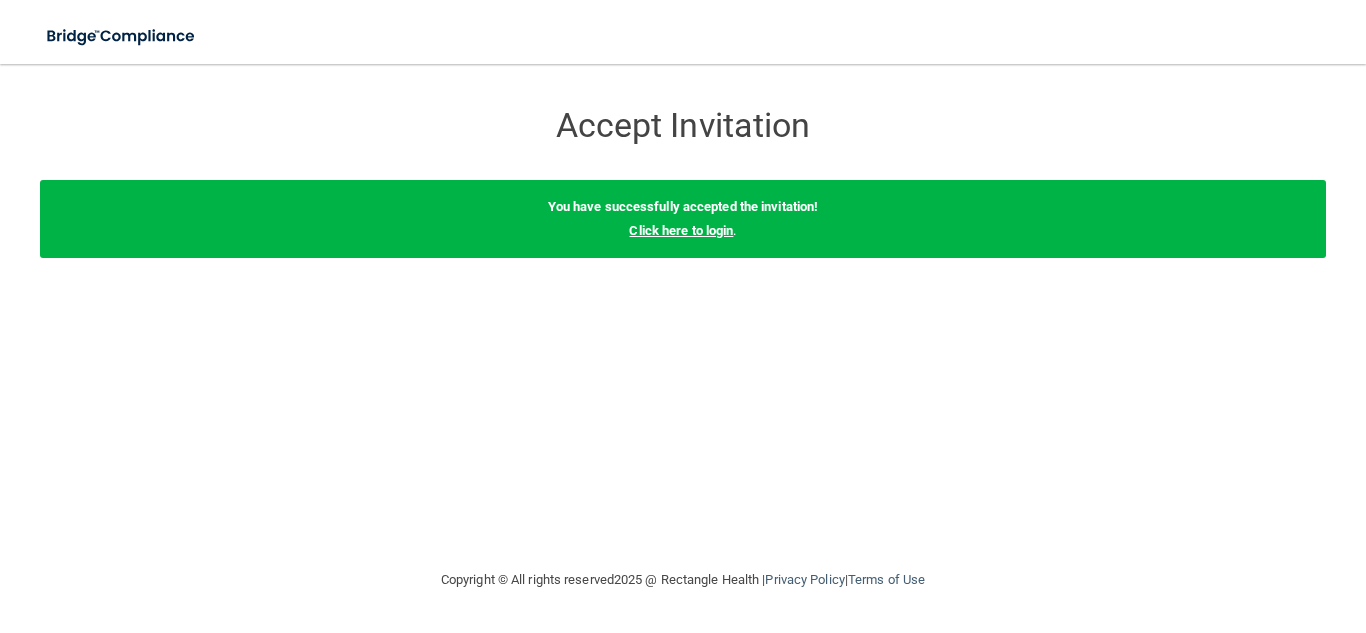 click on "Click here to login" at bounding box center (681, 230) 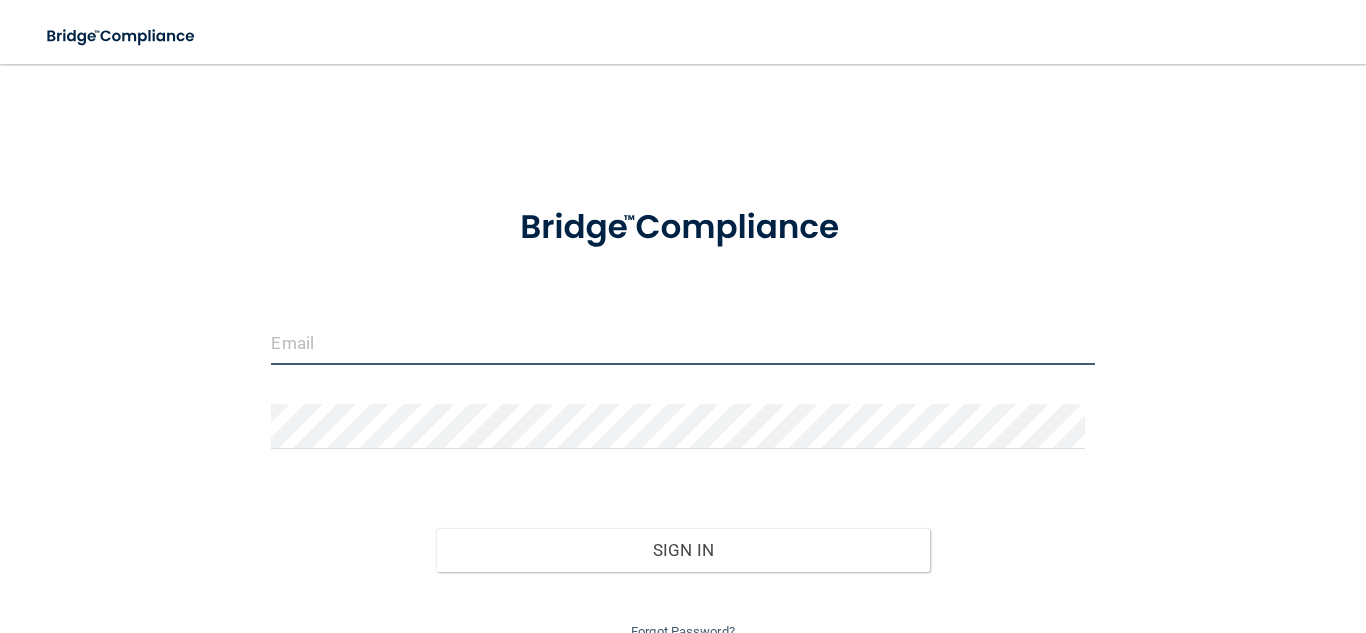 click at bounding box center [682, 342] 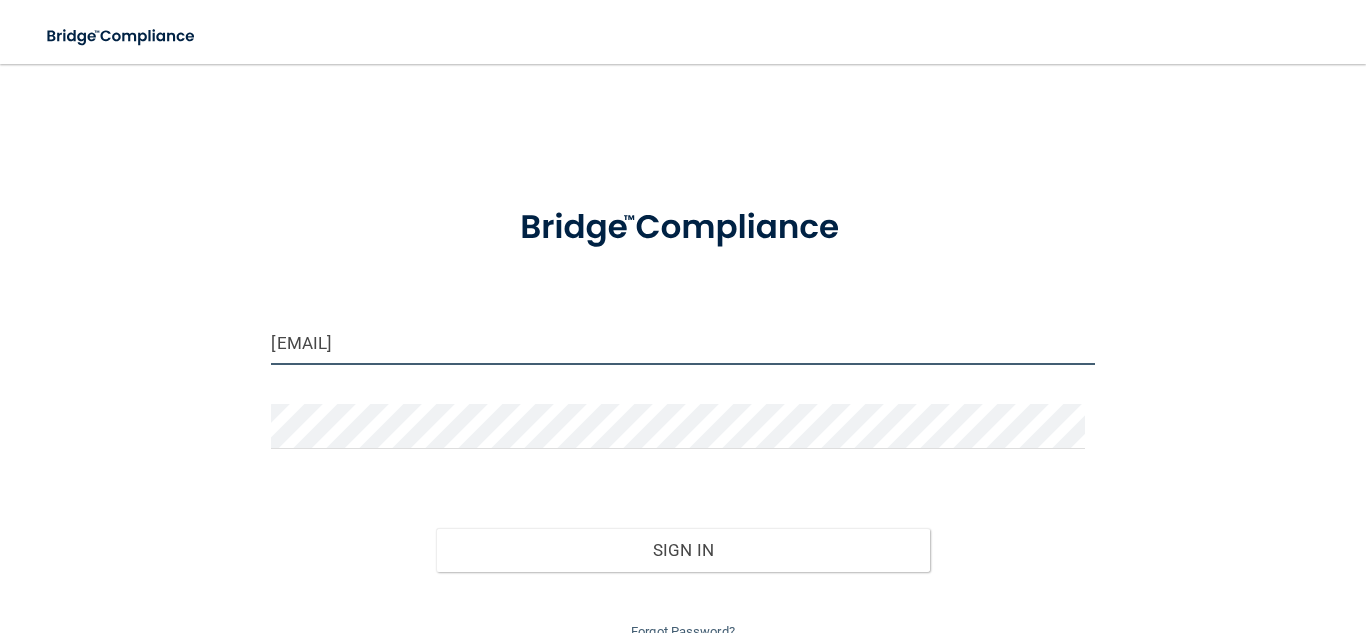type on "[EMAIL]" 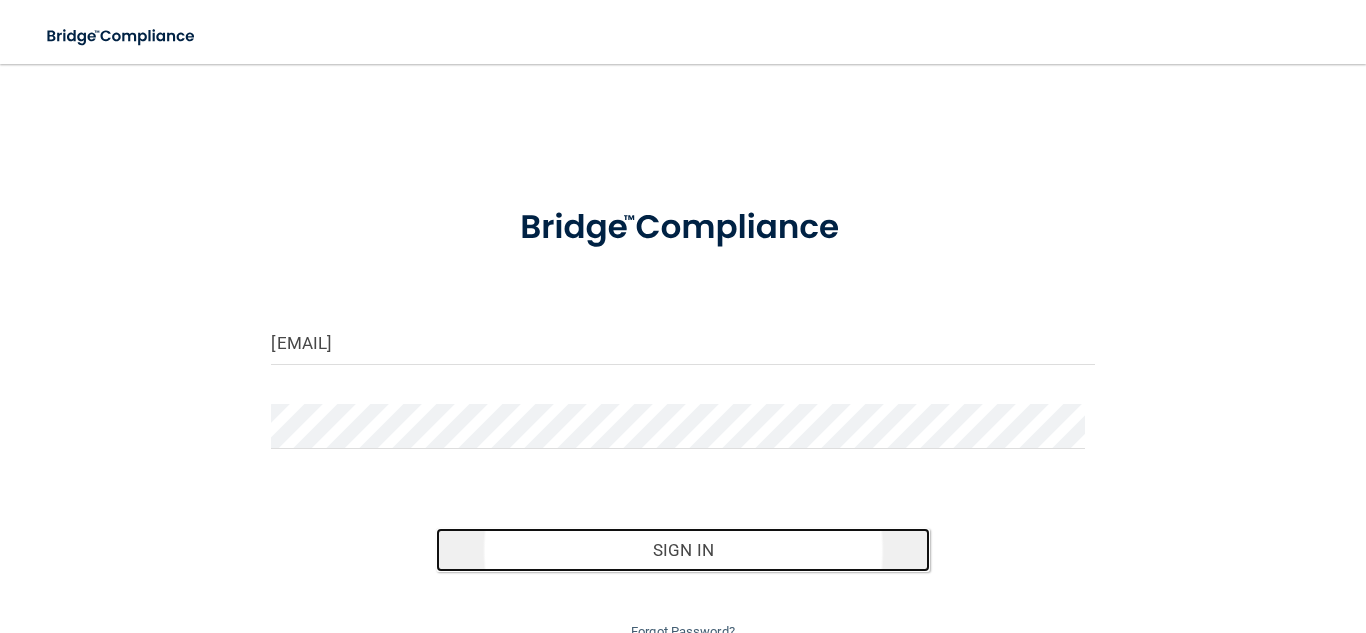 click on "Sign In" at bounding box center (683, 550) 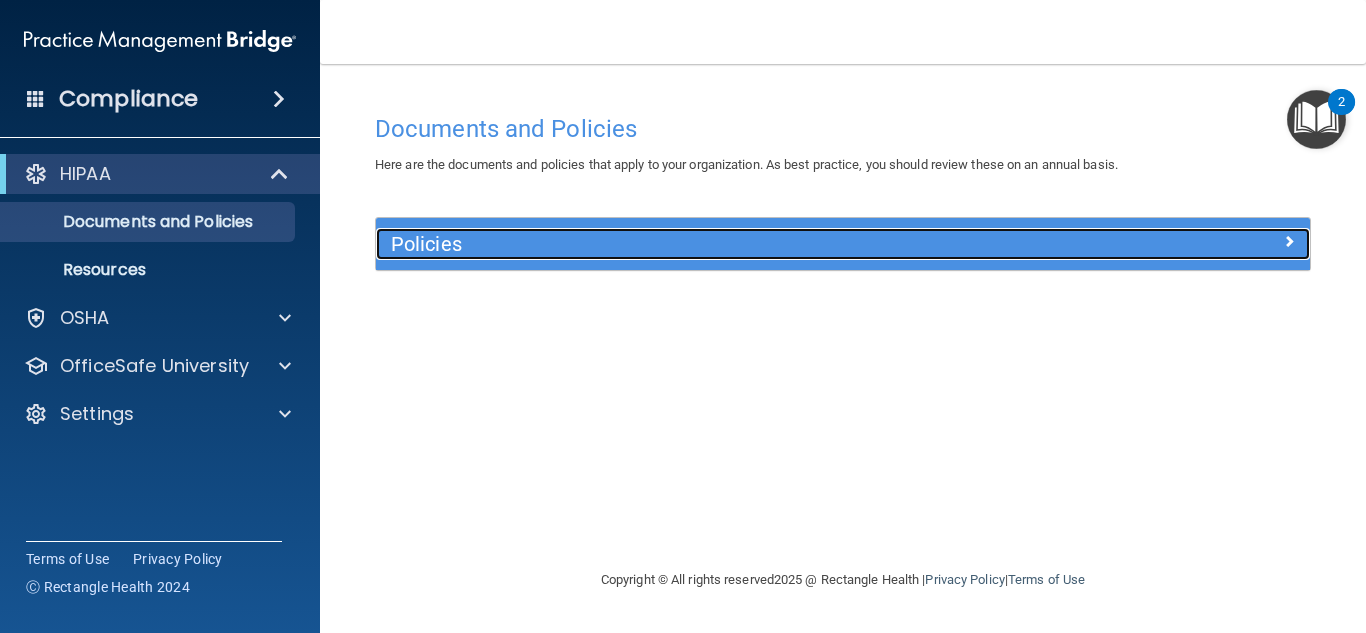 click on "Policies" at bounding box center (726, 244) 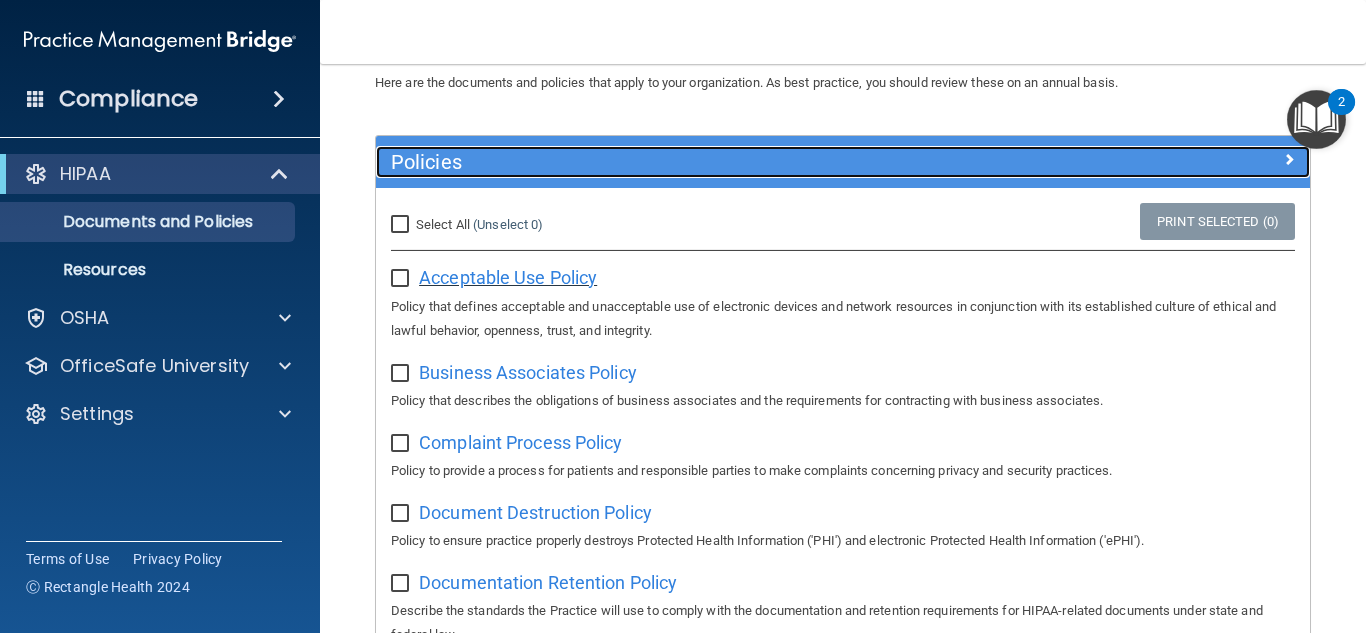 scroll, scrollTop: 83, scrollLeft: 0, axis: vertical 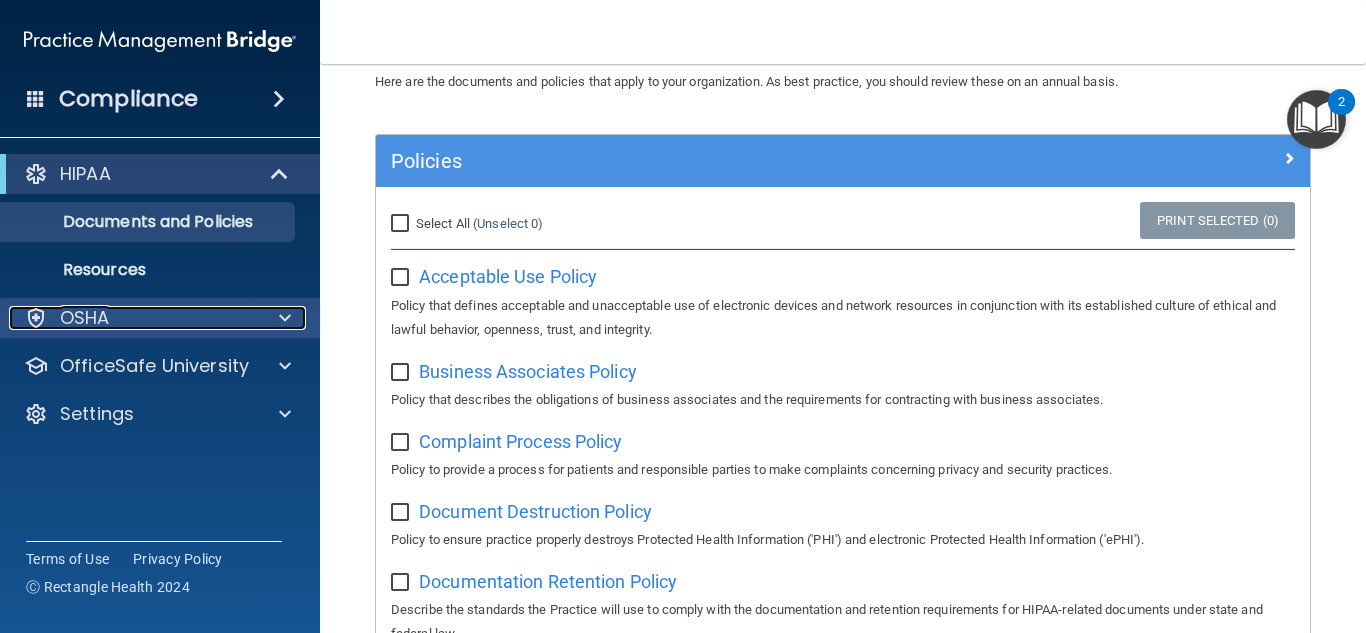 click on "OSHA" at bounding box center (133, 318) 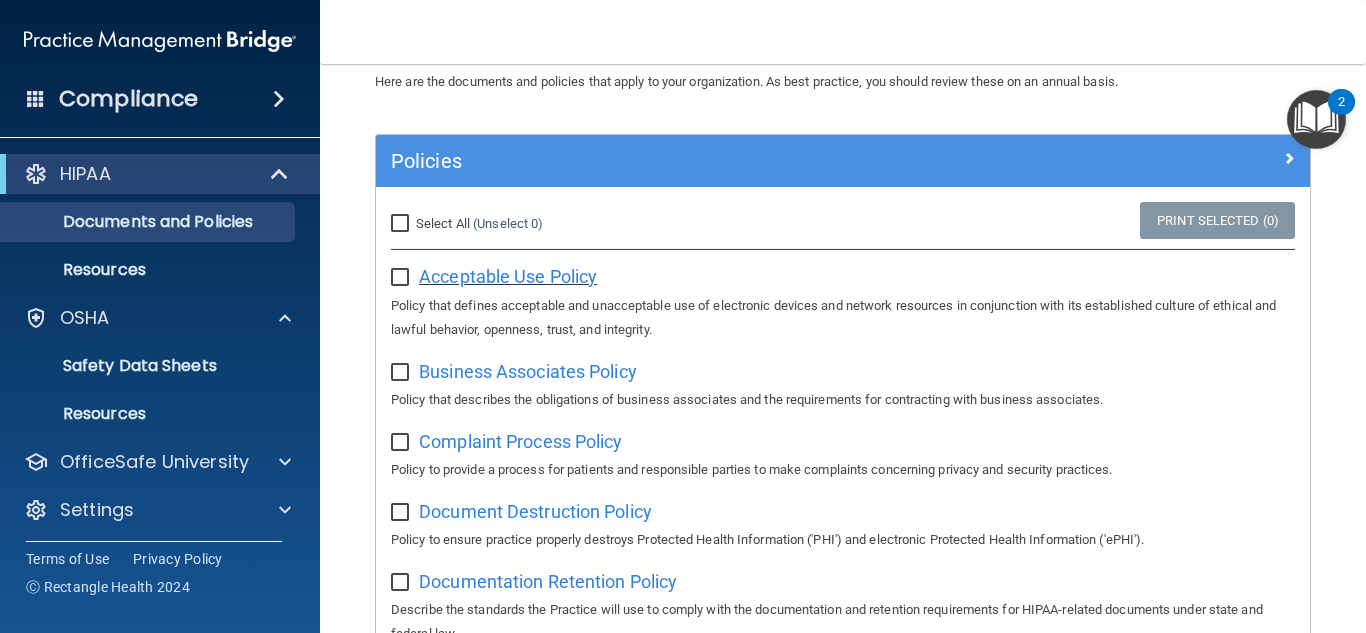 click on "Acceptable Use Policy" at bounding box center [508, 276] 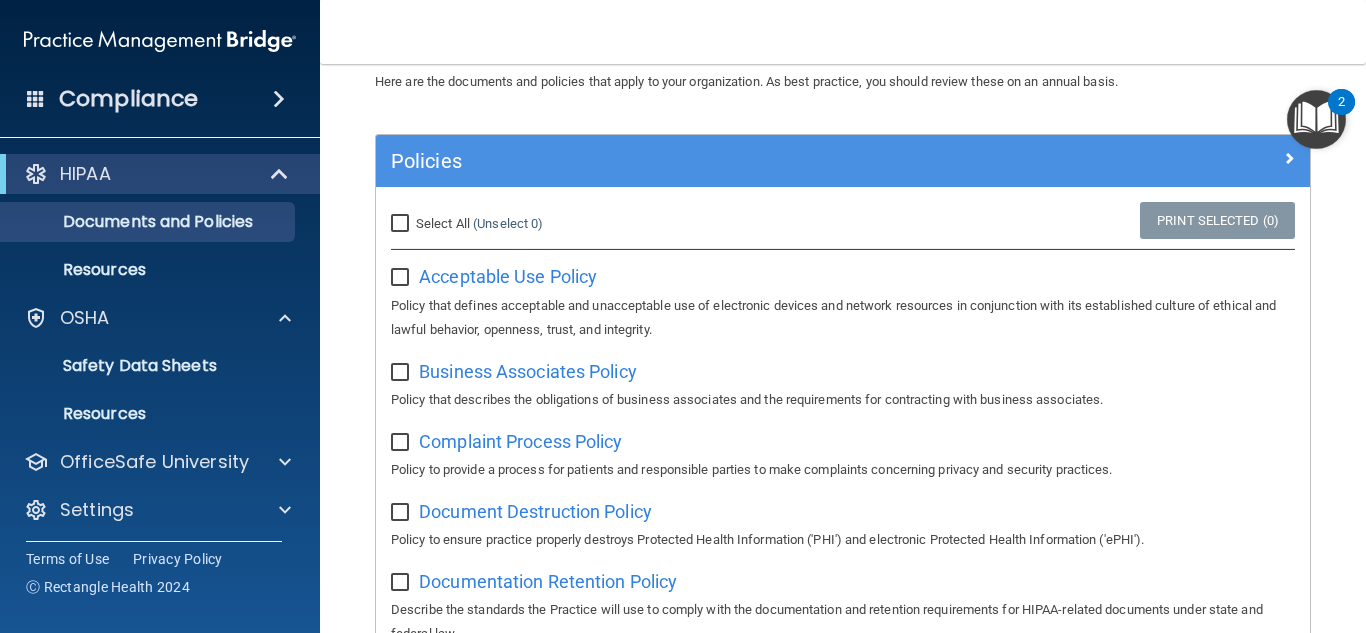 scroll, scrollTop: 0, scrollLeft: 0, axis: both 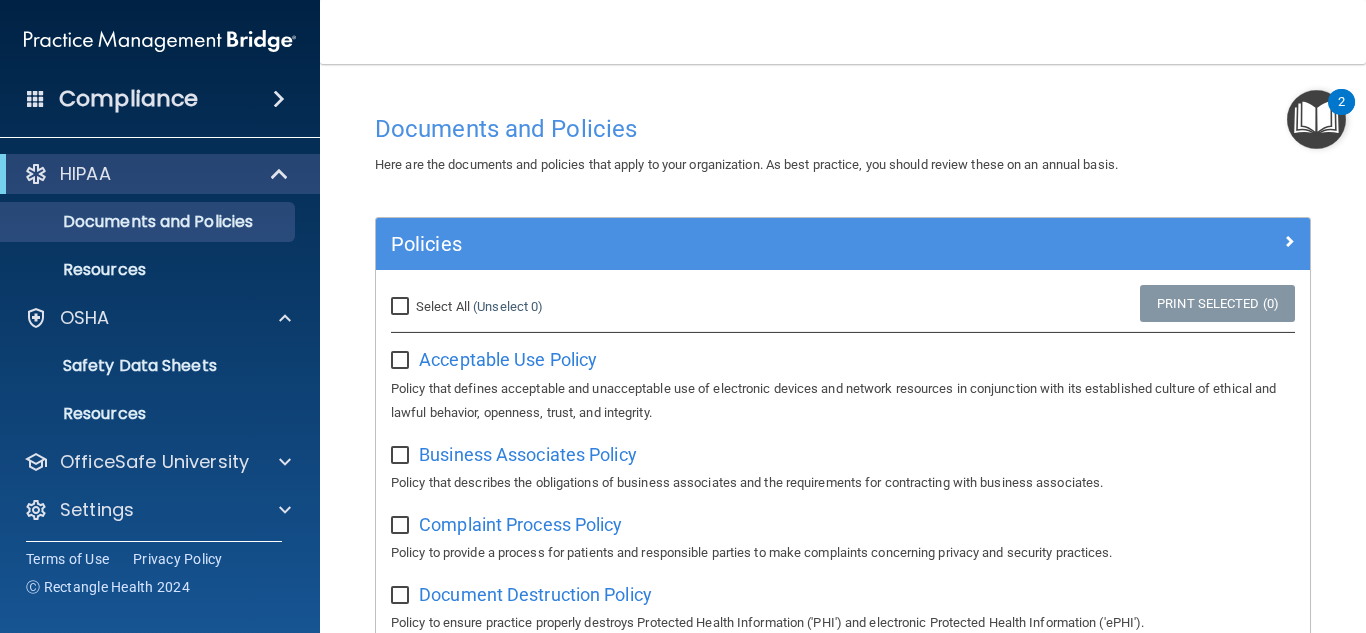 click at bounding box center [402, 361] 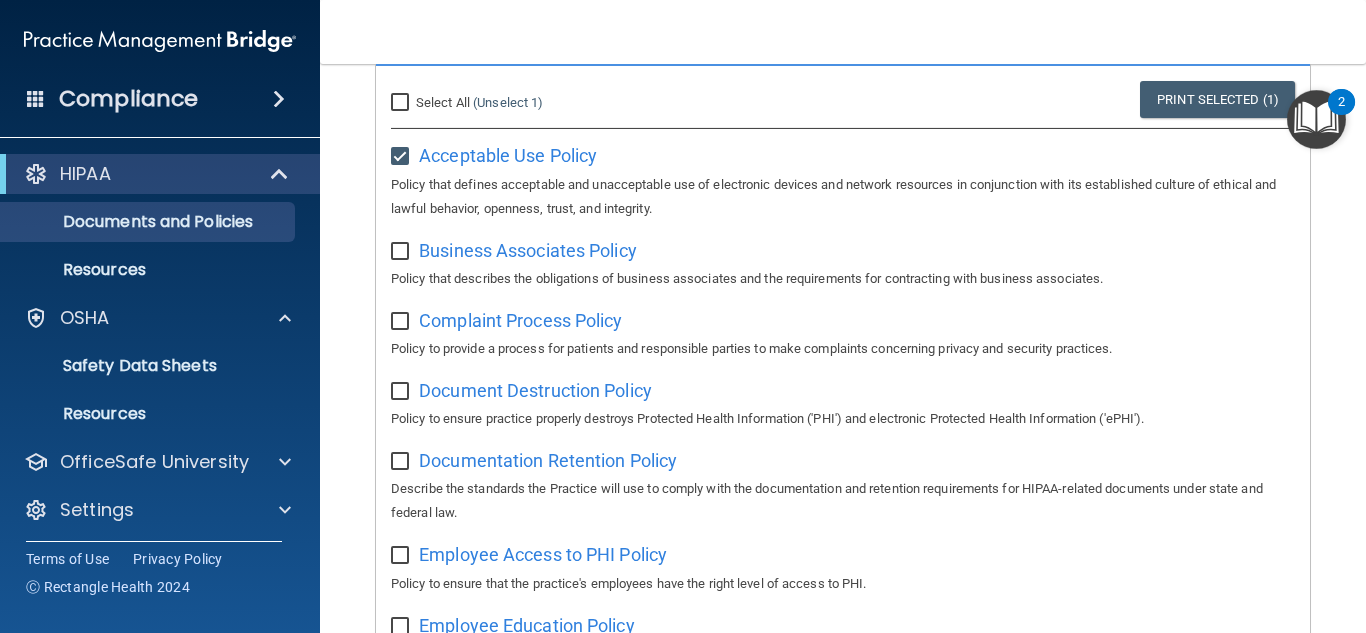 scroll, scrollTop: 200, scrollLeft: 0, axis: vertical 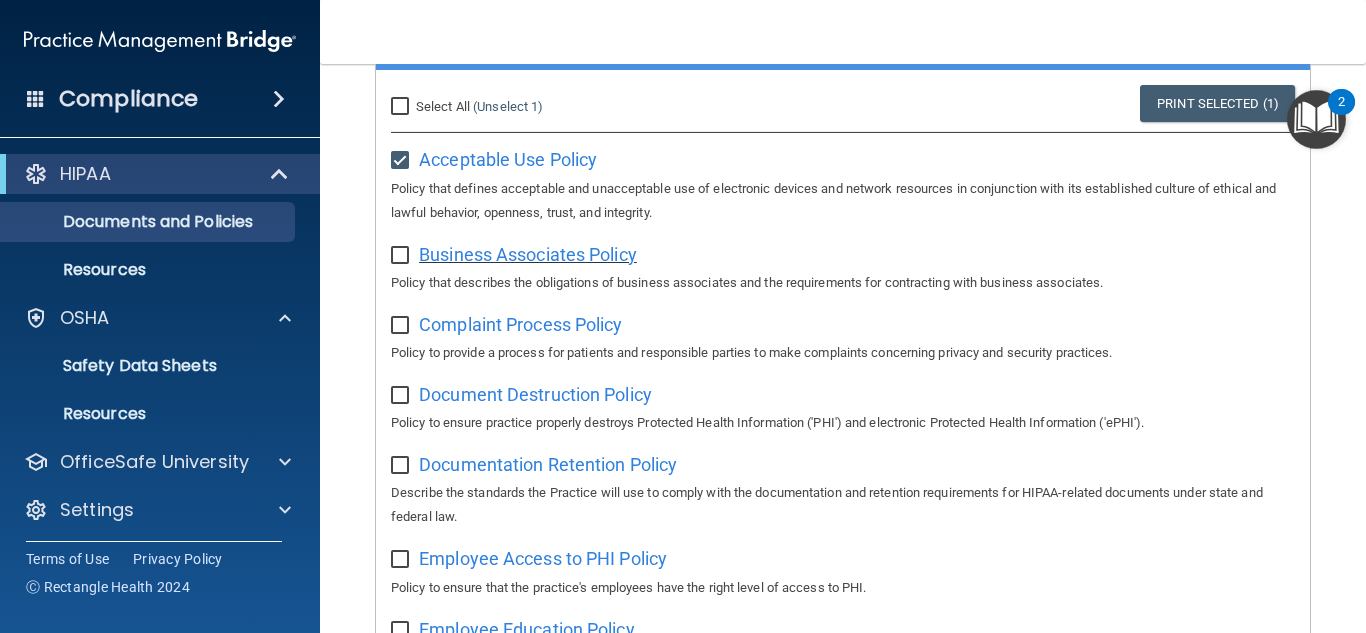 click on "Business Associates Policy" at bounding box center [528, 254] 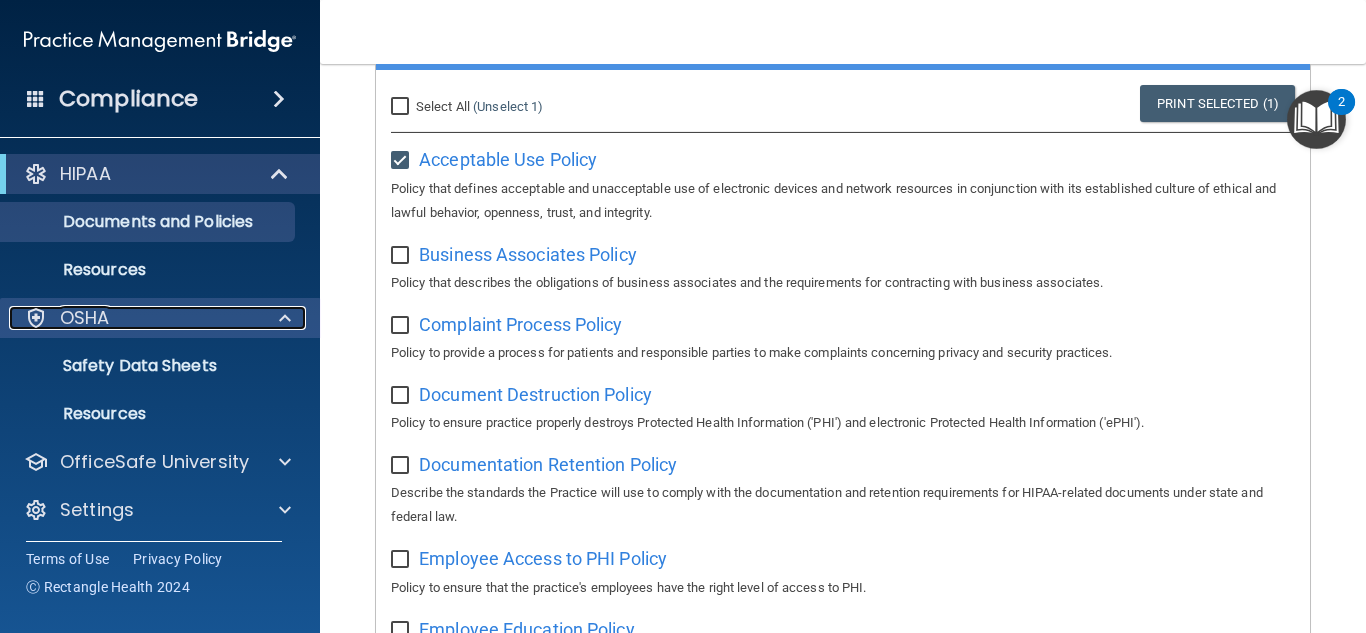 click on "OSHA" at bounding box center [85, 318] 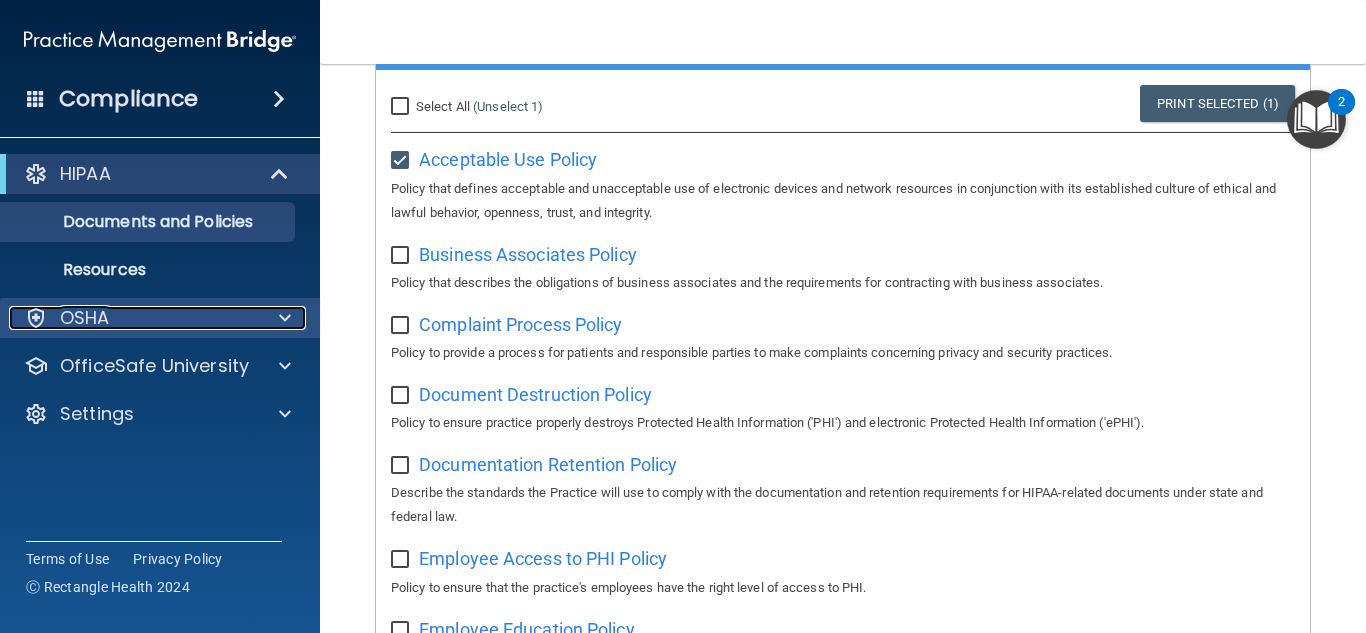 click on "OSHA" at bounding box center [85, 318] 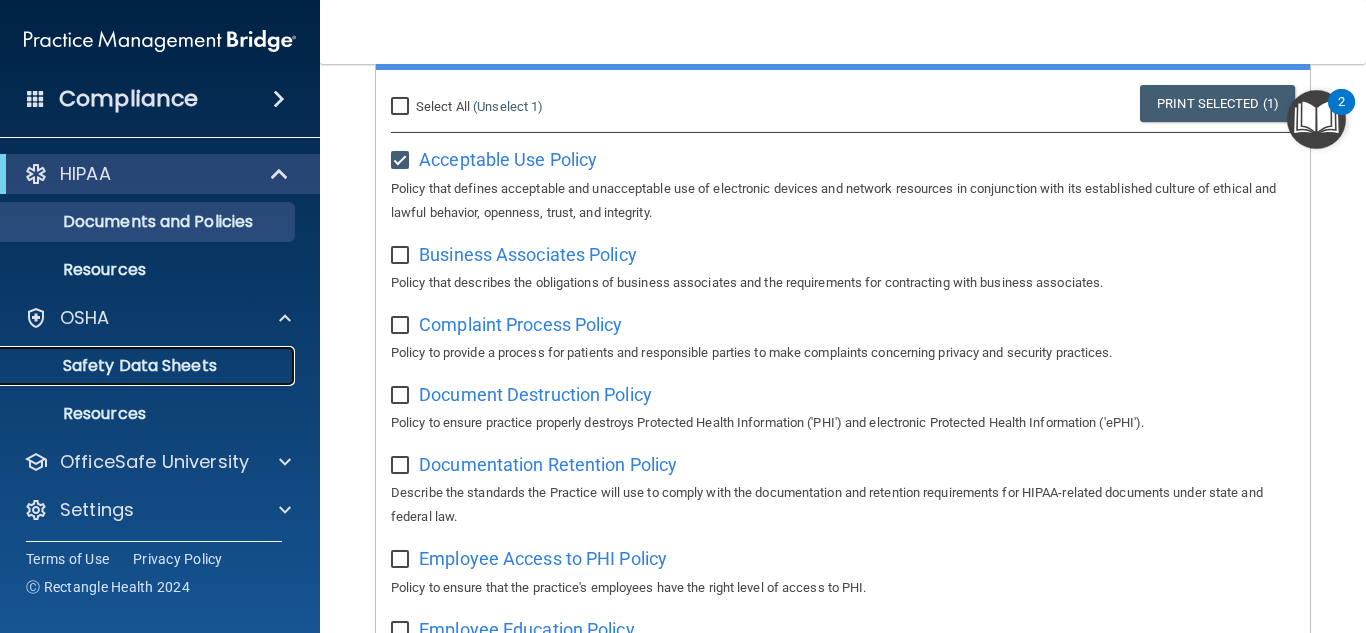 click on "Safety Data Sheets" at bounding box center [137, 366] 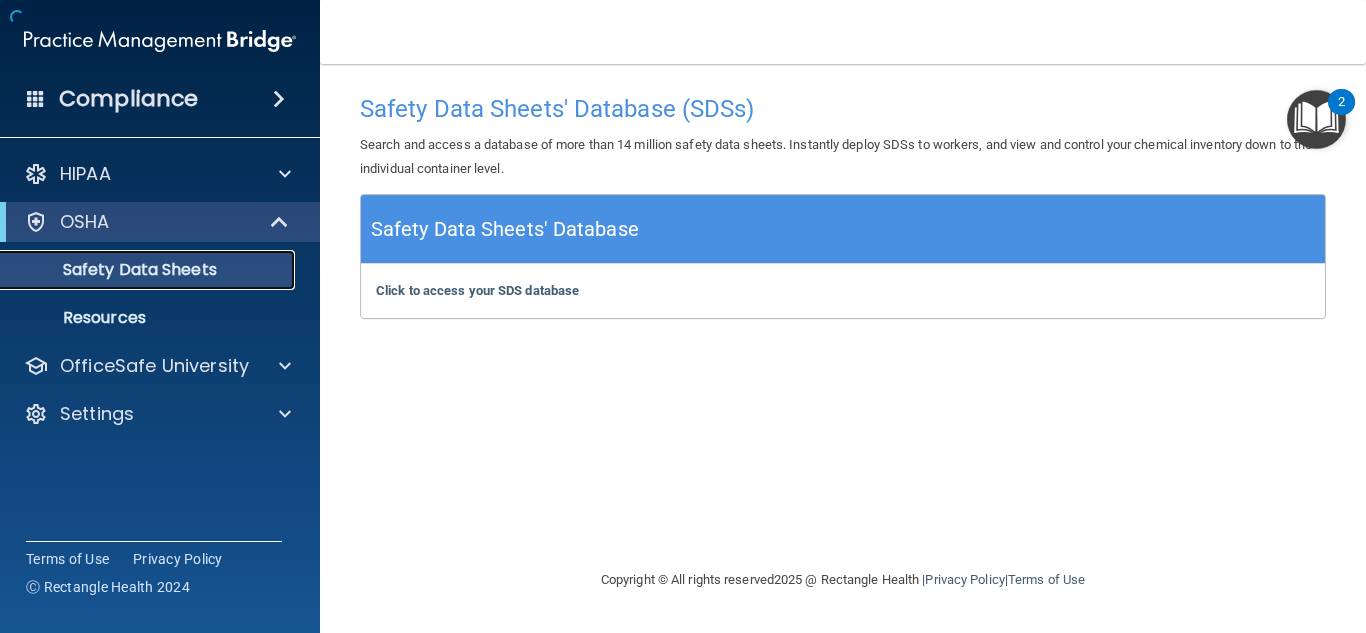 scroll, scrollTop: 0, scrollLeft: 0, axis: both 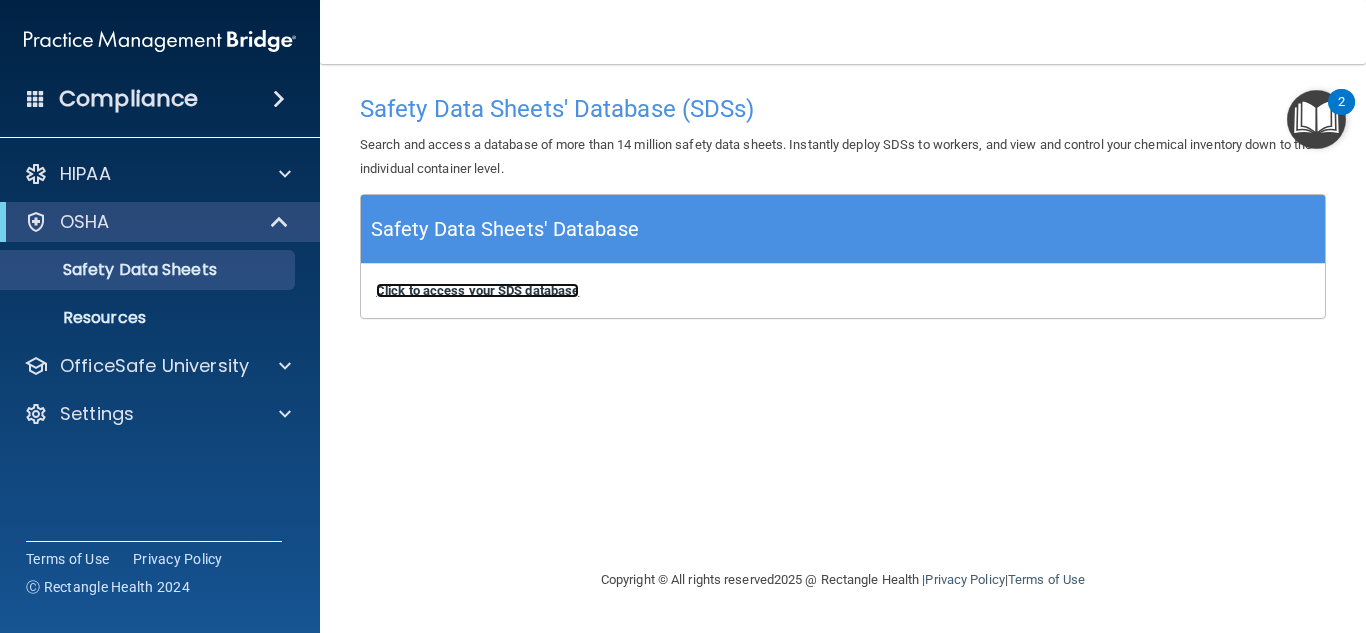 click on "Click to access your SDS database" at bounding box center (477, 290) 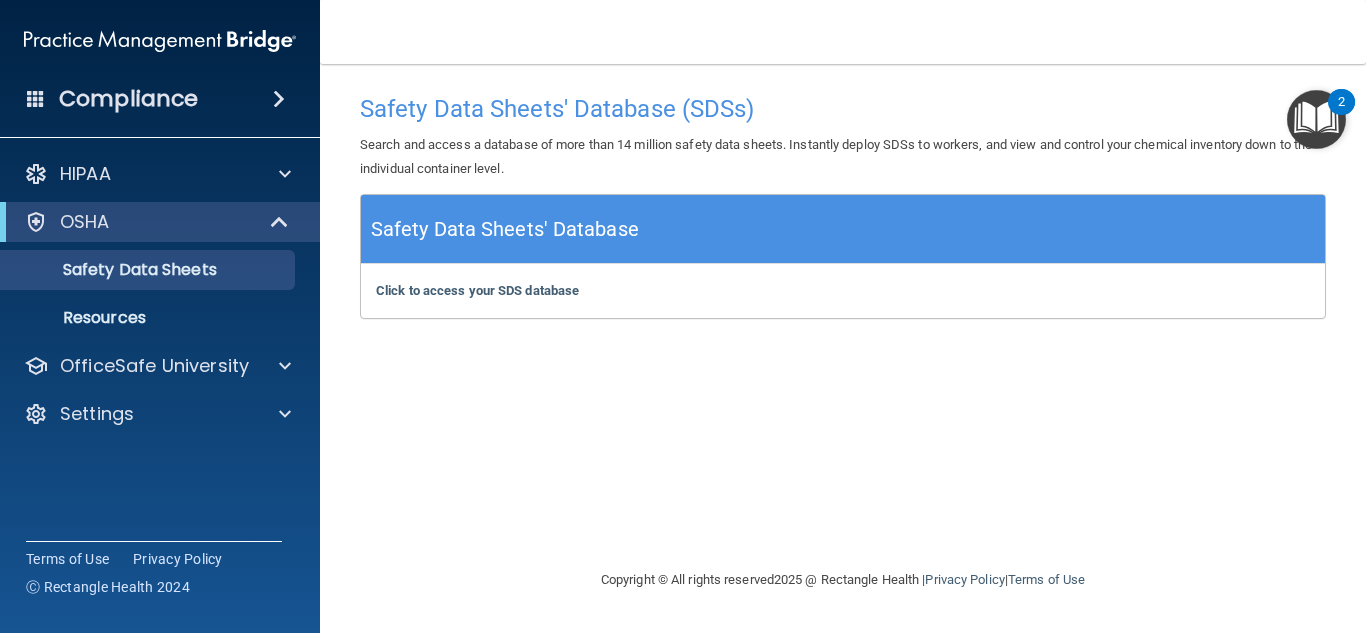click at bounding box center [1316, 119] 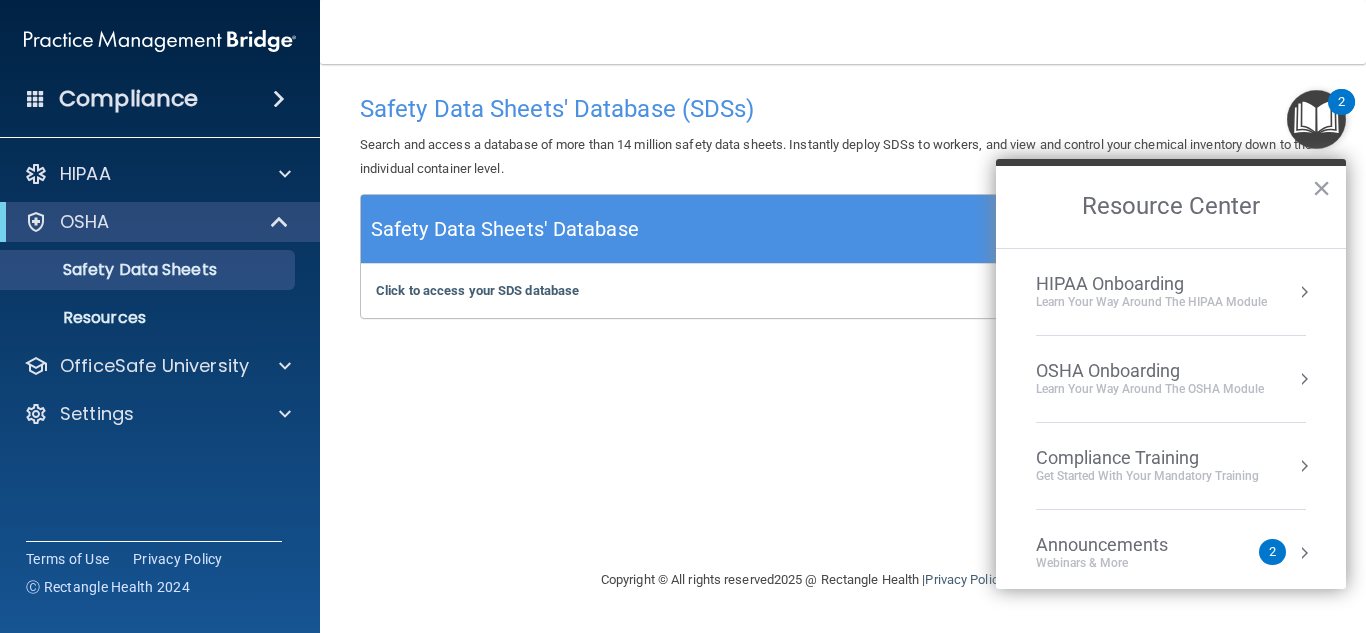 click on "Learn your way around the OSHA module" at bounding box center (1150, 389) 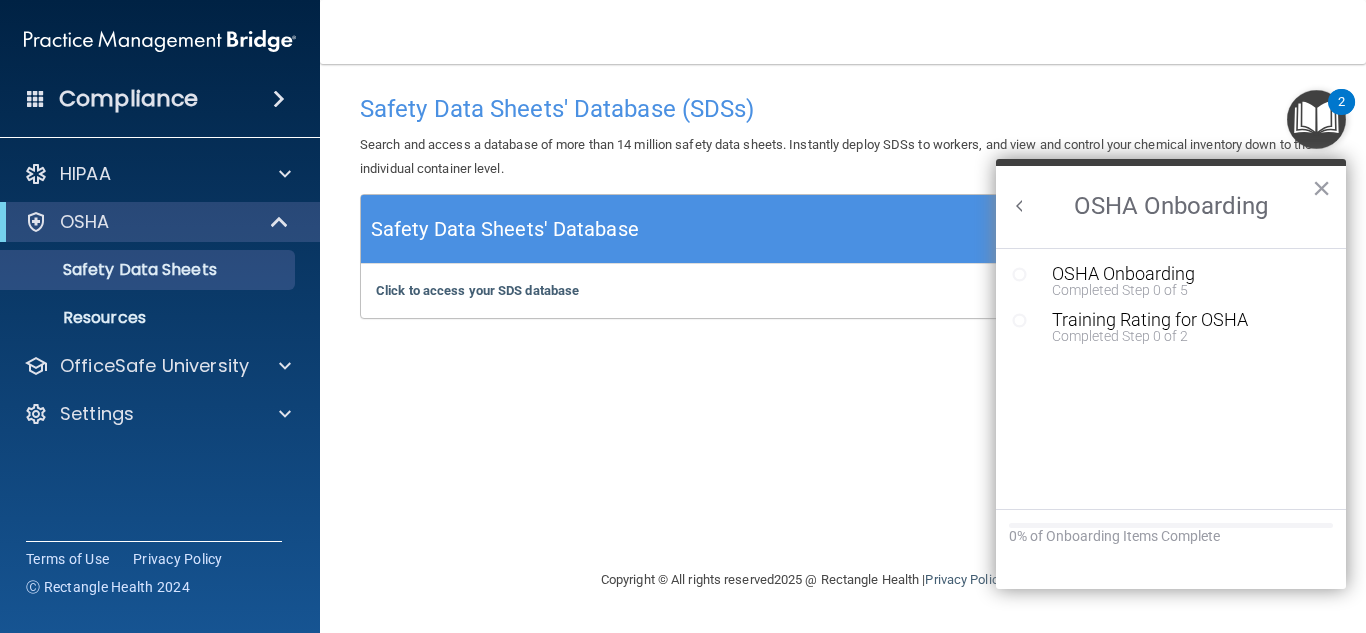 scroll, scrollTop: 0, scrollLeft: 0, axis: both 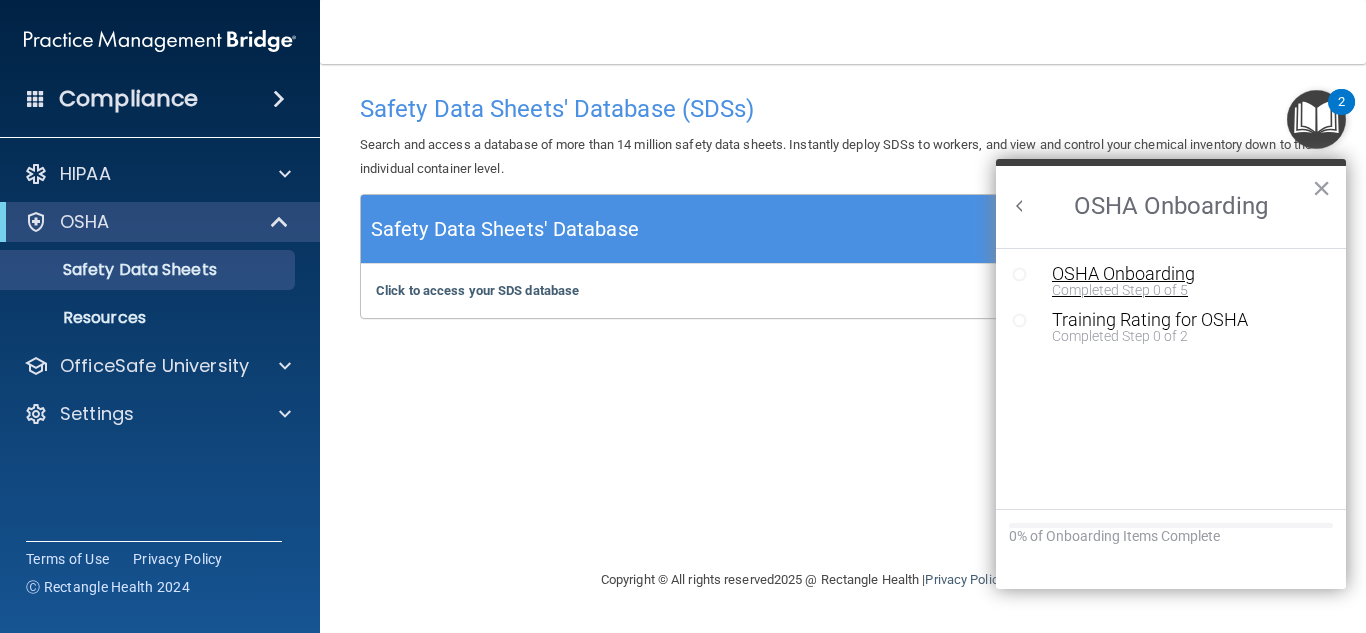 click on "OSHA Onboarding" at bounding box center [1186, 274] 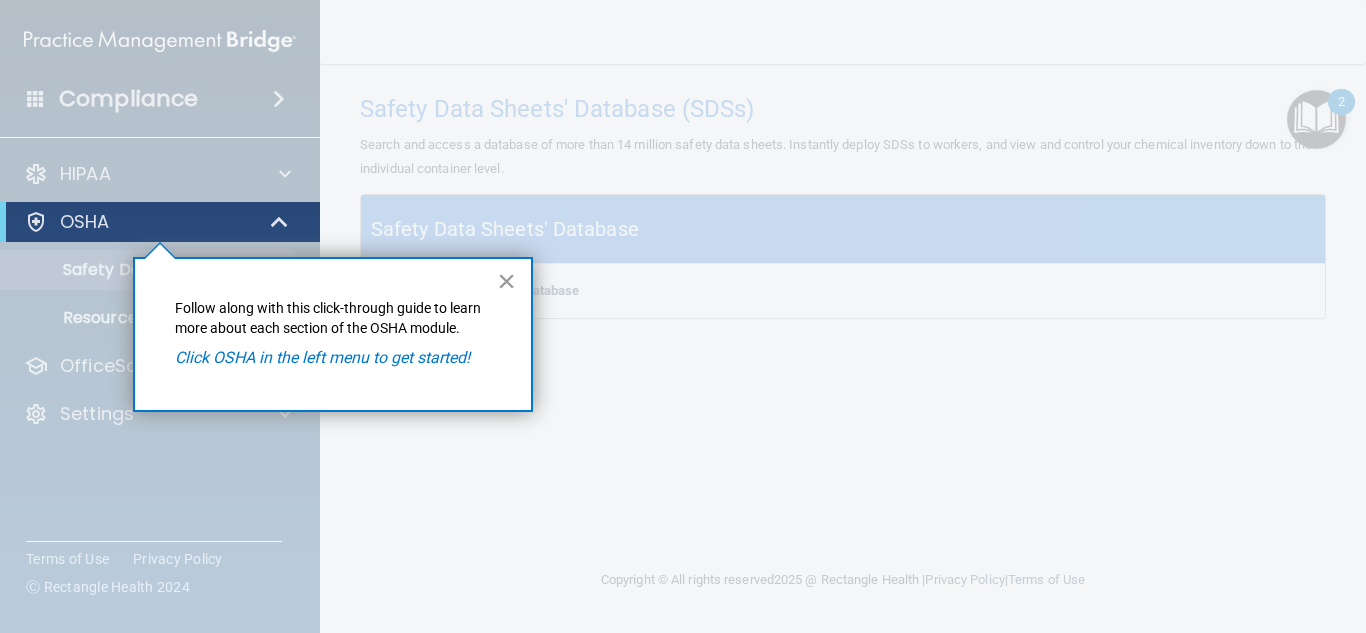 click on "×" at bounding box center (506, 281) 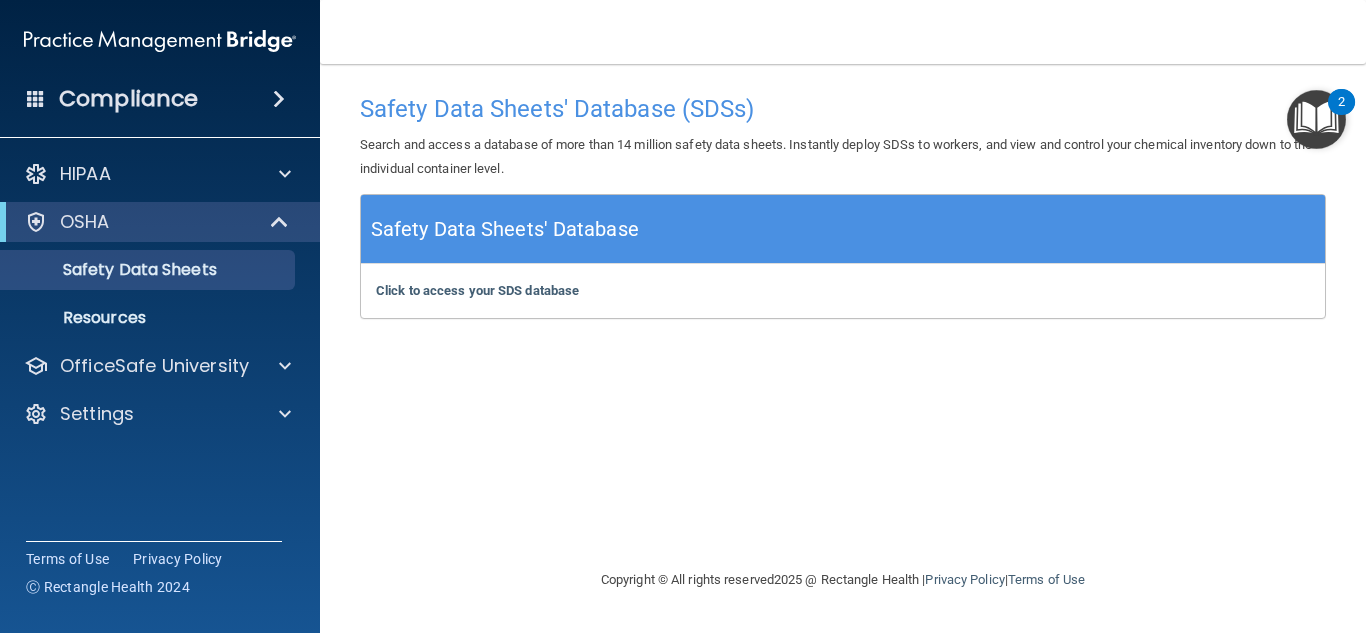 click on "Click to access your SDS database      Click to access your SDS database" at bounding box center (843, 291) 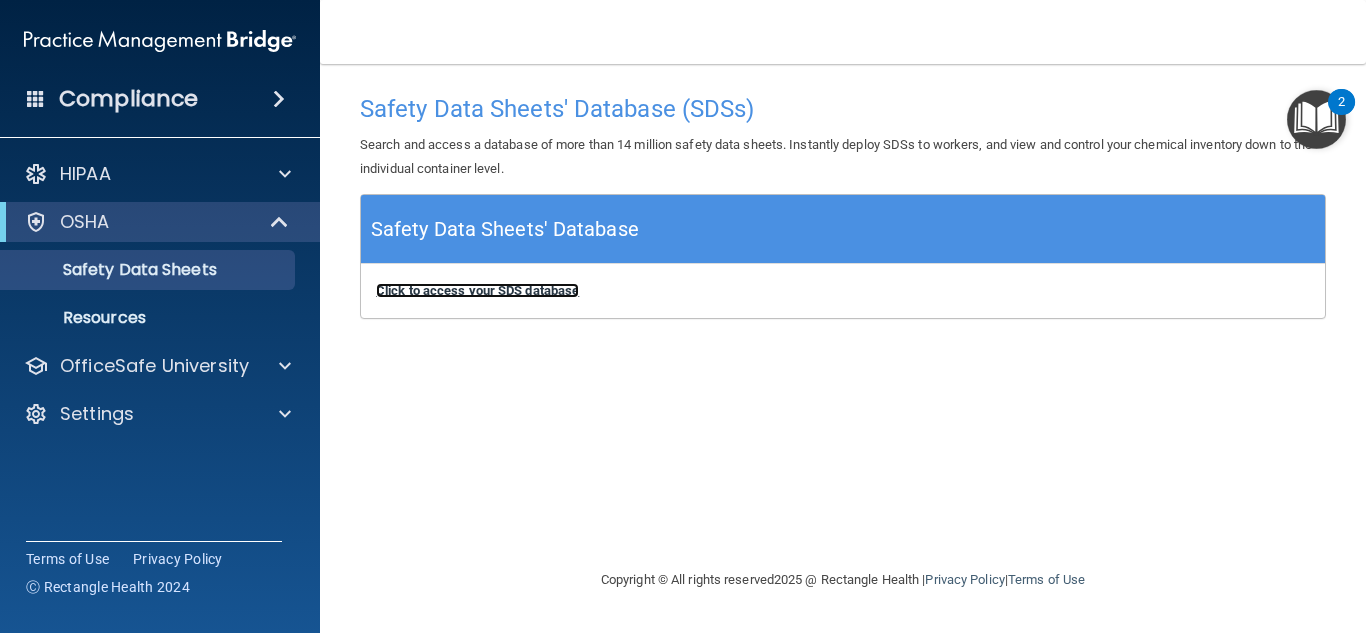 click on "Click to access your SDS database" at bounding box center (477, 290) 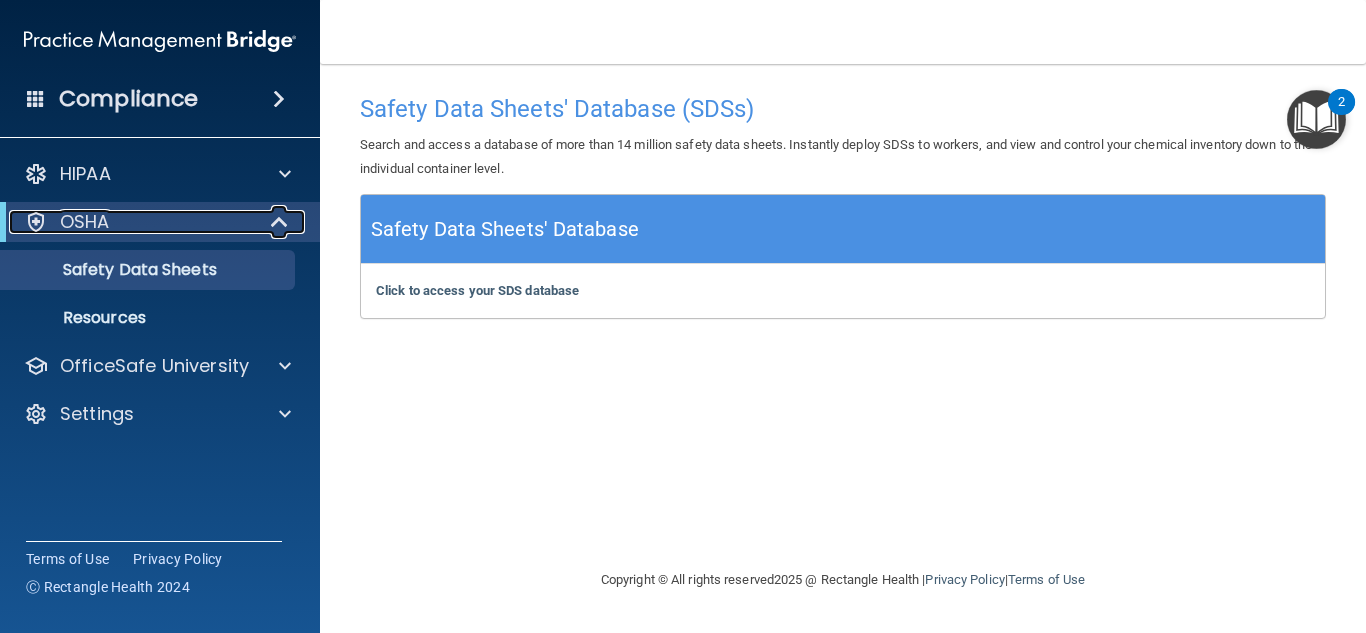 click at bounding box center (281, 222) 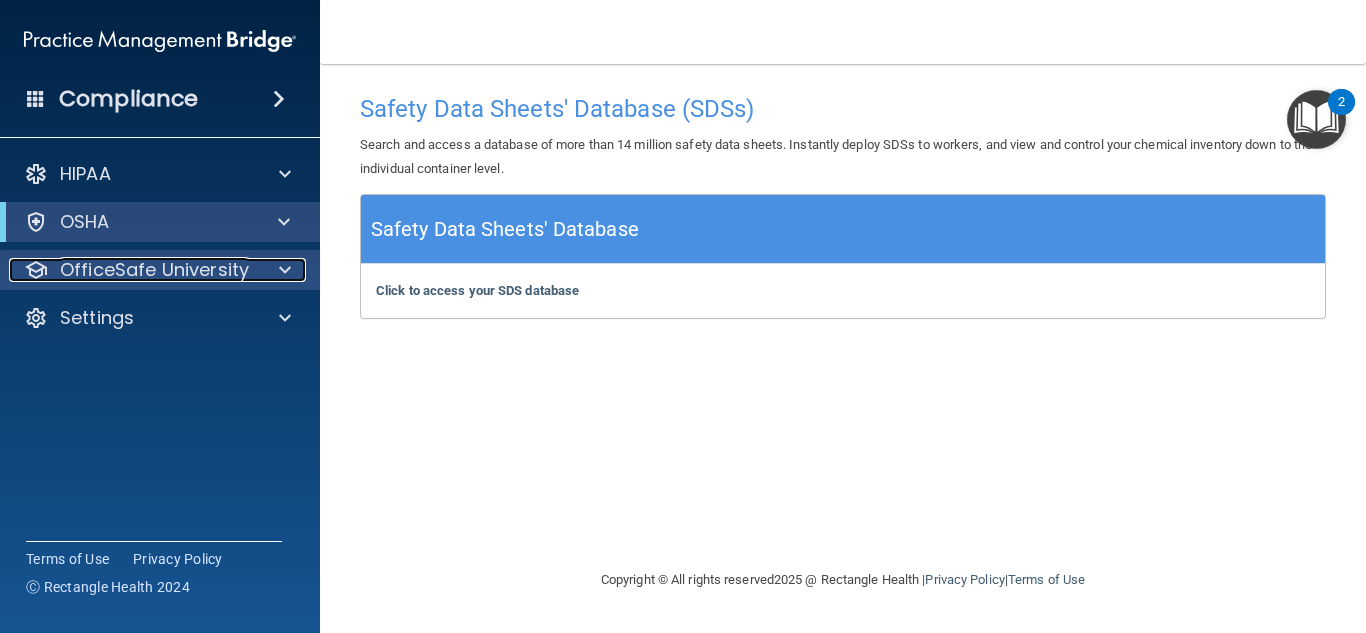 click on "OfficeSafe University" at bounding box center (154, 270) 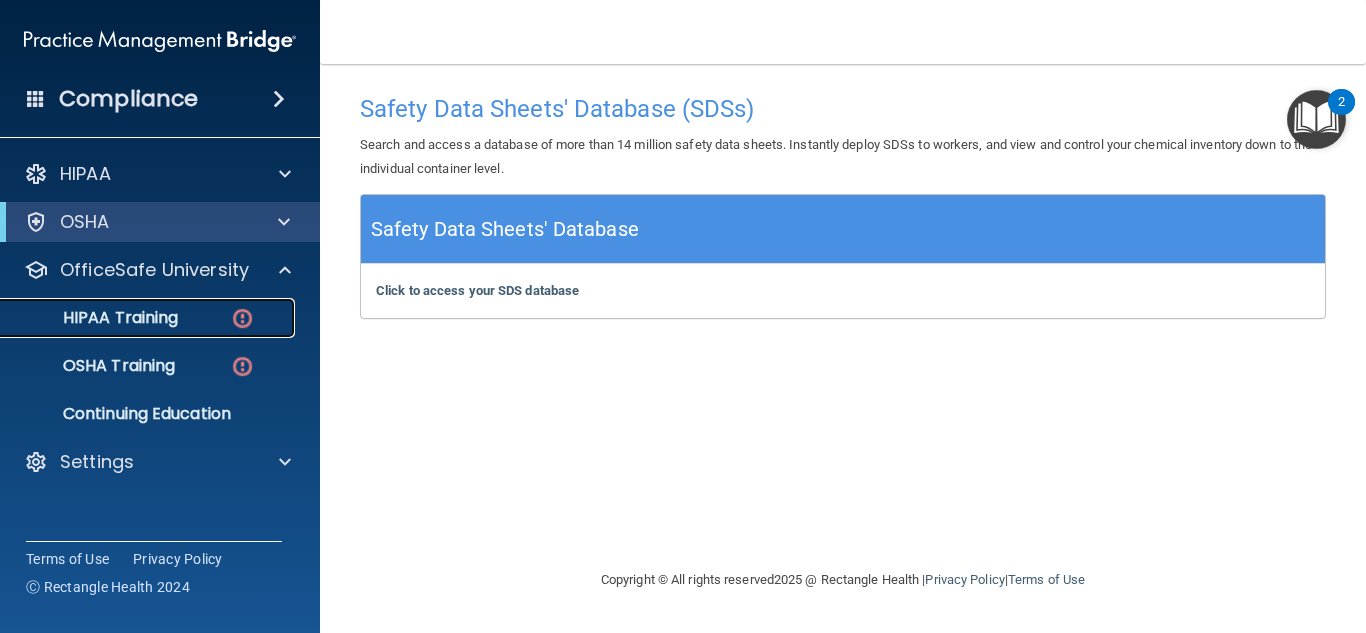 click on "HIPAA Training" at bounding box center (95, 318) 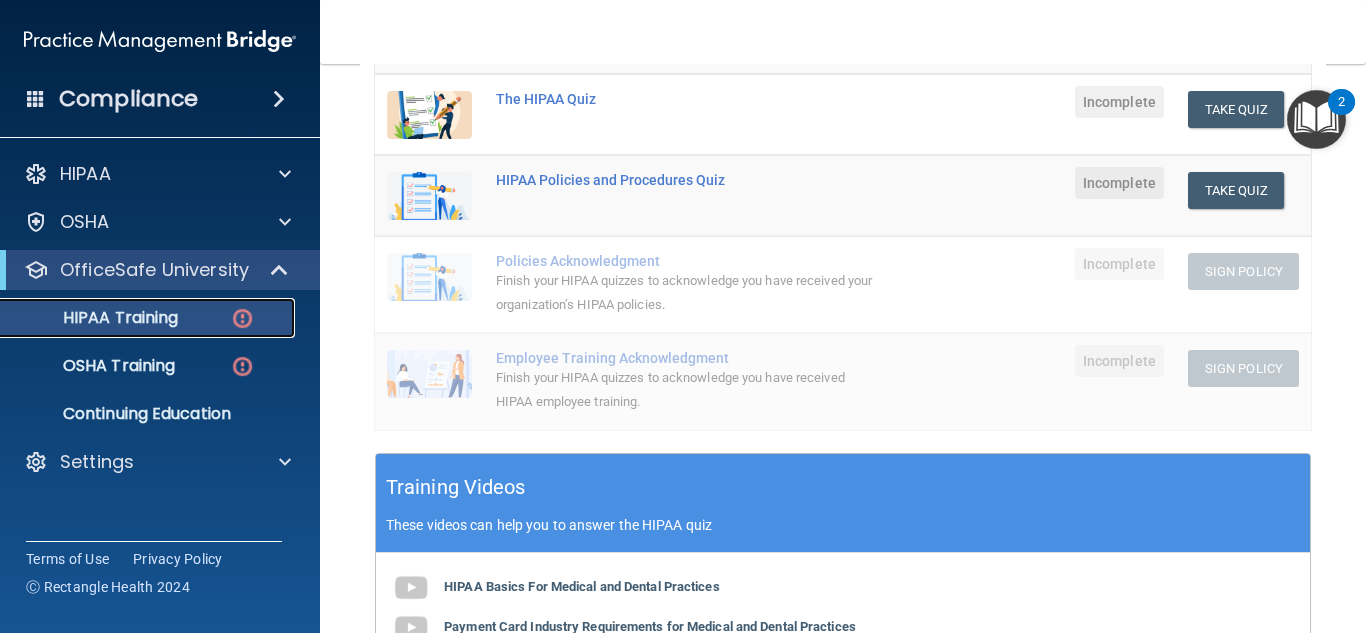 scroll, scrollTop: 381, scrollLeft: 0, axis: vertical 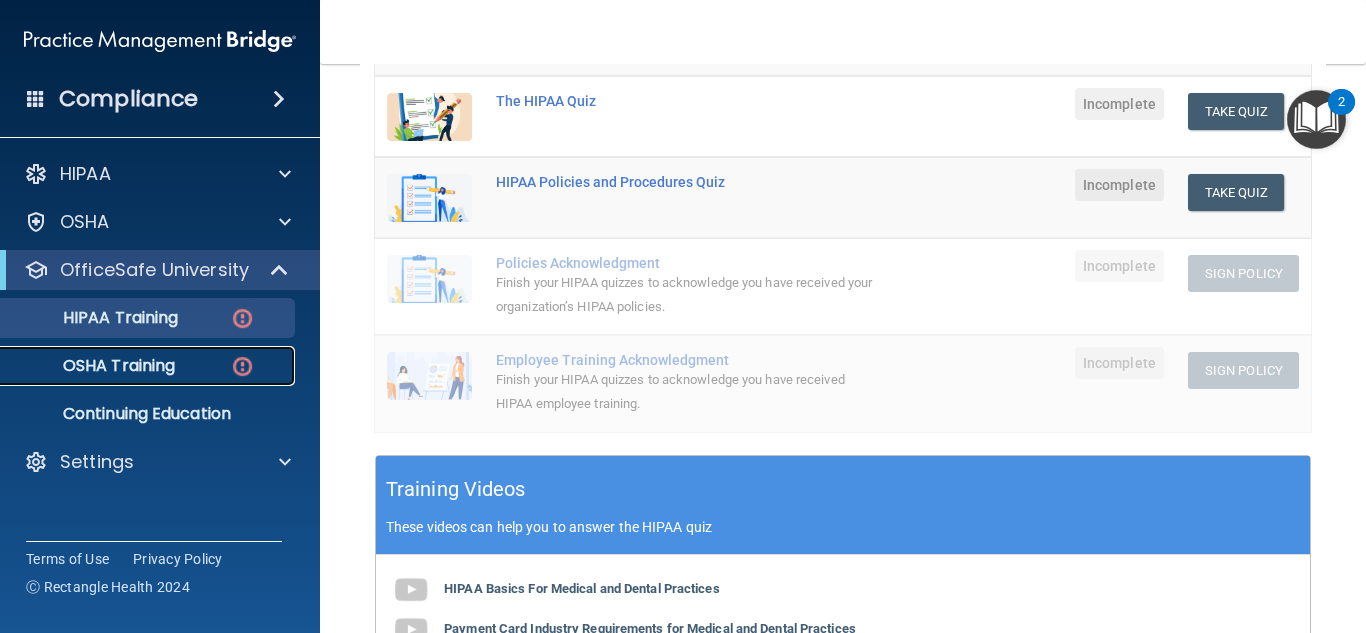 click on "OSHA Training" at bounding box center [94, 366] 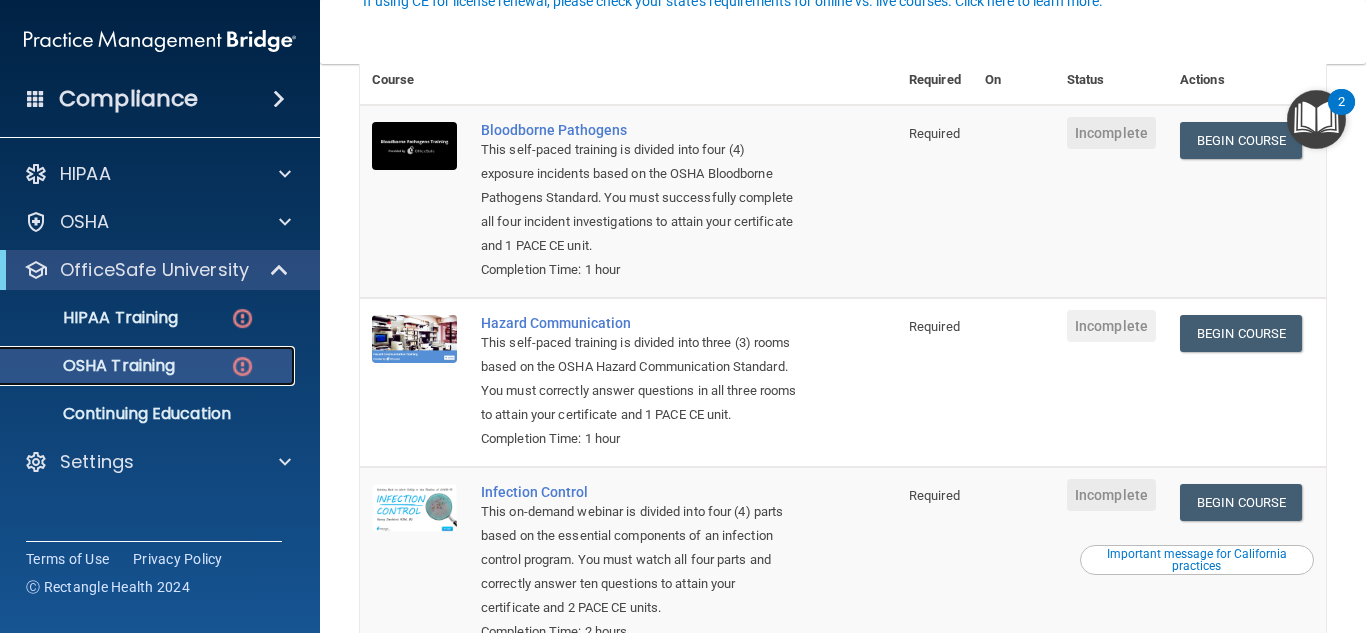 scroll, scrollTop: 213, scrollLeft: 0, axis: vertical 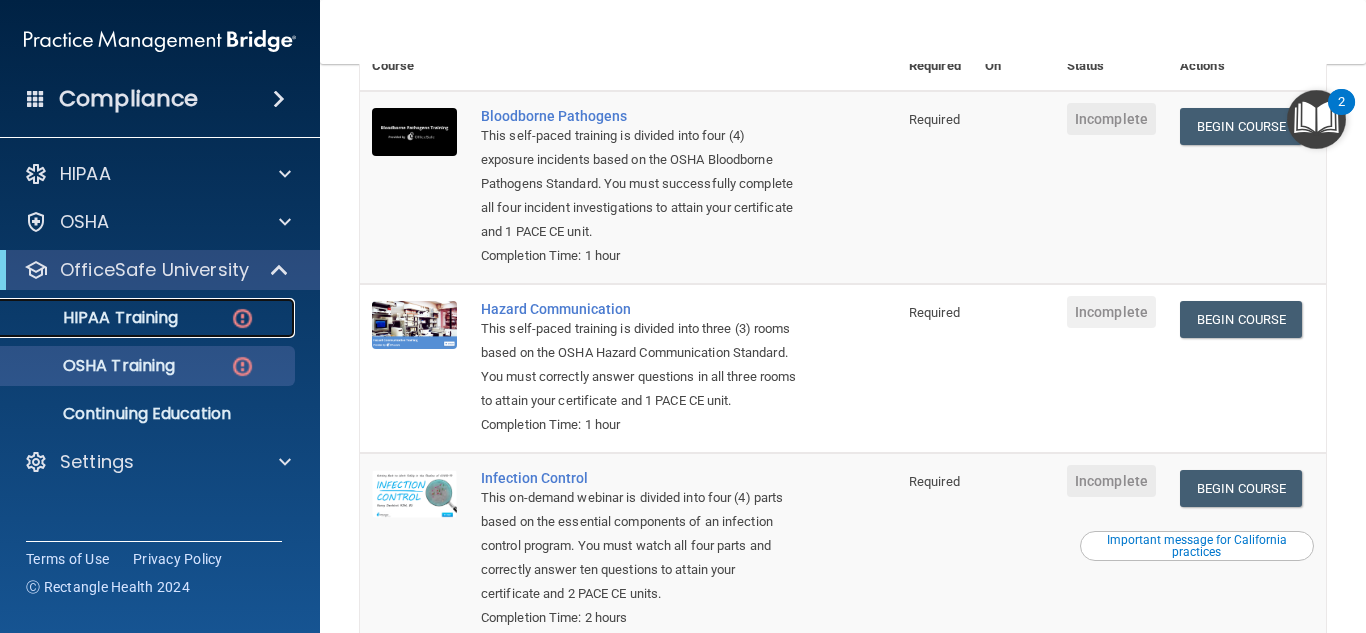 click on "HIPAA Training" at bounding box center [95, 318] 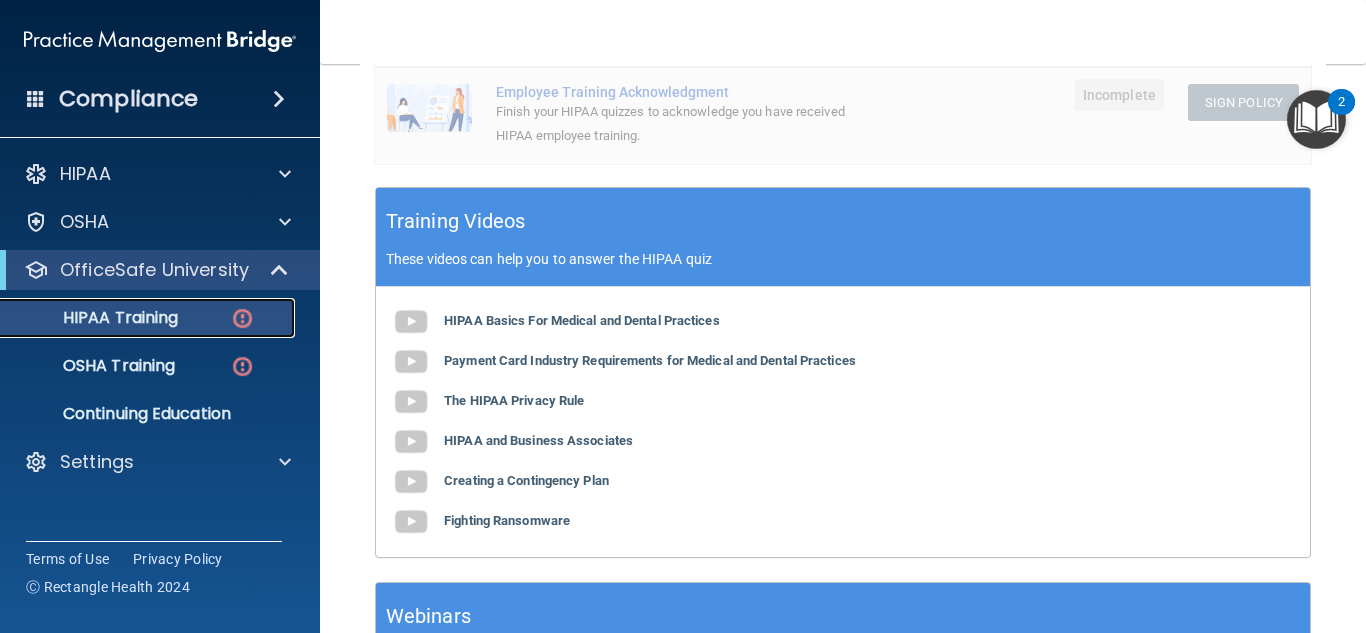 scroll, scrollTop: 650, scrollLeft: 0, axis: vertical 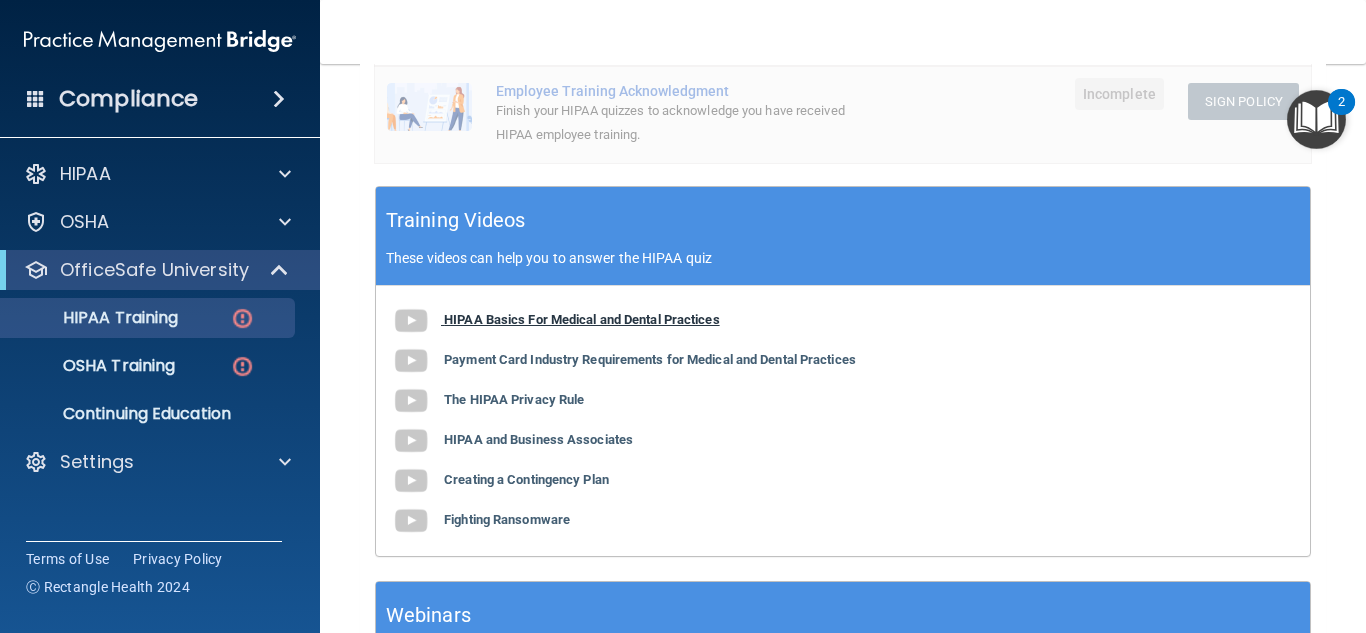 click on "HIPAA Basics For Medical and Dental Practices" at bounding box center [582, 319] 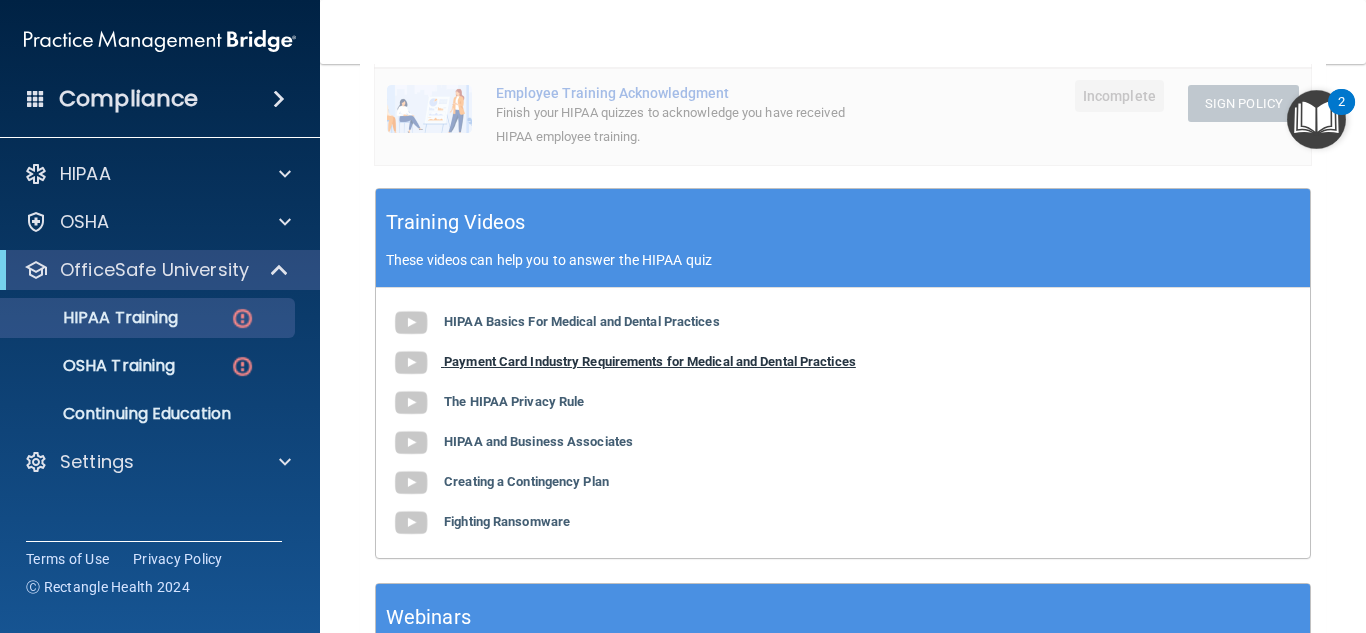 scroll, scrollTop: 648, scrollLeft: 0, axis: vertical 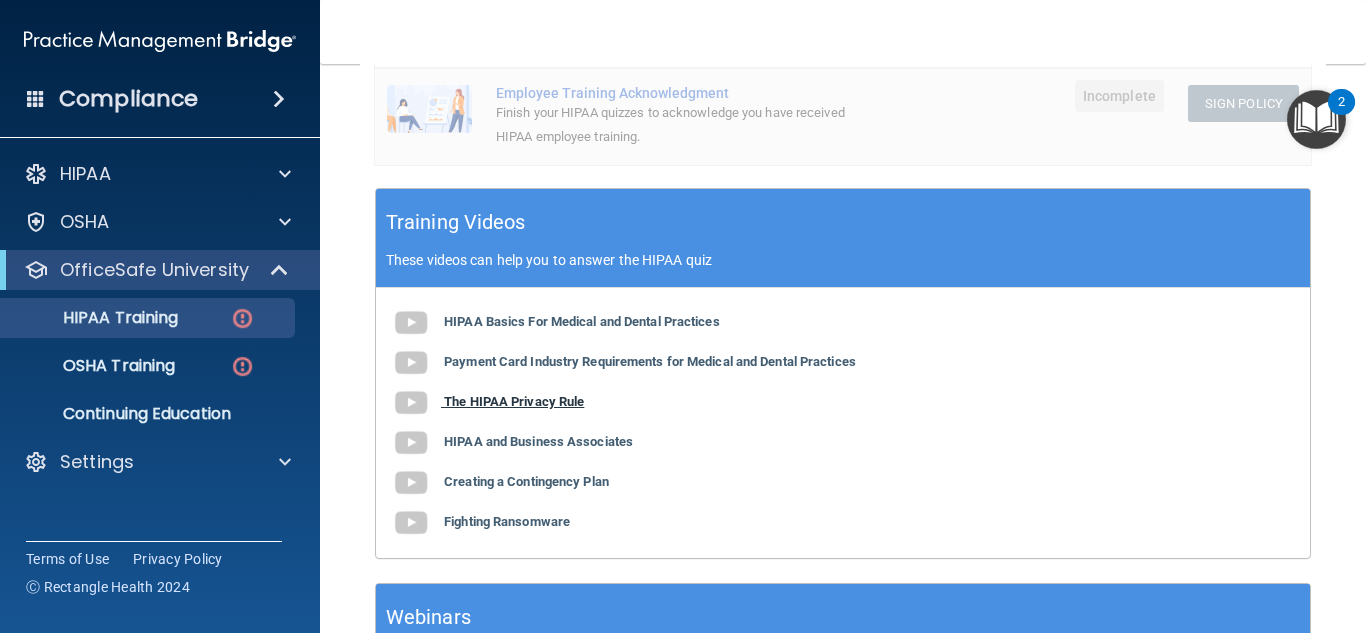click on "The HIPAA Privacy Rule" at bounding box center (514, 401) 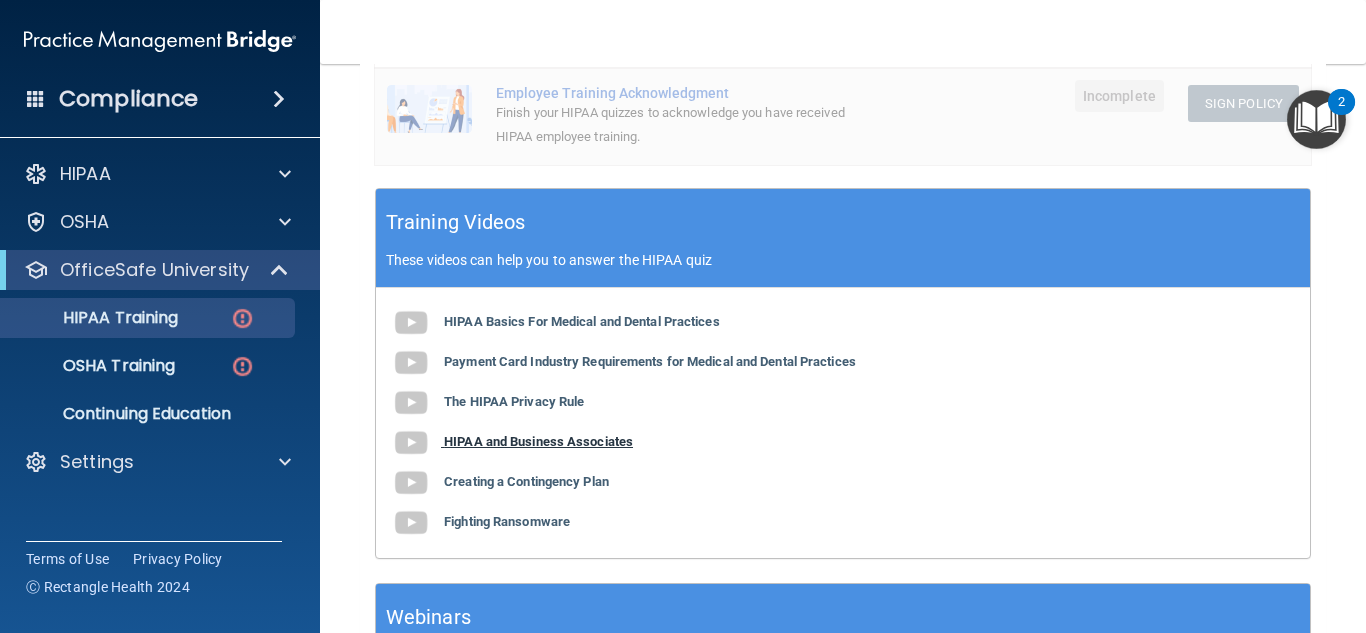 click on "HIPAA and Business Associates" at bounding box center [538, 441] 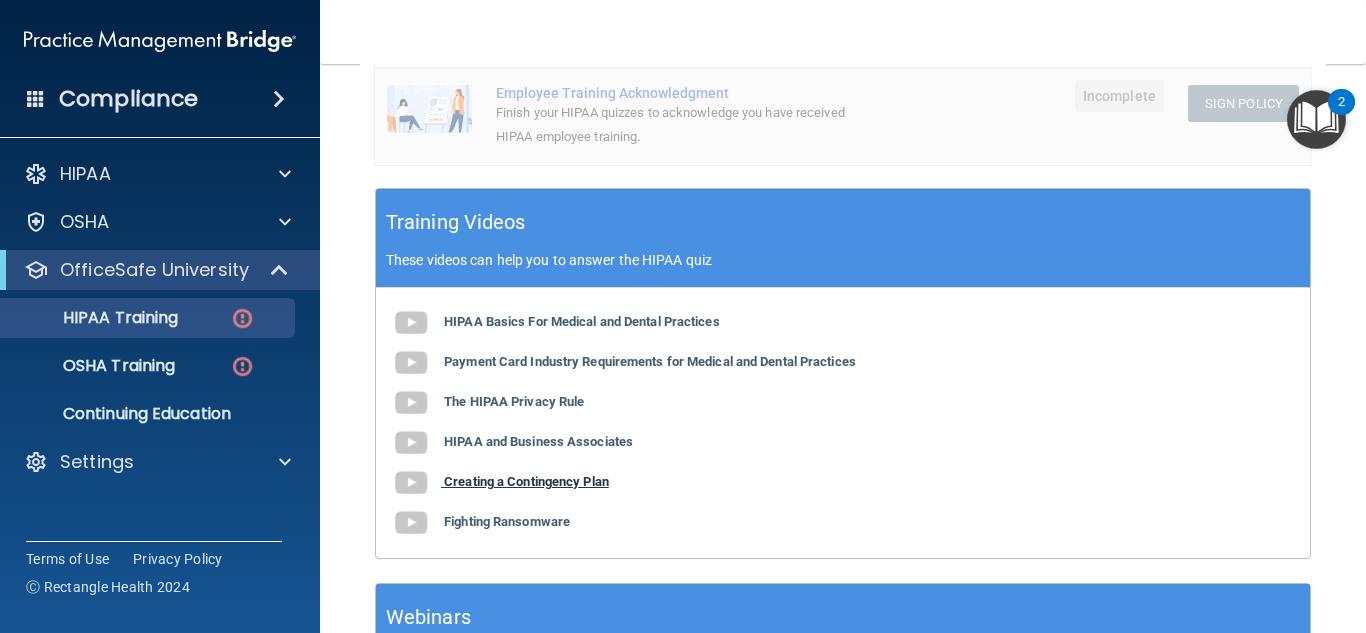 click on "Creating a Contingency Plan" at bounding box center (526, 481) 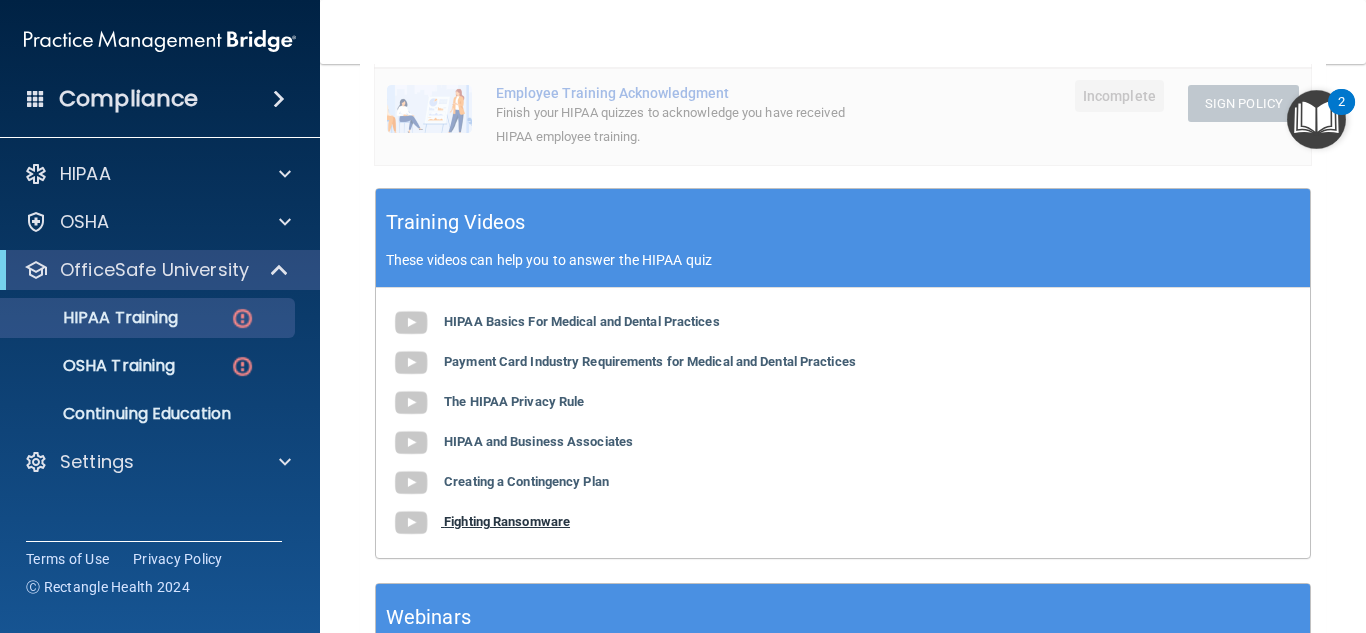 click on "Fighting Ransomware" at bounding box center (507, 521) 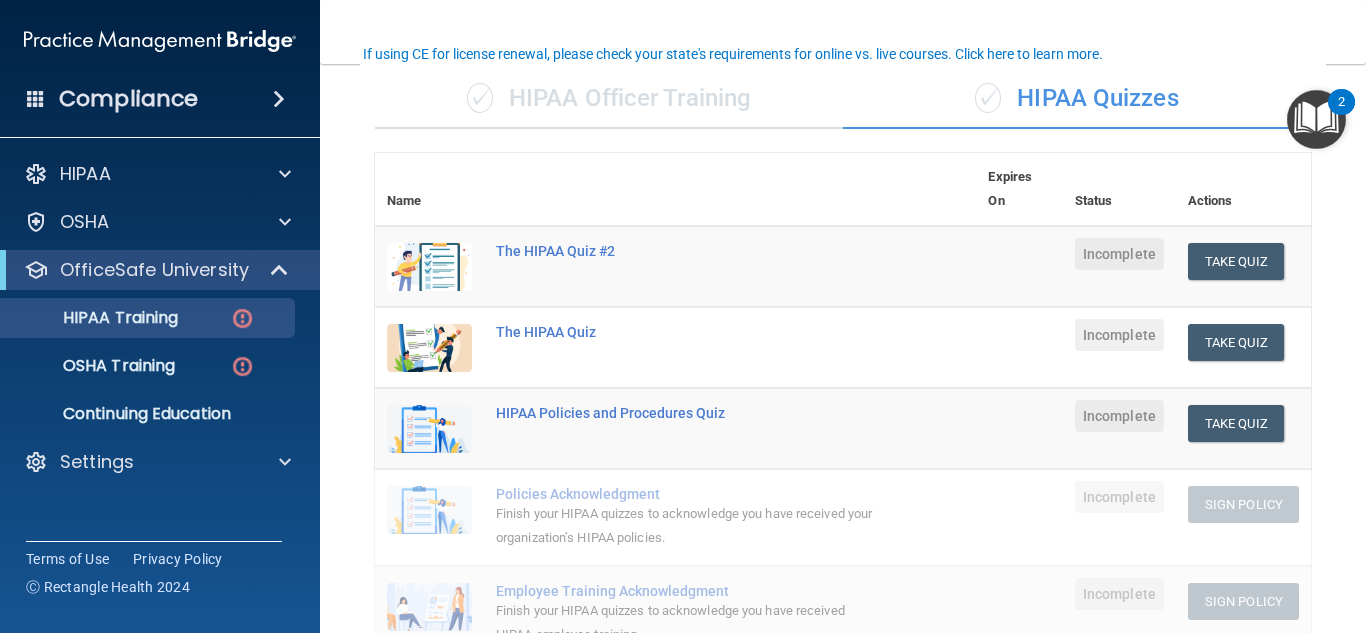 scroll, scrollTop: 149, scrollLeft: 0, axis: vertical 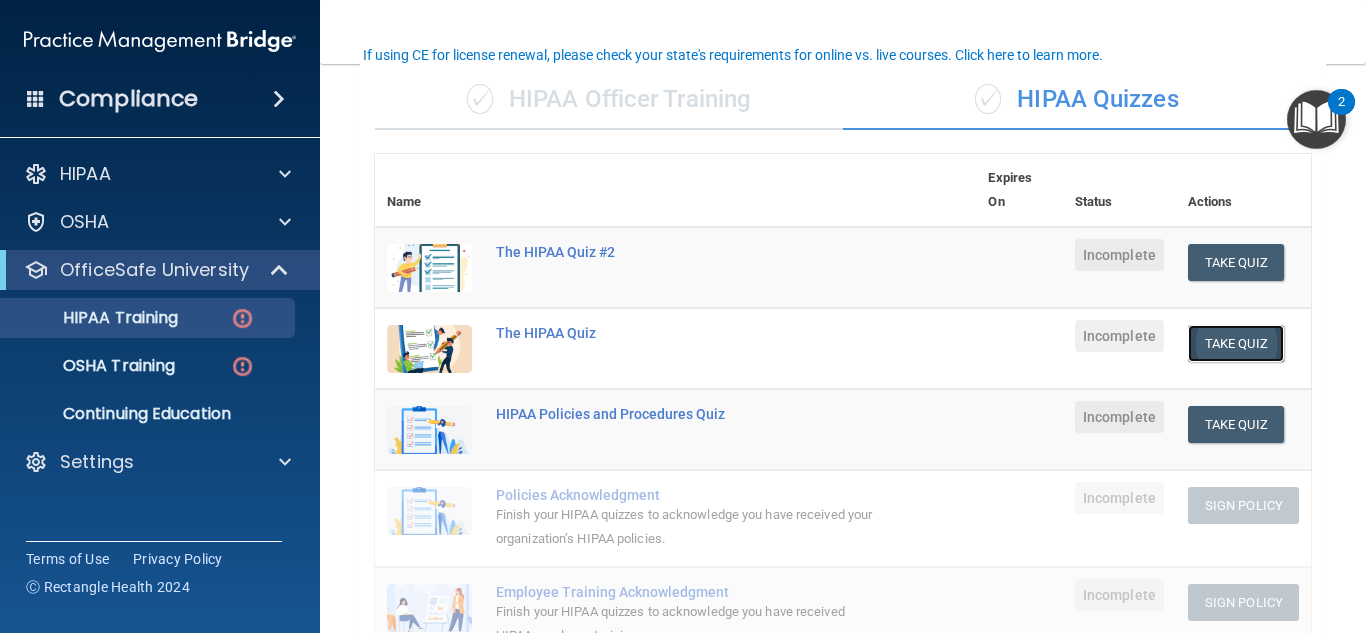 click on "Take Quiz" at bounding box center [1236, 343] 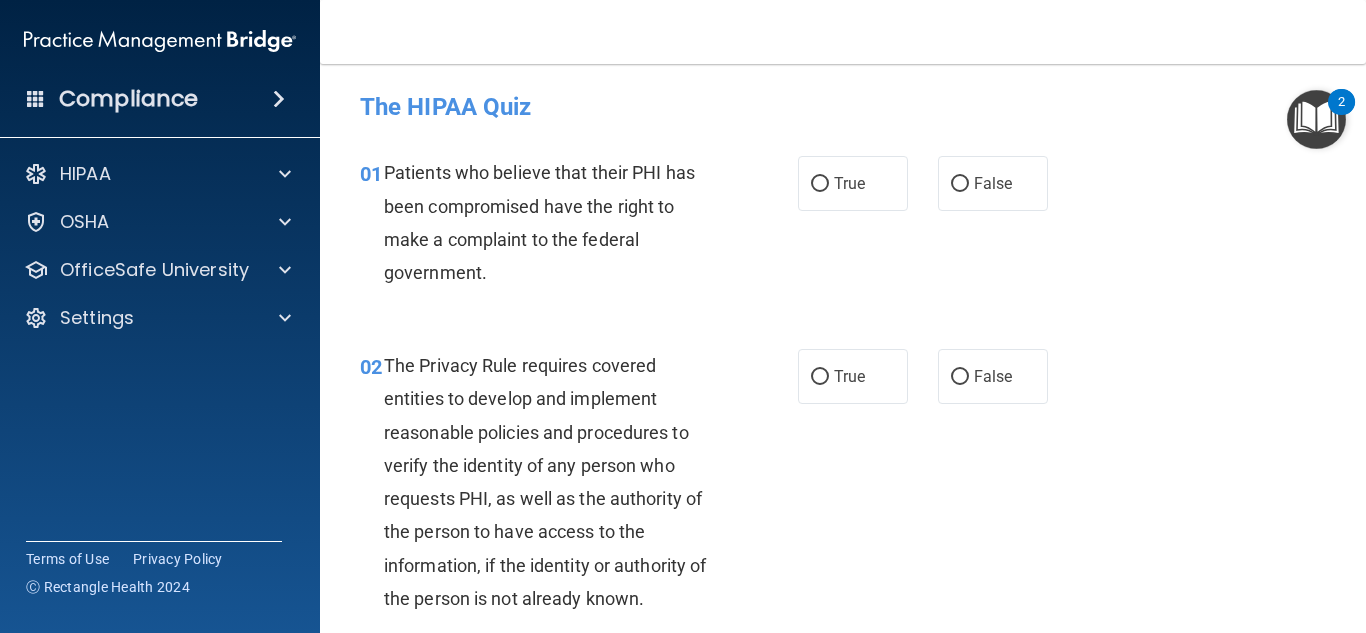 scroll, scrollTop: 4, scrollLeft: 0, axis: vertical 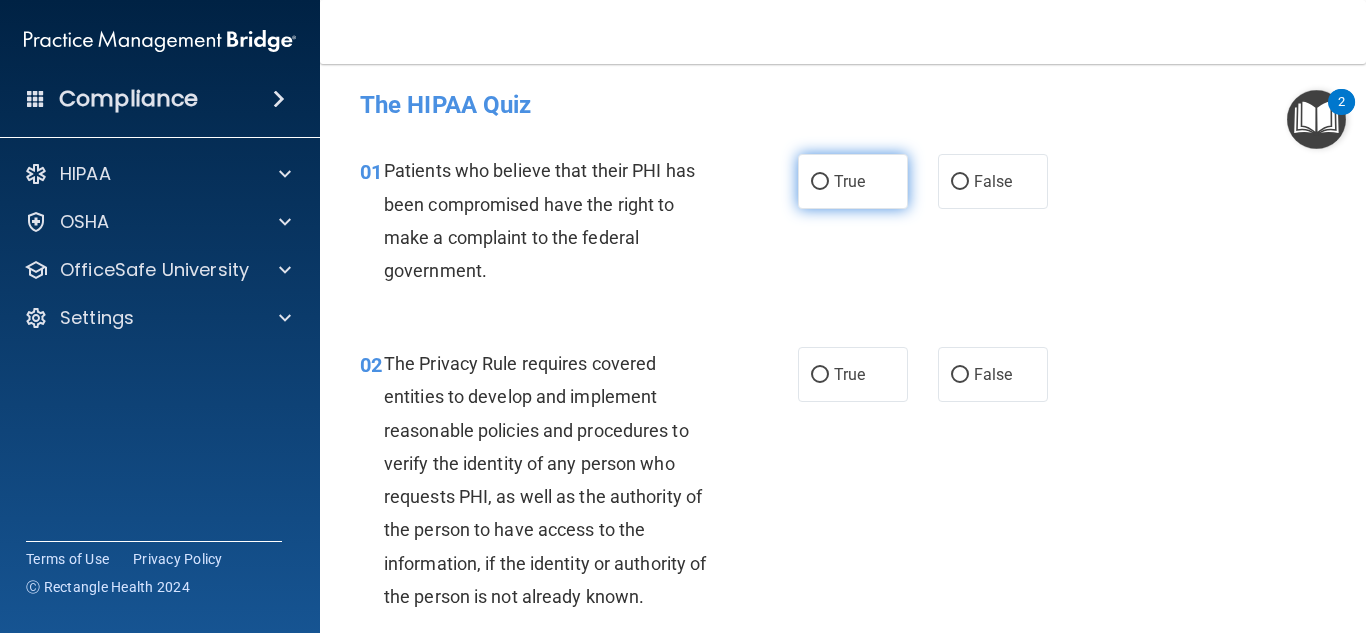click on "True" at bounding box center [849, 181] 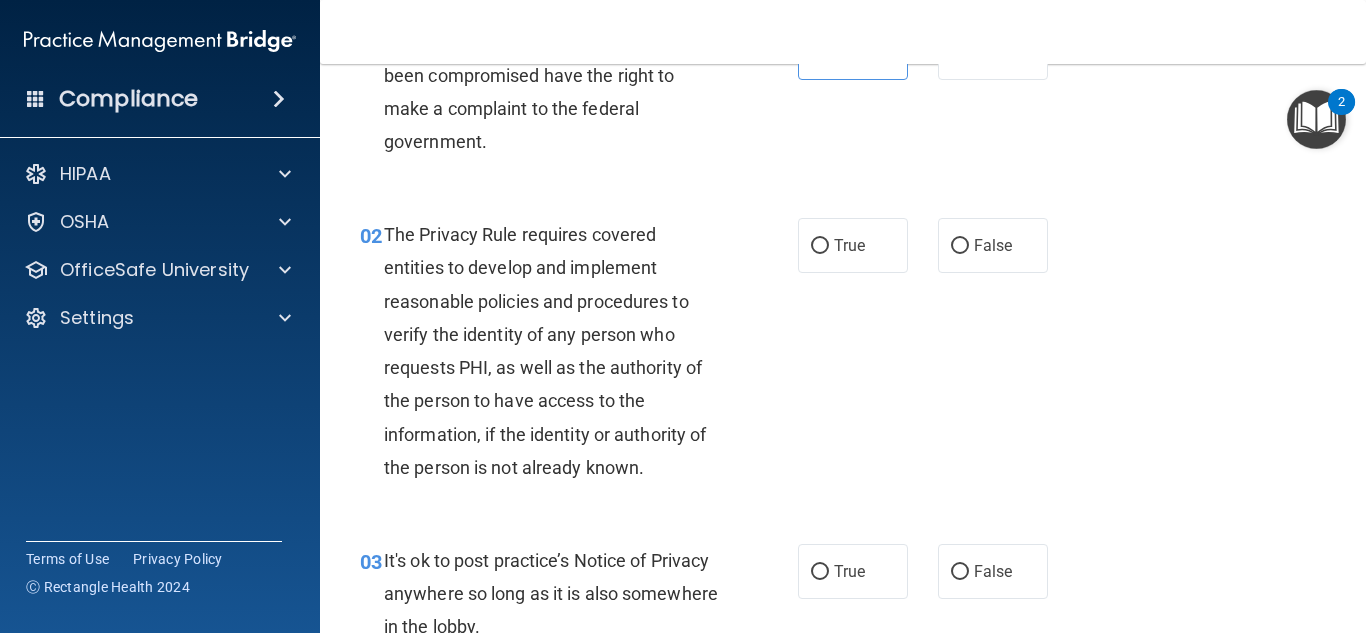 scroll, scrollTop: 134, scrollLeft: 0, axis: vertical 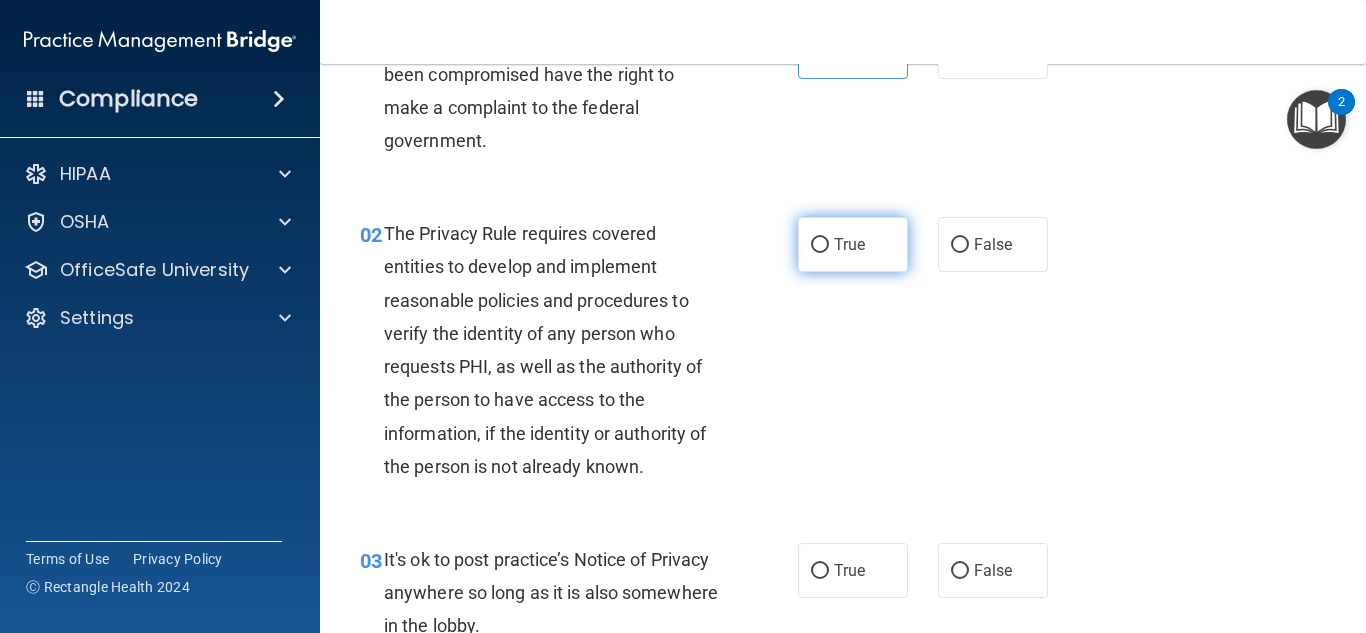 click on "True" at bounding box center [849, 244] 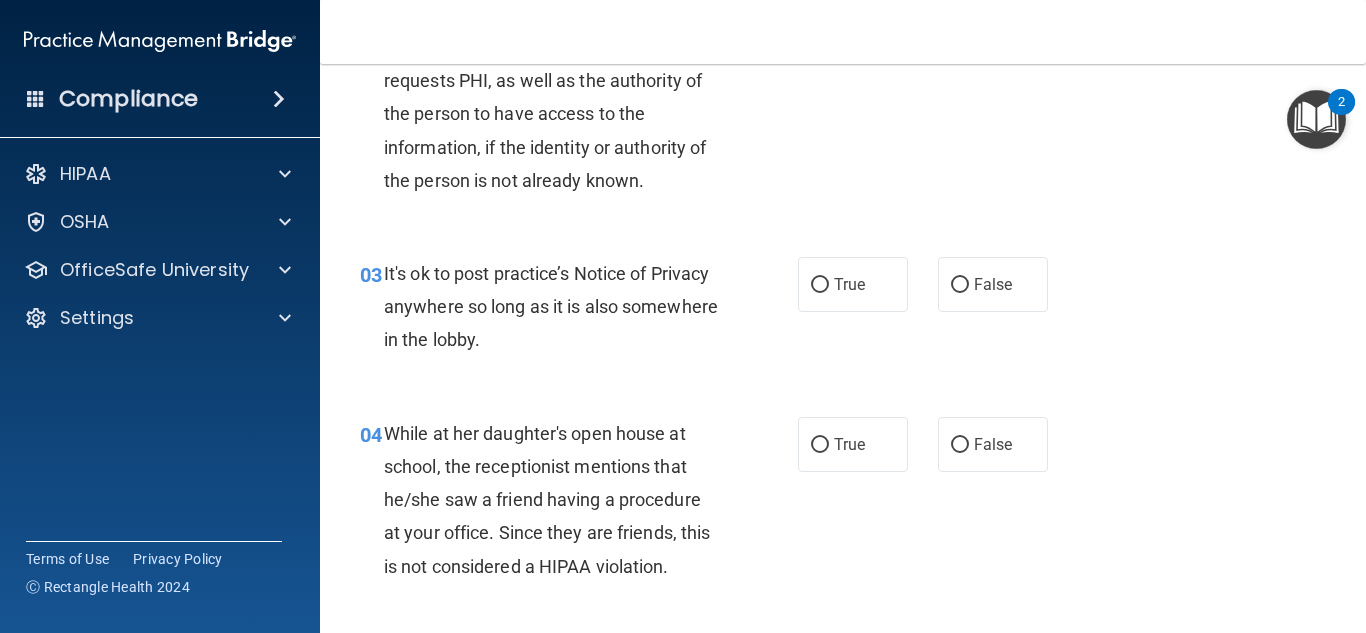 scroll, scrollTop: 422, scrollLeft: 0, axis: vertical 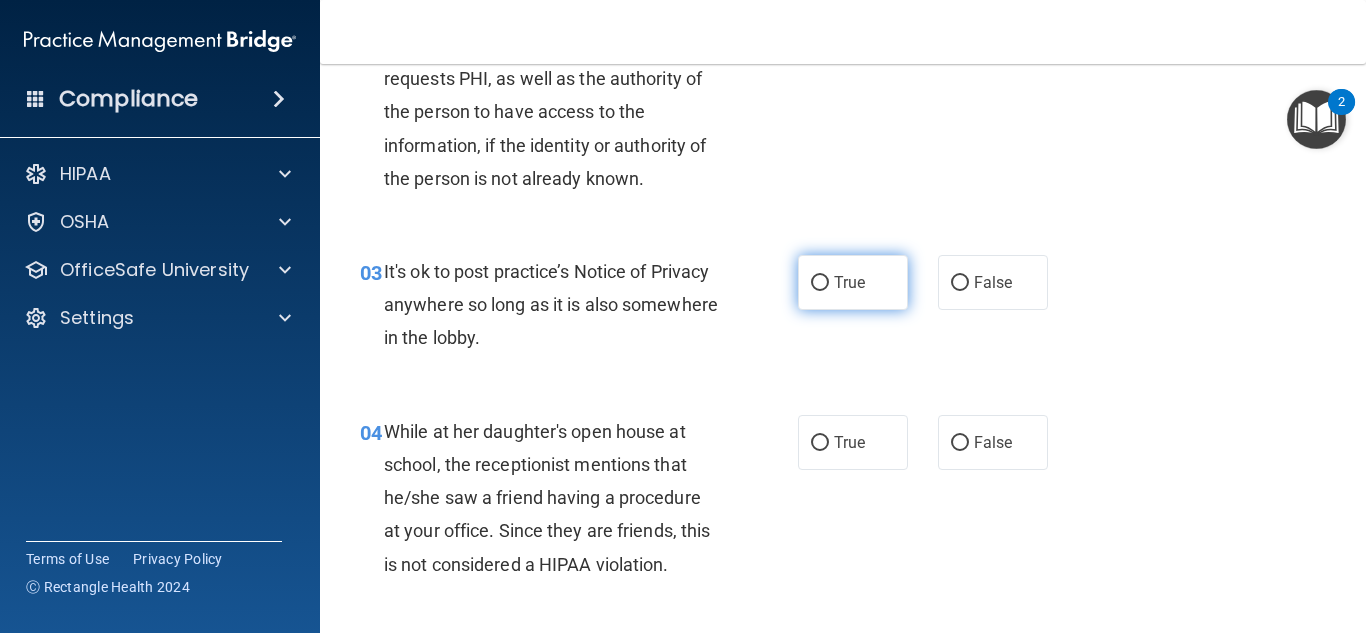 click on "True" at bounding box center [820, 283] 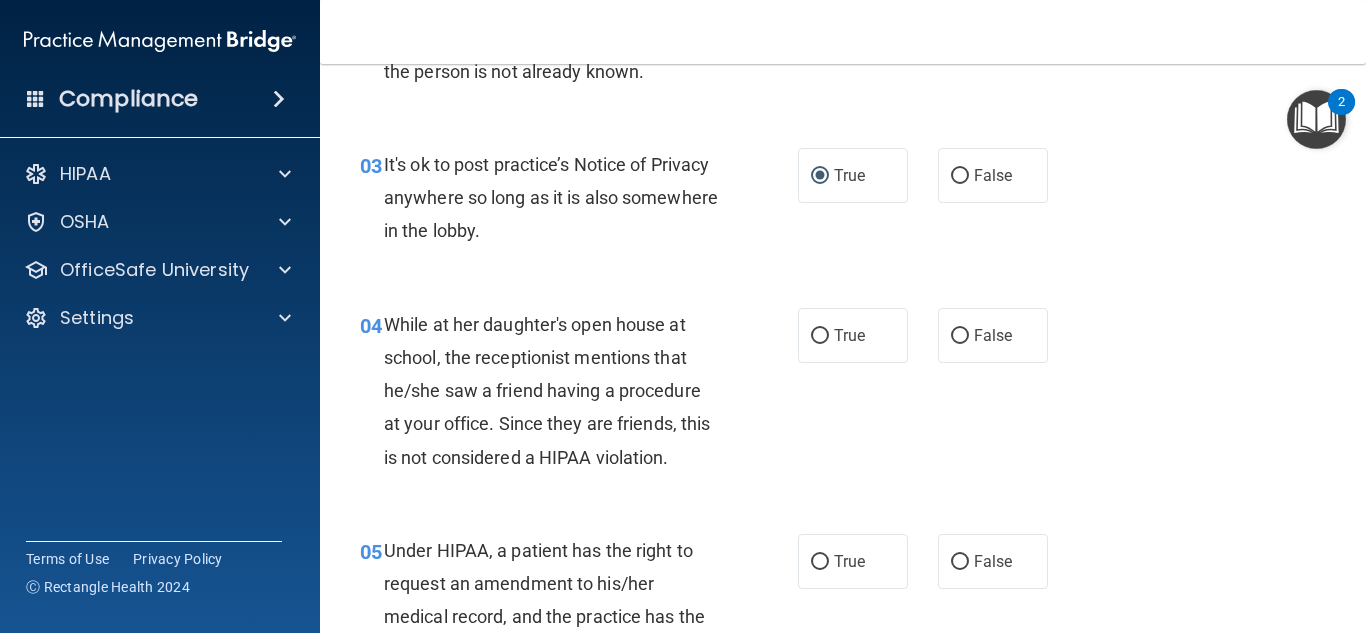 scroll, scrollTop: 530, scrollLeft: 0, axis: vertical 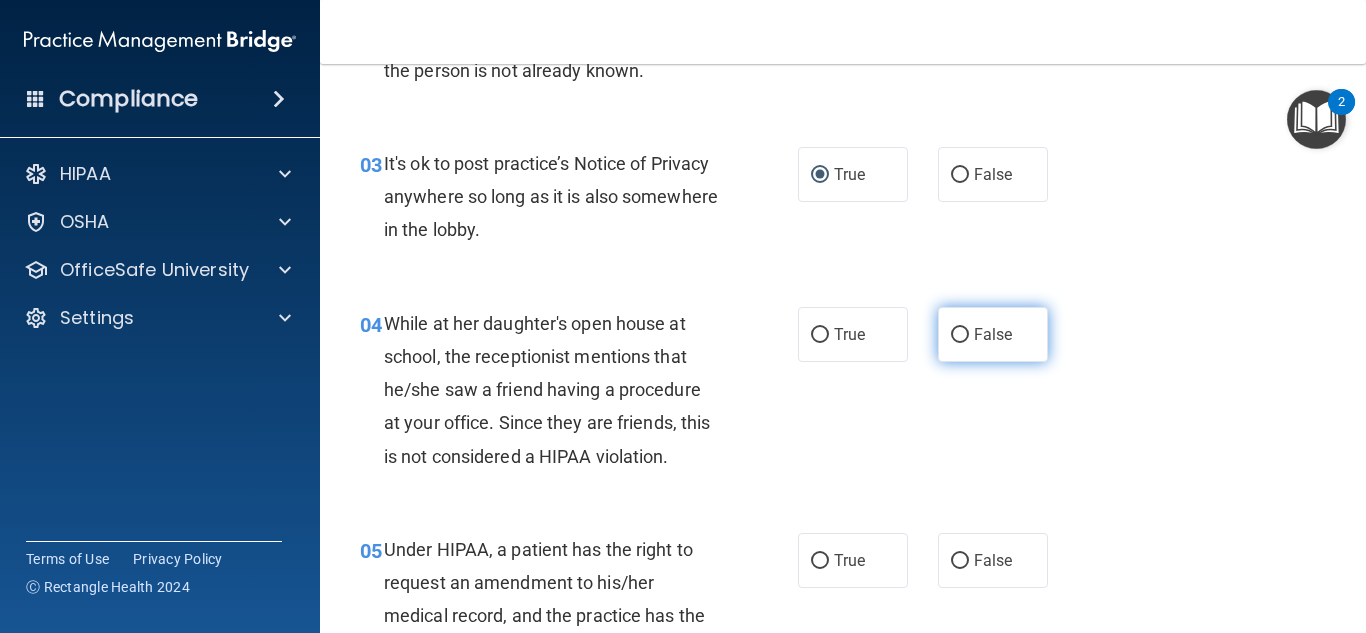 click on "False" at bounding box center [993, 334] 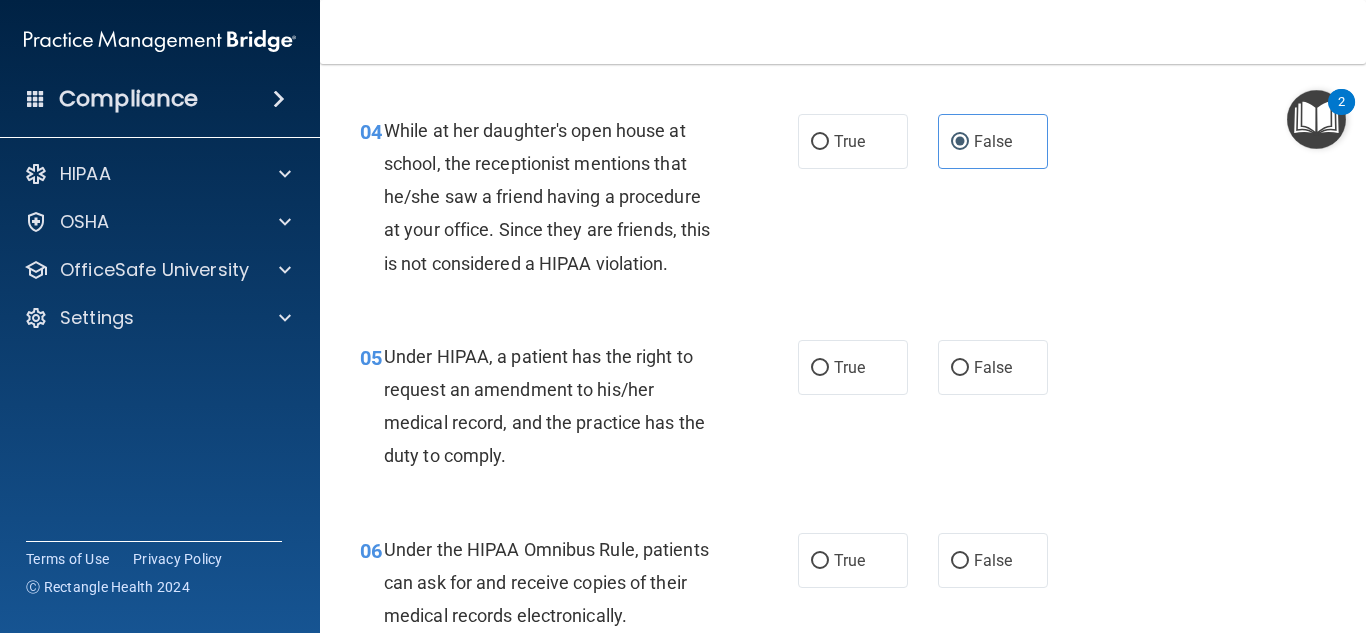 scroll, scrollTop: 724, scrollLeft: 0, axis: vertical 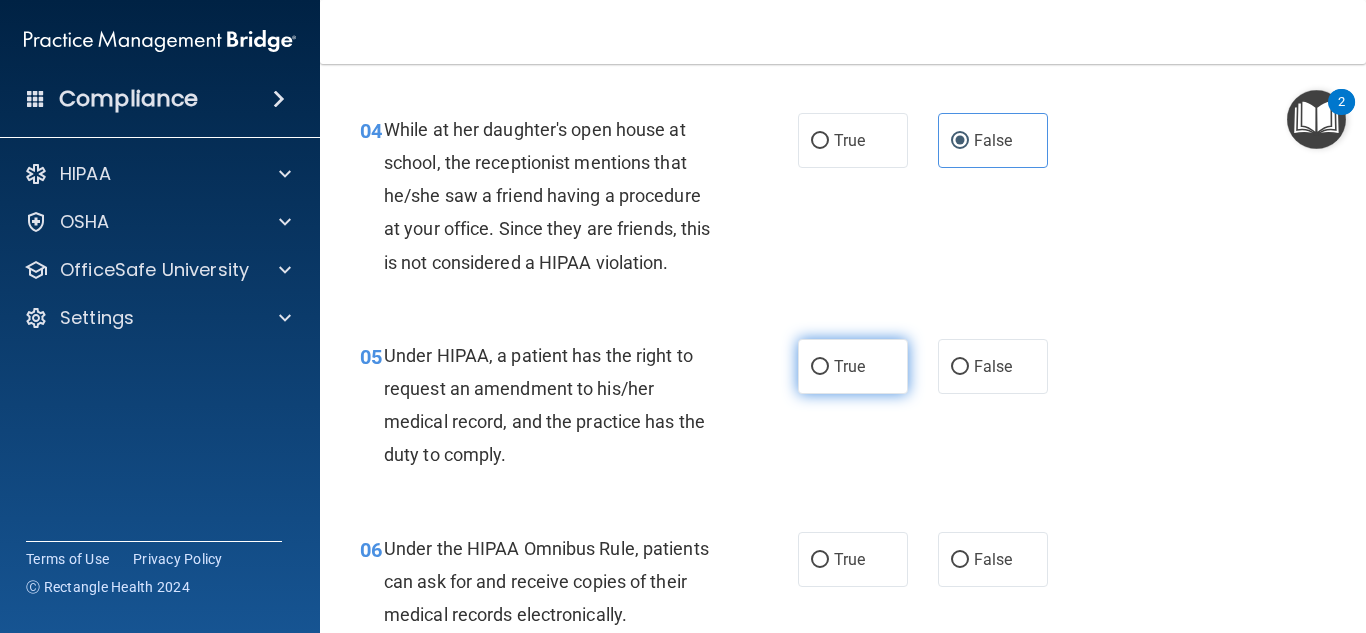 click on "True" at bounding box center (820, 367) 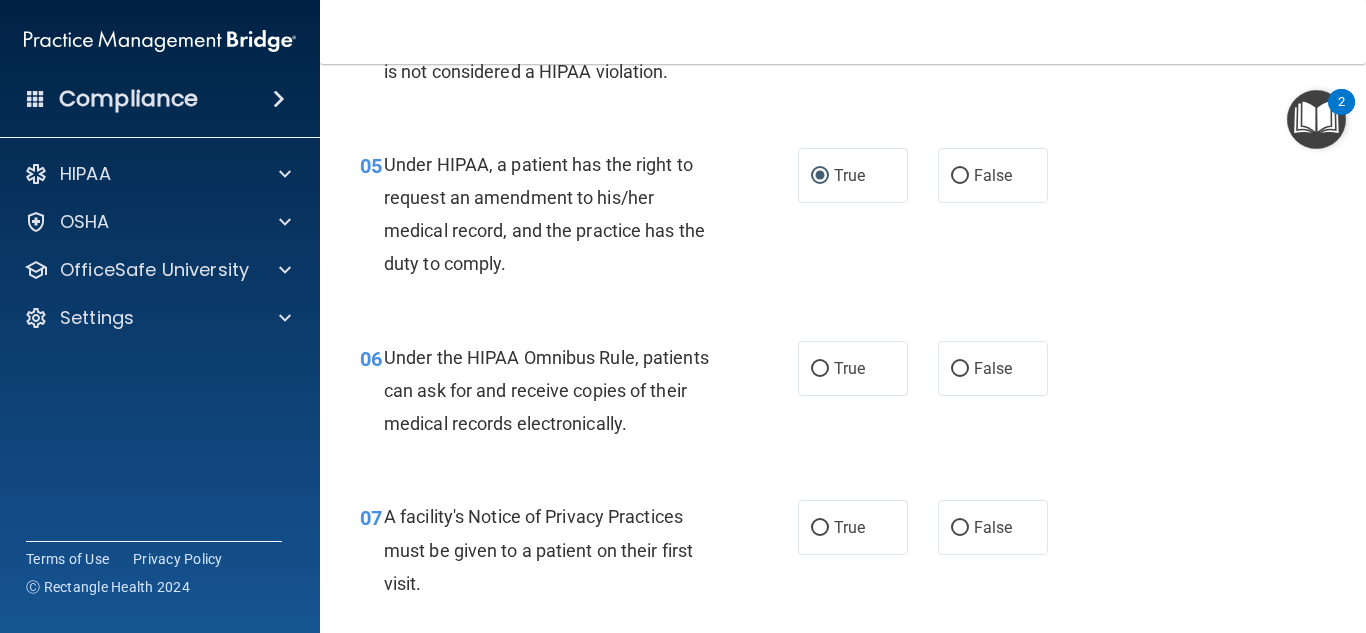scroll, scrollTop: 916, scrollLeft: 0, axis: vertical 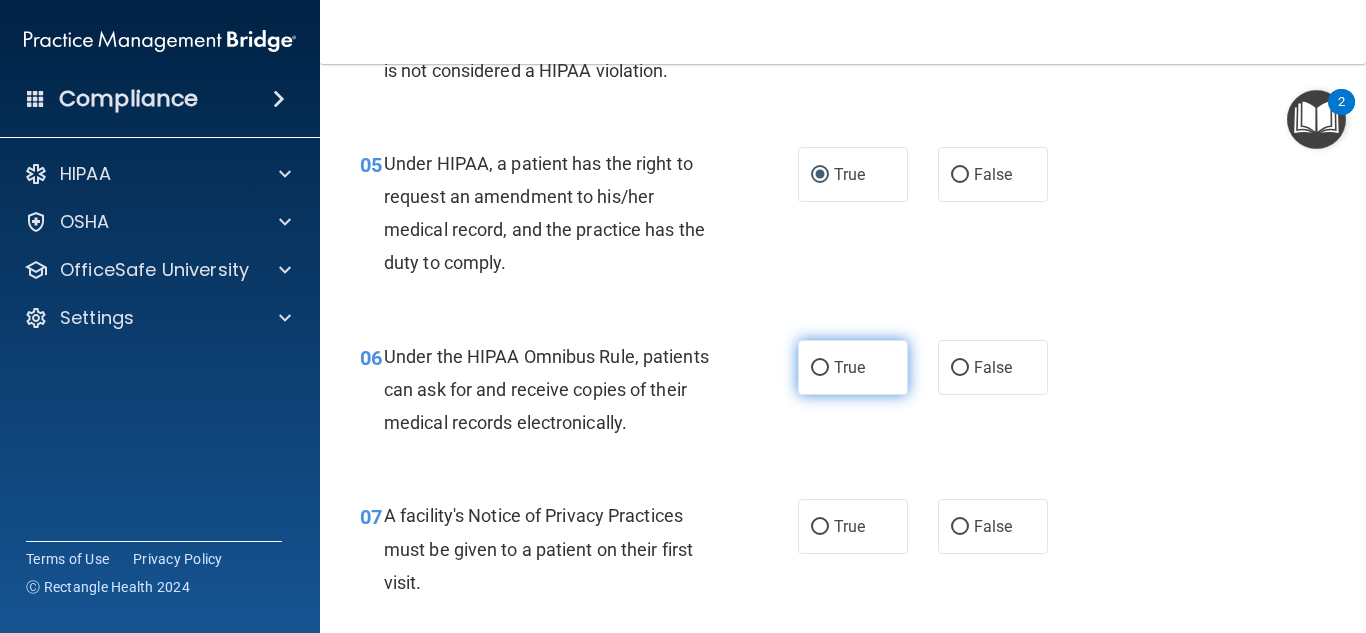 click on "True" at bounding box center (820, 368) 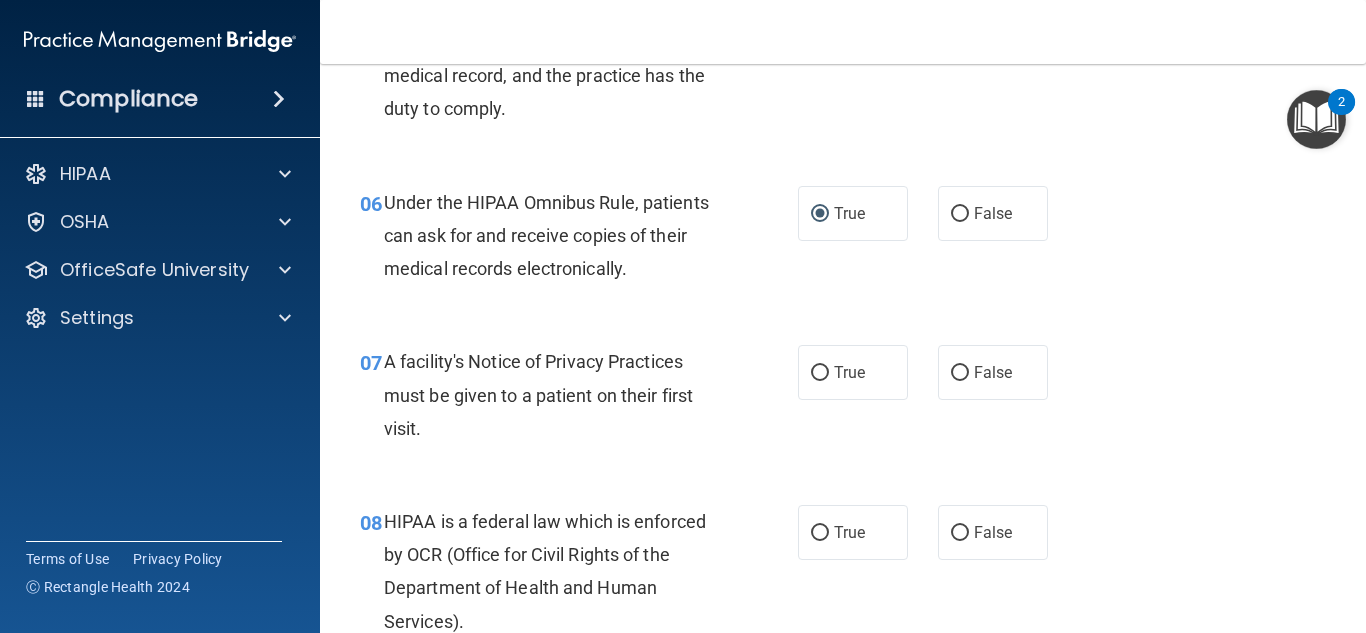 scroll, scrollTop: 1071, scrollLeft: 0, axis: vertical 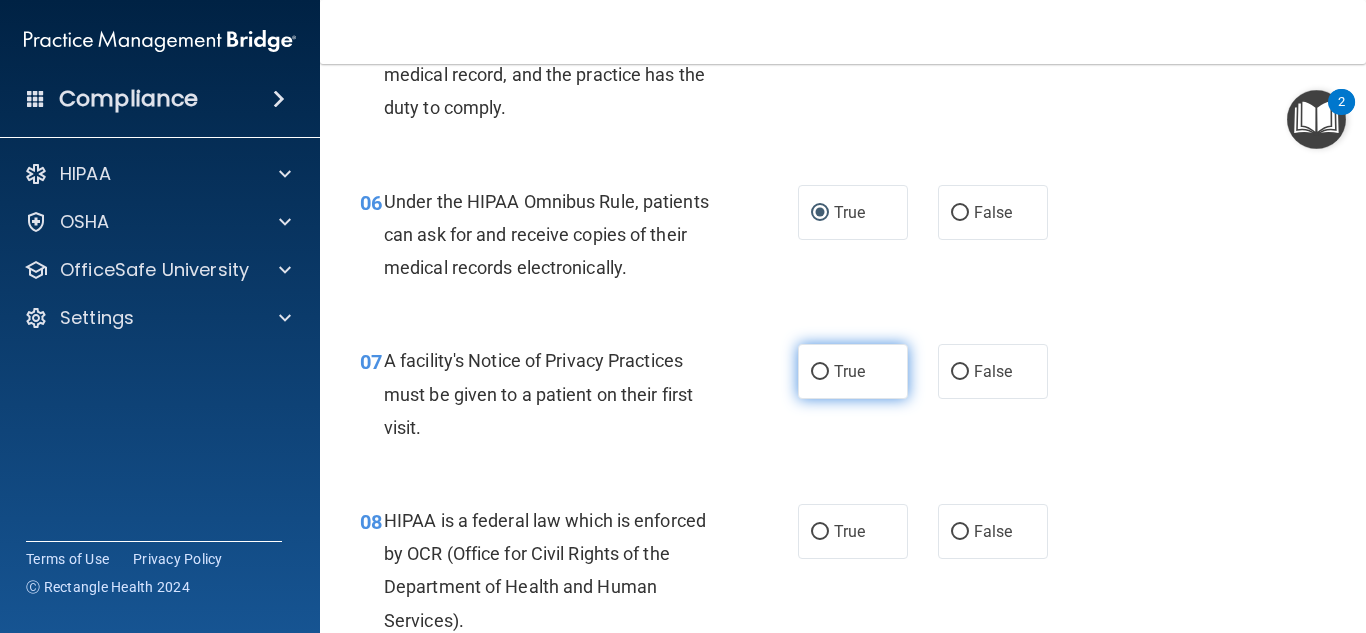 click on "True" at bounding box center [820, 372] 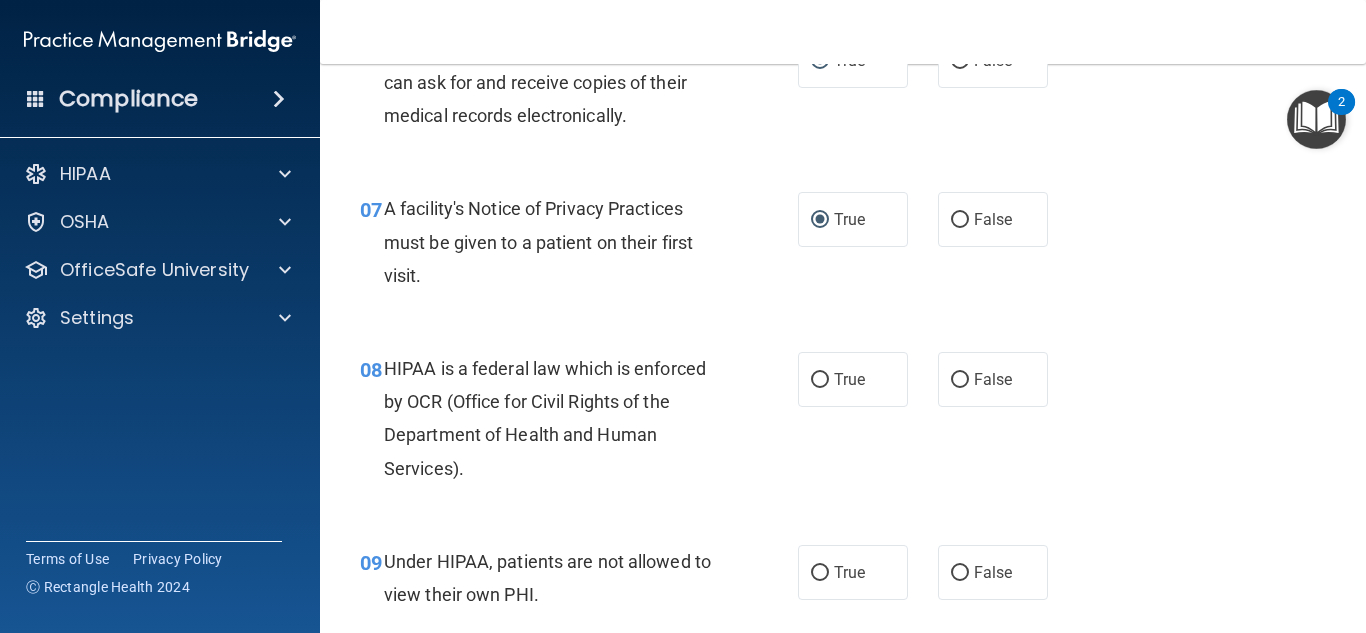 scroll, scrollTop: 1224, scrollLeft: 0, axis: vertical 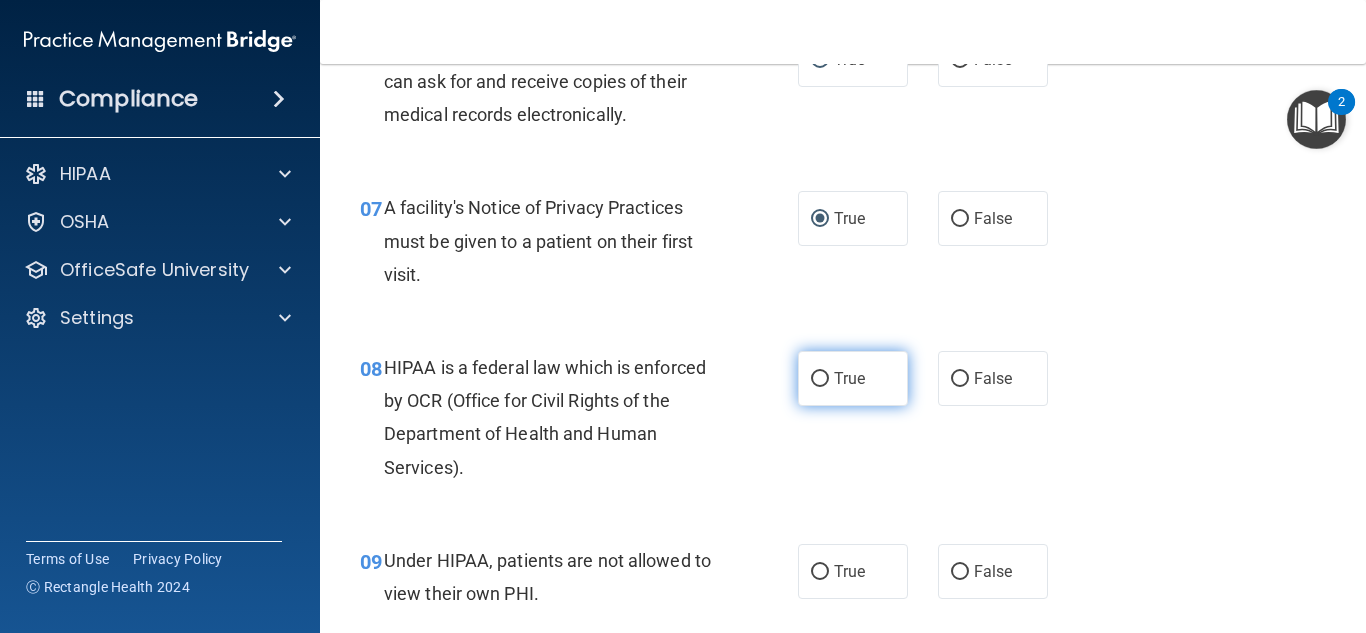 click on "True" at bounding box center [820, 379] 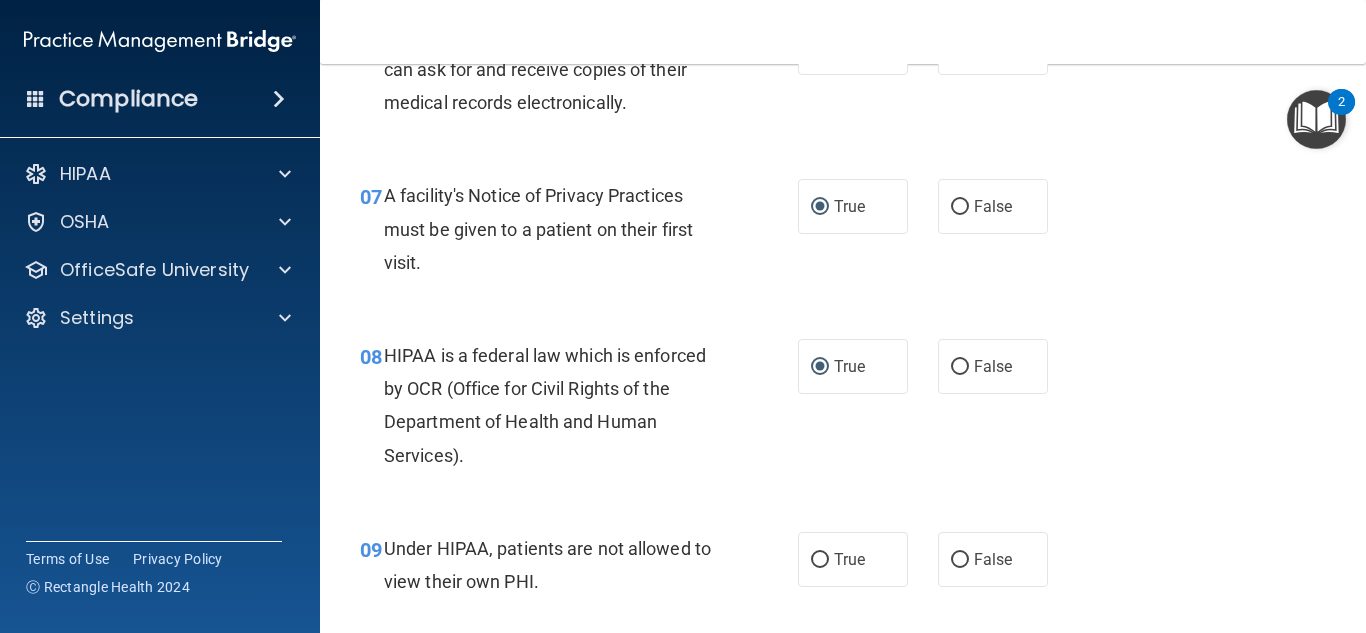 scroll, scrollTop: 1415, scrollLeft: 0, axis: vertical 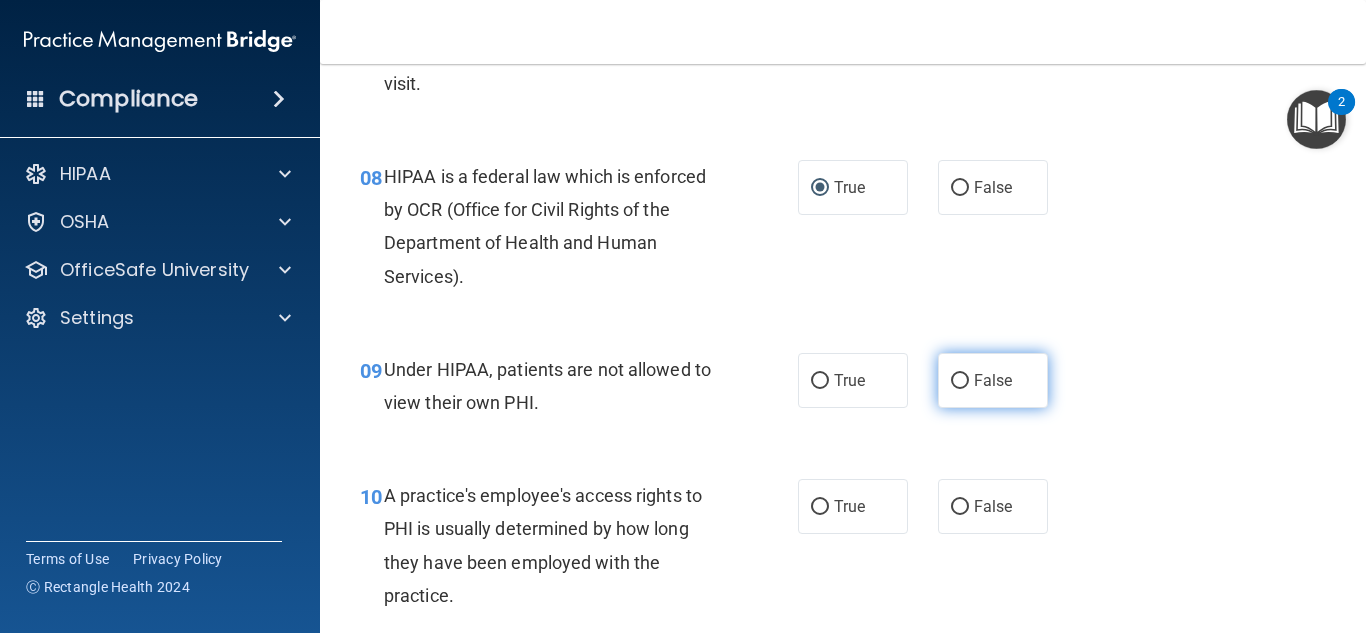 click on "False" at bounding box center [960, 381] 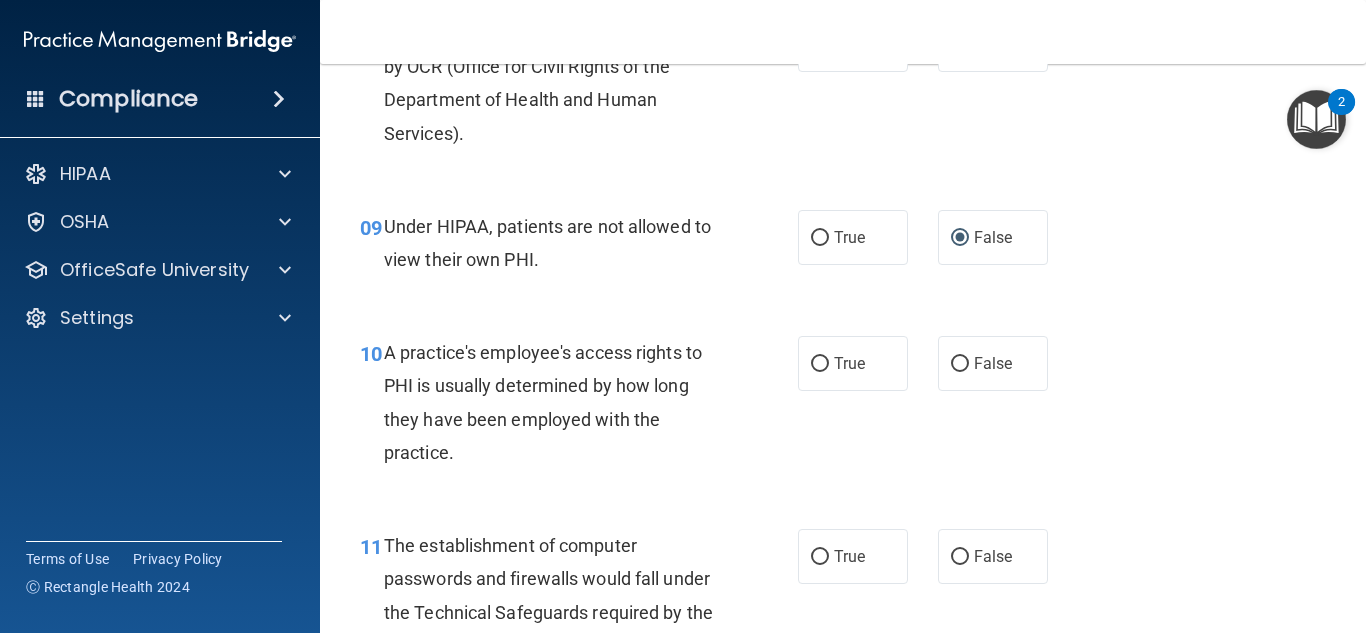 scroll, scrollTop: 1559, scrollLeft: 0, axis: vertical 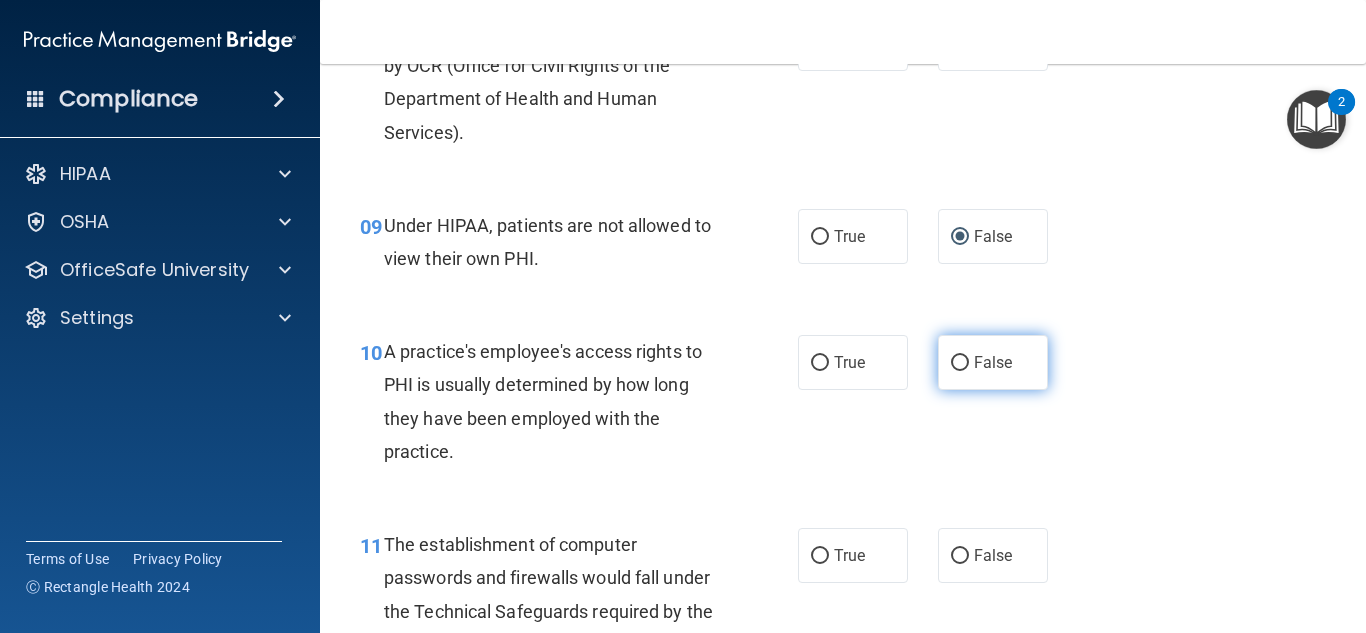 click on "False" at bounding box center [960, 363] 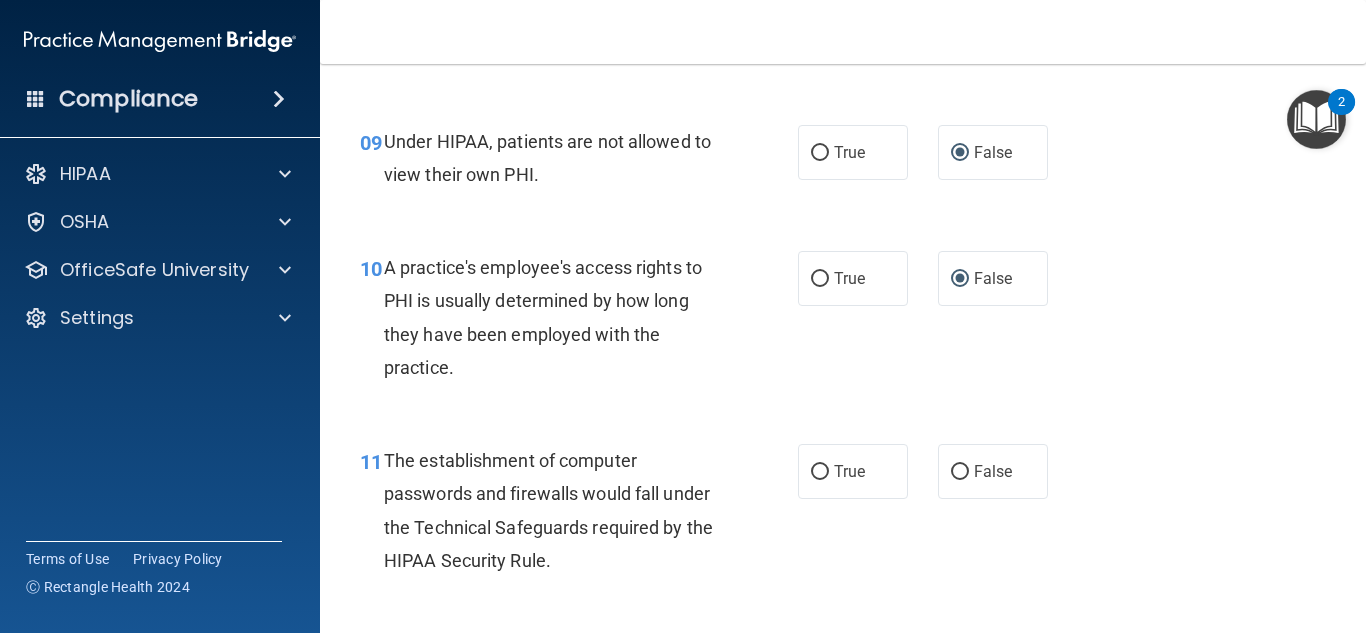 scroll, scrollTop: 1644, scrollLeft: 0, axis: vertical 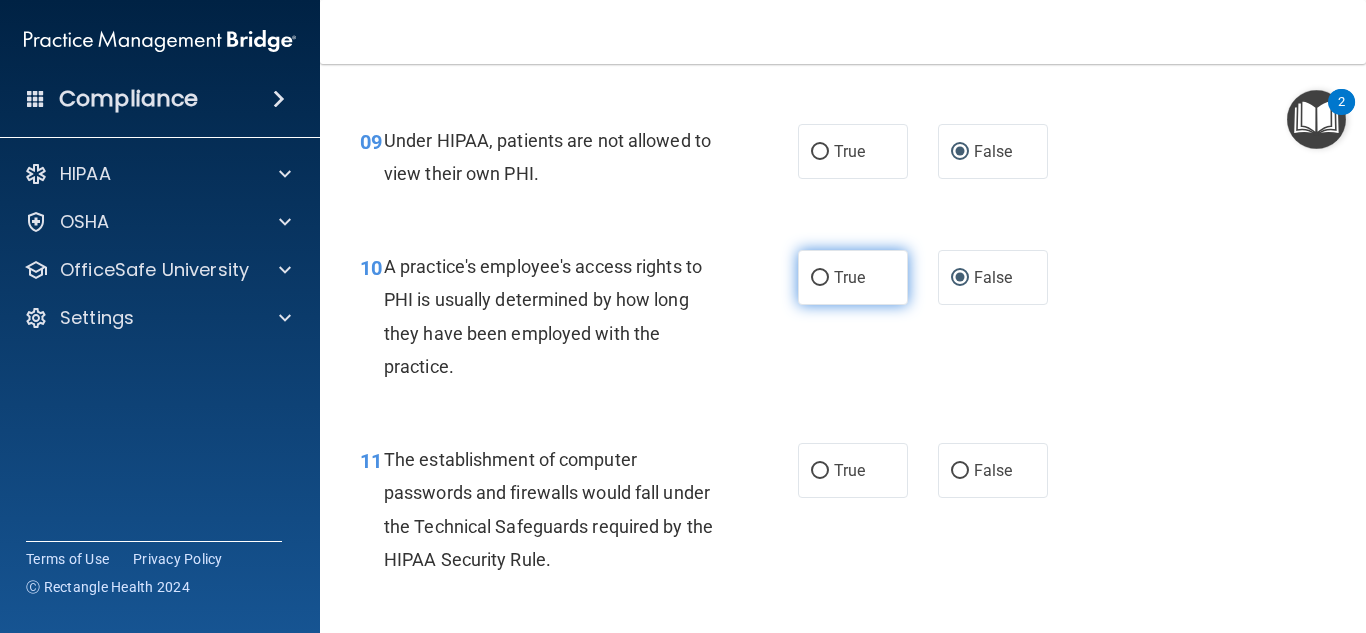 click on "True" at bounding box center (820, 278) 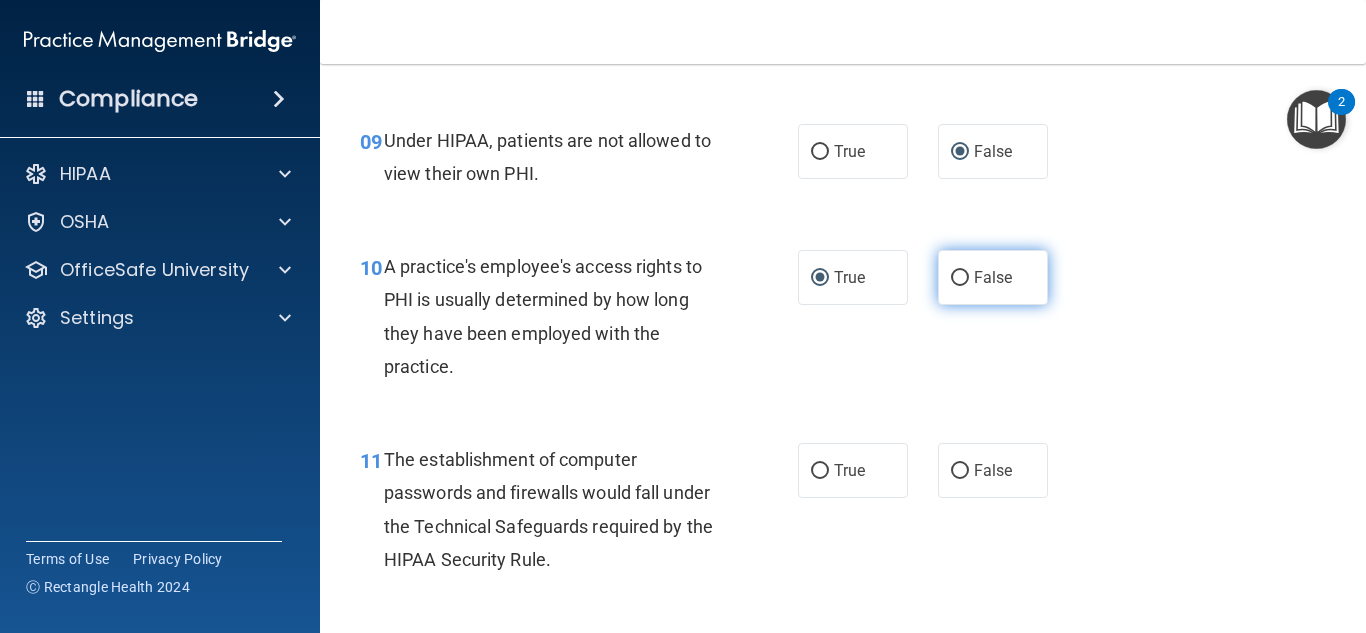 click on "False" at bounding box center (960, 278) 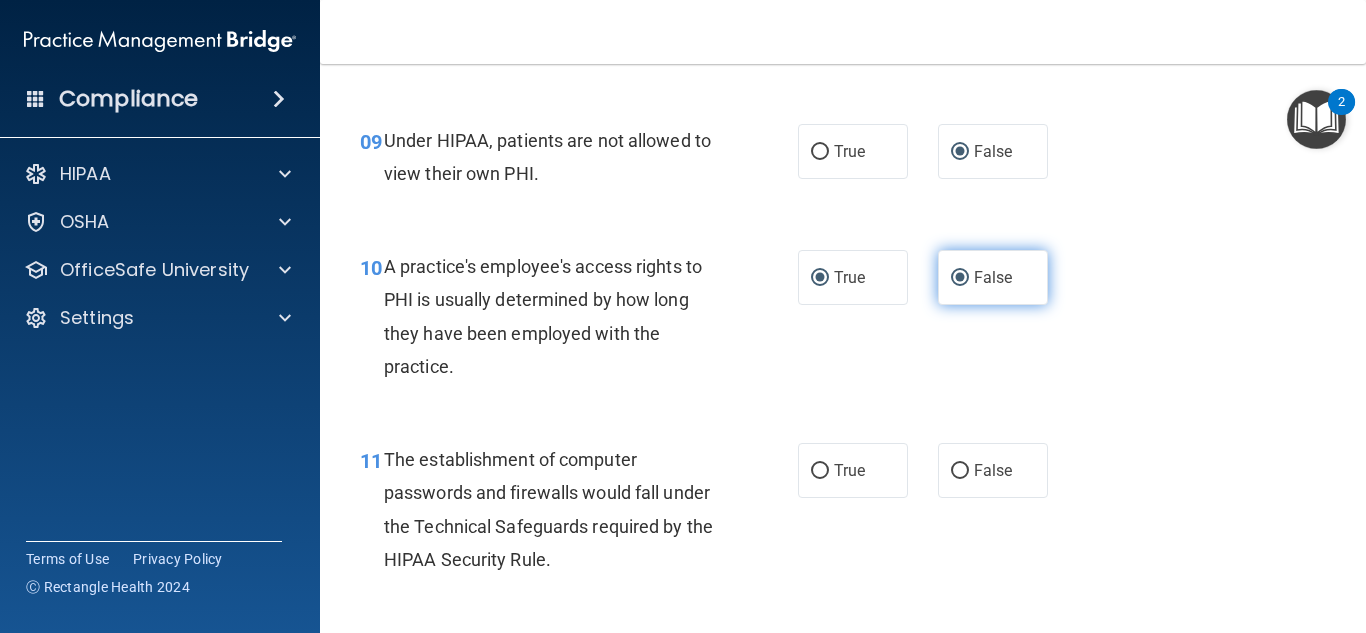 radio on "false" 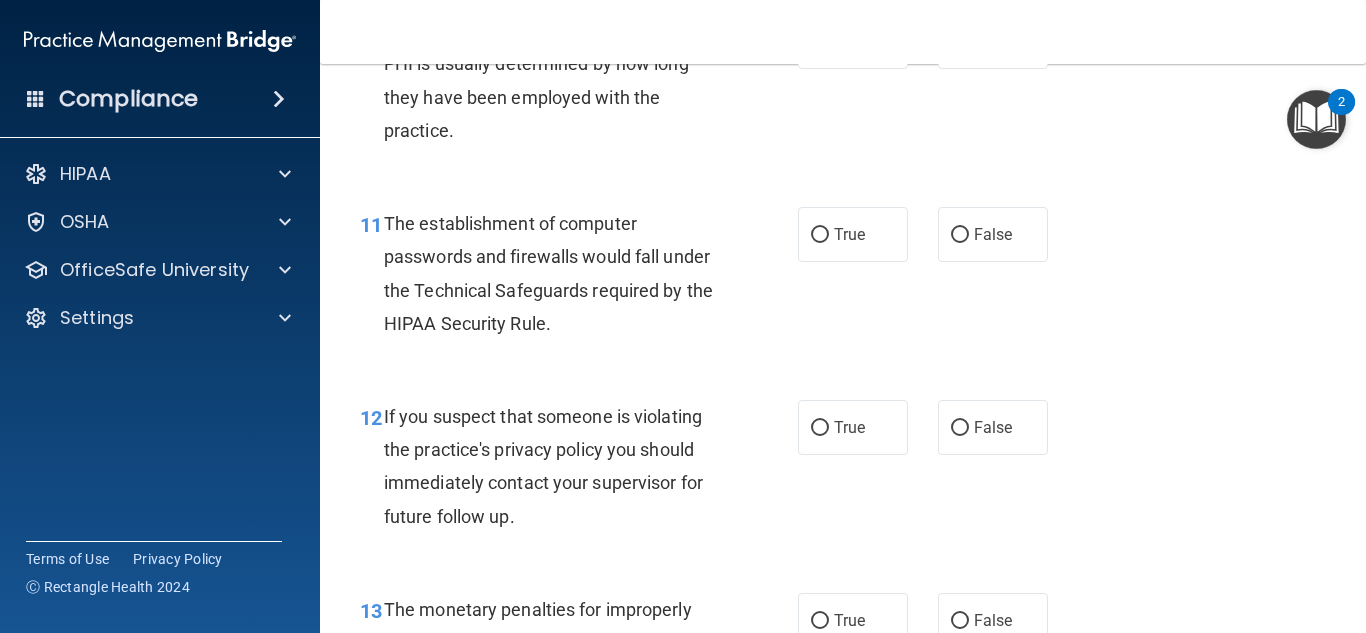 scroll, scrollTop: 1882, scrollLeft: 0, axis: vertical 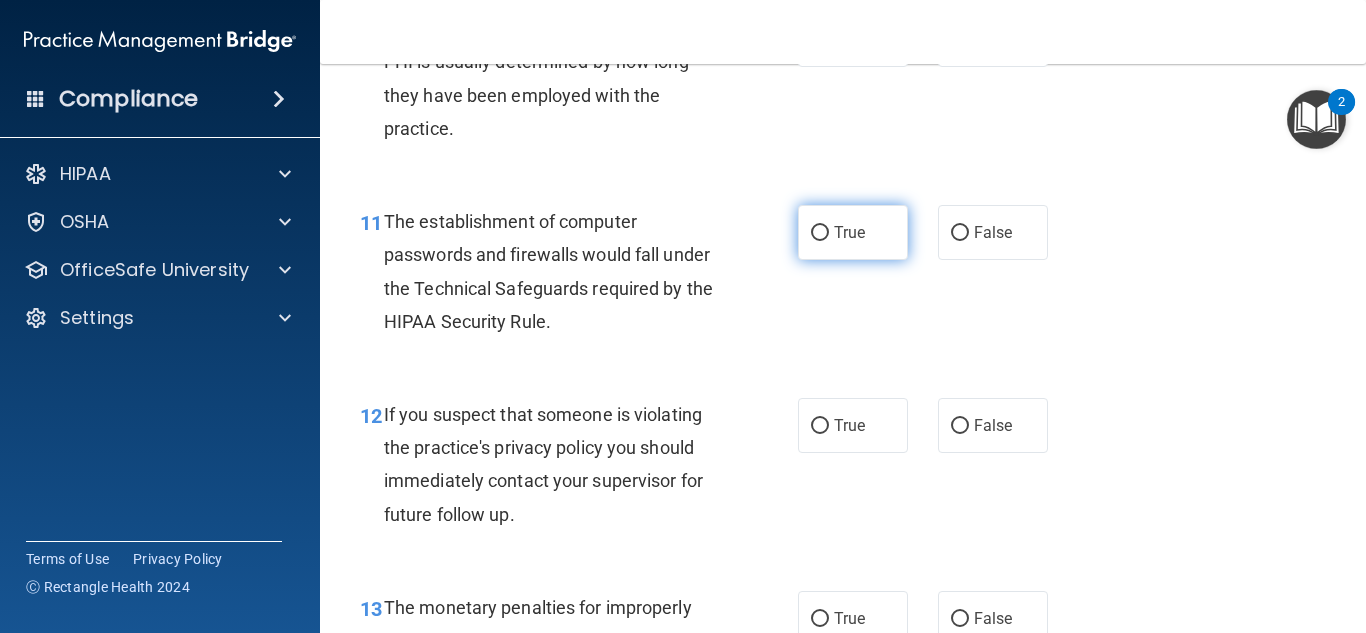 click on "True" at bounding box center [820, 233] 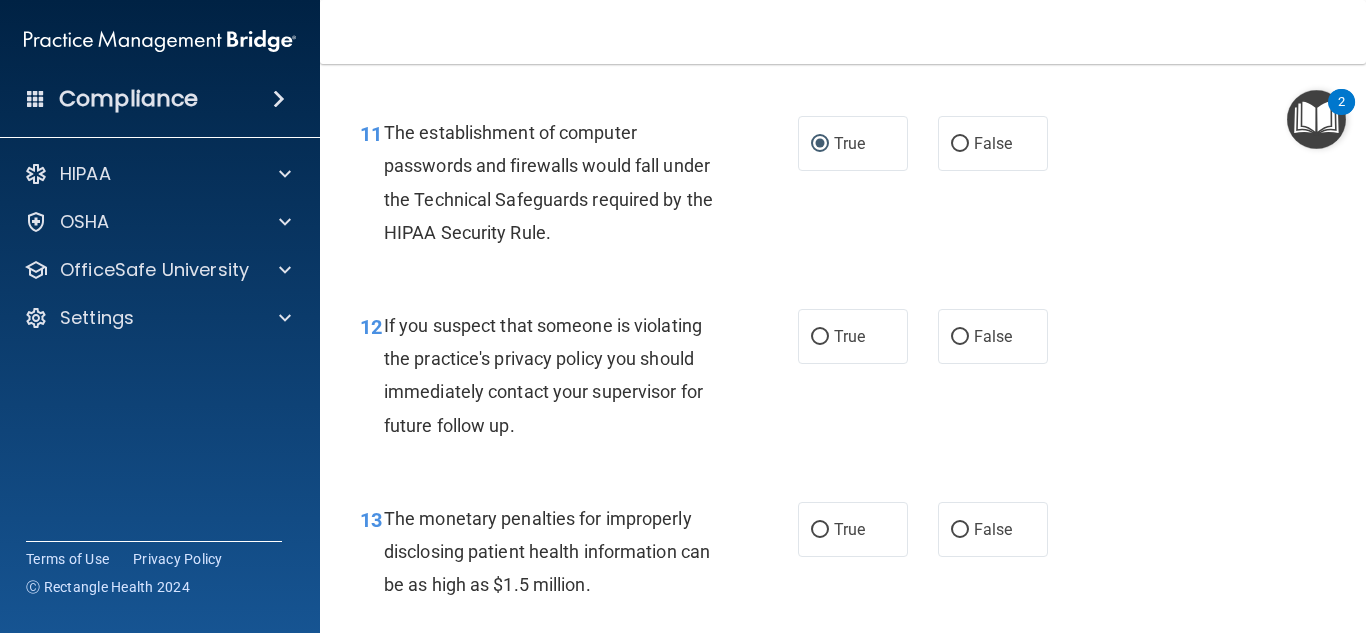scroll, scrollTop: 1972, scrollLeft: 0, axis: vertical 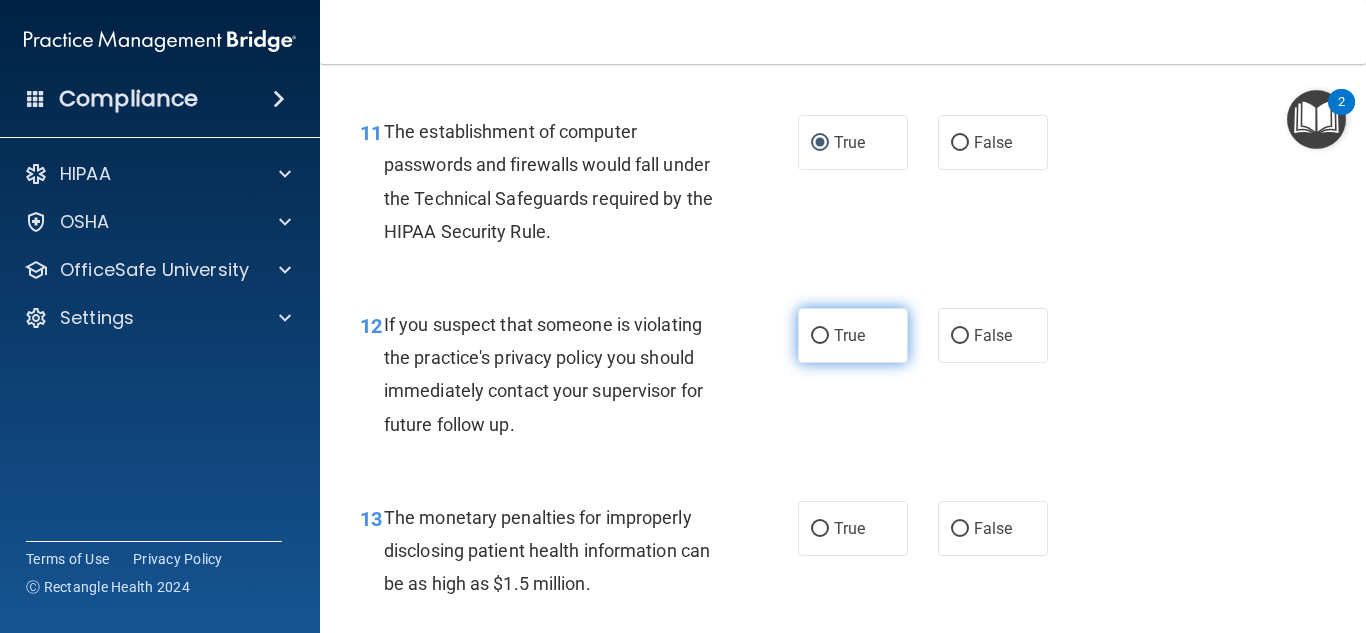 click on "True" at bounding box center (820, 336) 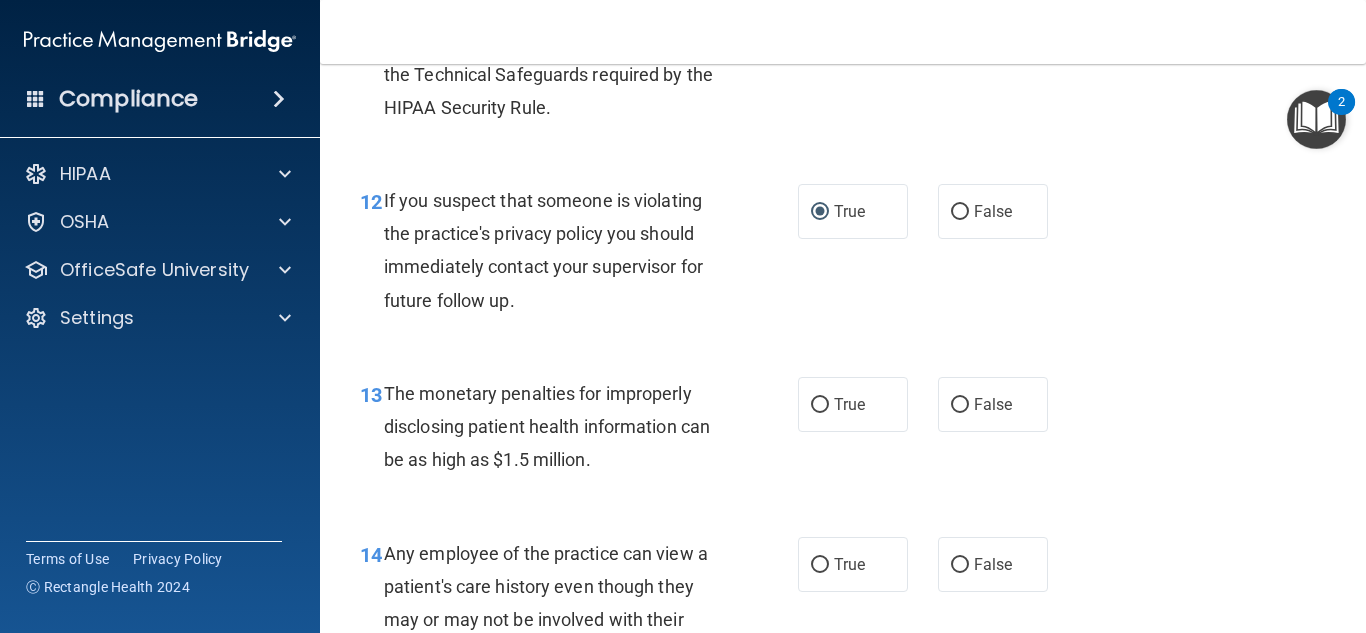 scroll, scrollTop: 2097, scrollLeft: 0, axis: vertical 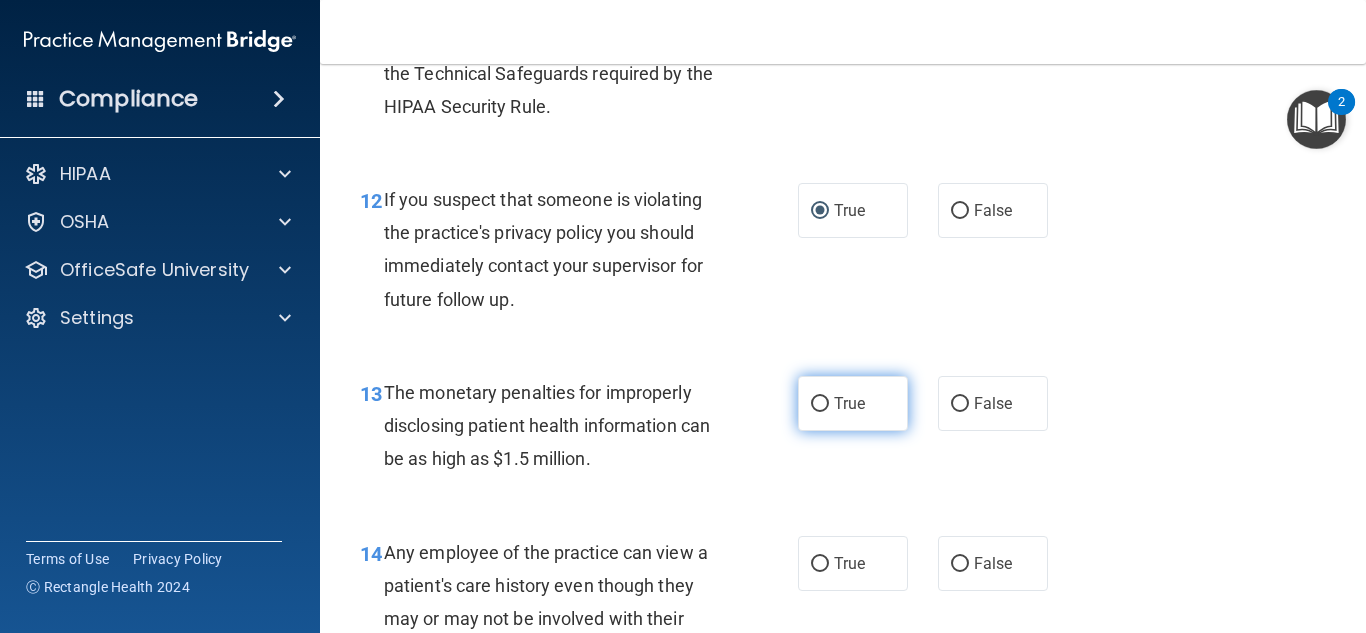 click on "True" at bounding box center (853, 403) 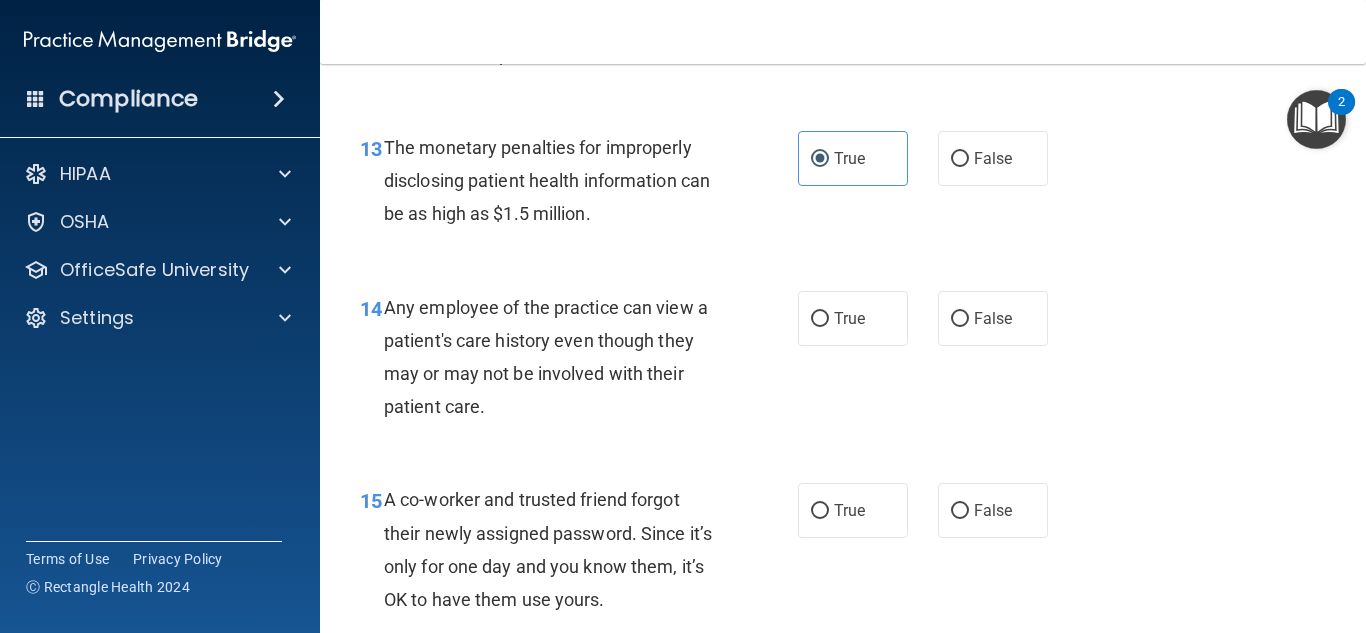 scroll, scrollTop: 2348, scrollLeft: 0, axis: vertical 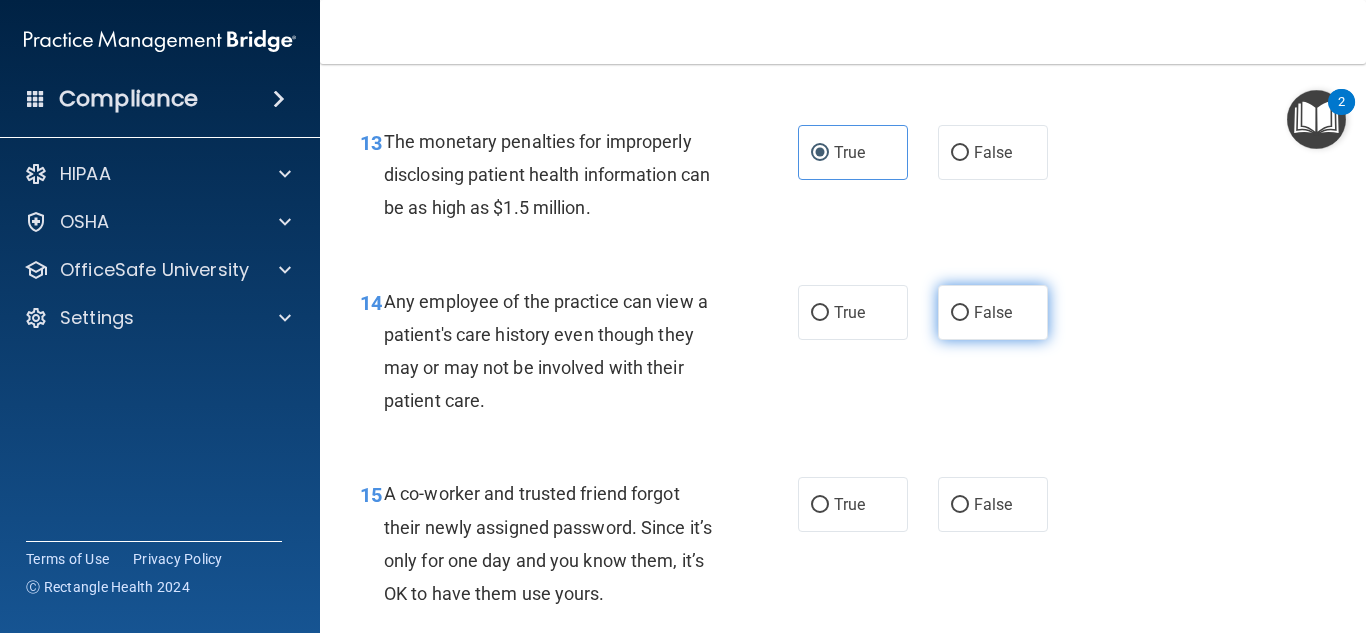 click on "False" at bounding box center [960, 313] 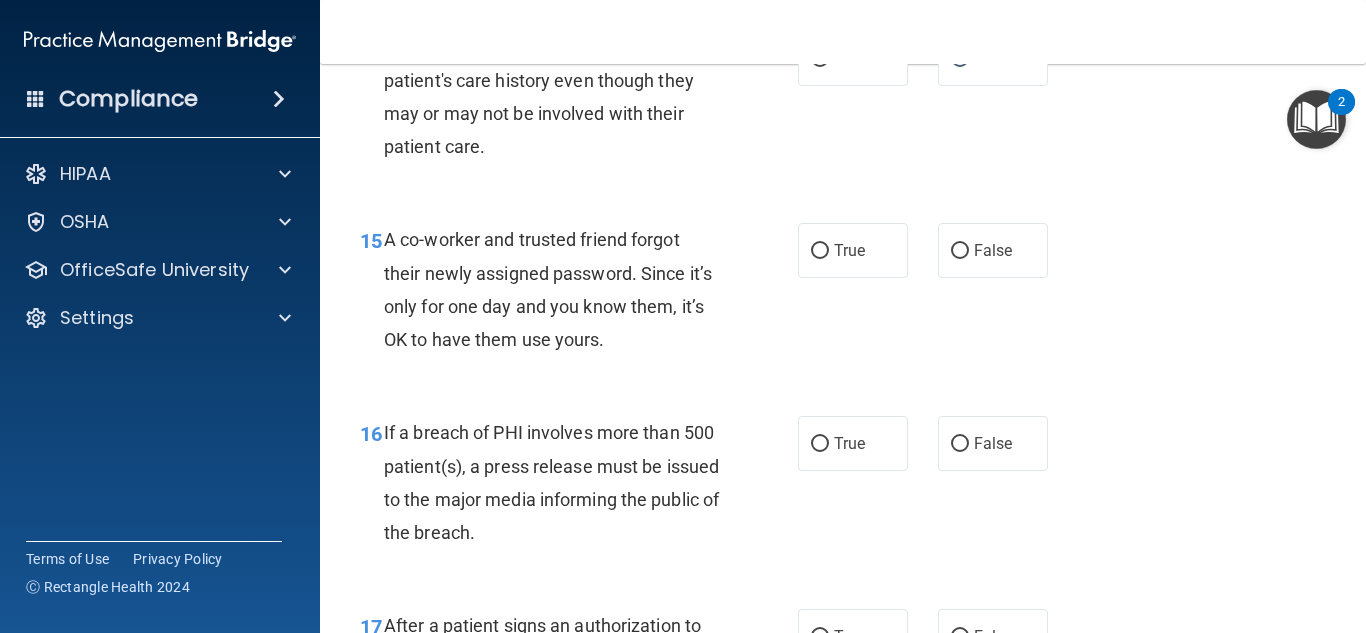 scroll, scrollTop: 2603, scrollLeft: 0, axis: vertical 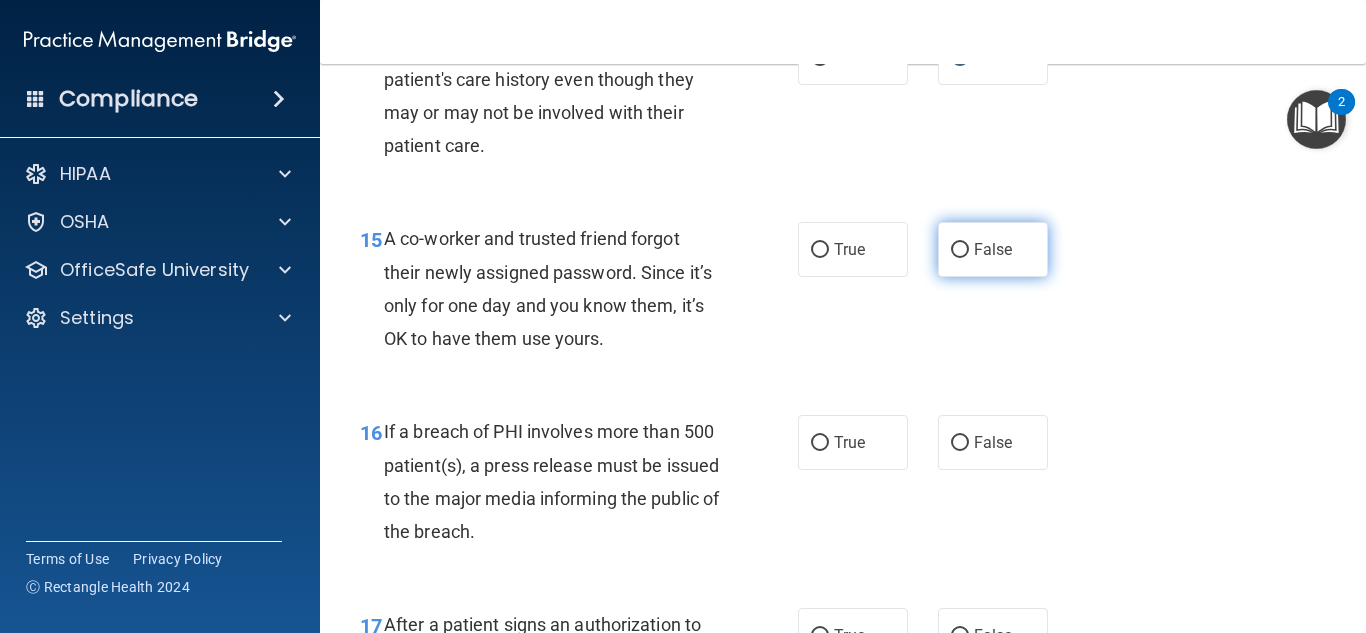 click on "False" at bounding box center (960, 250) 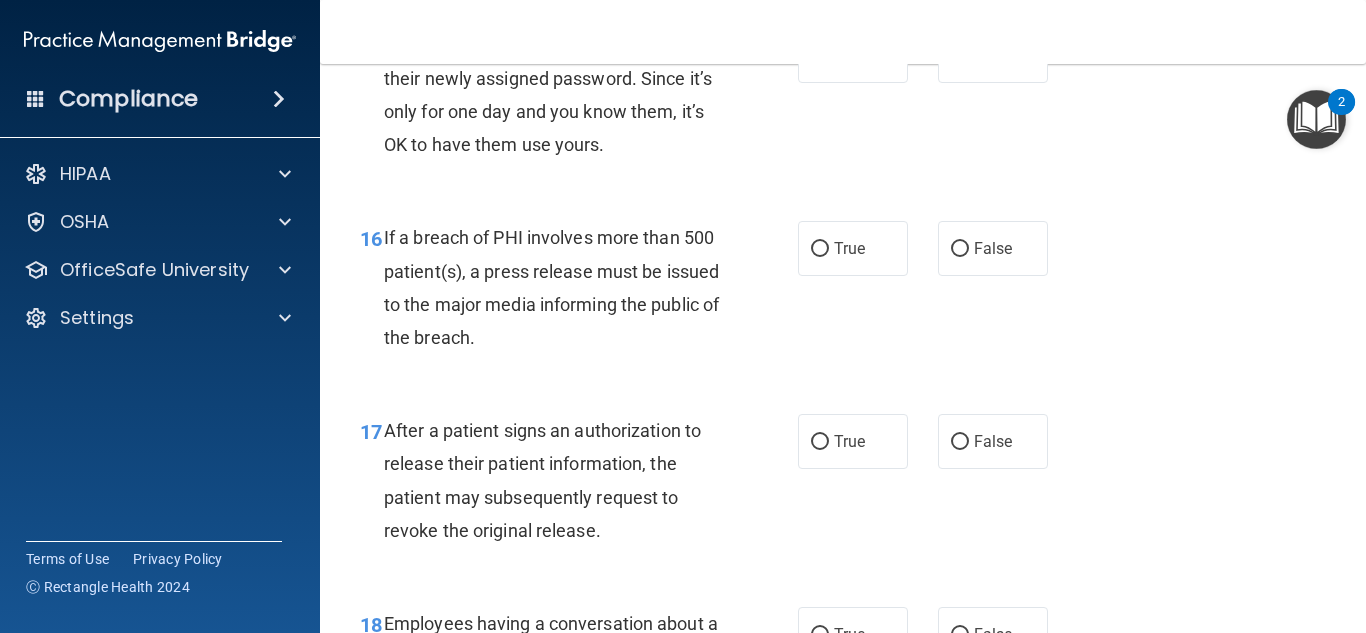 scroll, scrollTop: 2798, scrollLeft: 0, axis: vertical 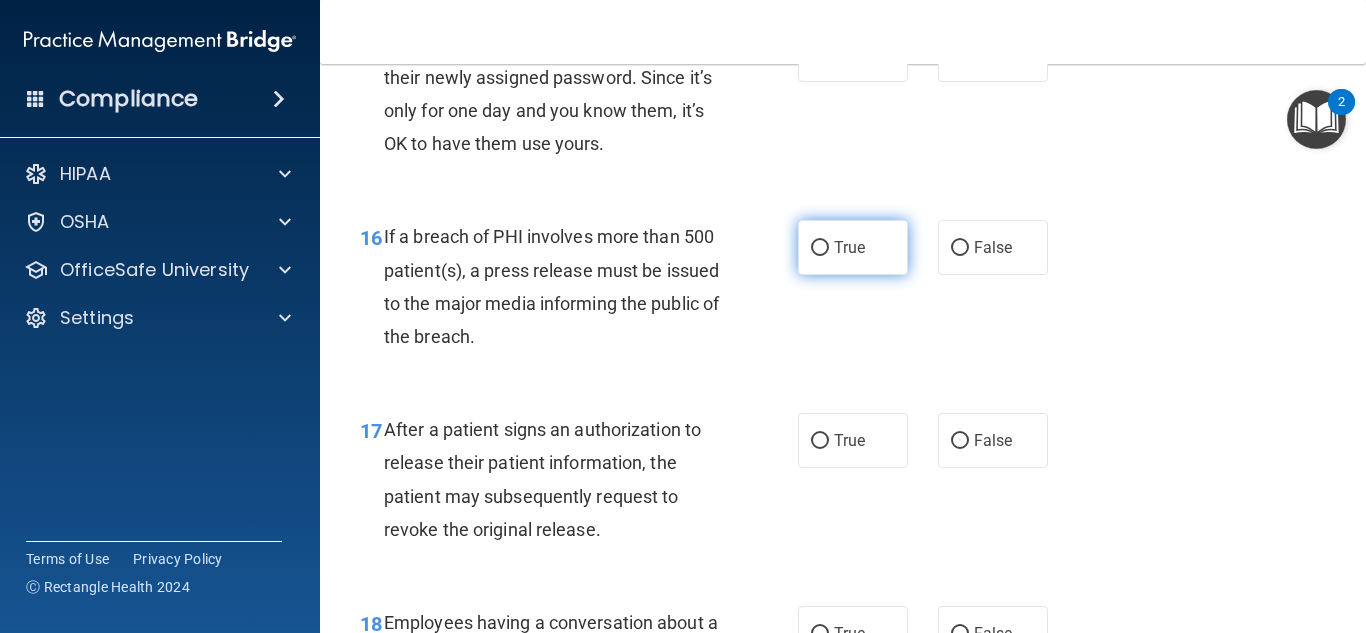 click on "True" at bounding box center [820, 248] 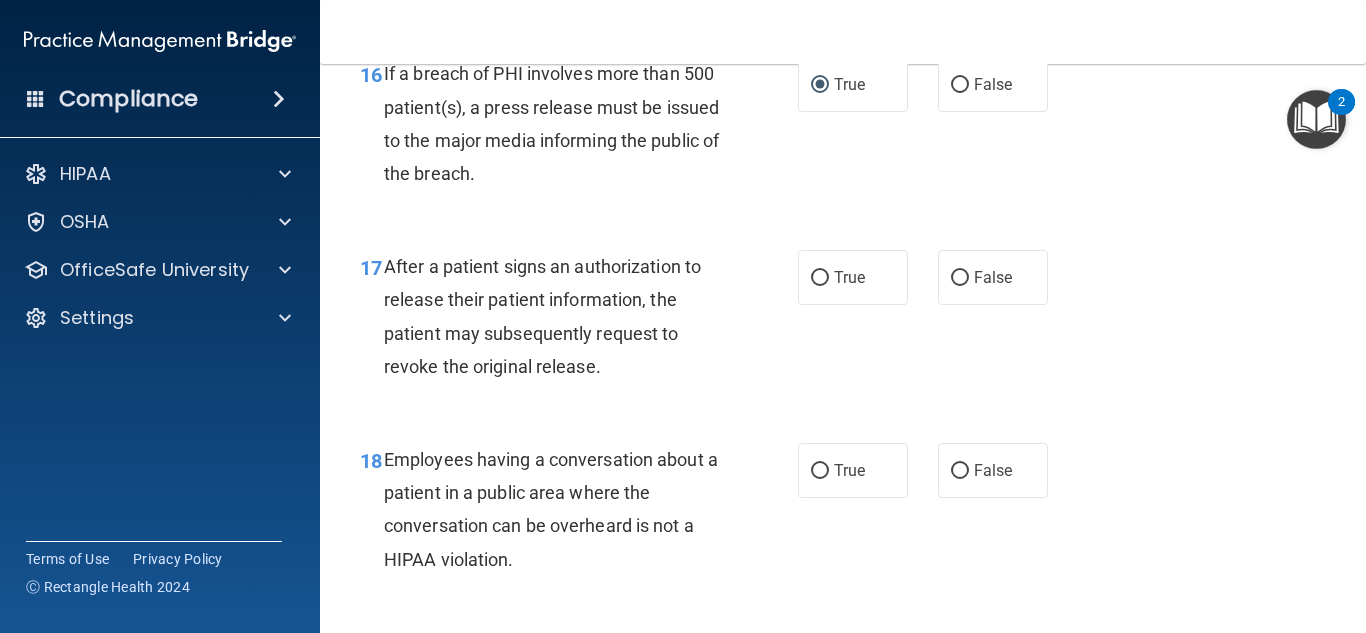 scroll, scrollTop: 2962, scrollLeft: 0, axis: vertical 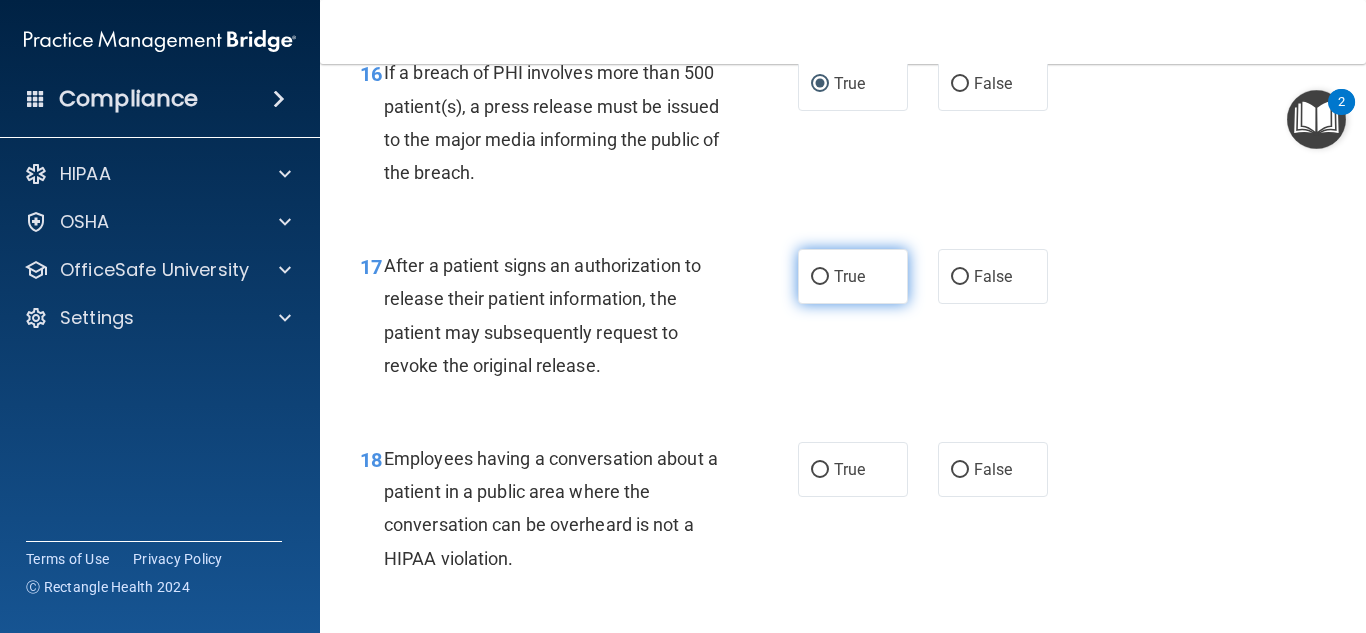 click on "True" at bounding box center (820, 277) 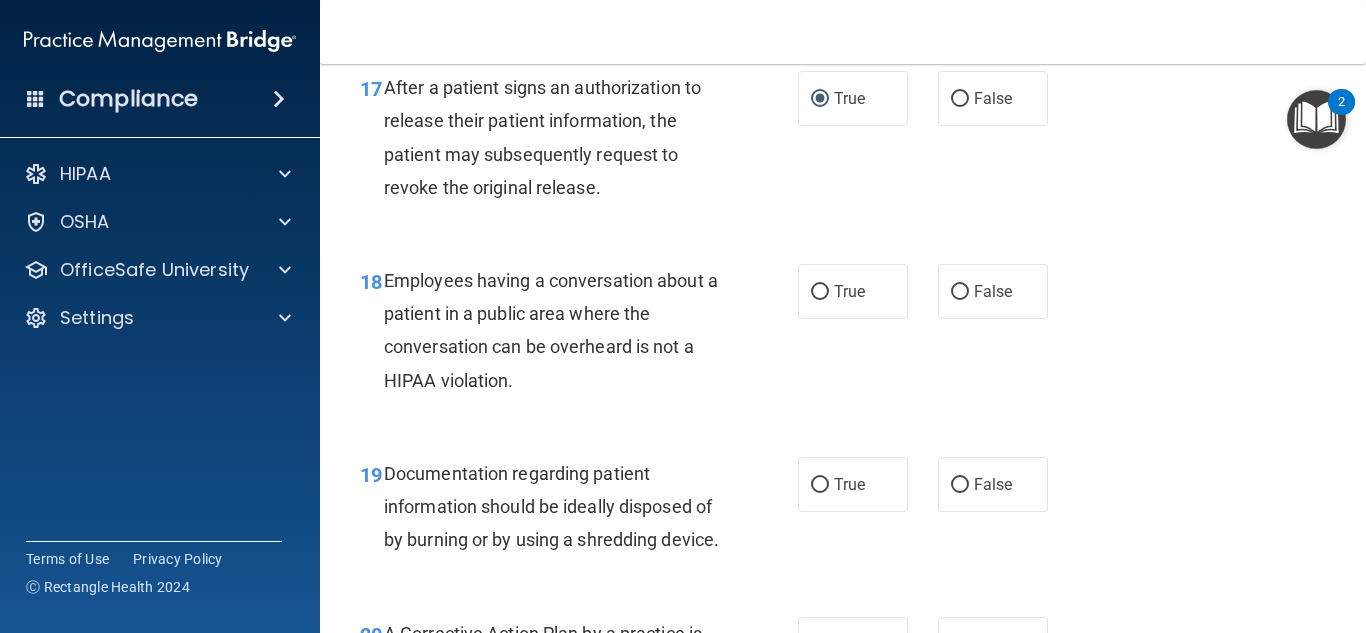 scroll, scrollTop: 3142, scrollLeft: 0, axis: vertical 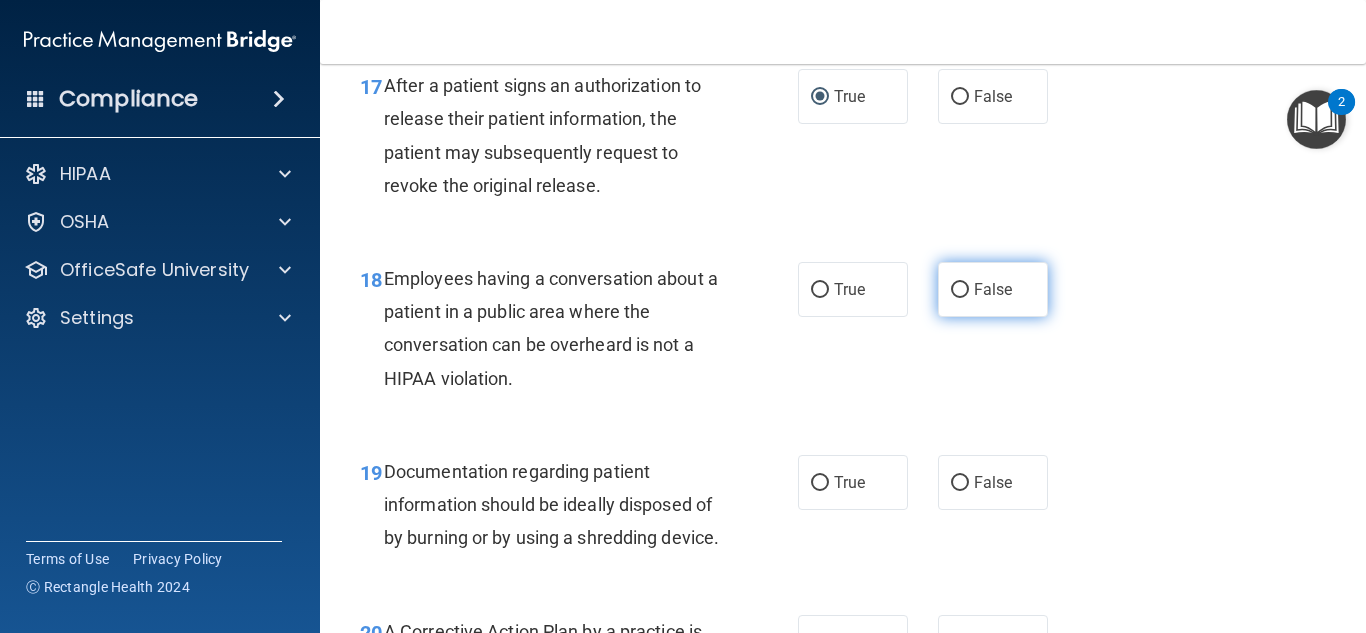 click on "False" at bounding box center (960, 290) 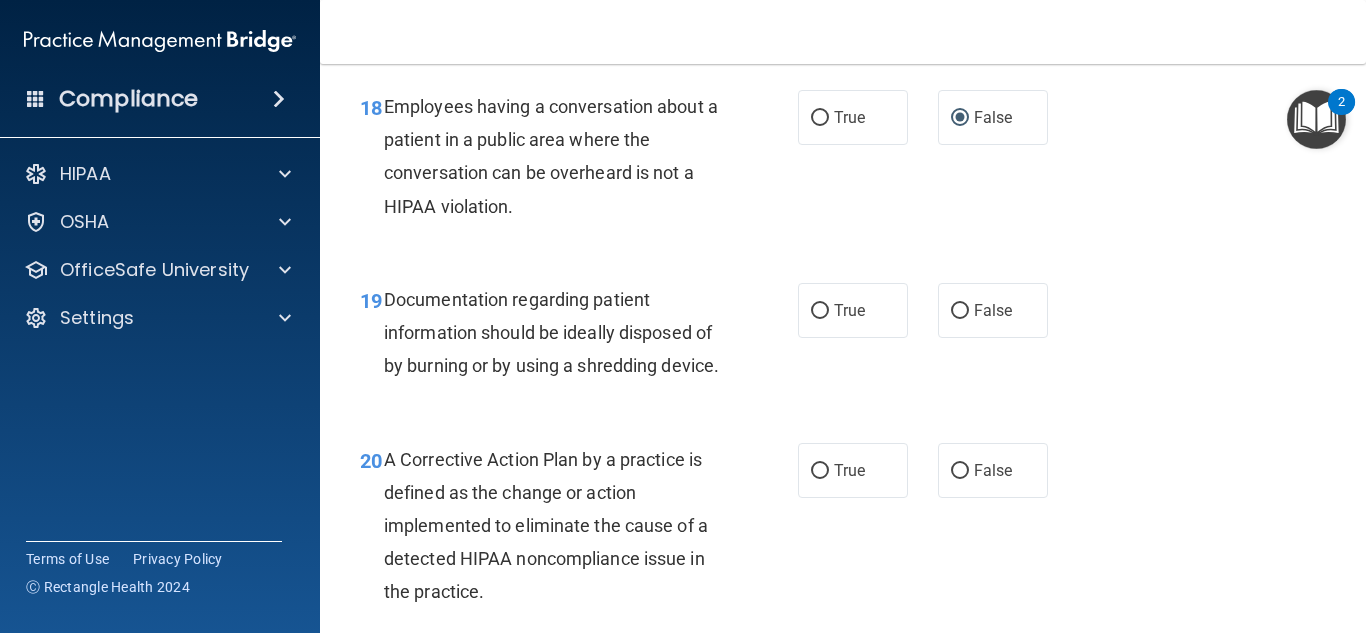 scroll, scrollTop: 3317, scrollLeft: 0, axis: vertical 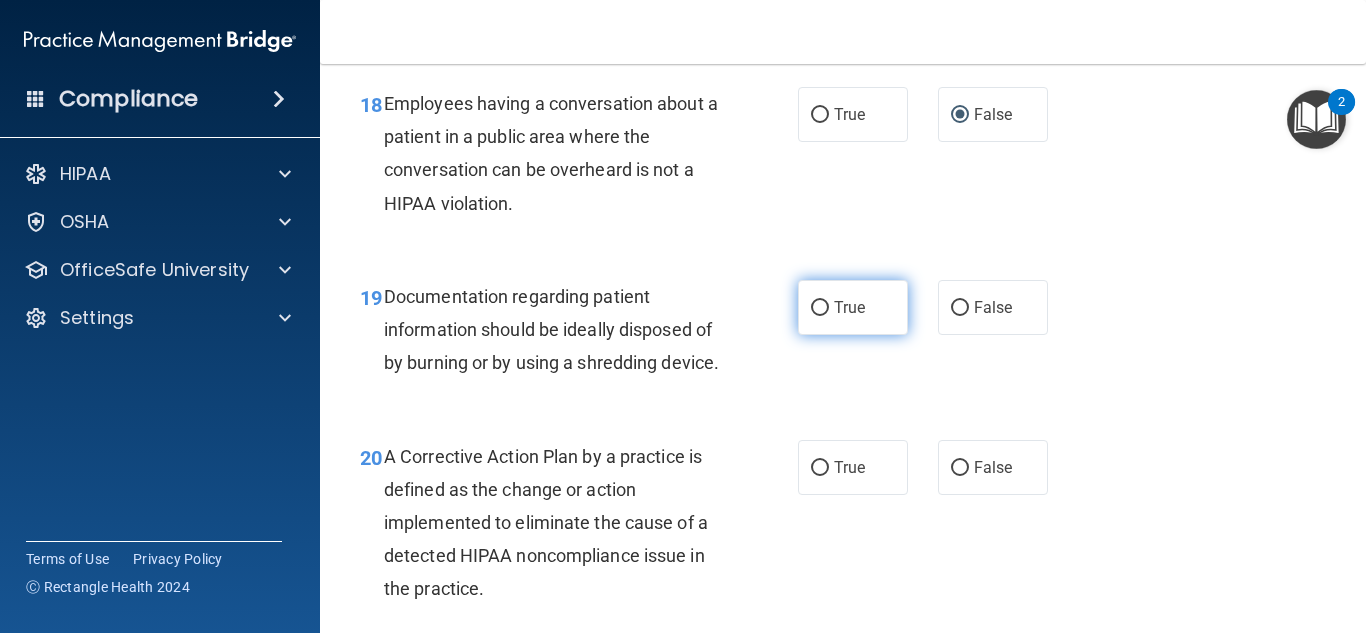 click on "True" at bounding box center [820, 308] 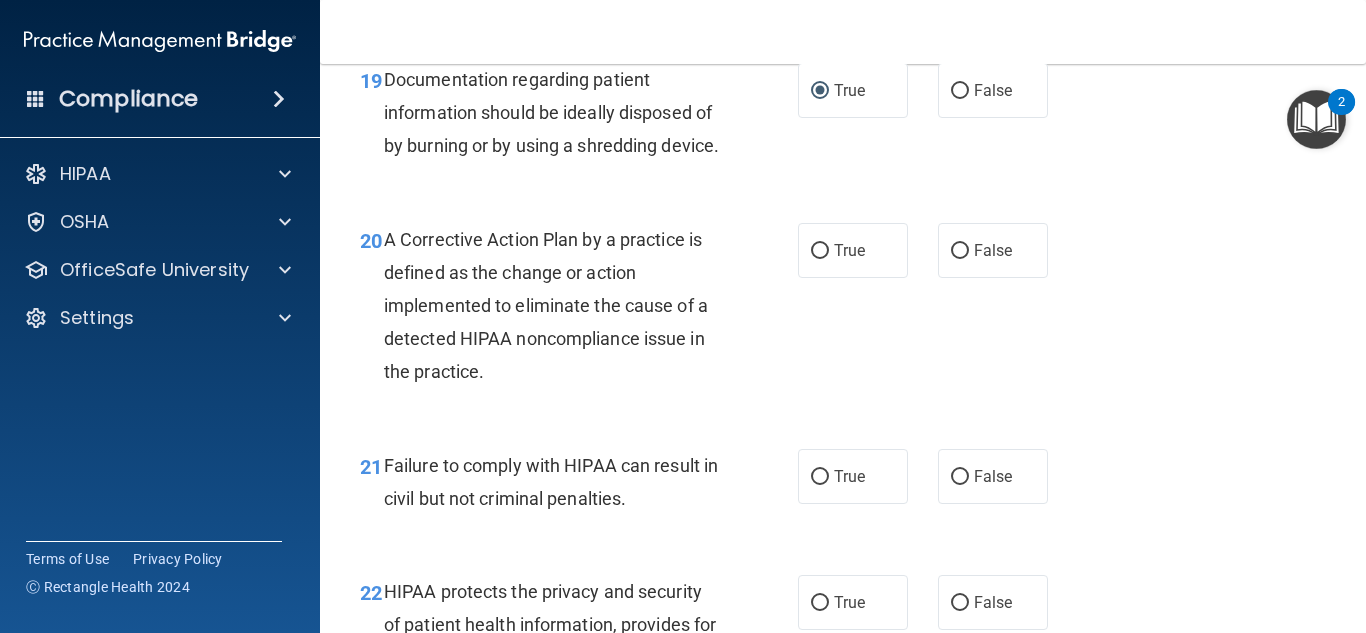 scroll, scrollTop: 3536, scrollLeft: 0, axis: vertical 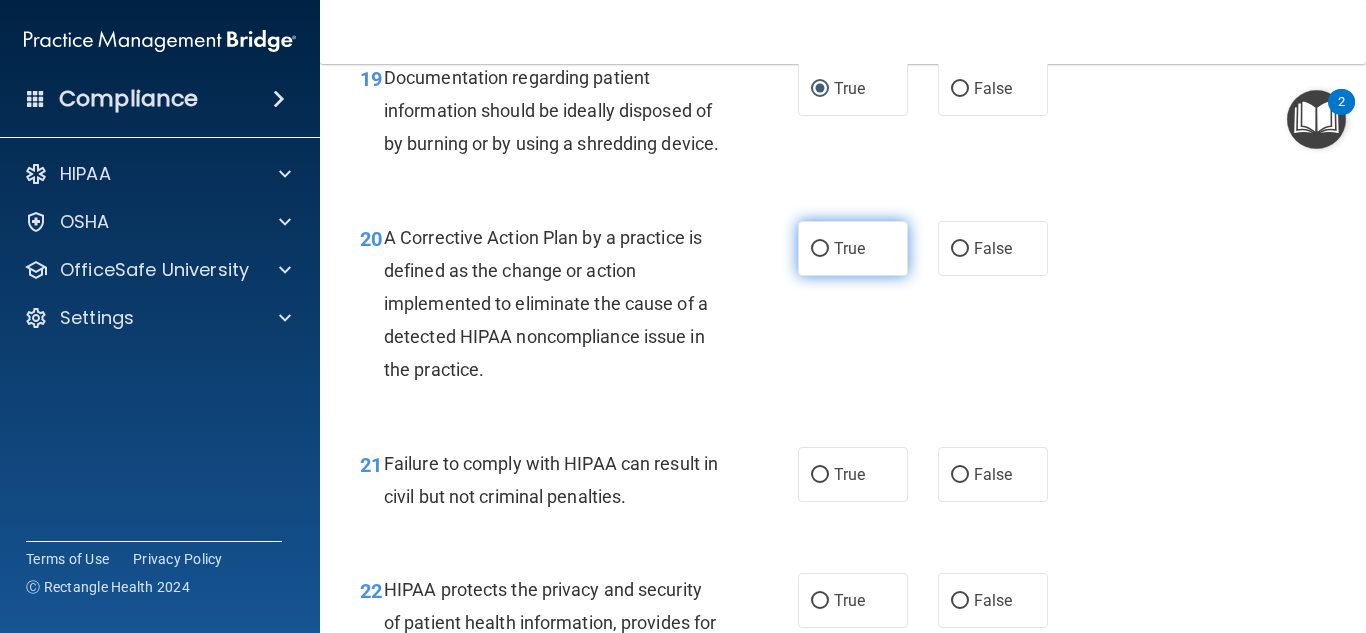 click on "True" at bounding box center [820, 249] 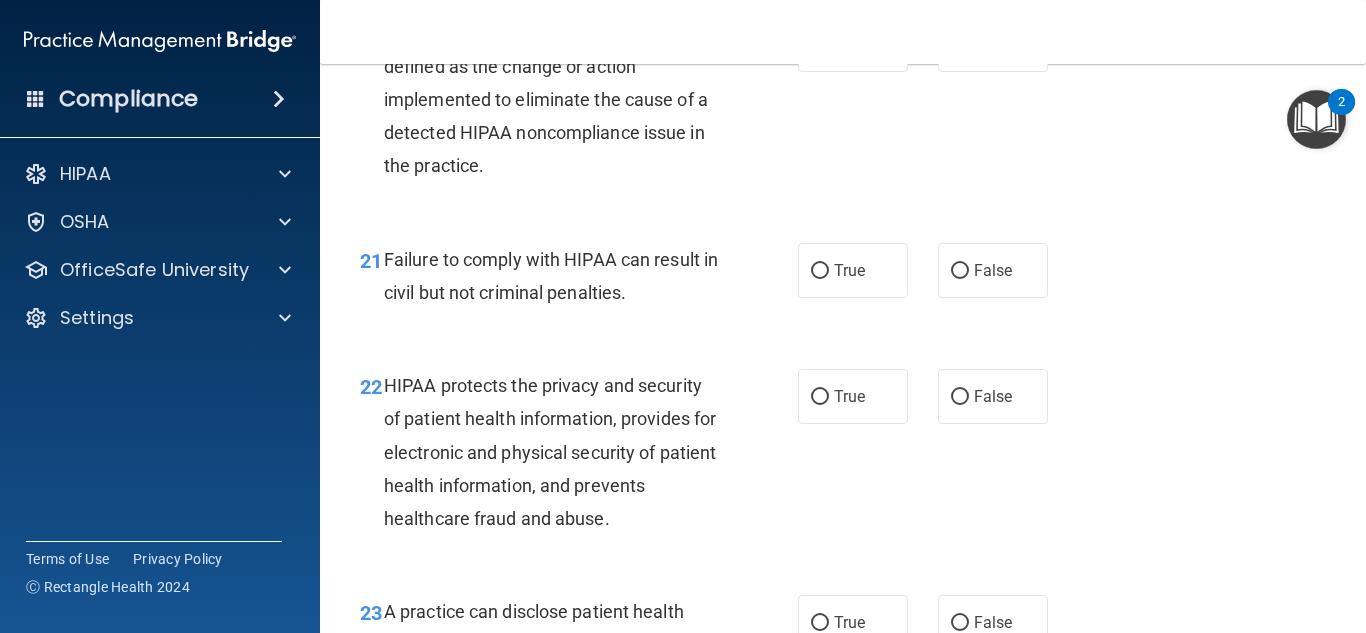 scroll, scrollTop: 3741, scrollLeft: 0, axis: vertical 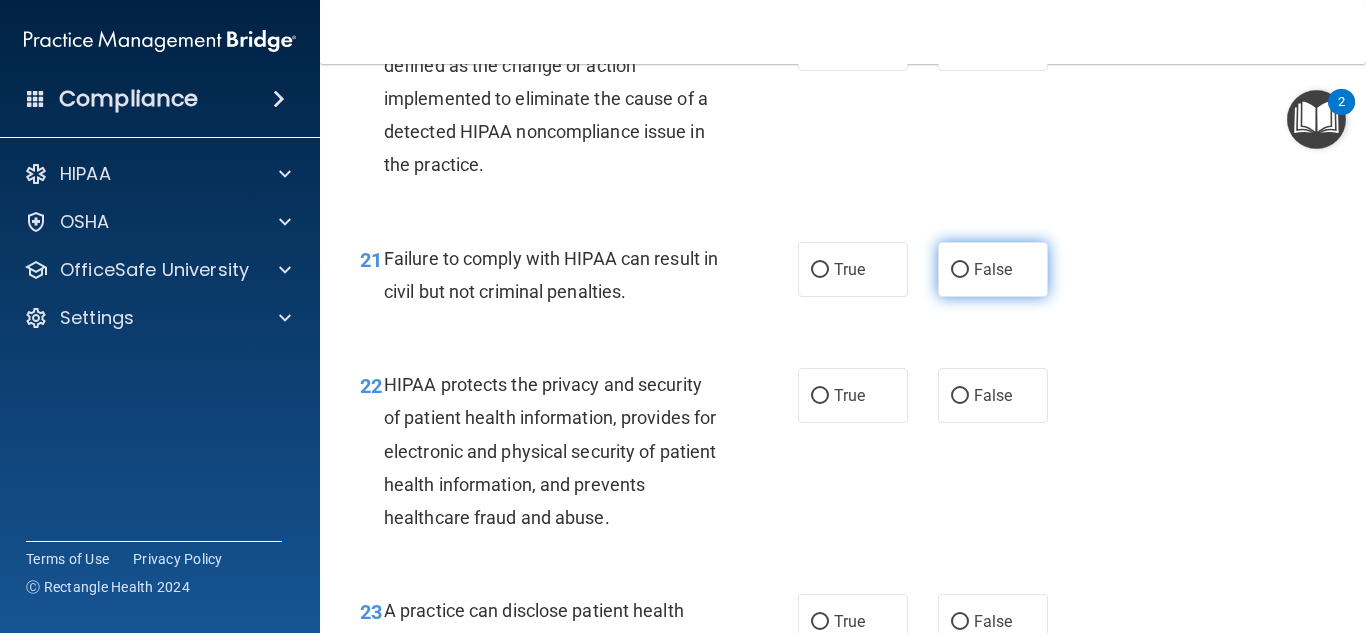 click on "False" at bounding box center [960, 270] 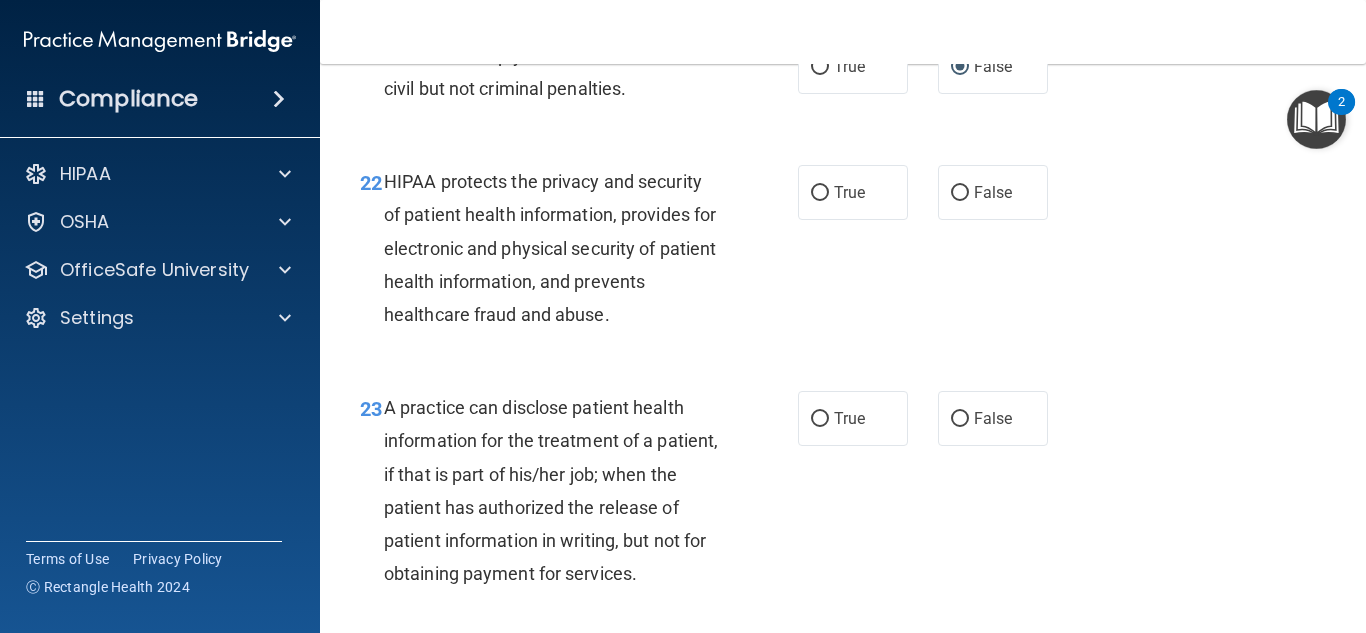 scroll, scrollTop: 3945, scrollLeft: 0, axis: vertical 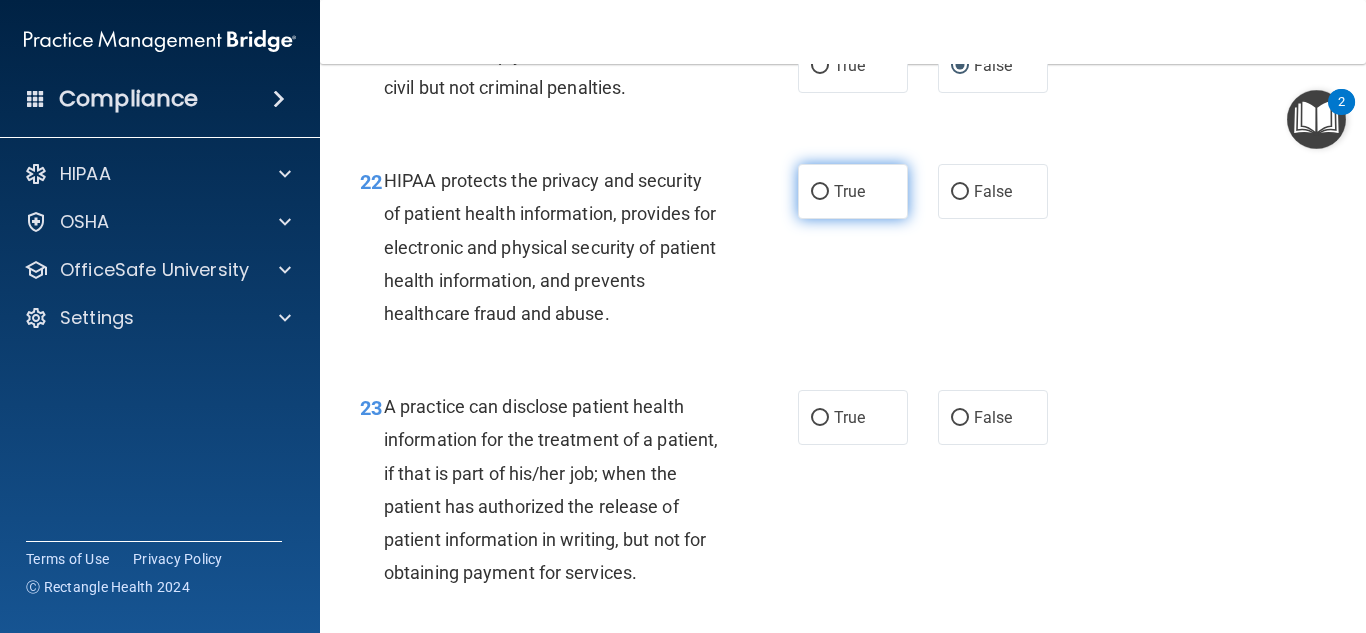 click on "True" at bounding box center [820, 192] 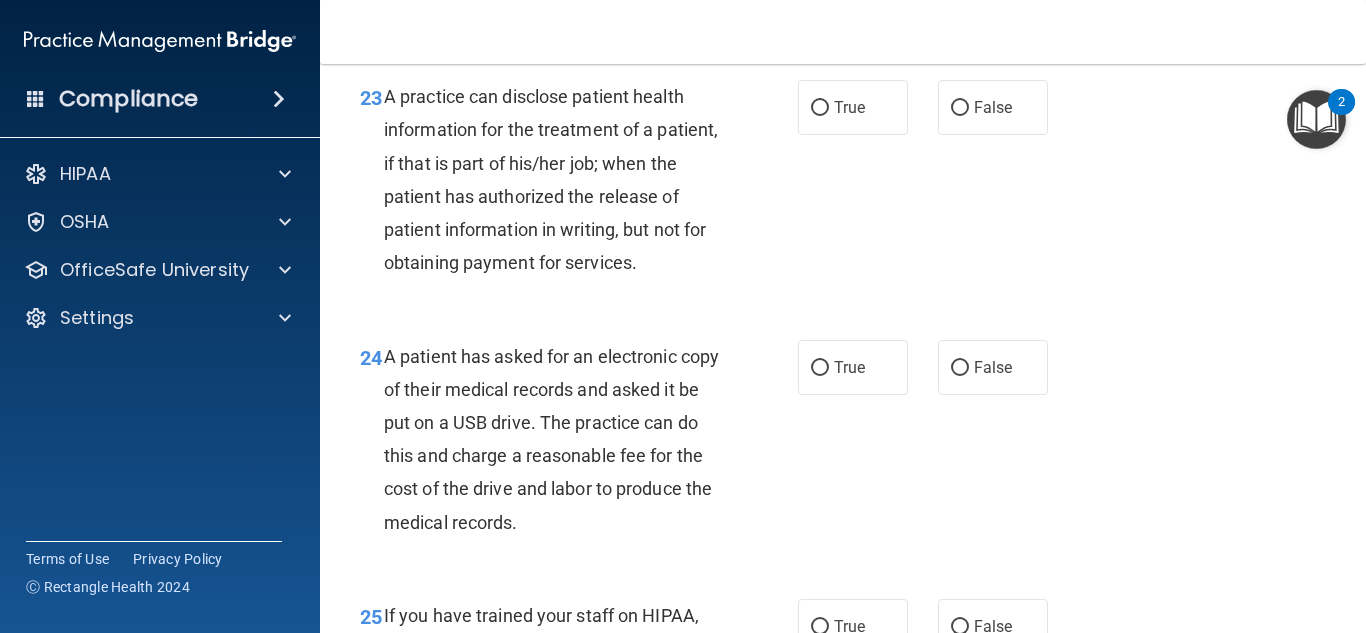 scroll, scrollTop: 4256, scrollLeft: 0, axis: vertical 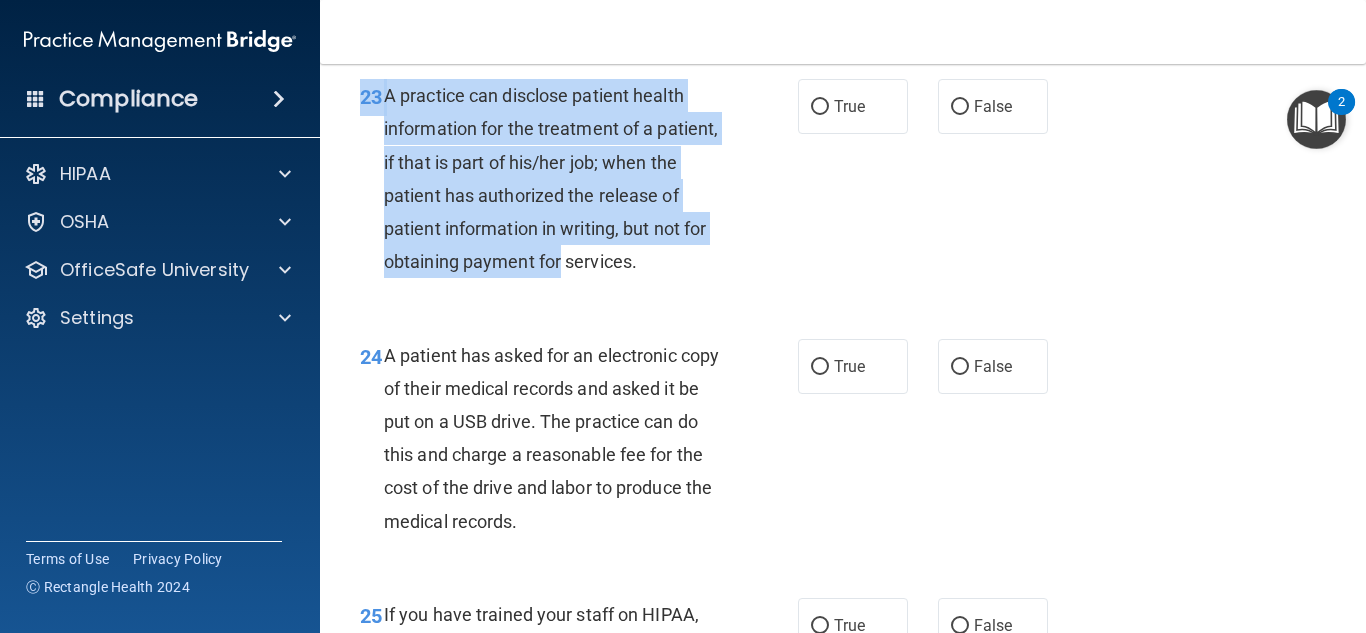 drag, startPoint x: 737, startPoint y: 294, endPoint x: 849, endPoint y: 199, distance: 146.86388 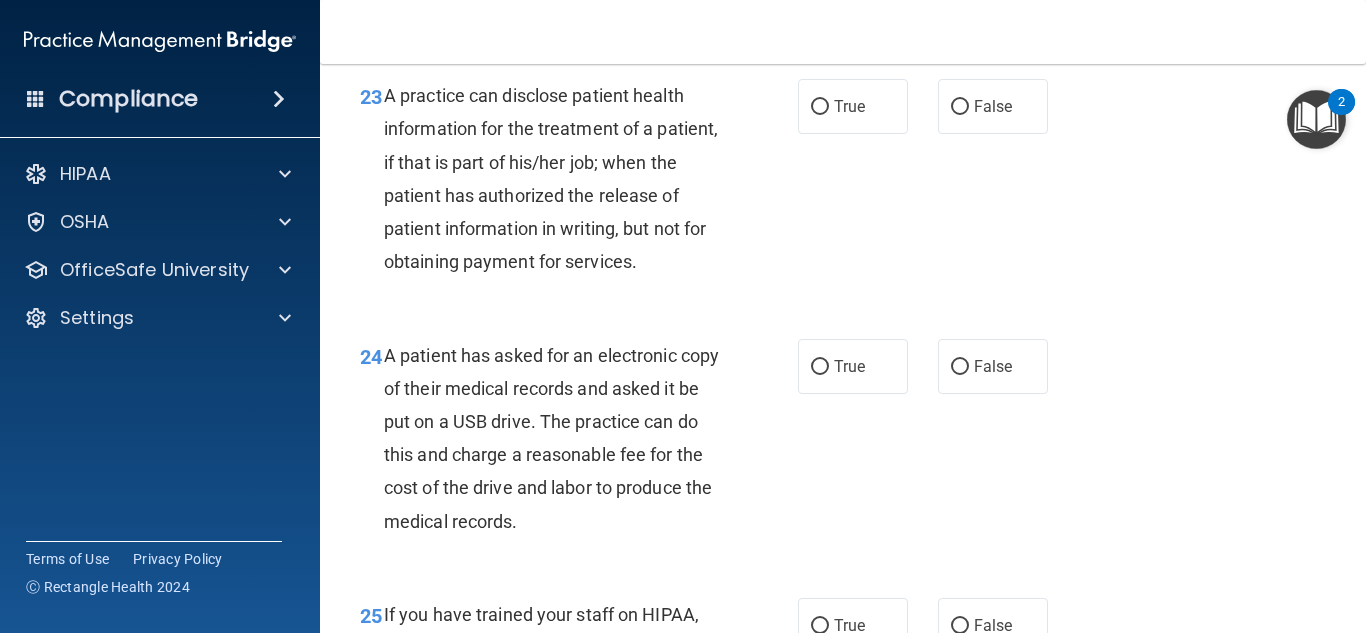click on "23       A practice can disclose patient health information for the treatment of a patient, if that is part of his/her job; when the patient has authorized the release of patient information in writing, but not for obtaining payment for services.                 True           False" at bounding box center [843, 183] 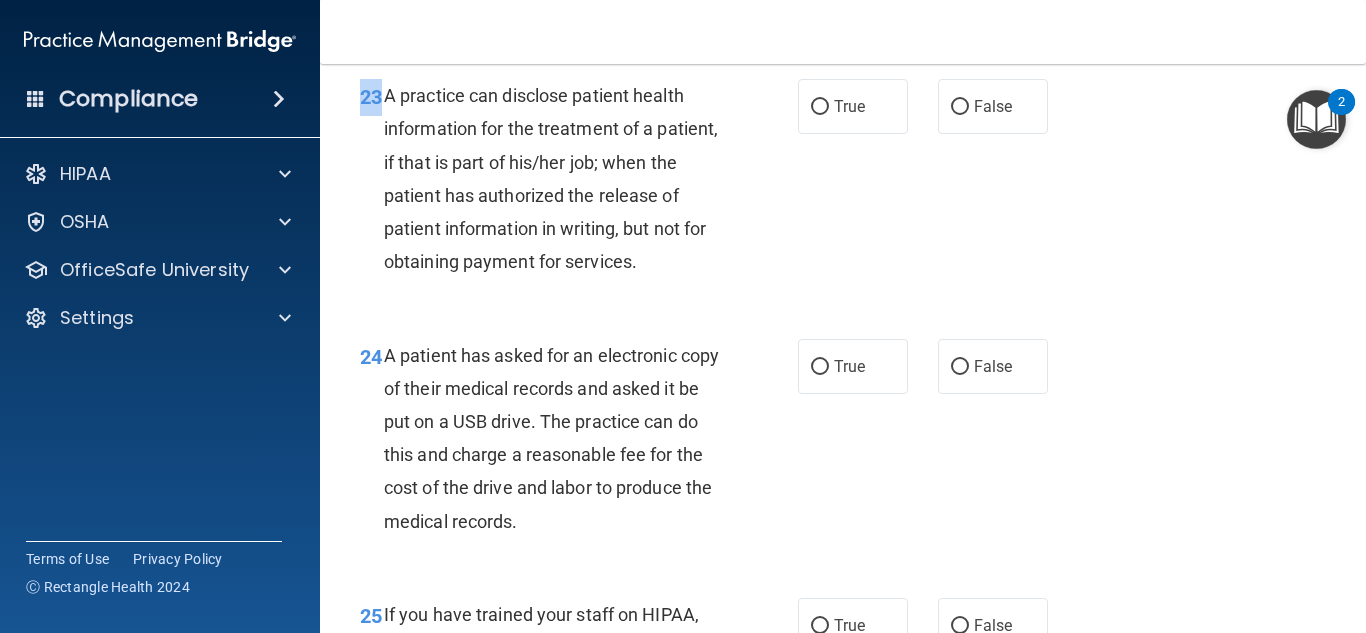click on "23       A practice can disclose patient health information for the treatment of a patient, if that is part of his/her job; when the patient has authorized the release of patient information in writing, but not for obtaining payment for services.                 True           False" at bounding box center (843, 183) 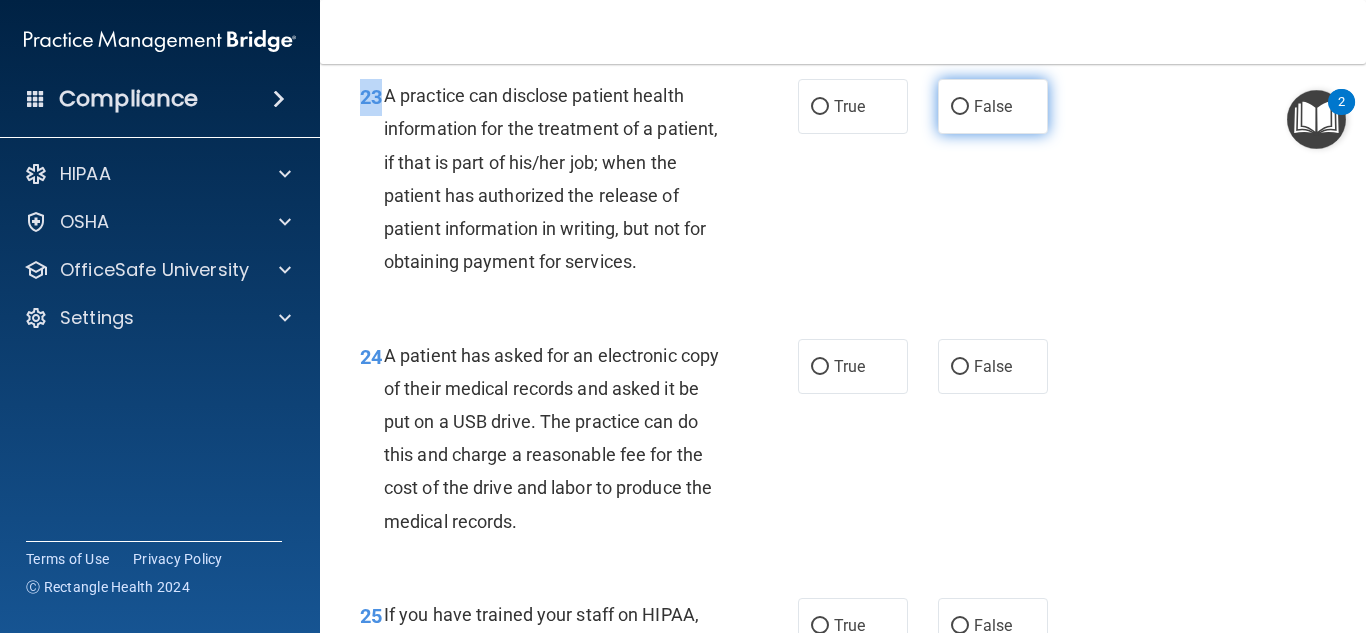 click on "False" at bounding box center [960, 107] 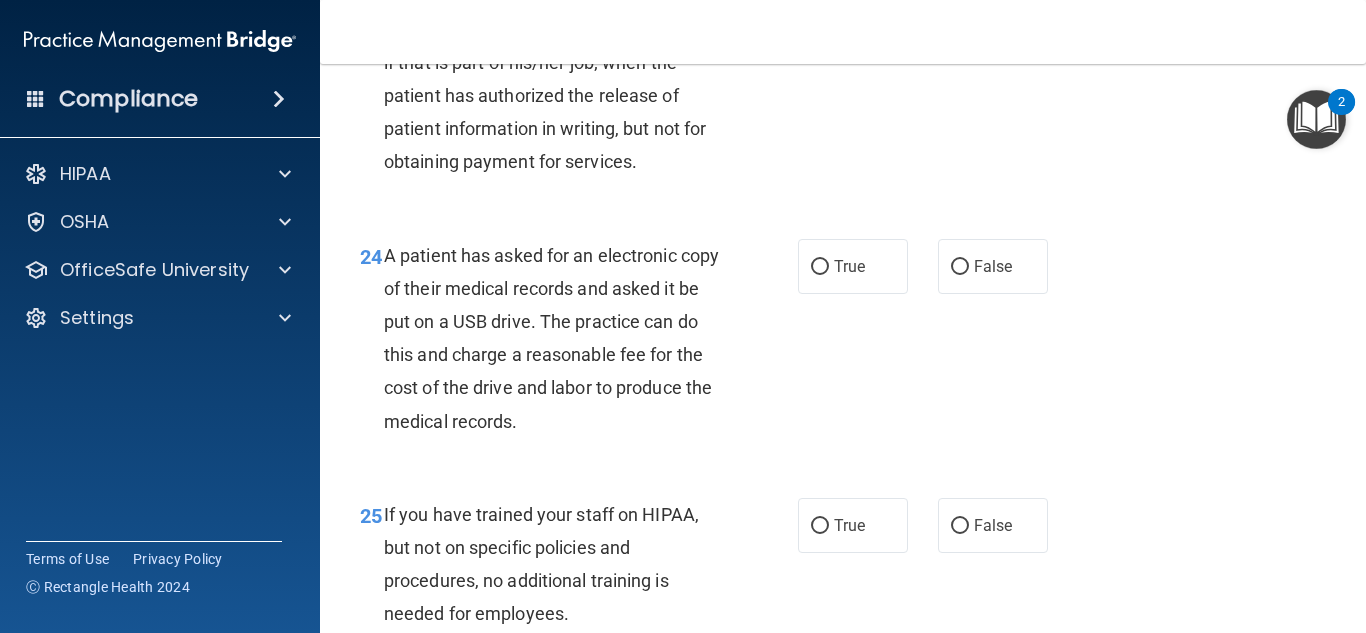 scroll, scrollTop: 4357, scrollLeft: 0, axis: vertical 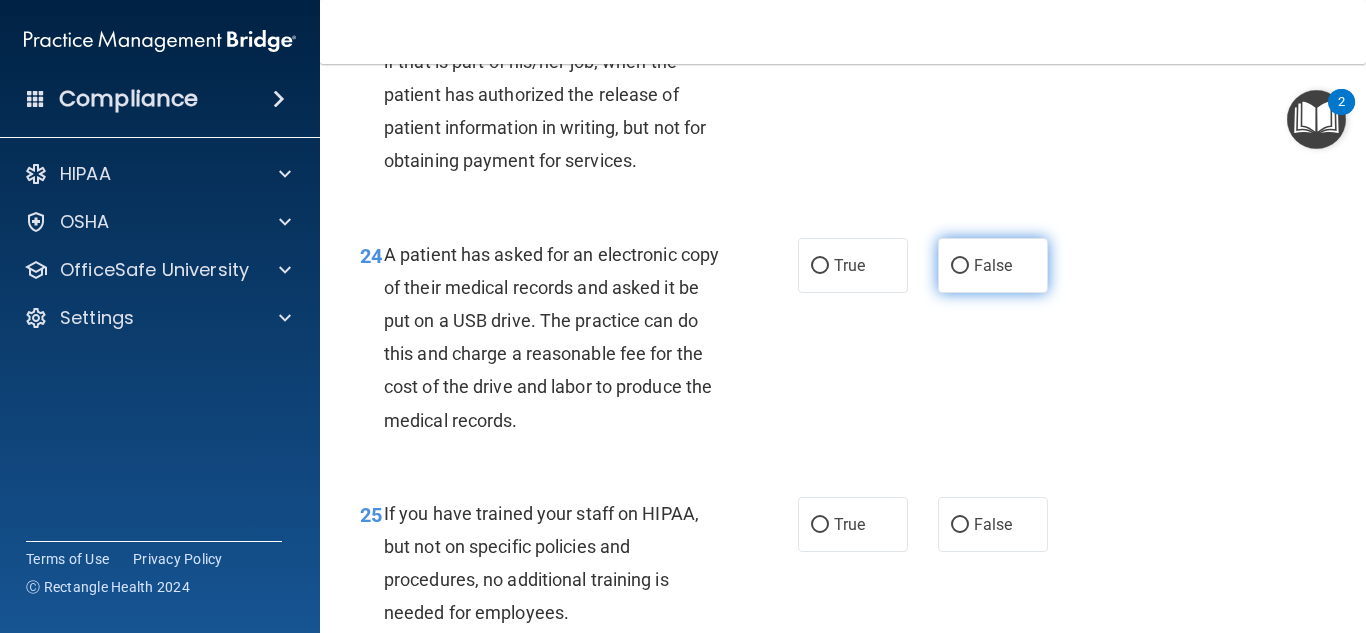 click on "False" at bounding box center (960, 266) 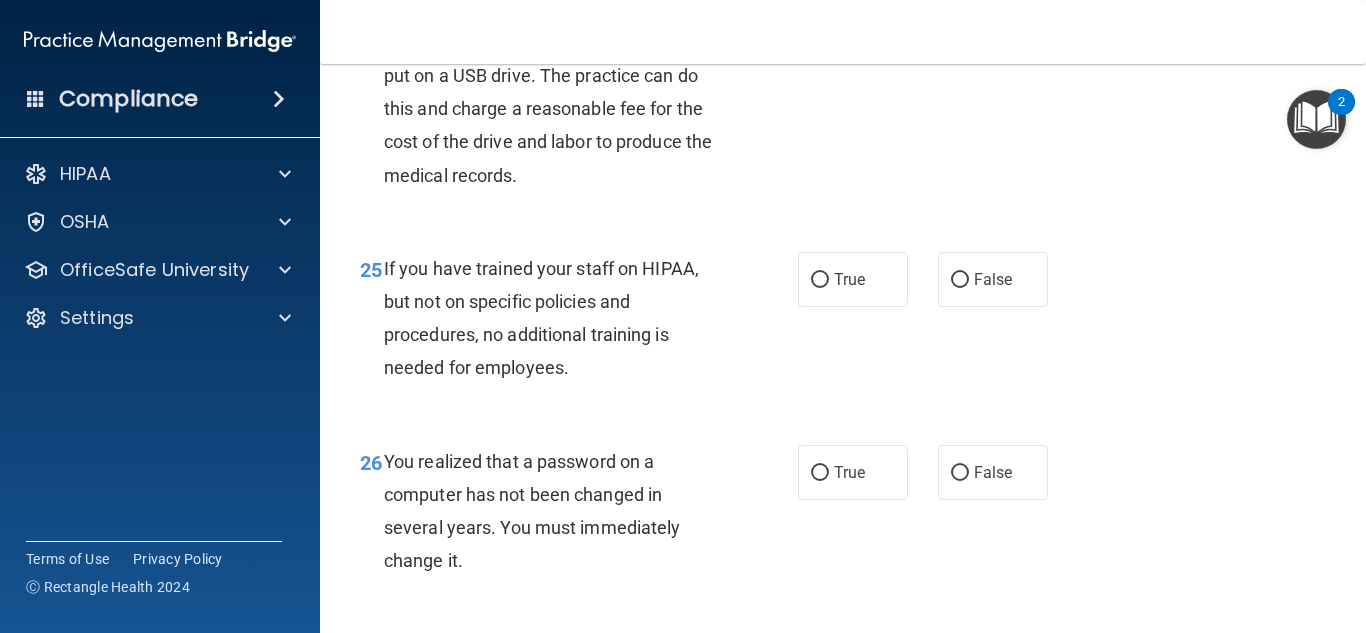 scroll, scrollTop: 4602, scrollLeft: 0, axis: vertical 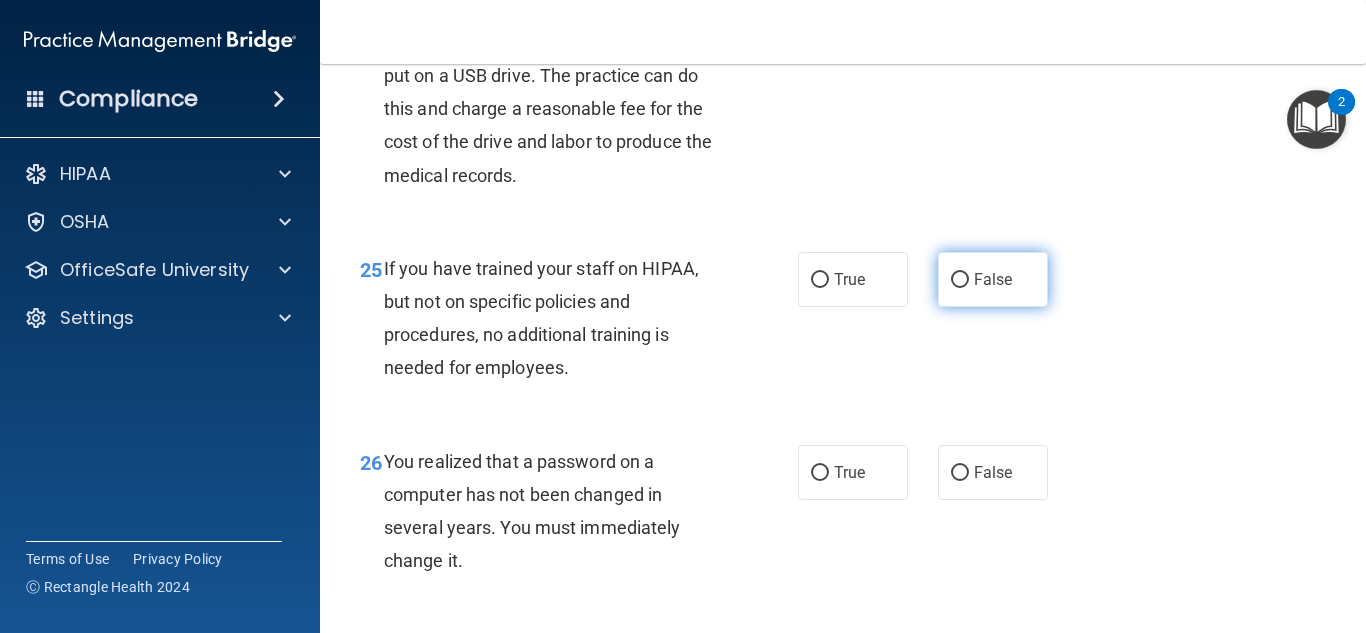 click on "False" at bounding box center (960, 280) 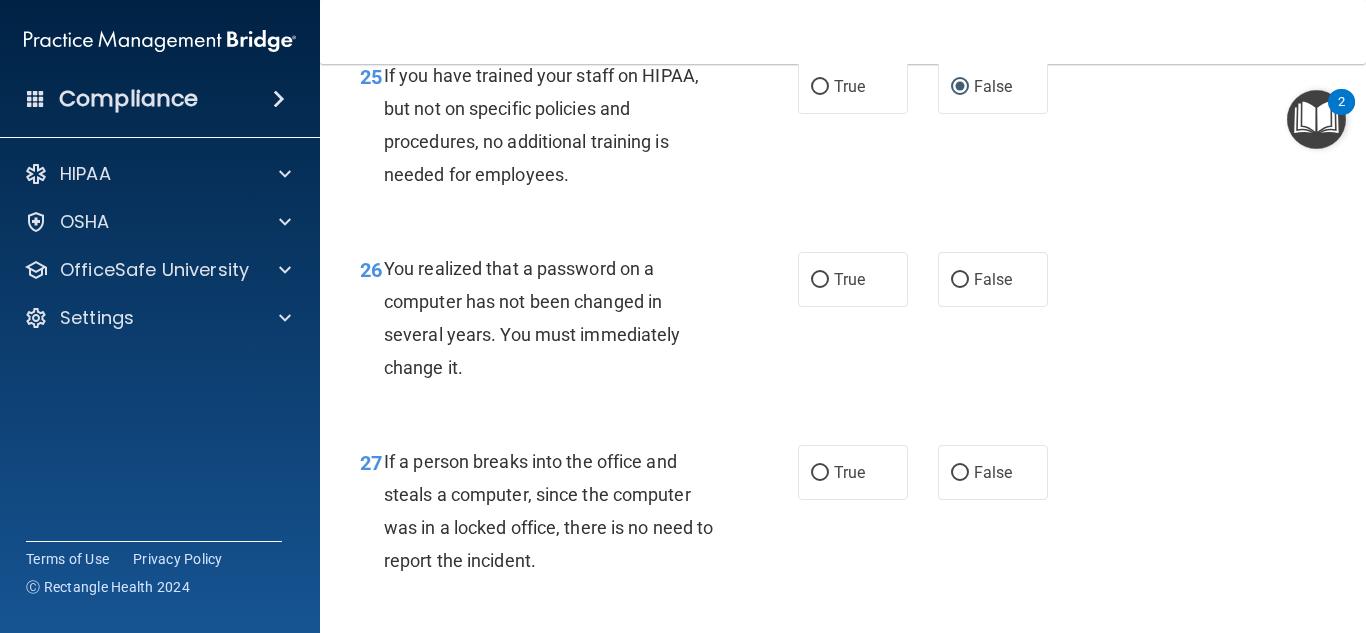 scroll, scrollTop: 4796, scrollLeft: 0, axis: vertical 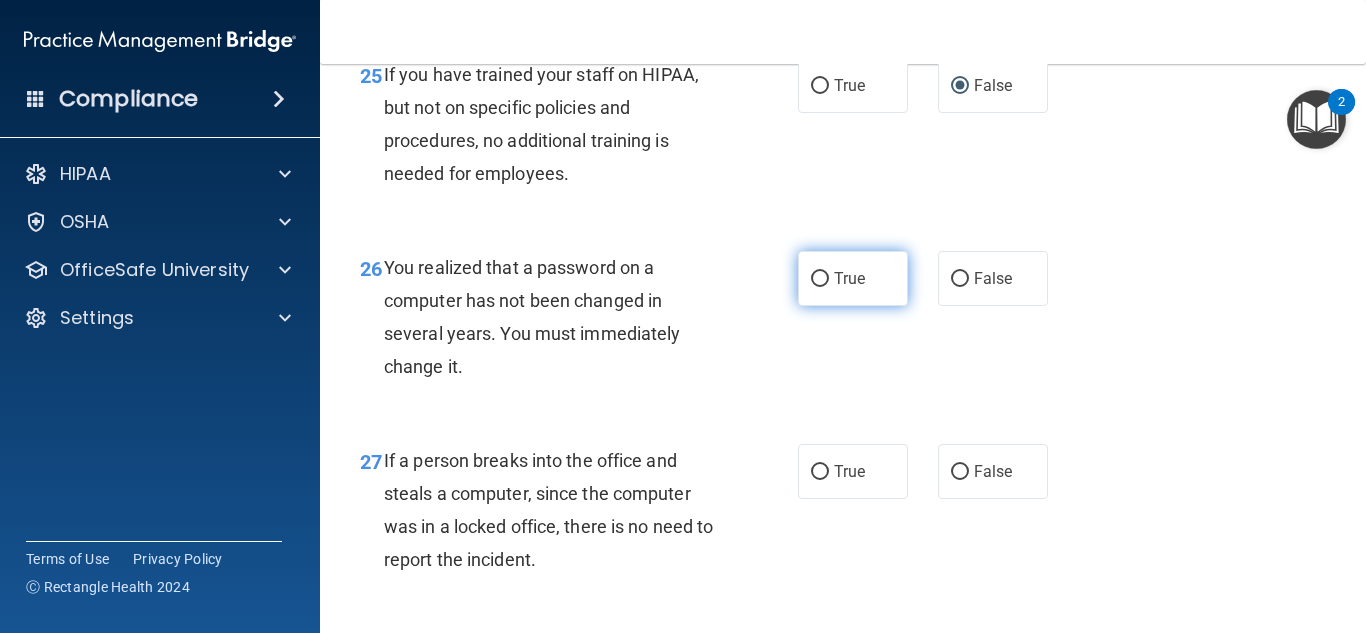 click on "True" at bounding box center (820, 279) 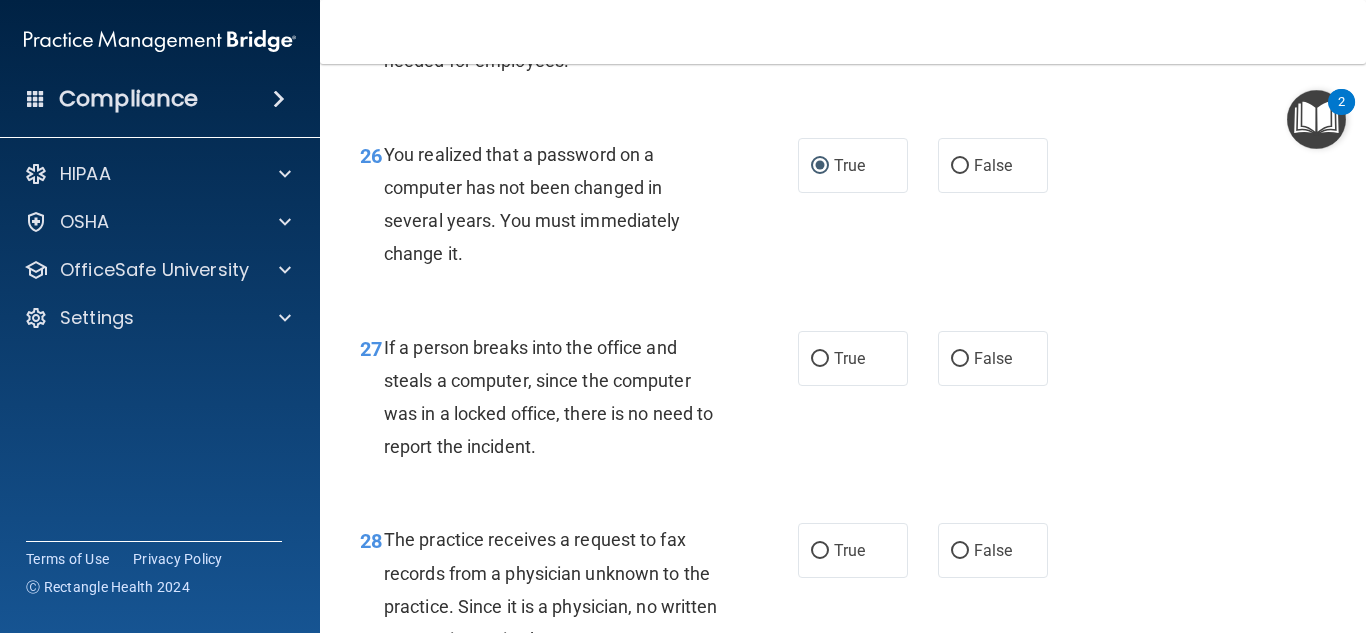scroll, scrollTop: 4912, scrollLeft: 0, axis: vertical 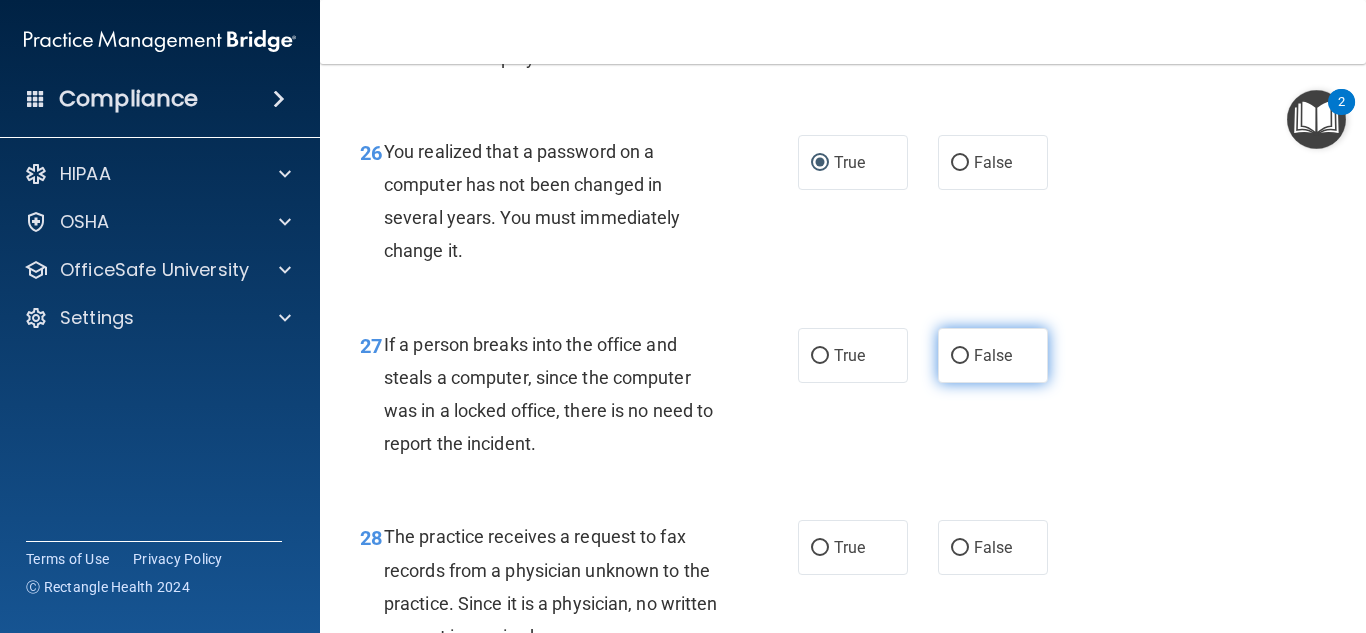 click on "False" at bounding box center [960, 356] 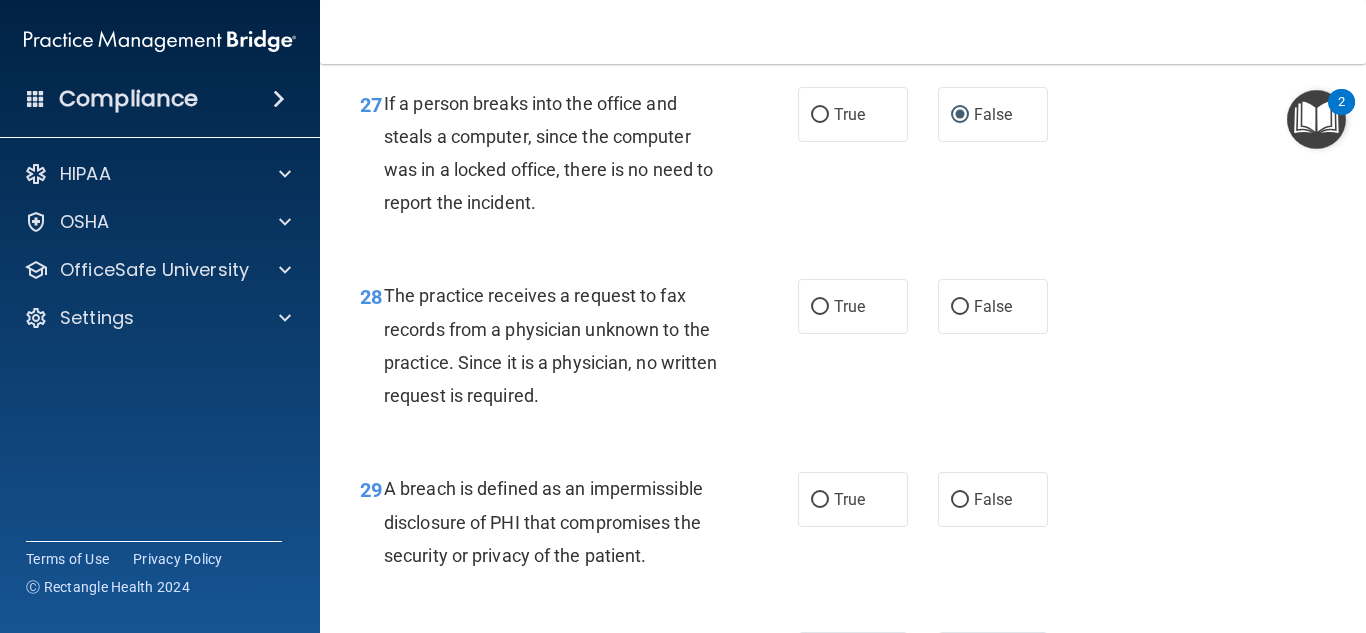 scroll, scrollTop: 5156, scrollLeft: 0, axis: vertical 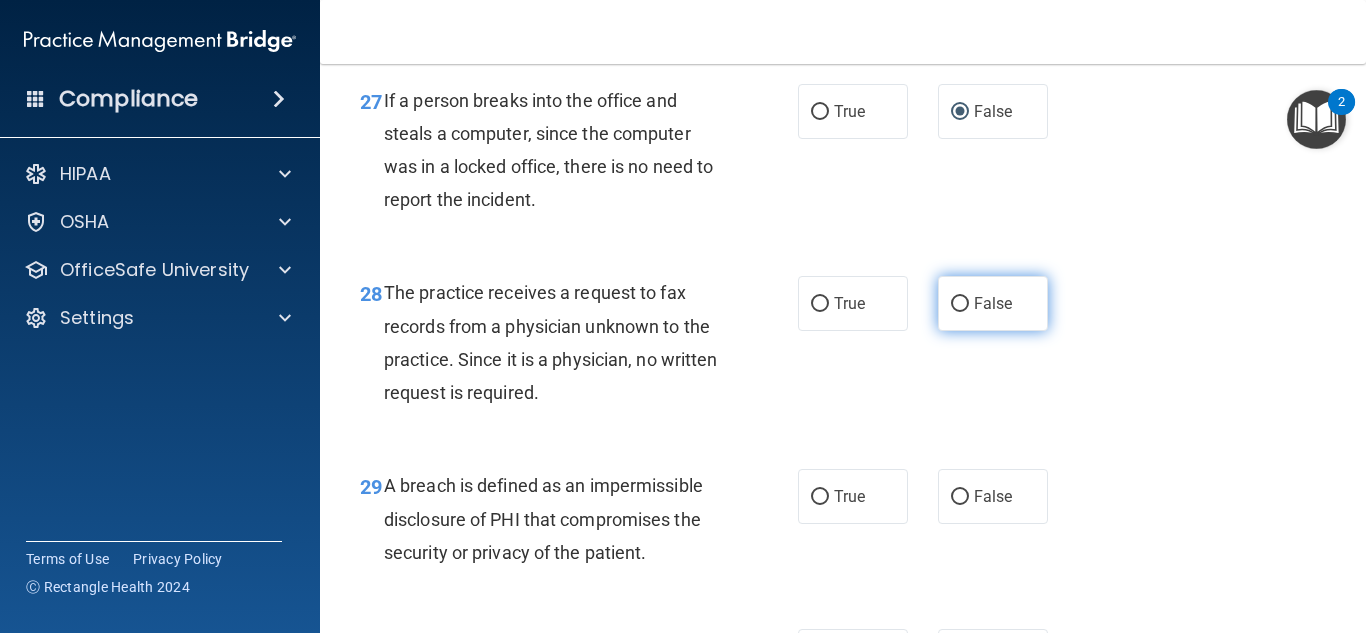 click on "False" at bounding box center (960, 304) 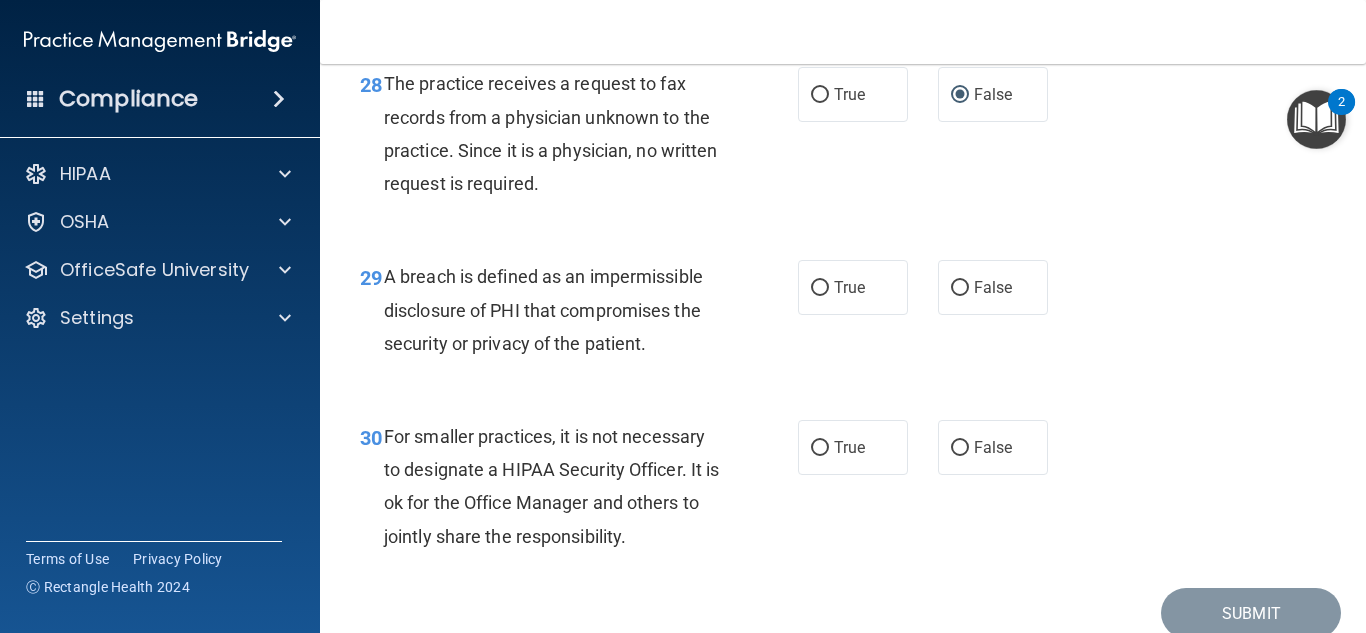 scroll, scrollTop: 5366, scrollLeft: 0, axis: vertical 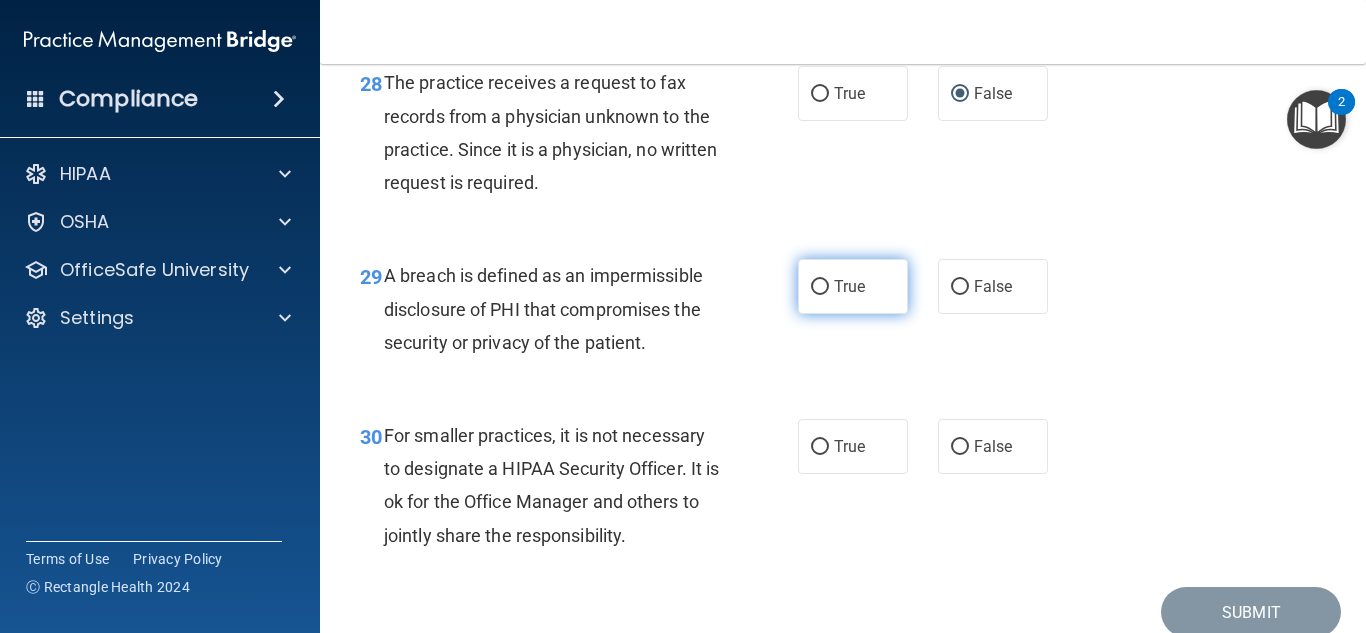 click on "True" at bounding box center (820, 287) 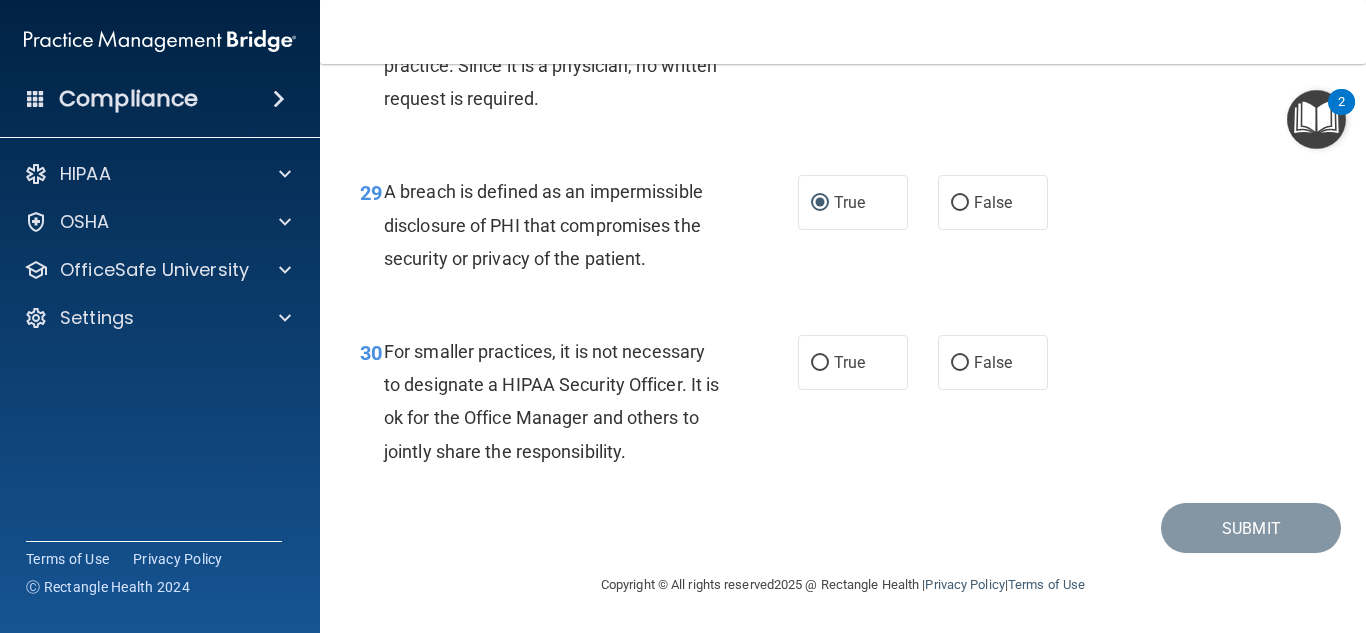 scroll, scrollTop: 5517, scrollLeft: 0, axis: vertical 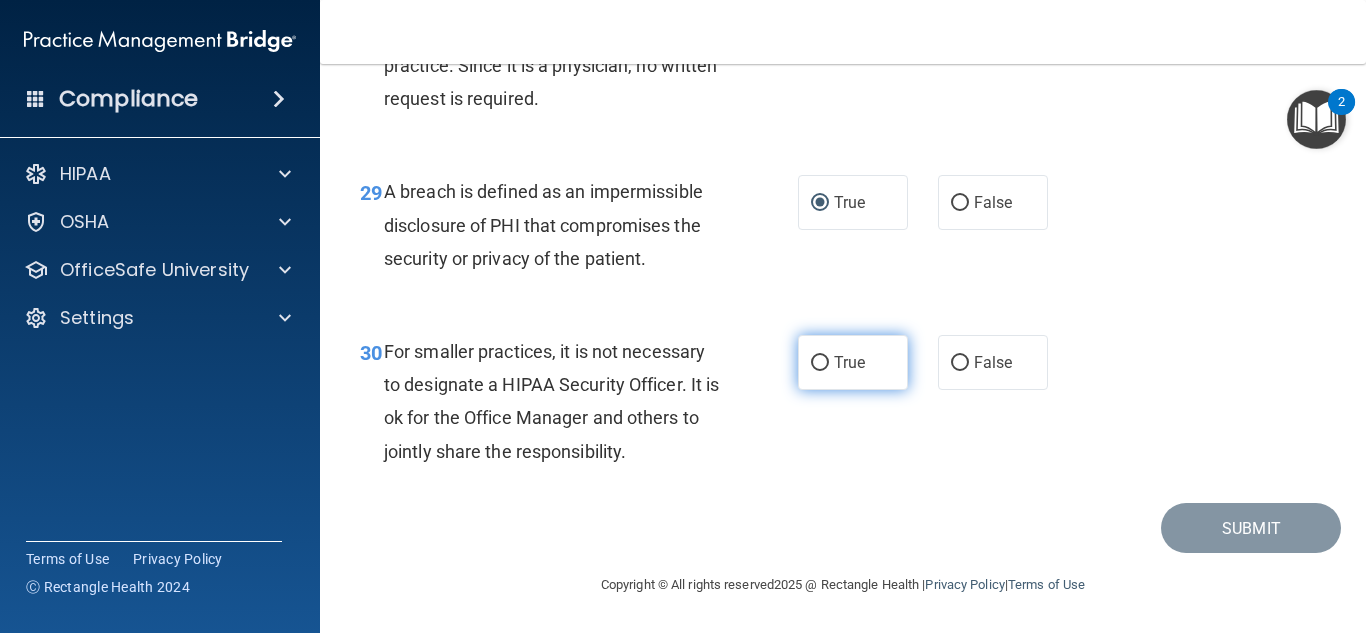 click on "True" at bounding box center (820, 363) 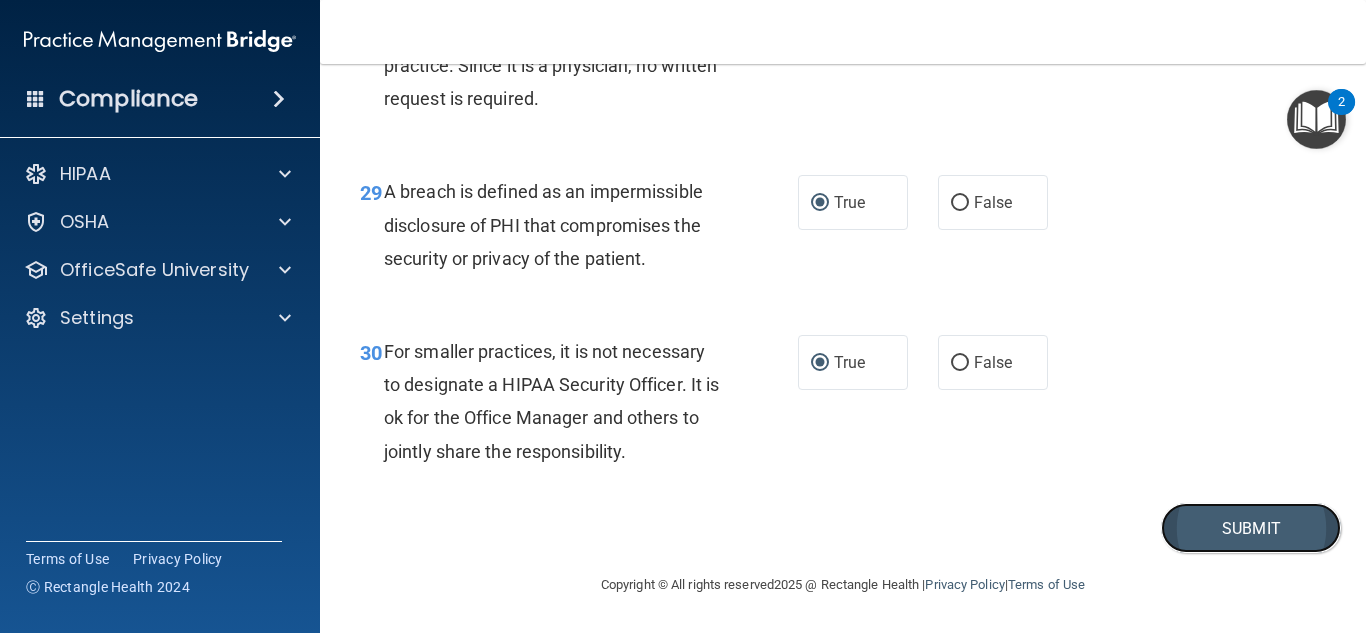 click on "Submit" at bounding box center (1251, 528) 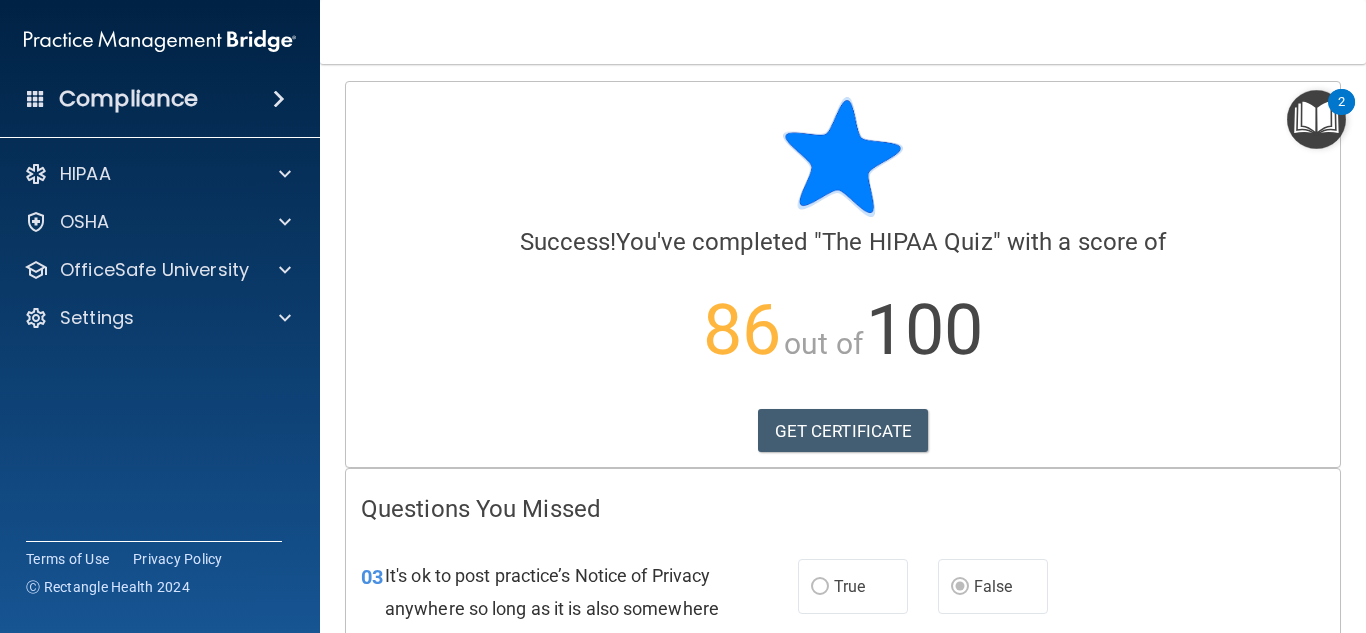 scroll, scrollTop: 0, scrollLeft: 0, axis: both 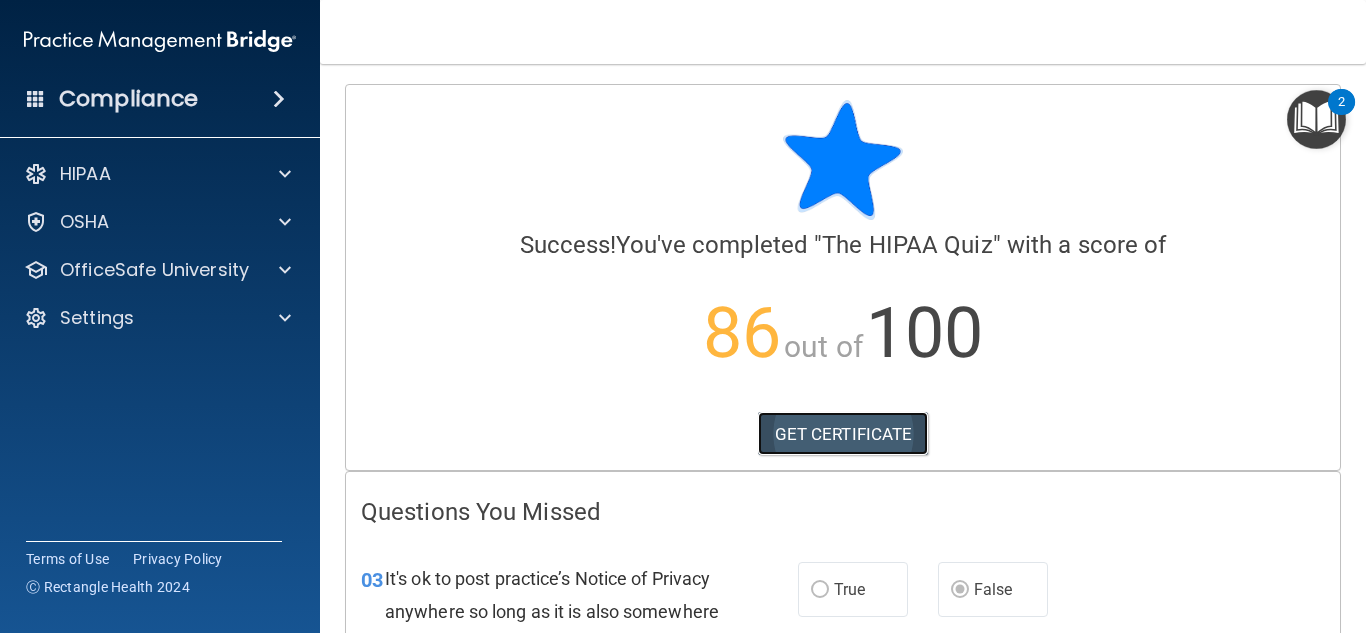 click on "GET CERTIFICATE" at bounding box center [843, 434] 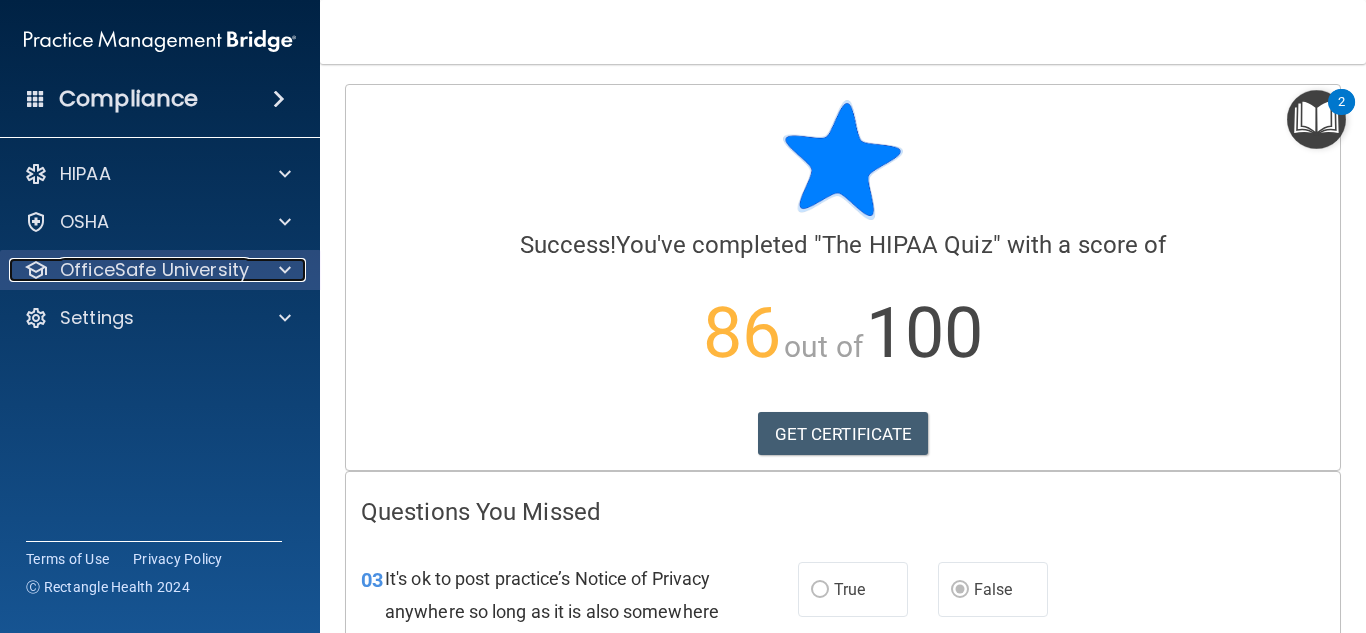 click on "OfficeSafe University" at bounding box center [154, 270] 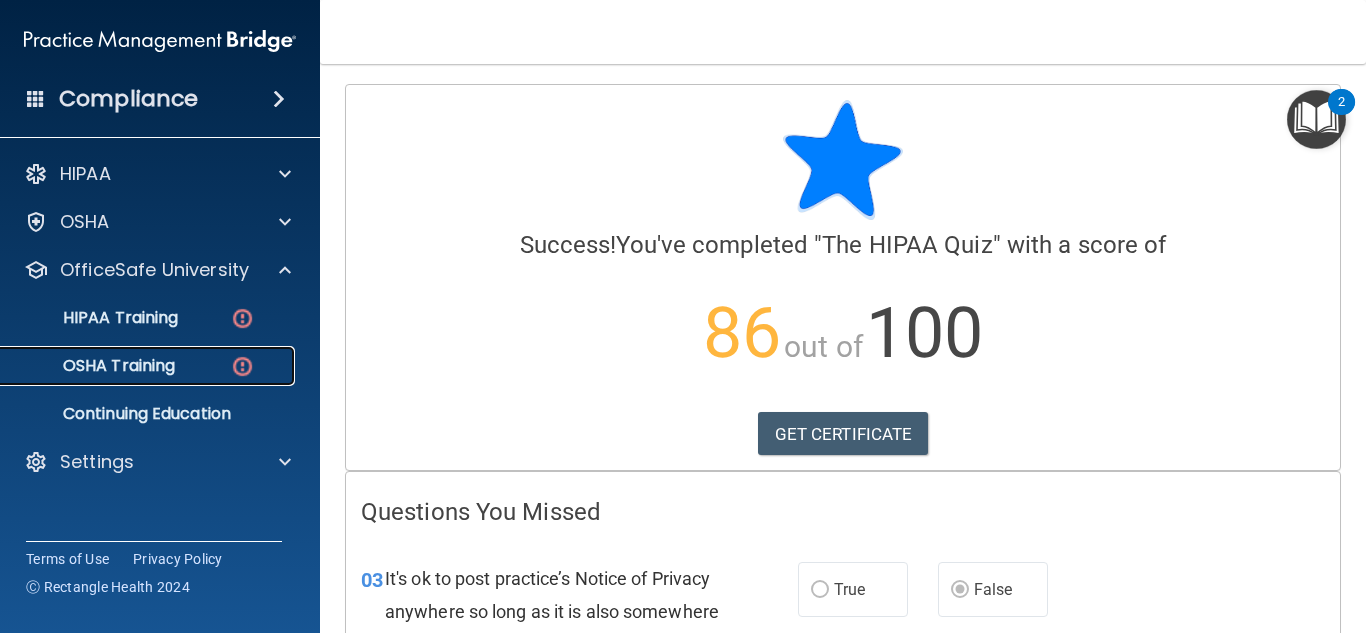 click on "OSHA Training" at bounding box center [94, 366] 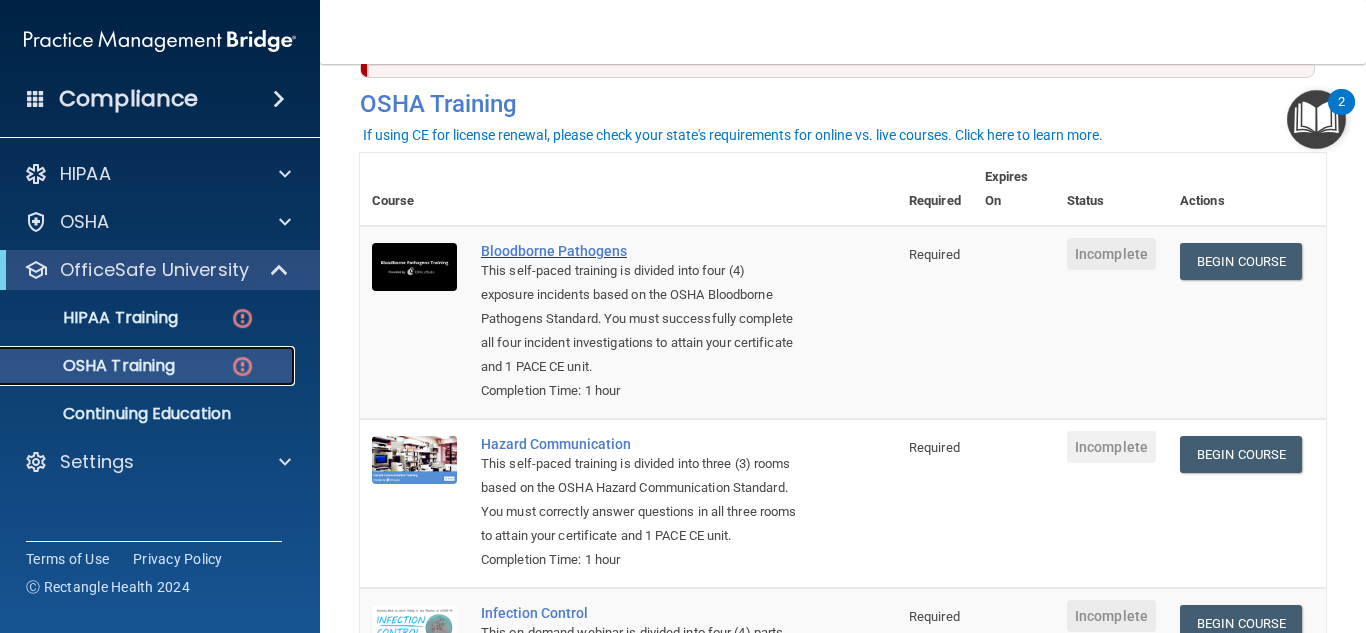 scroll, scrollTop: 102, scrollLeft: 0, axis: vertical 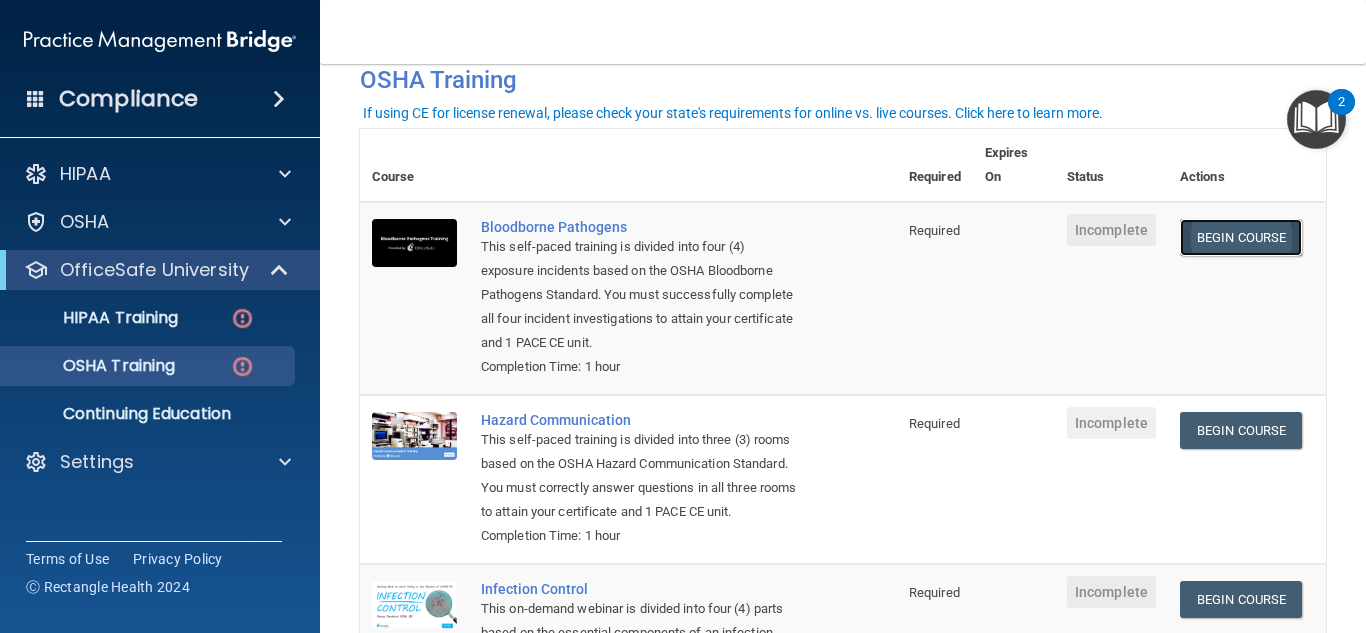 click on "Begin Course" at bounding box center [1241, 237] 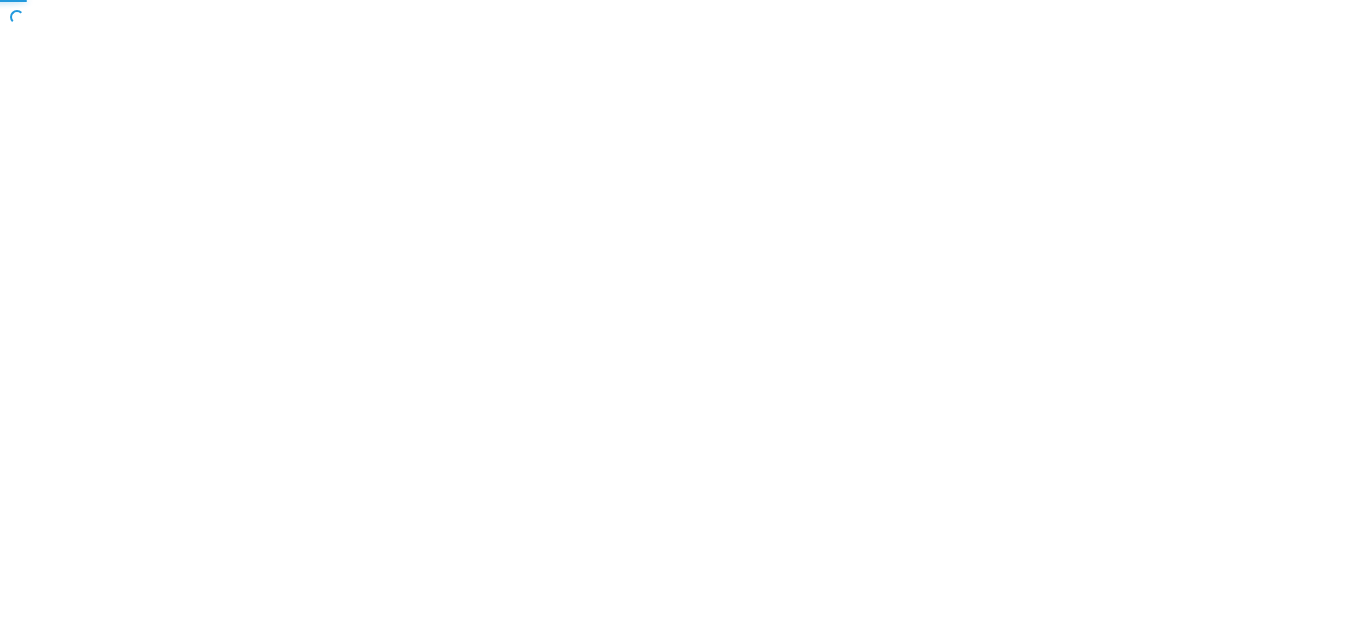 scroll, scrollTop: 0, scrollLeft: 0, axis: both 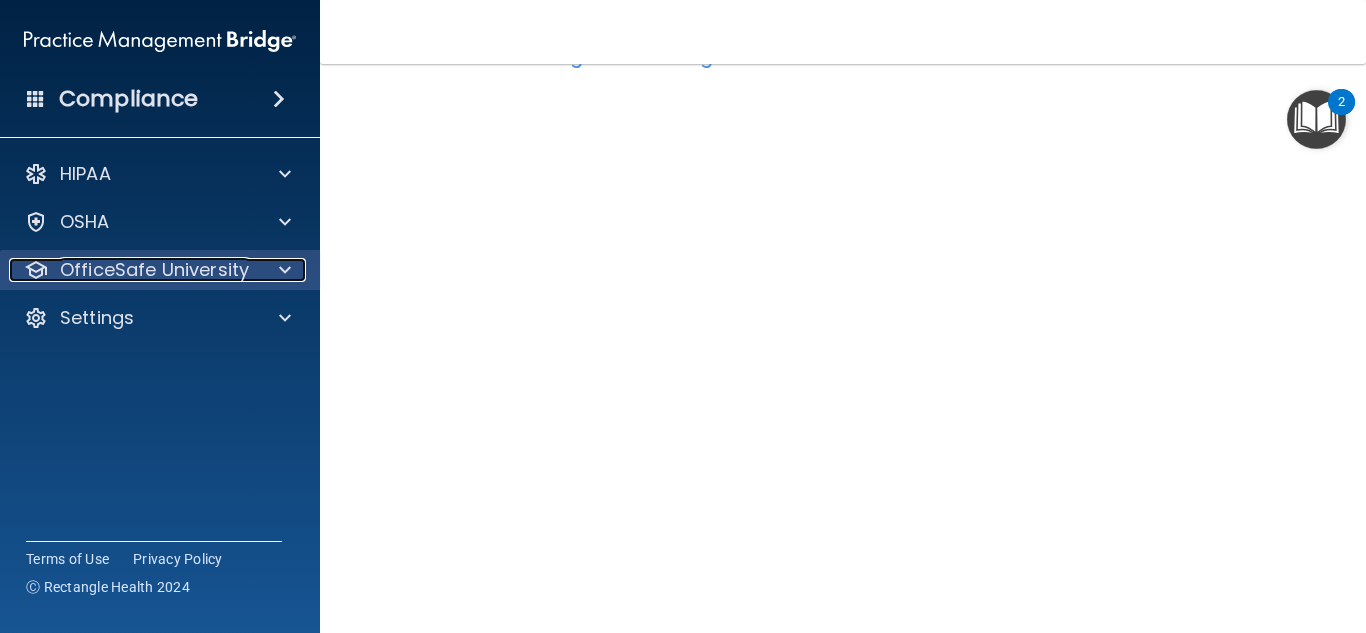 click on "OfficeSafe University" at bounding box center [154, 270] 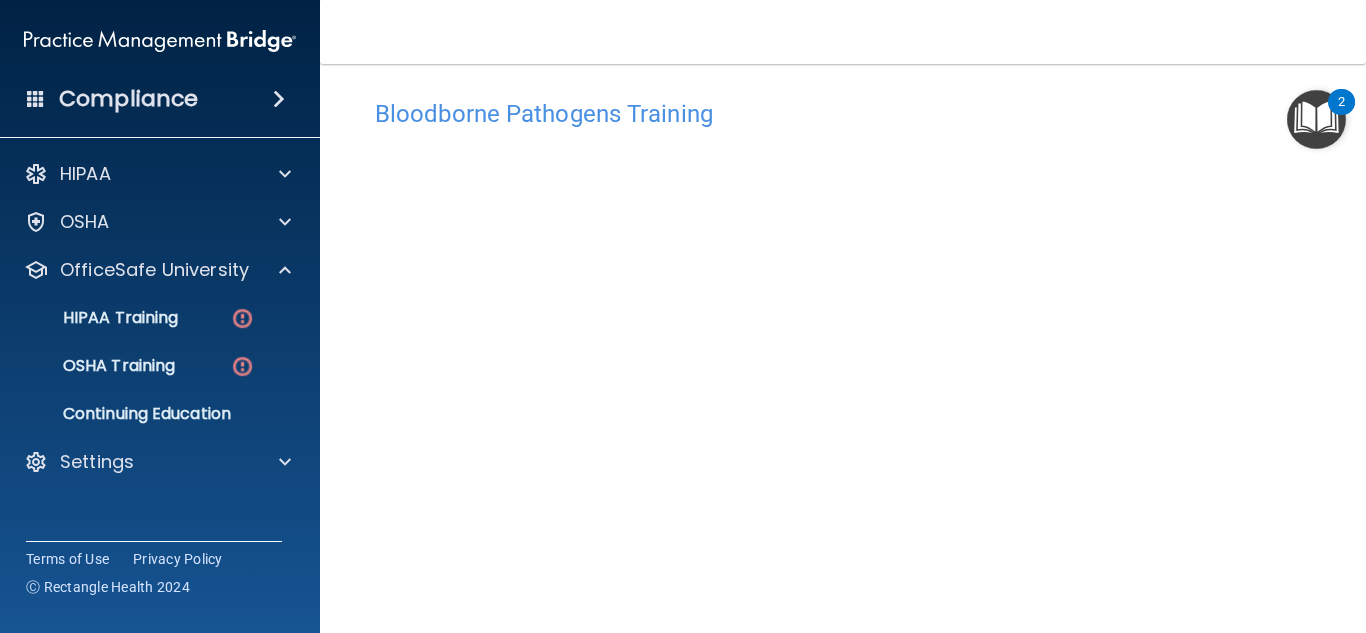 scroll, scrollTop: 0, scrollLeft: 0, axis: both 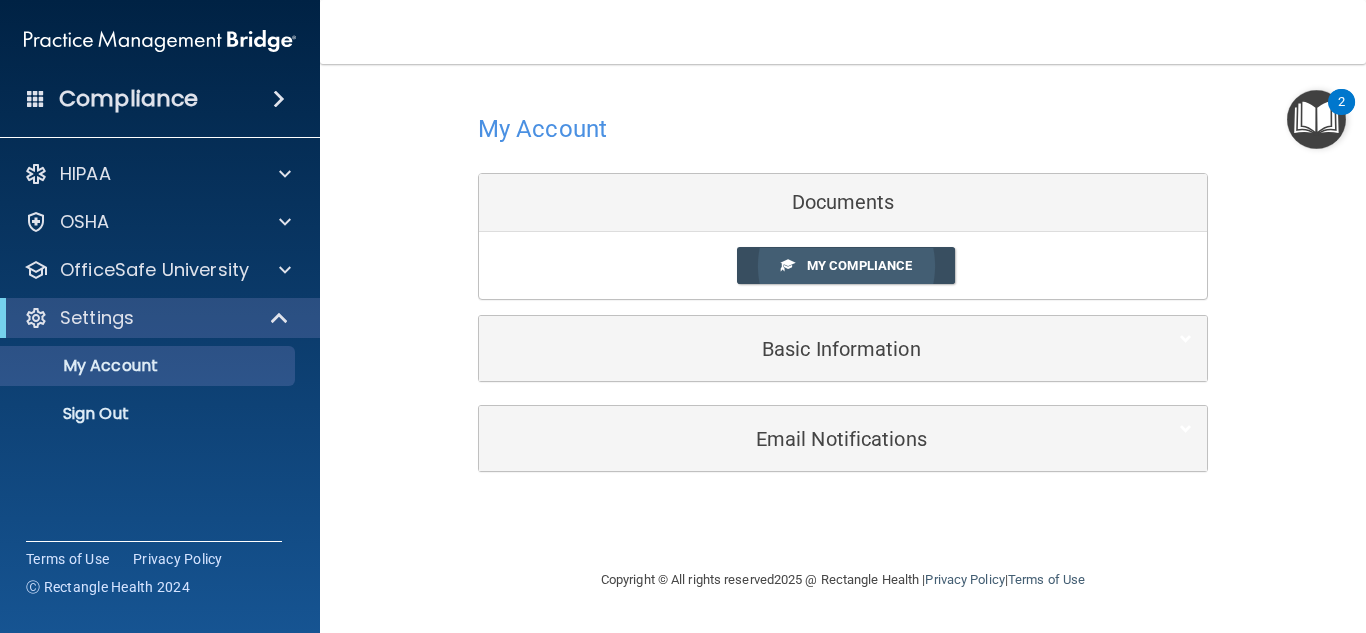 click on "My Compliance" at bounding box center [859, 265] 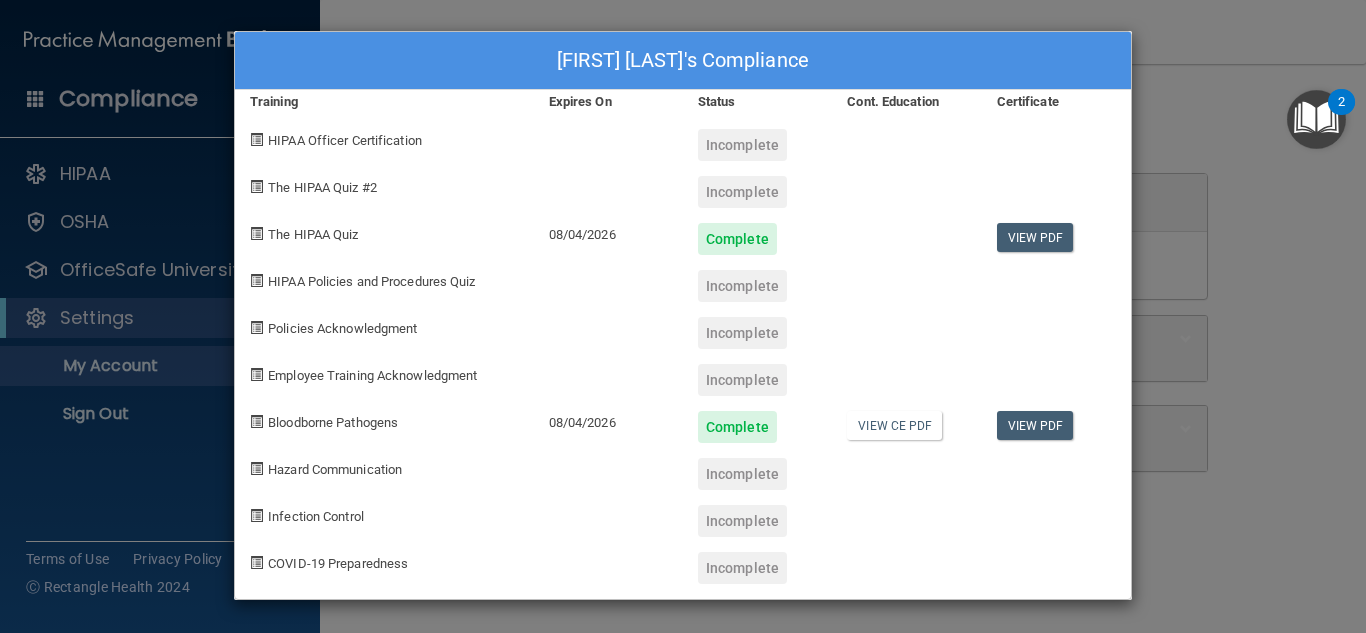 click on "Erica Lyon's Compliance      Training   Expires On   Status   Cont. Education   Certificate         HIPAA Officer Certification             Incomplete                      The HIPAA Quiz #2             Incomplete                      The HIPAA Quiz      08/04/2026       Complete              View PDF         HIPAA Policies and Procedures Quiz             Incomplete                      Policies Acknowledgment             Incomplete                      Employee Training Acknowledgment             Incomplete                      Bloodborne Pathogens      08/04/2026       Complete        View CE PDF       View PDF         Hazard Communication             Incomplete                      Infection Control             Incomplete                      COVID-19 Preparedness             Incomplete" at bounding box center (683, 316) 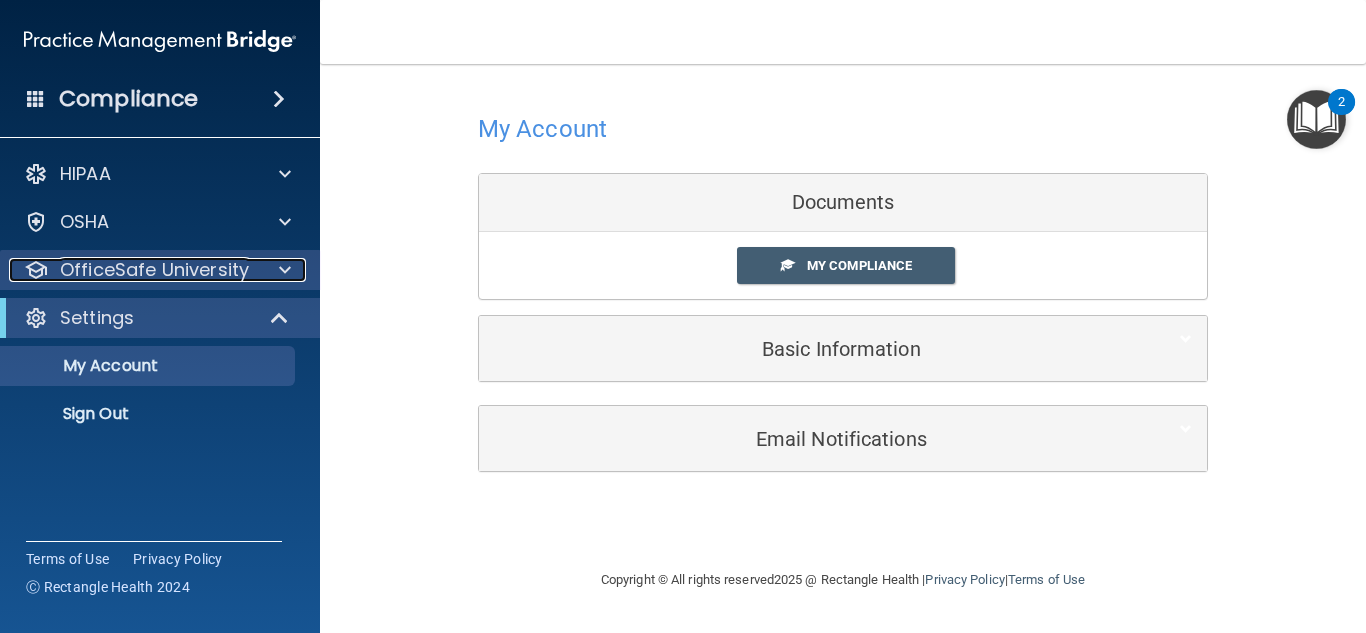 click on "OfficeSafe University" at bounding box center [154, 270] 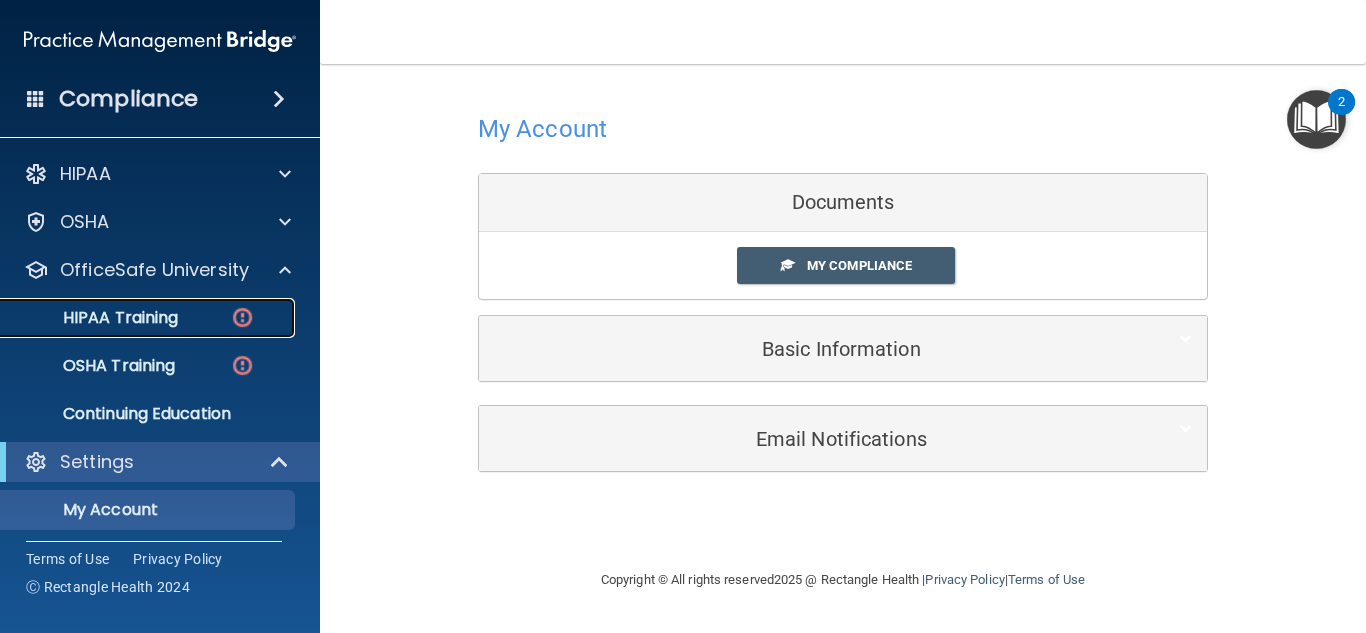 click on "HIPAA Training" at bounding box center [95, 318] 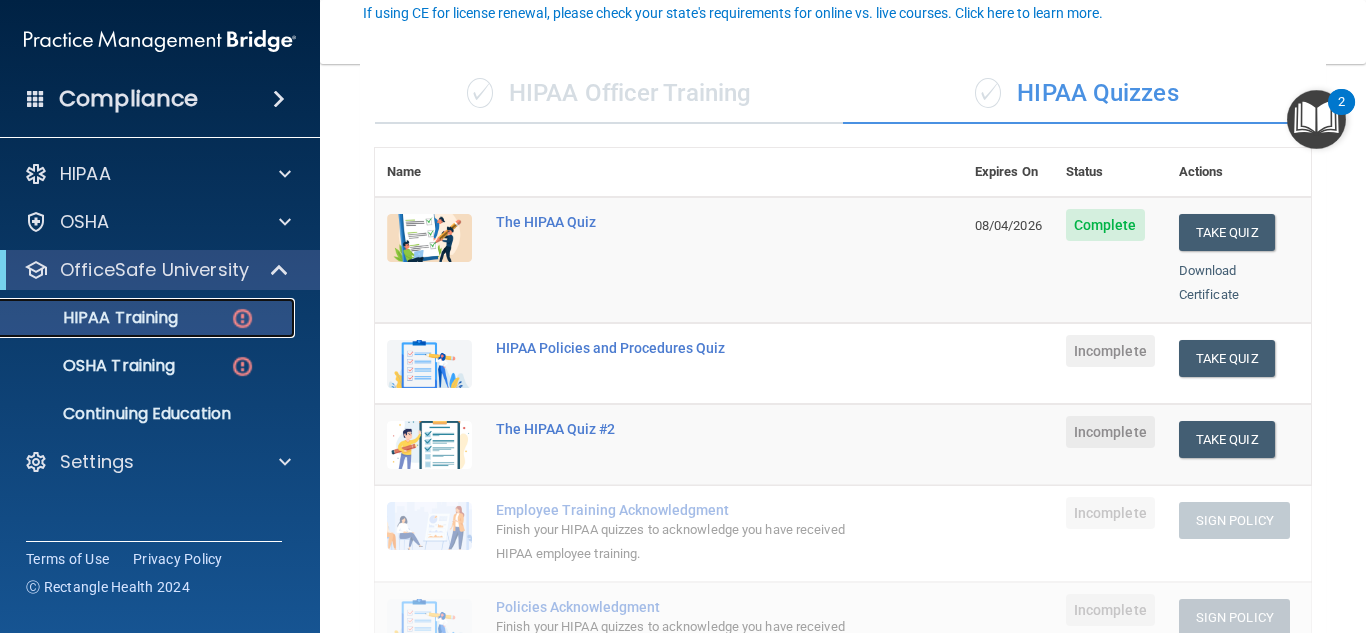 scroll, scrollTop: 200, scrollLeft: 0, axis: vertical 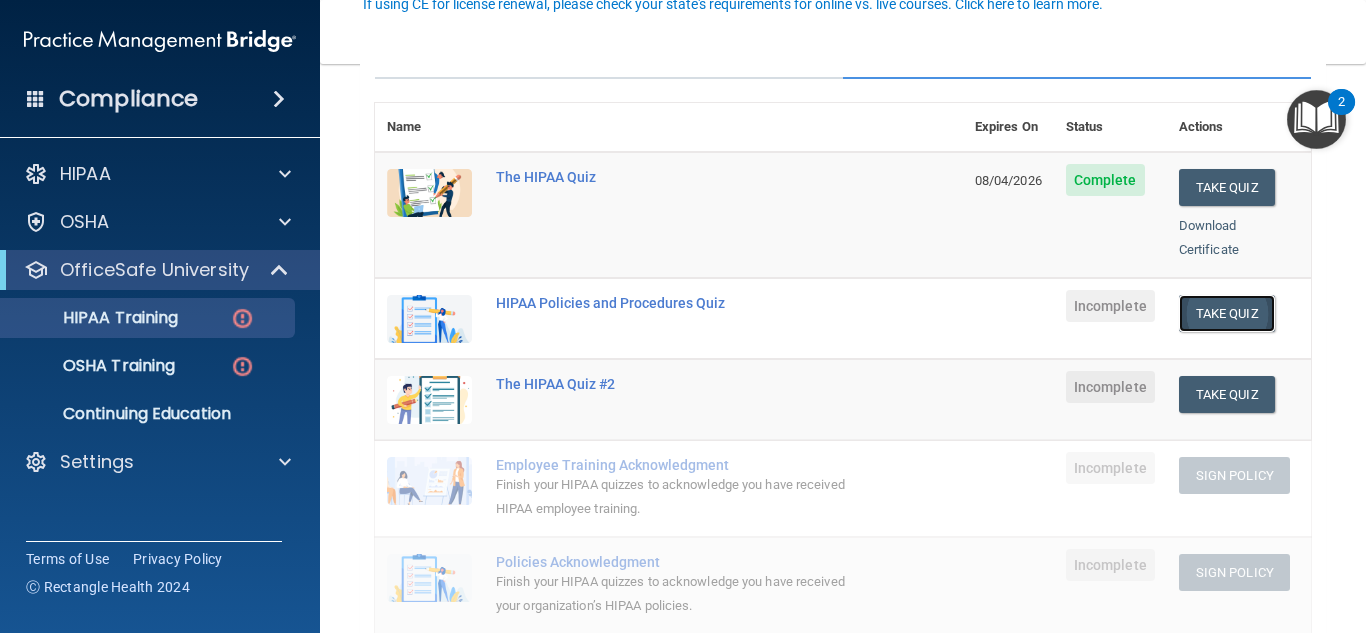 click on "Take Quiz" at bounding box center (1227, 313) 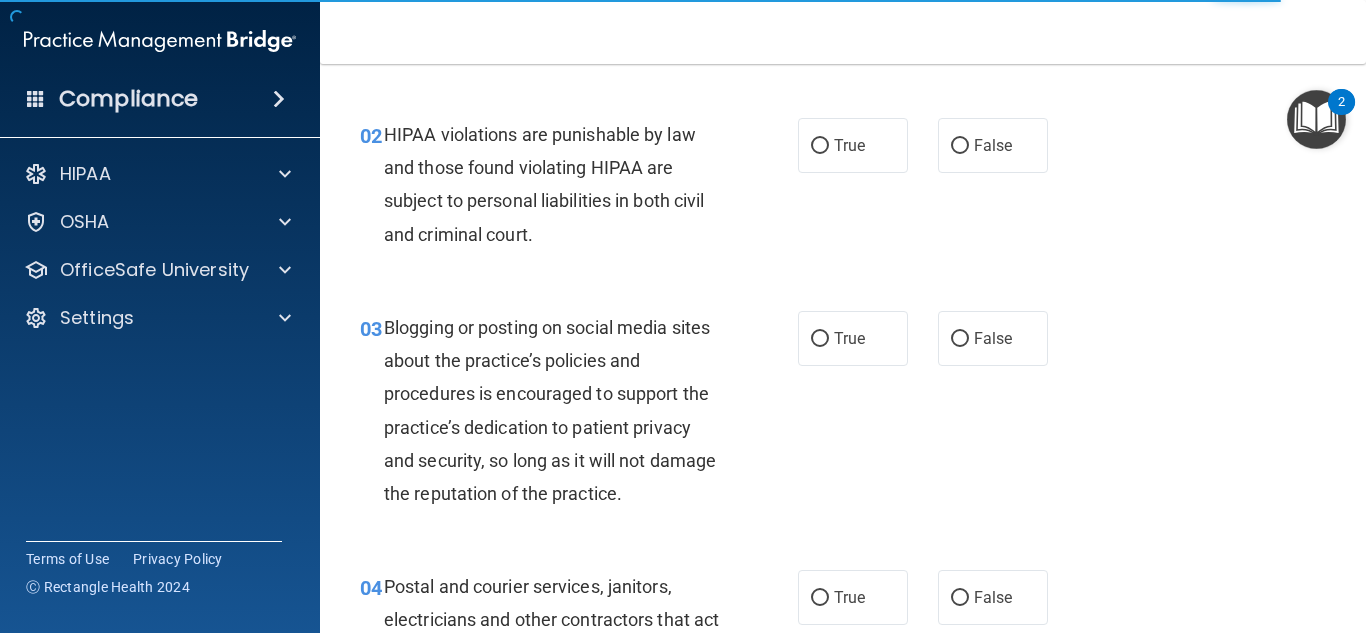 scroll, scrollTop: 0, scrollLeft: 0, axis: both 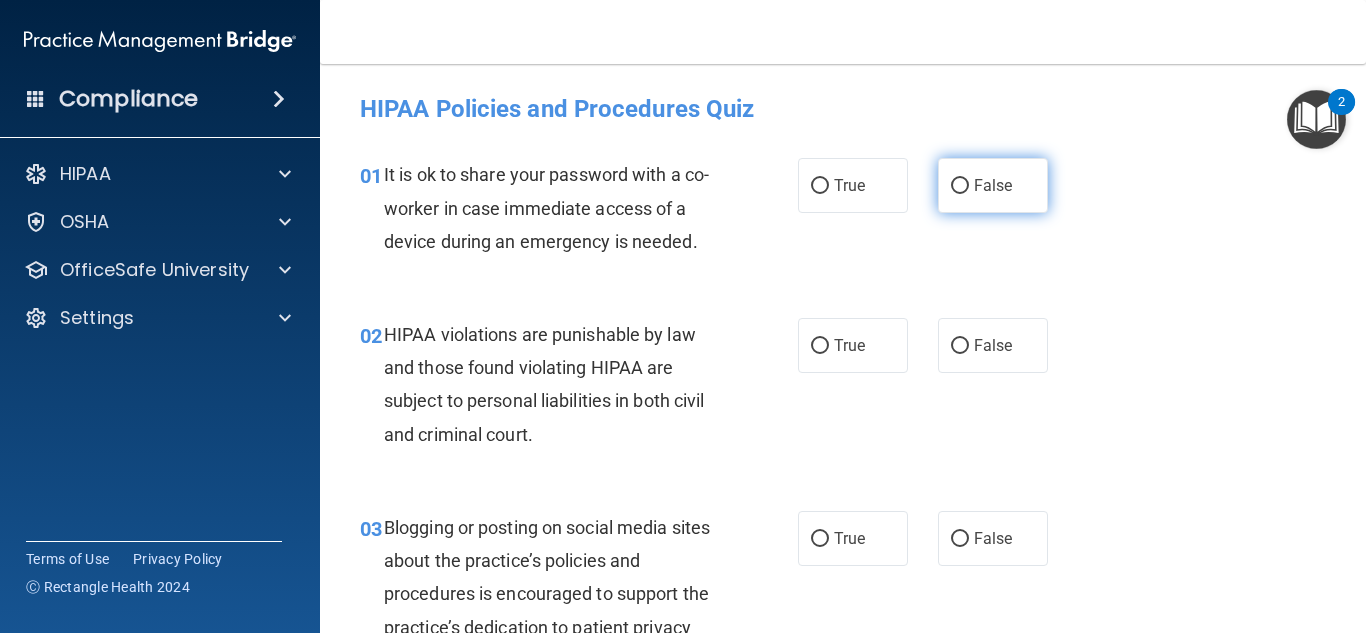 click on "False" at bounding box center (960, 186) 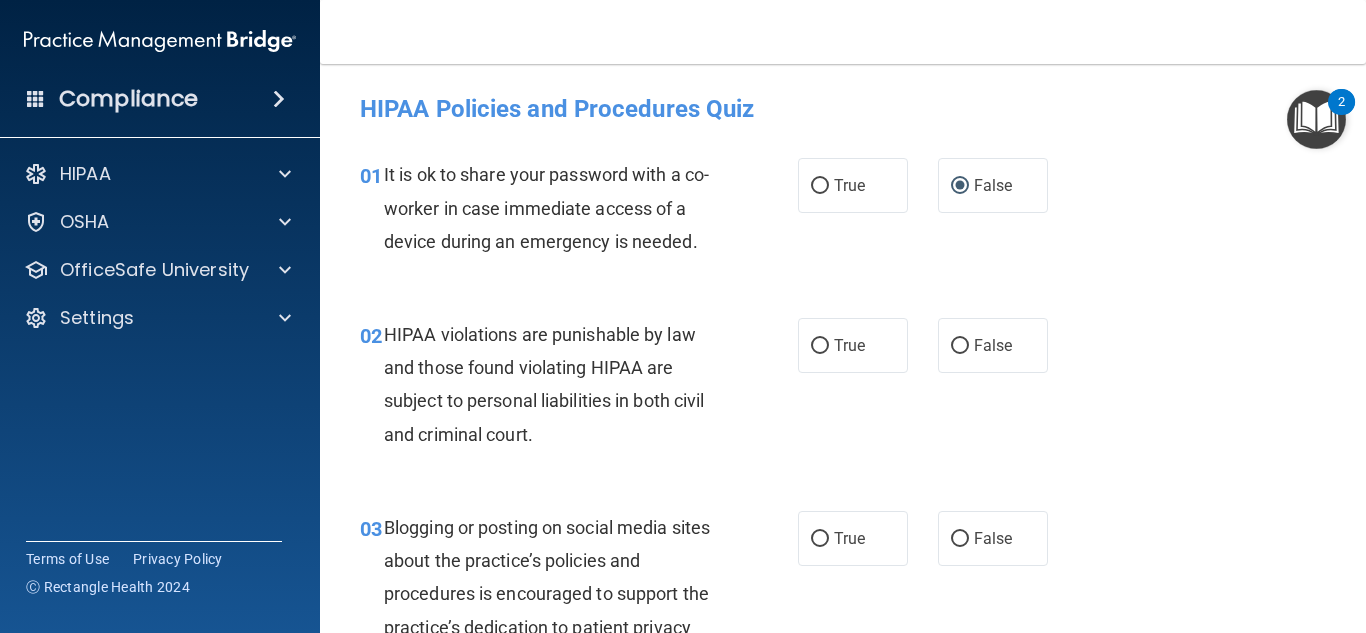 scroll, scrollTop: 100, scrollLeft: 0, axis: vertical 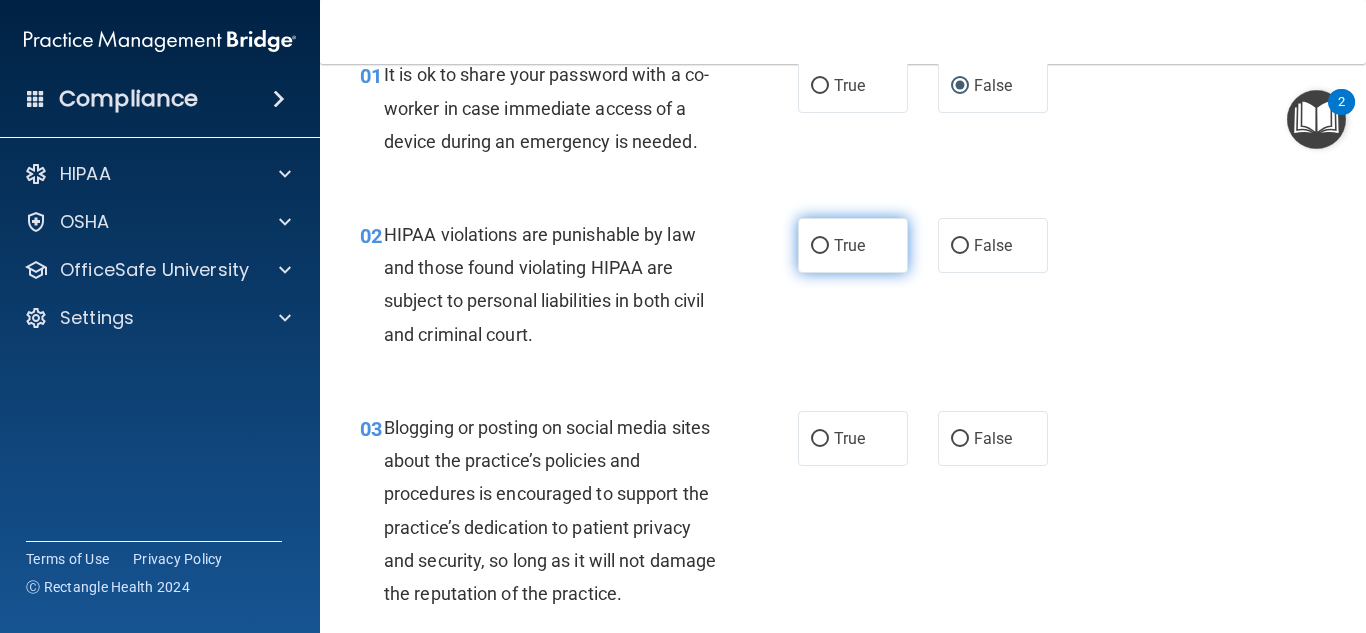 click on "True" at bounding box center (849, 245) 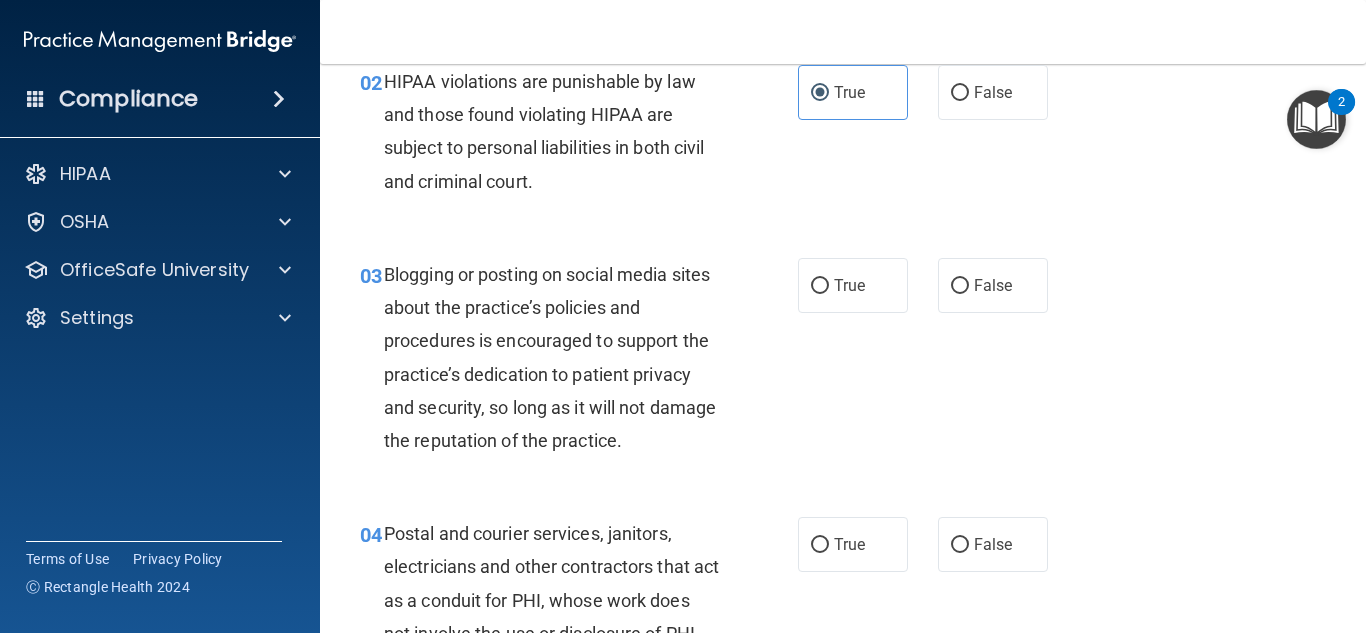 scroll, scrollTop: 300, scrollLeft: 0, axis: vertical 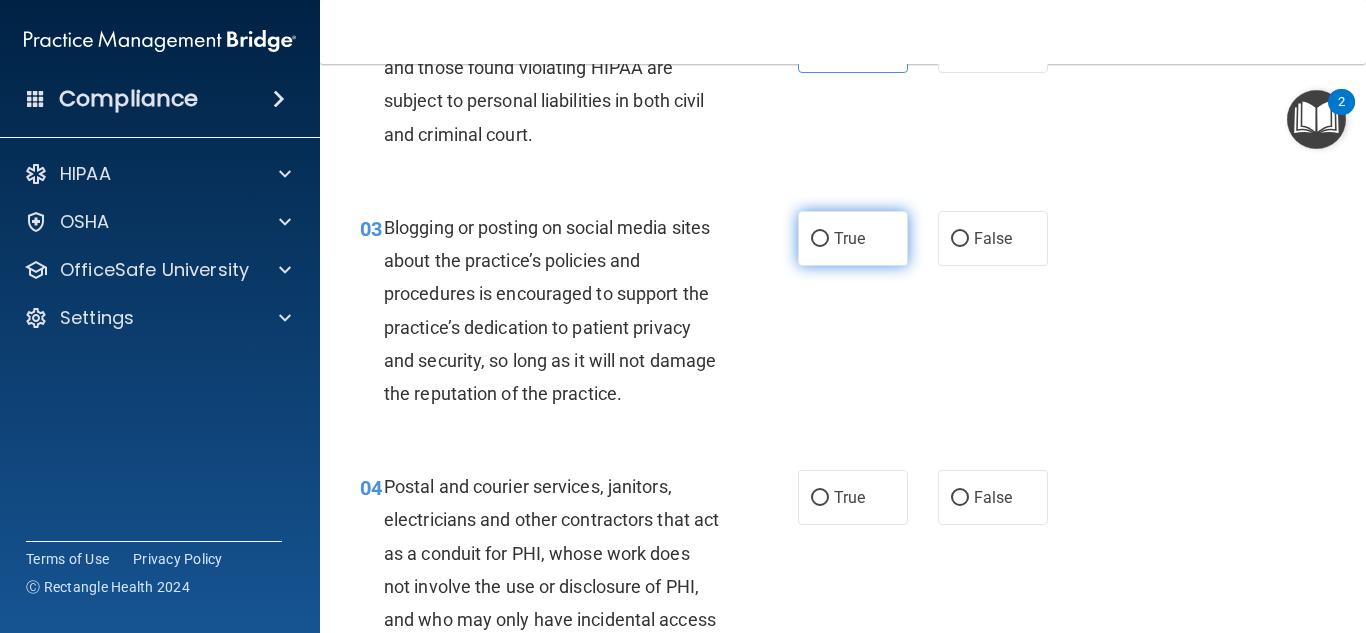 click on "True" at bounding box center [849, 238] 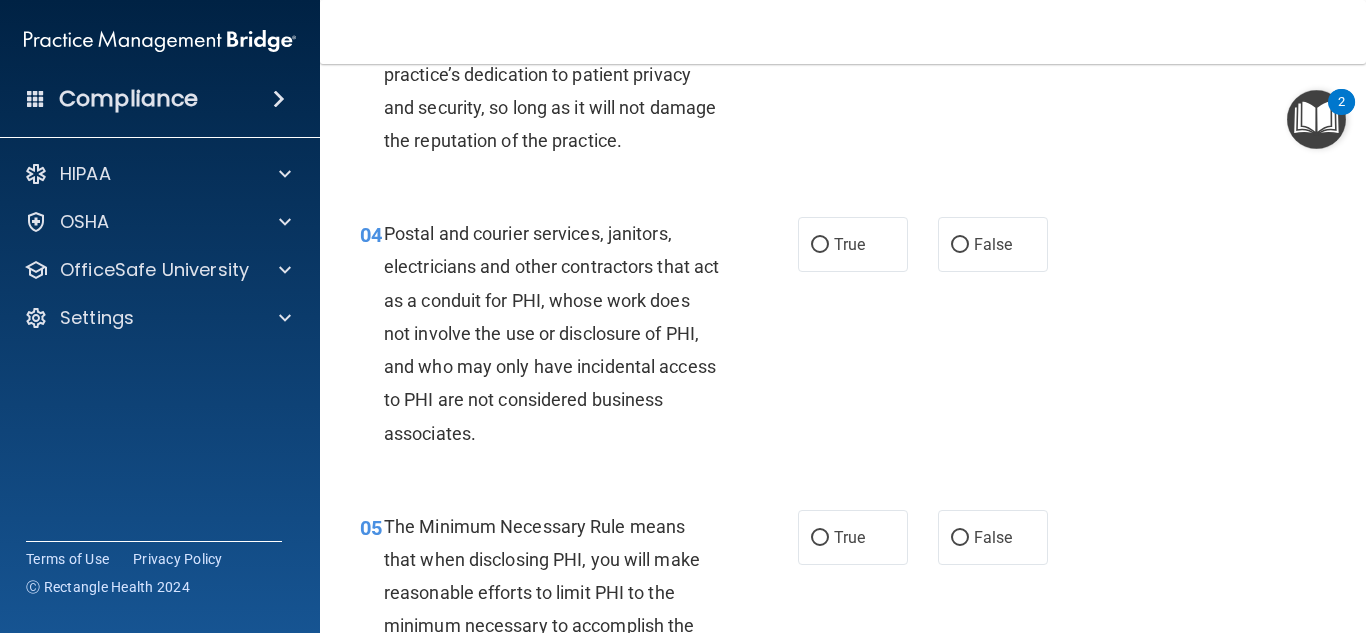 scroll, scrollTop: 600, scrollLeft: 0, axis: vertical 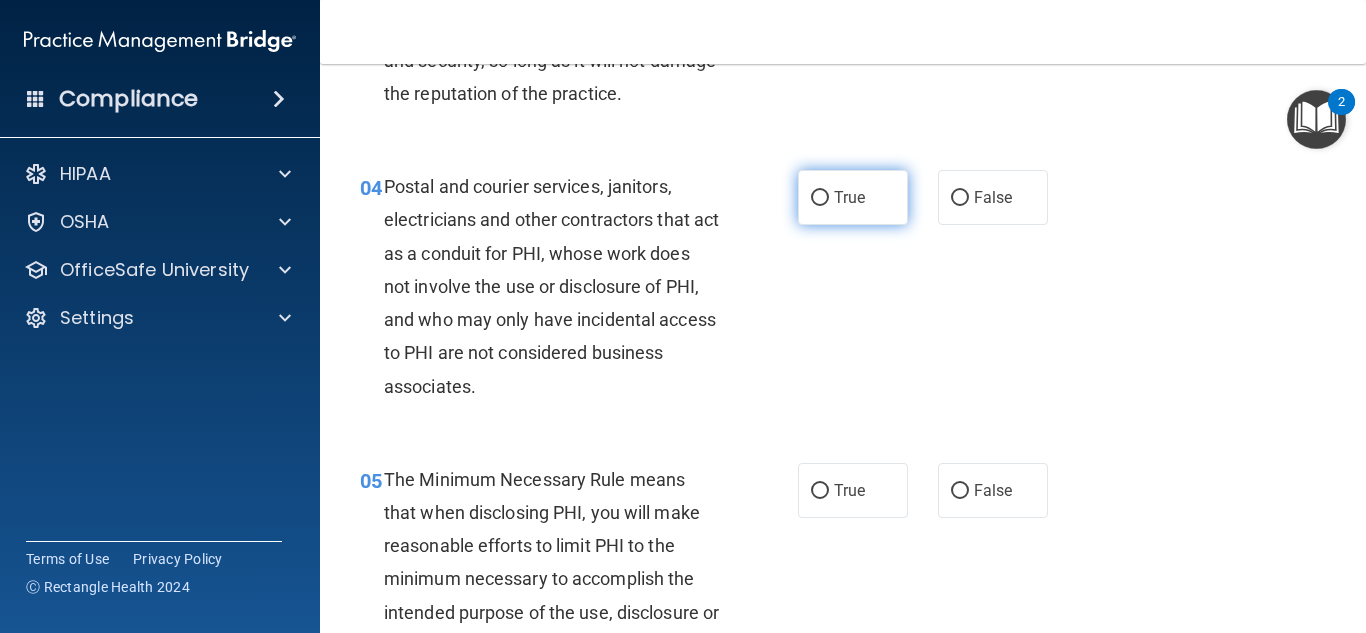 click on "True" at bounding box center (820, 198) 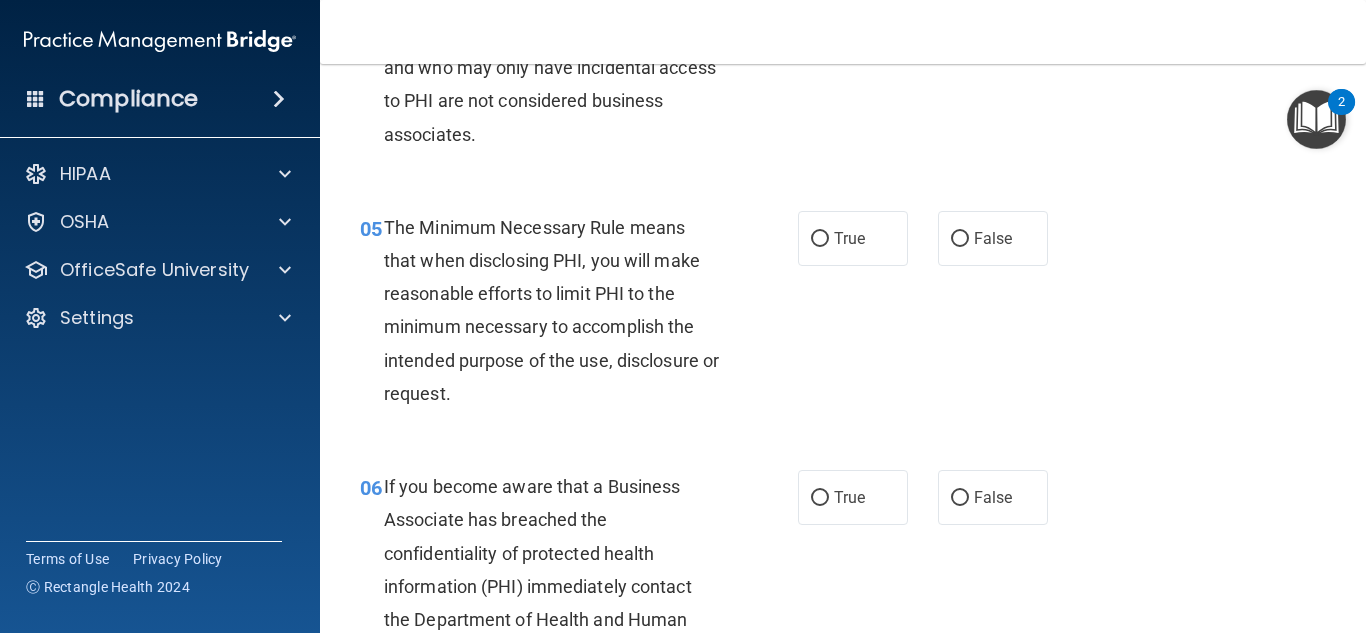 scroll, scrollTop: 900, scrollLeft: 0, axis: vertical 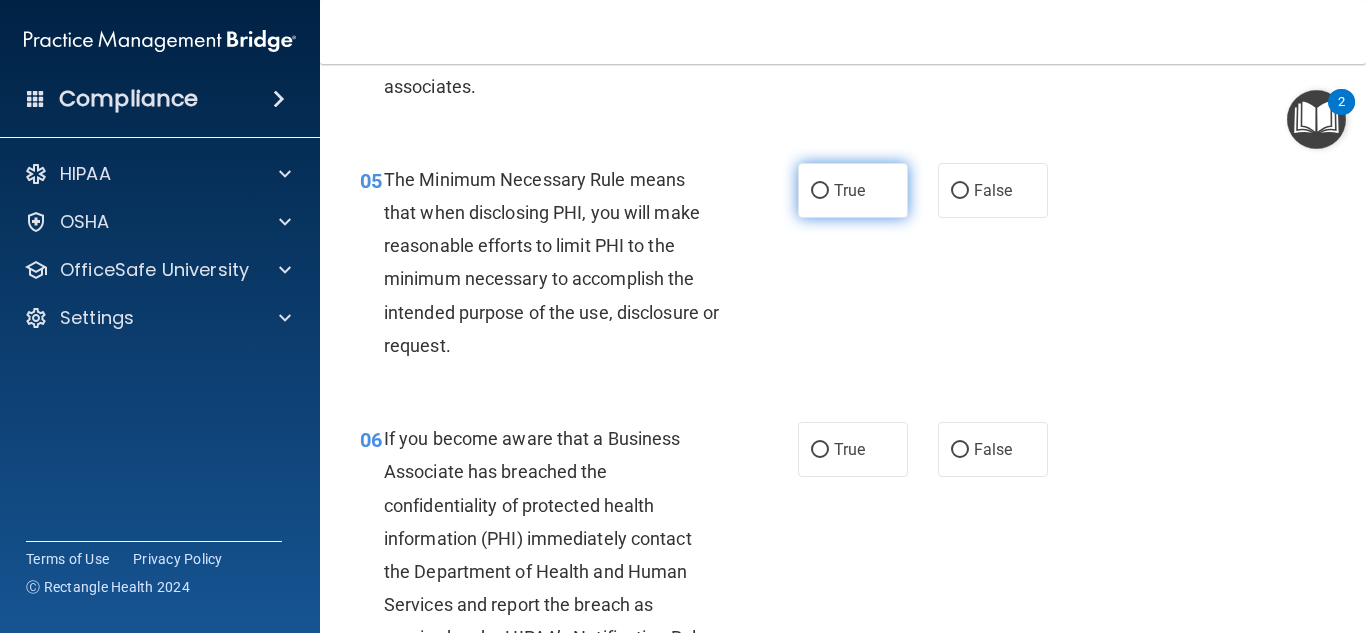 click on "True" at bounding box center (849, 190) 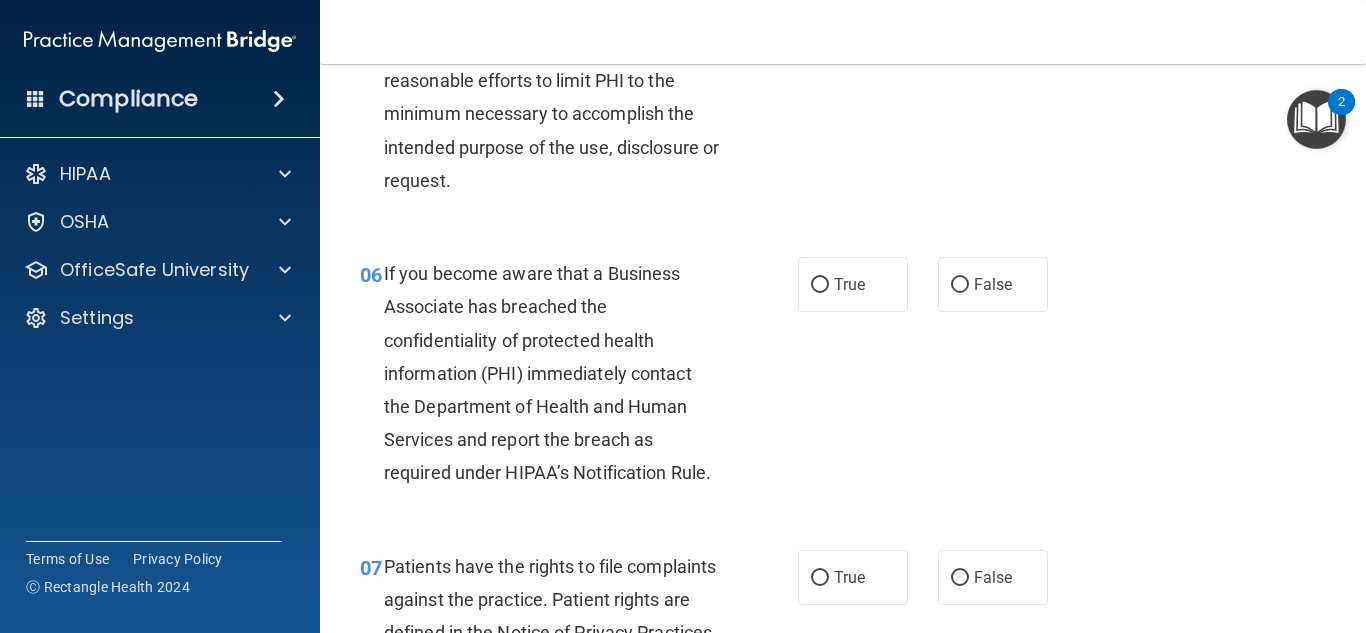 scroll, scrollTop: 1100, scrollLeft: 0, axis: vertical 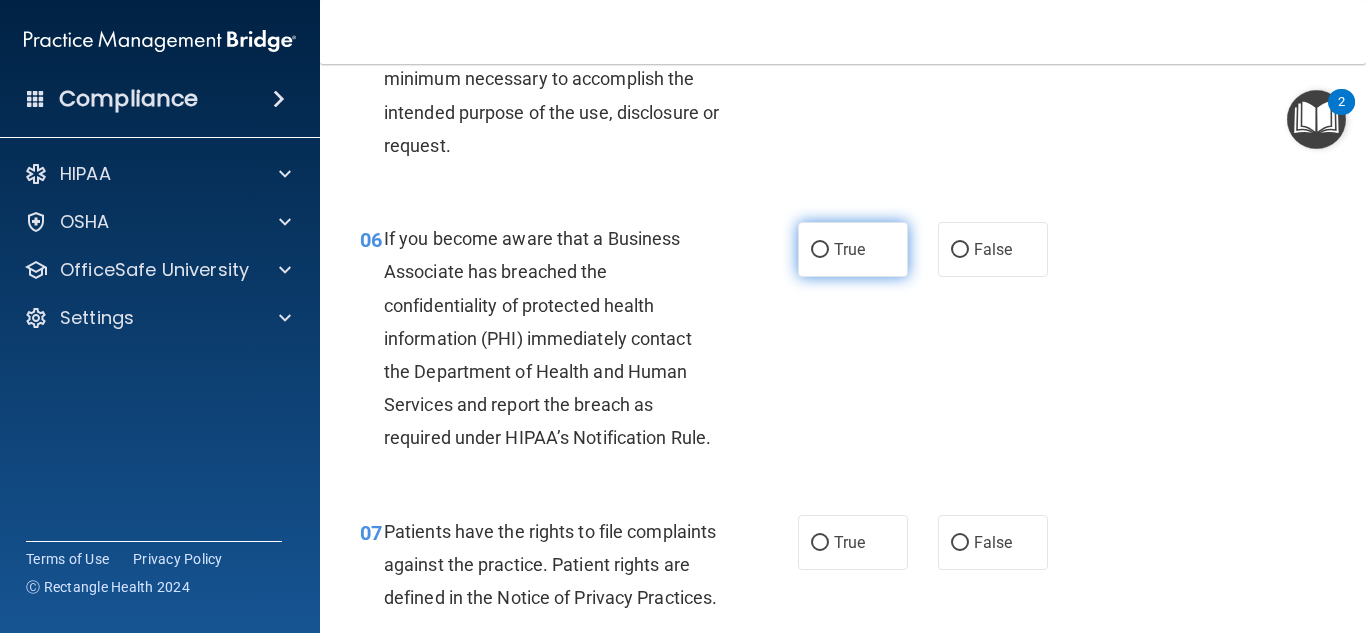 click on "True" at bounding box center [820, 250] 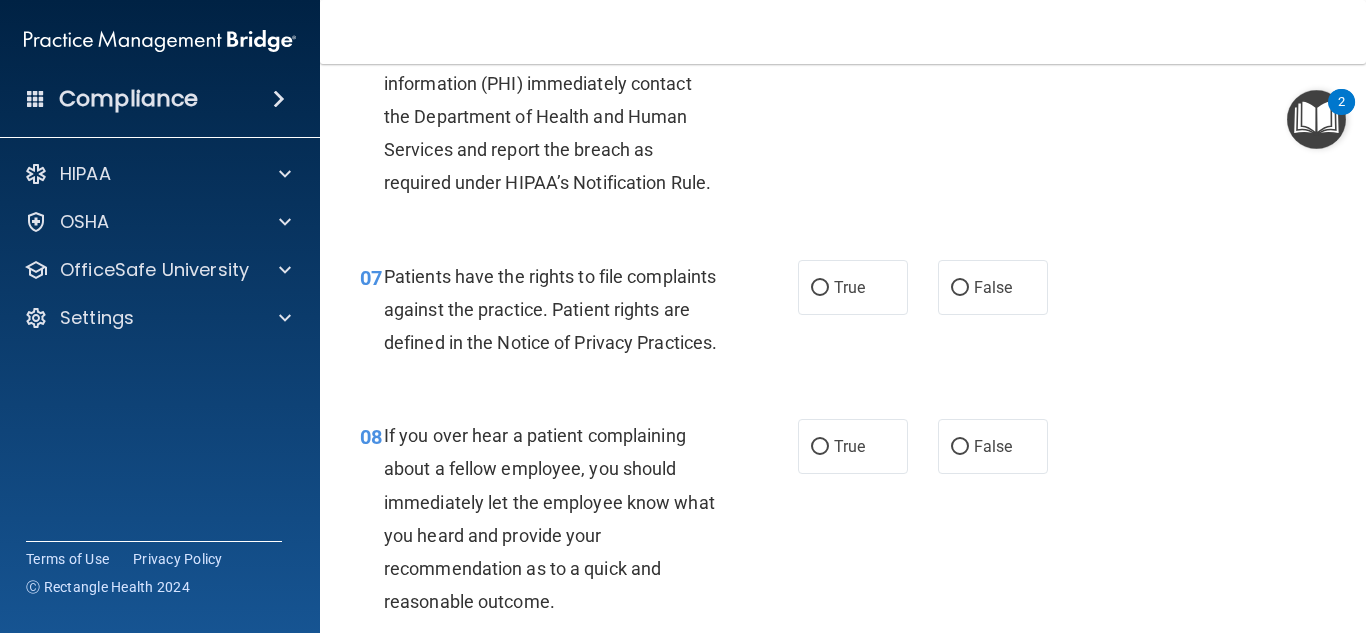 scroll, scrollTop: 1400, scrollLeft: 0, axis: vertical 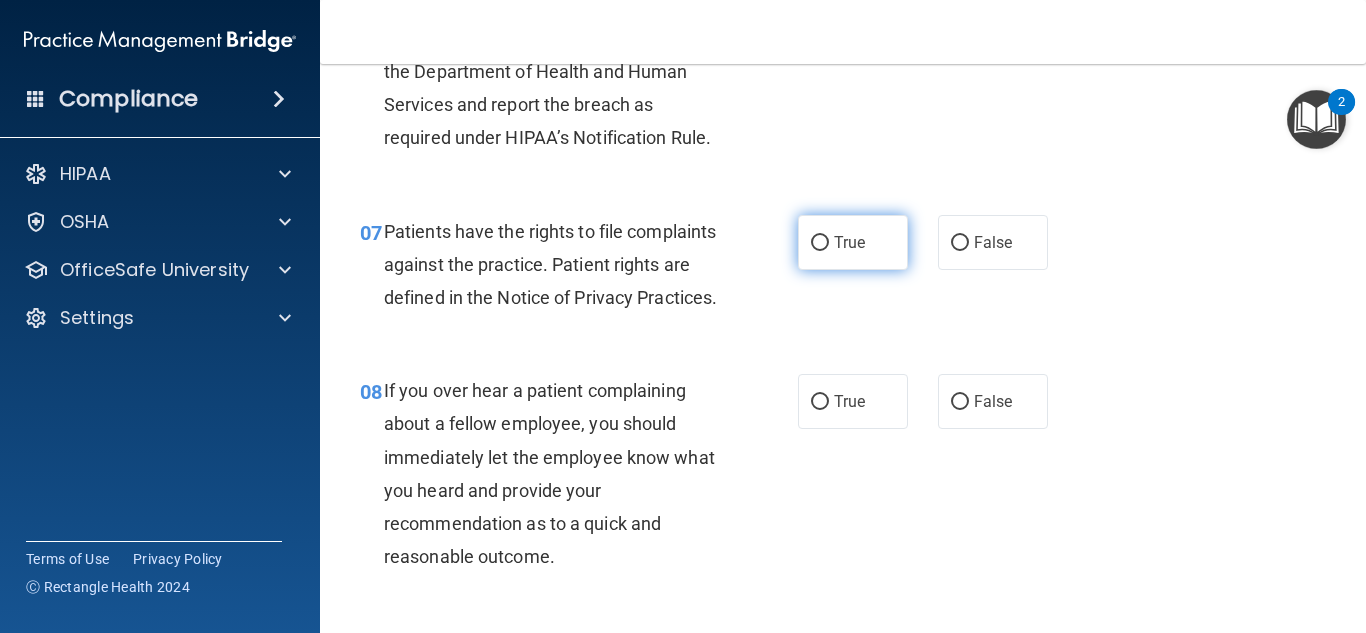 click on "True" at bounding box center (849, 242) 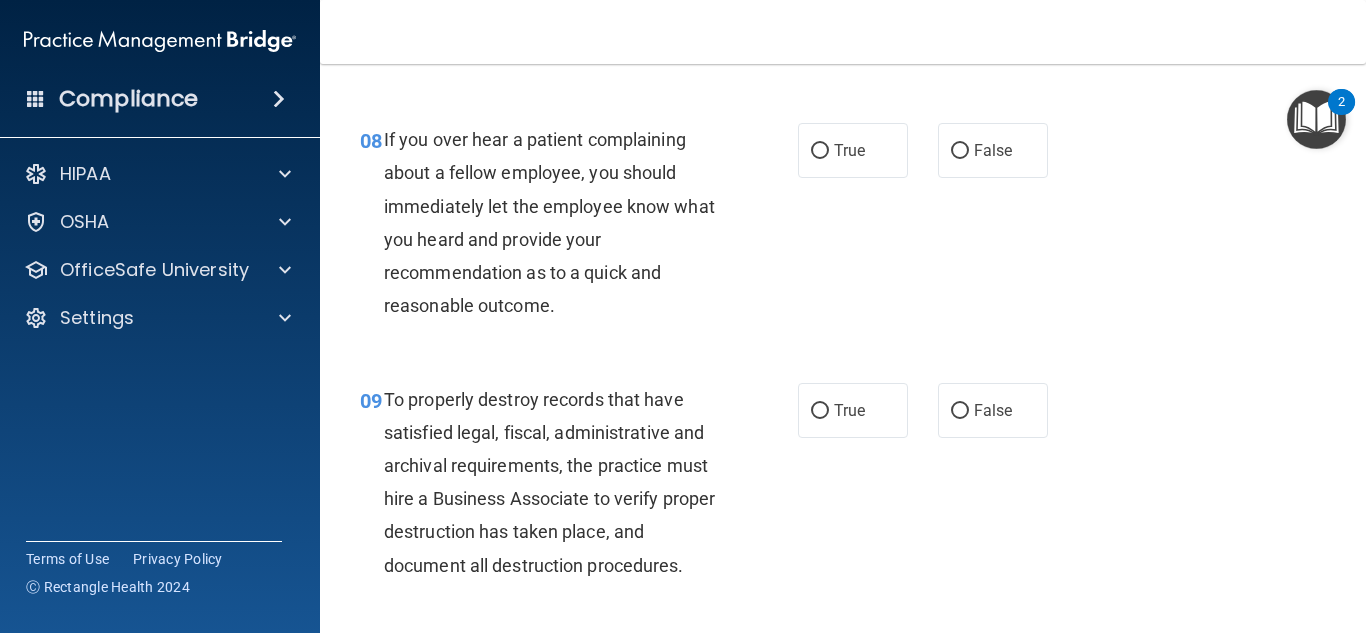 scroll, scrollTop: 1700, scrollLeft: 0, axis: vertical 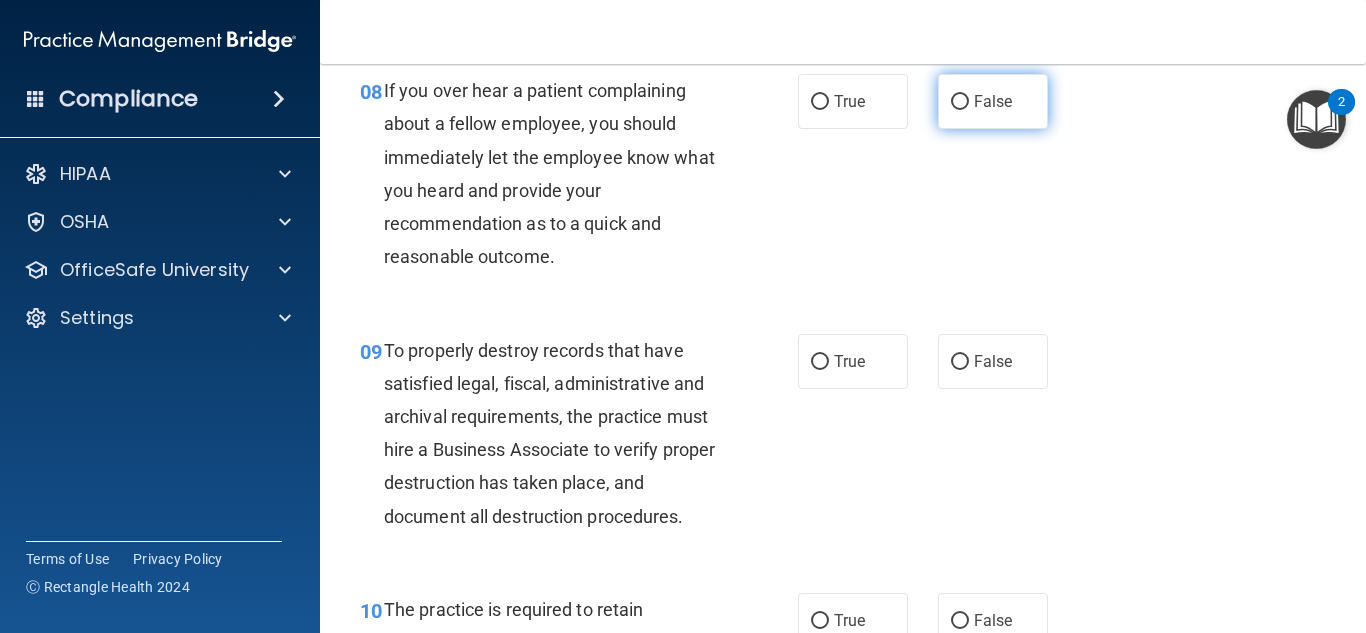 click on "False" at bounding box center [993, 101] 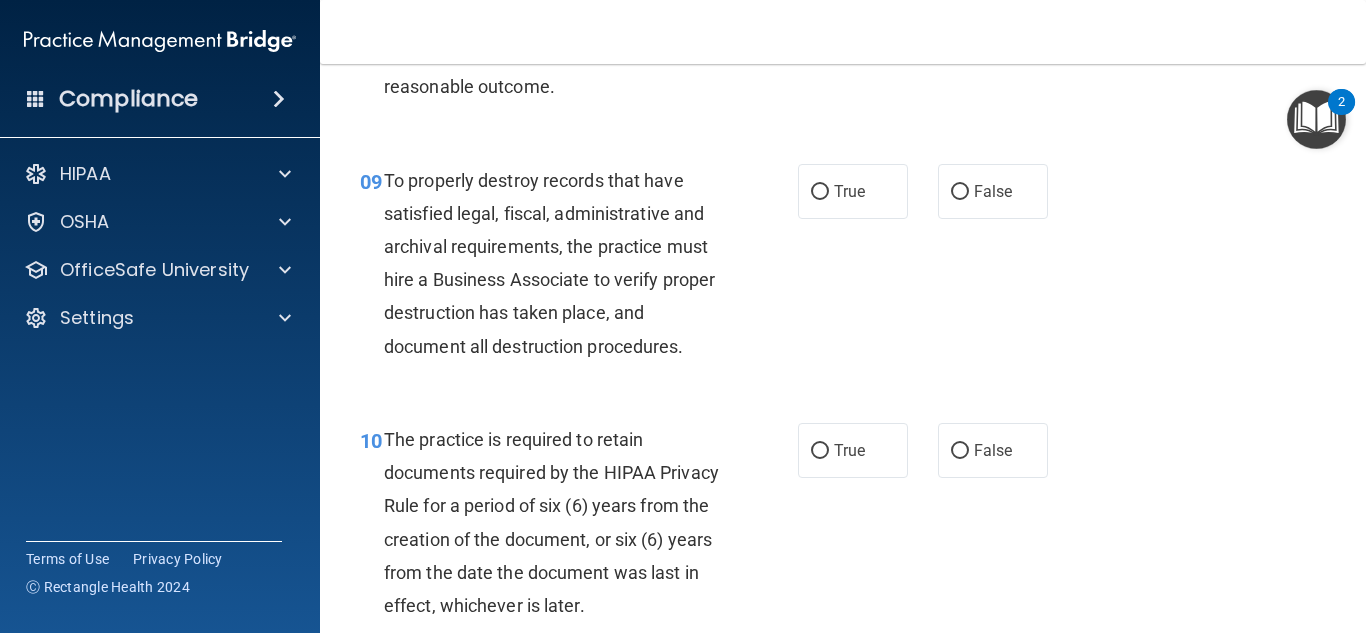 scroll, scrollTop: 2000, scrollLeft: 0, axis: vertical 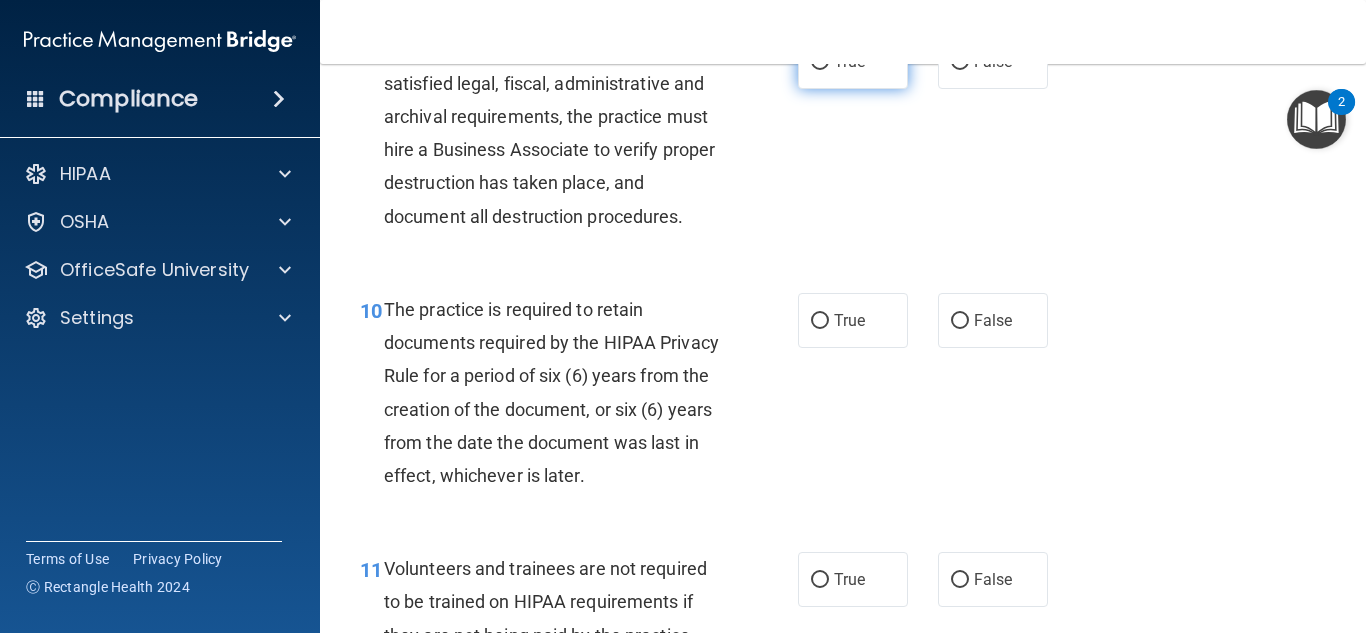 click on "True" at bounding box center [853, 61] 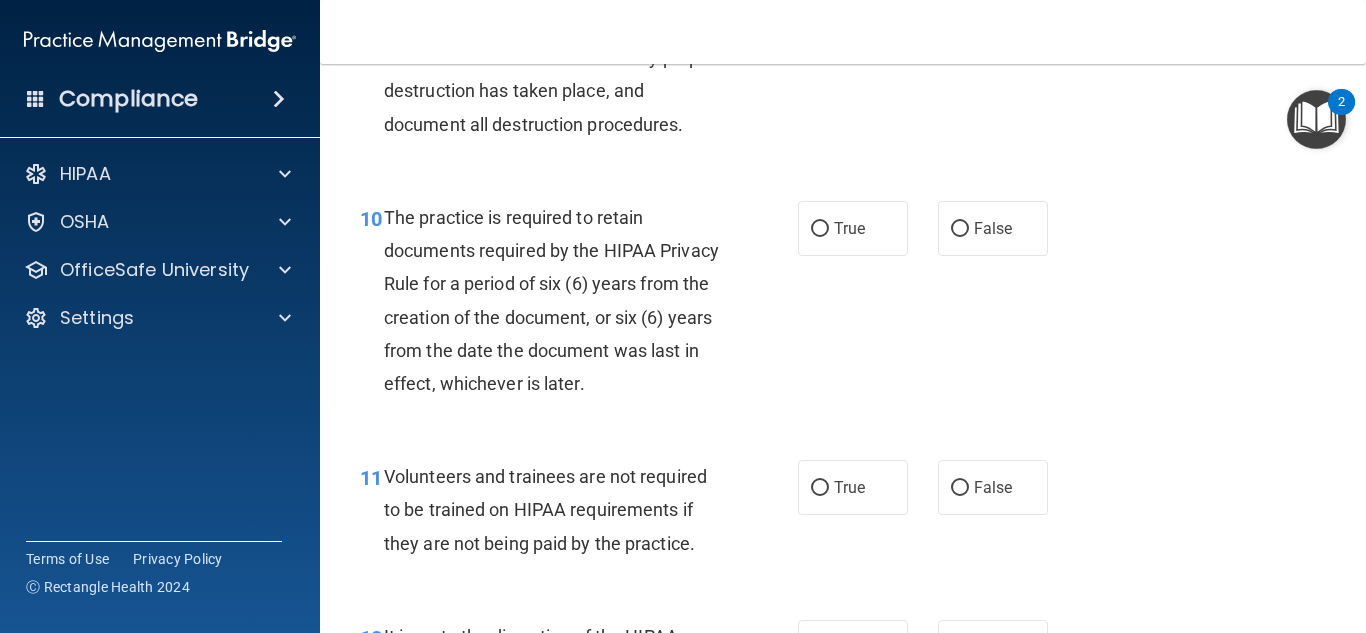 scroll, scrollTop: 2200, scrollLeft: 0, axis: vertical 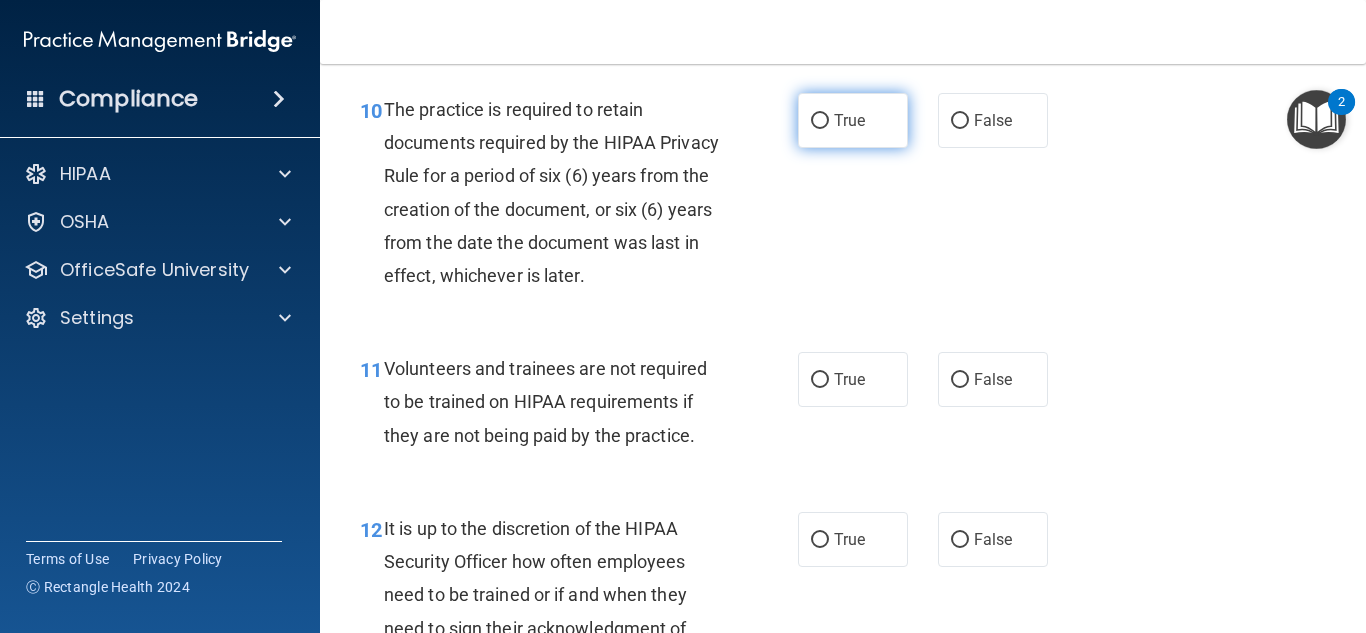 click on "True" at bounding box center [820, 121] 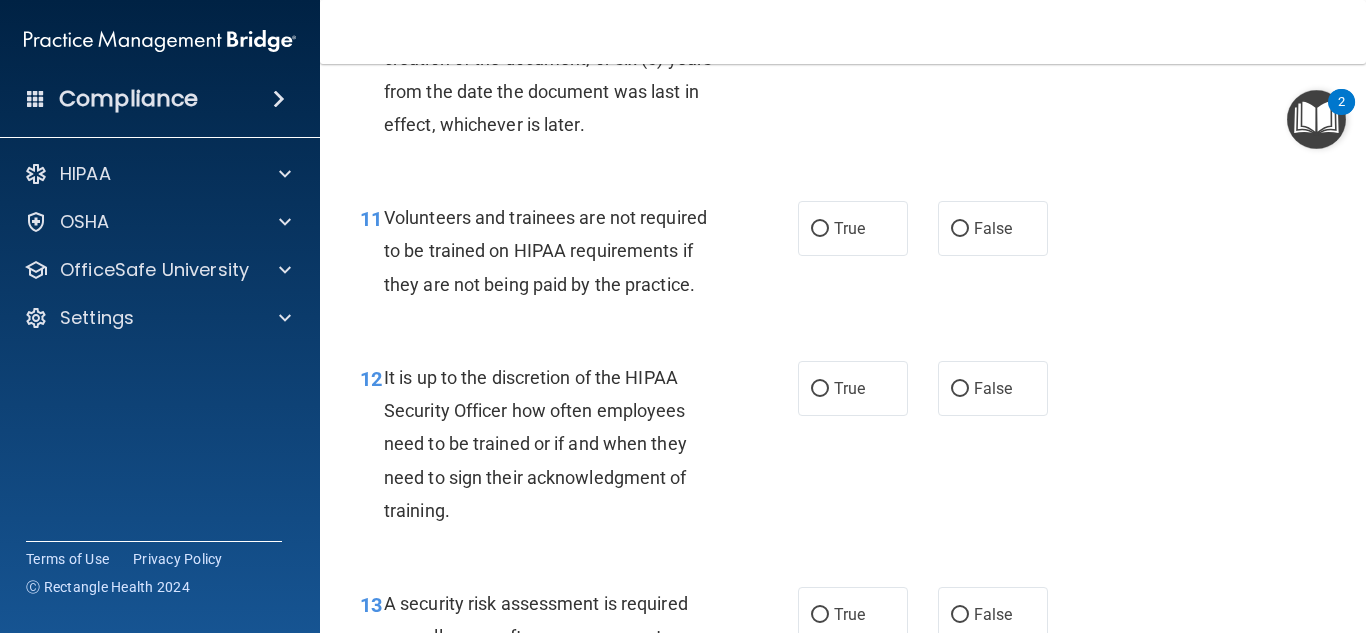 scroll, scrollTop: 2400, scrollLeft: 0, axis: vertical 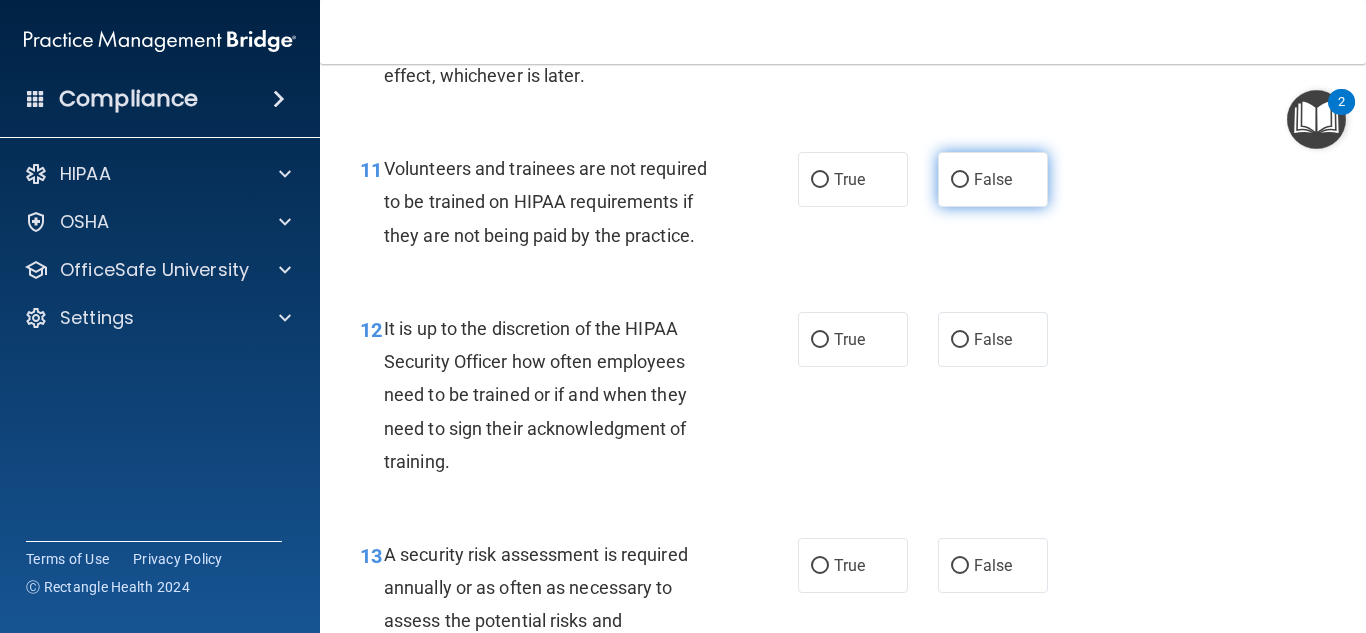 click on "False" at bounding box center [993, 179] 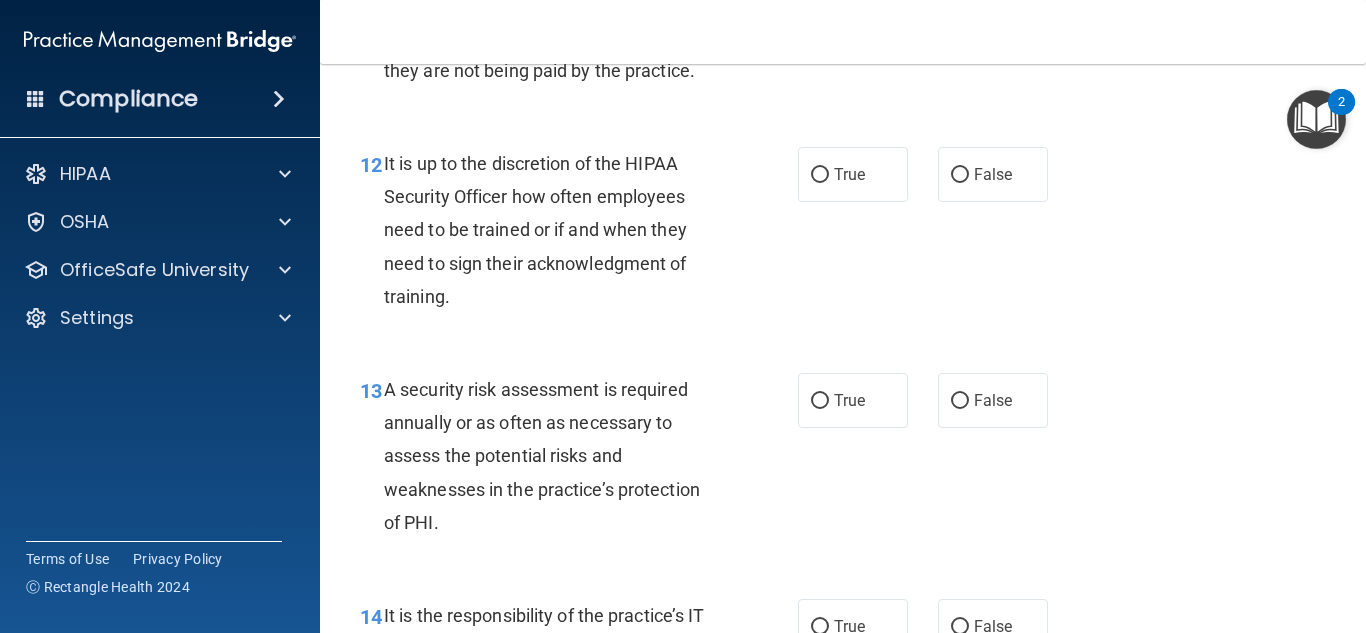 scroll, scrollTop: 2600, scrollLeft: 0, axis: vertical 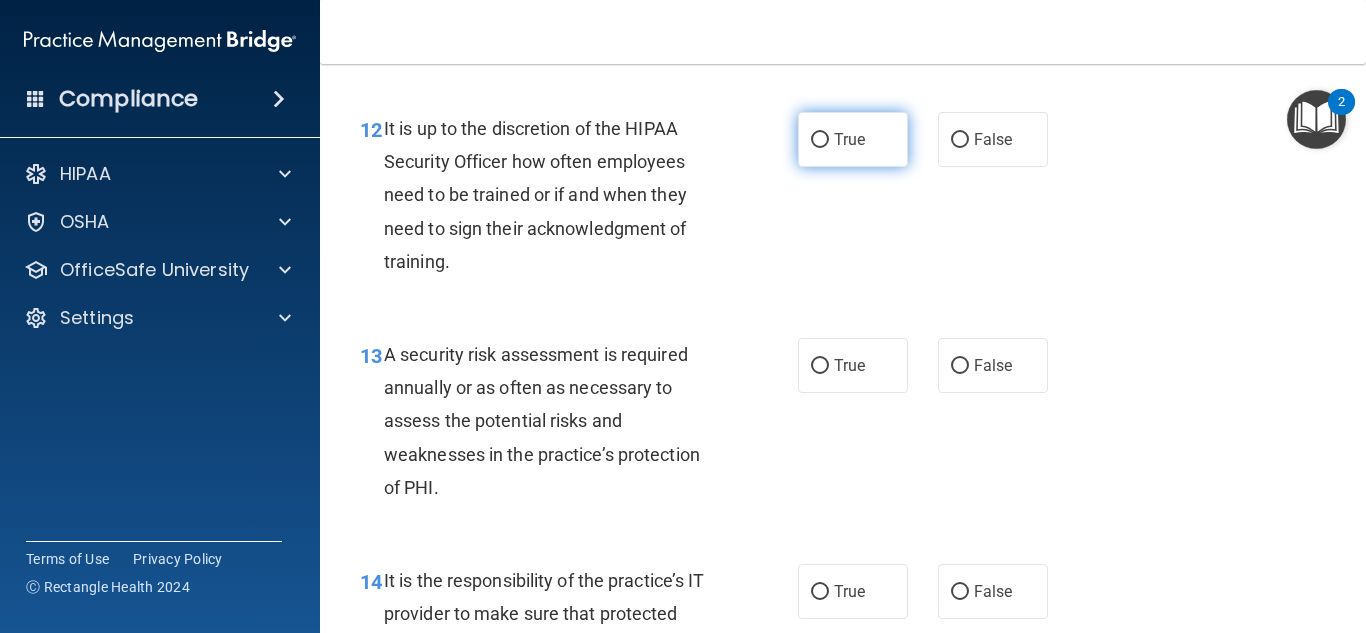 click on "True" at bounding box center [853, 139] 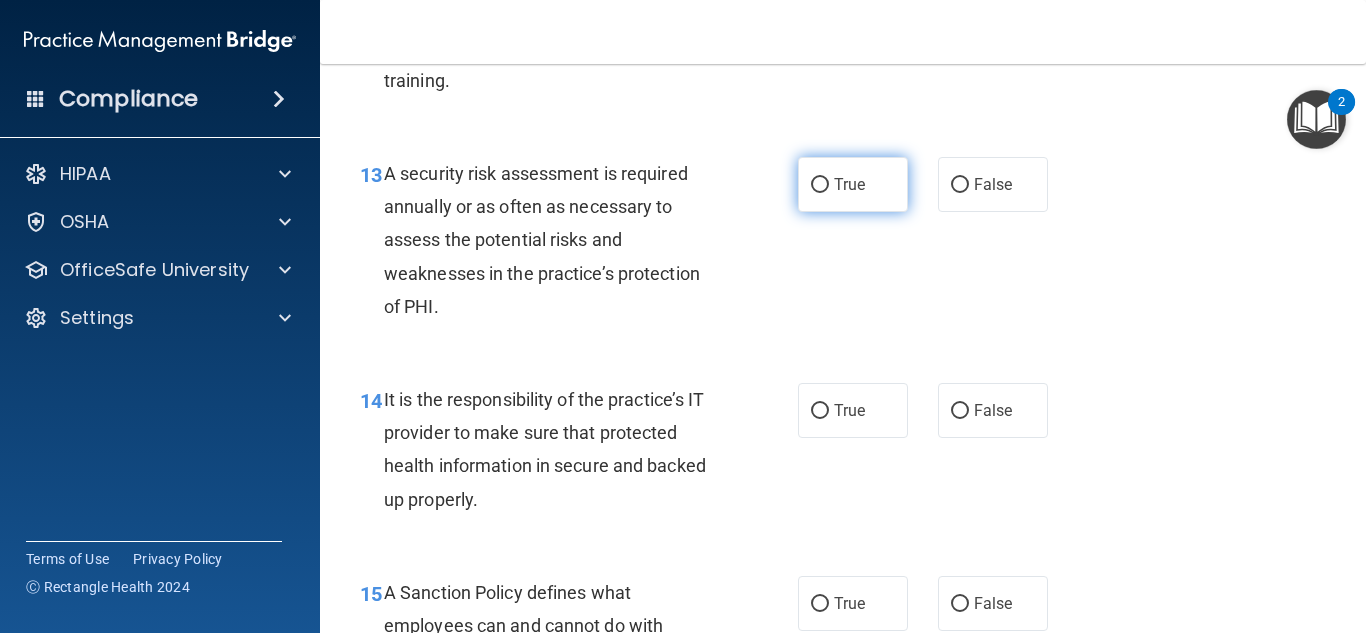 scroll, scrollTop: 2800, scrollLeft: 0, axis: vertical 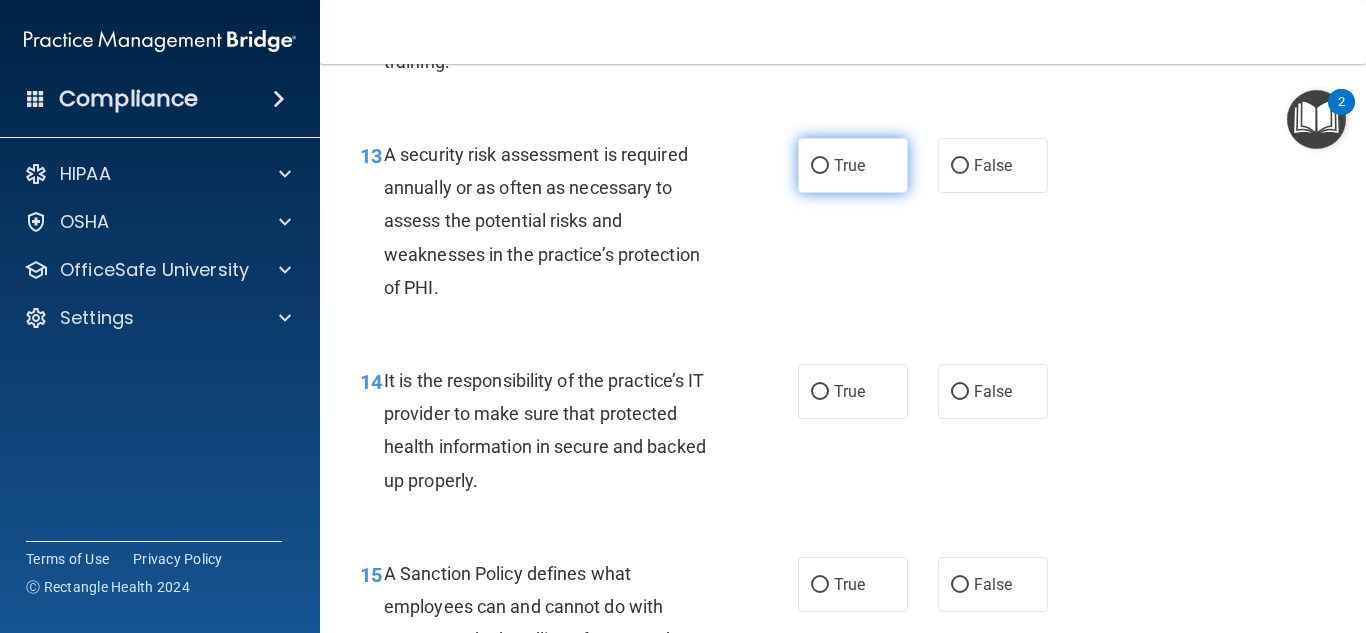 click on "True" at bounding box center (853, 165) 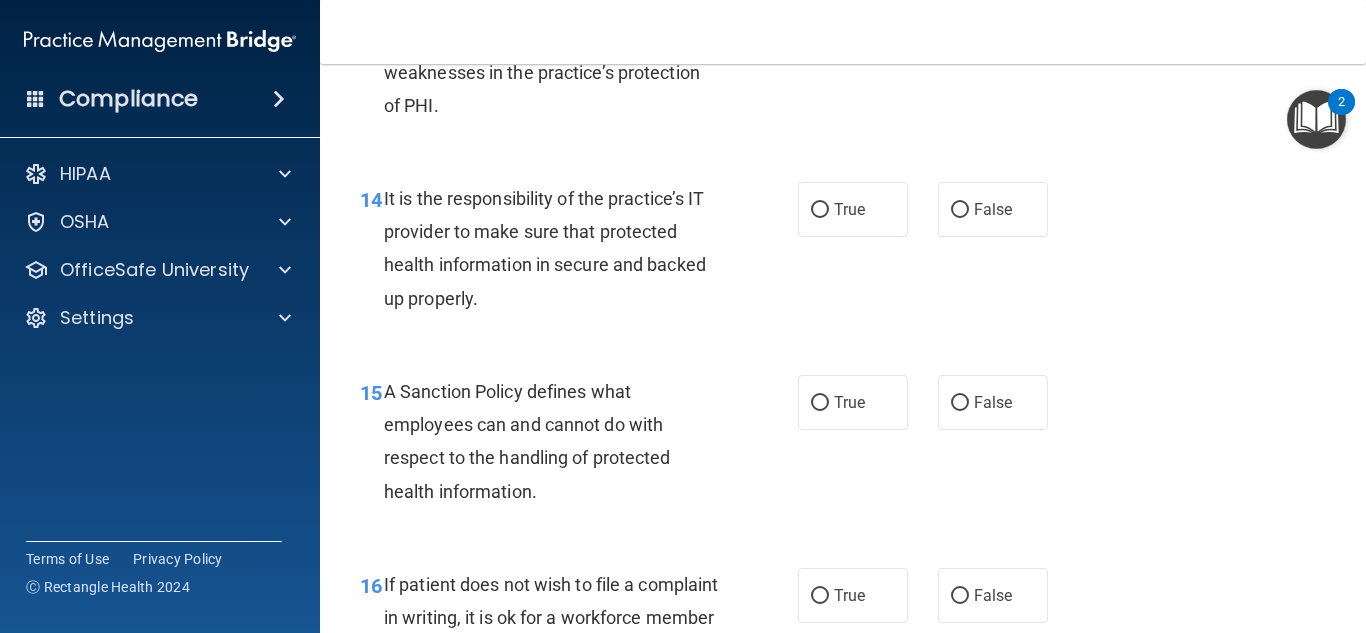 scroll, scrollTop: 3000, scrollLeft: 0, axis: vertical 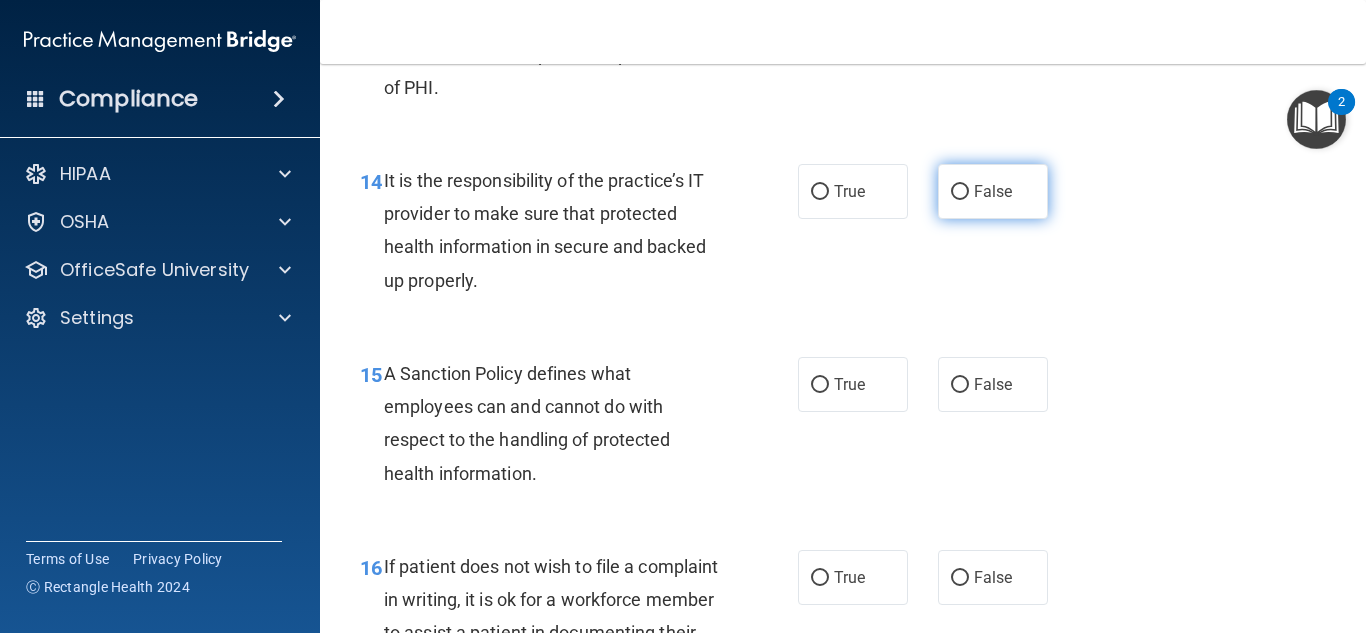 click on "False" at bounding box center (993, 191) 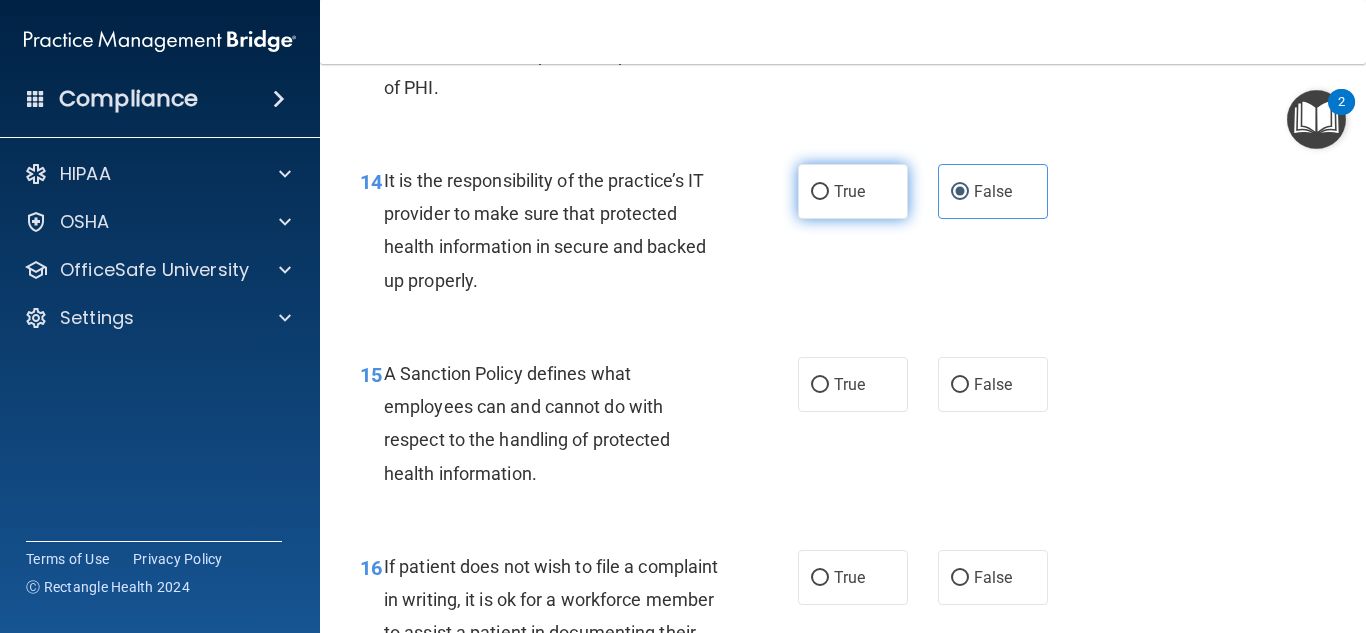 click on "True" at bounding box center (849, 191) 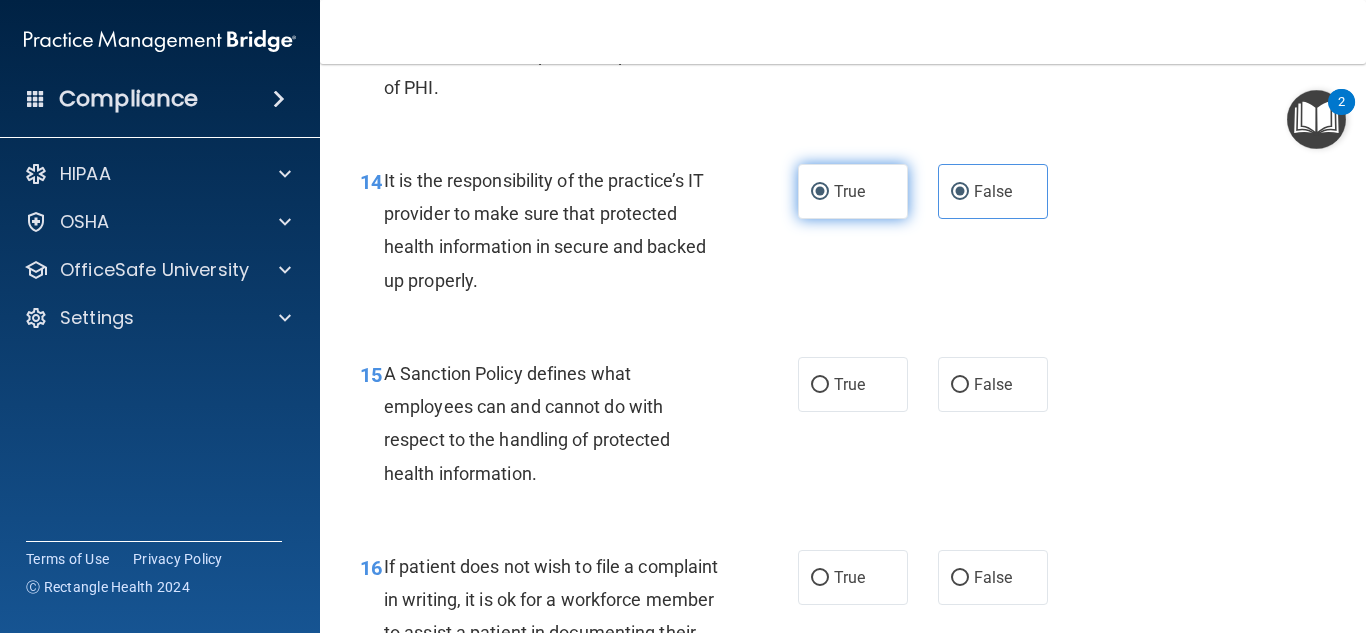 radio on "false" 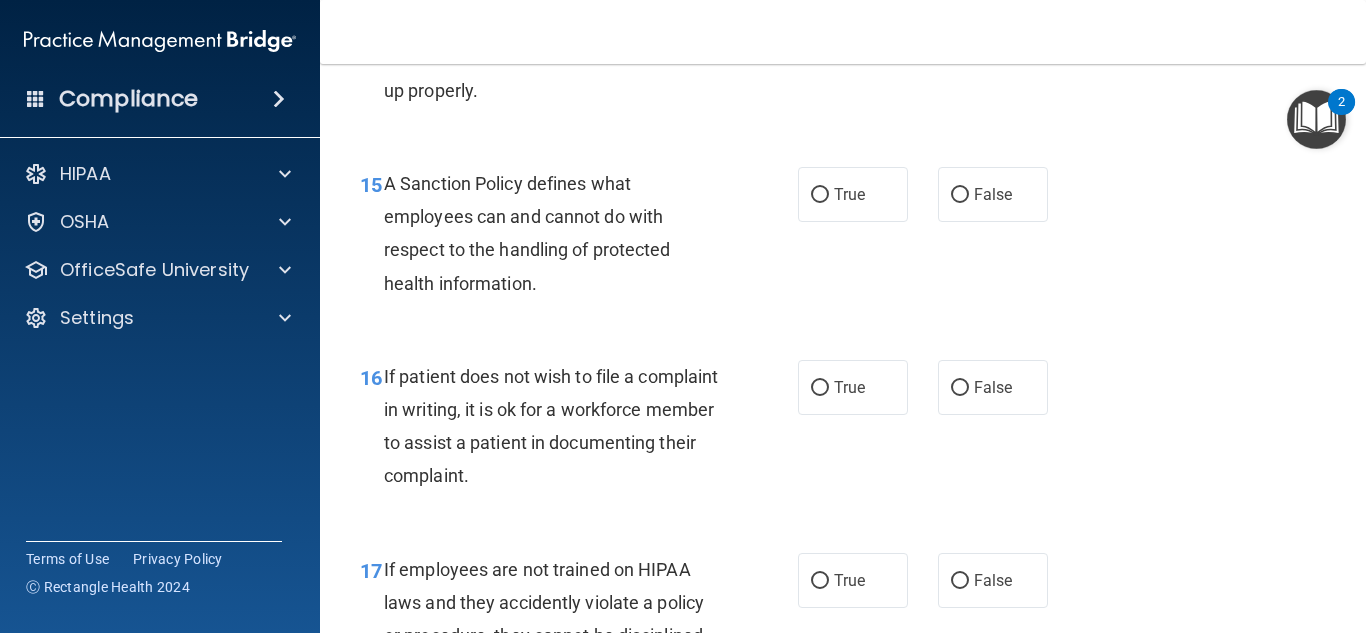 scroll, scrollTop: 3200, scrollLeft: 0, axis: vertical 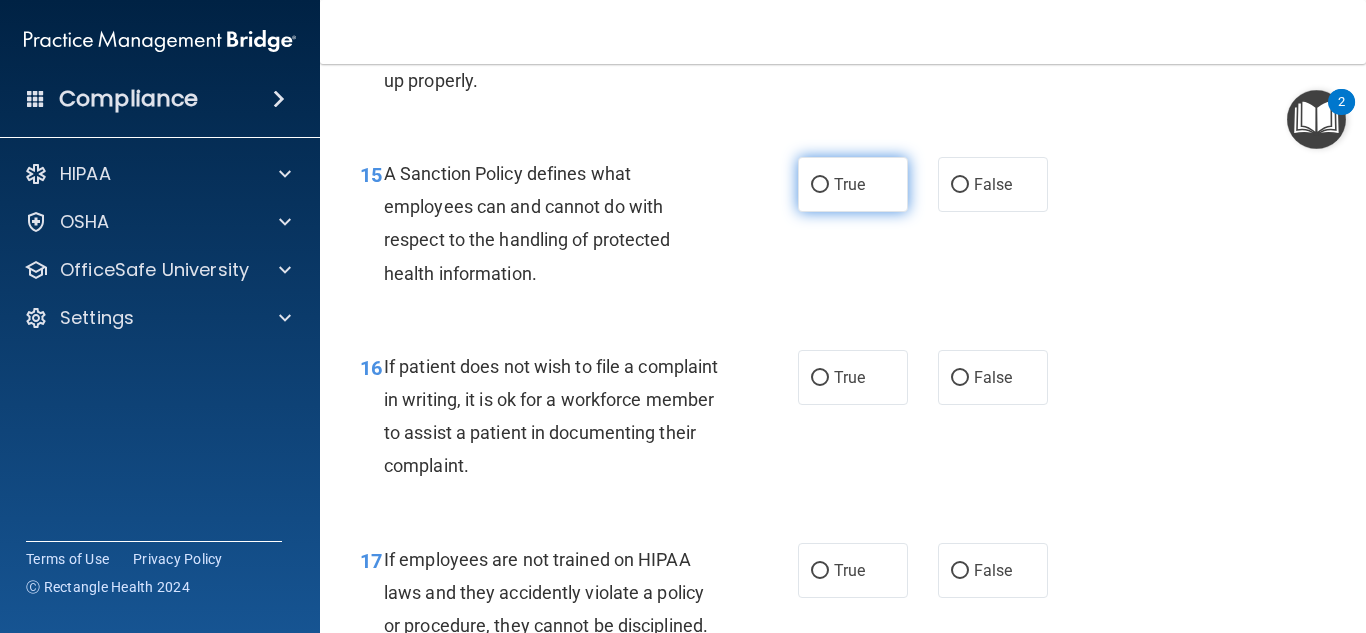 click on "True" at bounding box center (849, 184) 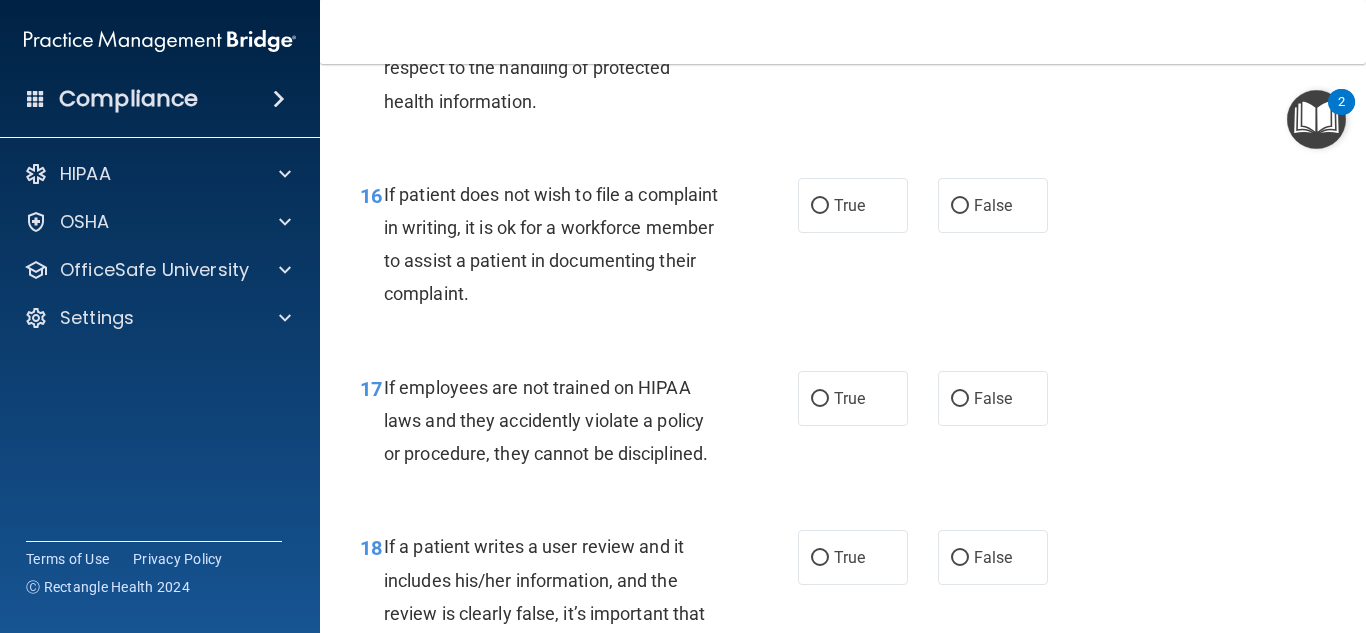 scroll, scrollTop: 3400, scrollLeft: 0, axis: vertical 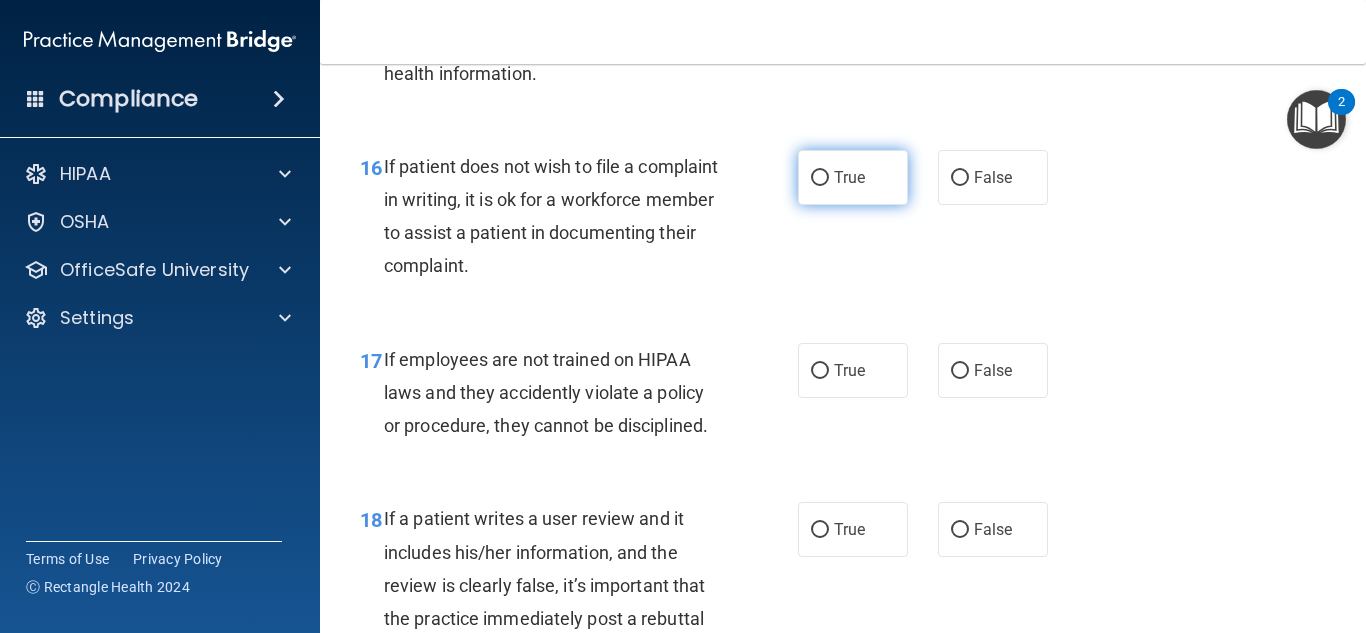 click on "True" at bounding box center (853, 177) 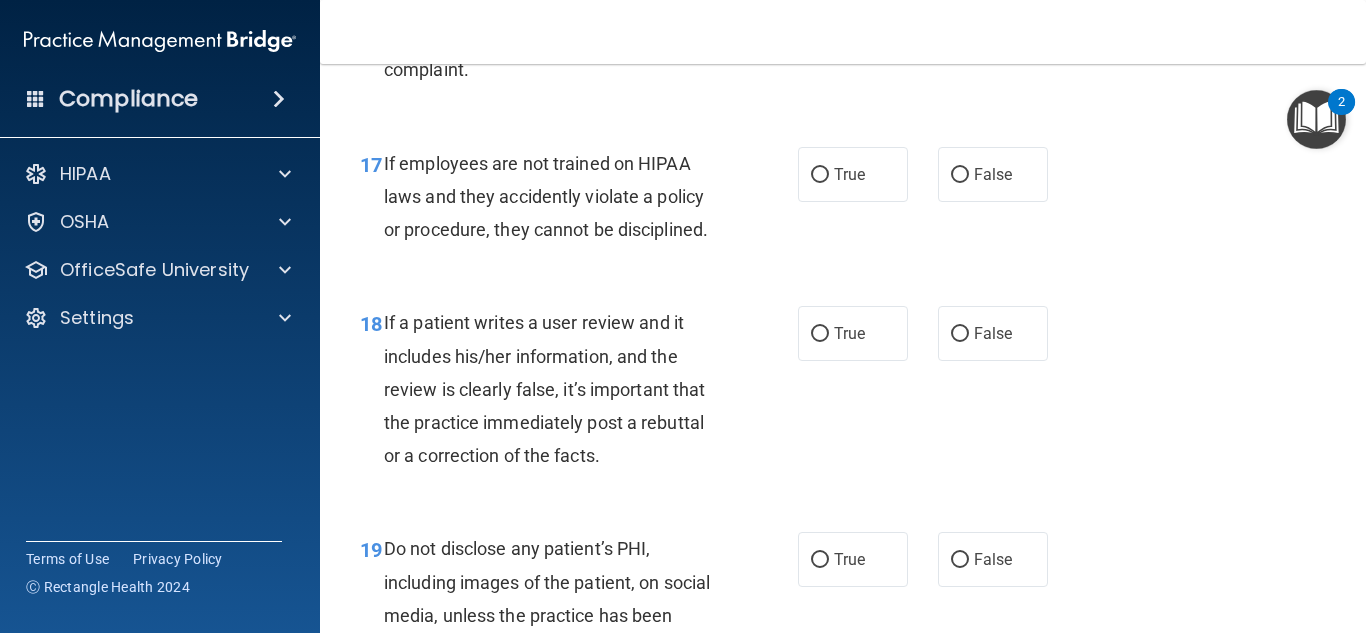 scroll, scrollTop: 3600, scrollLeft: 0, axis: vertical 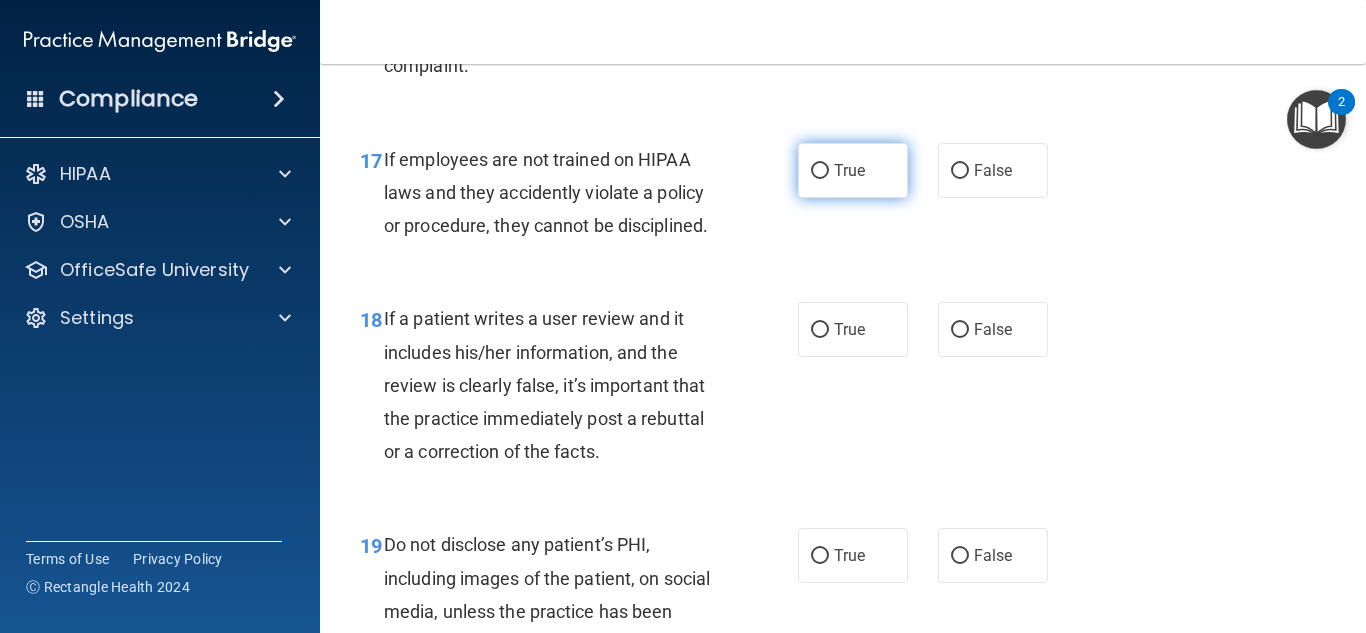 click on "True" at bounding box center (853, 170) 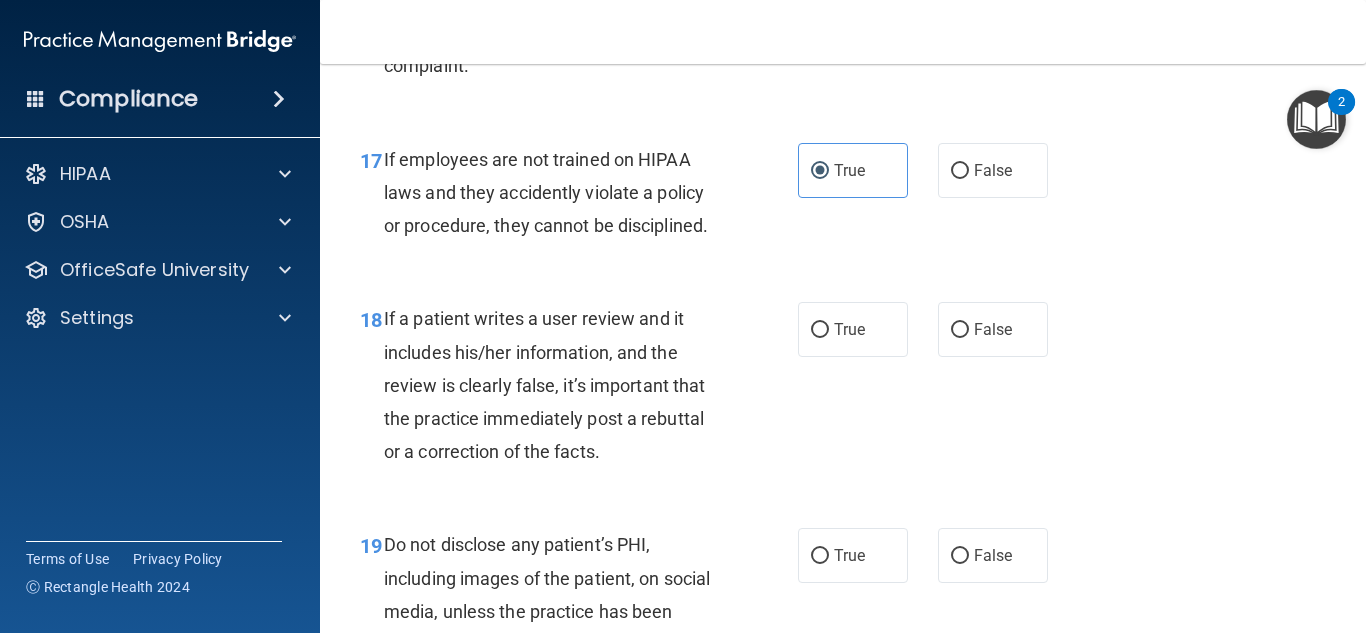 scroll, scrollTop: 3700, scrollLeft: 0, axis: vertical 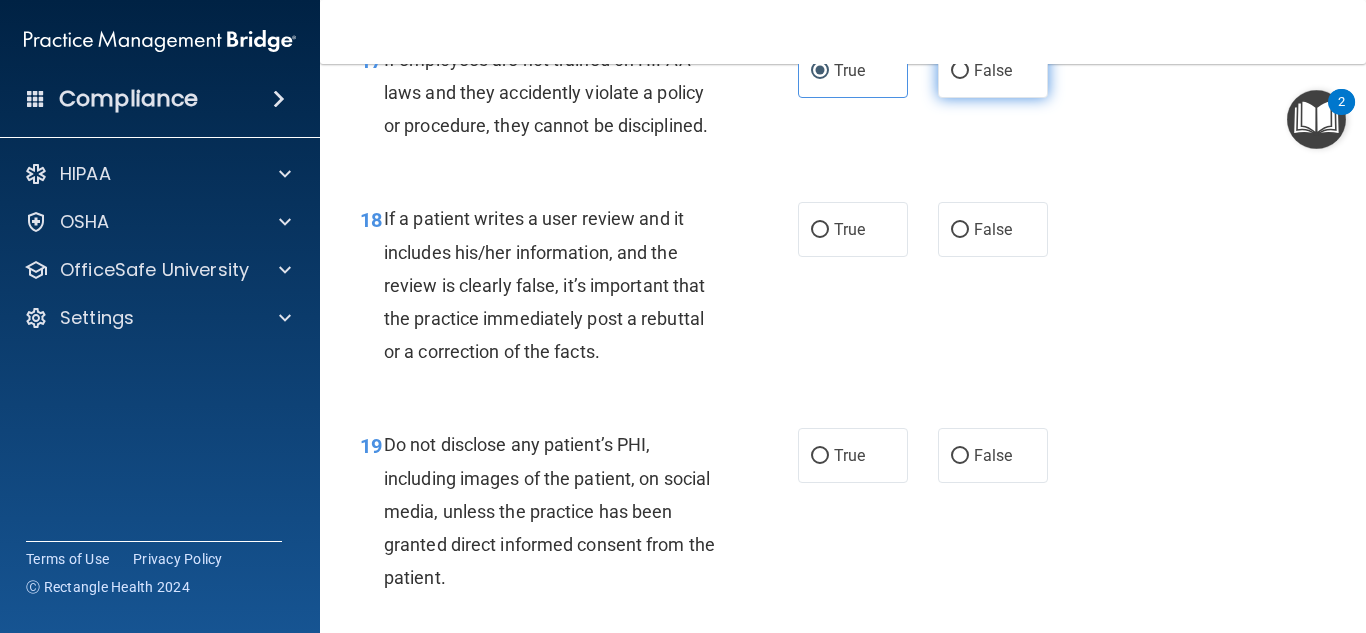 click on "False" at bounding box center [993, 70] 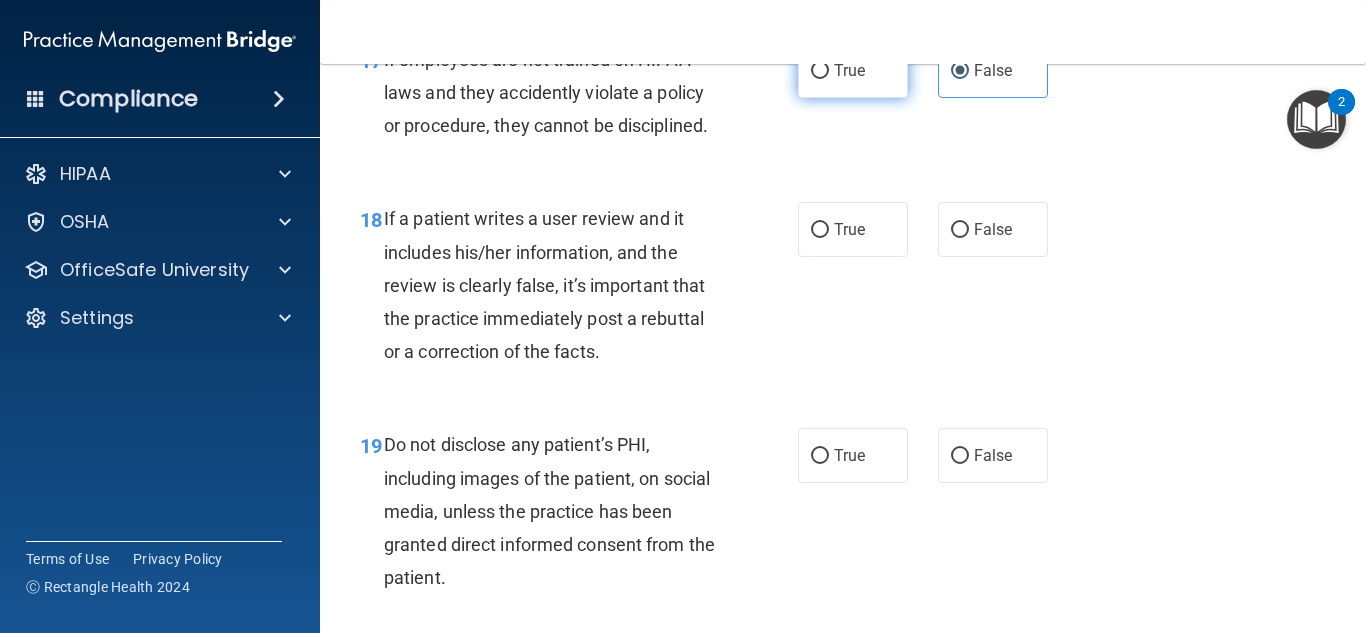 click on "True" at bounding box center [853, 70] 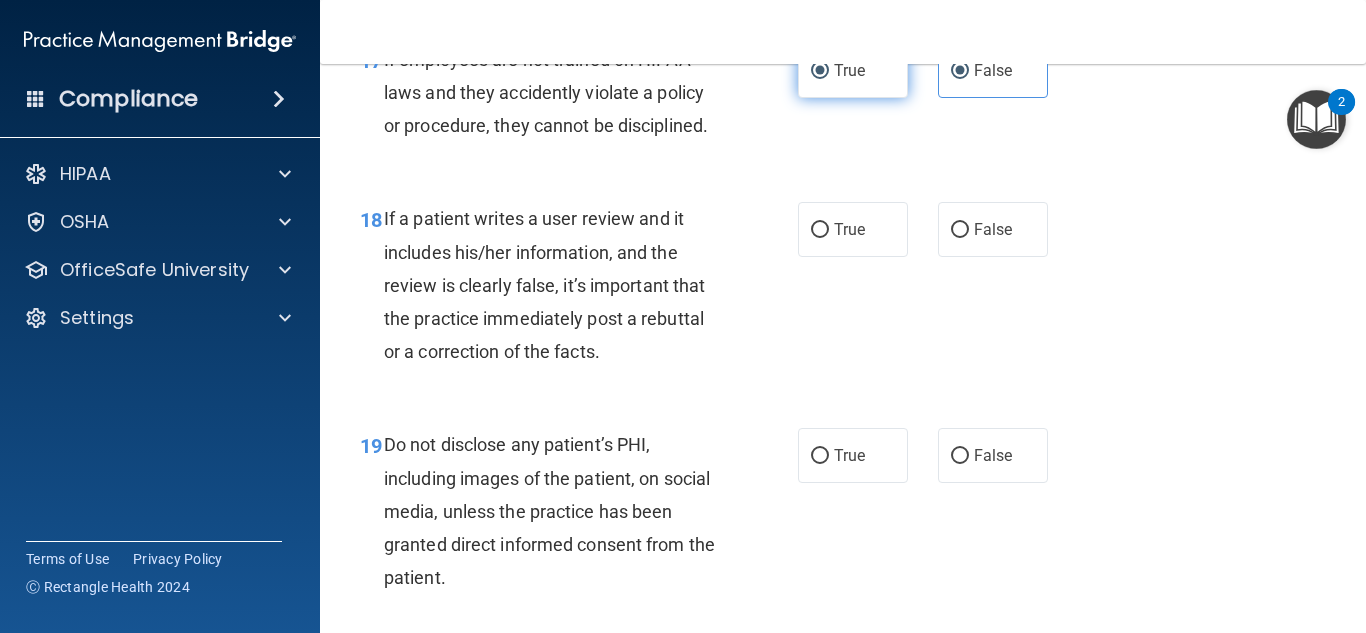 radio on "false" 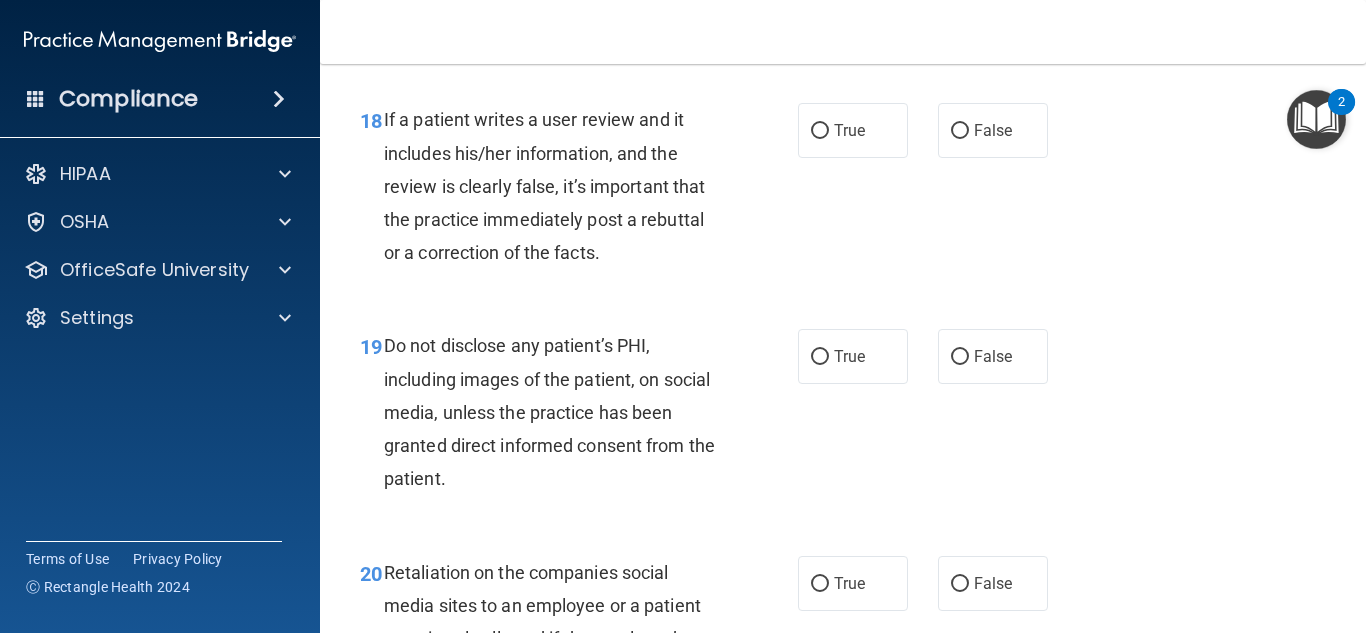 scroll, scrollTop: 3800, scrollLeft: 0, axis: vertical 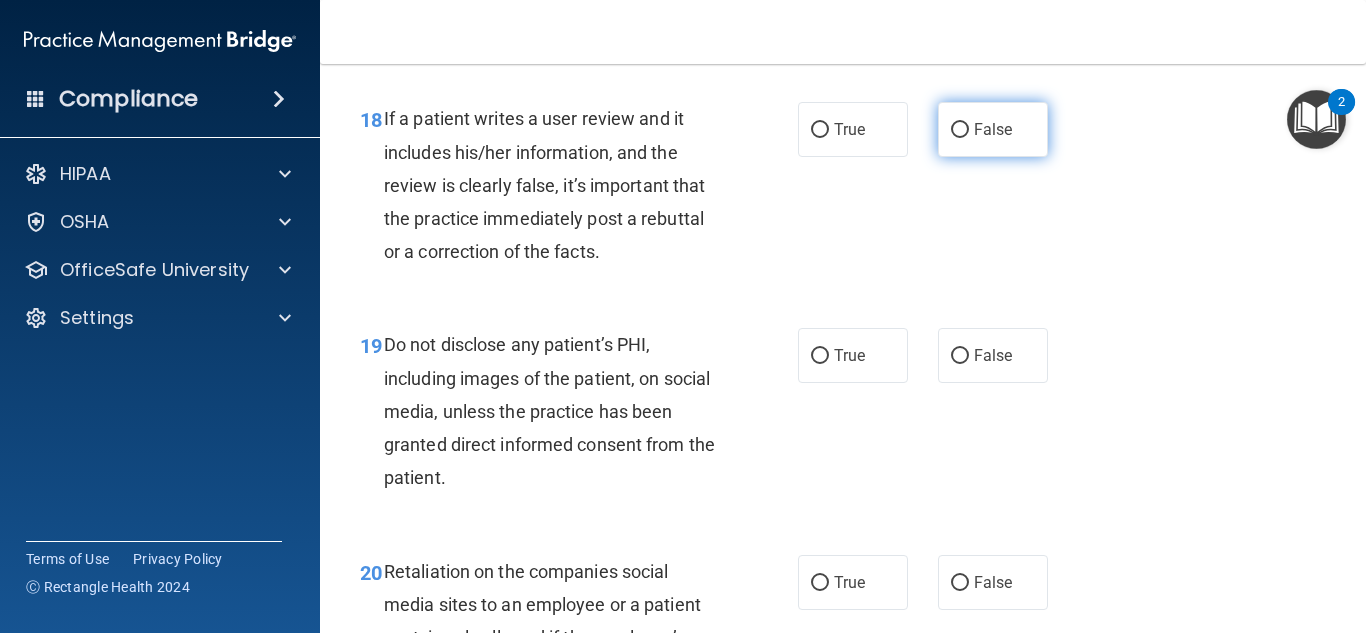 click on "False" at bounding box center (993, 129) 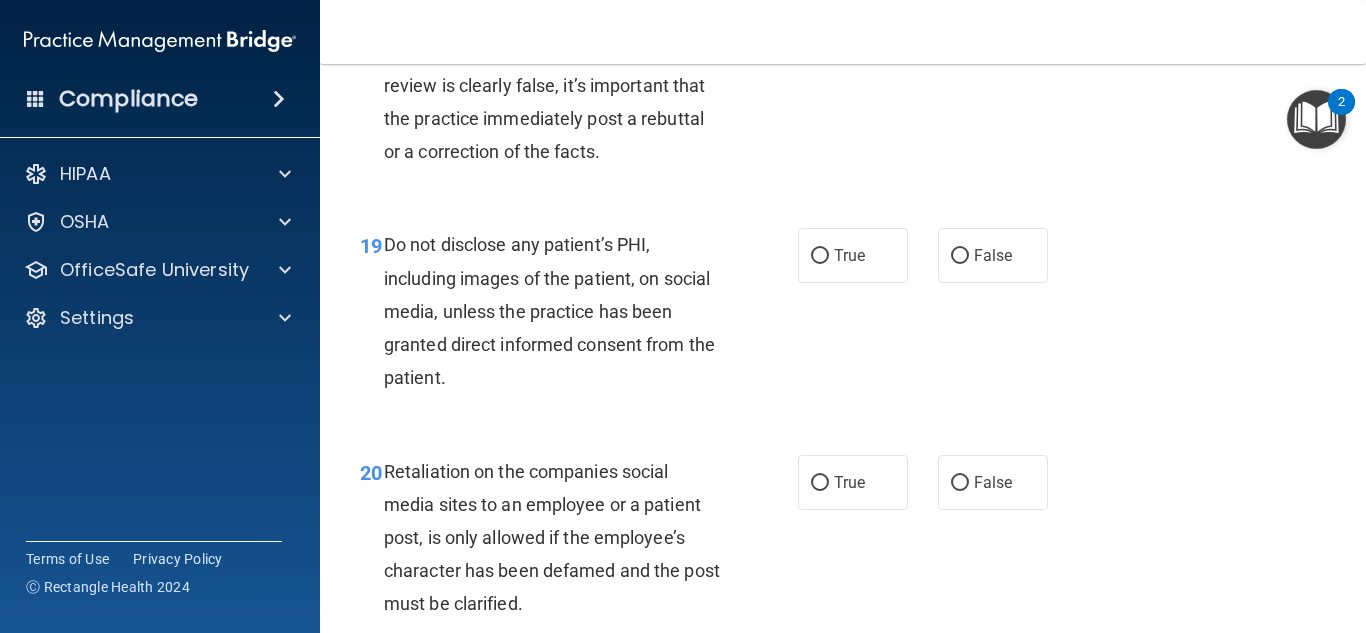 scroll, scrollTop: 4000, scrollLeft: 0, axis: vertical 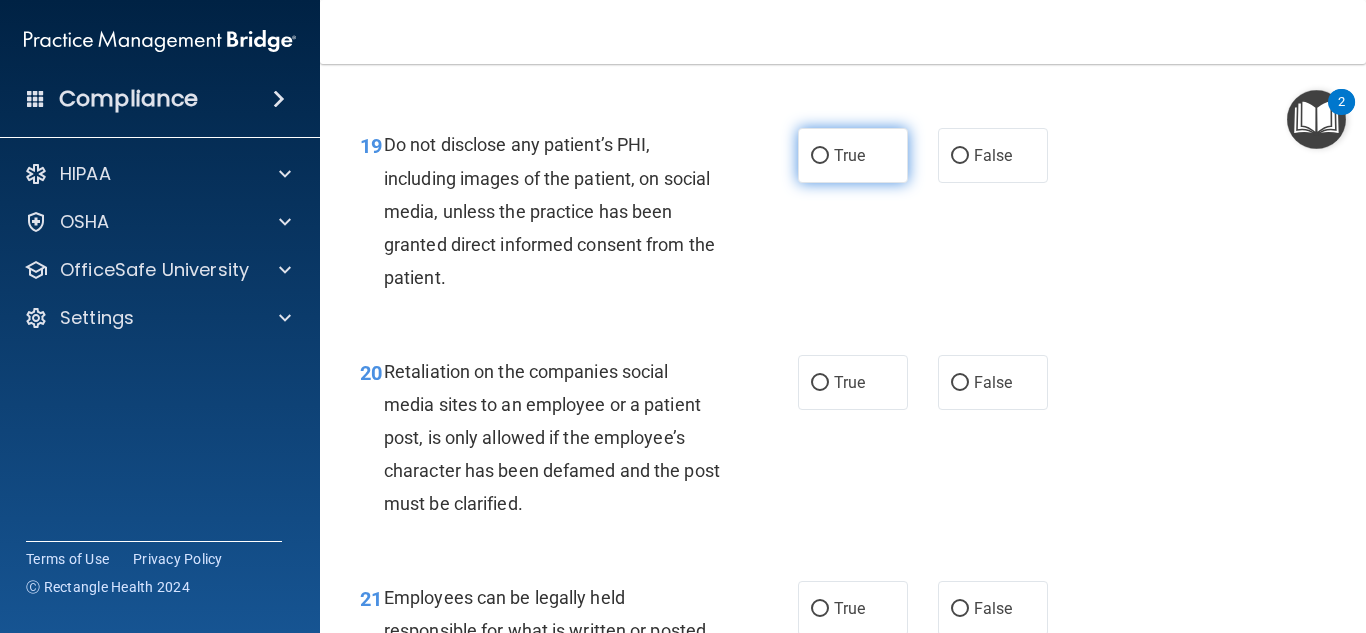 click on "True" at bounding box center (853, 155) 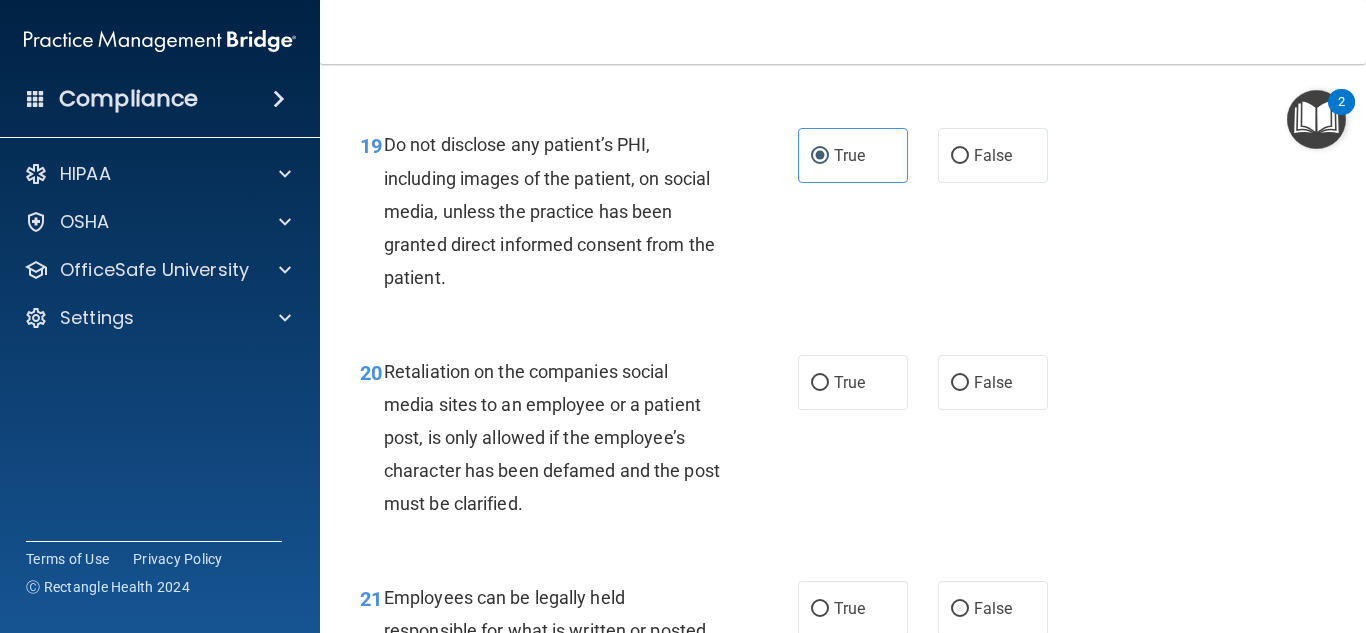 scroll, scrollTop: 4100, scrollLeft: 0, axis: vertical 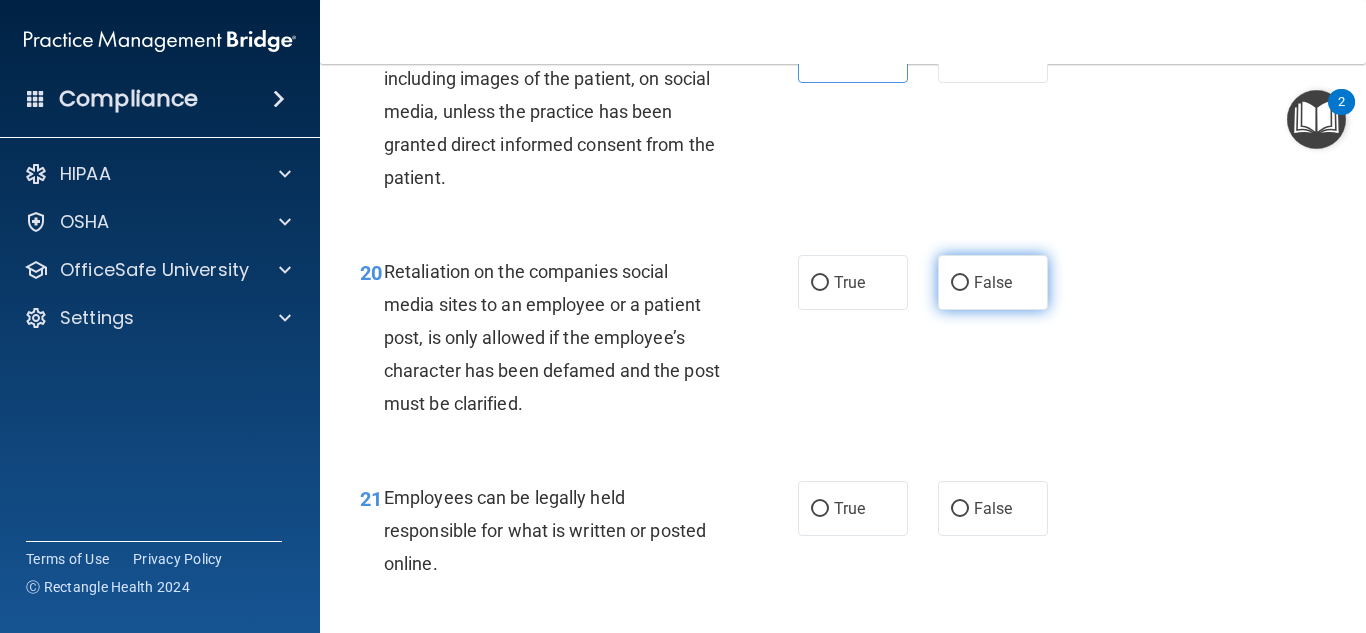 click on "False" at bounding box center [993, 282] 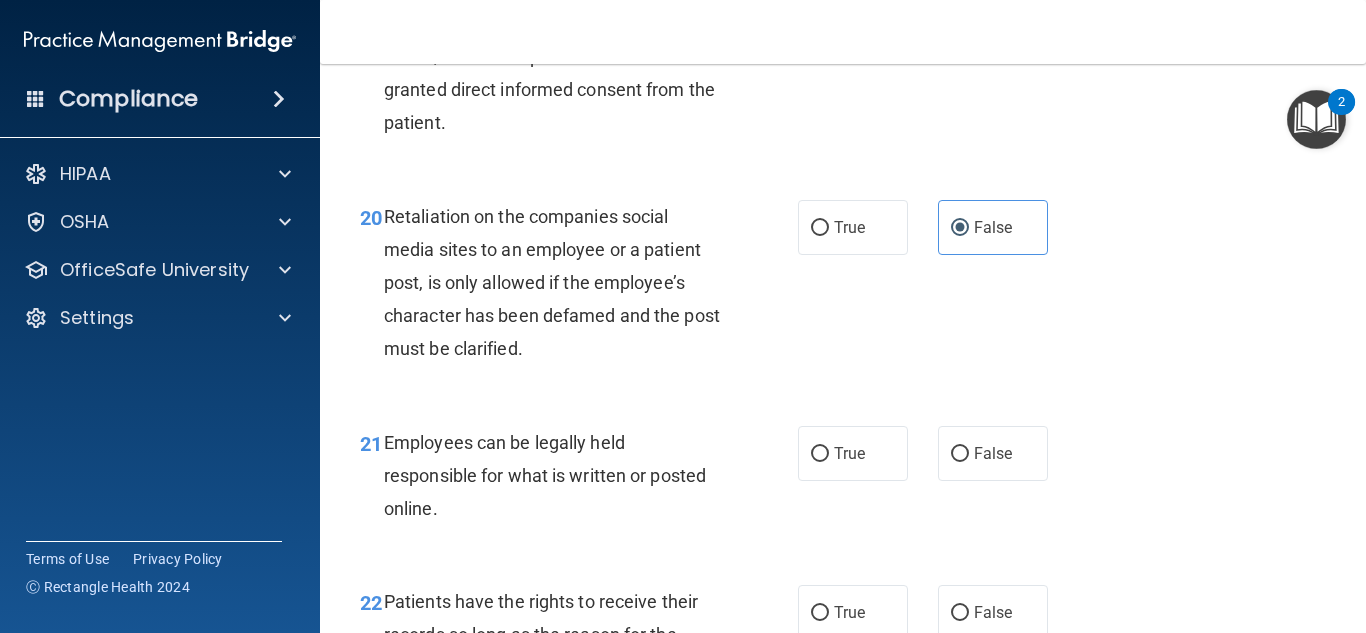 scroll, scrollTop: 4200, scrollLeft: 0, axis: vertical 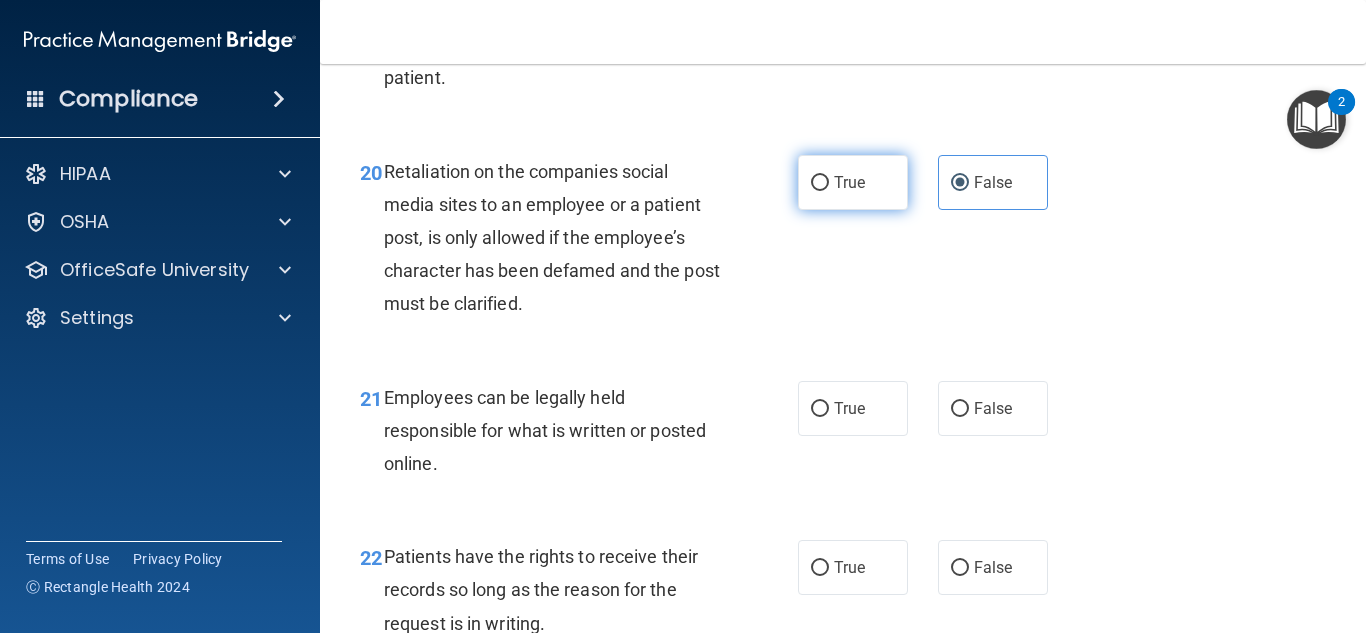 click on "True" at bounding box center (853, 182) 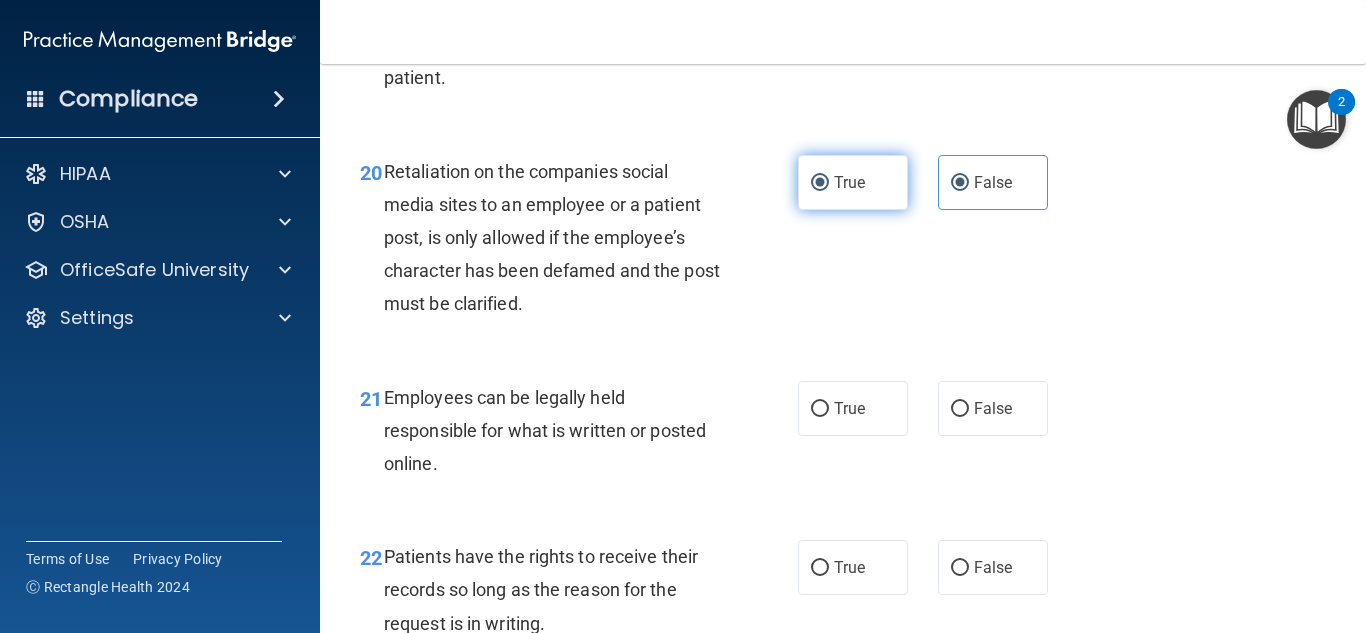 radio on "false" 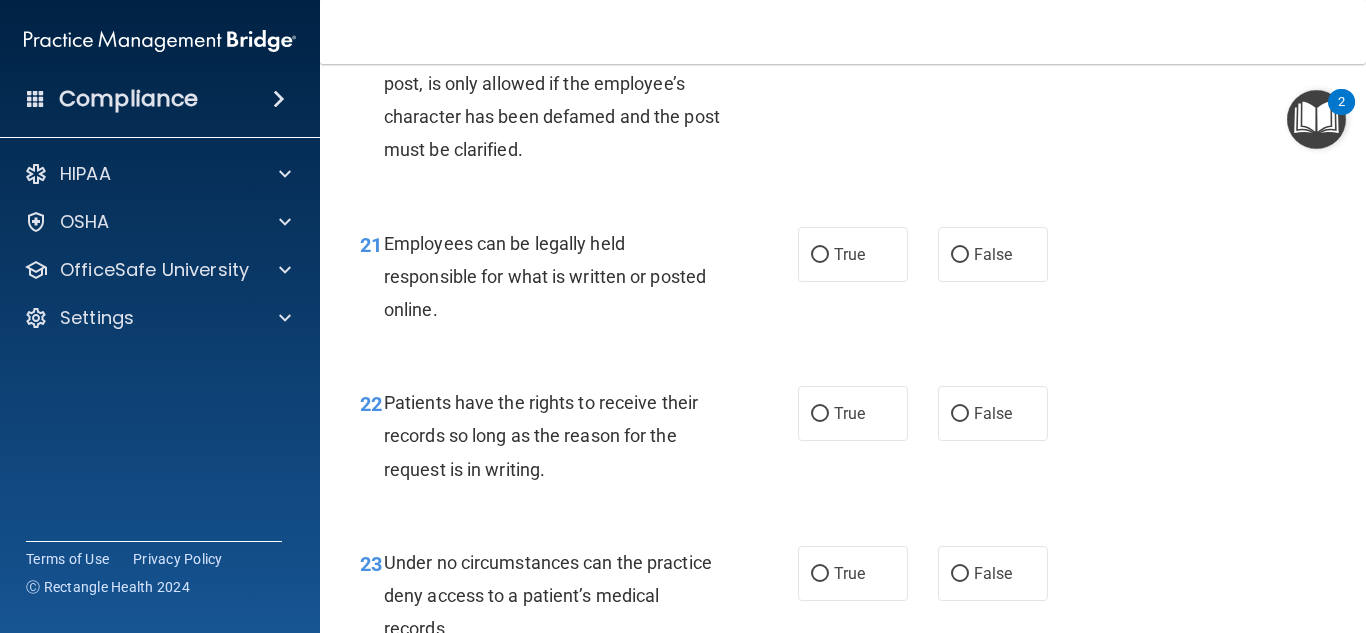 scroll, scrollTop: 4400, scrollLeft: 0, axis: vertical 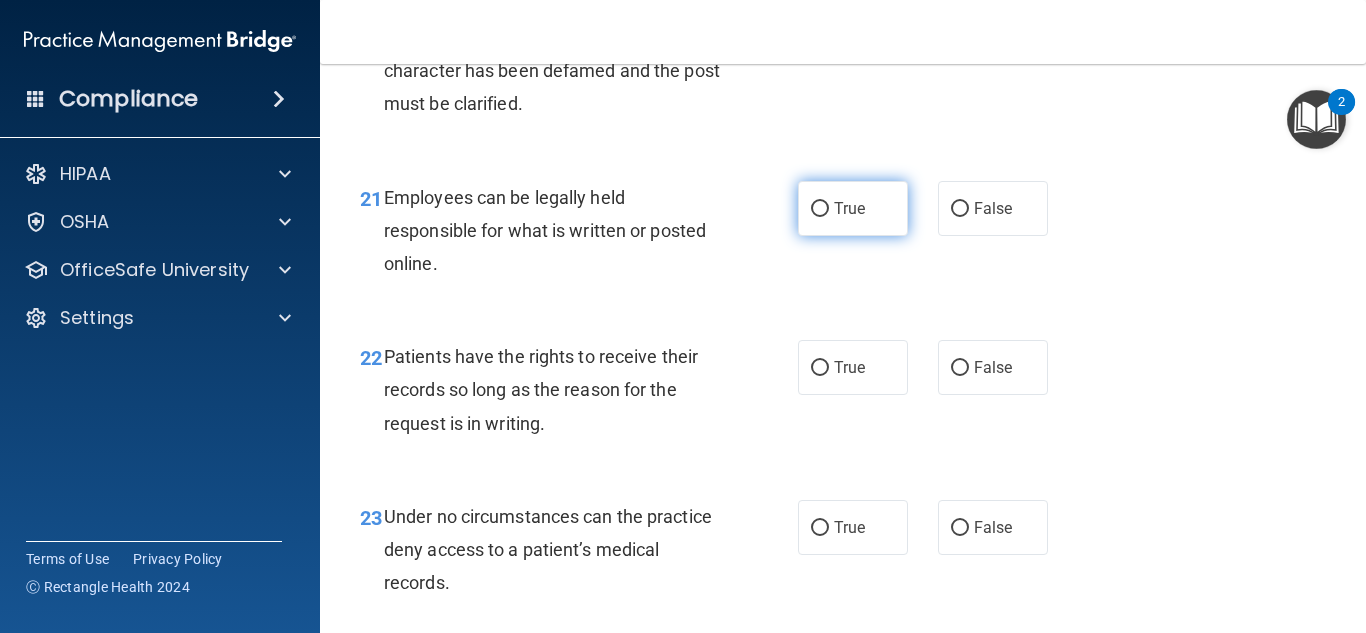 click on "True" at bounding box center [853, 208] 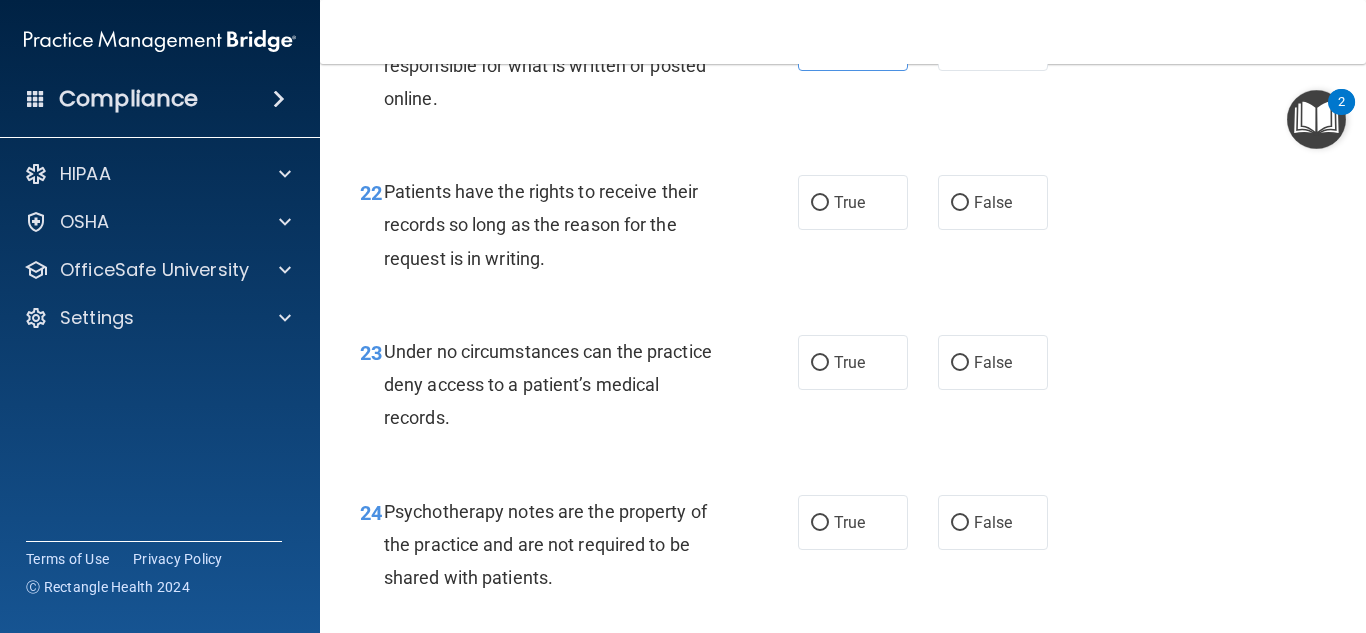 scroll, scrollTop: 4600, scrollLeft: 0, axis: vertical 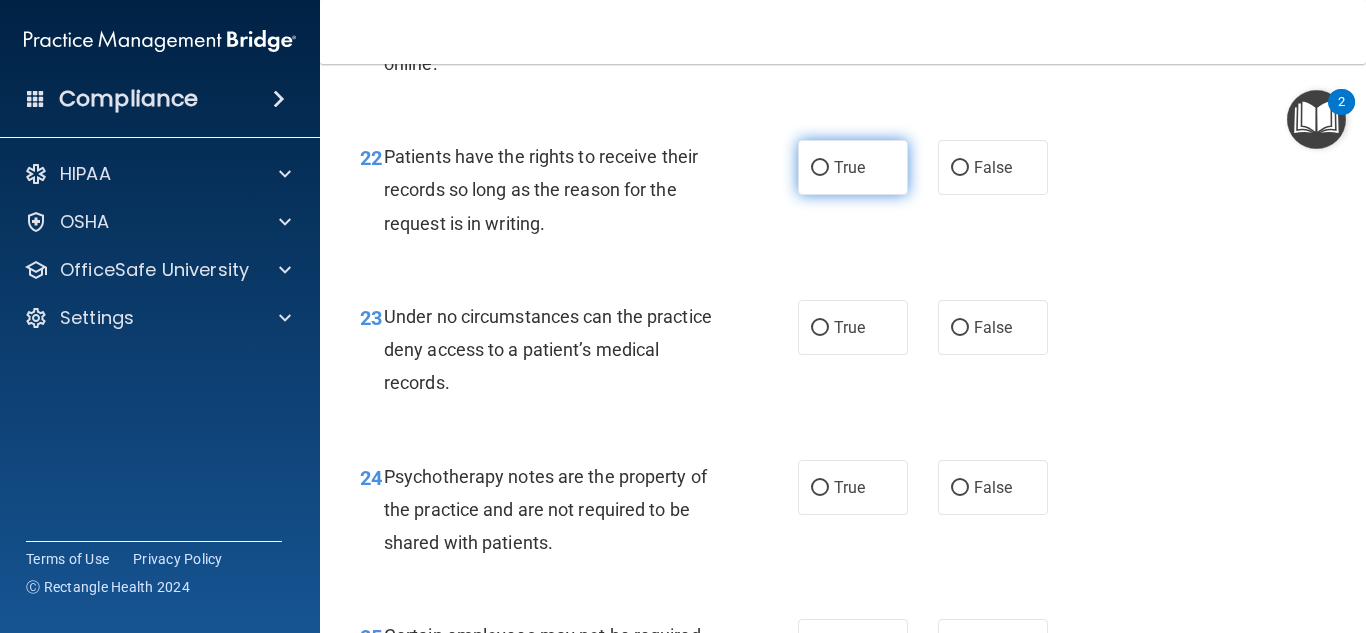click on "True" at bounding box center (849, 167) 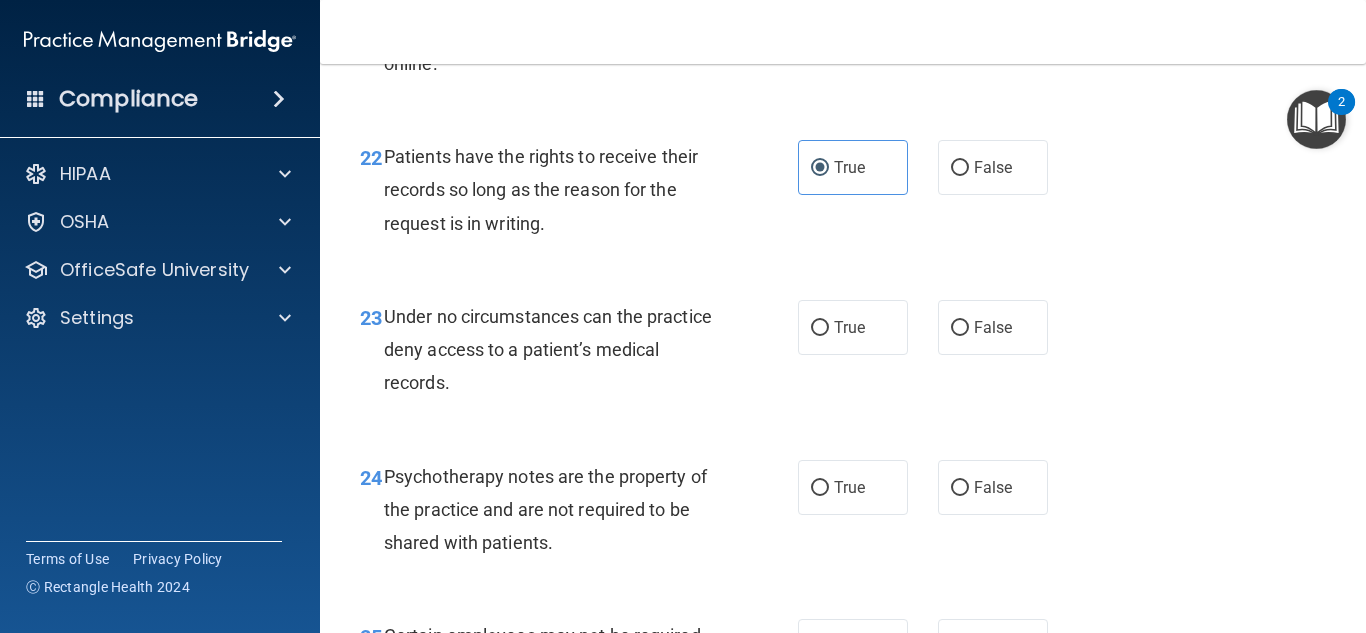 scroll, scrollTop: 4700, scrollLeft: 0, axis: vertical 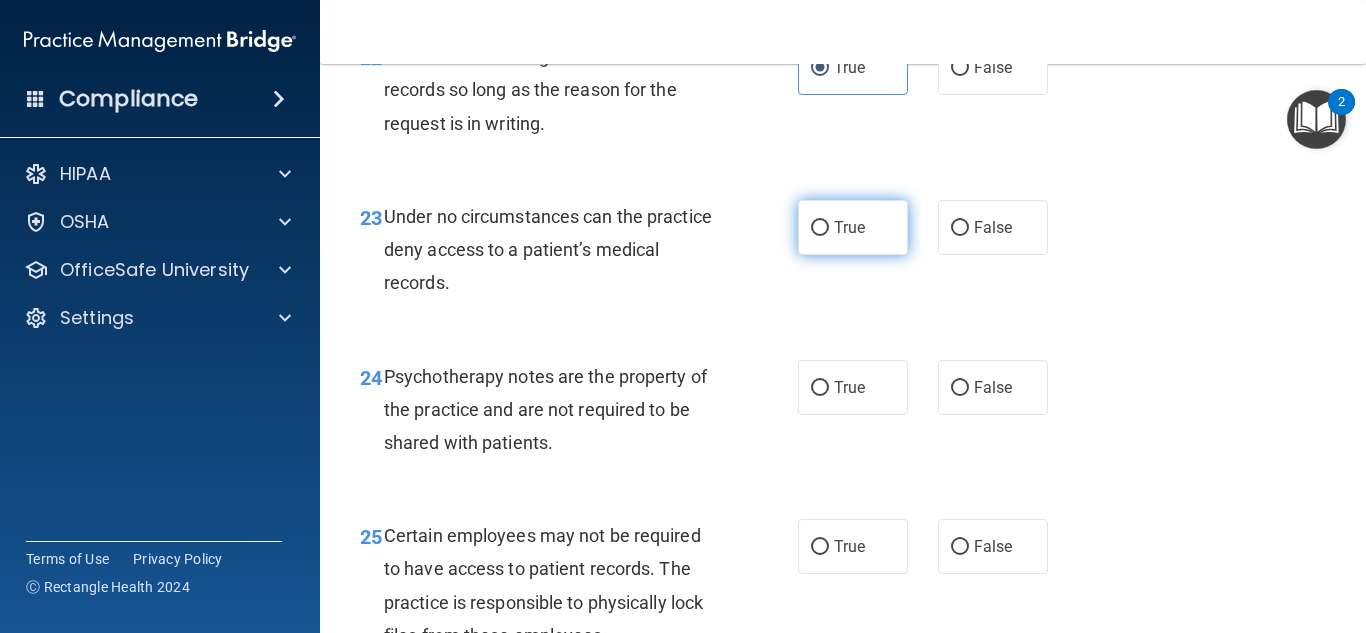 click on "True" at bounding box center [849, 227] 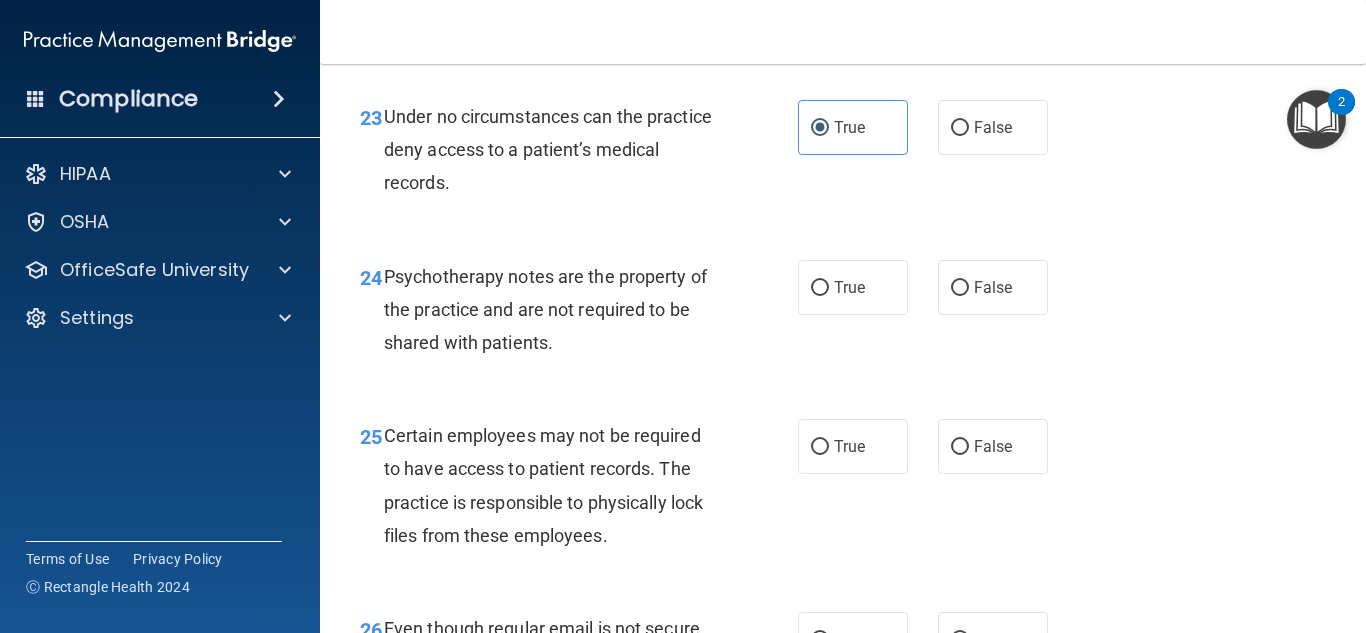 scroll, scrollTop: 4900, scrollLeft: 0, axis: vertical 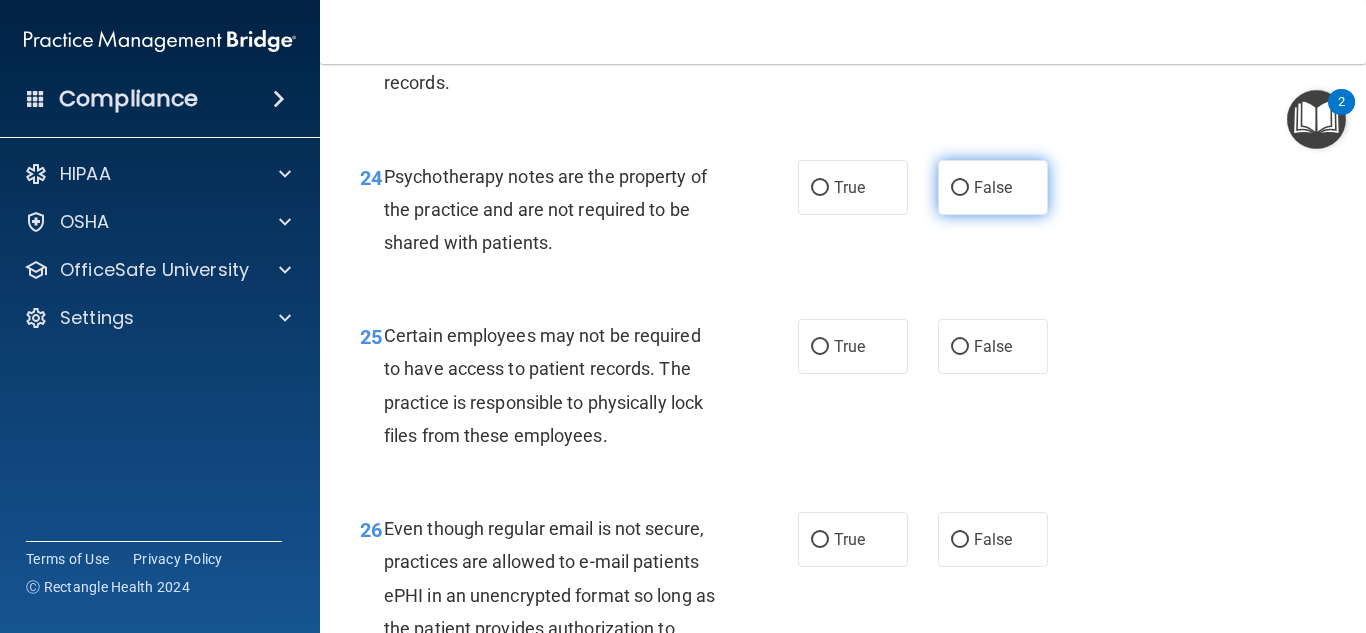click on "False" at bounding box center [993, 187] 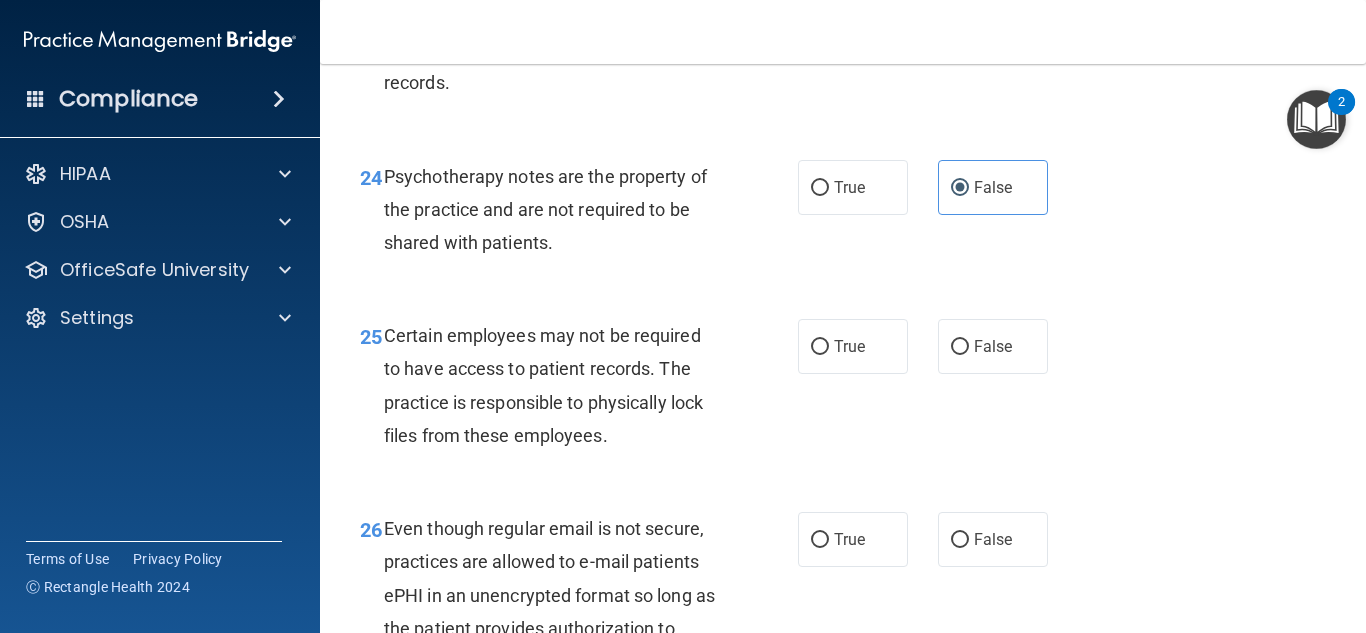 scroll, scrollTop: 5000, scrollLeft: 0, axis: vertical 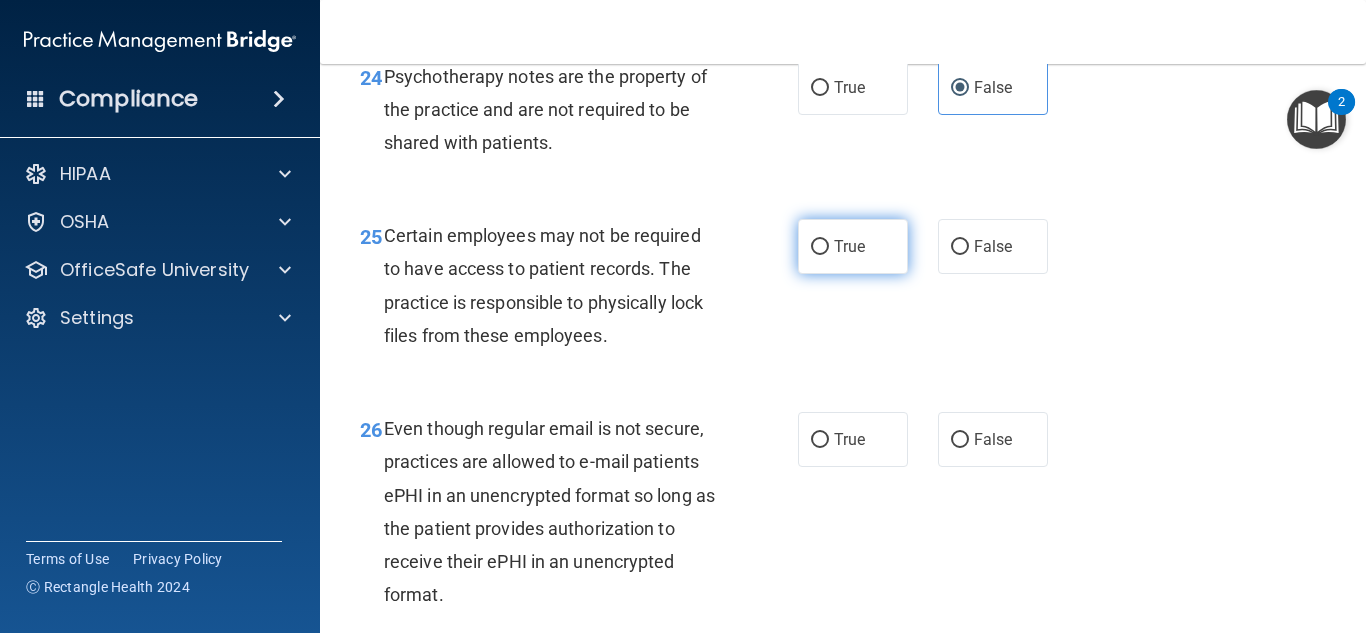 click on "True" at bounding box center [849, 246] 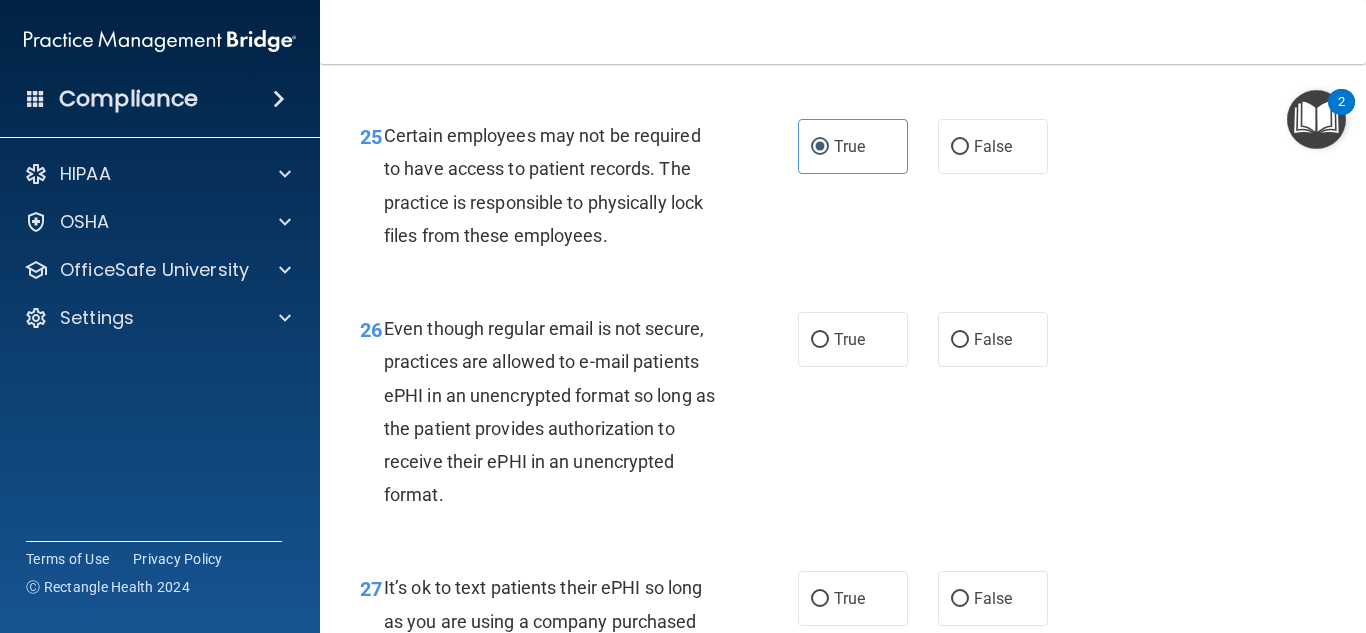 scroll, scrollTop: 5200, scrollLeft: 0, axis: vertical 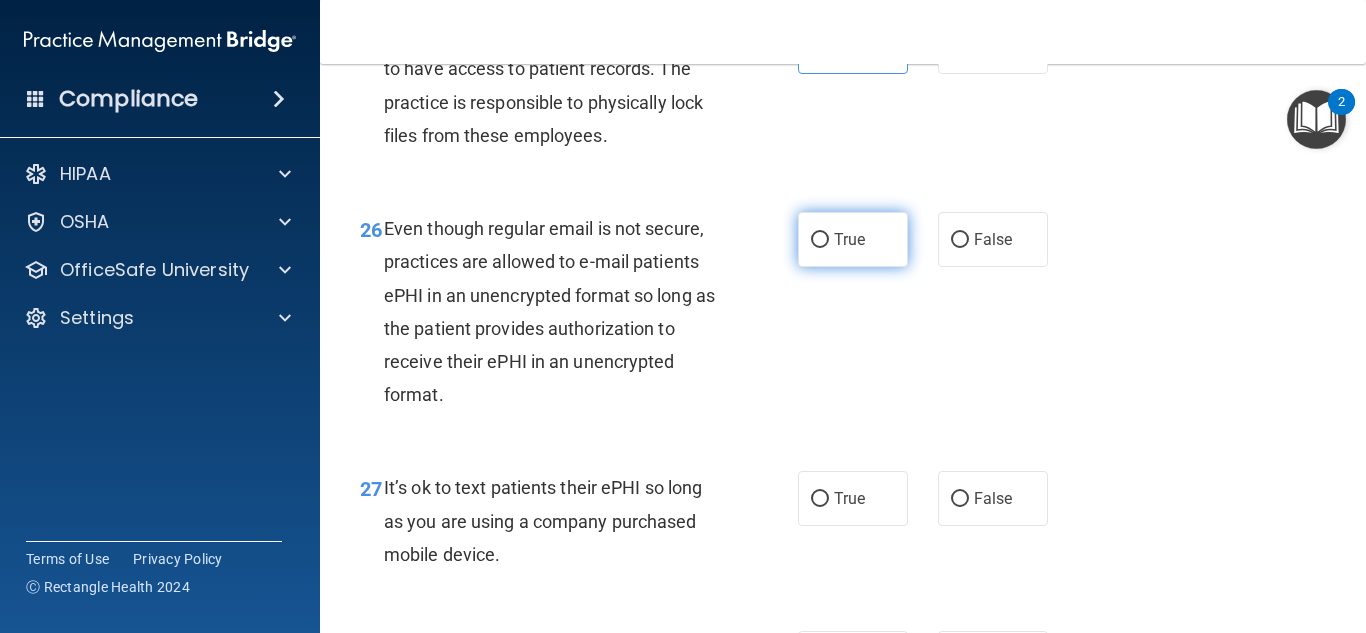 click on "True" at bounding box center [853, 239] 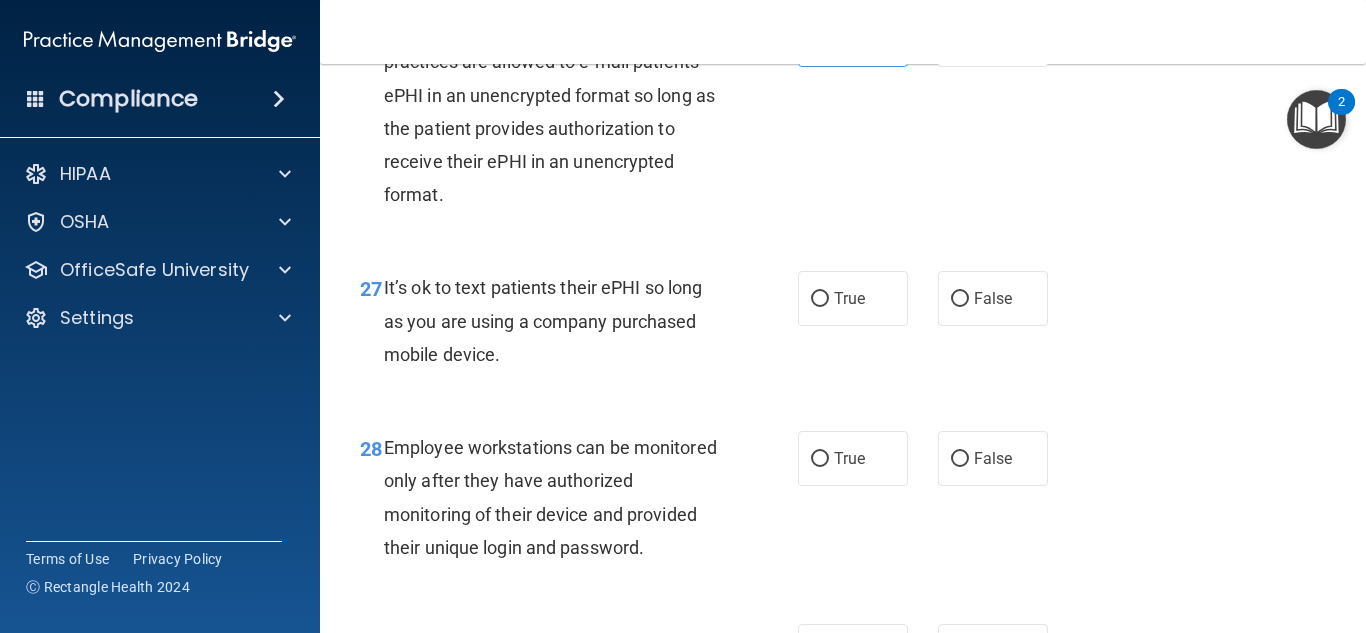 scroll, scrollTop: 5300, scrollLeft: 0, axis: vertical 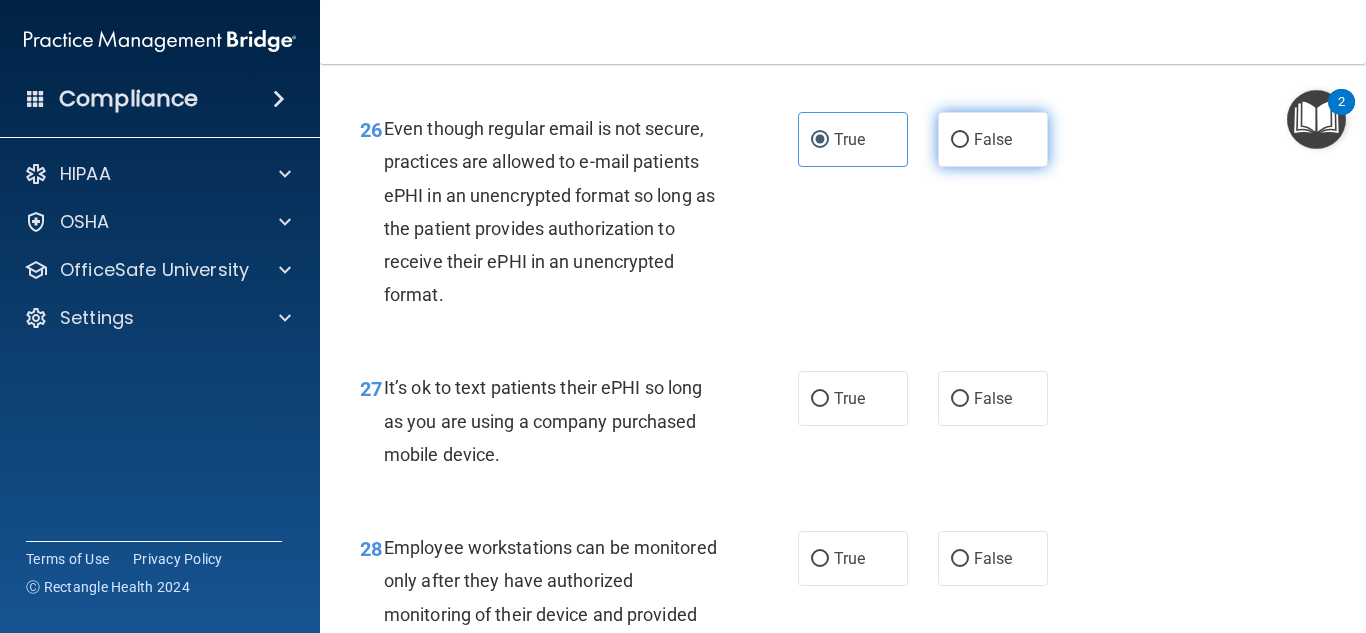 drag, startPoint x: 974, startPoint y: 165, endPoint x: 962, endPoint y: 177, distance: 16.970562 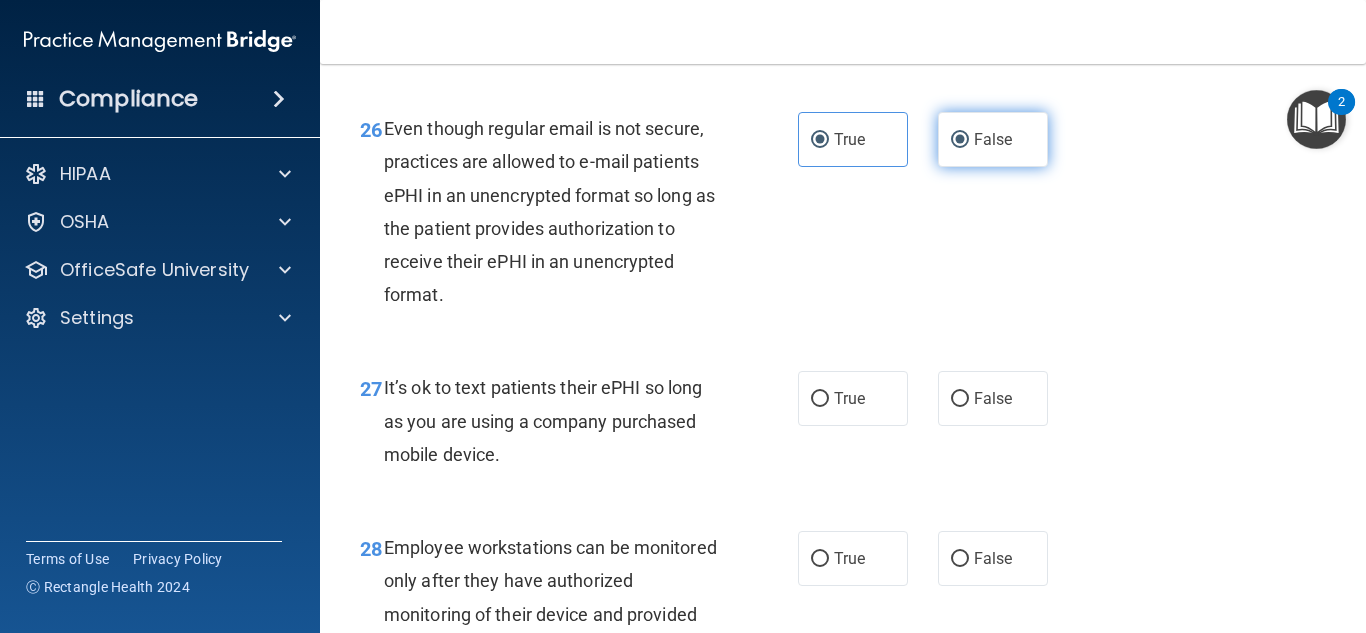 radio on "false" 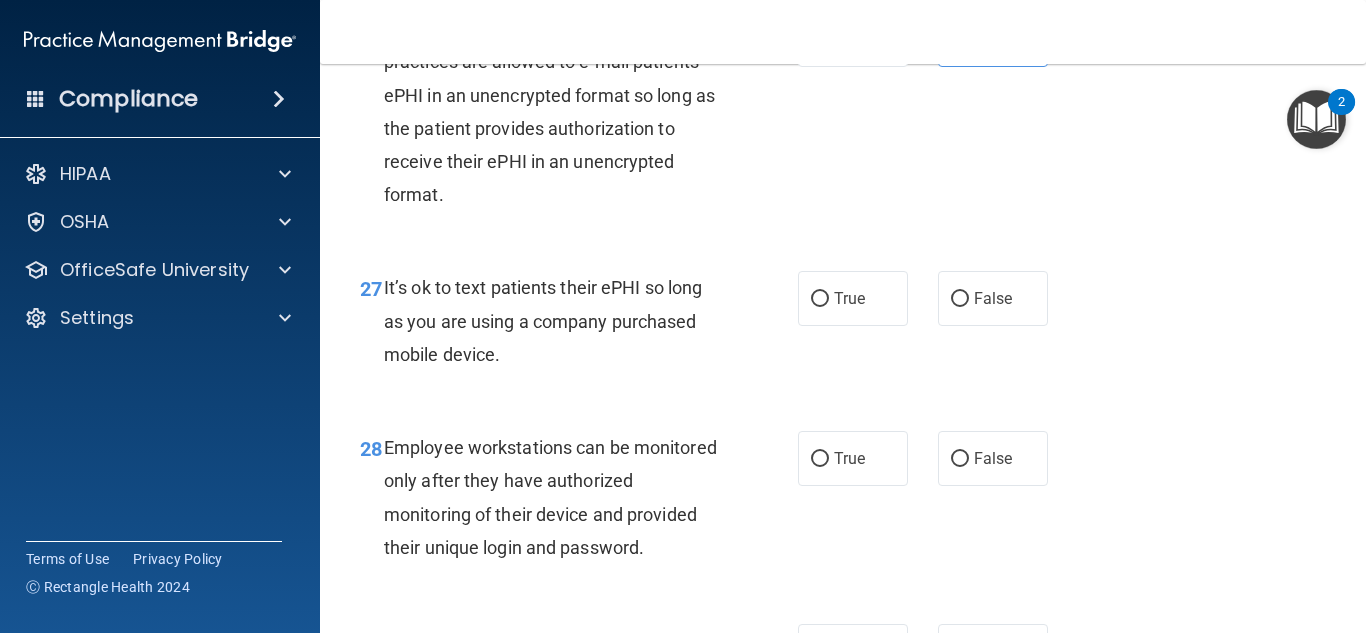 scroll, scrollTop: 5500, scrollLeft: 0, axis: vertical 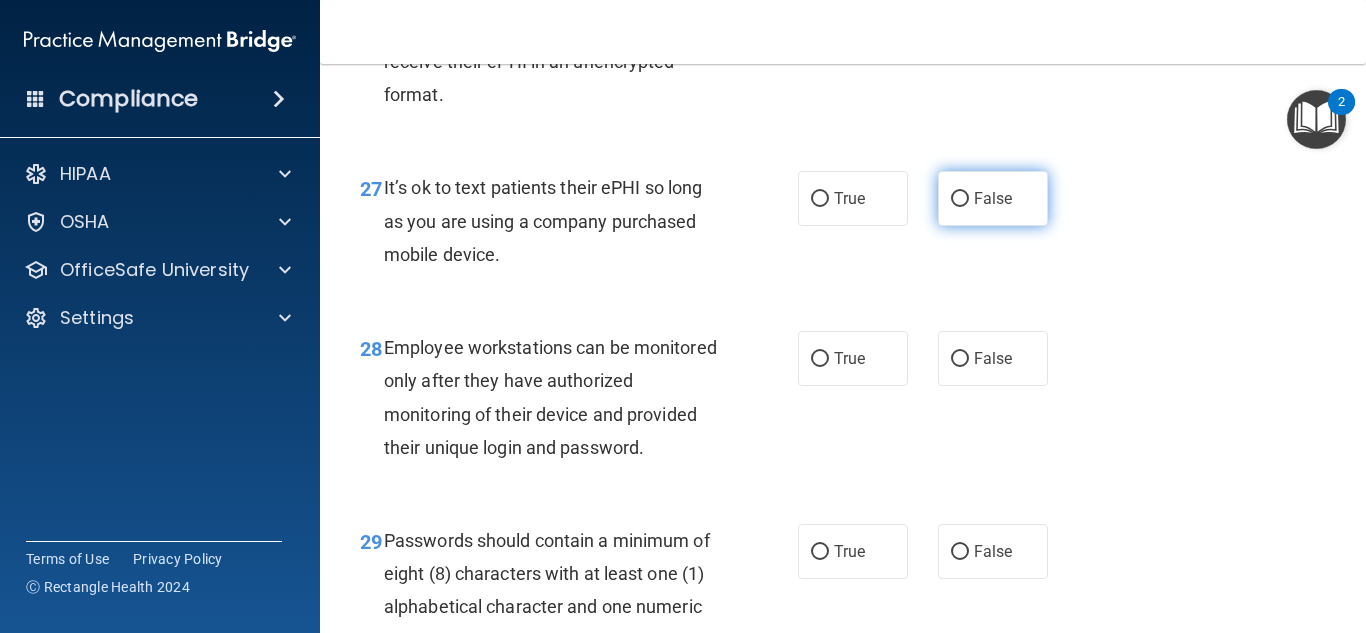 click on "False" at bounding box center [993, 198] 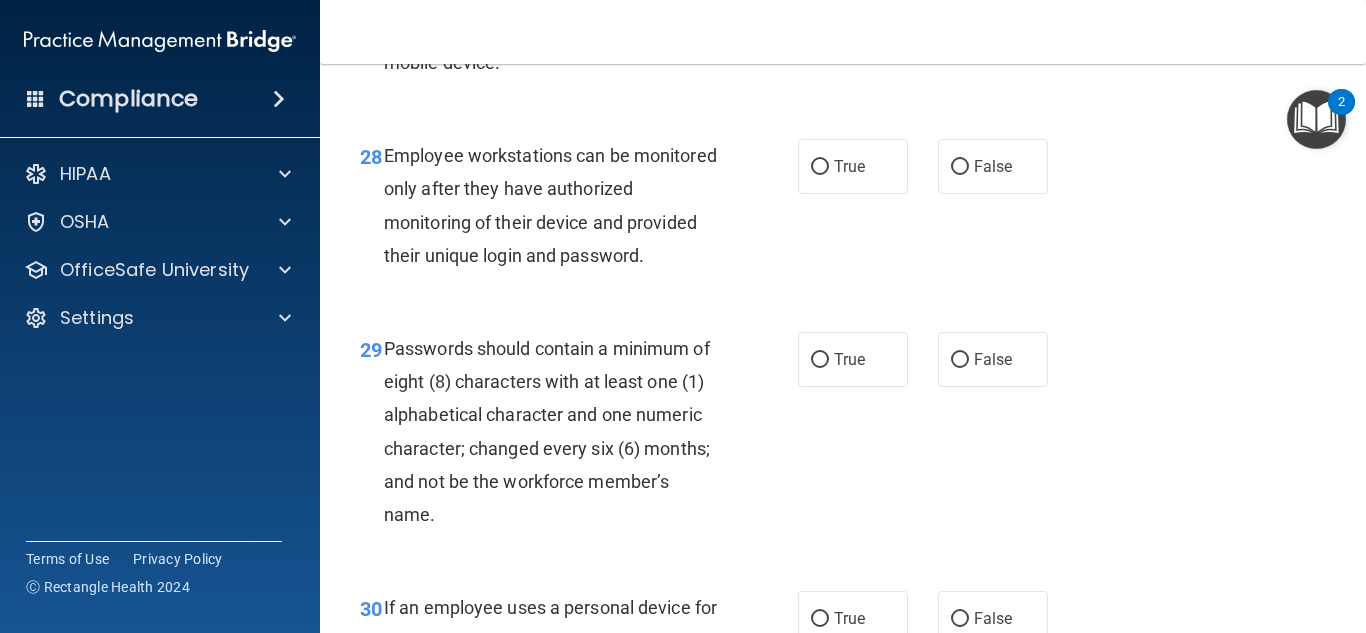 scroll, scrollTop: 5700, scrollLeft: 0, axis: vertical 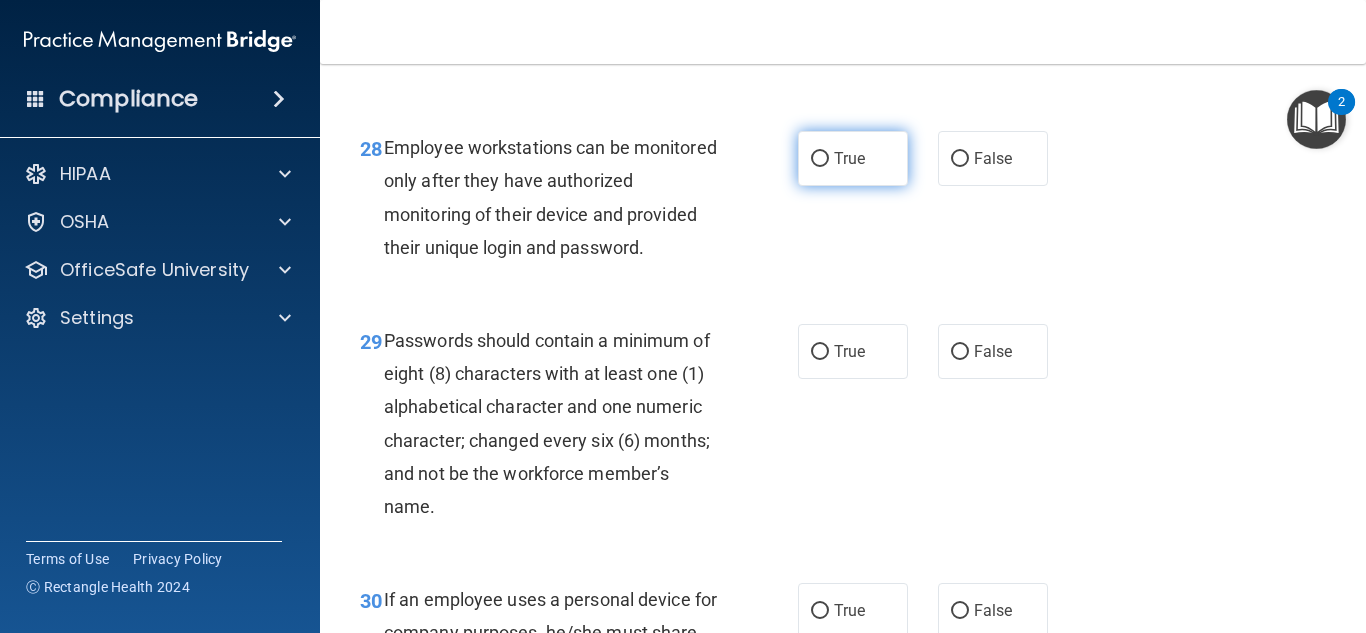 click on "True" at bounding box center [849, 158] 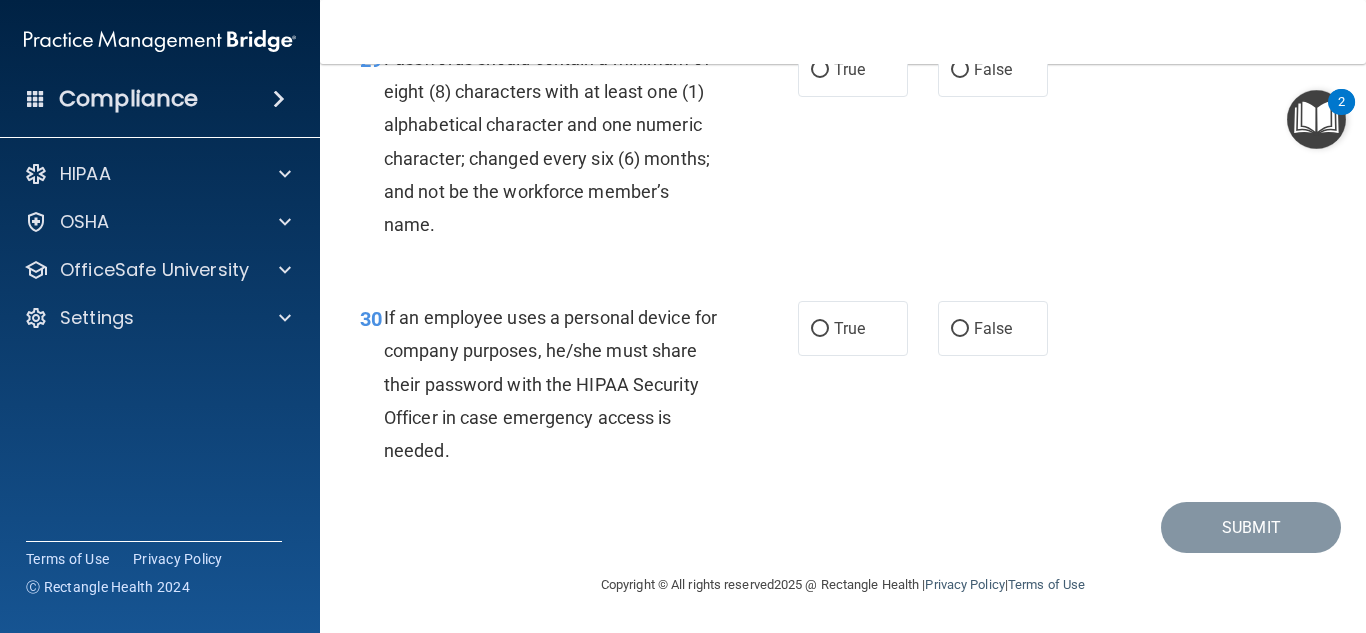 scroll, scrollTop: 5948, scrollLeft: 0, axis: vertical 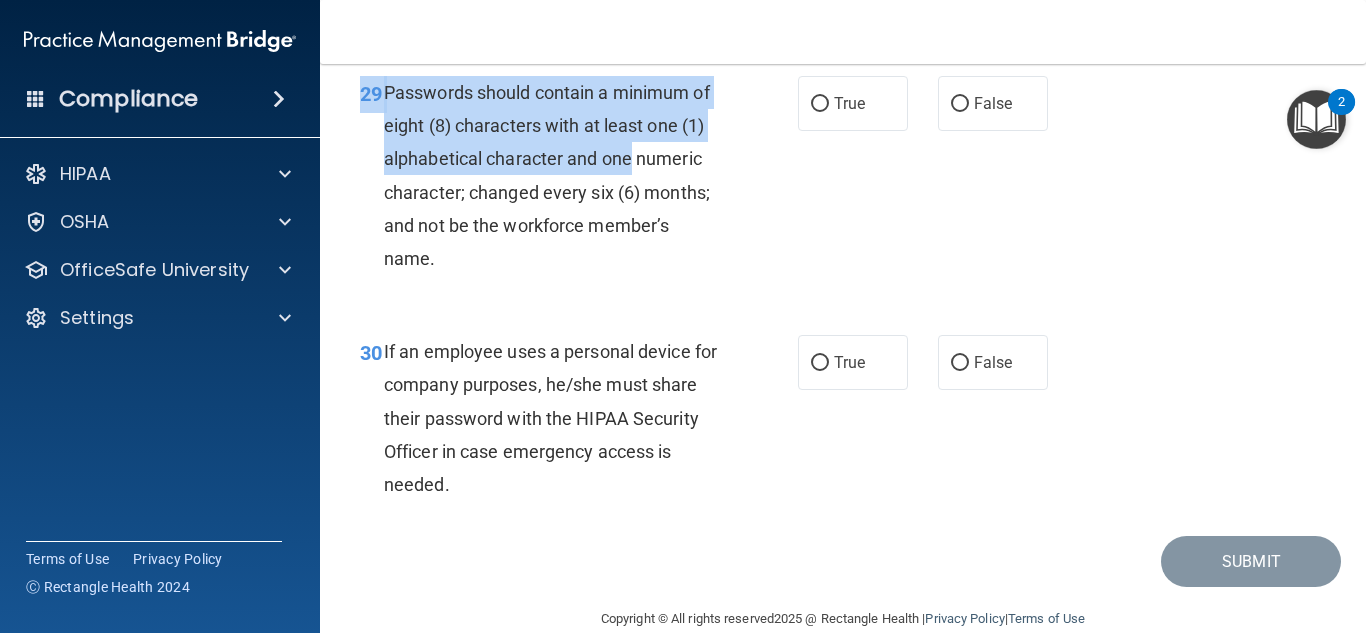 drag, startPoint x: 918, startPoint y: 135, endPoint x: 724, endPoint y: 225, distance: 213.85977 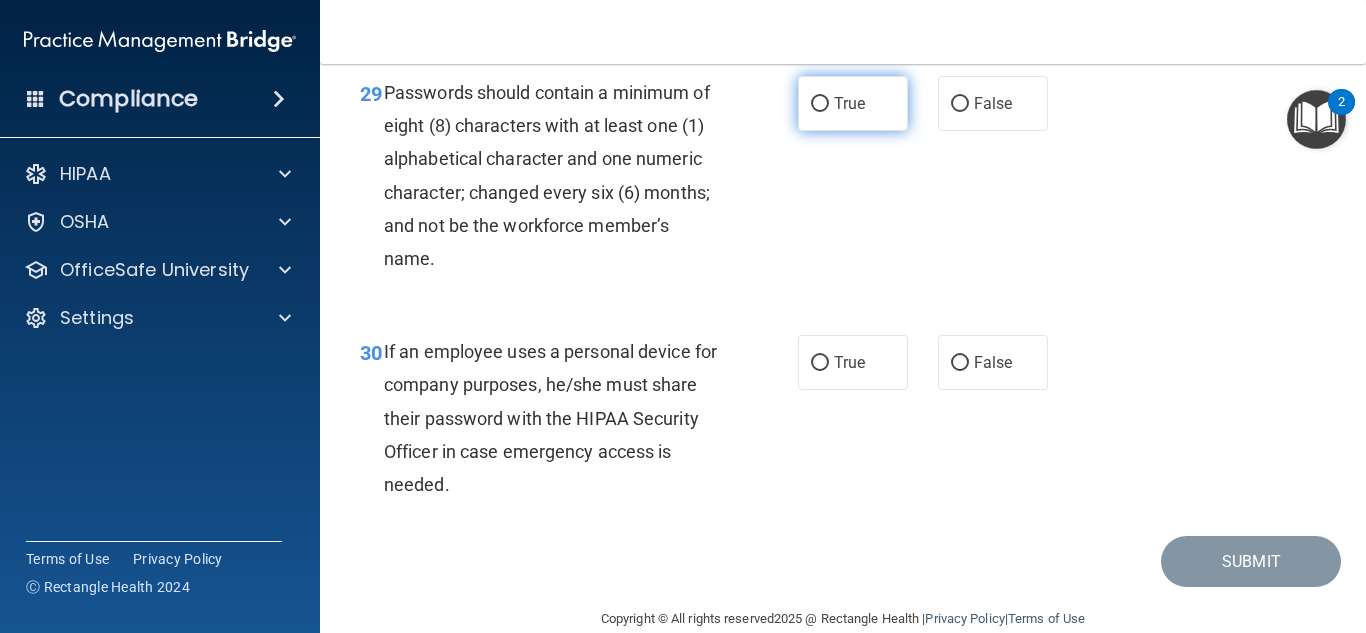 click on "True" at bounding box center (849, 103) 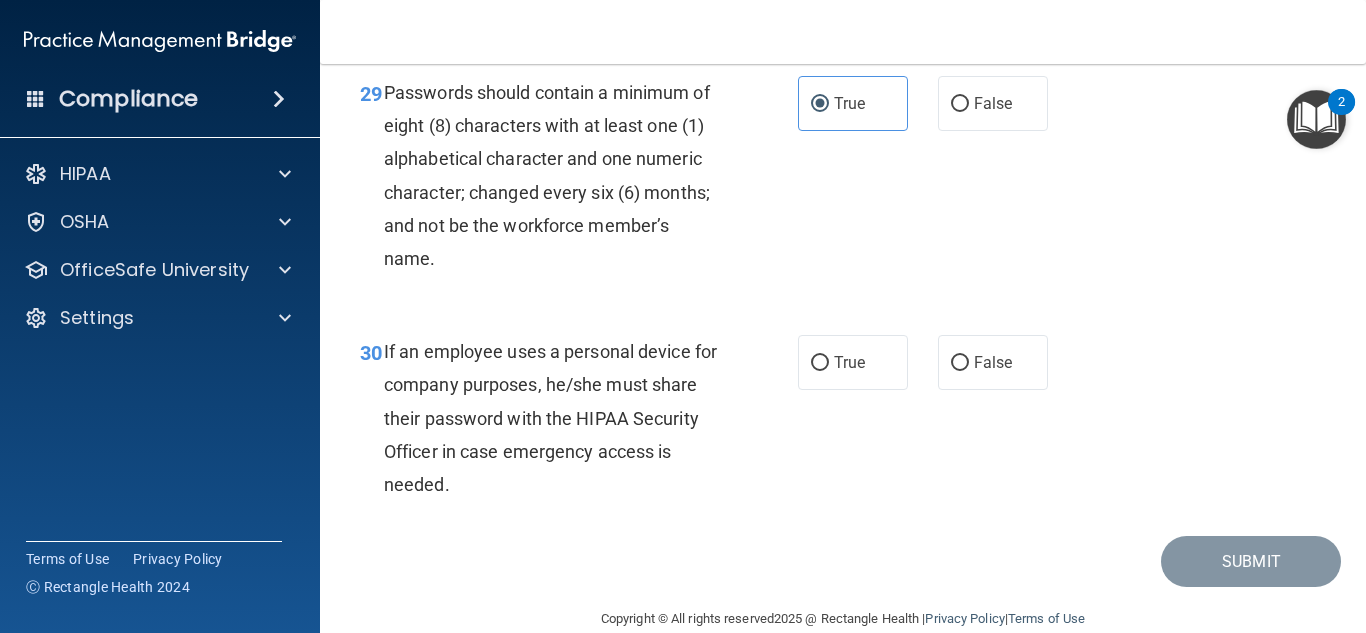 scroll, scrollTop: 6048, scrollLeft: 0, axis: vertical 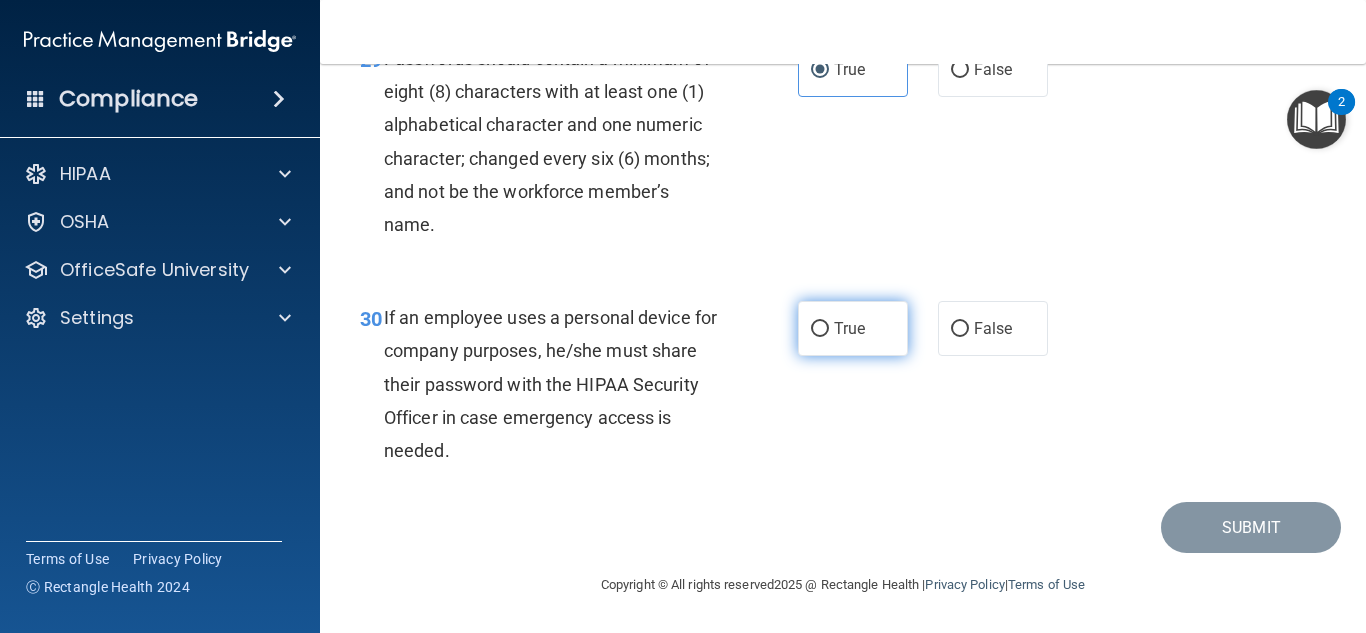 click on "True" at bounding box center [853, 328] 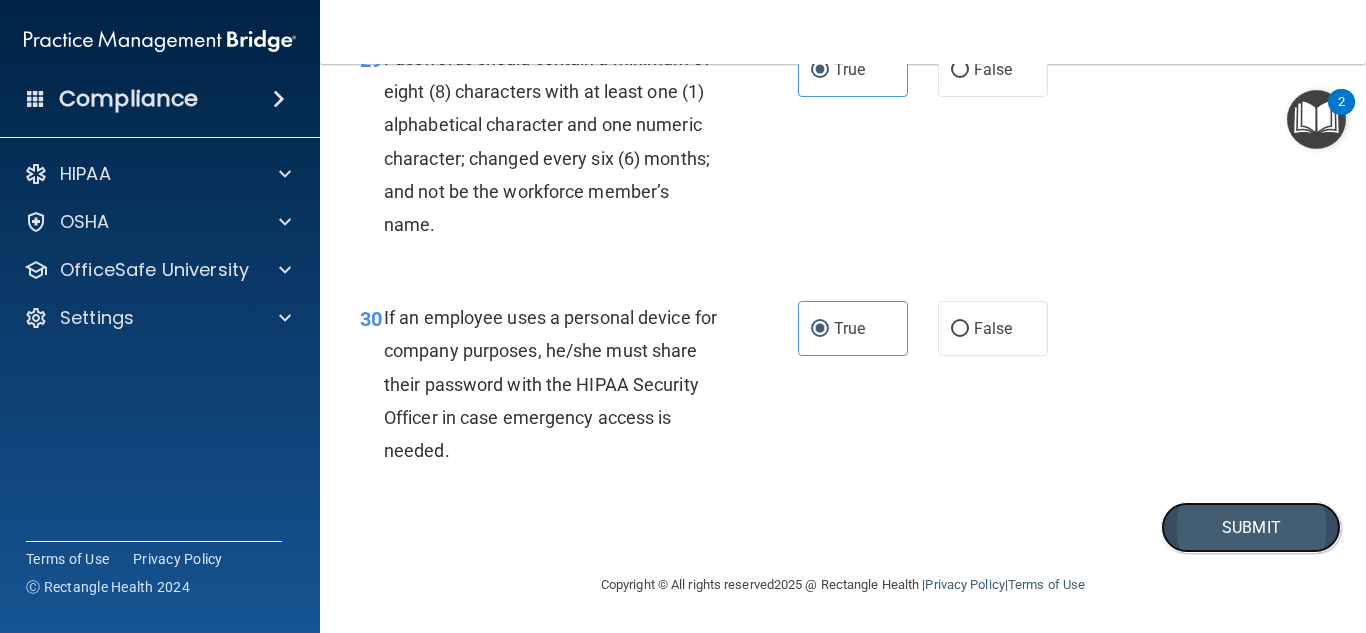 click on "Submit" at bounding box center [1251, 527] 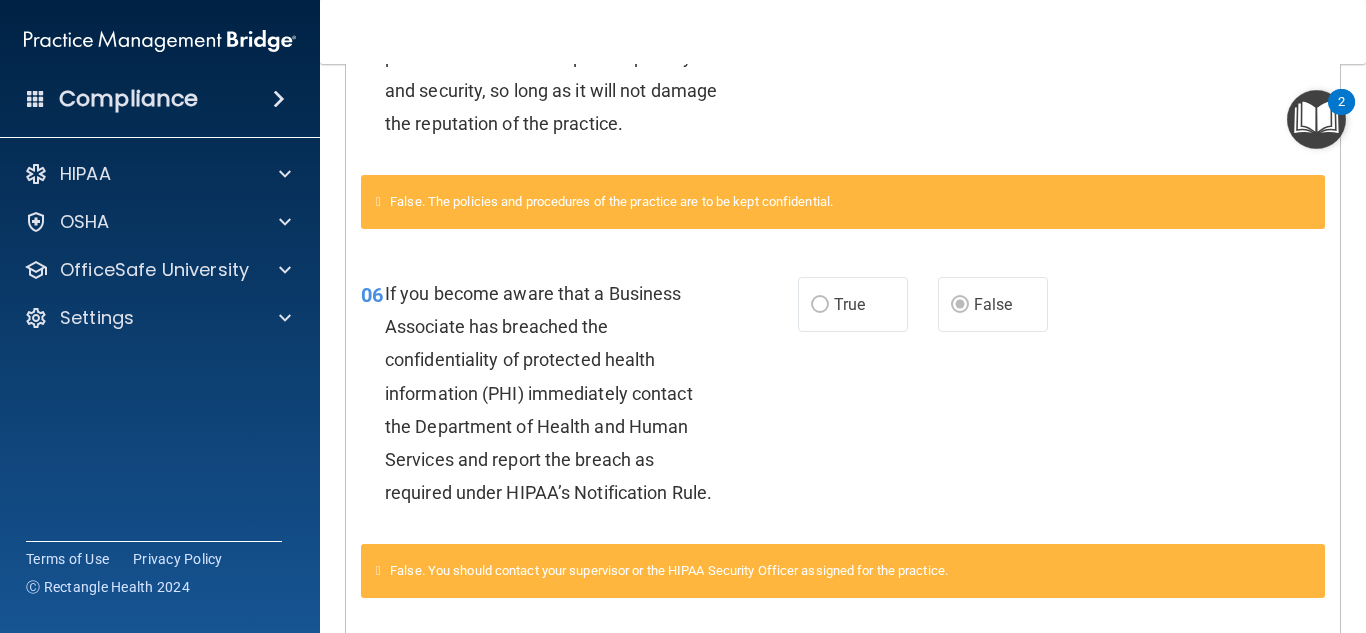 scroll, scrollTop: 0, scrollLeft: 0, axis: both 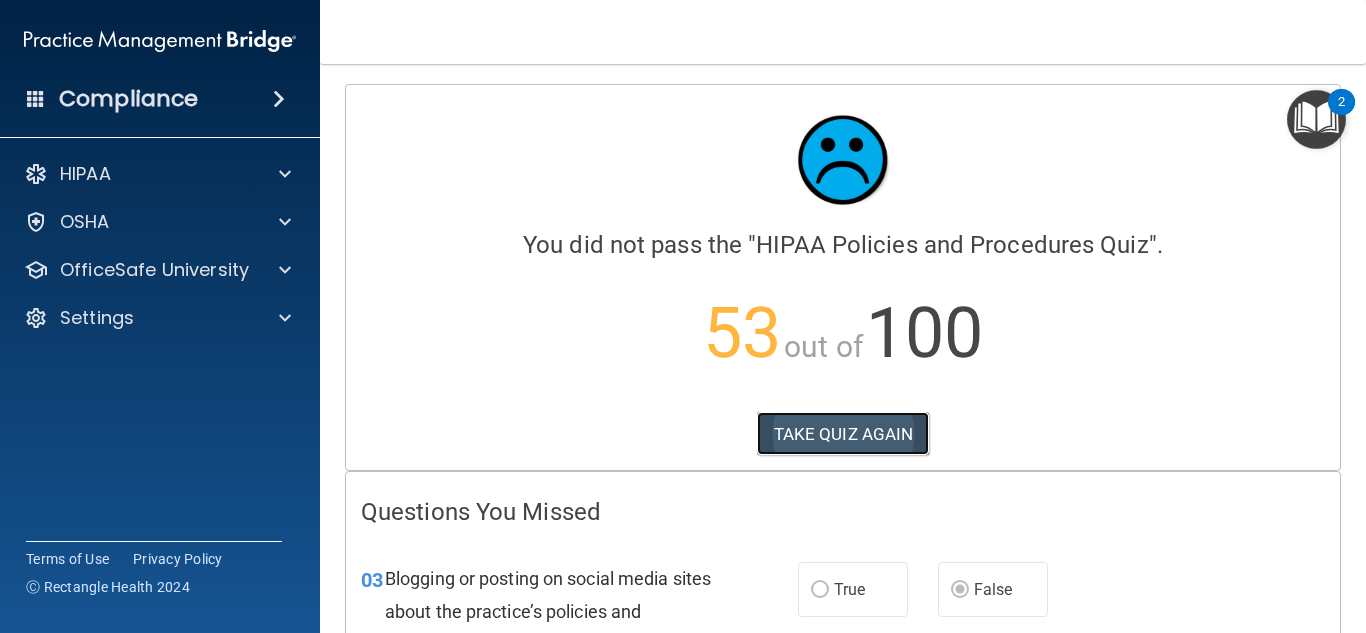 click on "TAKE QUIZ AGAIN" at bounding box center (843, 434) 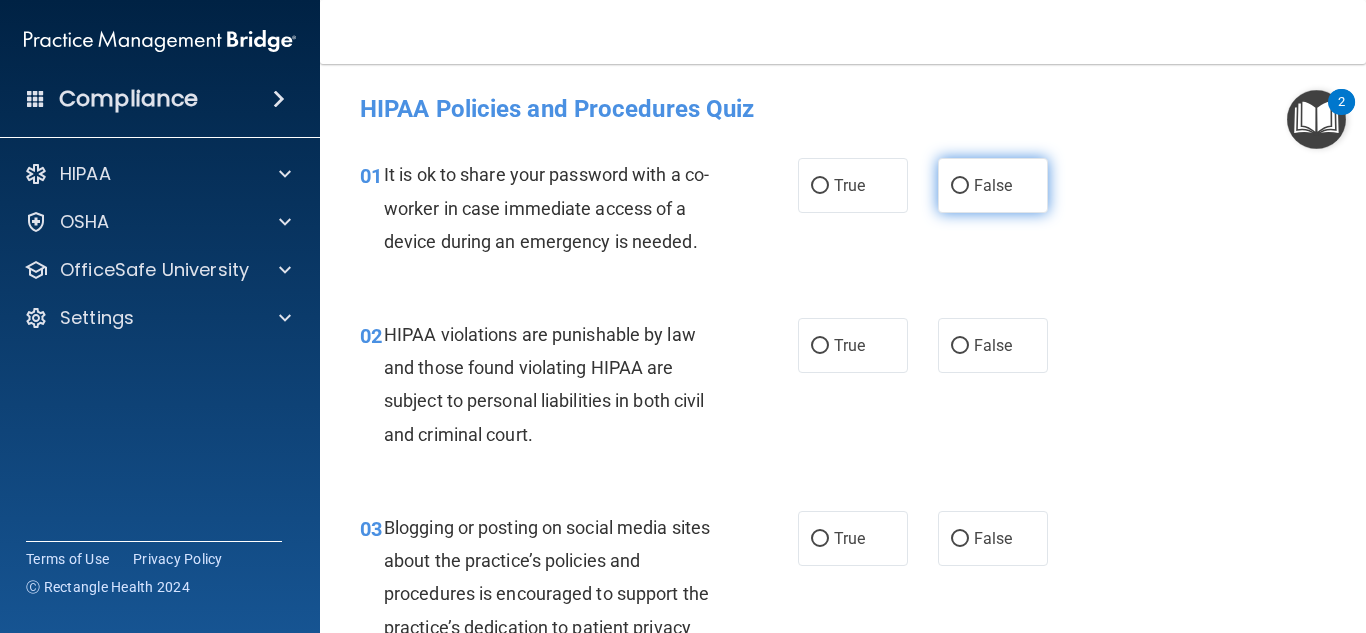 click on "False" at bounding box center [993, 185] 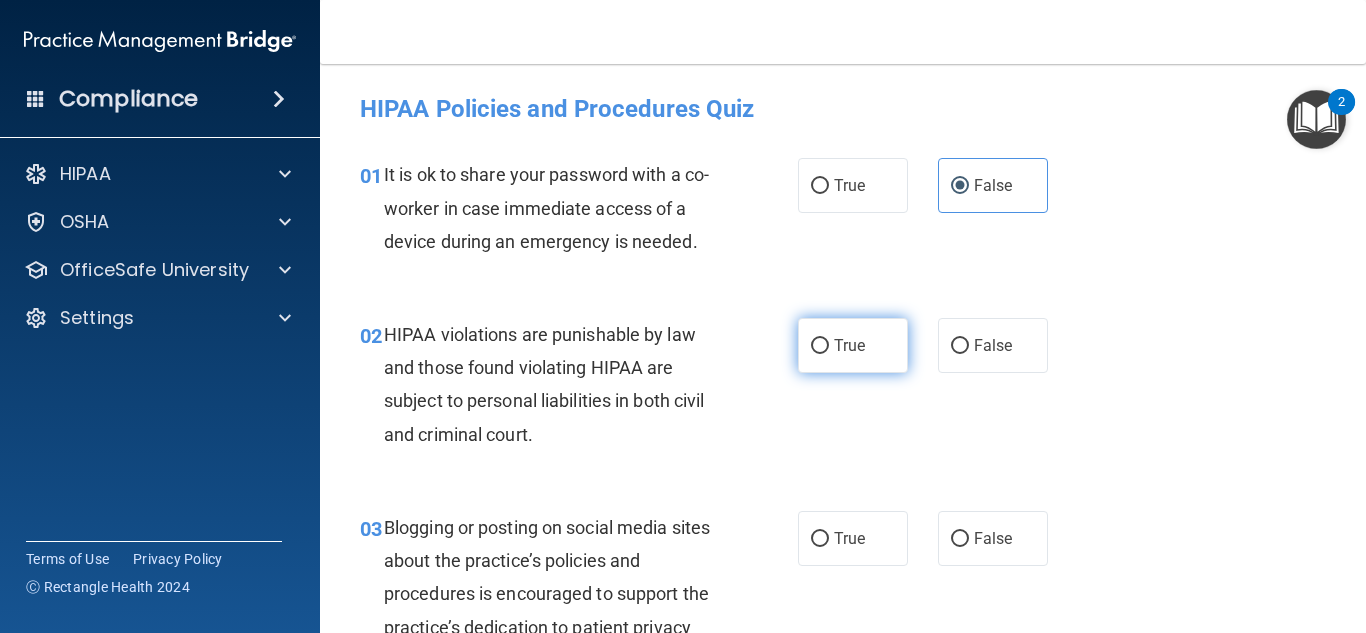 click on "True" at bounding box center (849, 345) 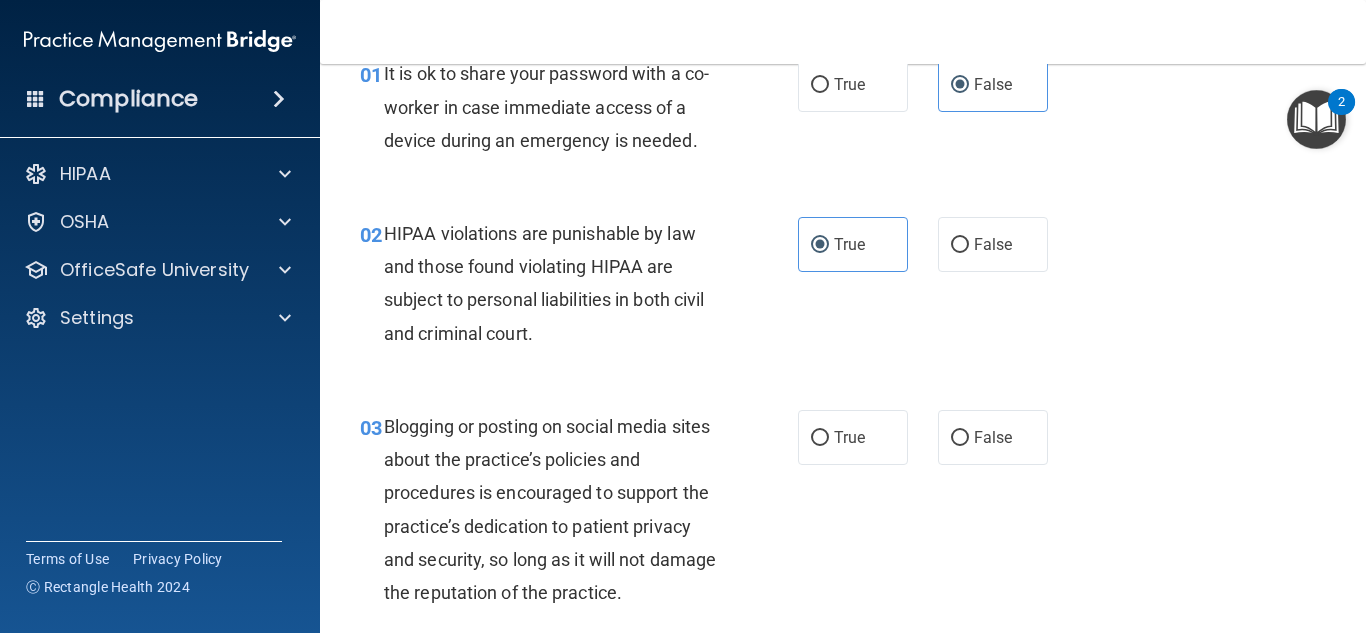 scroll, scrollTop: 200, scrollLeft: 0, axis: vertical 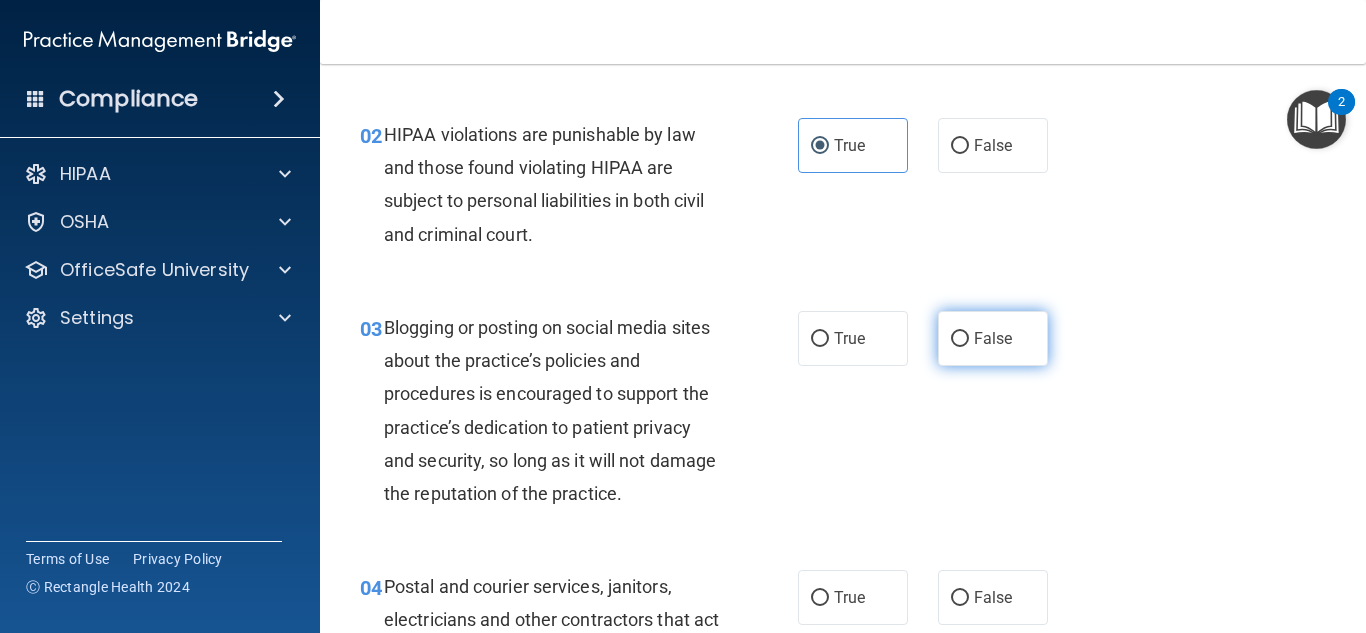 click on "False" at bounding box center (993, 338) 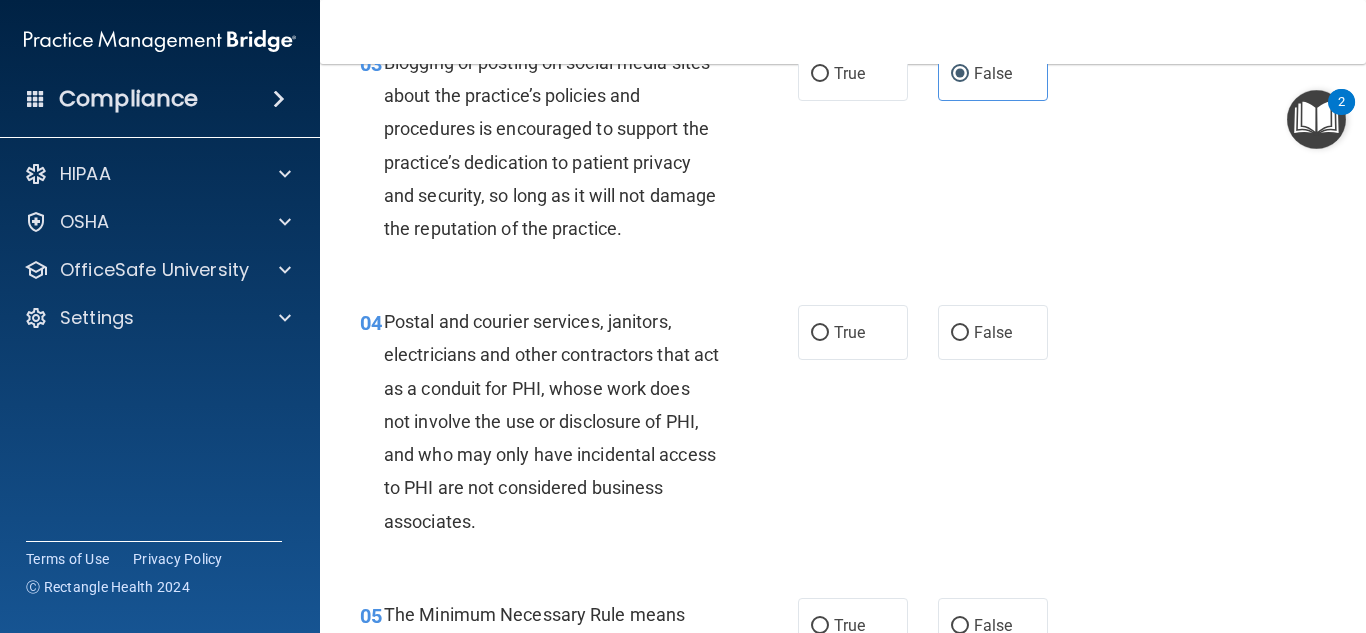 scroll, scrollTop: 500, scrollLeft: 0, axis: vertical 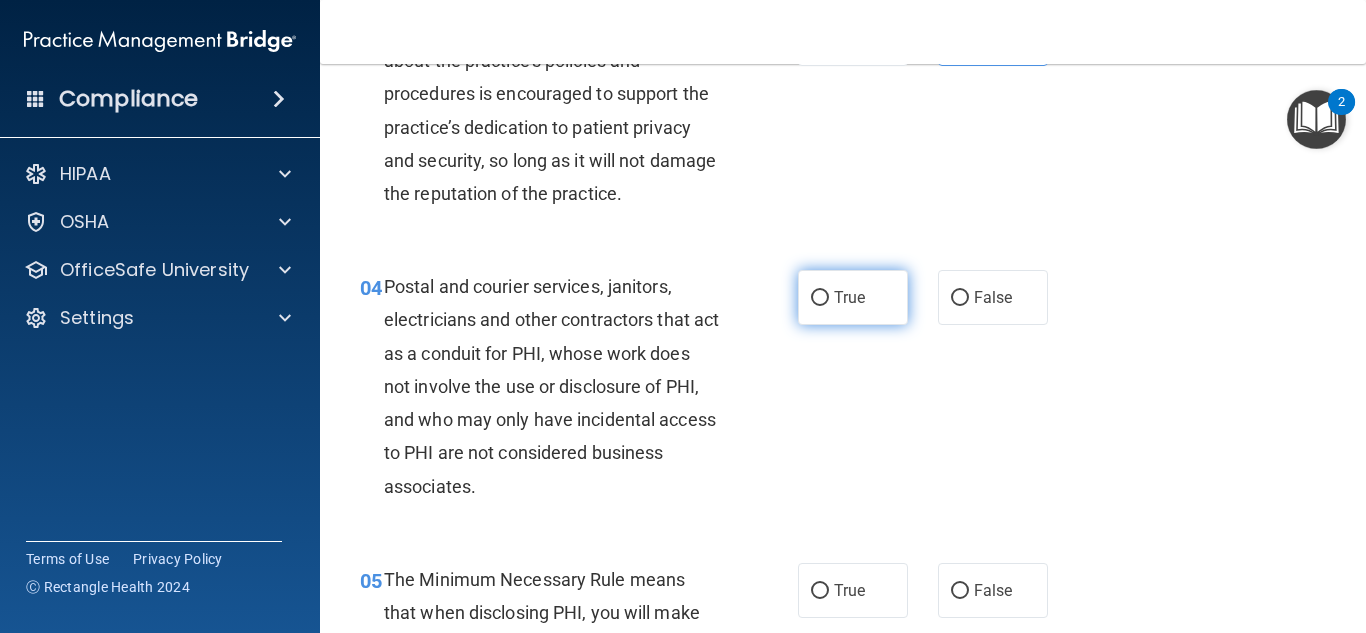 click on "True" at bounding box center [853, 297] 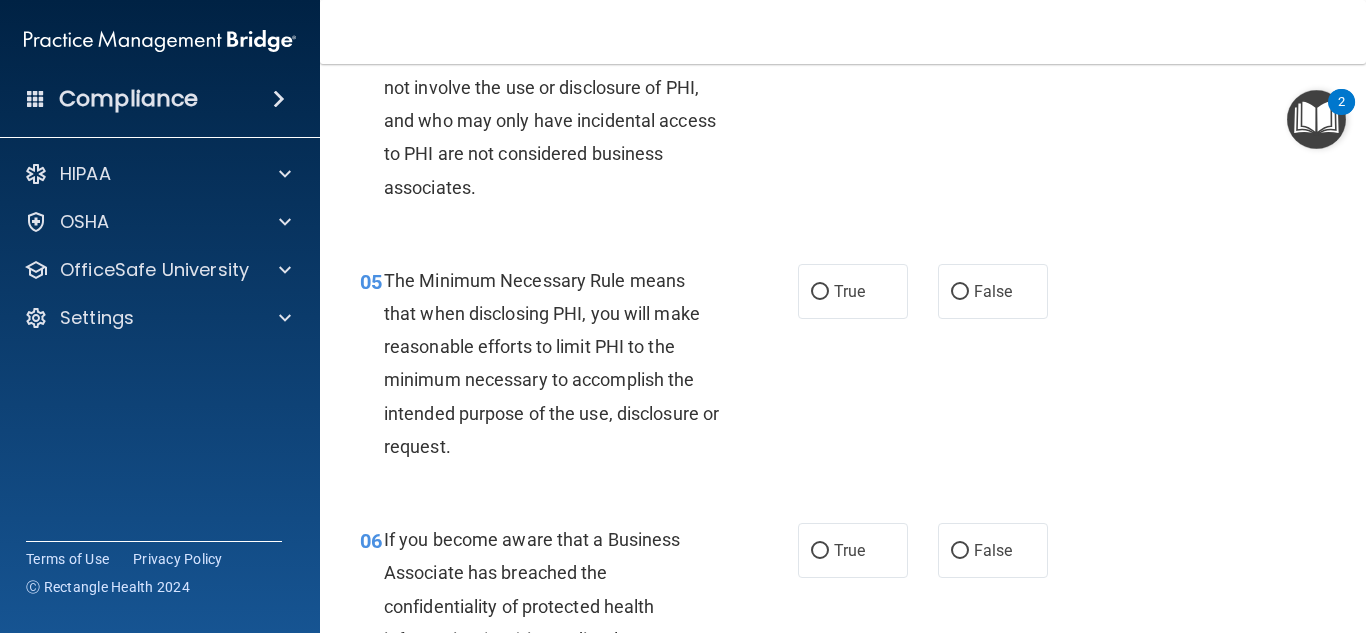 scroll, scrollTop: 800, scrollLeft: 0, axis: vertical 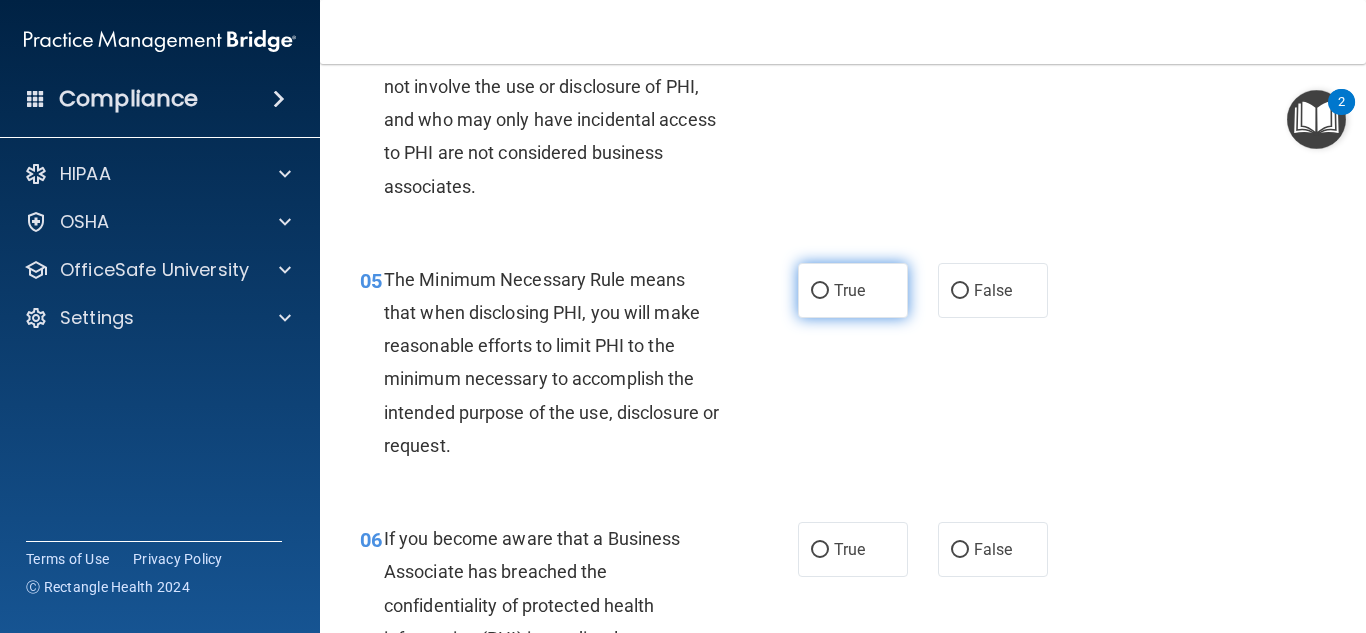 click on "True" at bounding box center (853, 290) 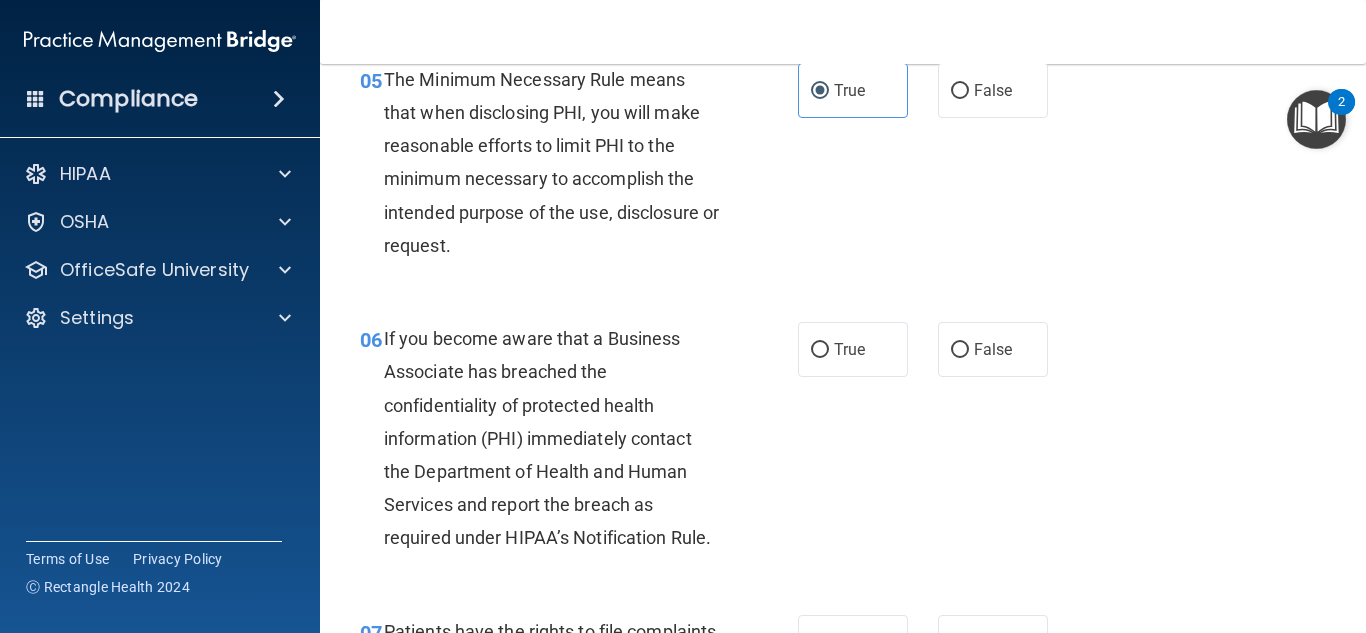 scroll, scrollTop: 1100, scrollLeft: 0, axis: vertical 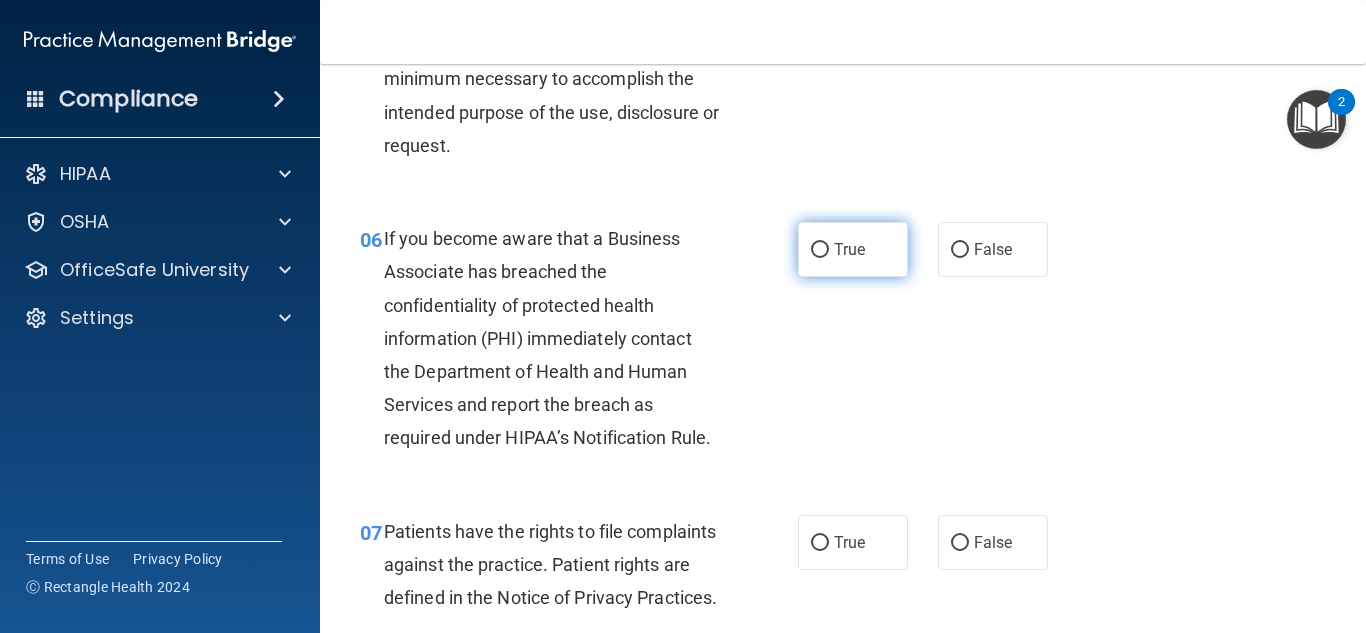 click on "True" at bounding box center (853, 249) 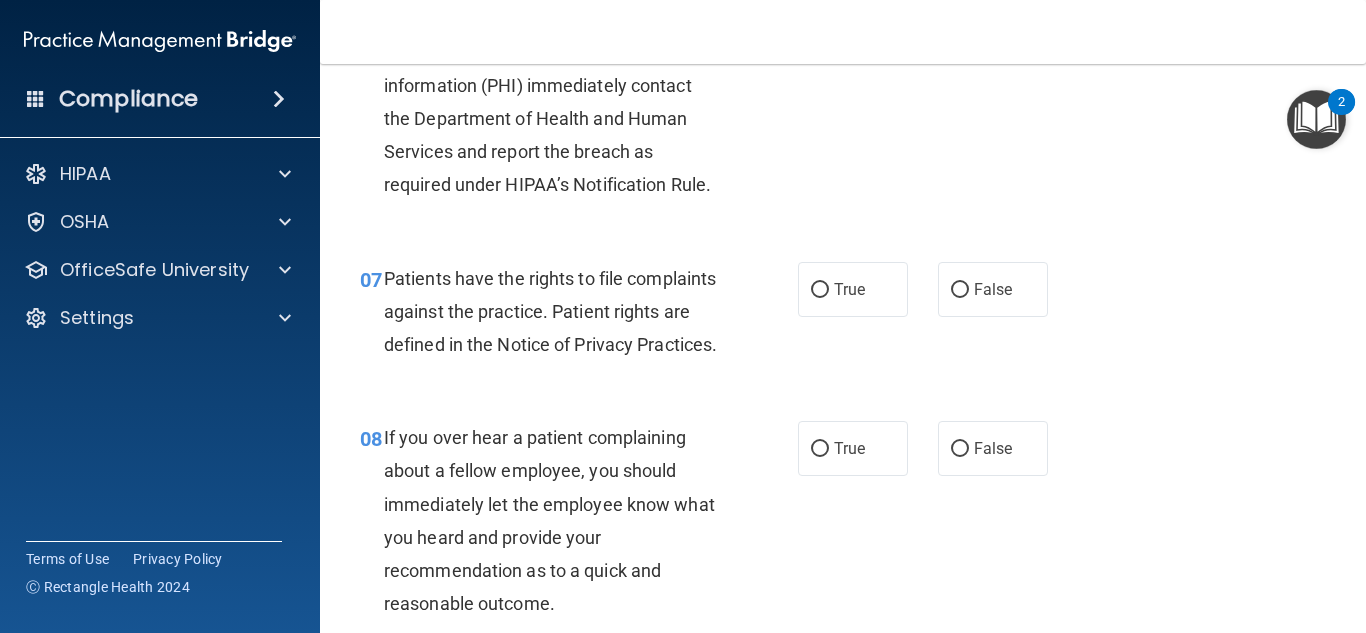 scroll, scrollTop: 1400, scrollLeft: 0, axis: vertical 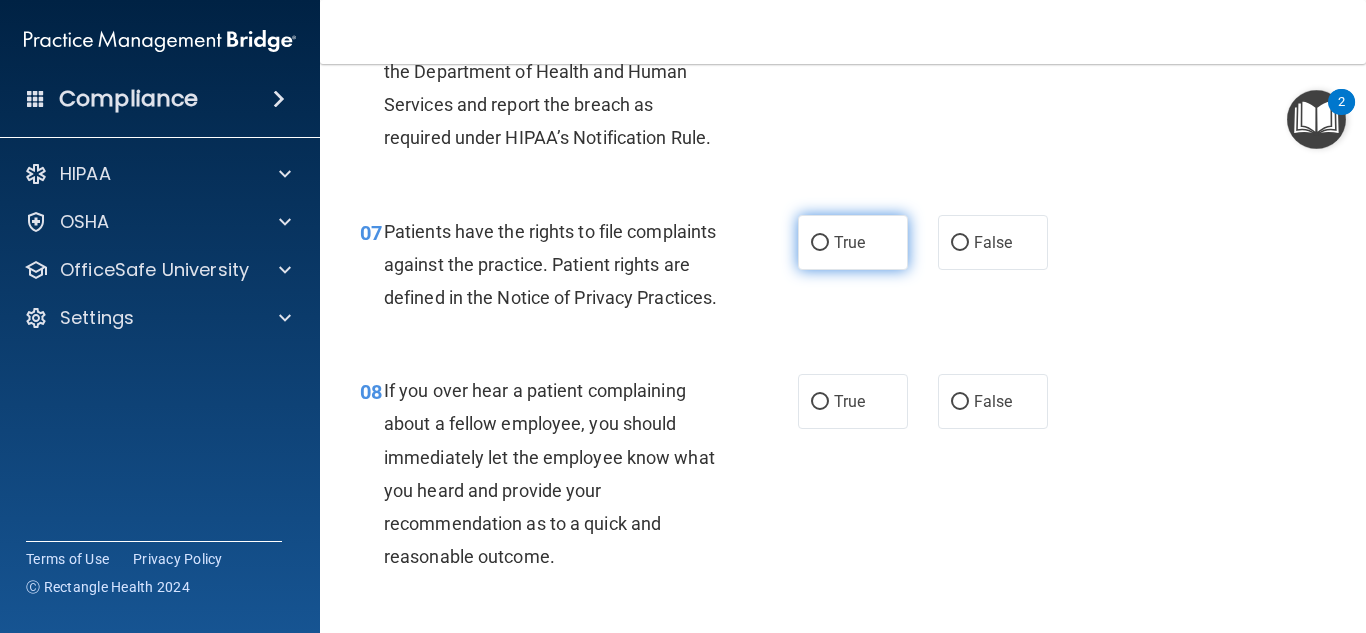 click on "True" at bounding box center [853, 242] 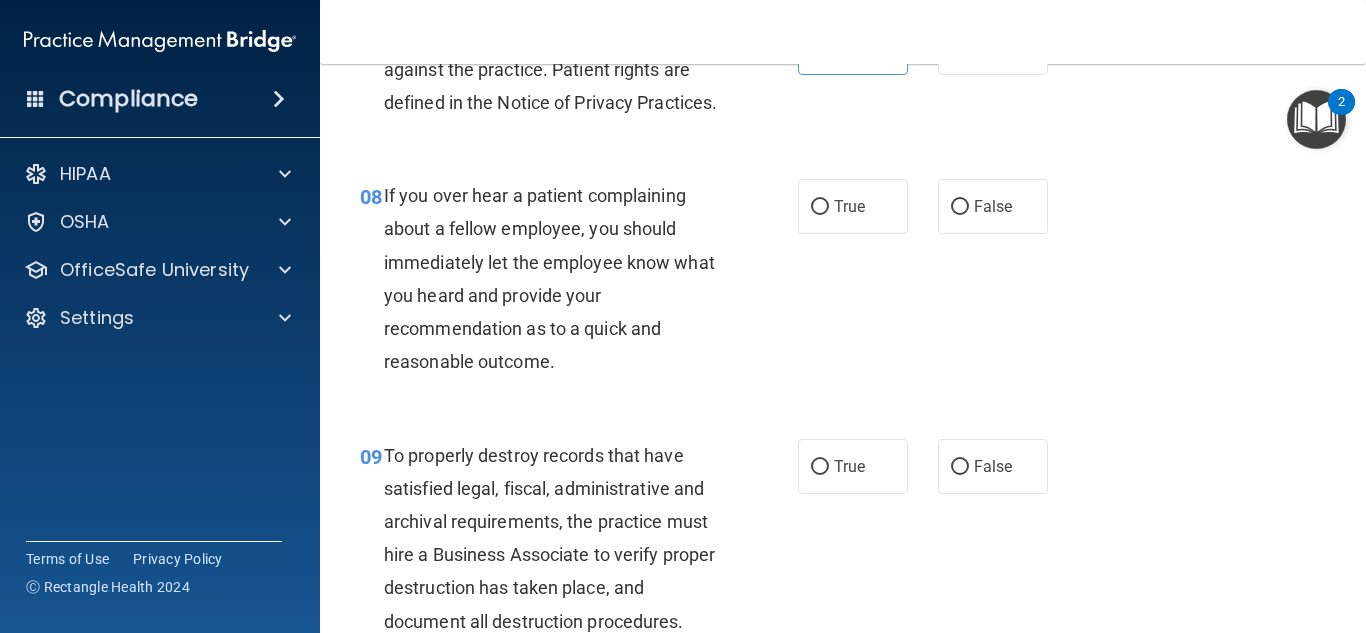 scroll, scrollTop: 1600, scrollLeft: 0, axis: vertical 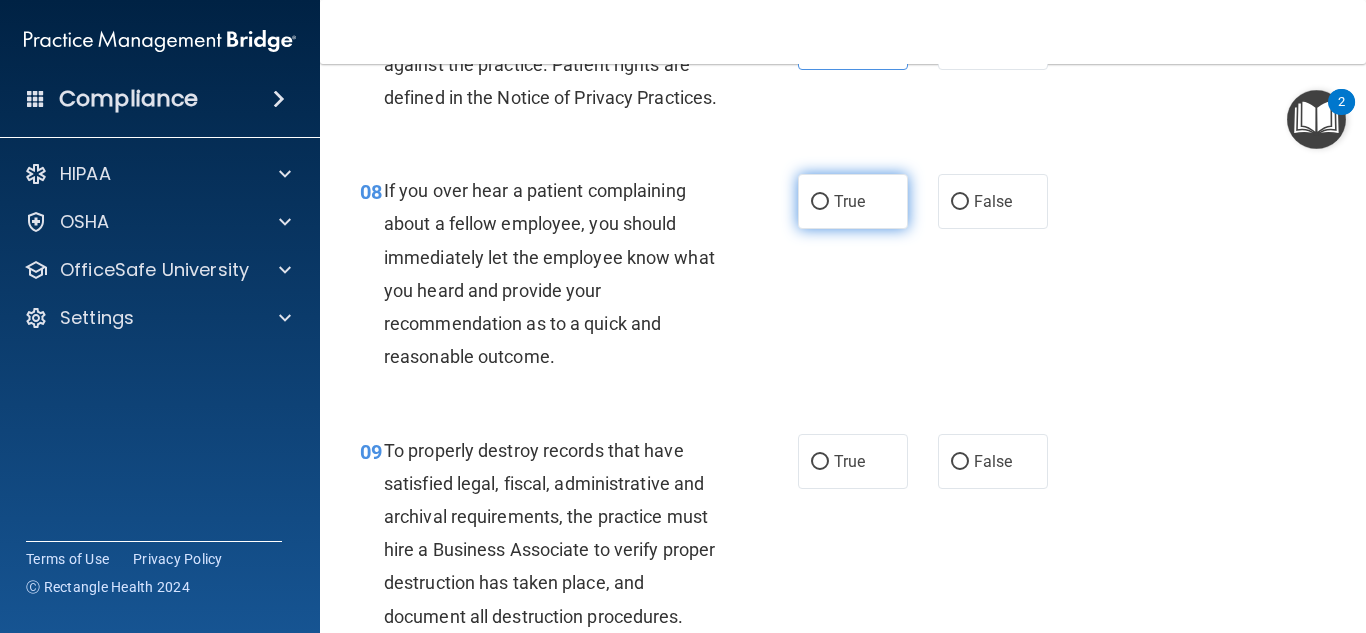 click on "True" at bounding box center (853, 201) 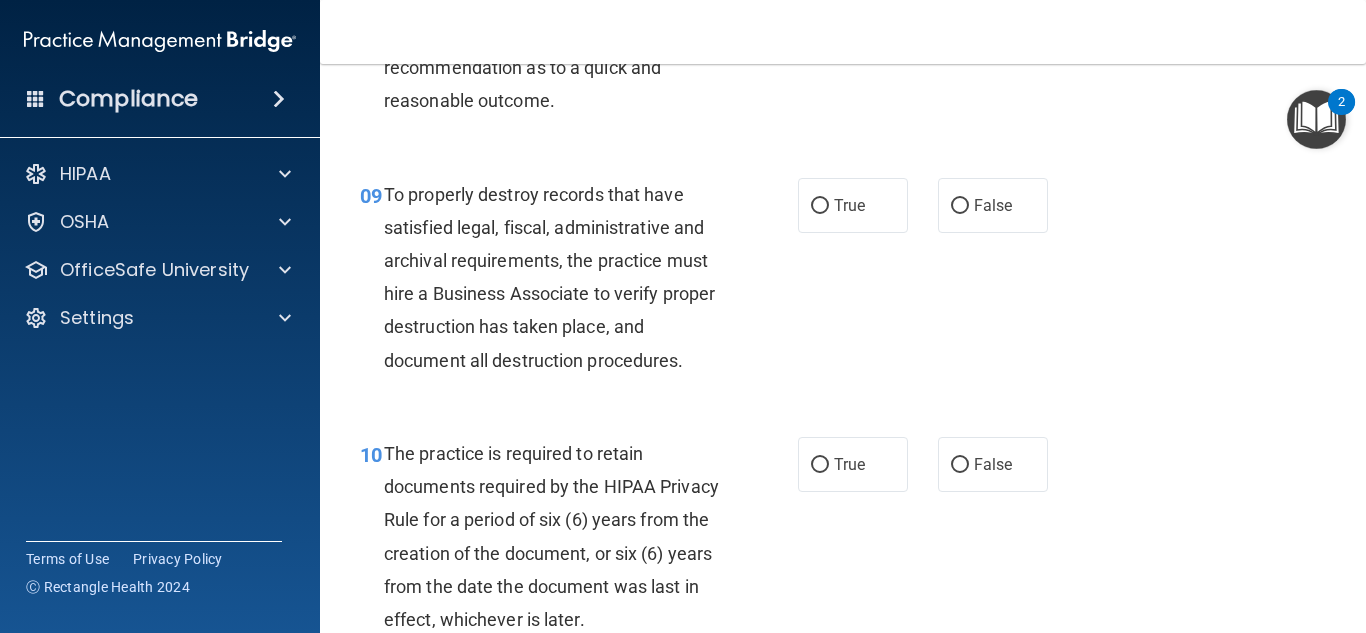 scroll, scrollTop: 1900, scrollLeft: 0, axis: vertical 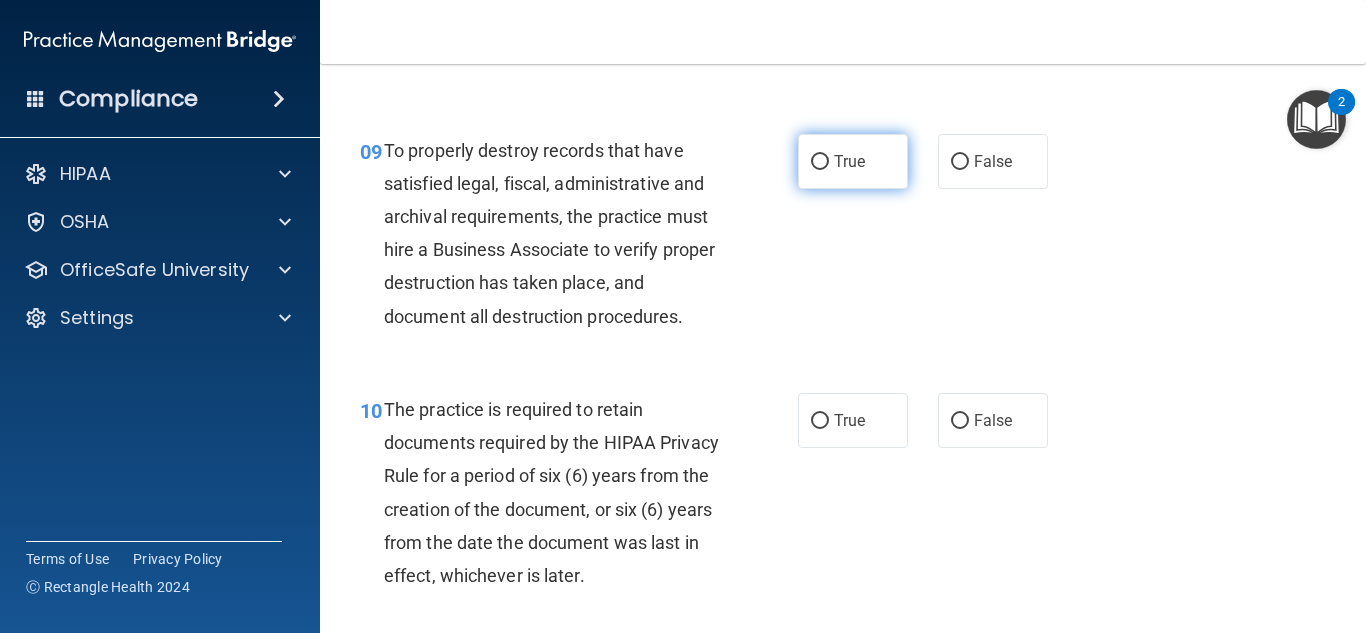 click on "True" at bounding box center (853, 161) 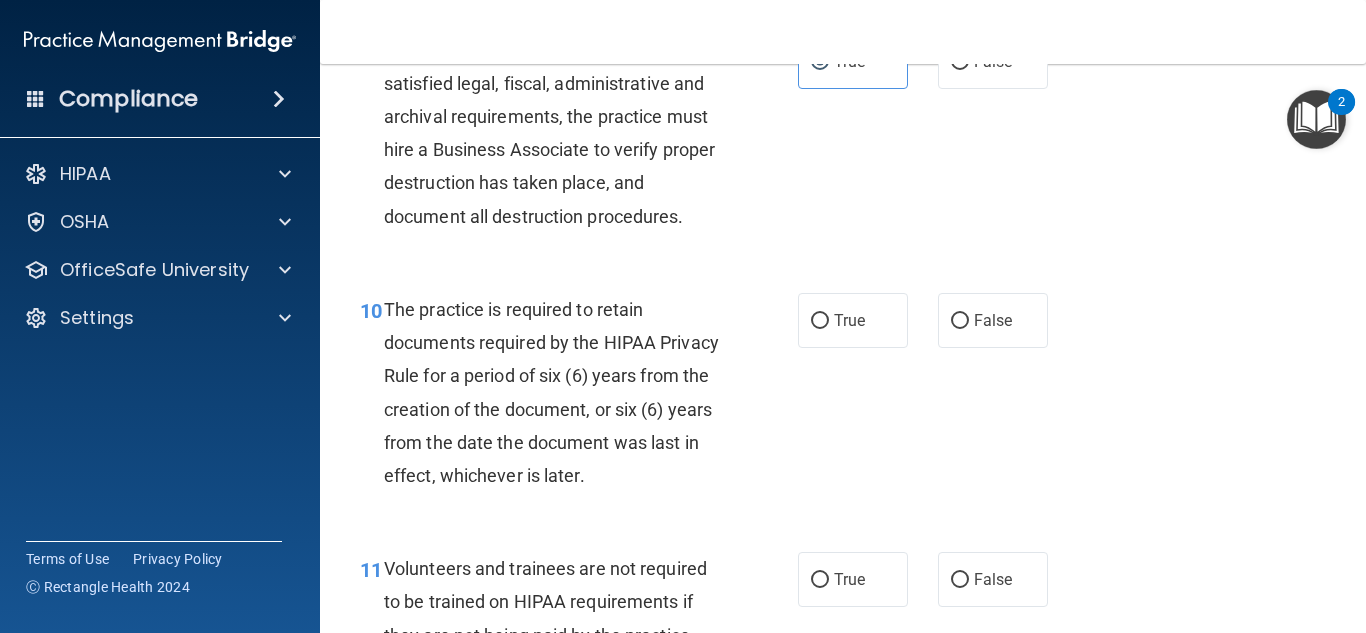 scroll, scrollTop: 2100, scrollLeft: 0, axis: vertical 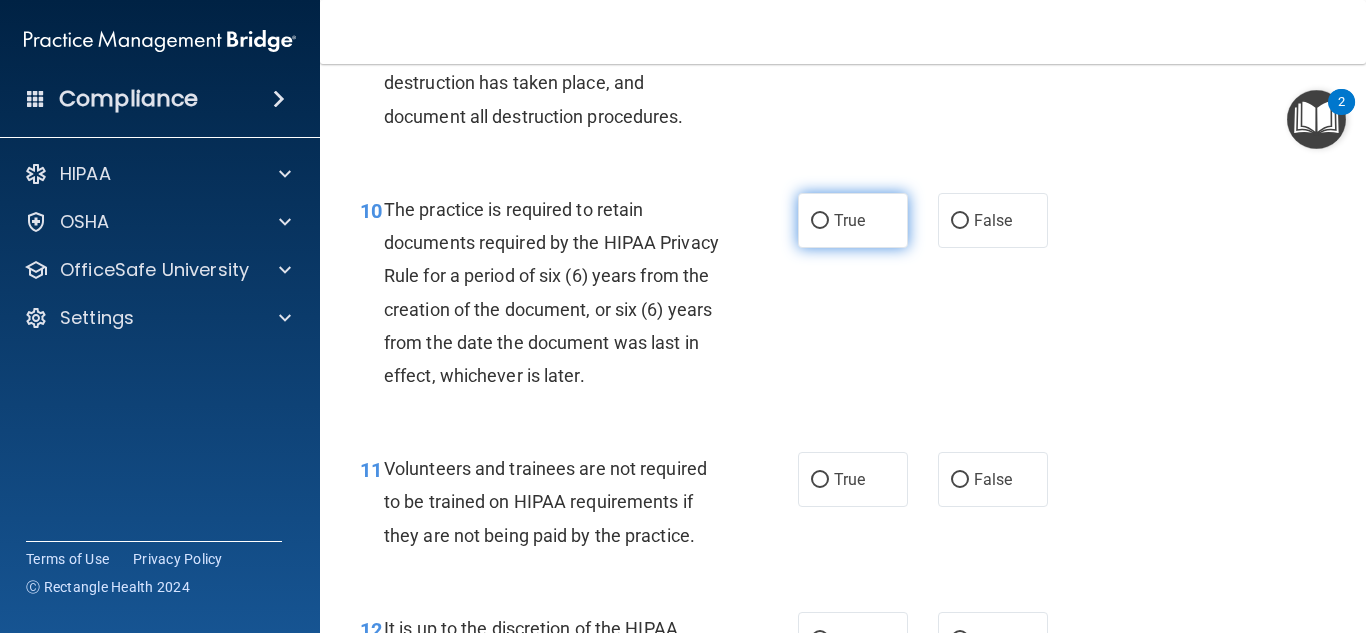 click on "True" at bounding box center [849, 220] 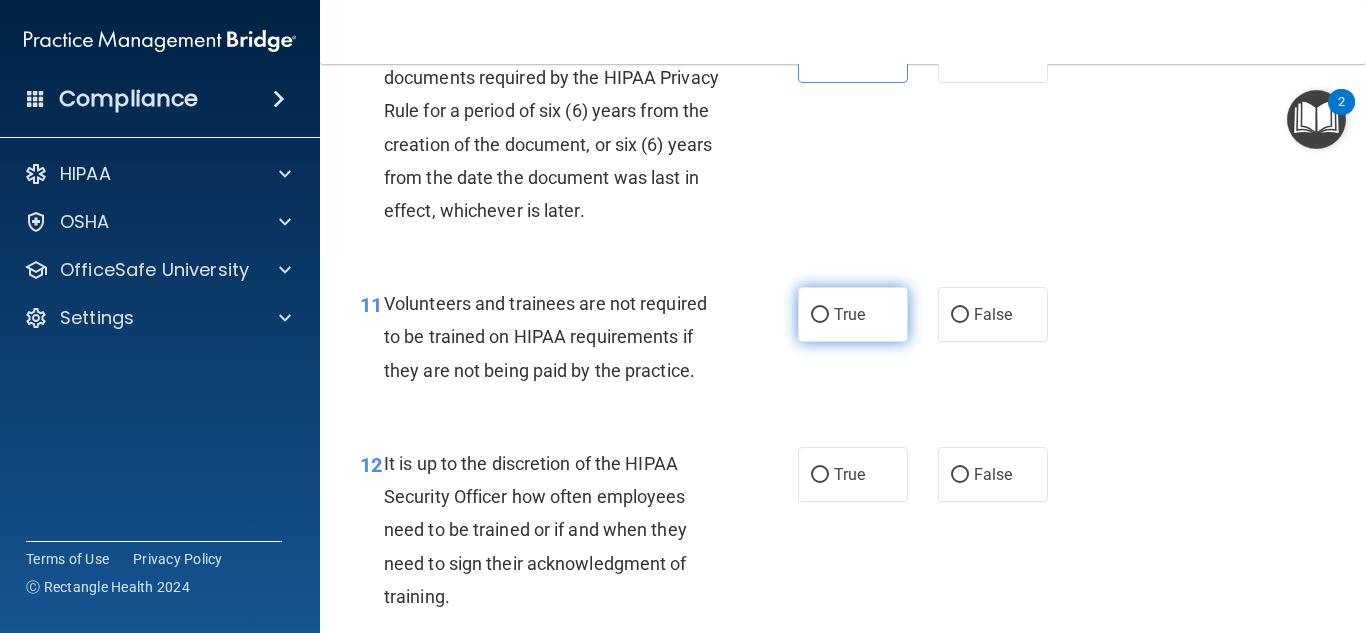 scroll, scrollTop: 2300, scrollLeft: 0, axis: vertical 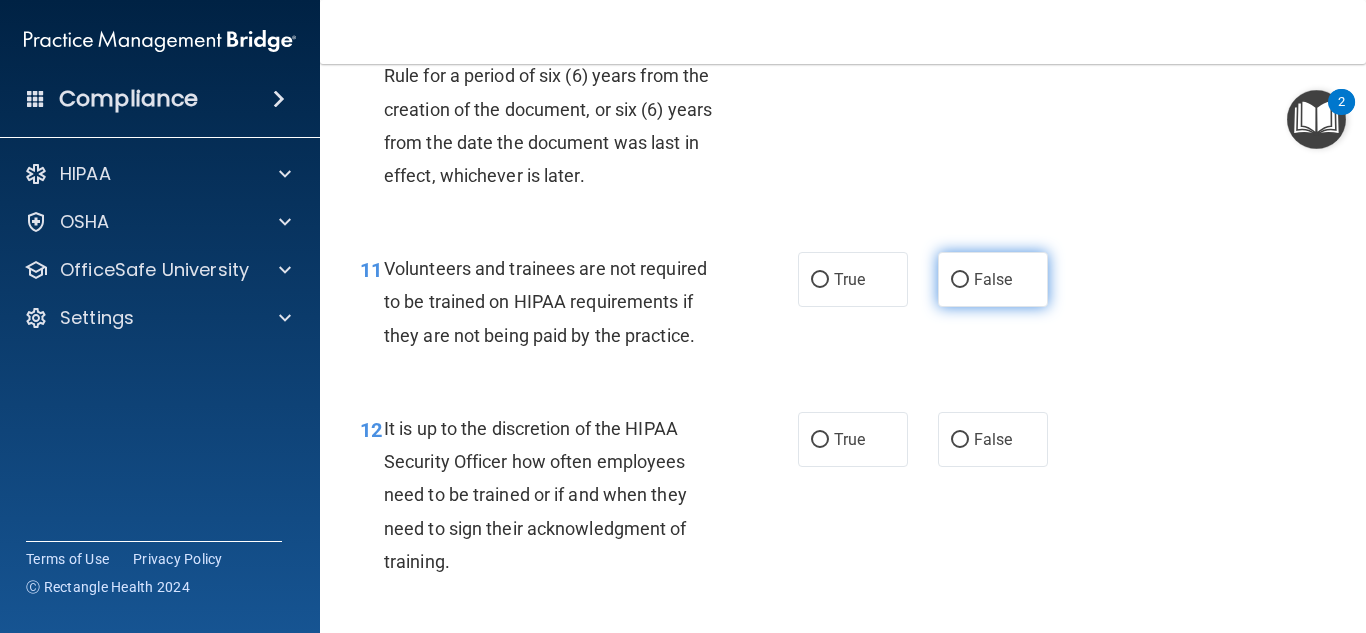 click on "False" at bounding box center [993, 279] 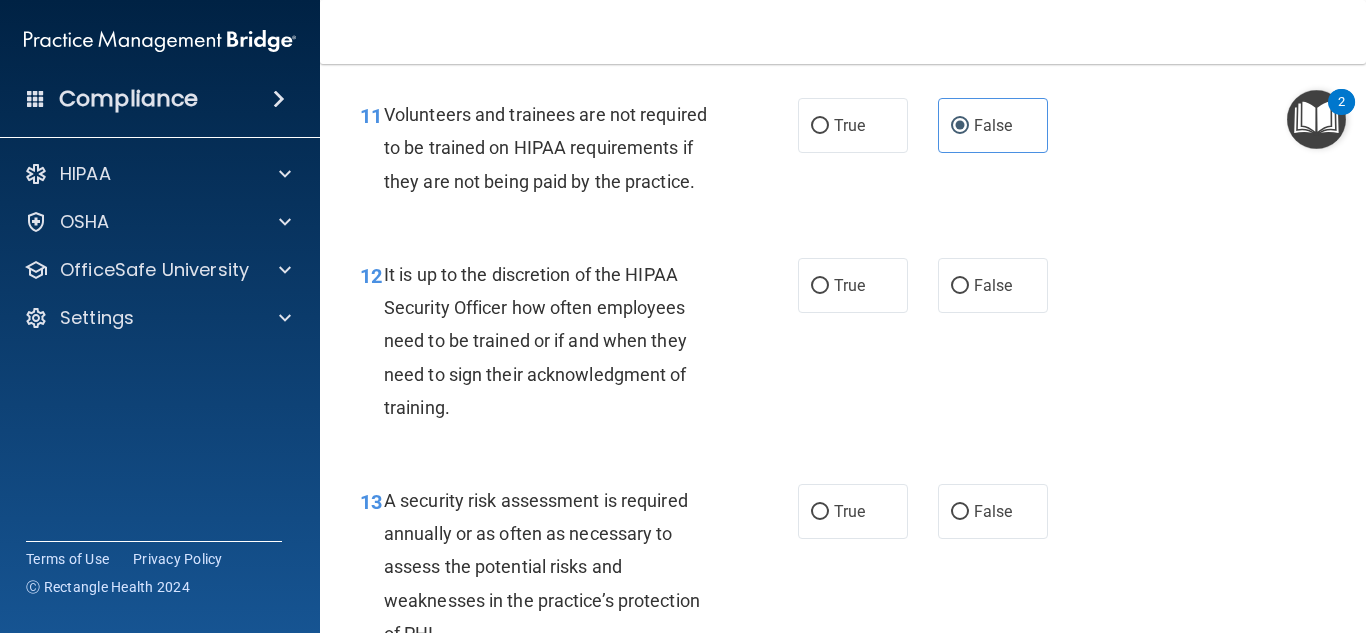 scroll, scrollTop: 2500, scrollLeft: 0, axis: vertical 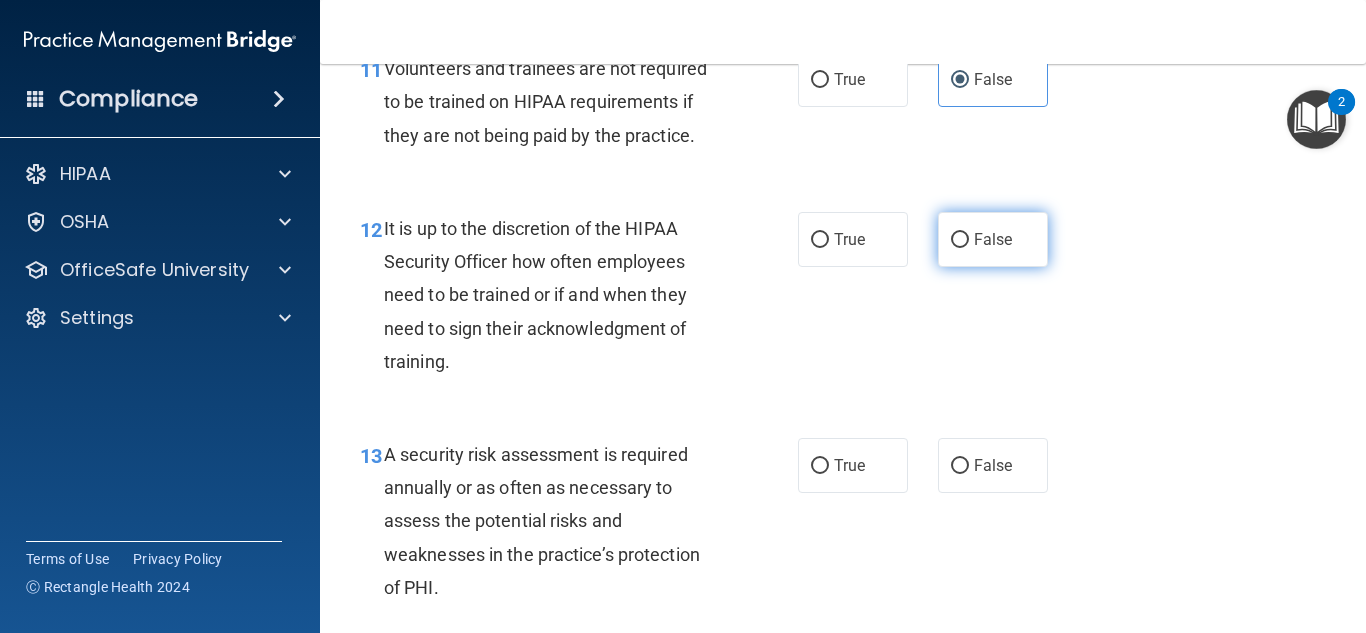 click on "False" at bounding box center [993, 239] 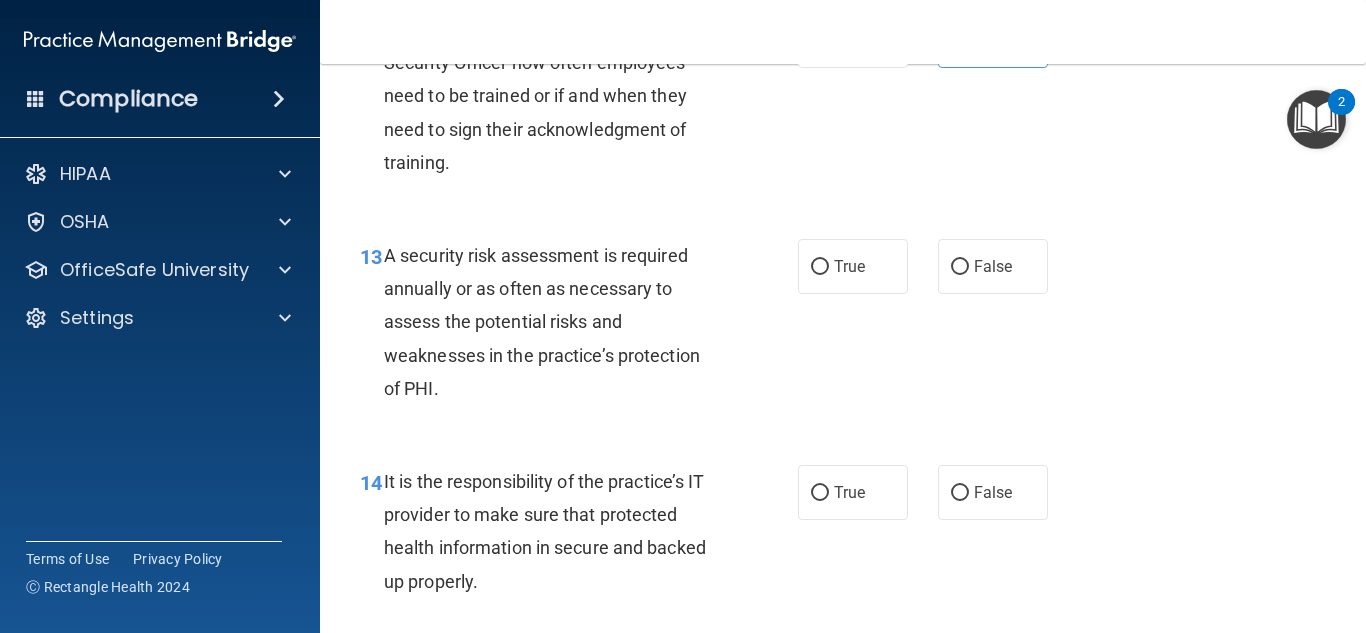 scroll, scrollTop: 2700, scrollLeft: 0, axis: vertical 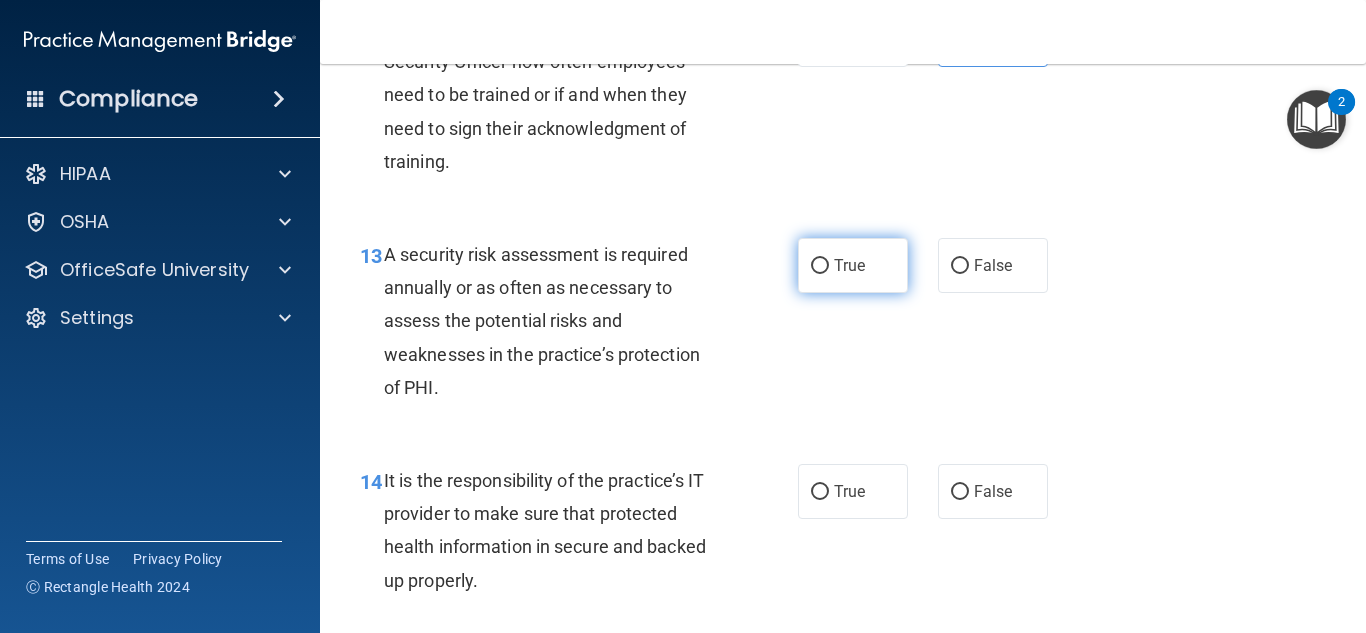 click on "True" at bounding box center (853, 265) 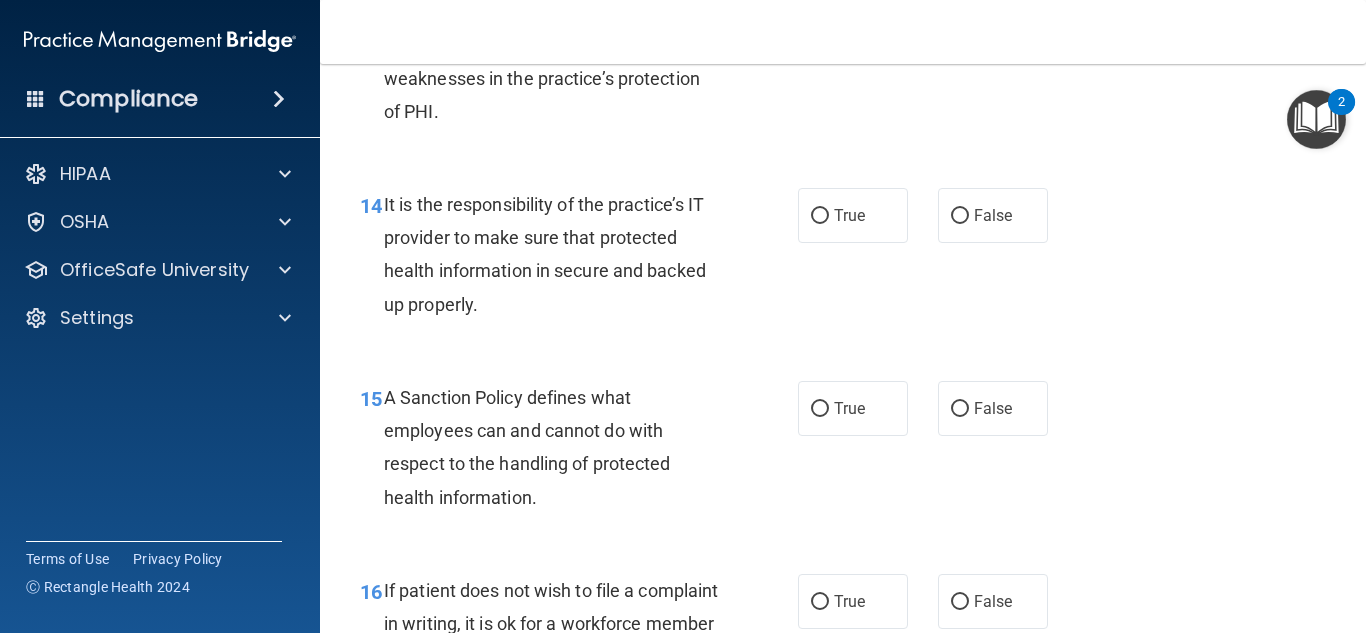 scroll, scrollTop: 3000, scrollLeft: 0, axis: vertical 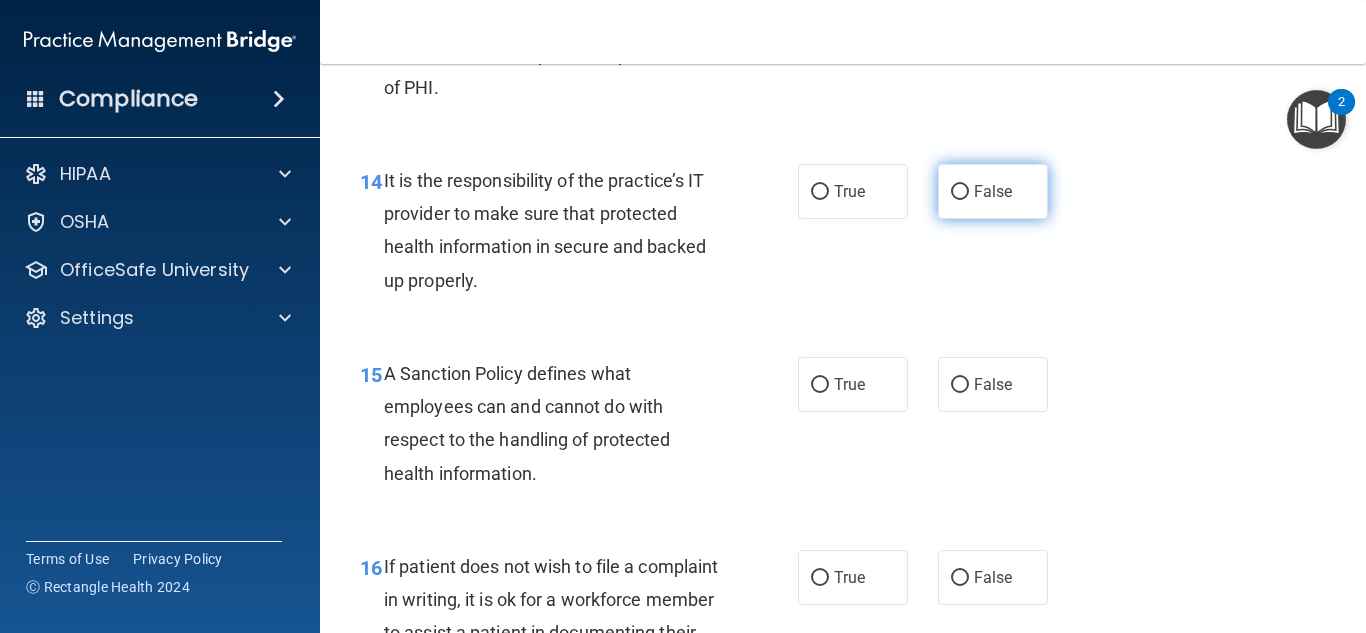 click on "False" at bounding box center [960, 192] 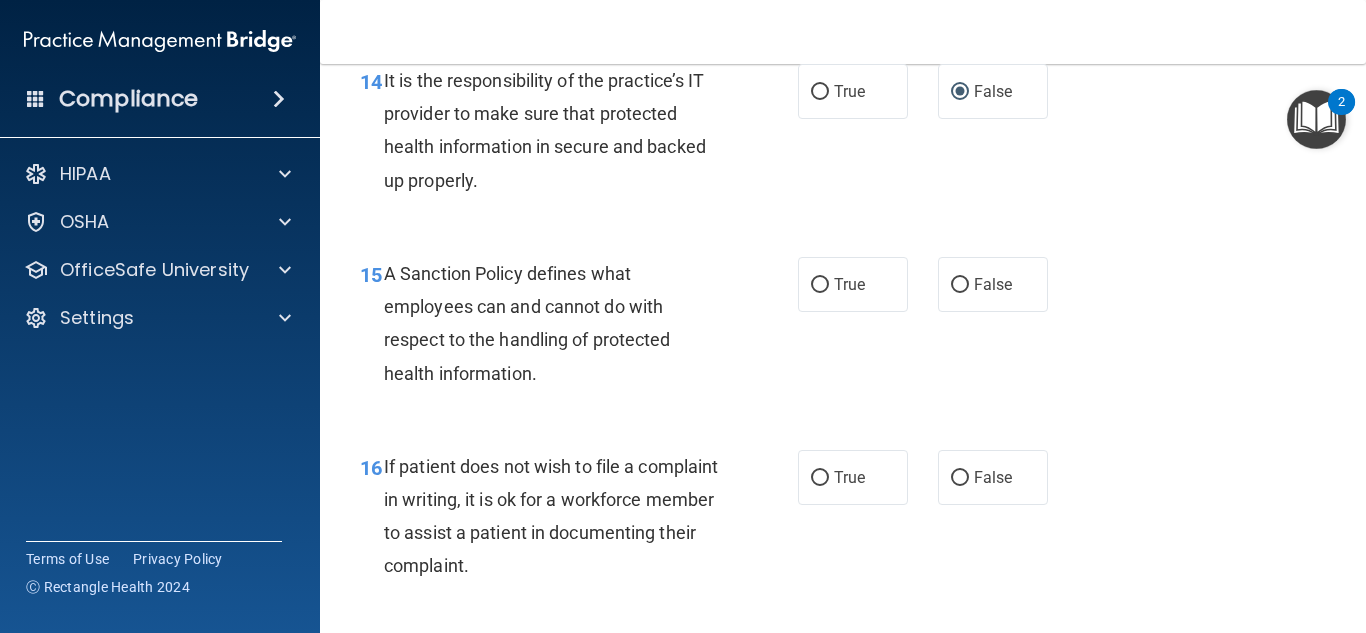 scroll, scrollTop: 3200, scrollLeft: 0, axis: vertical 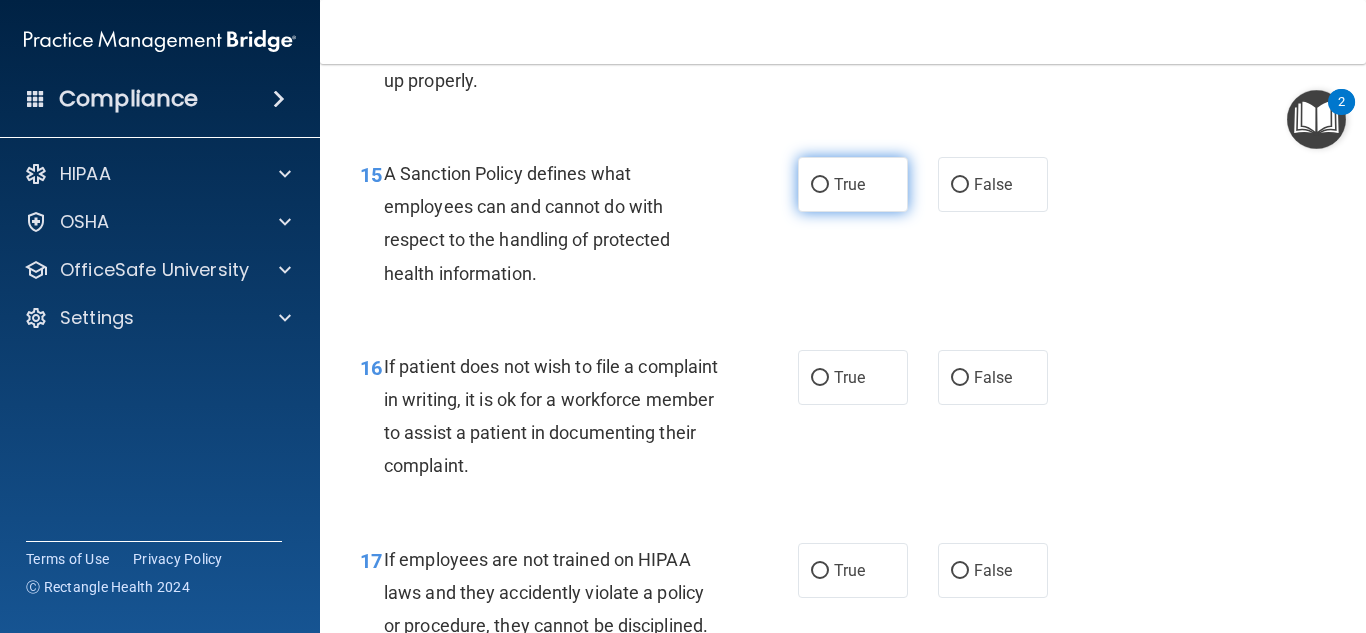 click on "True" at bounding box center (849, 184) 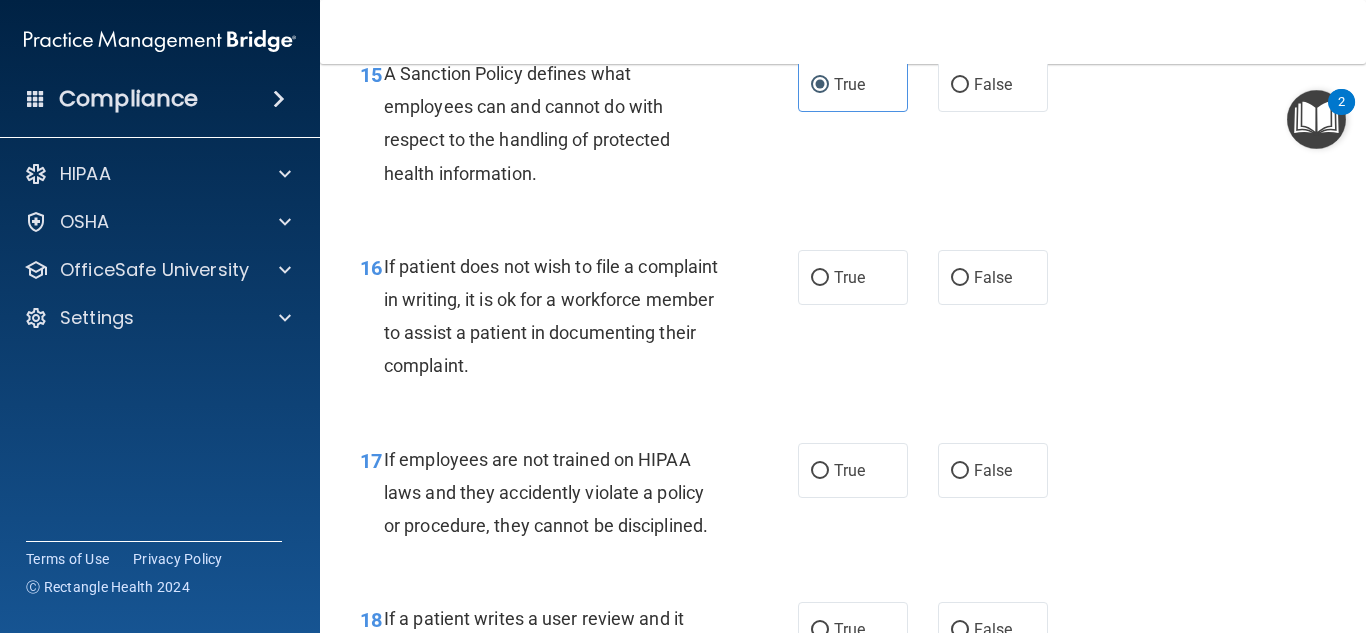 scroll, scrollTop: 3400, scrollLeft: 0, axis: vertical 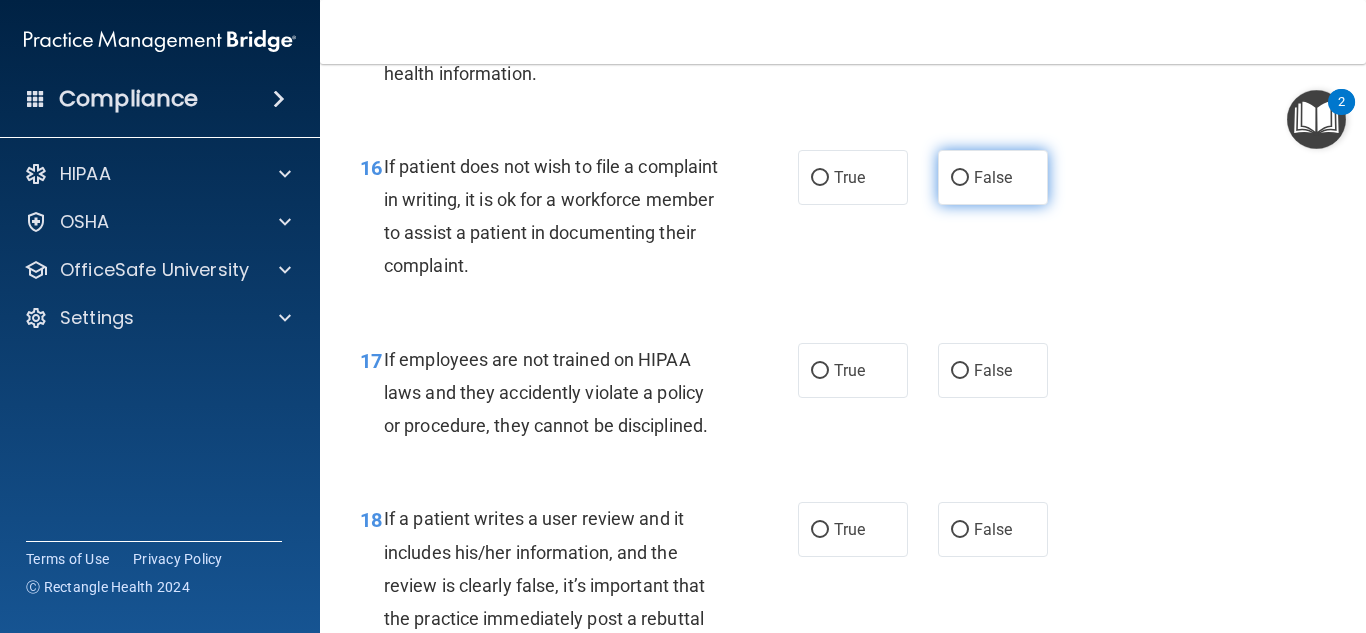 click on "False" at bounding box center [960, 178] 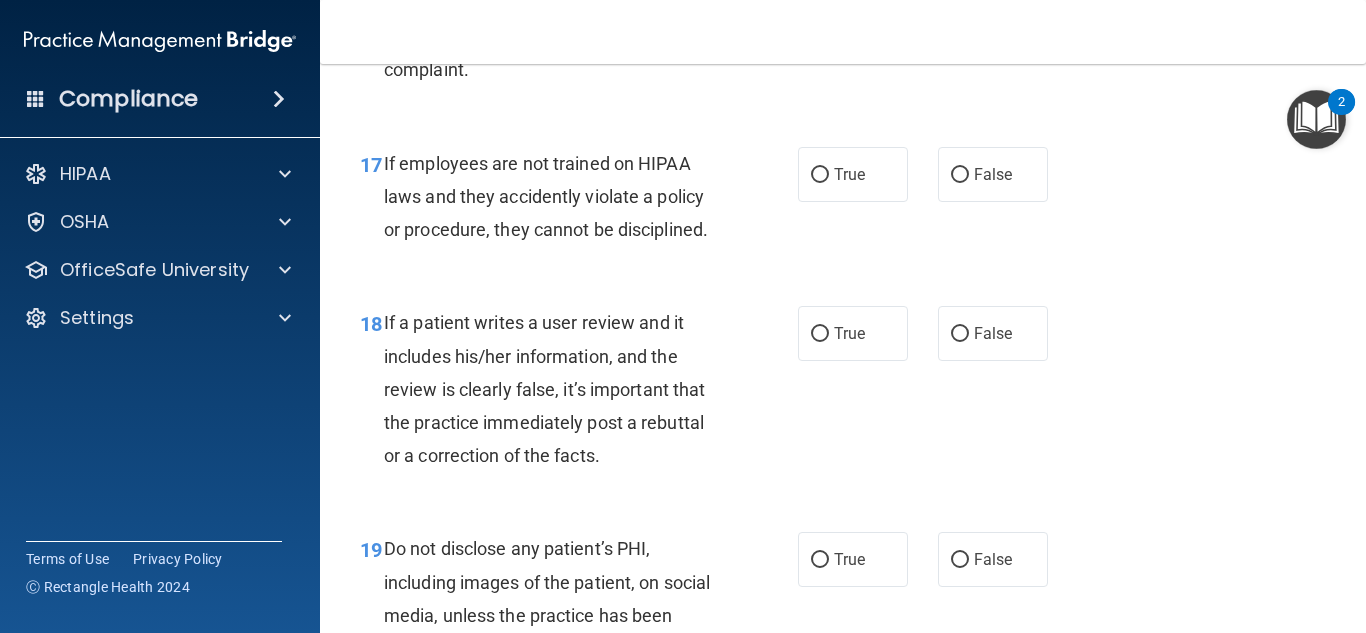 scroll, scrollTop: 3600, scrollLeft: 0, axis: vertical 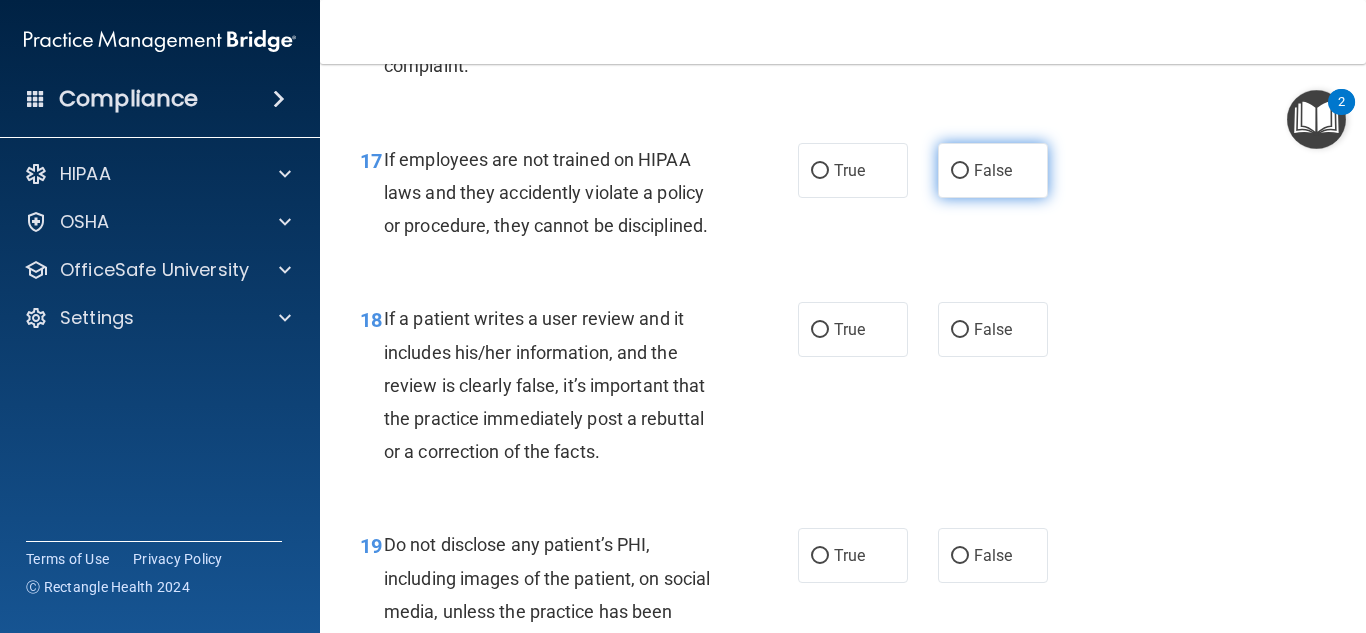click on "False" at bounding box center [993, 170] 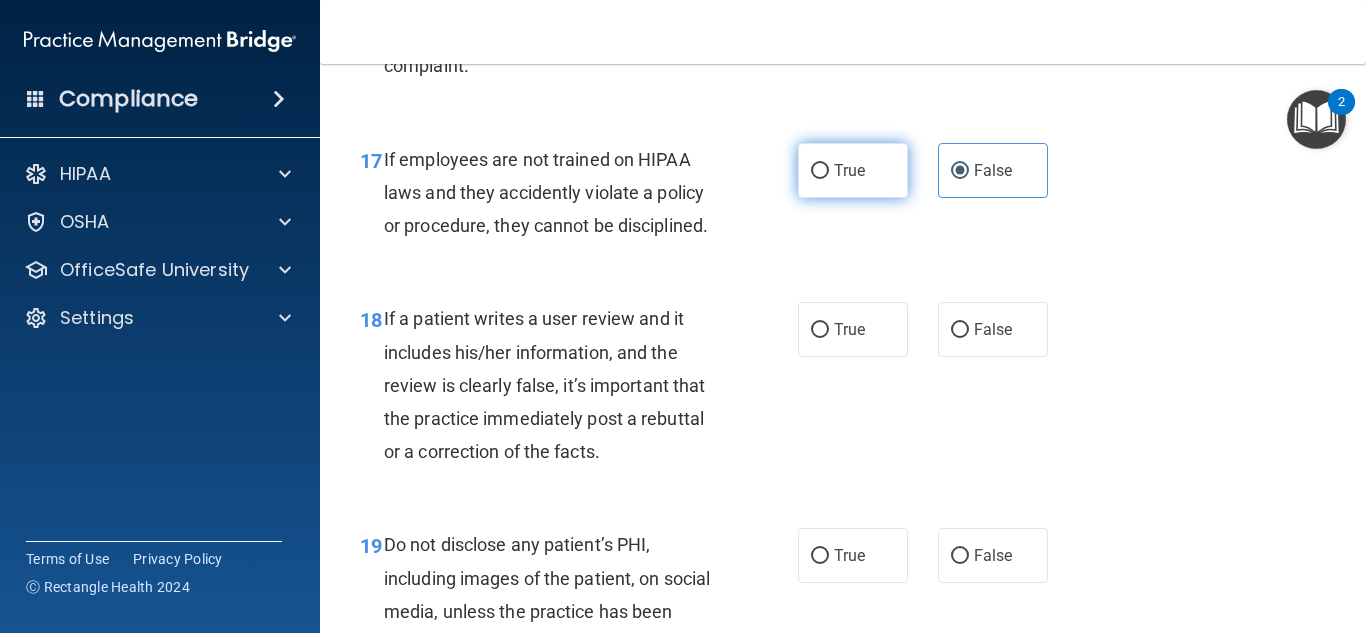 click on "True" at bounding box center [853, 170] 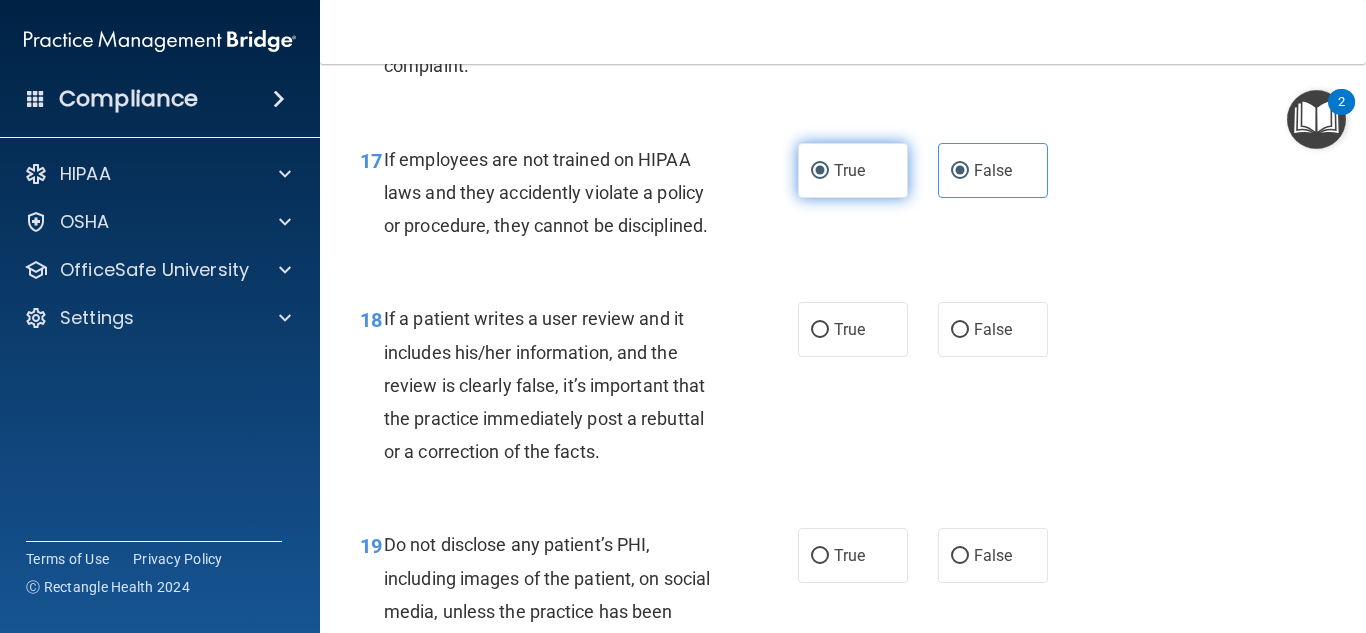 radio on "false" 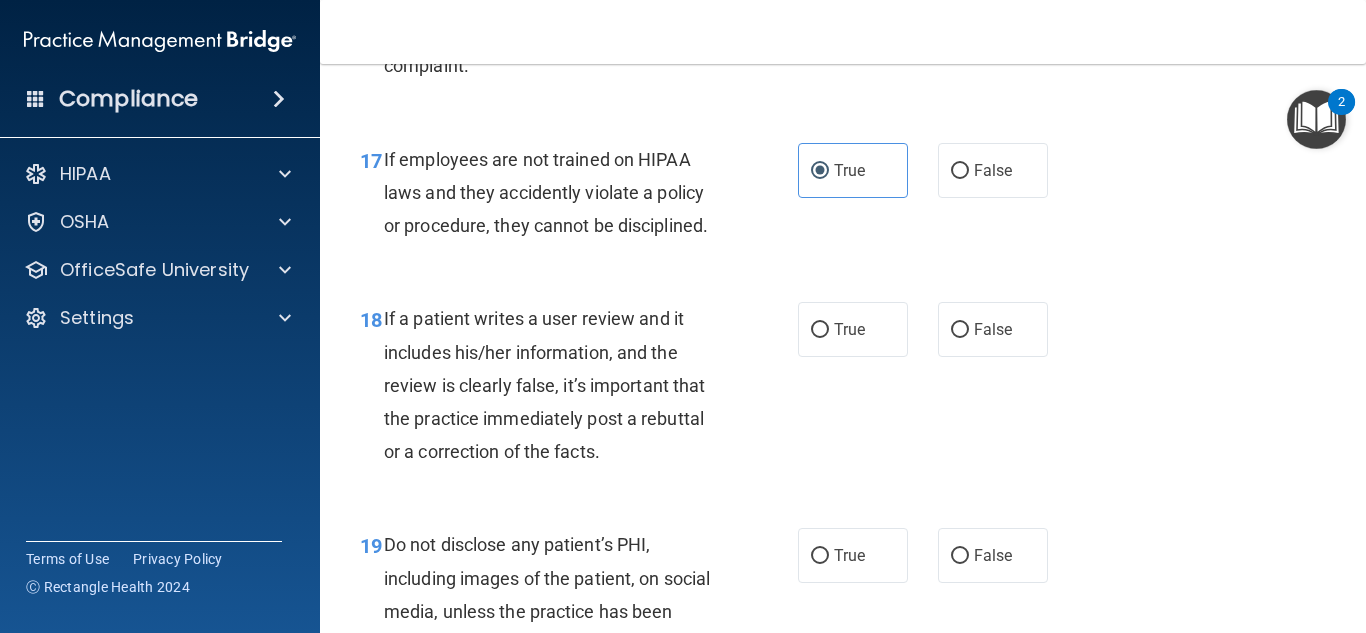 scroll, scrollTop: 3700, scrollLeft: 0, axis: vertical 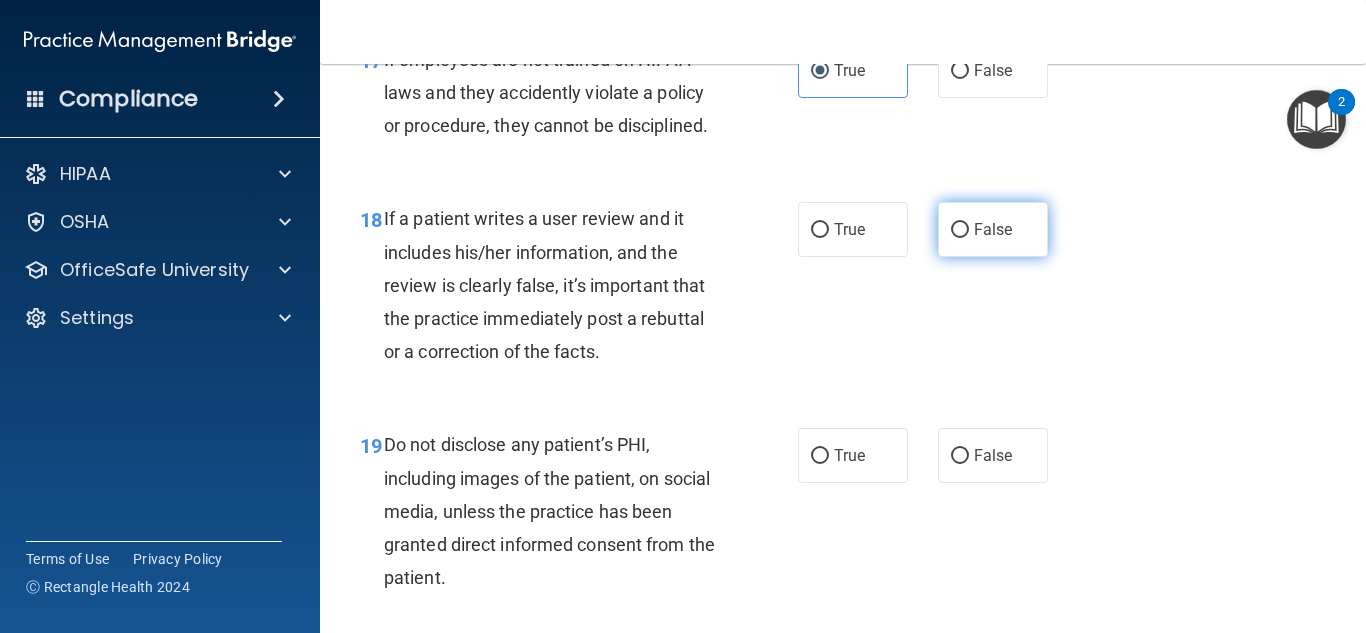 click on "False" at bounding box center [960, 230] 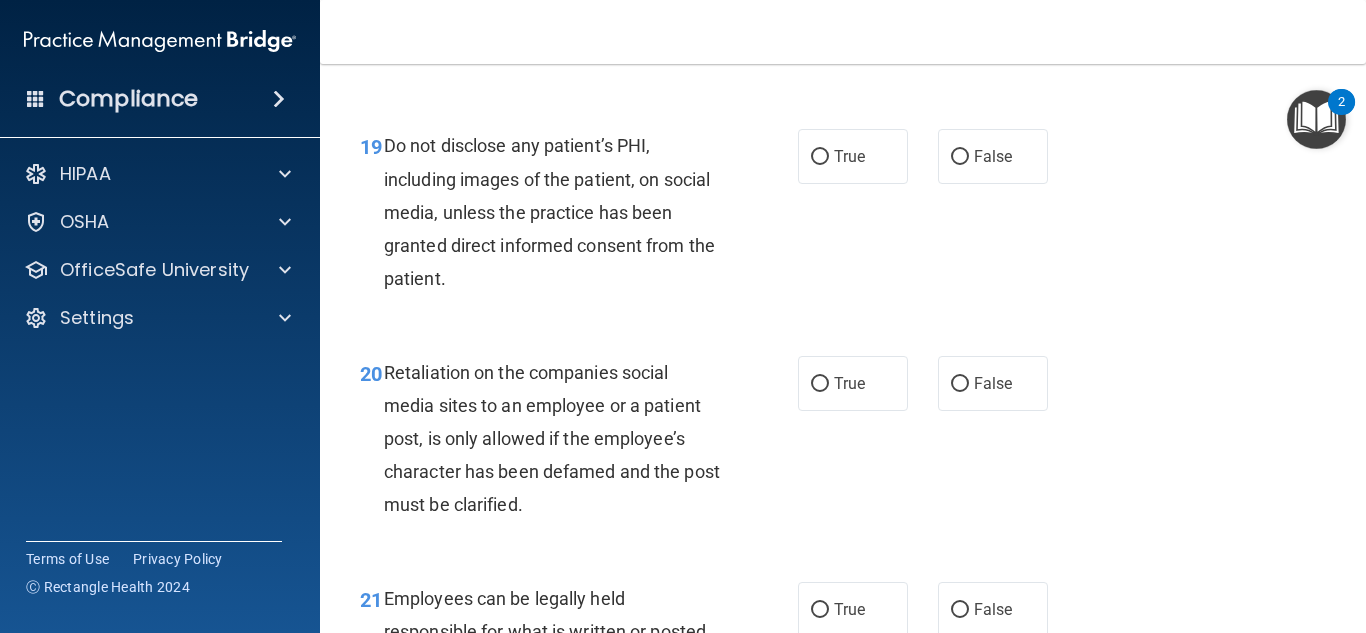 scroll, scrollTop: 4000, scrollLeft: 0, axis: vertical 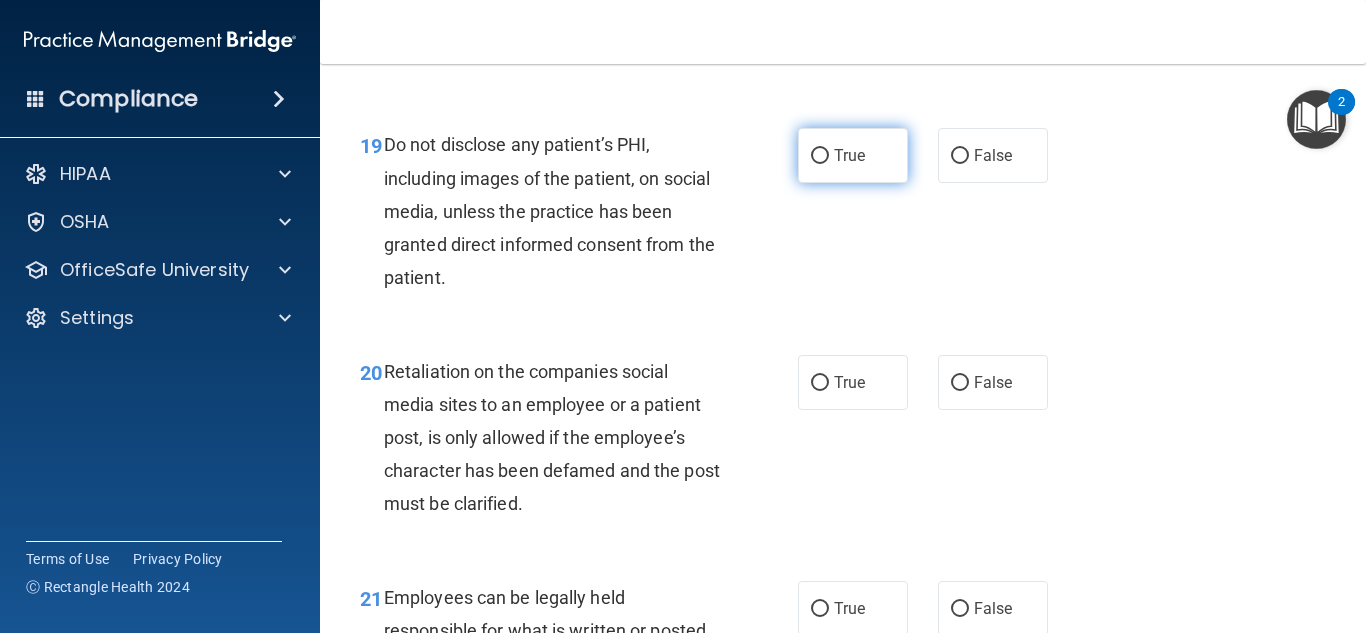 click on "True" at bounding box center (853, 155) 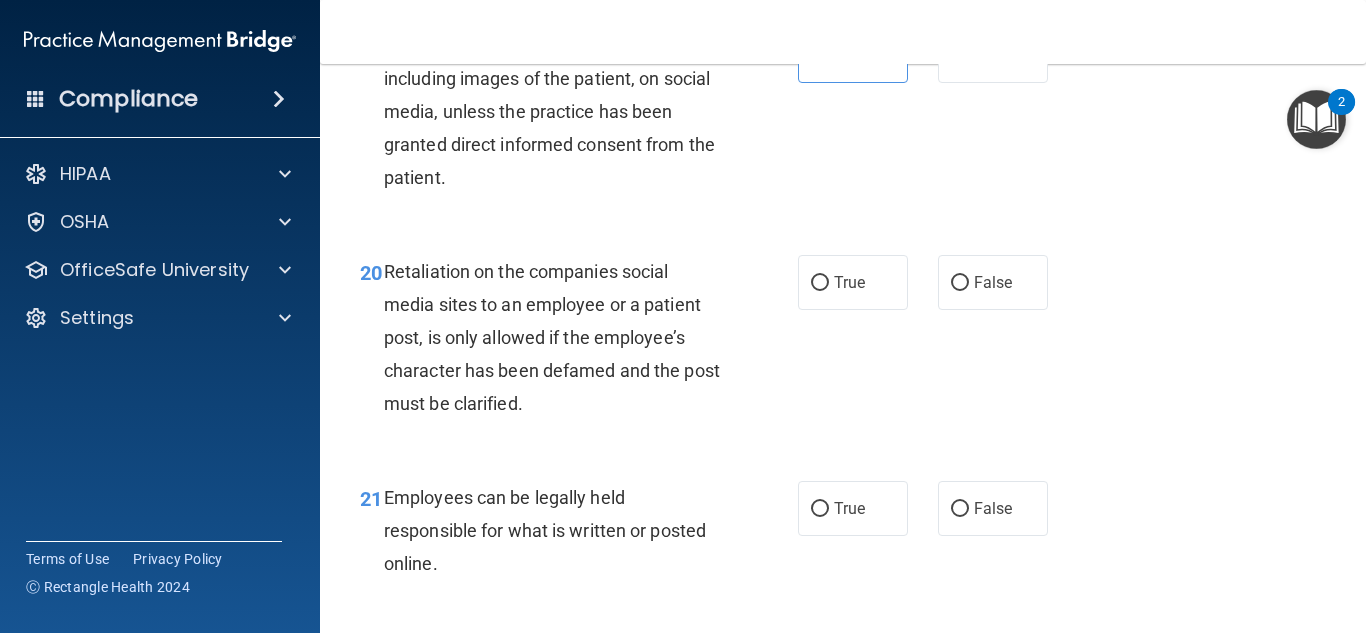 scroll, scrollTop: 4200, scrollLeft: 0, axis: vertical 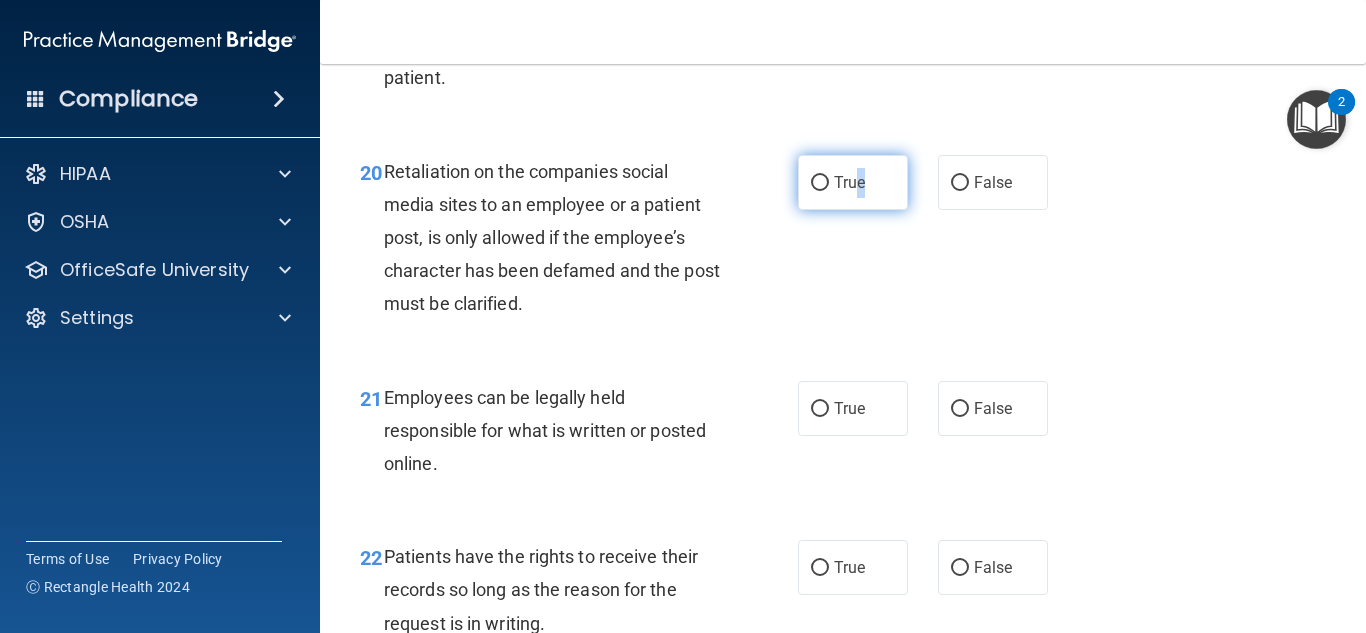 click on "True" at bounding box center [849, 182] 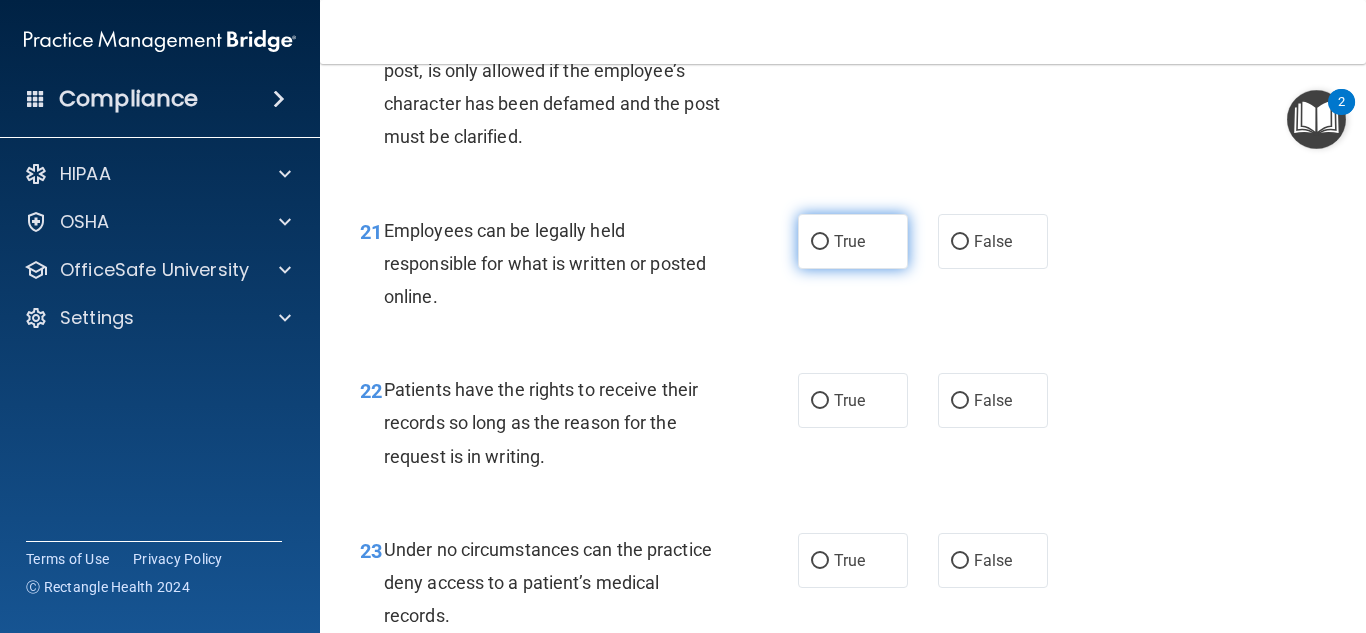 scroll, scrollTop: 4400, scrollLeft: 0, axis: vertical 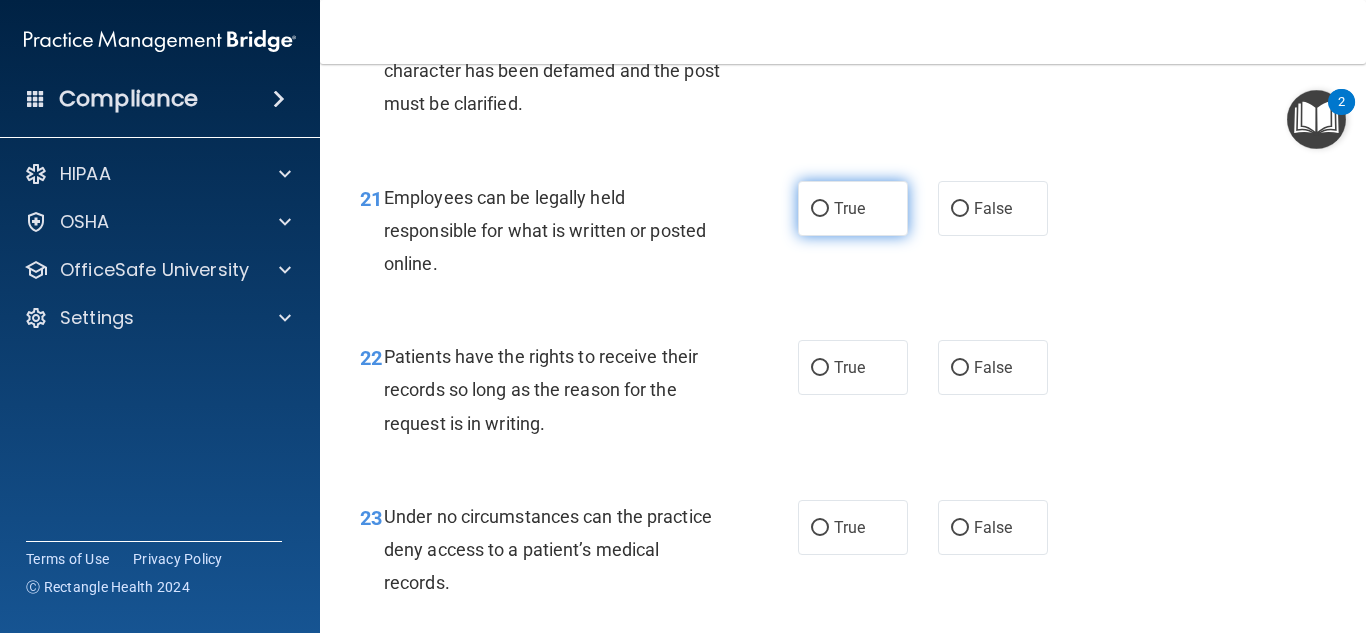 click on "True" at bounding box center (853, 208) 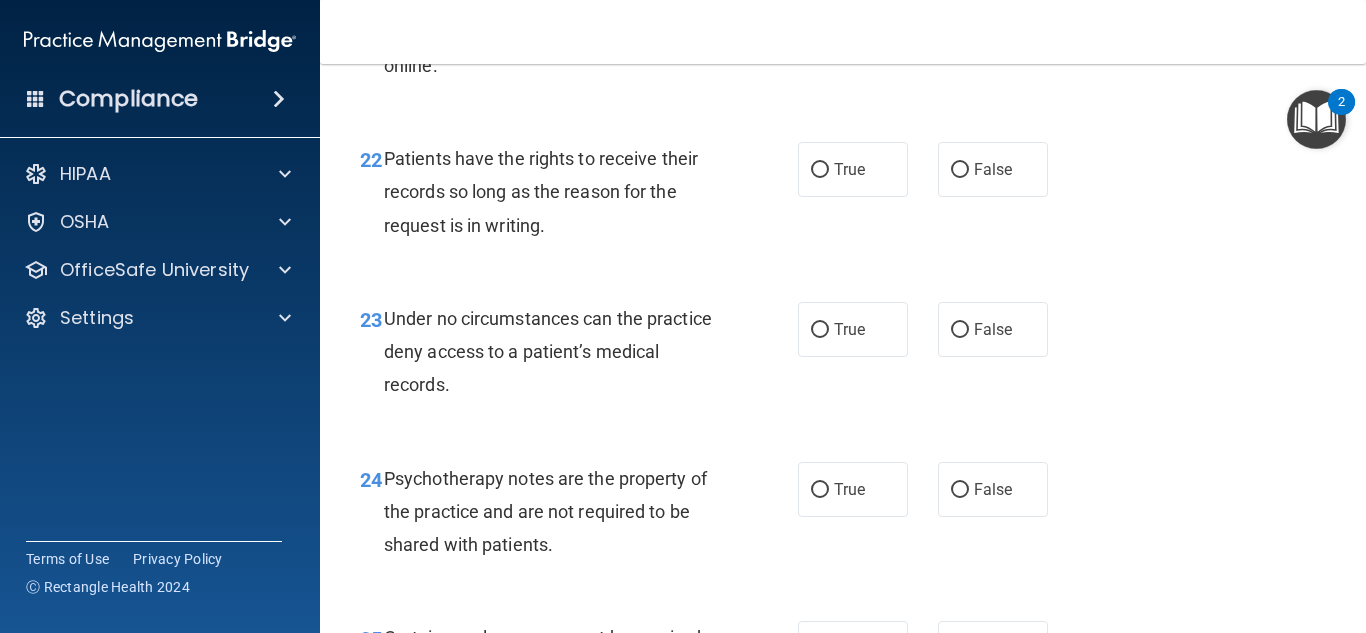 scroll, scrollTop: 4600, scrollLeft: 0, axis: vertical 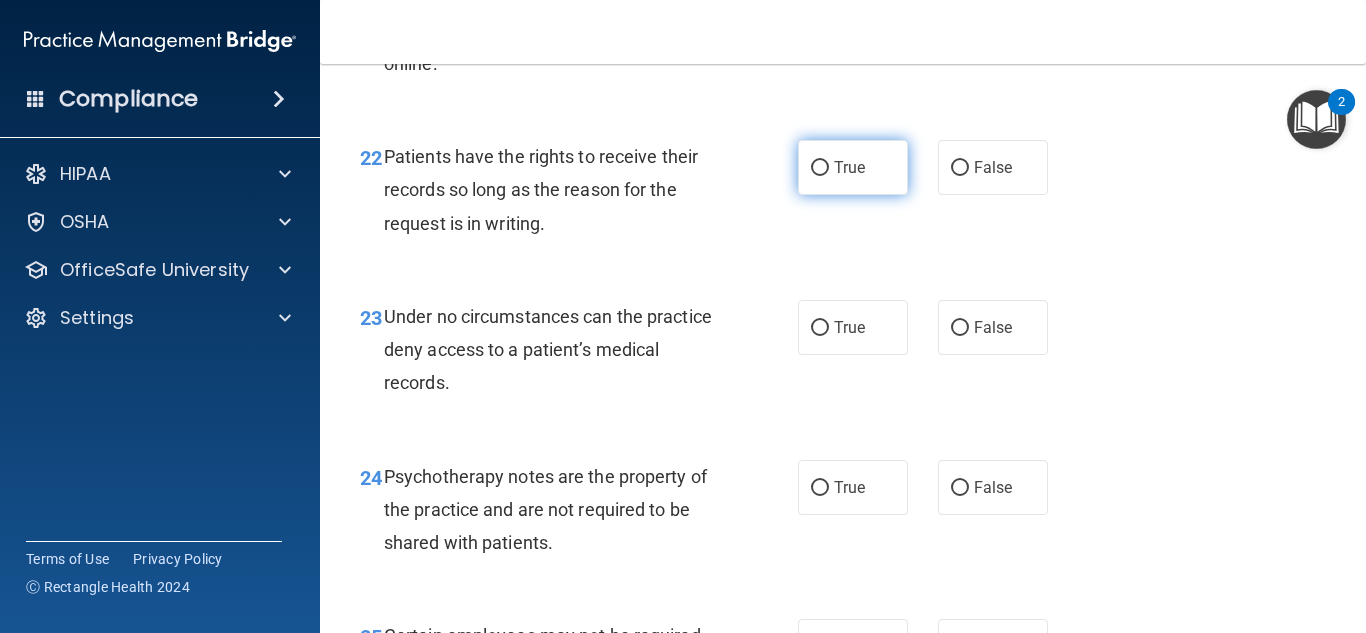 drag, startPoint x: 833, startPoint y: 197, endPoint x: 823, endPoint y: 204, distance: 12.206555 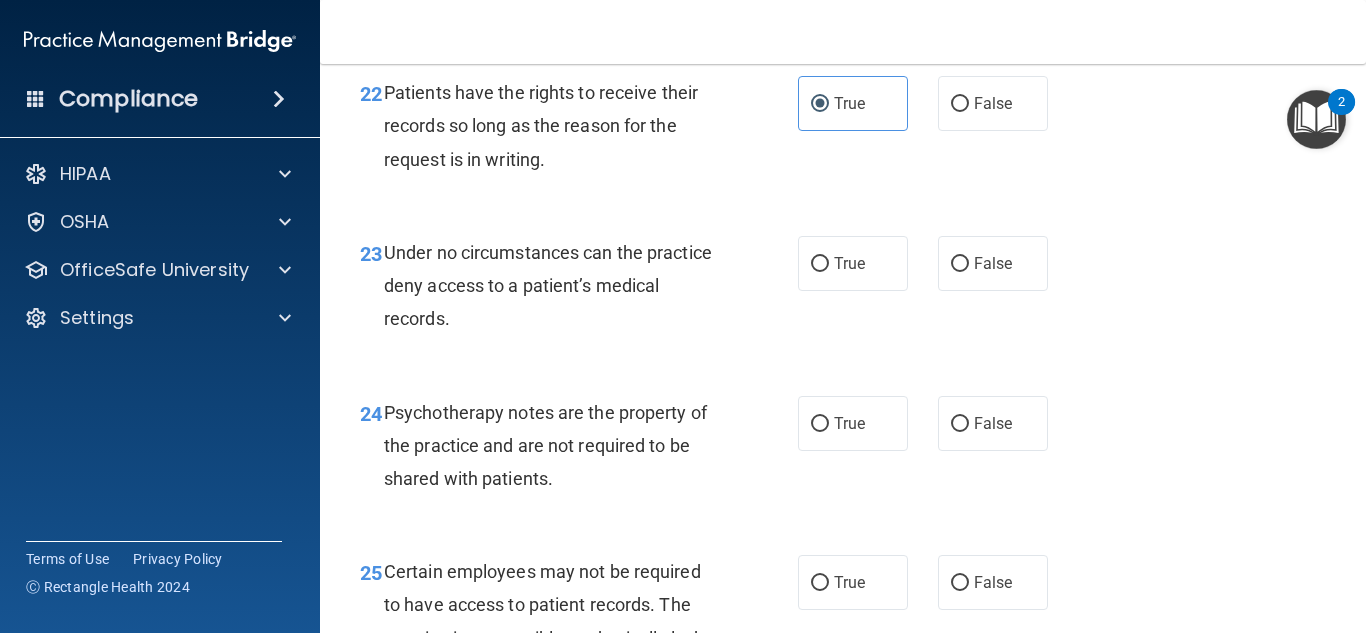 scroll, scrollTop: 4700, scrollLeft: 0, axis: vertical 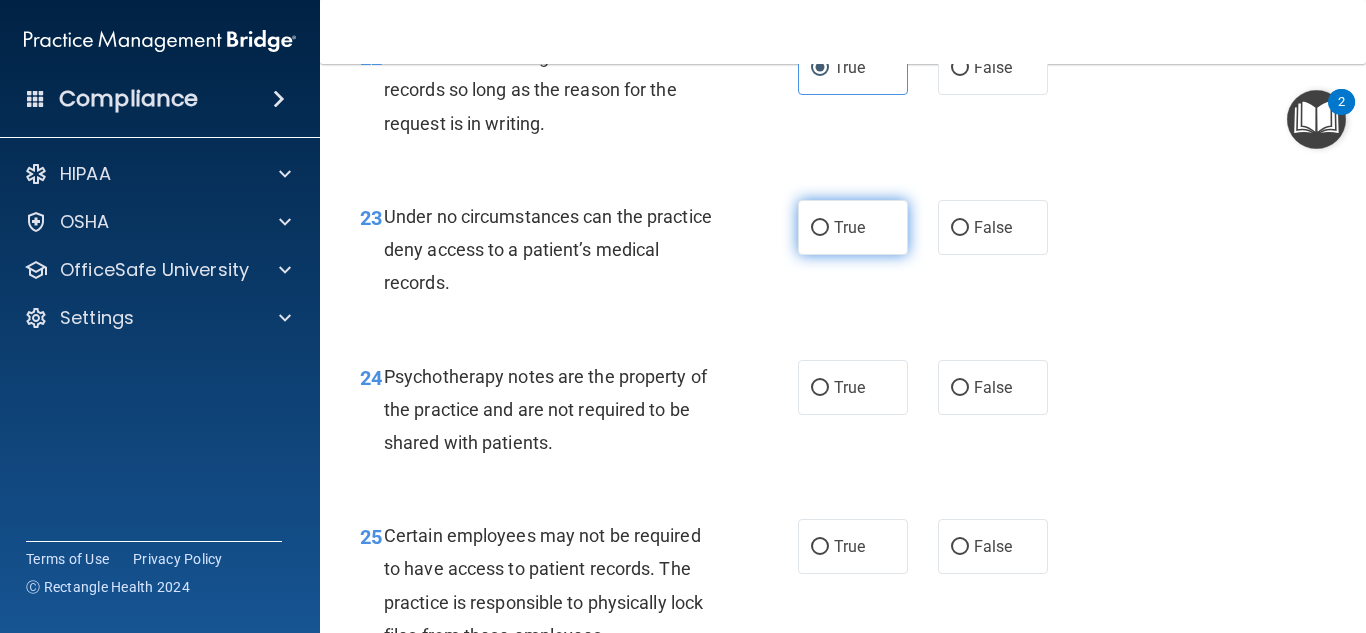 click on "True" at bounding box center (853, 227) 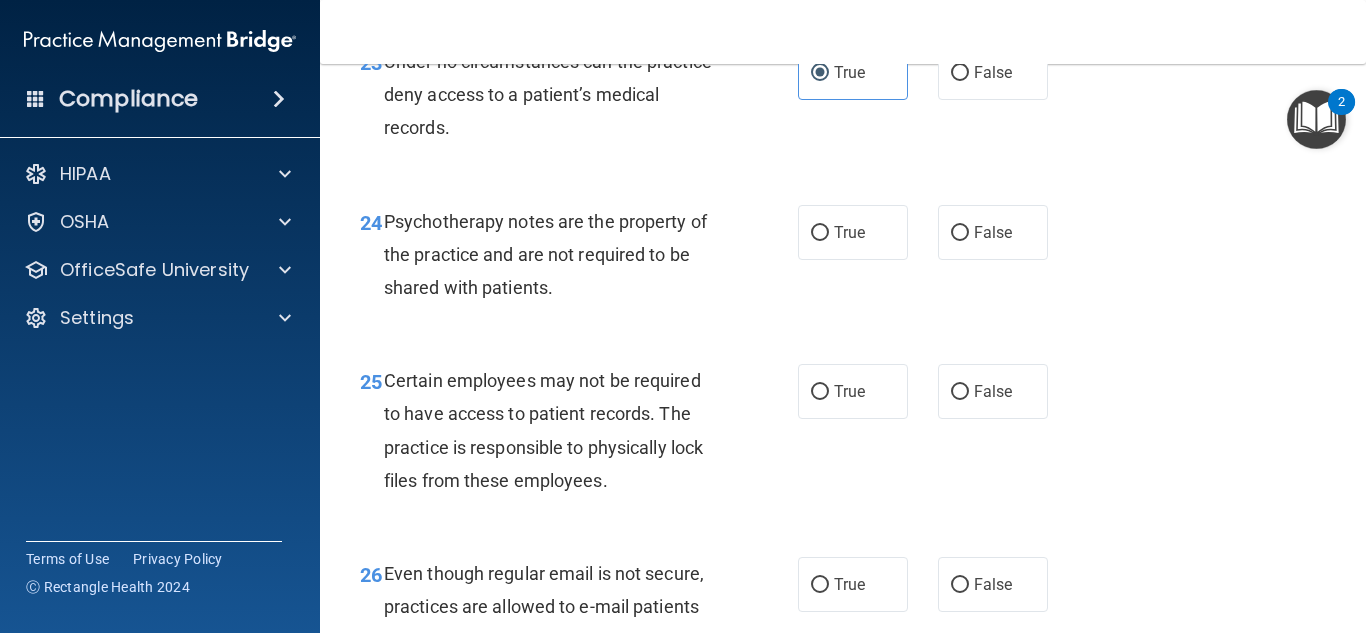 scroll, scrollTop: 4900, scrollLeft: 0, axis: vertical 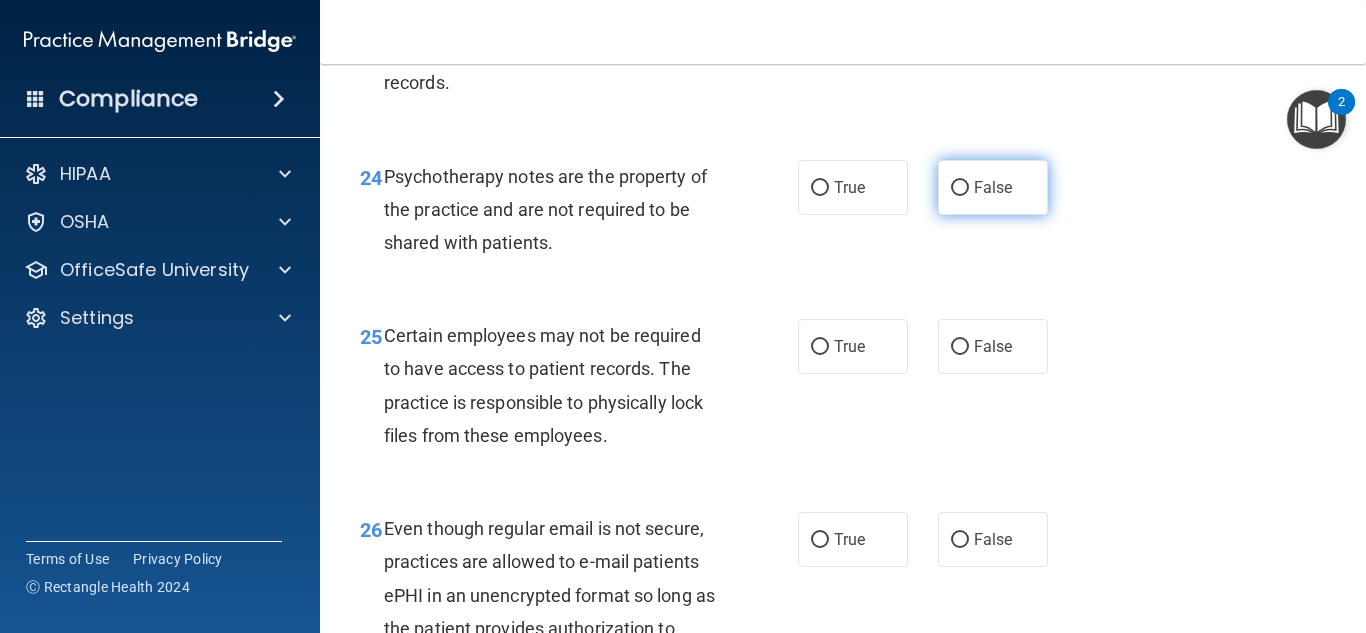 click on "False" at bounding box center [993, 187] 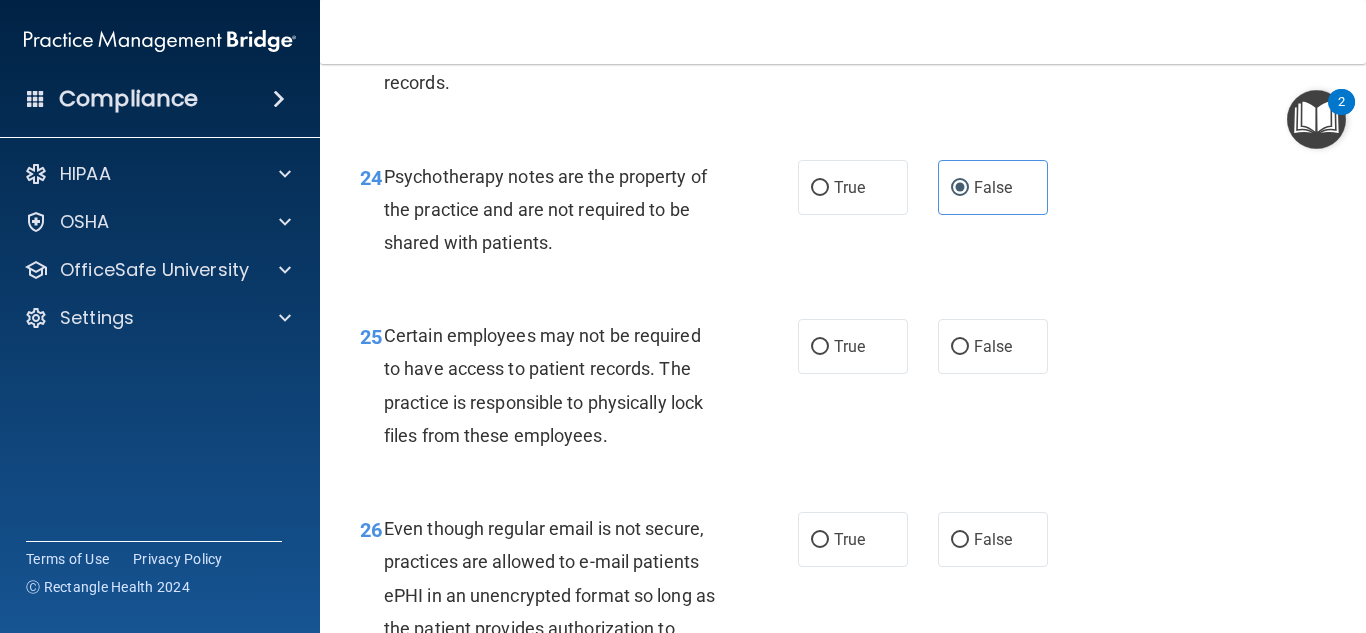 scroll, scrollTop: 5000, scrollLeft: 0, axis: vertical 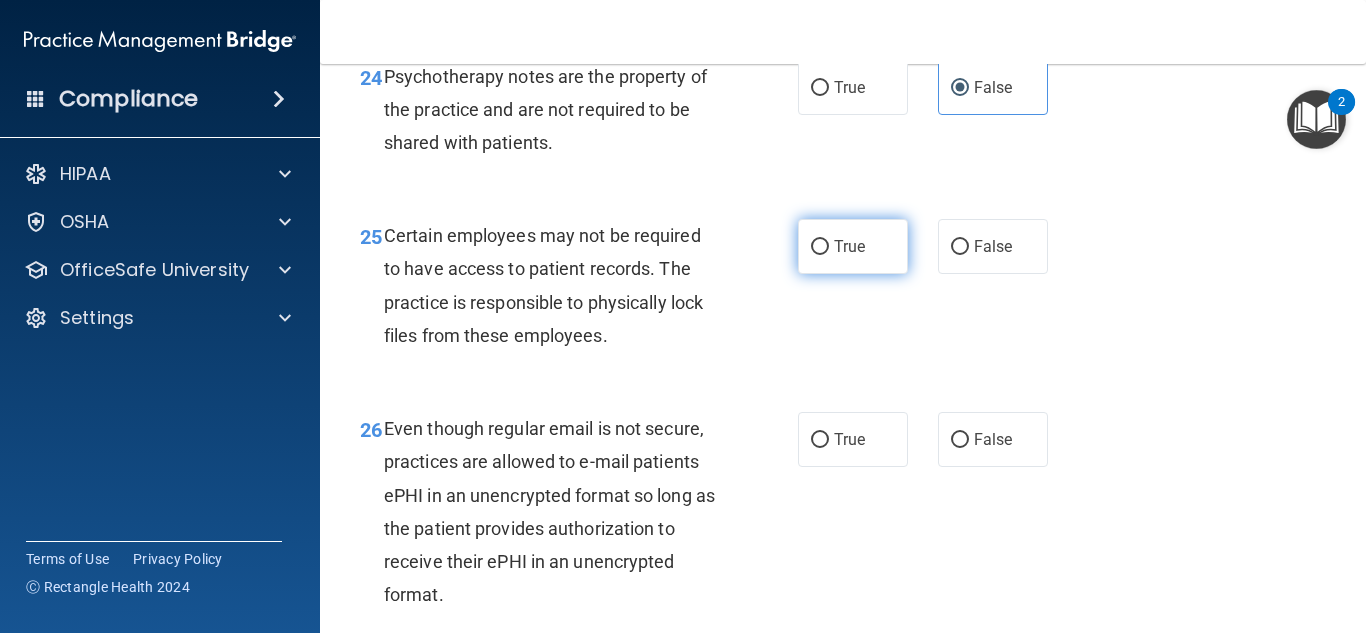 drag, startPoint x: 849, startPoint y: 276, endPoint x: 839, endPoint y: 295, distance: 21.470911 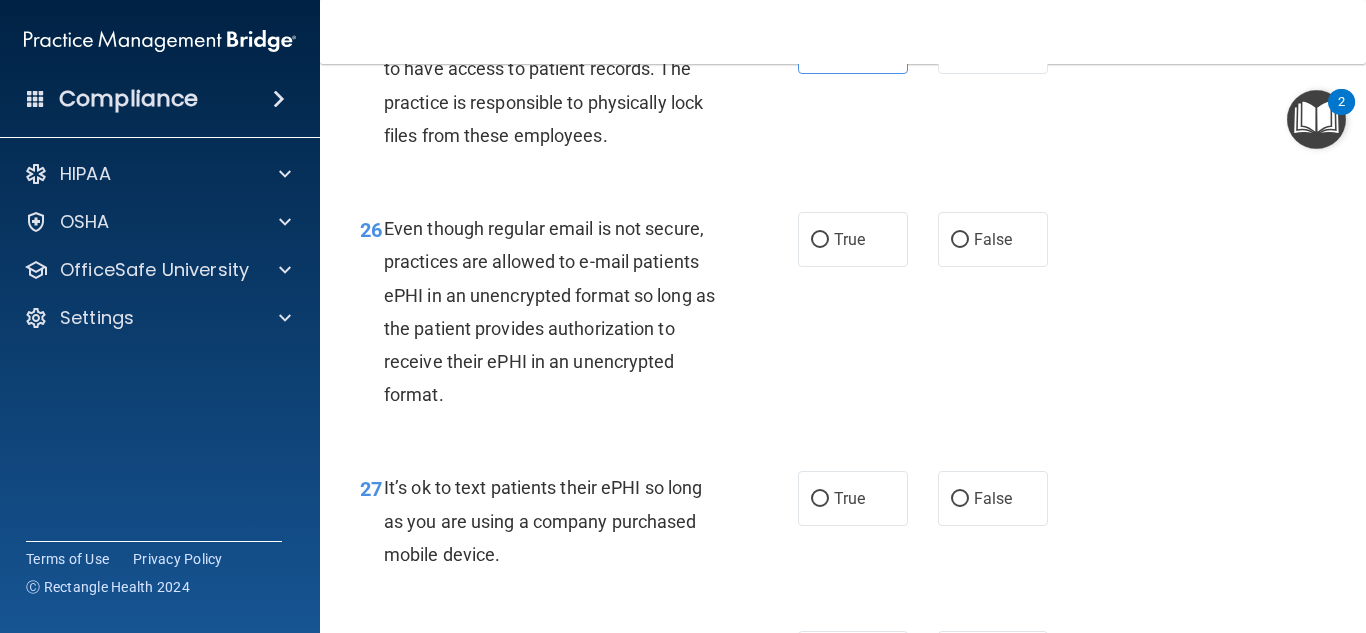 scroll, scrollTop: 5300, scrollLeft: 0, axis: vertical 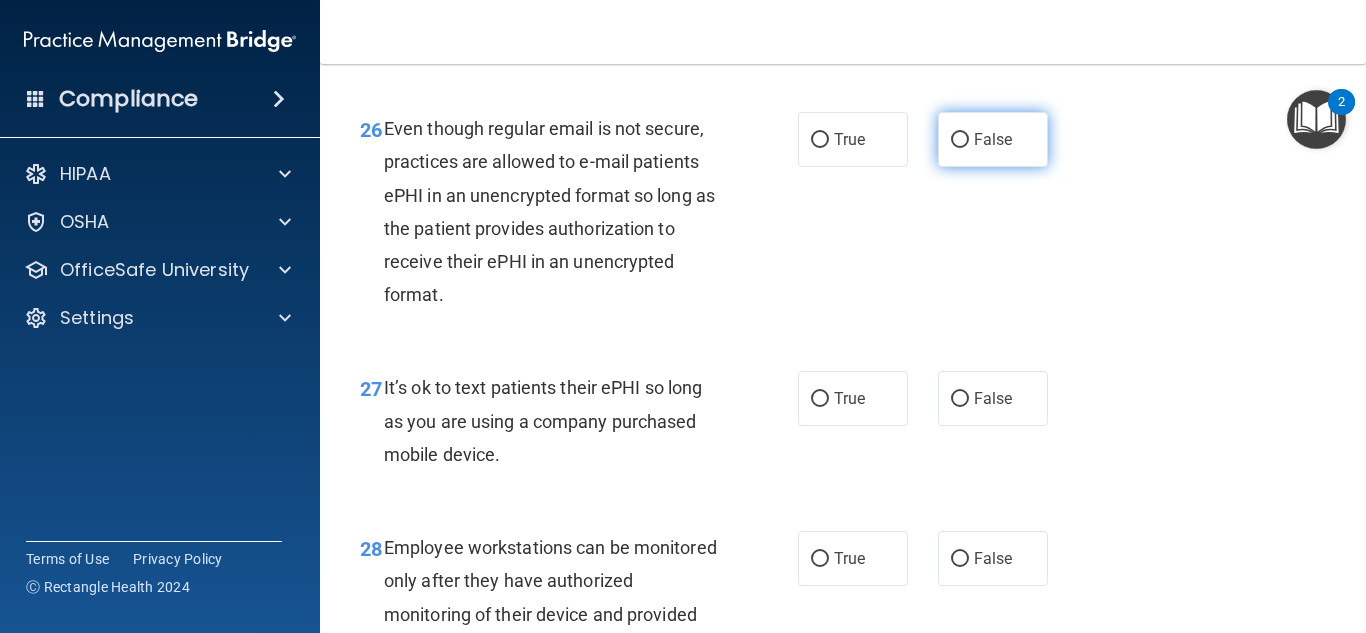 click on "False" at bounding box center (993, 139) 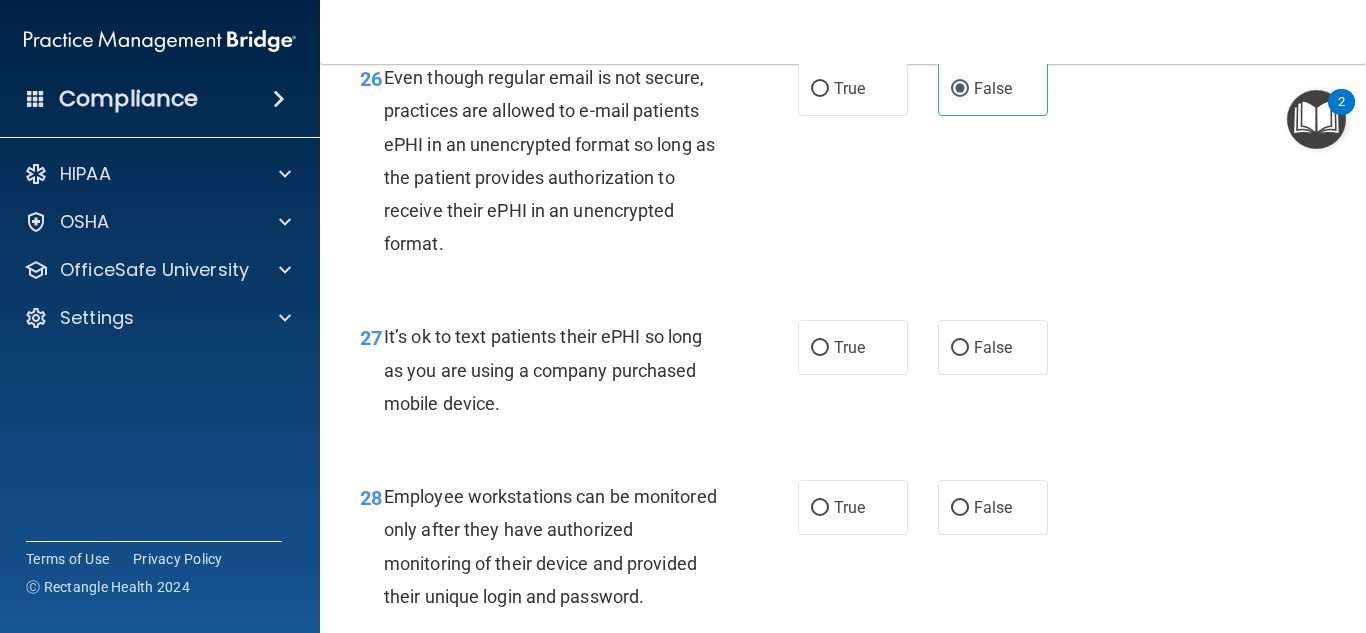 scroll, scrollTop: 5500, scrollLeft: 0, axis: vertical 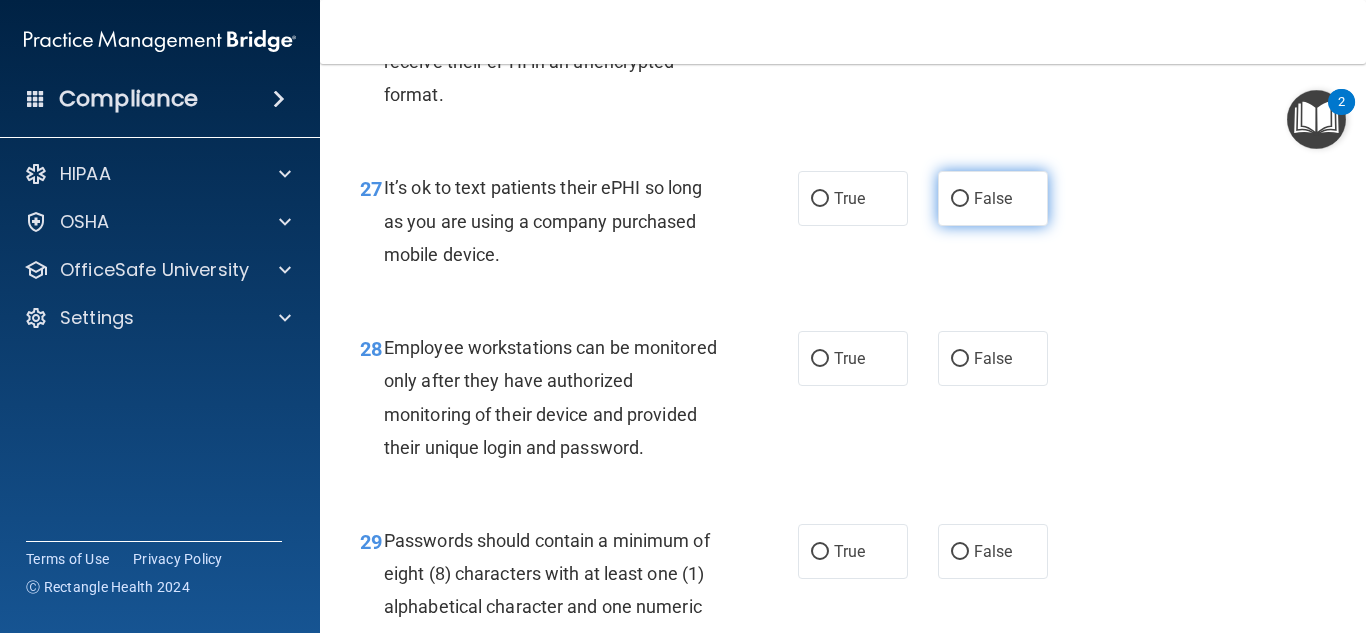 click on "False" at bounding box center (993, 198) 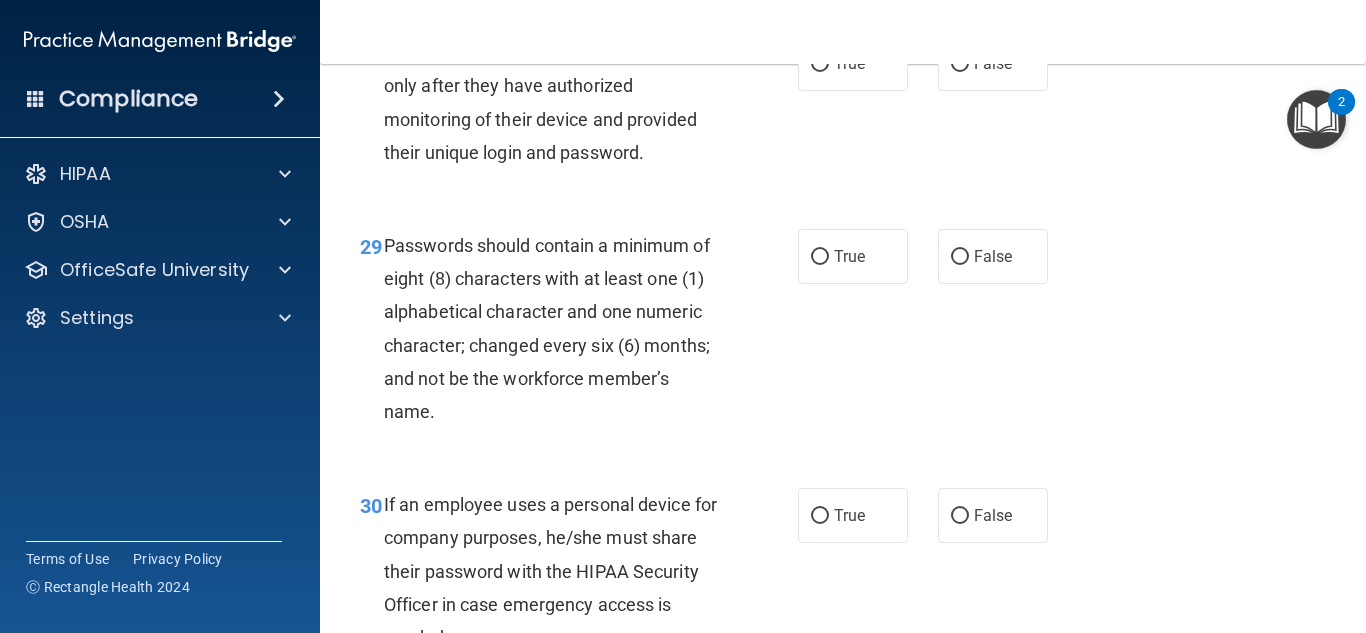 scroll, scrollTop: 5800, scrollLeft: 0, axis: vertical 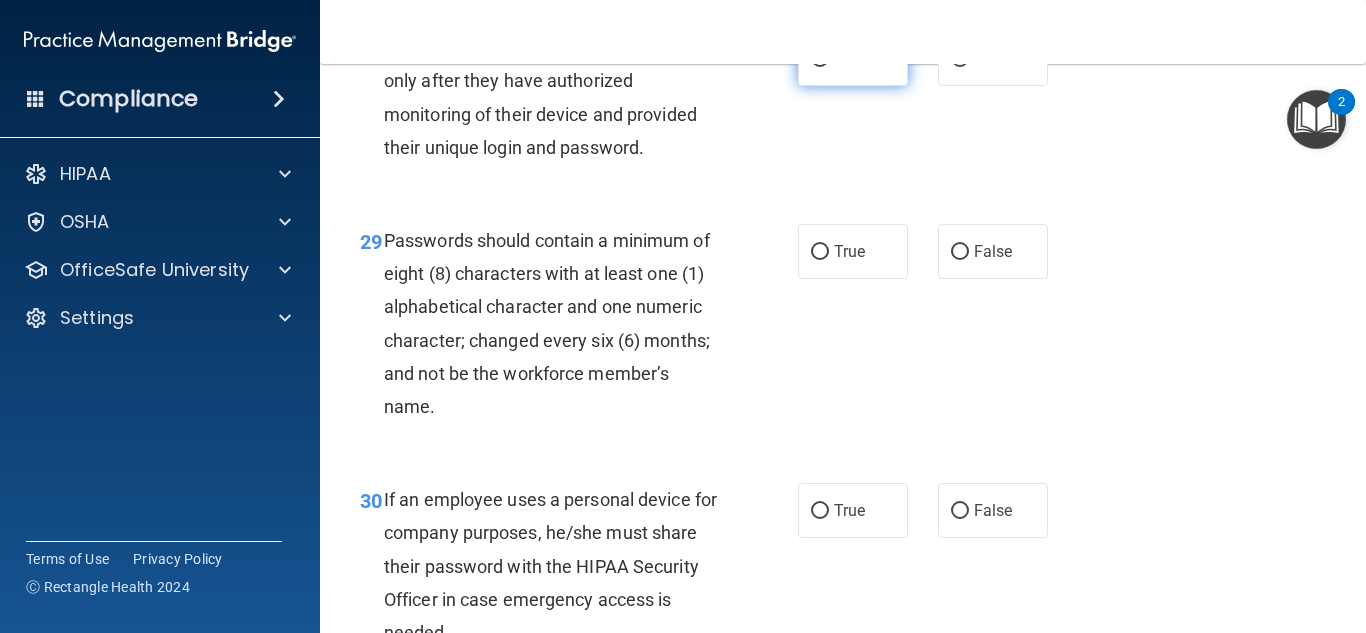 click on "True" at bounding box center (853, 58) 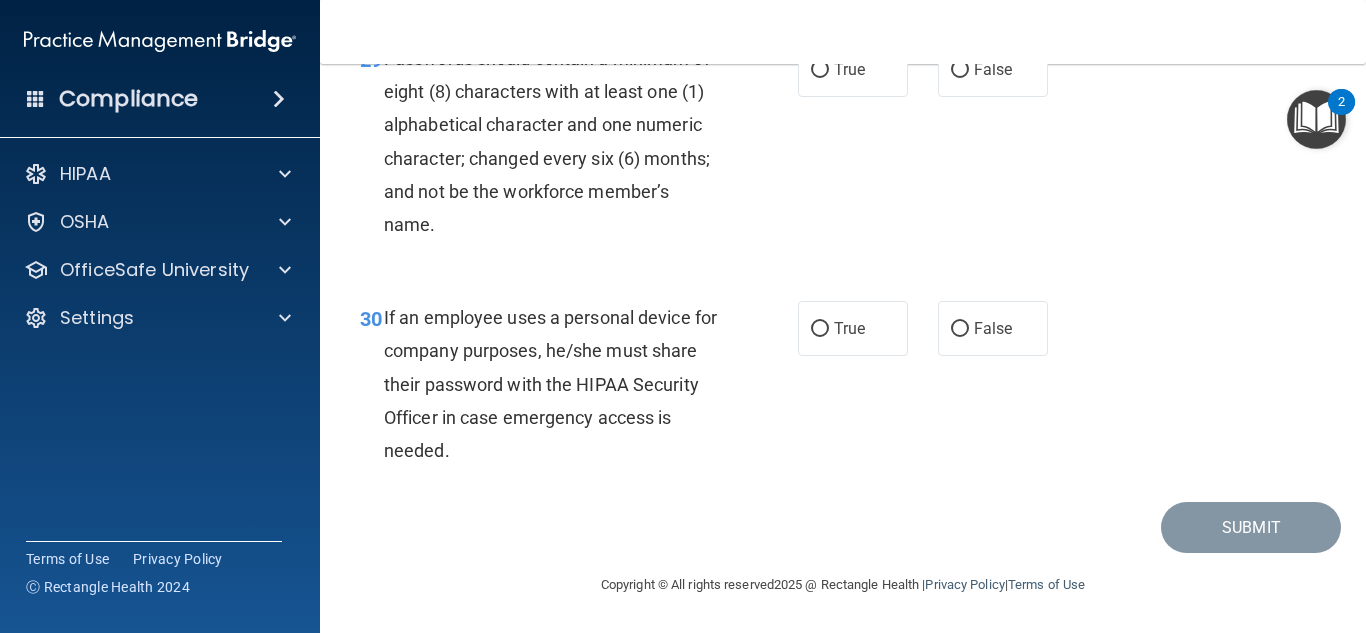 scroll, scrollTop: 6000, scrollLeft: 0, axis: vertical 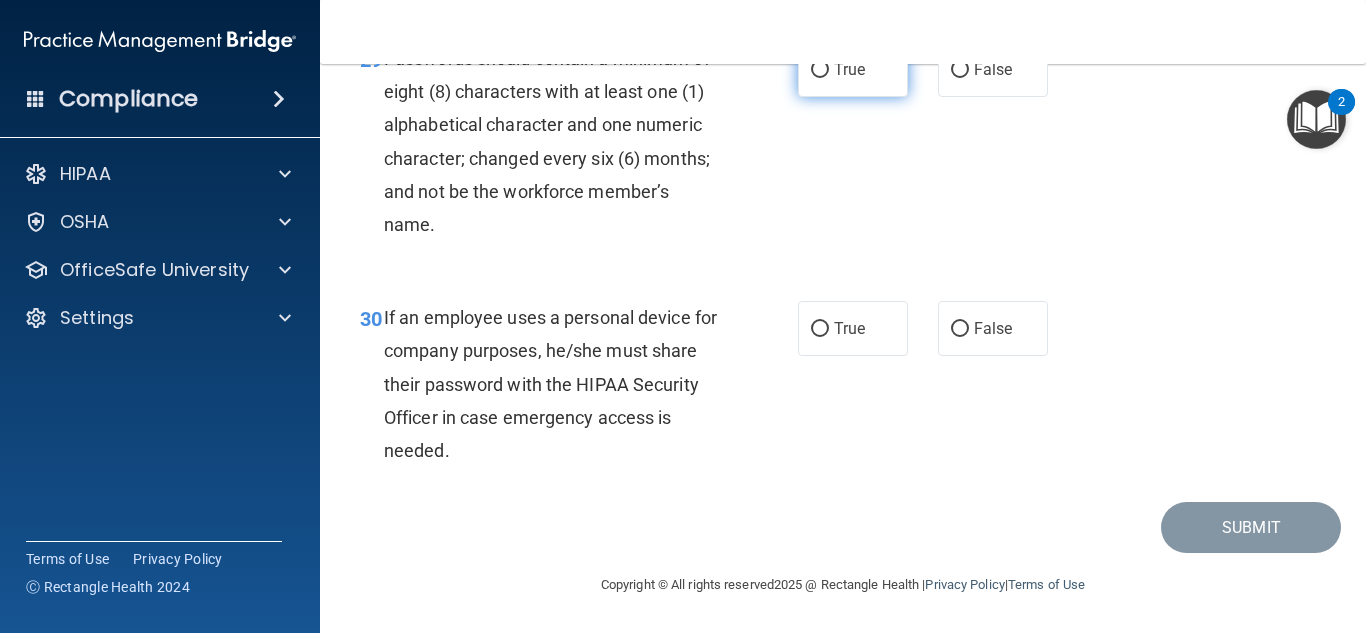 click on "True" at bounding box center [849, 69] 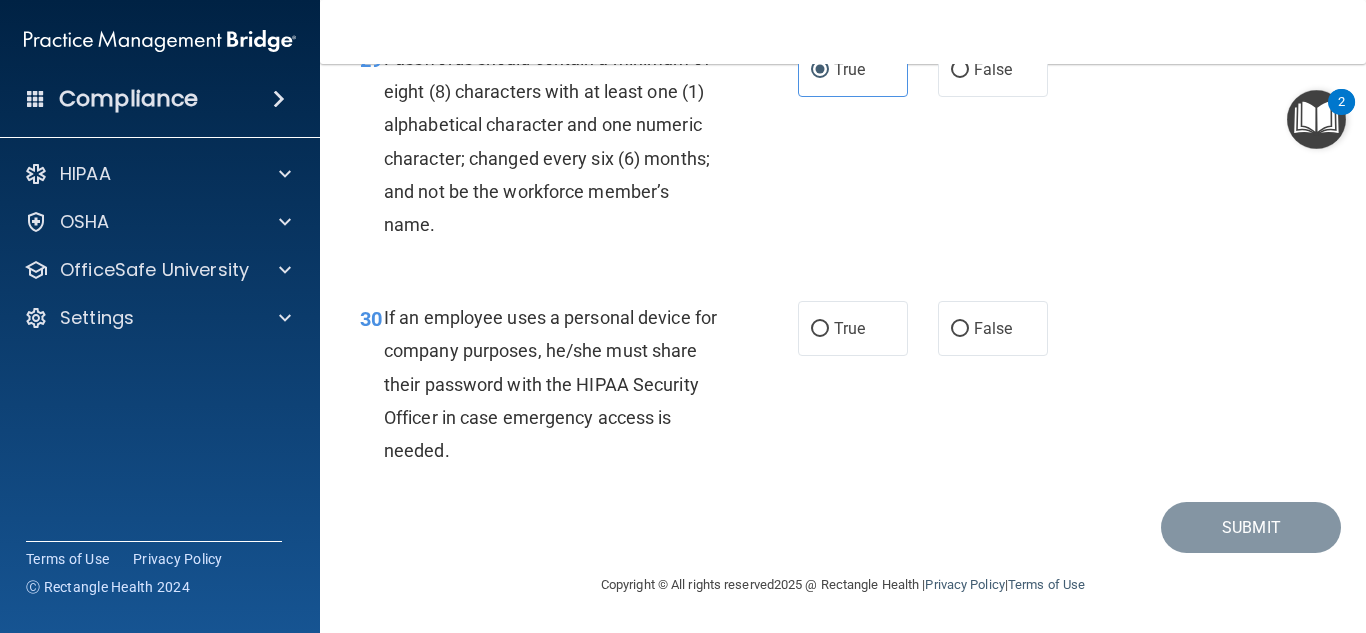 scroll, scrollTop: 6048, scrollLeft: 0, axis: vertical 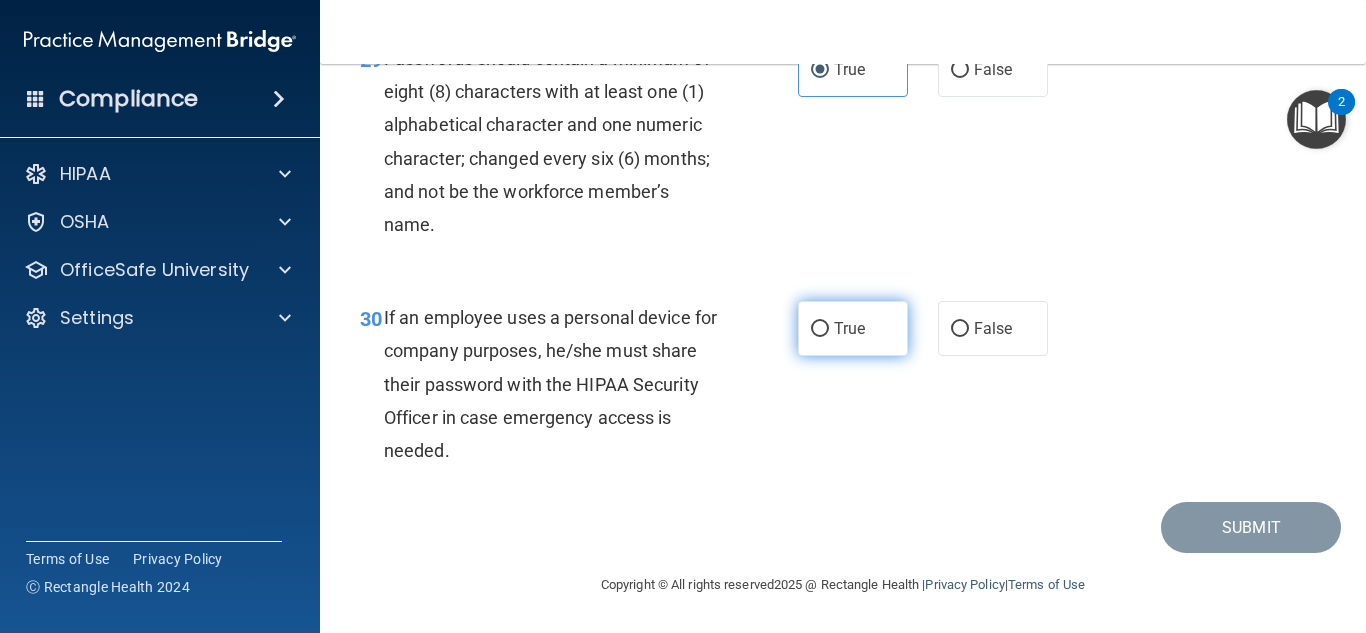 click on "True" at bounding box center (853, 328) 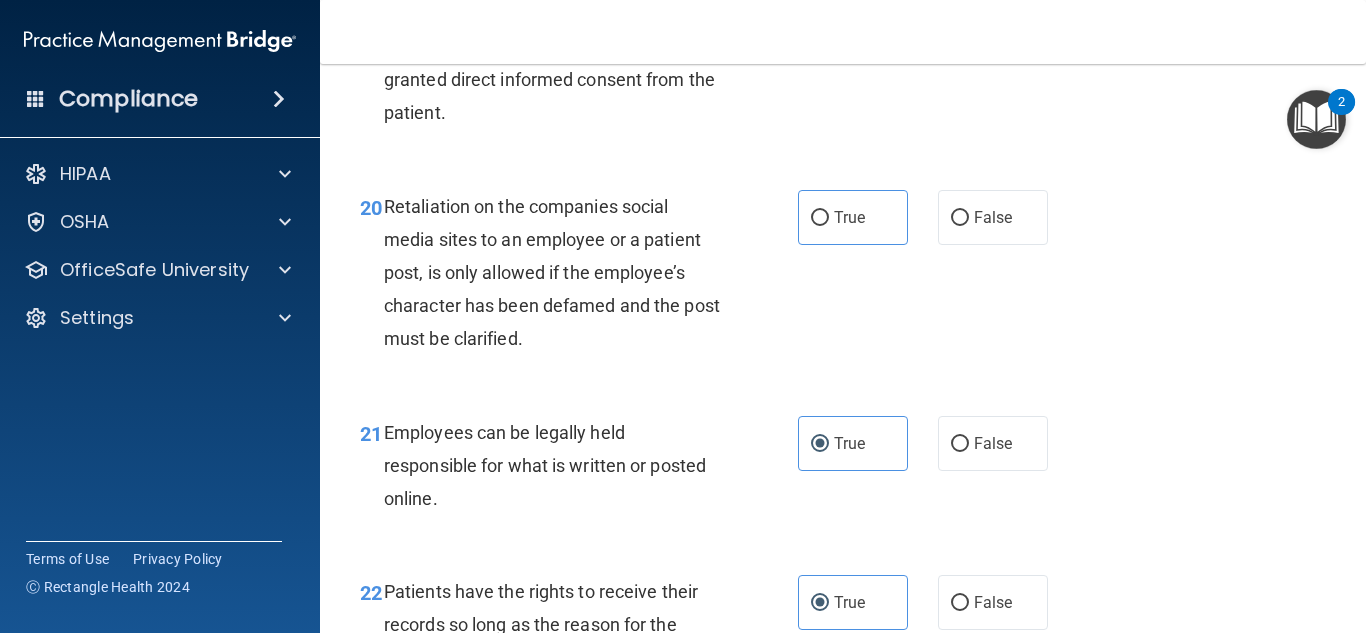 scroll, scrollTop: 4148, scrollLeft: 0, axis: vertical 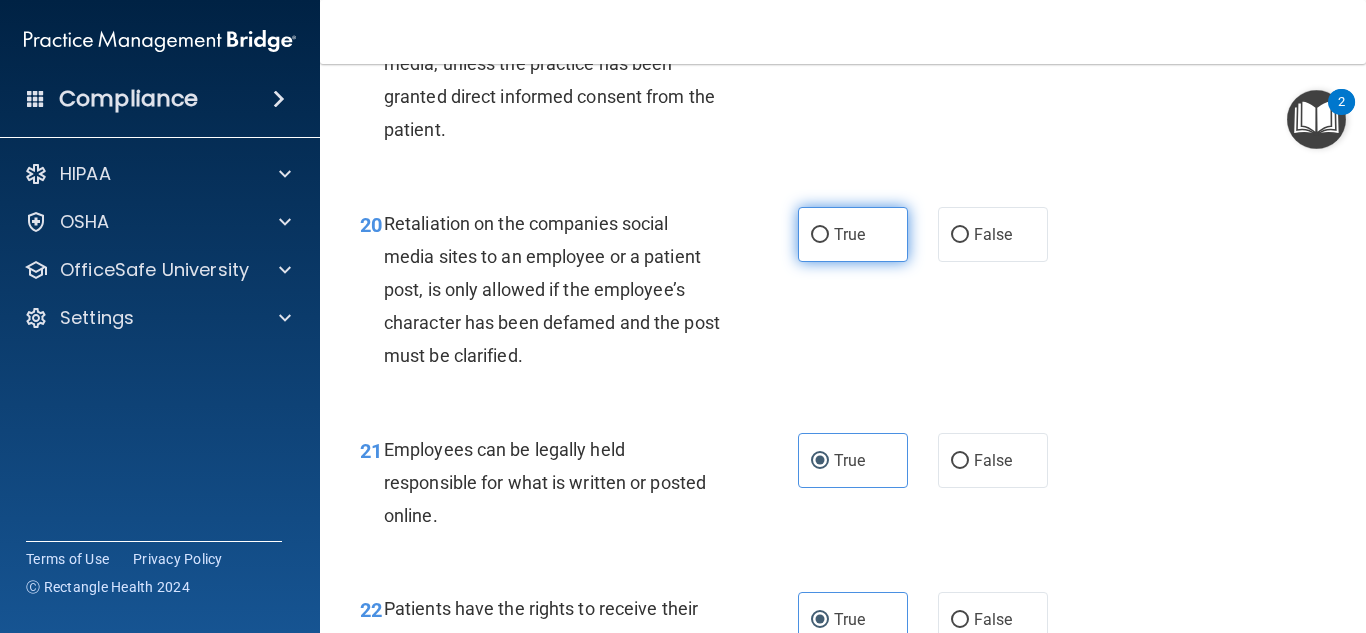 click on "True" at bounding box center (849, 234) 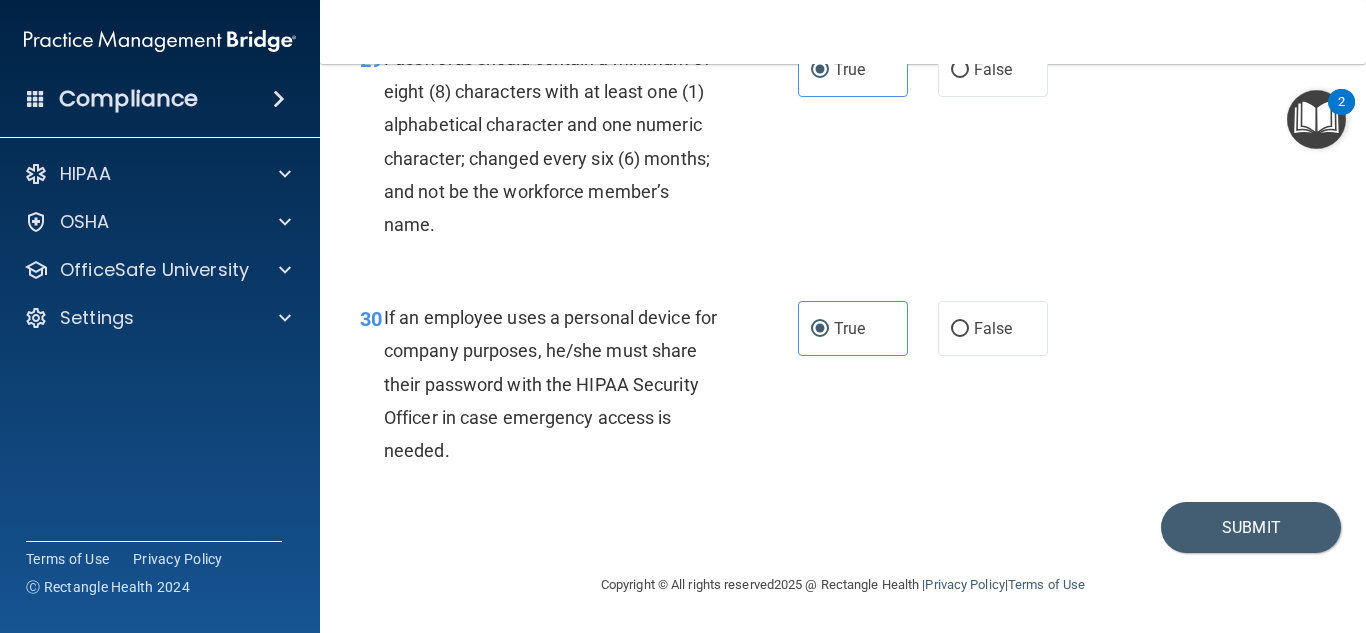 scroll, scrollTop: 6048, scrollLeft: 0, axis: vertical 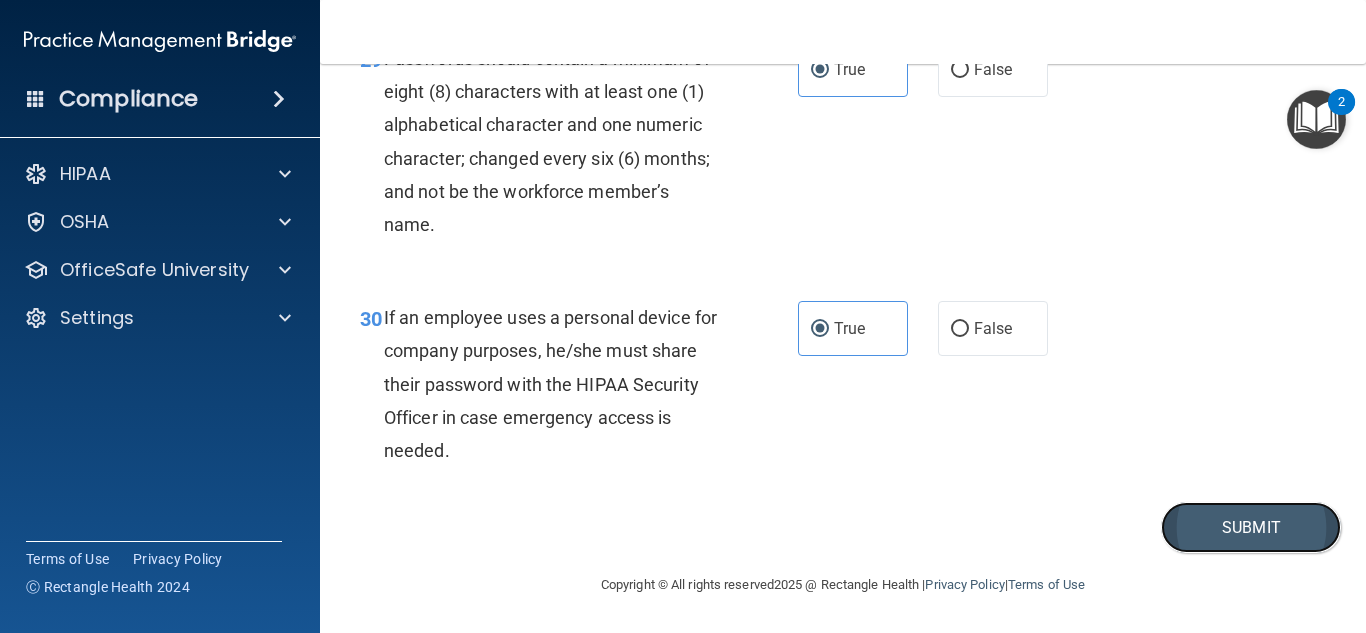 click on "Submit" at bounding box center [1251, 527] 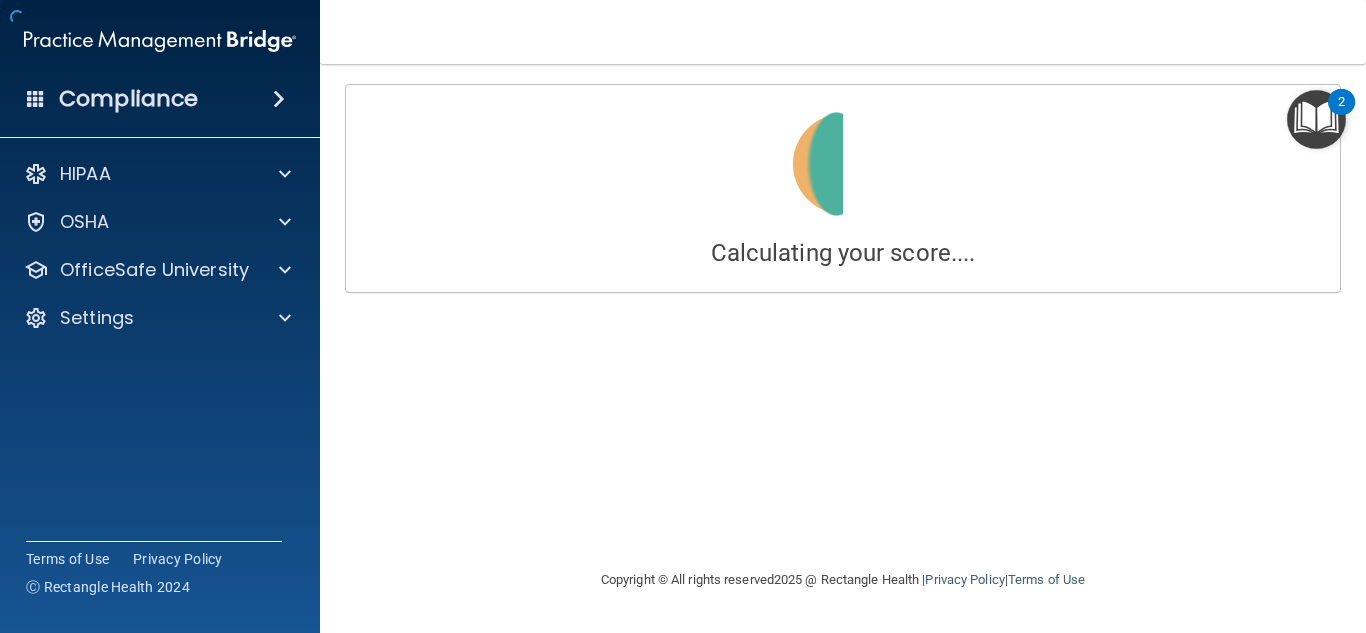 scroll, scrollTop: 0, scrollLeft: 0, axis: both 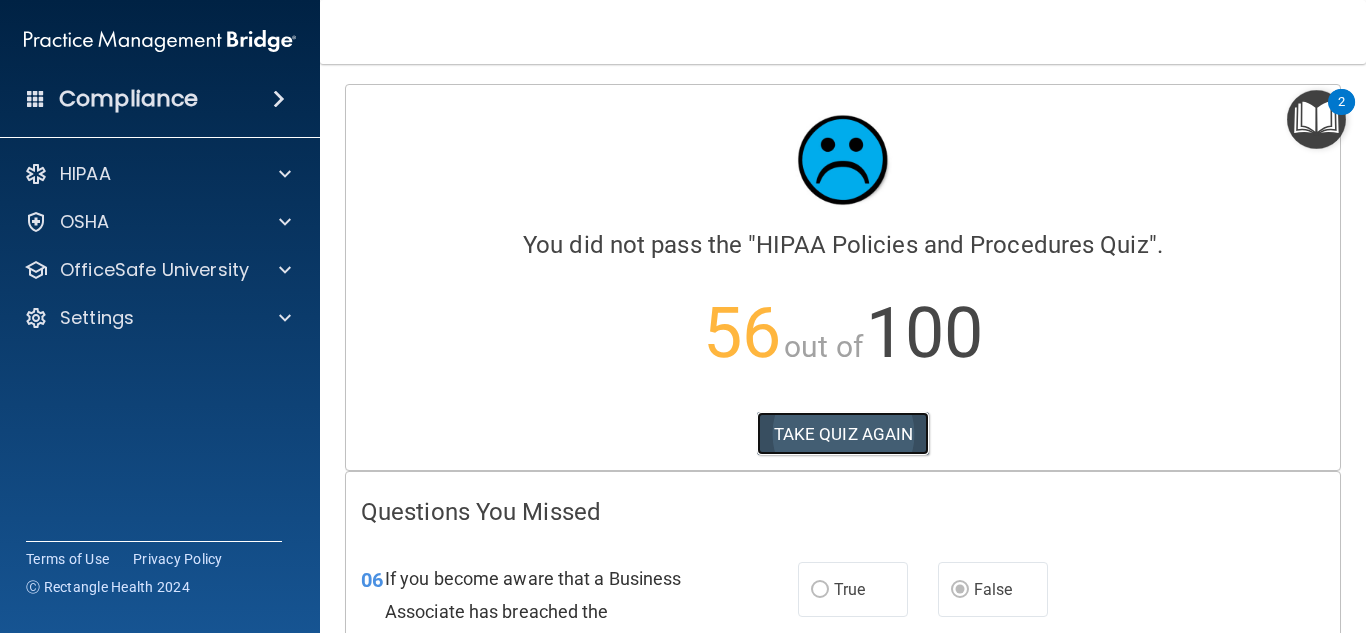 click on "TAKE QUIZ AGAIN" at bounding box center [843, 434] 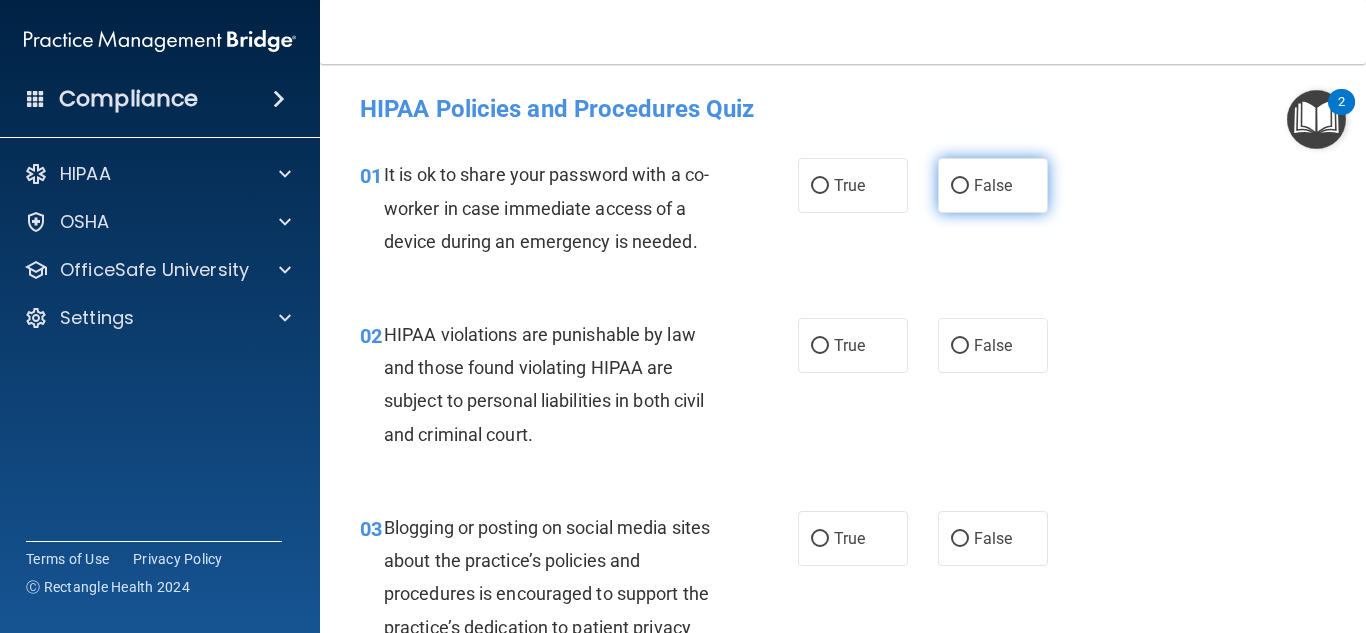 click on "False" at bounding box center [993, 185] 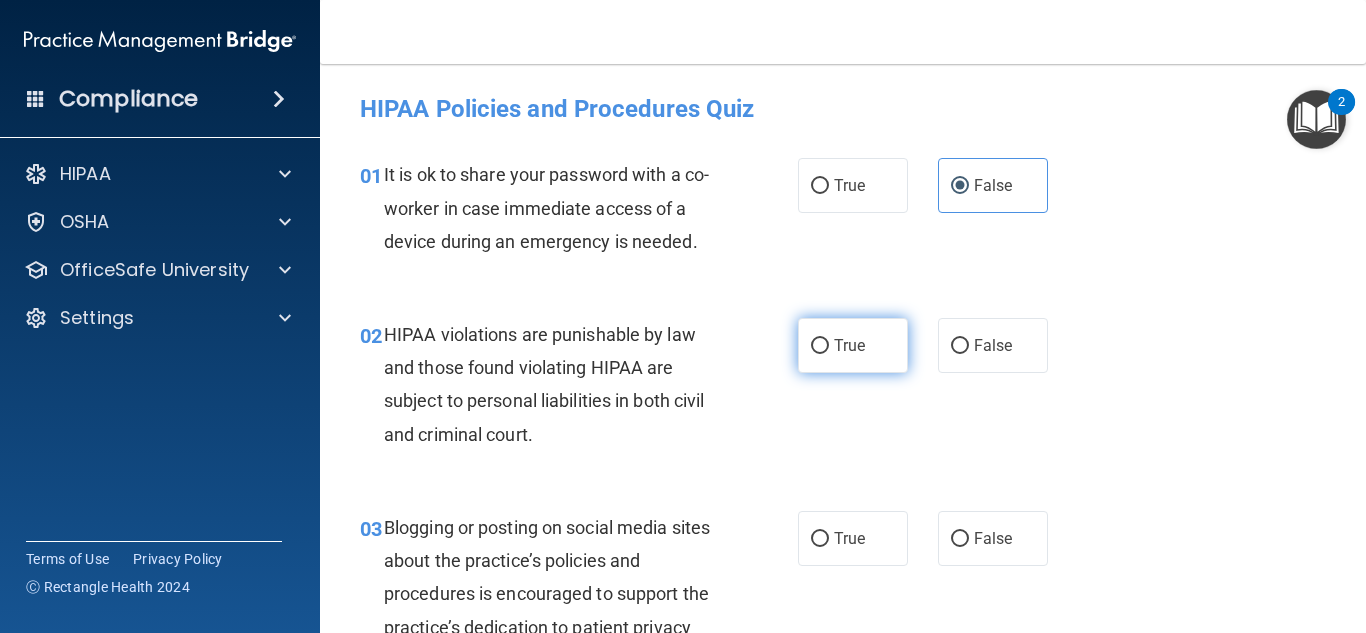 click on "True" at bounding box center [849, 345] 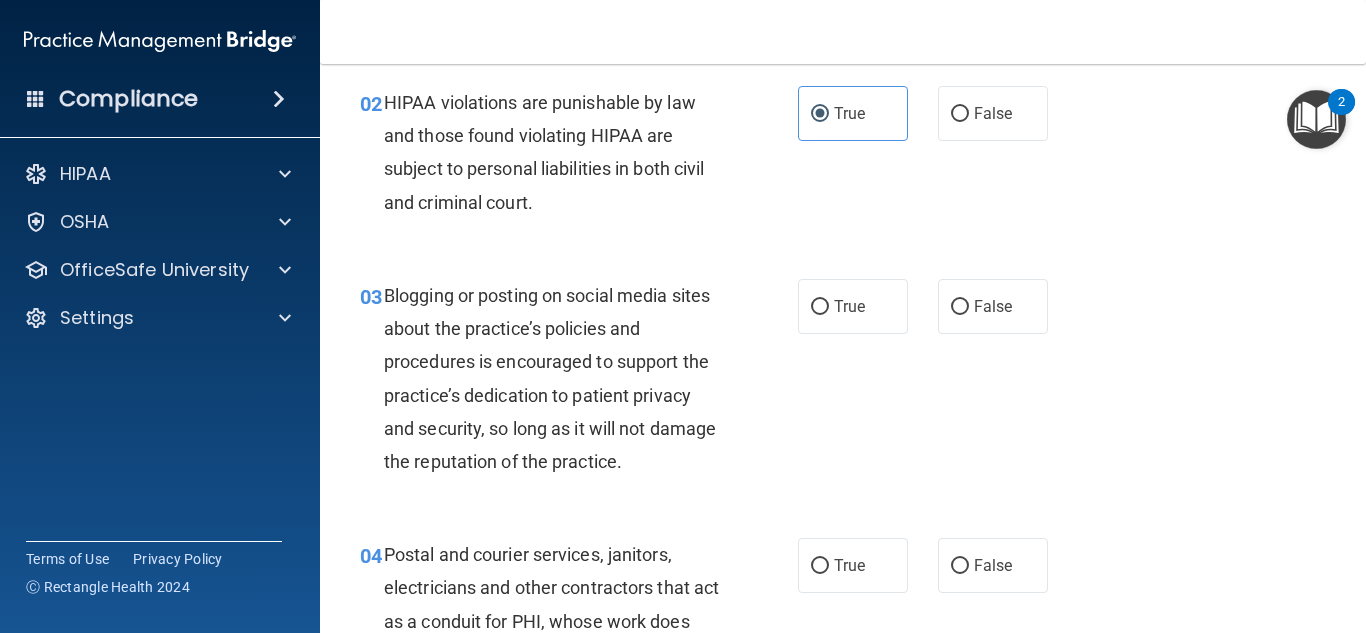 scroll, scrollTop: 231, scrollLeft: 0, axis: vertical 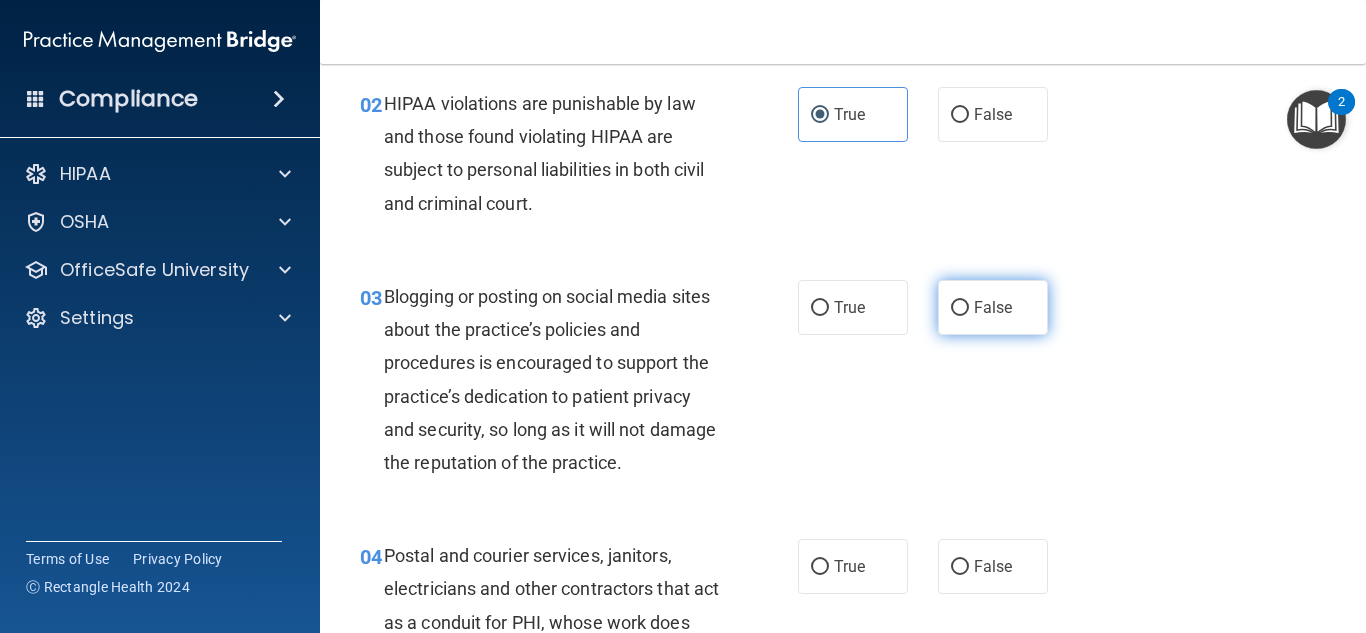 click on "False" at bounding box center (993, 307) 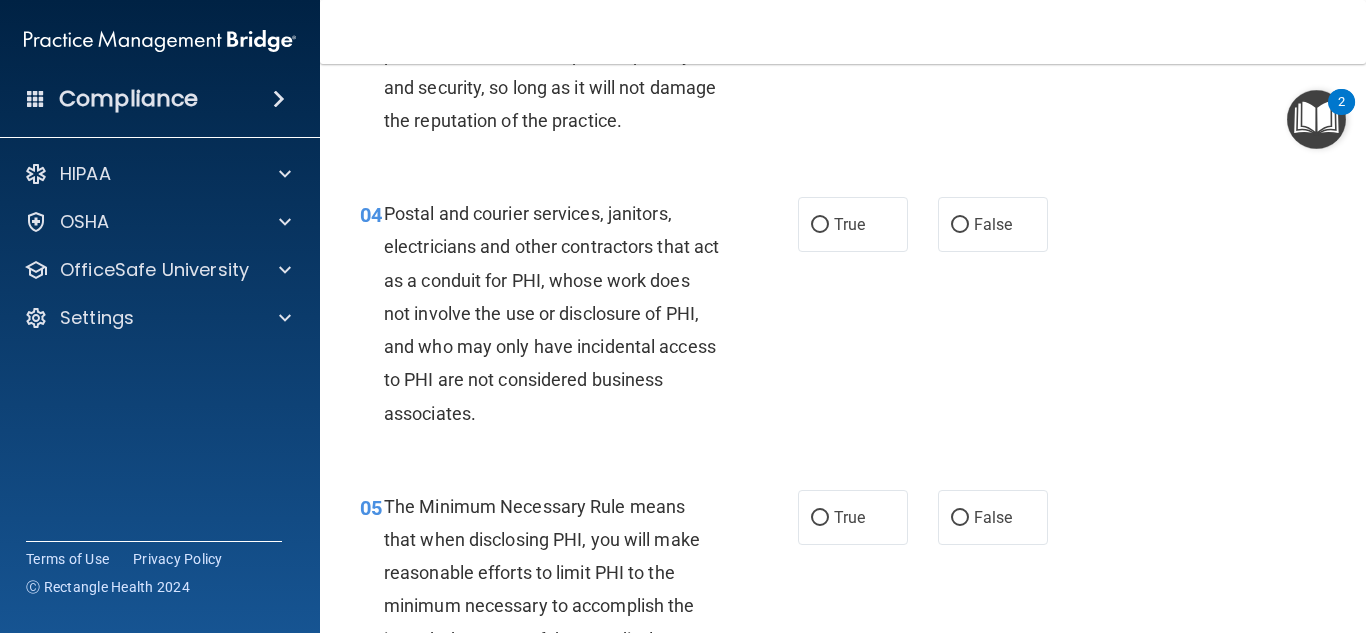 scroll, scrollTop: 574, scrollLeft: 0, axis: vertical 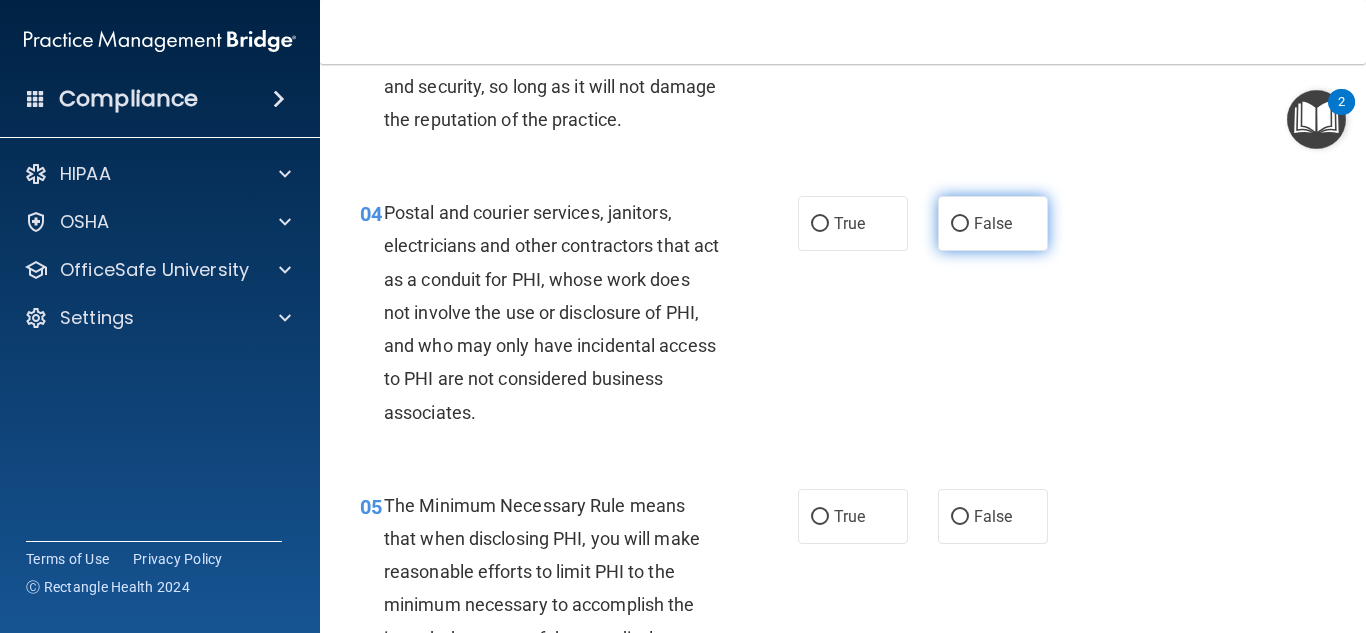 click on "False" at bounding box center (993, 223) 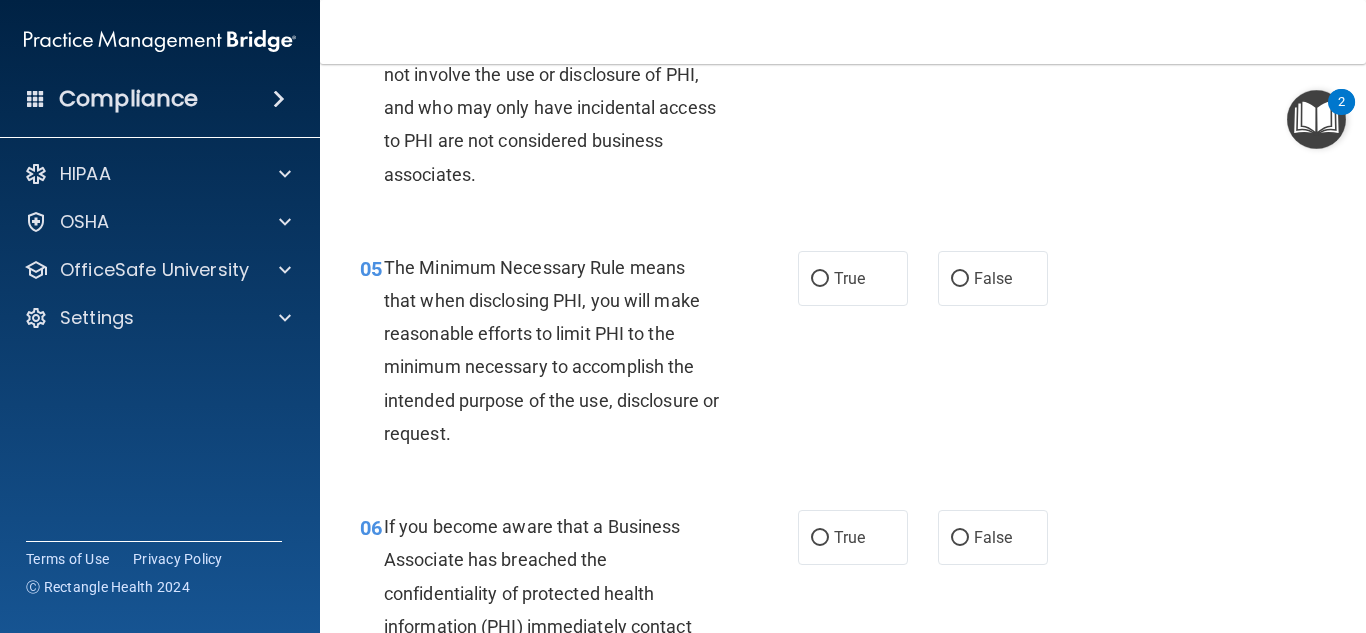 scroll, scrollTop: 813, scrollLeft: 0, axis: vertical 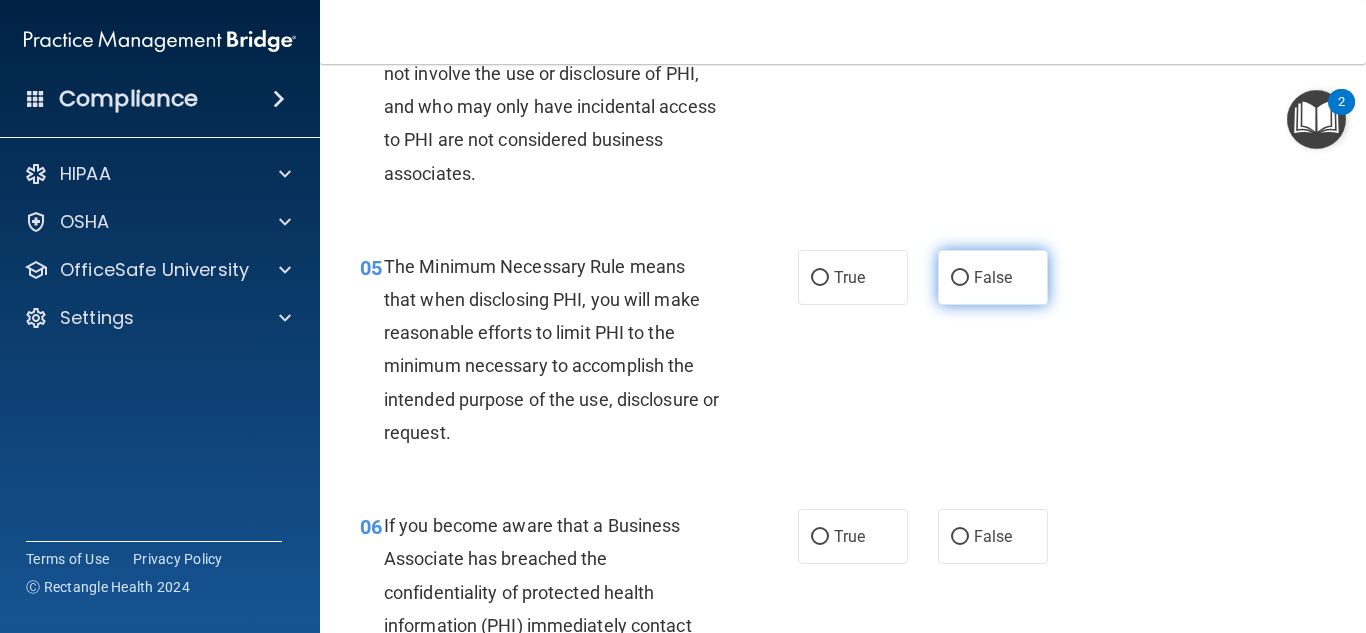 click on "False" at bounding box center [993, 277] 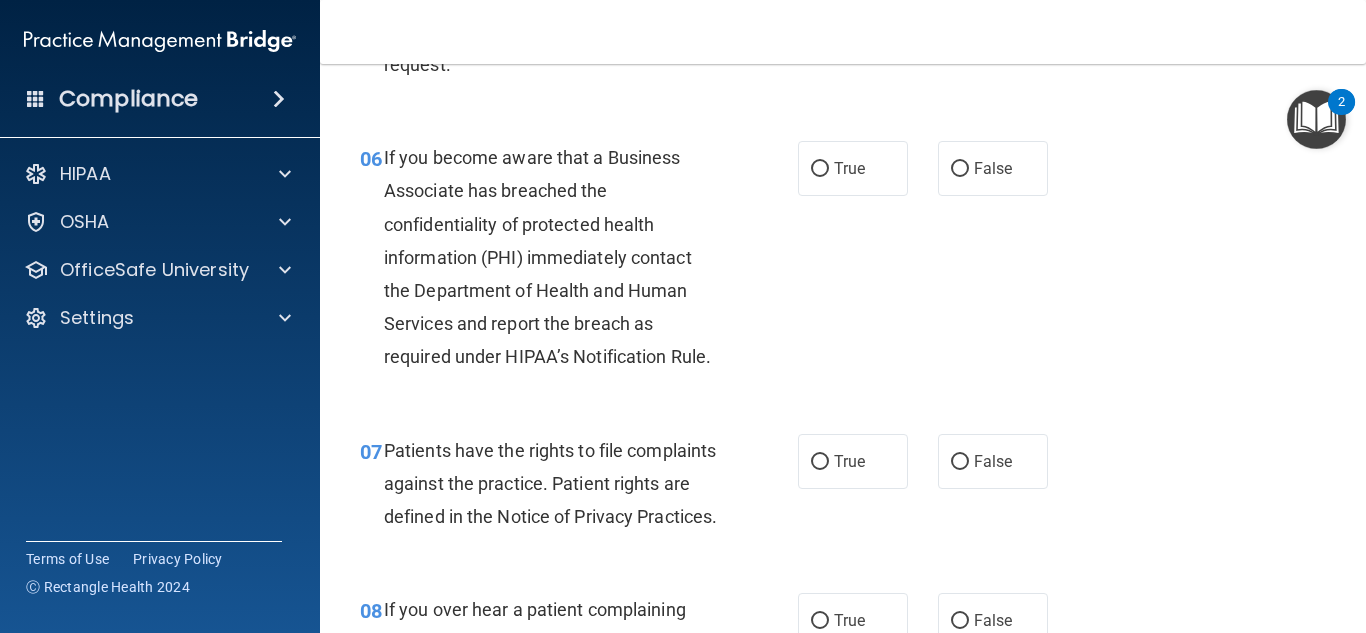 scroll, scrollTop: 1183, scrollLeft: 0, axis: vertical 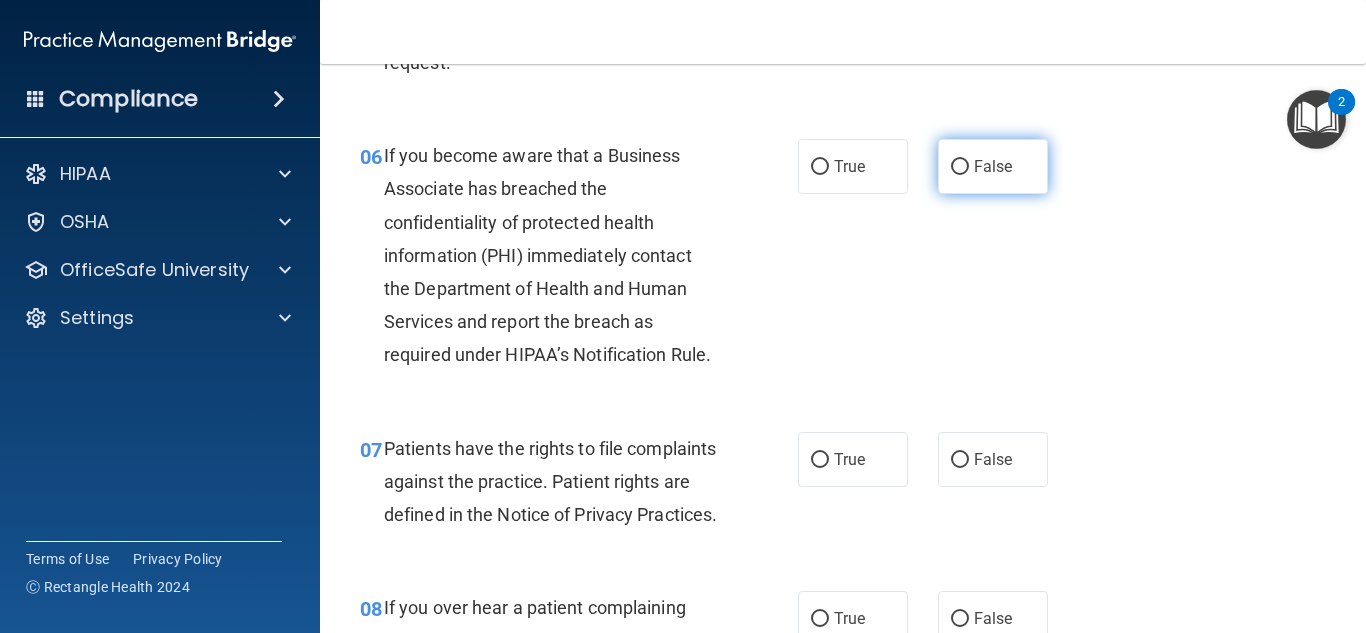 click on "False" at bounding box center (960, 167) 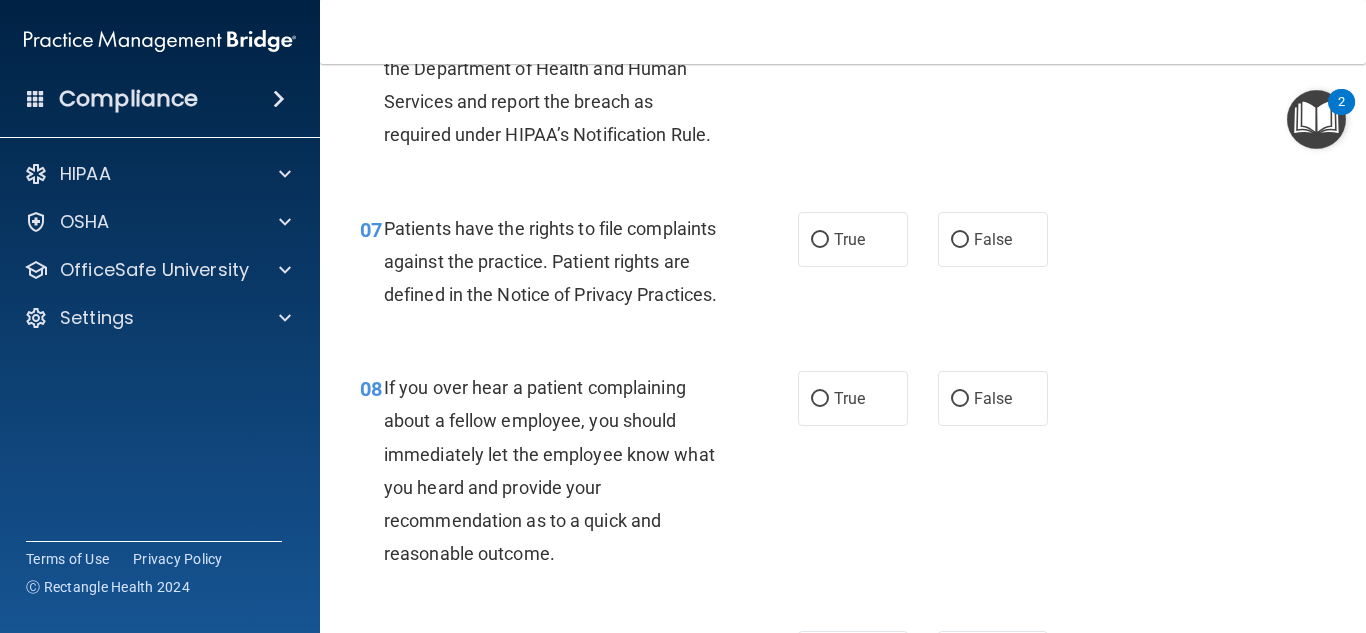 scroll, scrollTop: 1405, scrollLeft: 0, axis: vertical 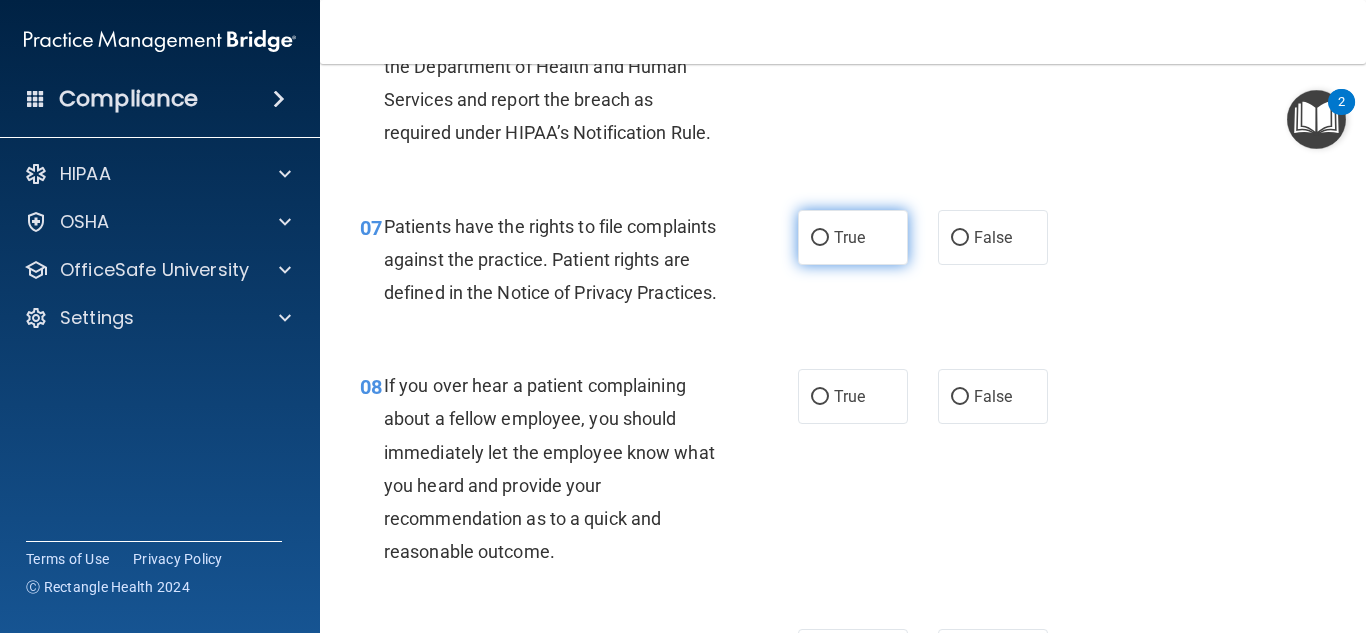 click on "True" at bounding box center [849, 237] 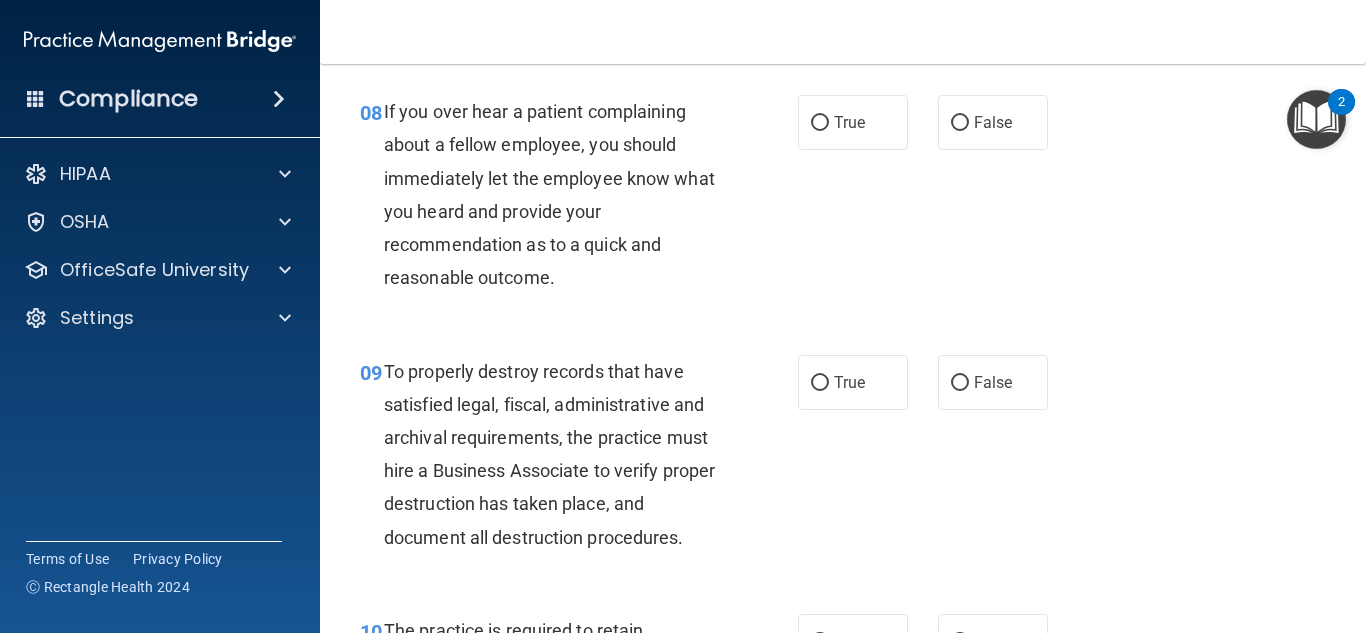 scroll, scrollTop: 1681, scrollLeft: 0, axis: vertical 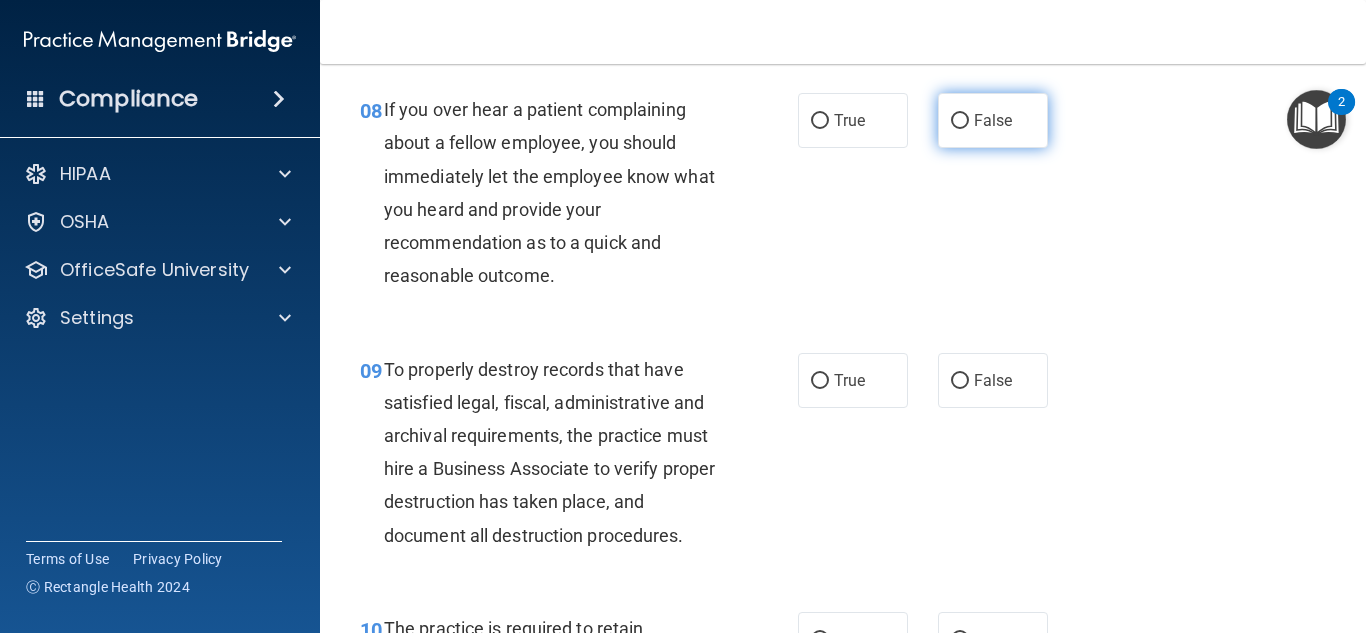 click on "False" at bounding box center [993, 120] 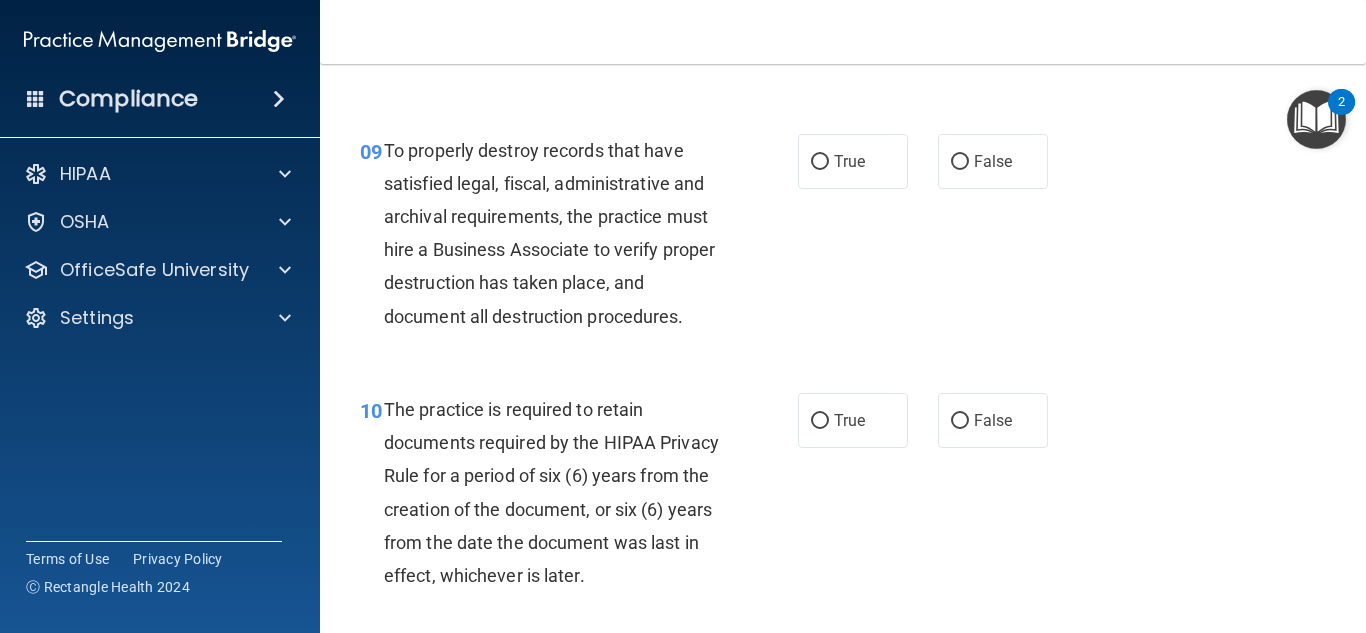 scroll, scrollTop: 1902, scrollLeft: 0, axis: vertical 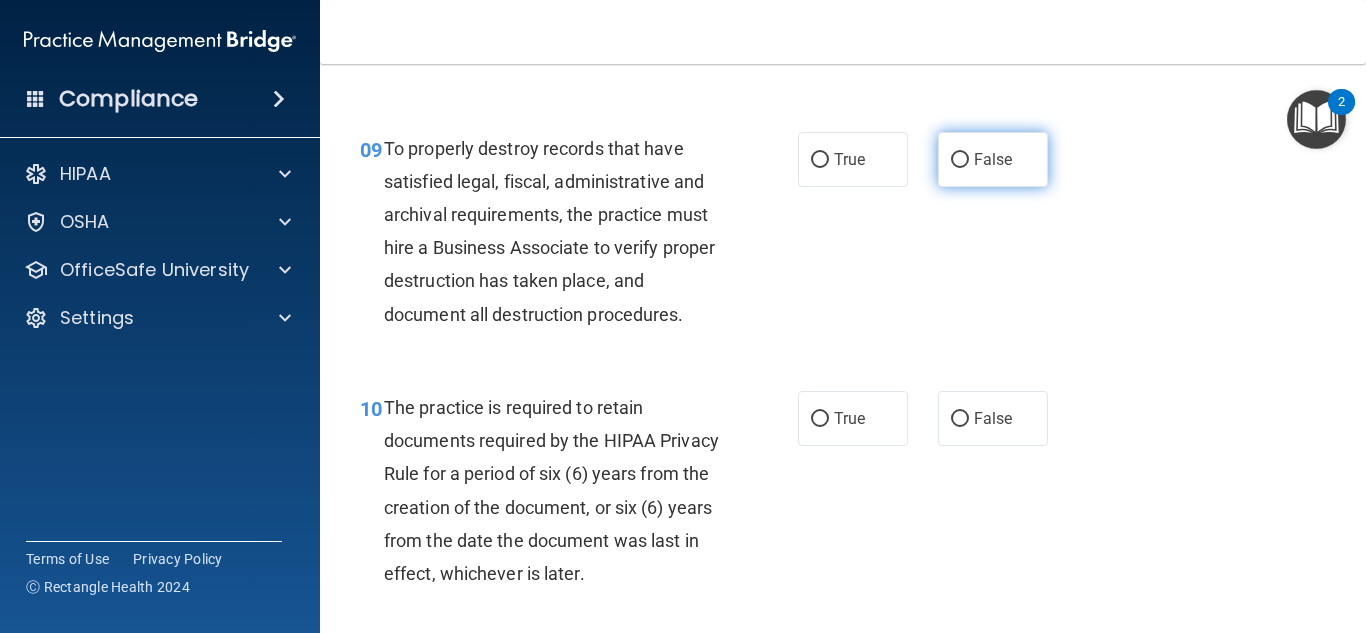 click on "False" at bounding box center [993, 159] 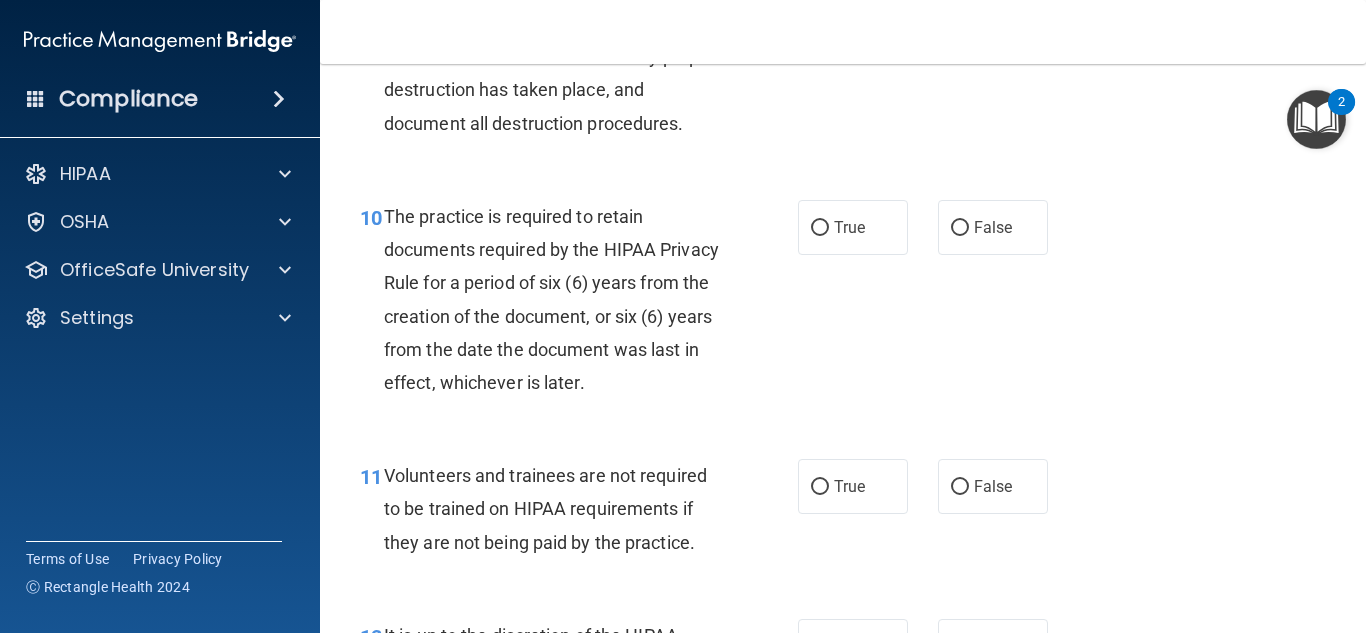 scroll, scrollTop: 2094, scrollLeft: 0, axis: vertical 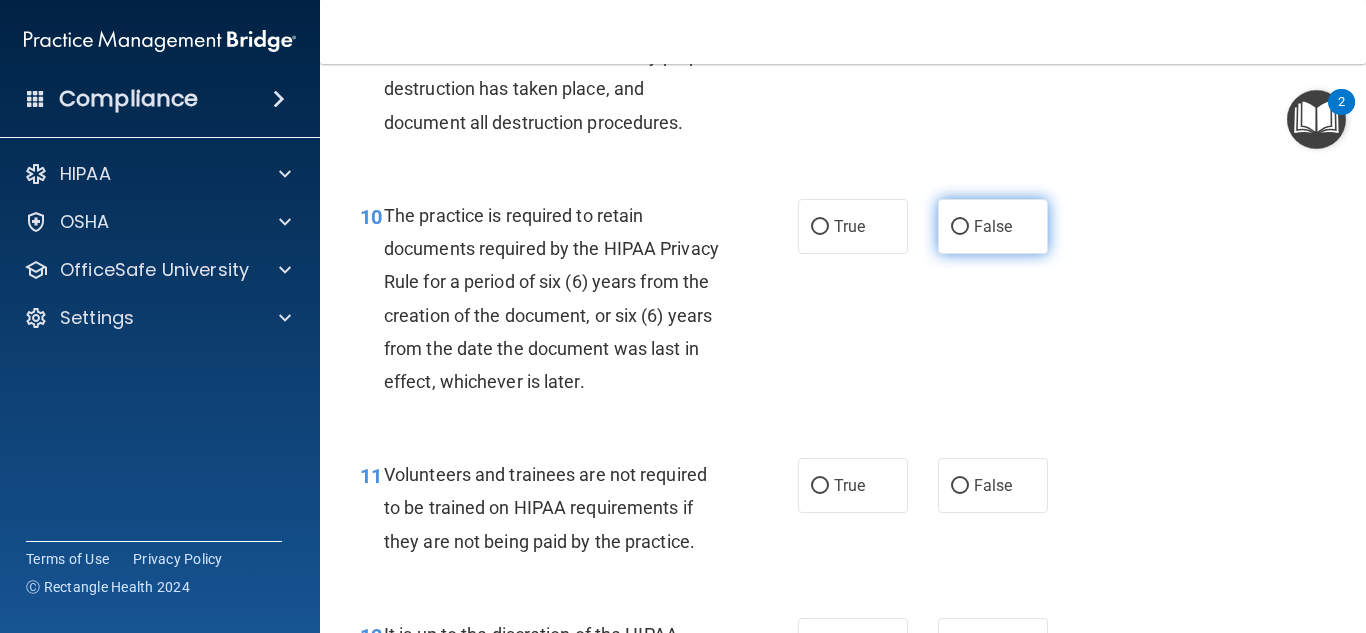 click on "False" at bounding box center [993, 226] 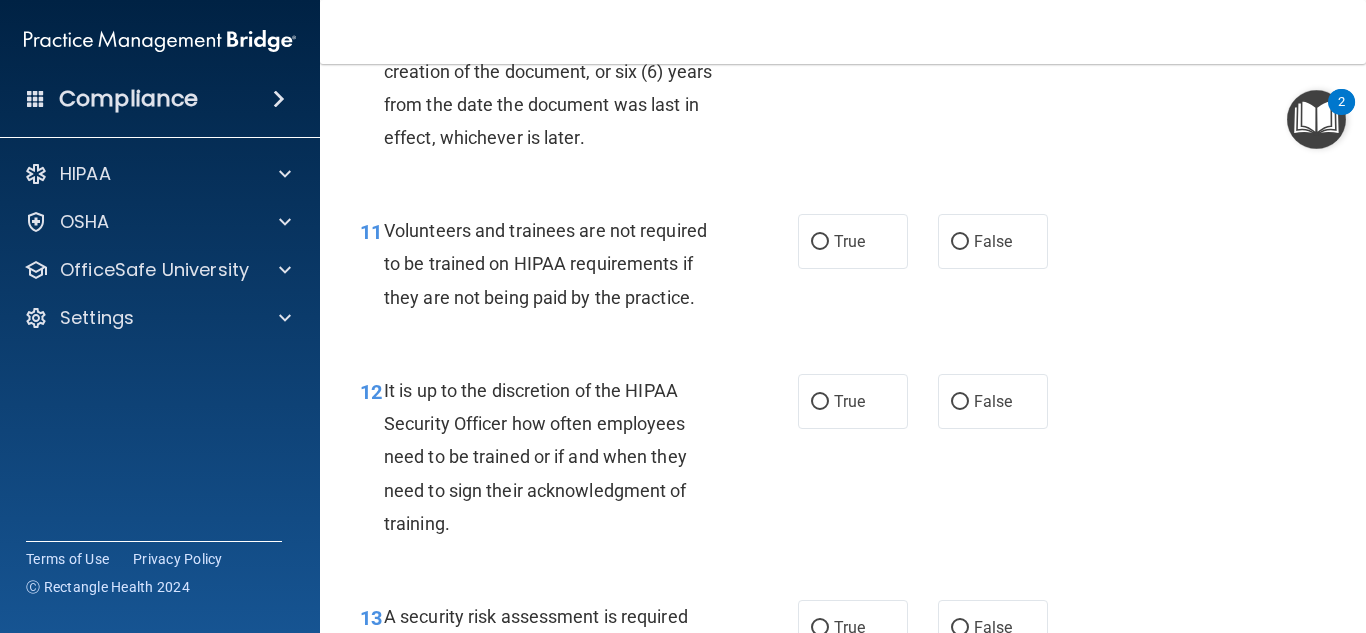 scroll, scrollTop: 2339, scrollLeft: 0, axis: vertical 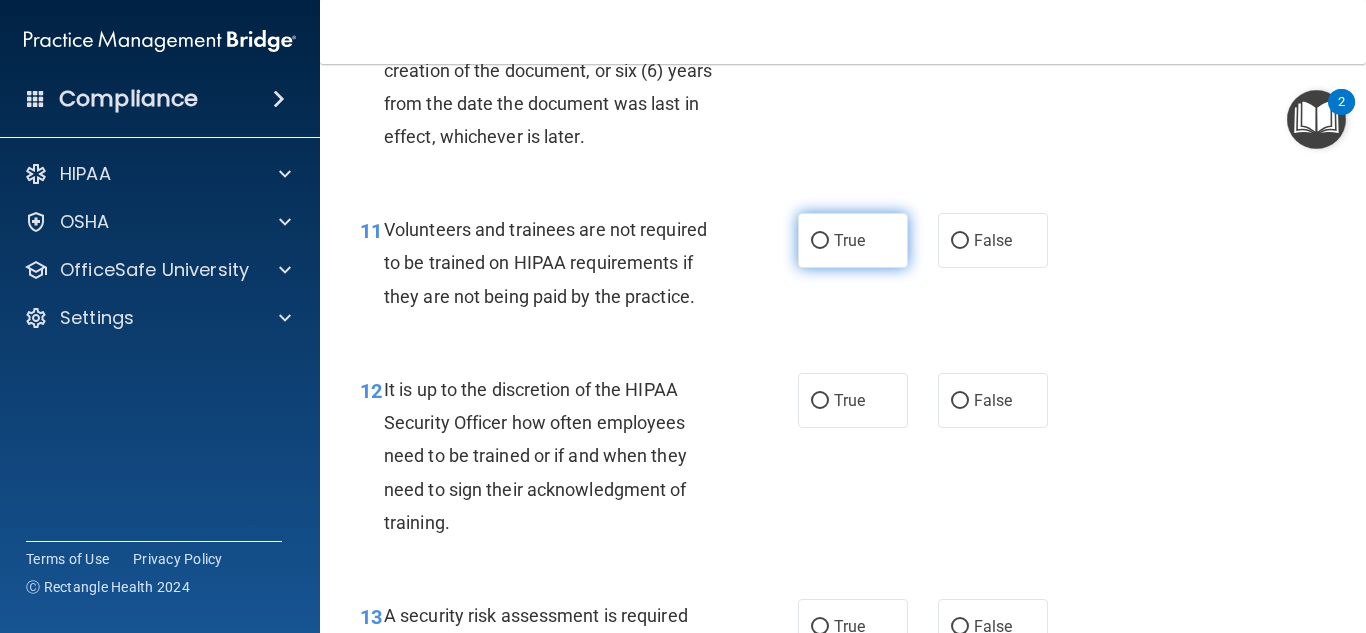 click on "True" at bounding box center [849, 240] 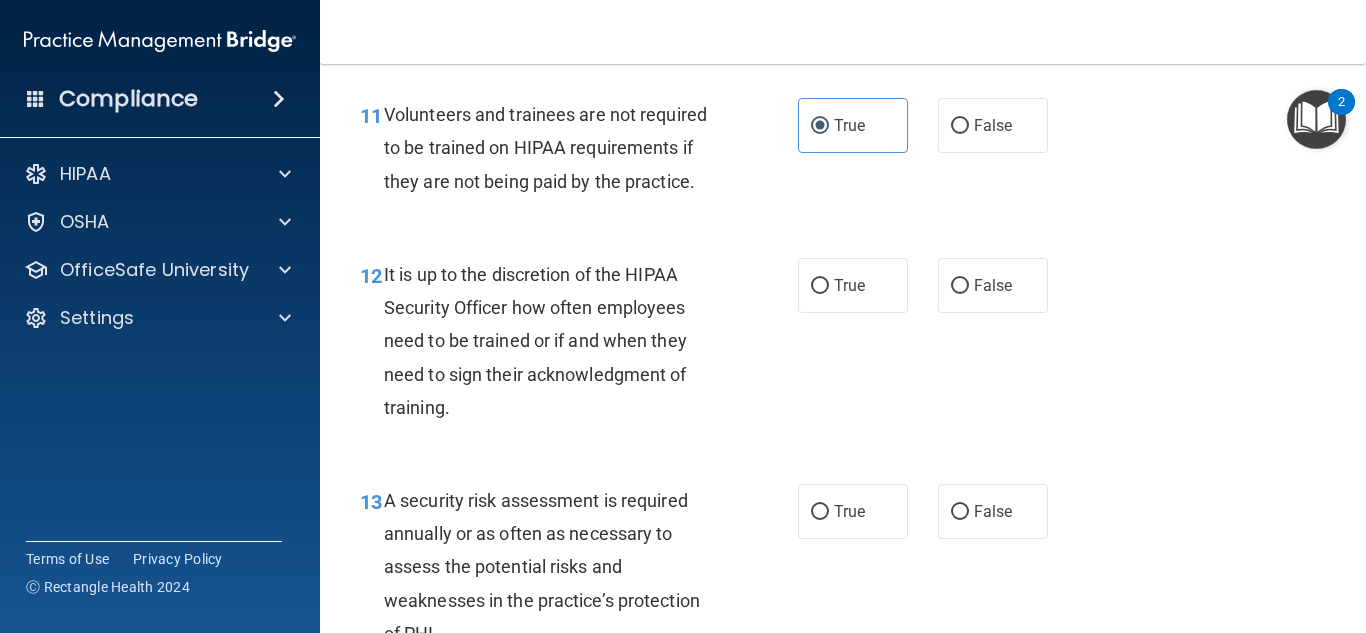 scroll, scrollTop: 2455, scrollLeft: 0, axis: vertical 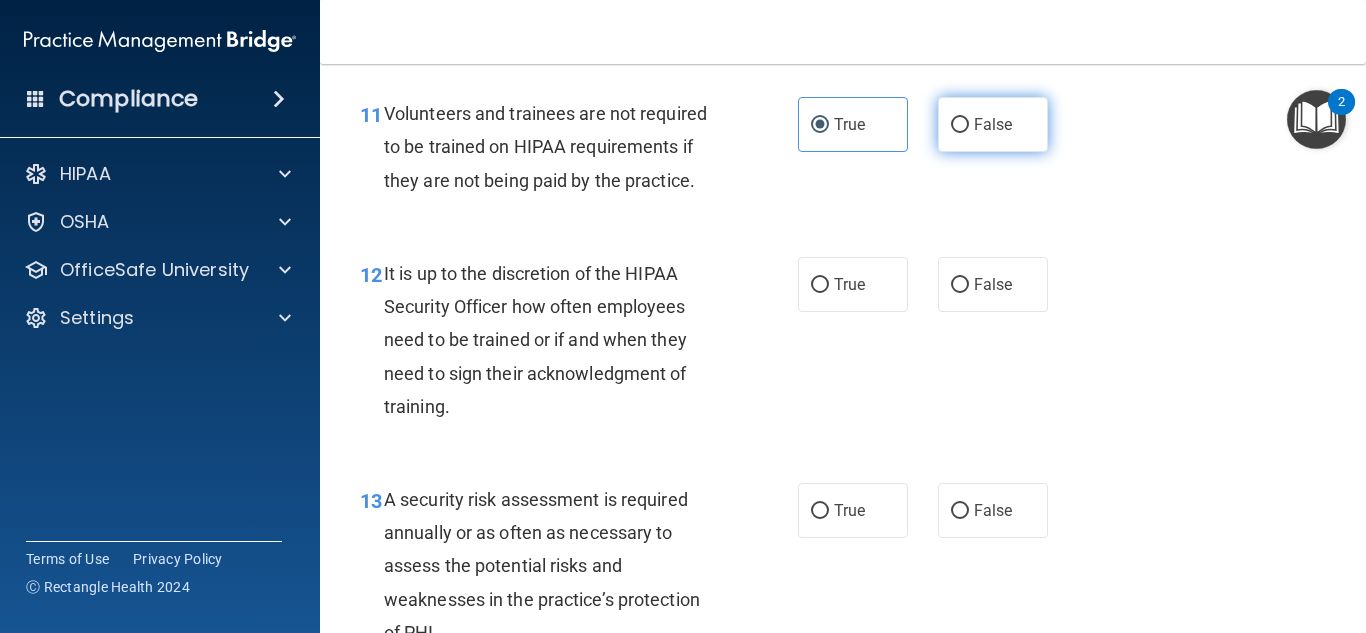 click on "False" at bounding box center [993, 124] 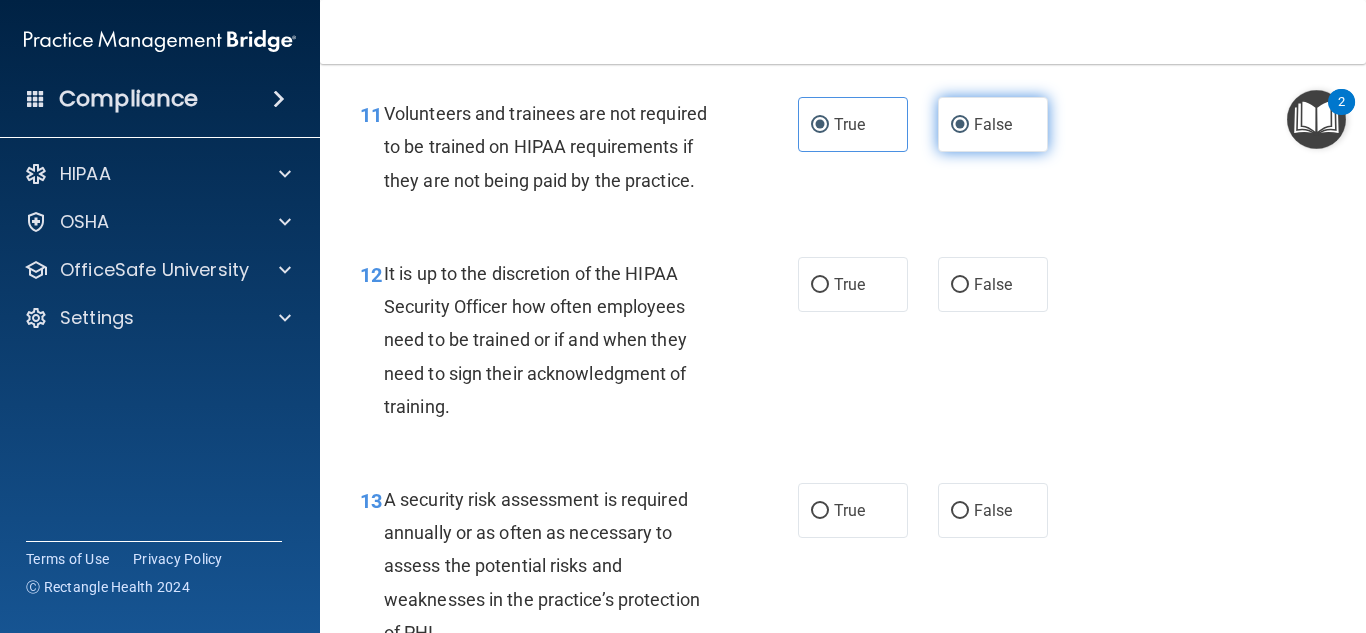 radio on "false" 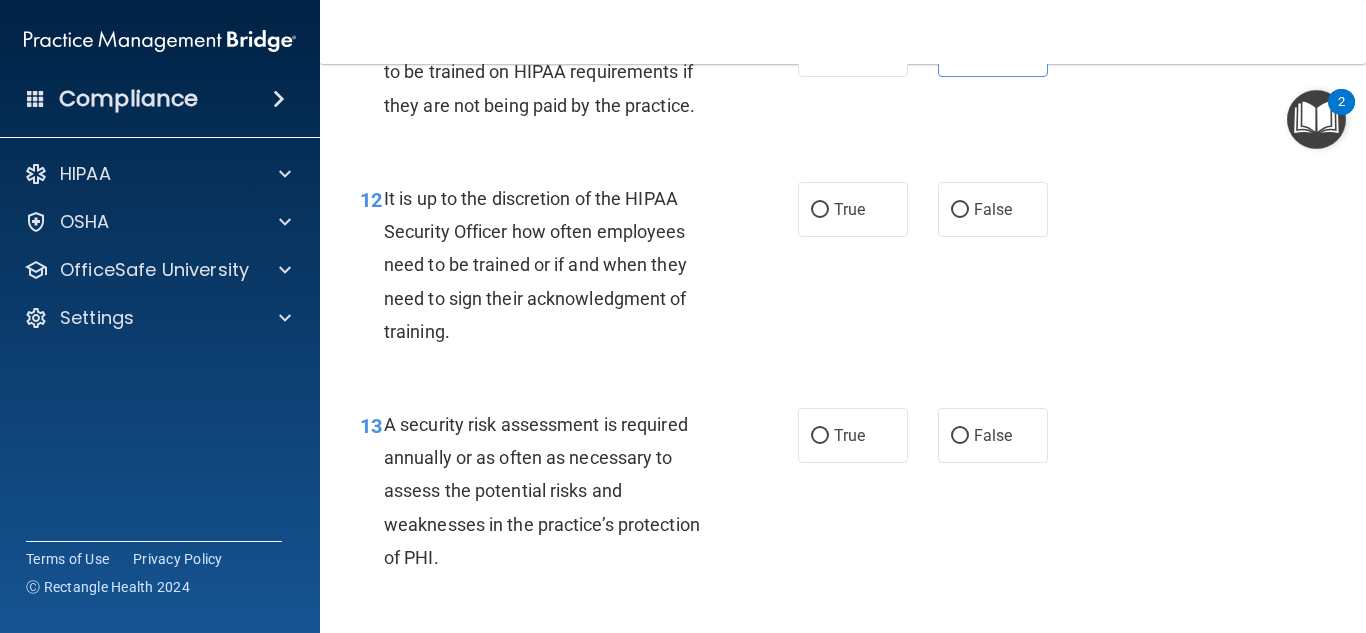 scroll, scrollTop: 2531, scrollLeft: 0, axis: vertical 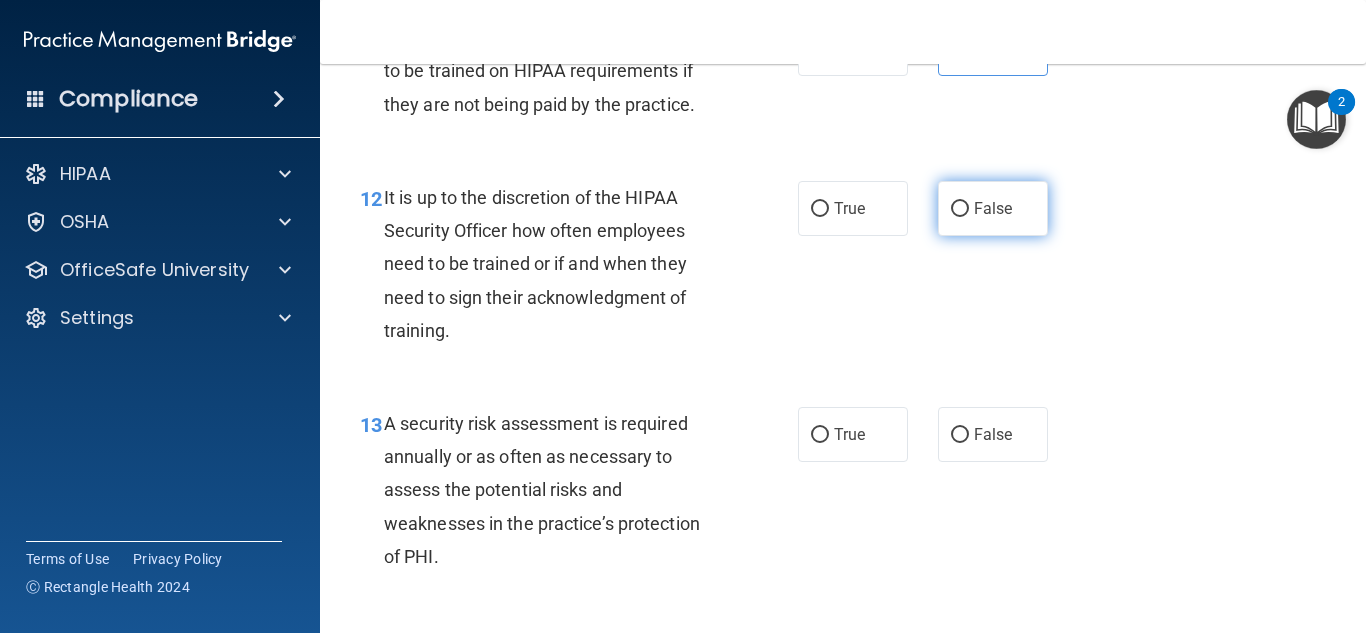 click on "False" at bounding box center [993, 208] 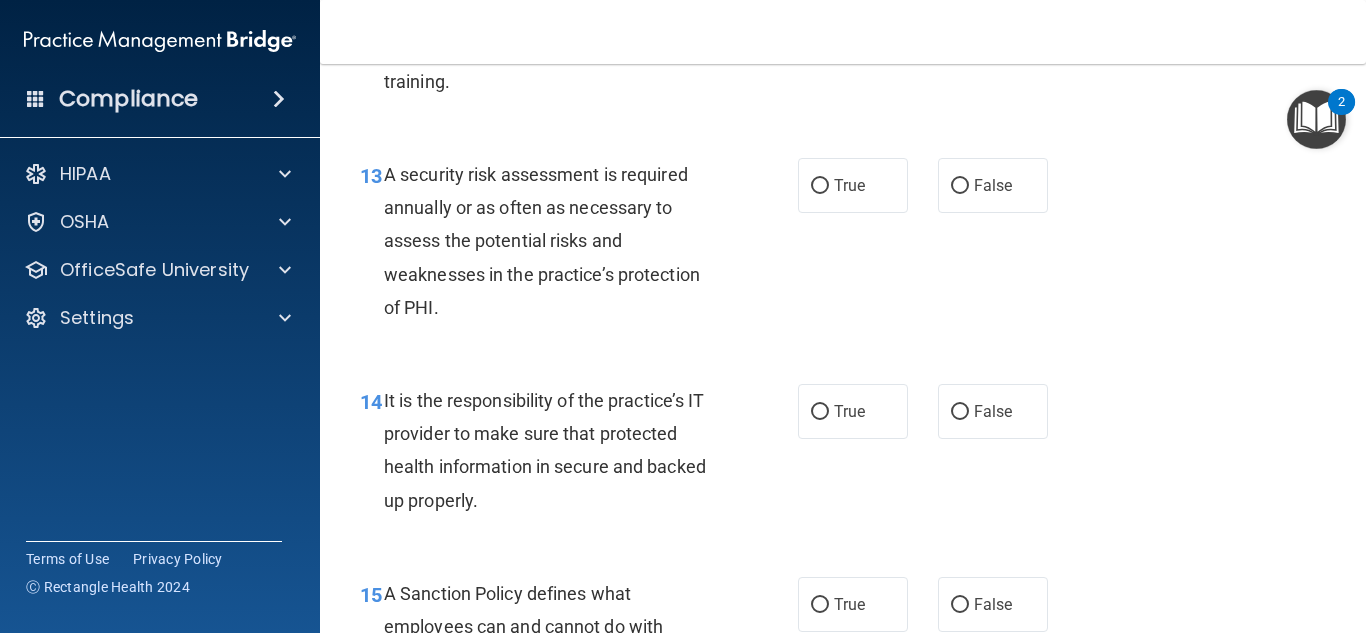 scroll, scrollTop: 2781, scrollLeft: 0, axis: vertical 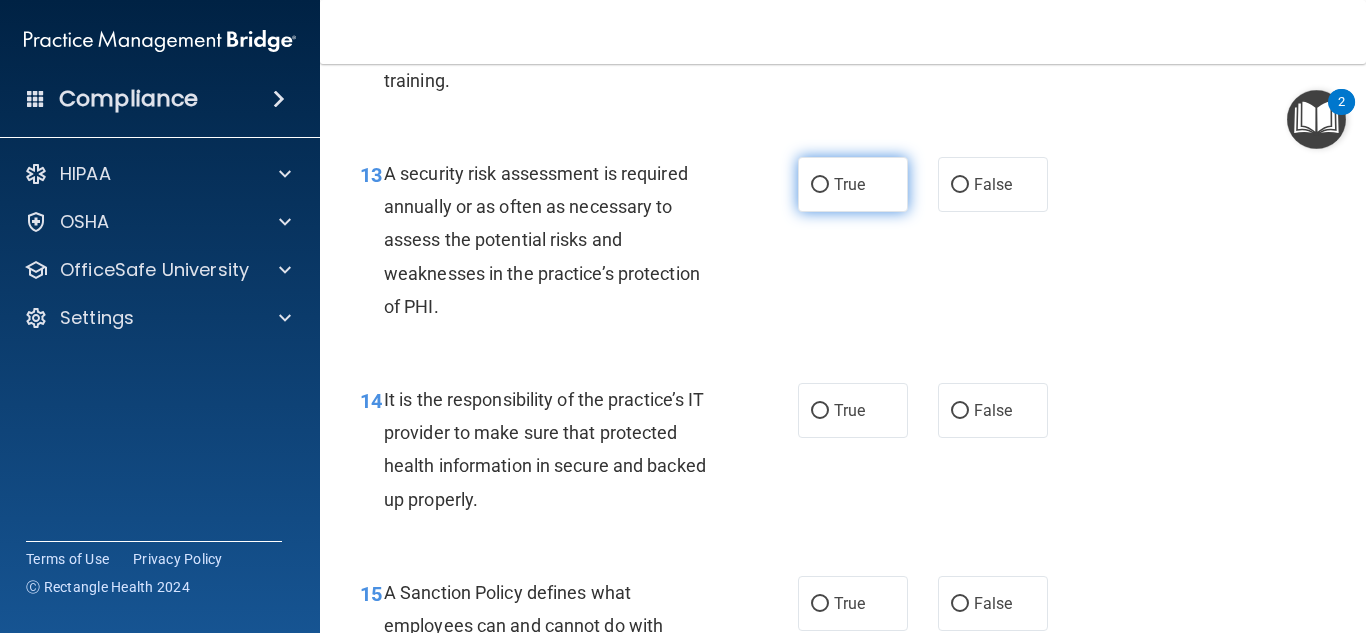 click on "True" at bounding box center [849, 184] 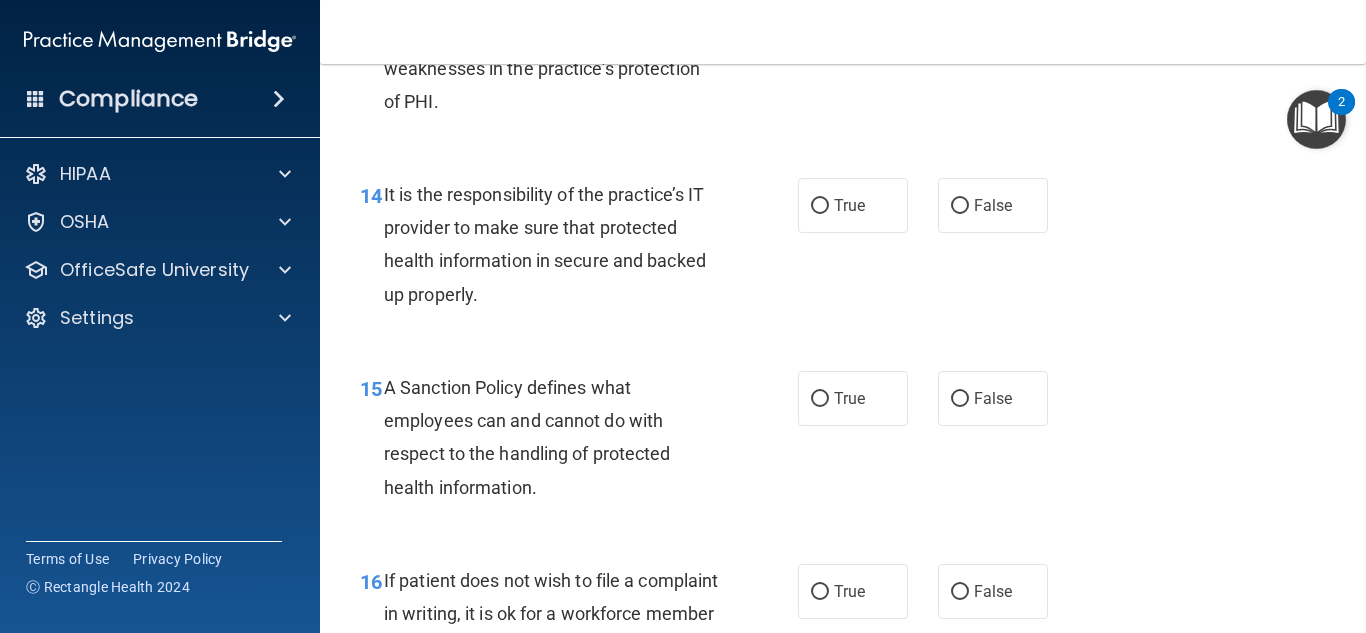 scroll, scrollTop: 2987, scrollLeft: 0, axis: vertical 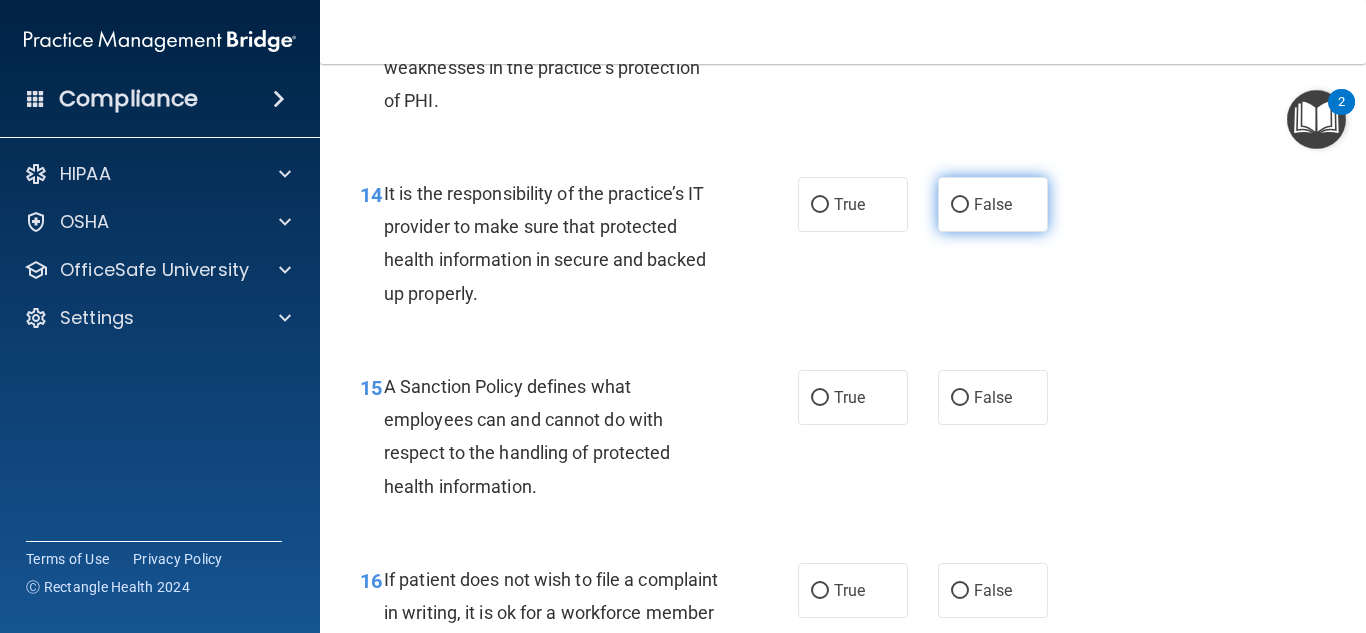 click on "False" at bounding box center [993, 204] 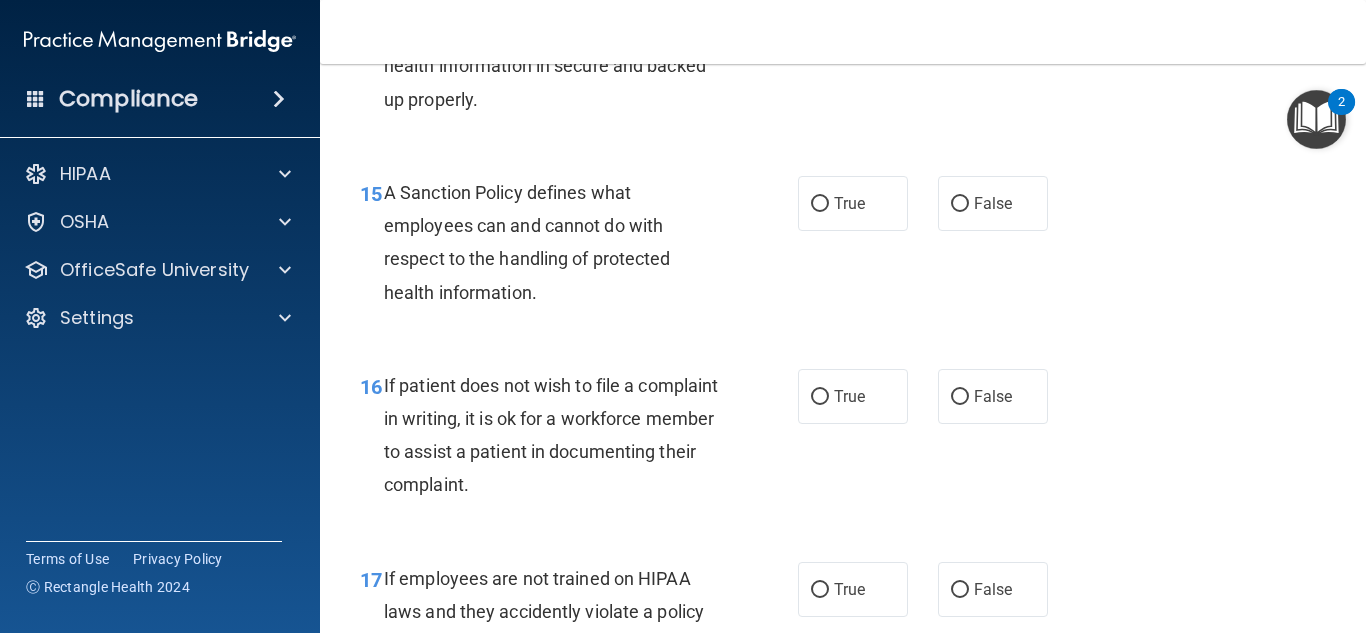 scroll, scrollTop: 3182, scrollLeft: 0, axis: vertical 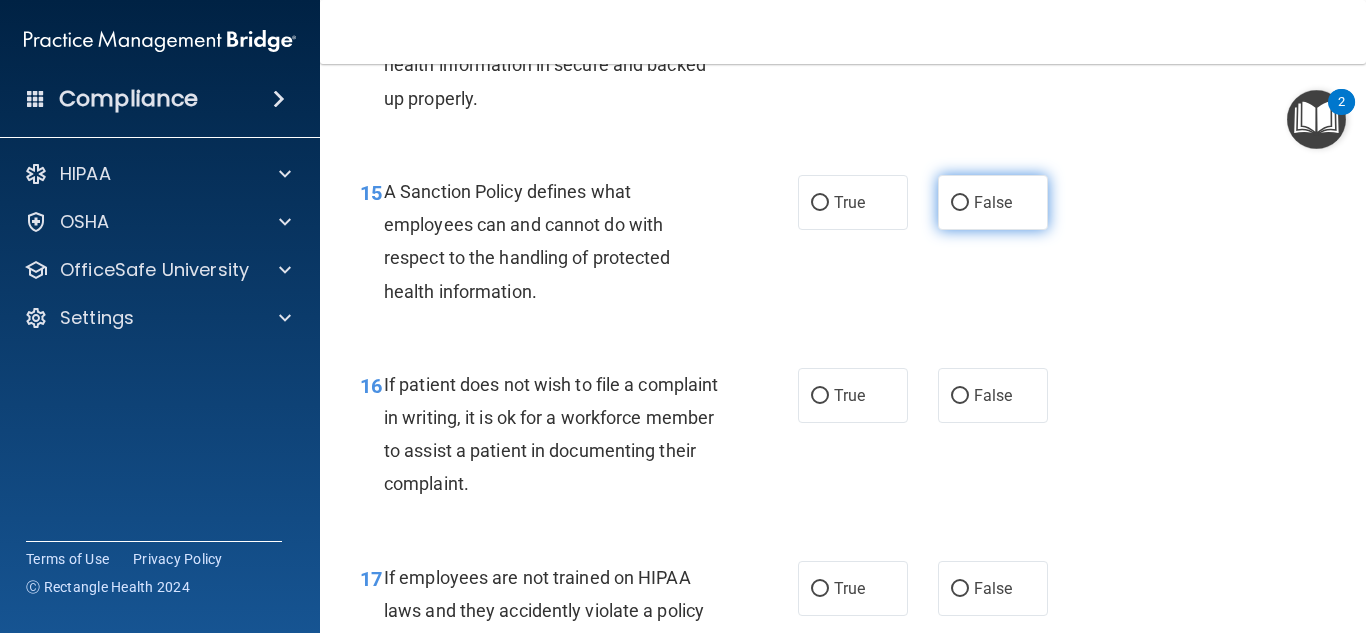 click on "False" at bounding box center (993, 202) 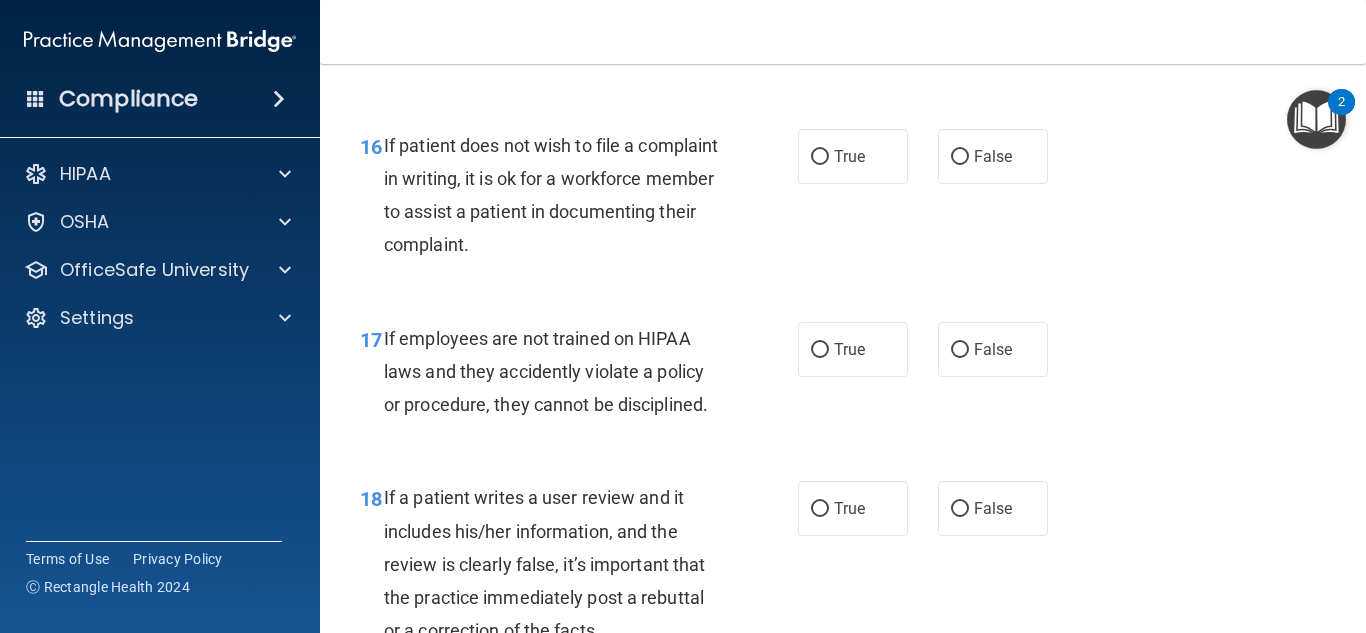 scroll, scrollTop: 3422, scrollLeft: 0, axis: vertical 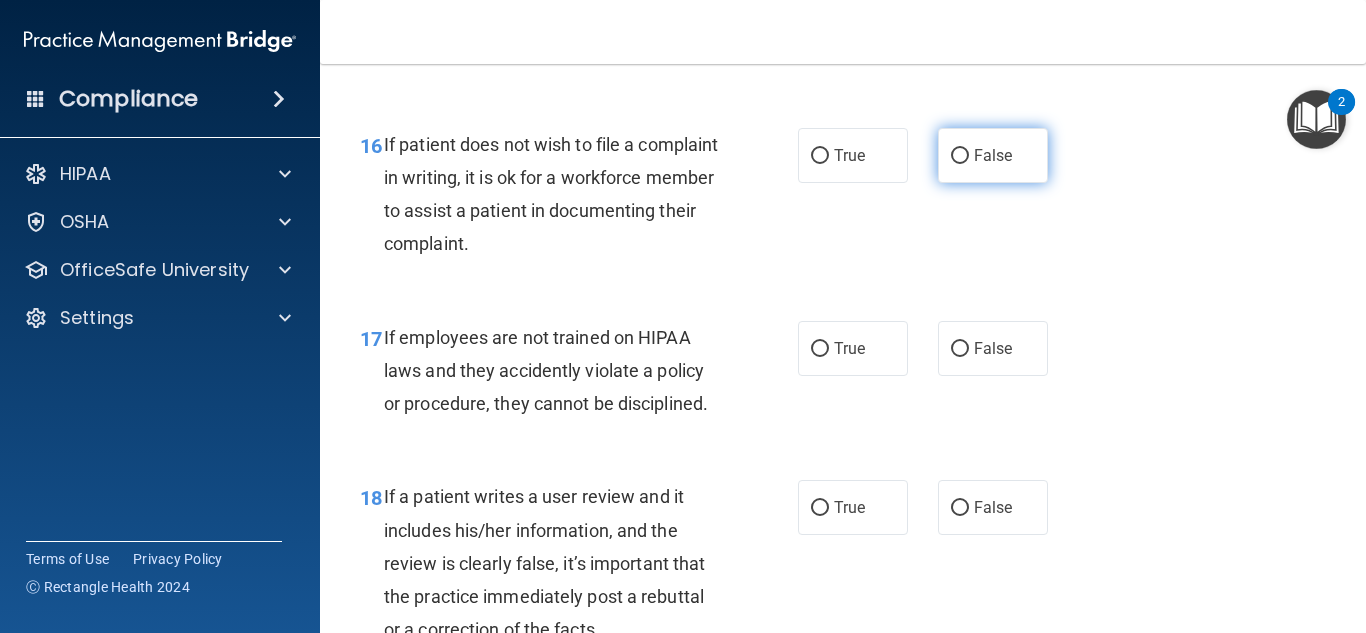click on "False" at bounding box center [993, 155] 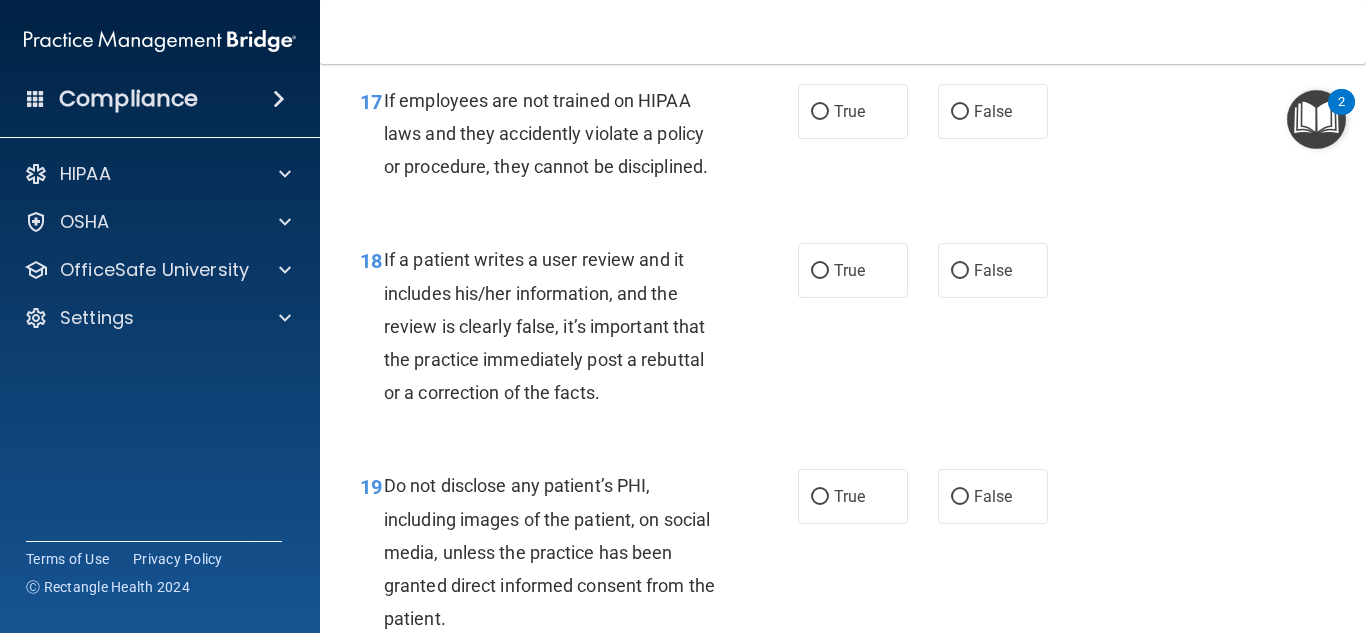 scroll, scrollTop: 3661, scrollLeft: 0, axis: vertical 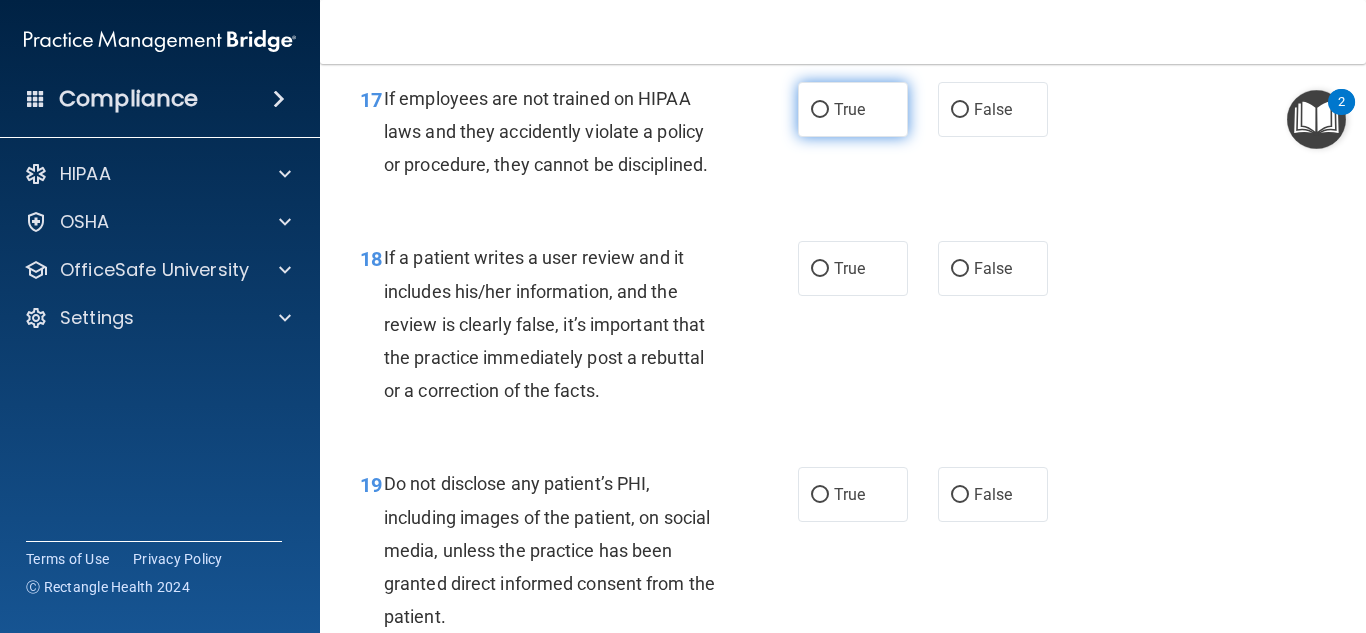 click on "True" at bounding box center [853, 109] 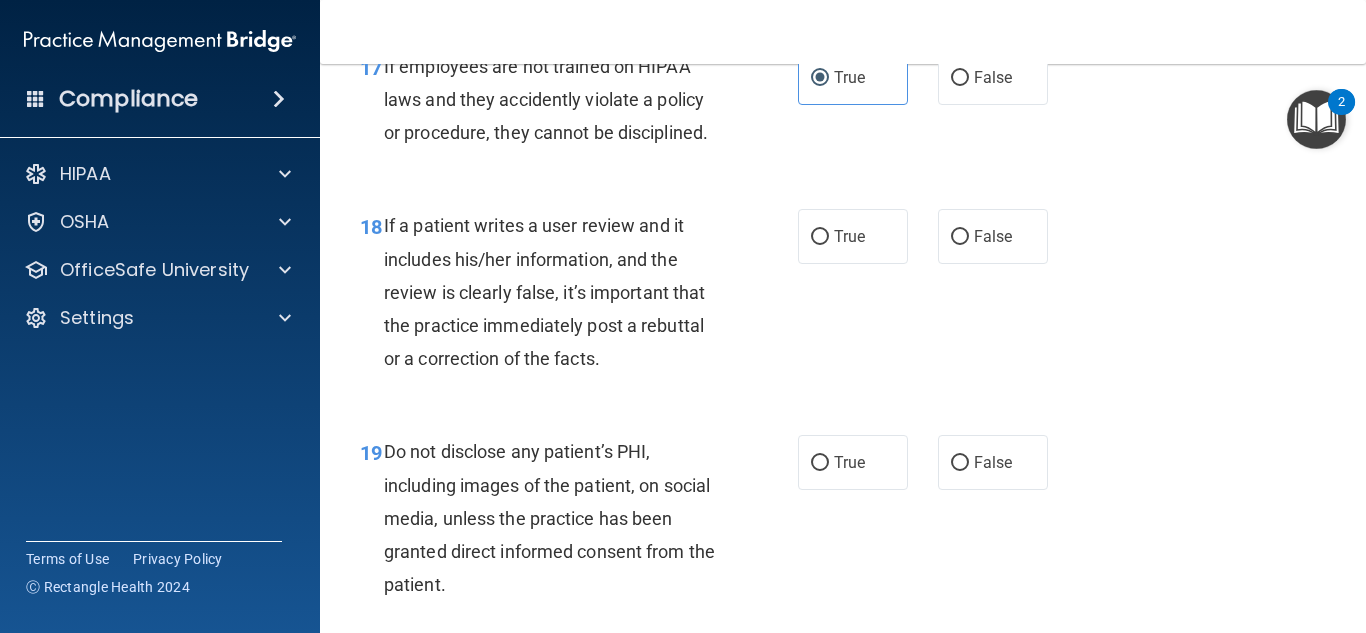 scroll, scrollTop: 3688, scrollLeft: 0, axis: vertical 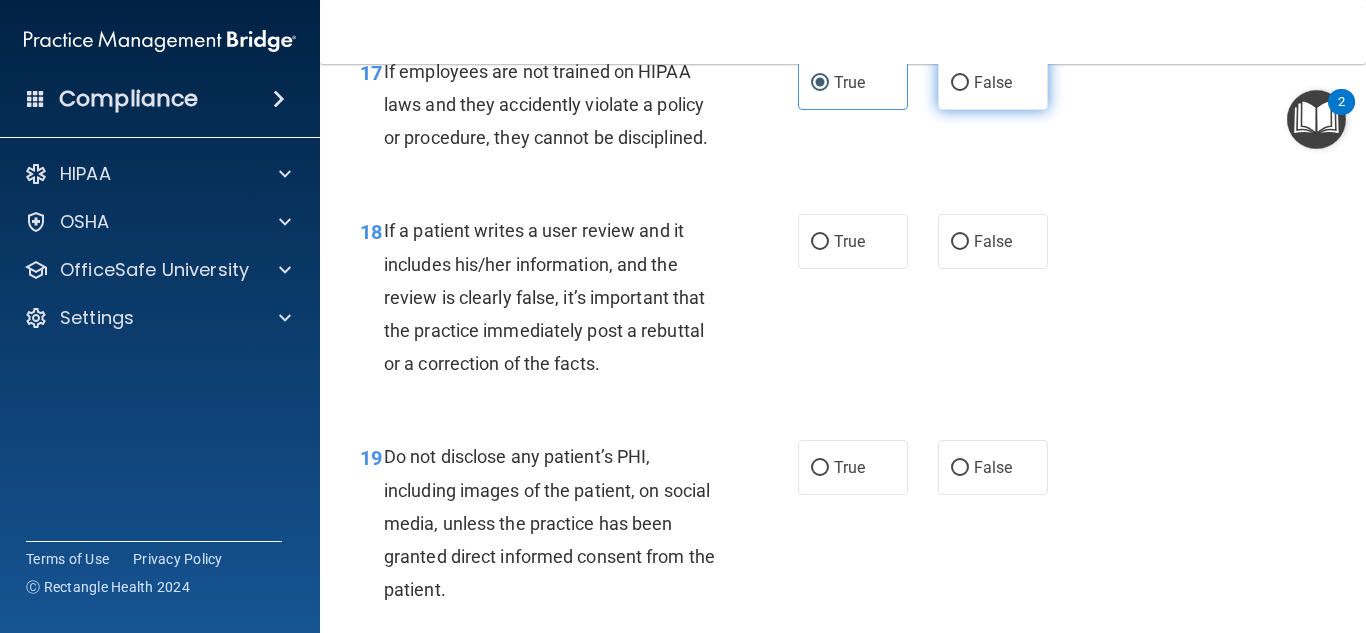 click on "False" at bounding box center (993, 82) 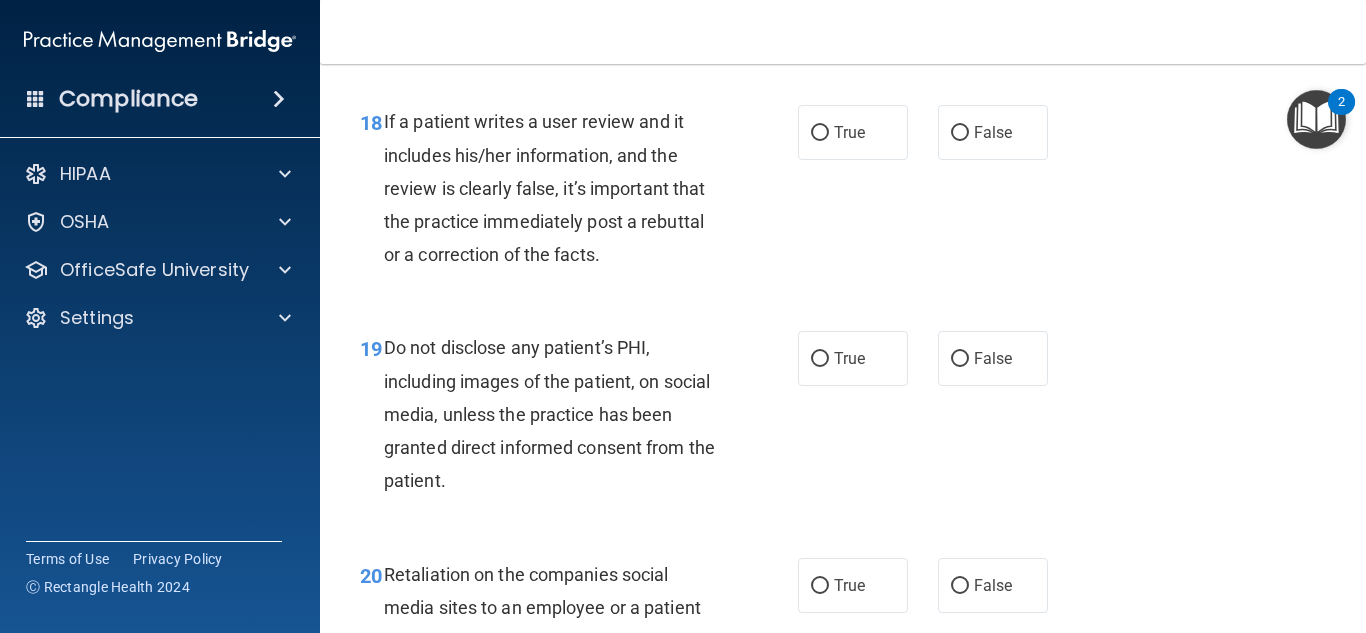 scroll, scrollTop: 3674, scrollLeft: 0, axis: vertical 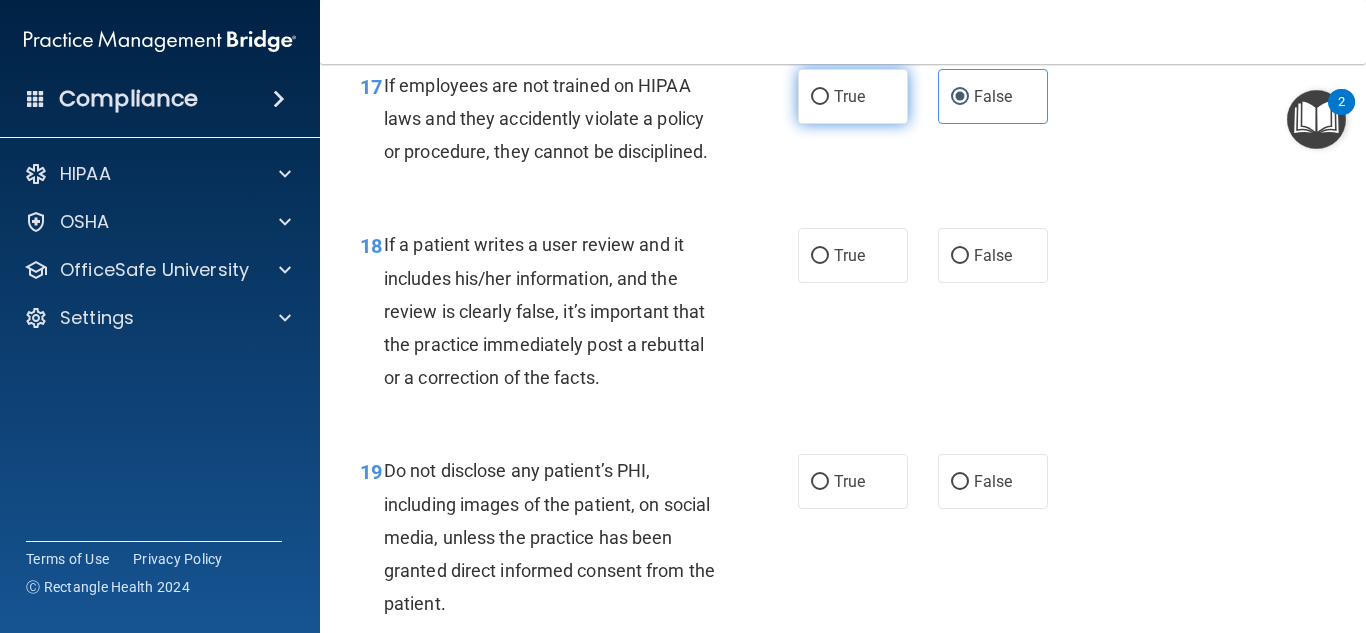 click on "True" at bounding box center (849, 96) 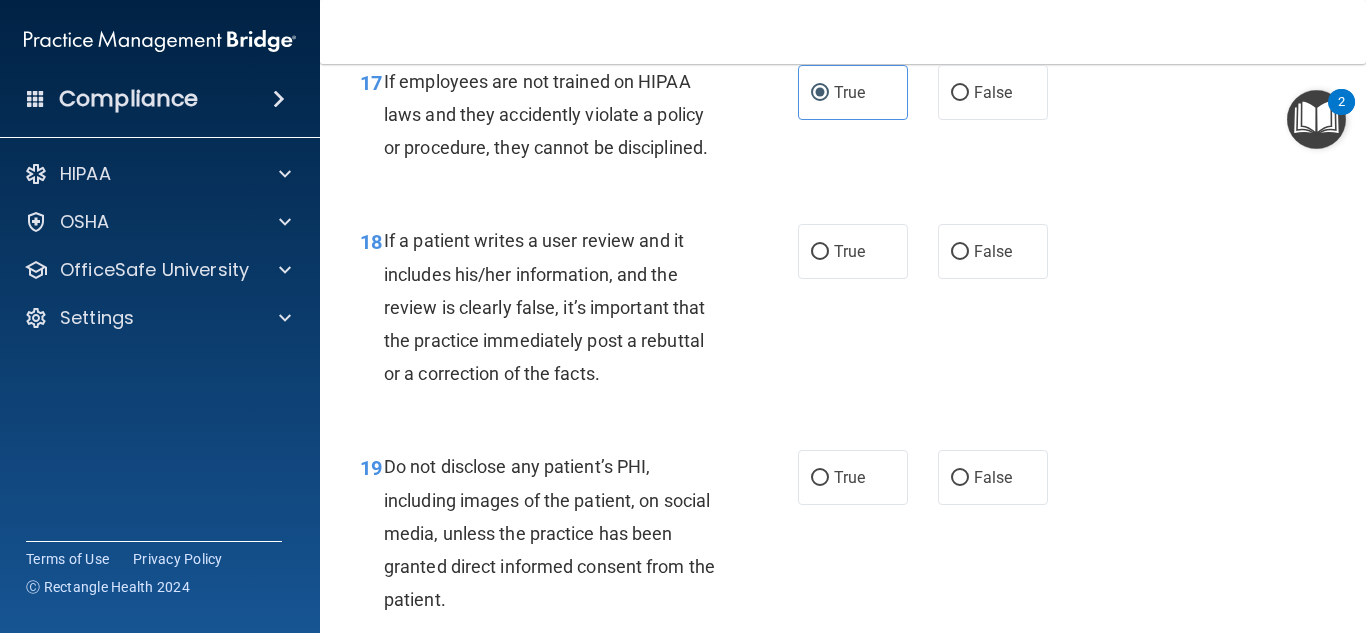 scroll, scrollTop: 3678, scrollLeft: 0, axis: vertical 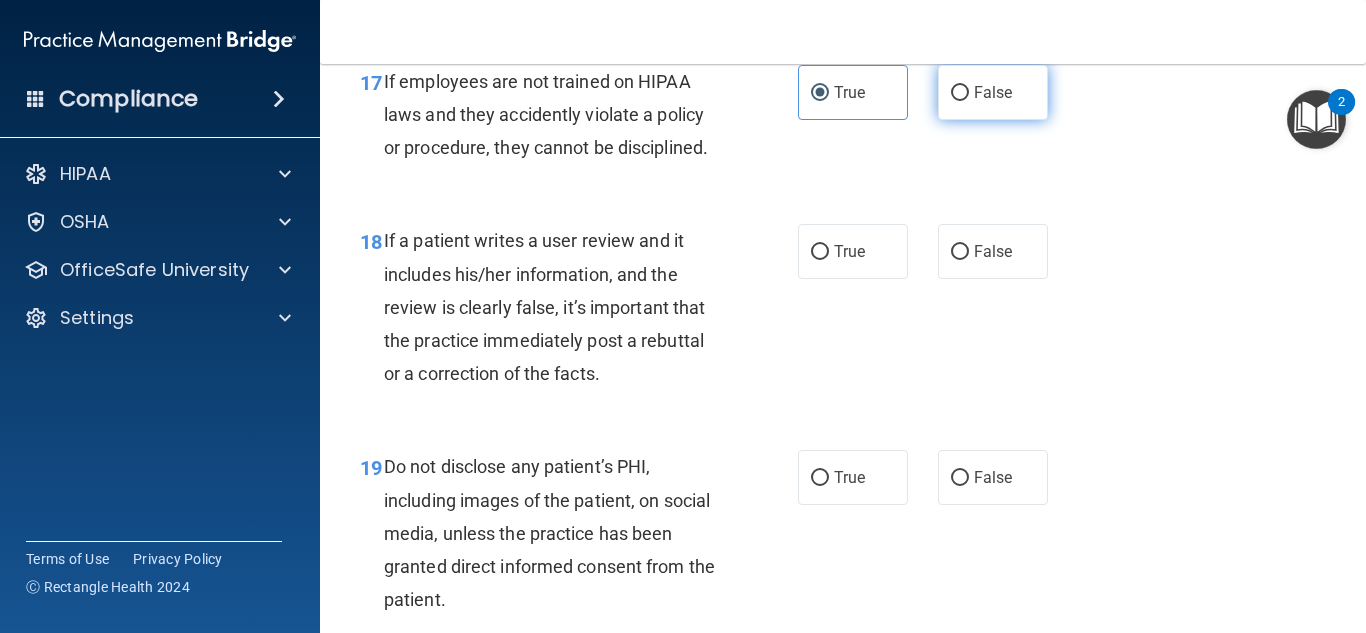 click on "False" at bounding box center [993, 92] 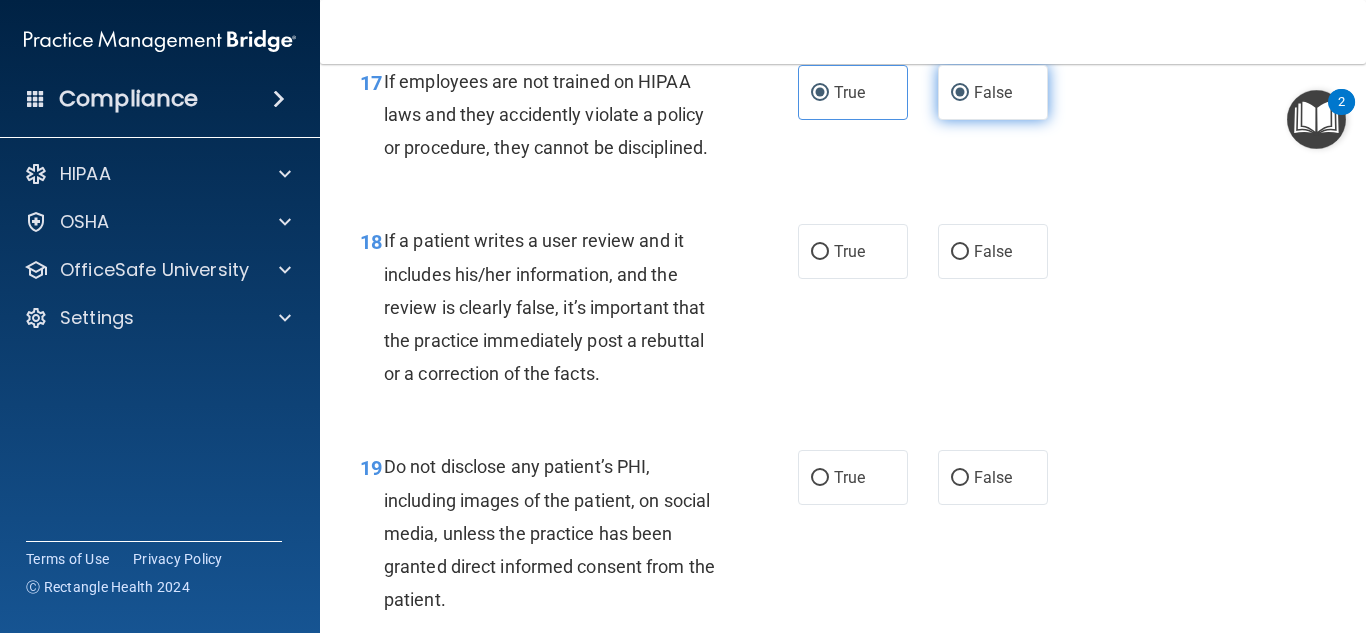 radio on "false" 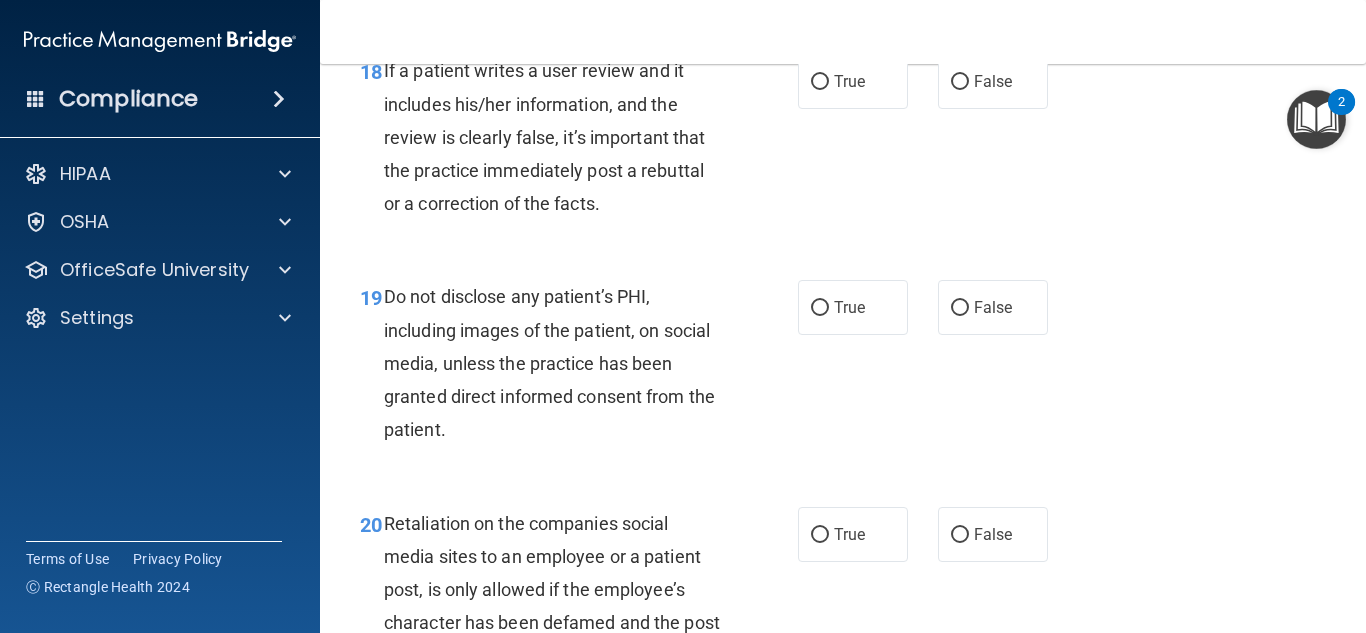 scroll, scrollTop: 3849, scrollLeft: 0, axis: vertical 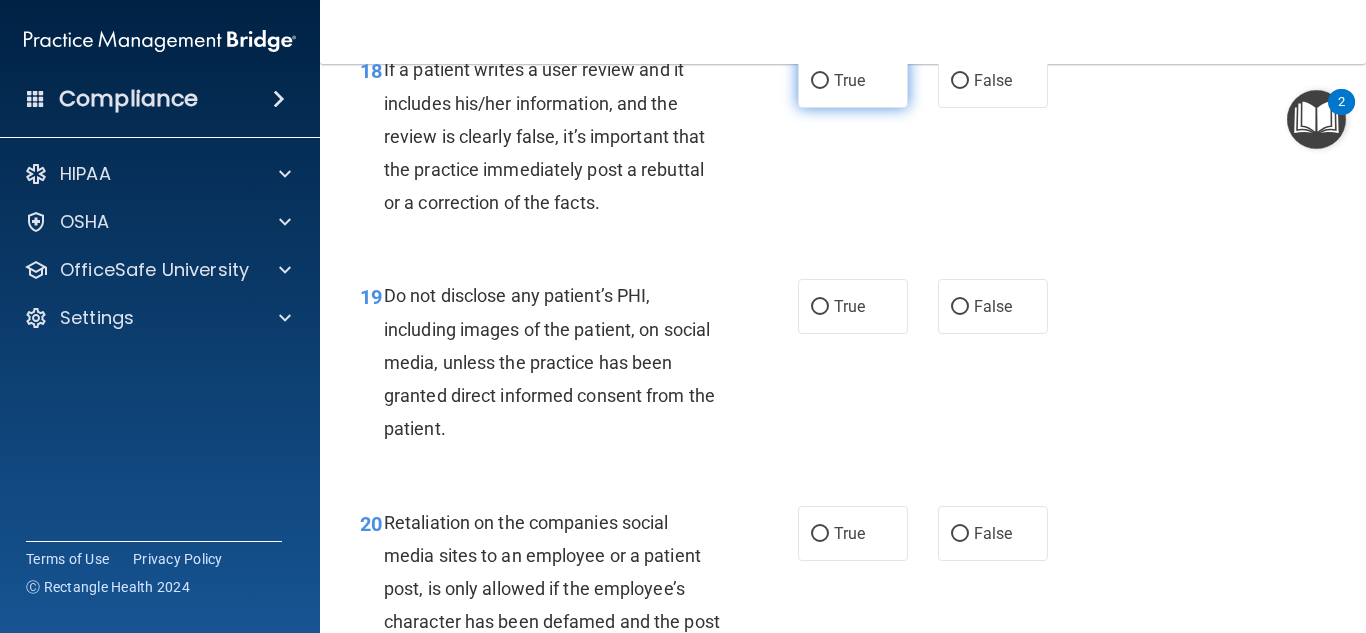 click on "True" at bounding box center (849, 80) 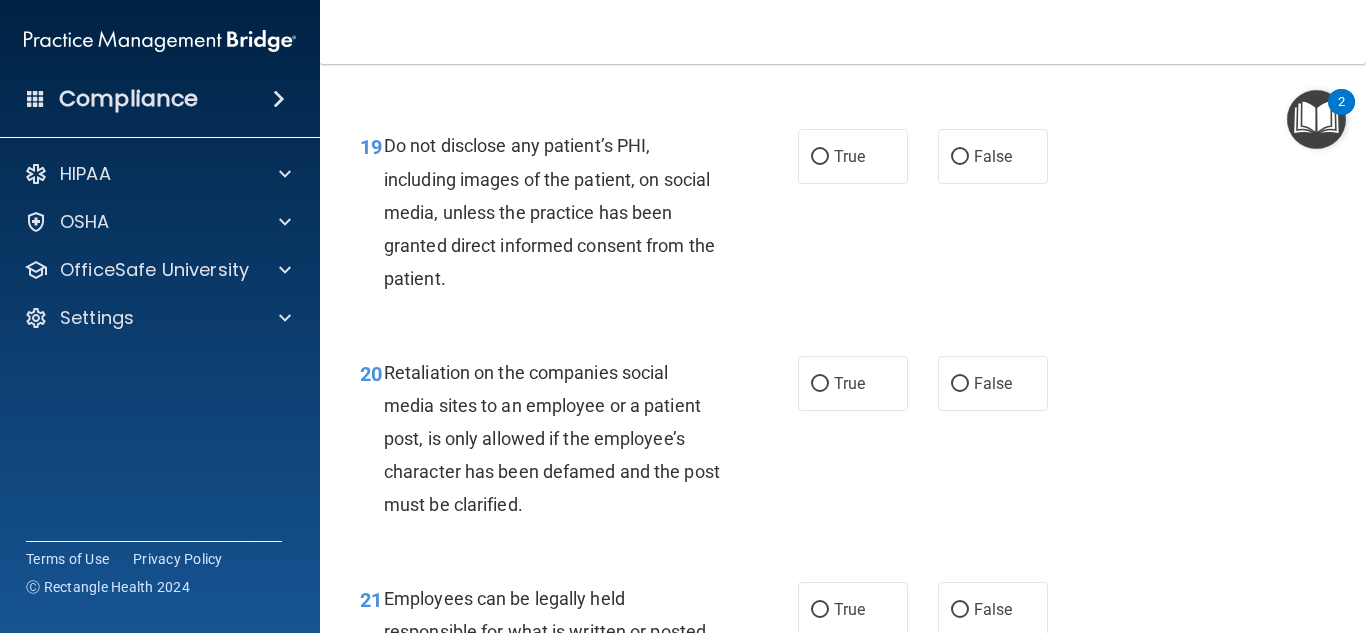 scroll, scrollTop: 4000, scrollLeft: 0, axis: vertical 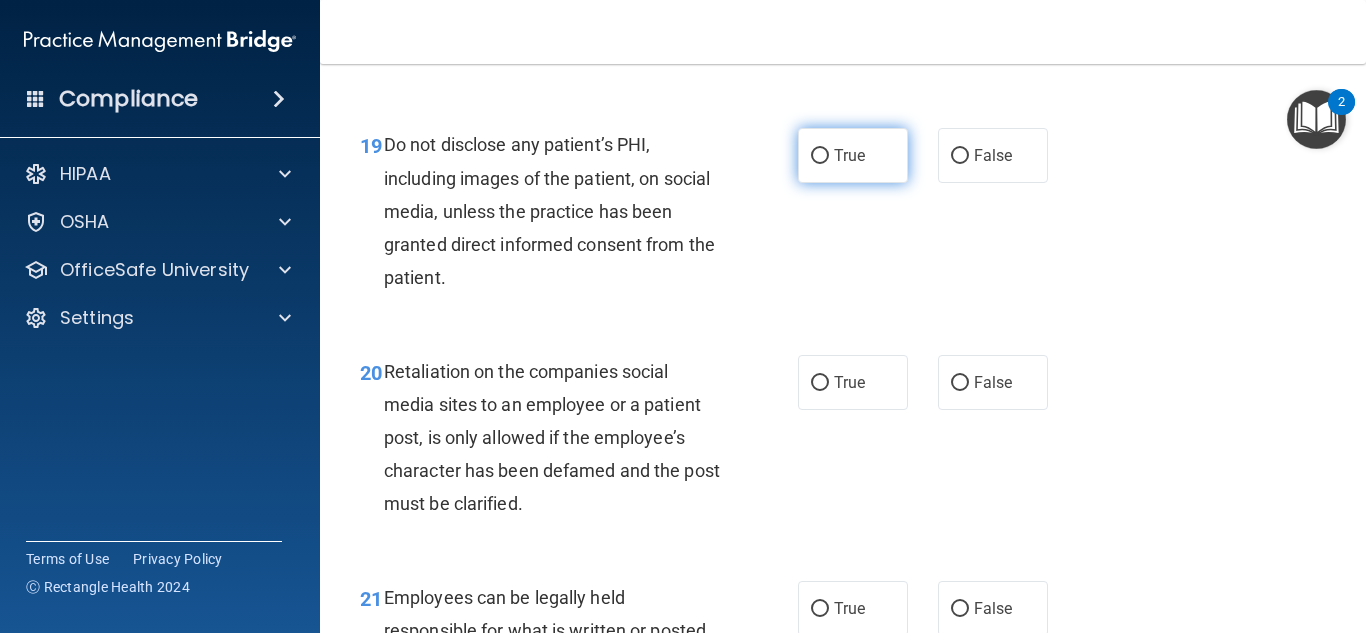 click on "True" at bounding box center (849, 155) 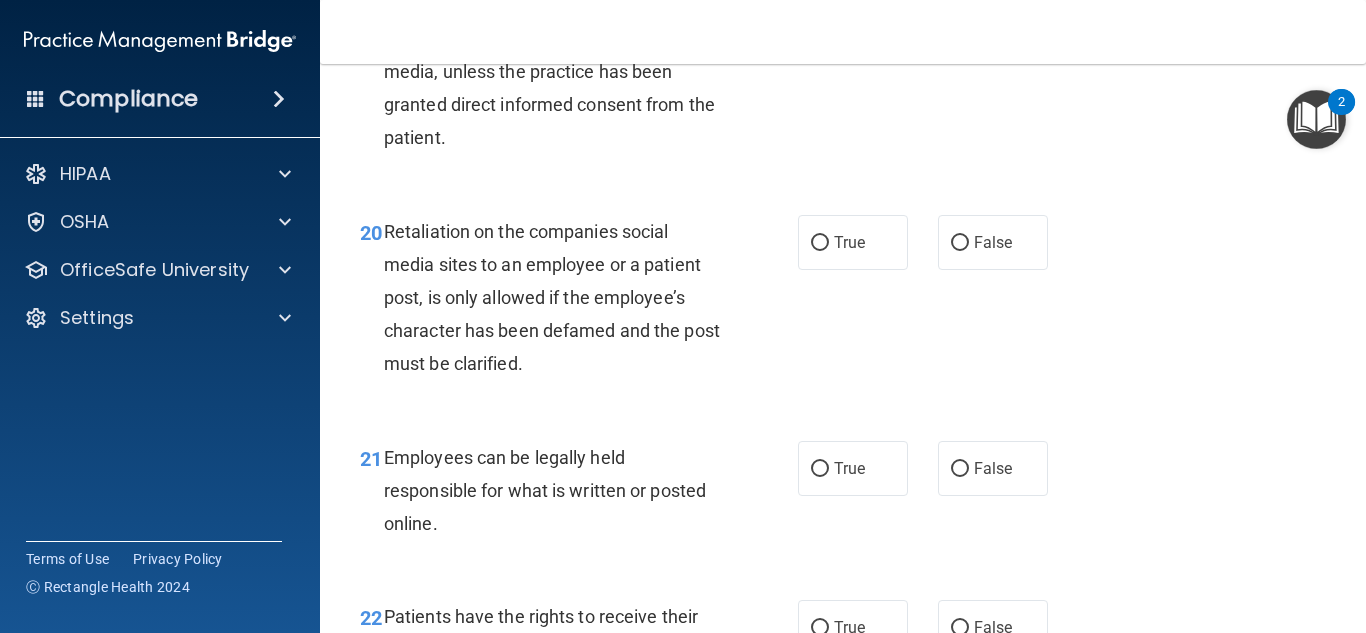 scroll, scrollTop: 4141, scrollLeft: 0, axis: vertical 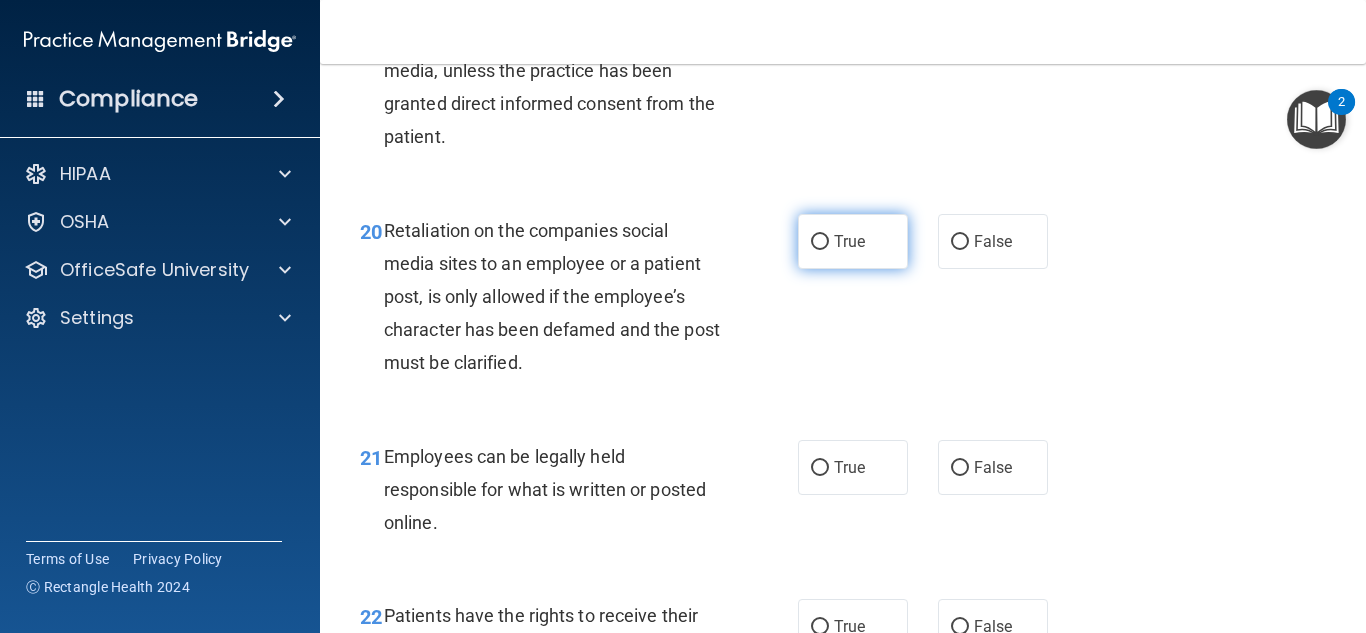 click on "True" at bounding box center (849, 241) 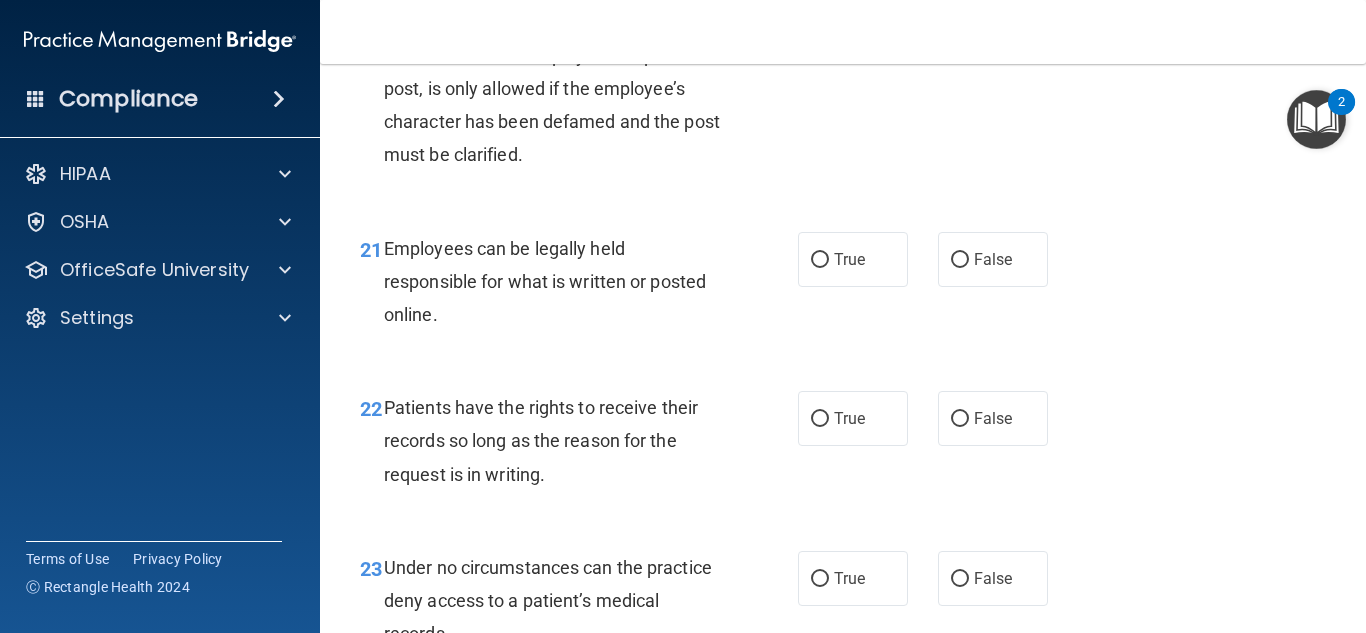 scroll, scrollTop: 4350, scrollLeft: 0, axis: vertical 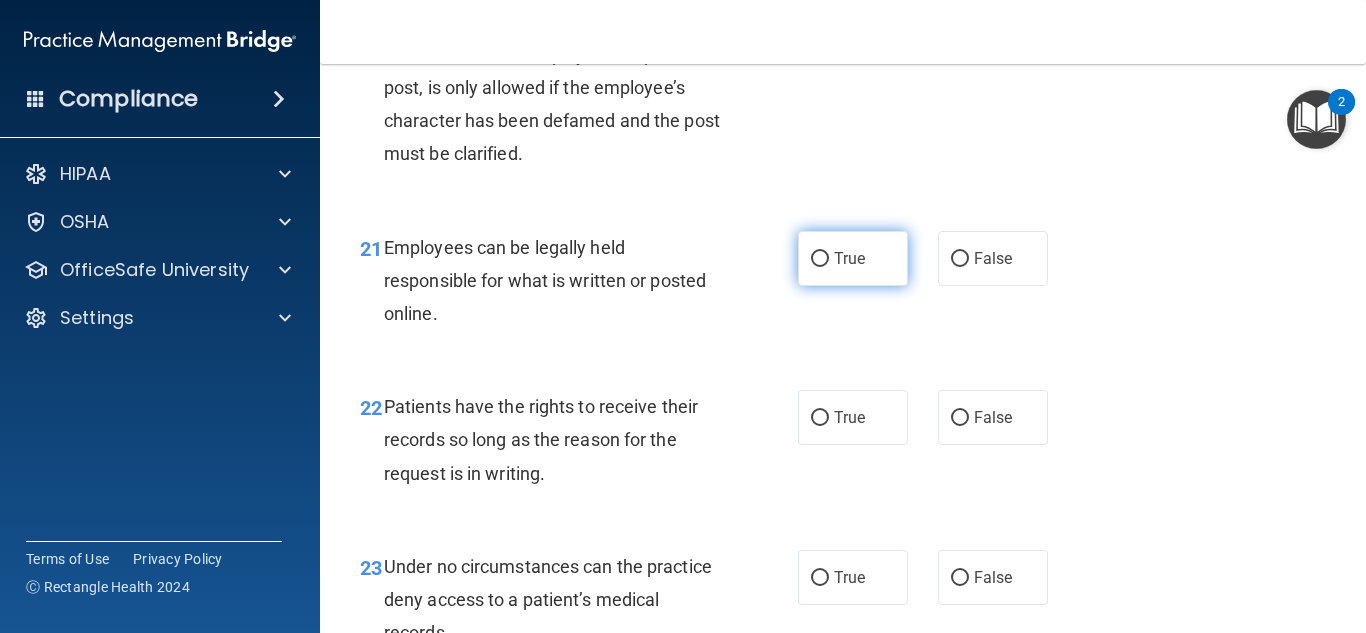 click on "True" at bounding box center [849, 258] 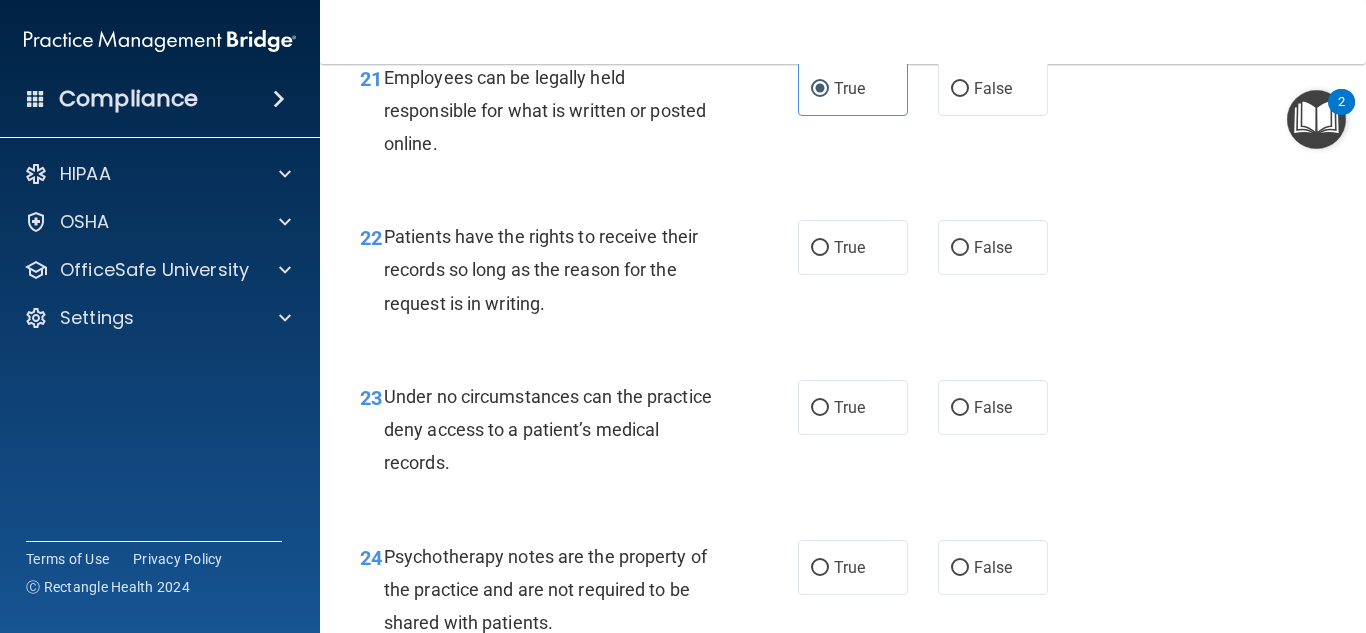 scroll, scrollTop: 4529, scrollLeft: 0, axis: vertical 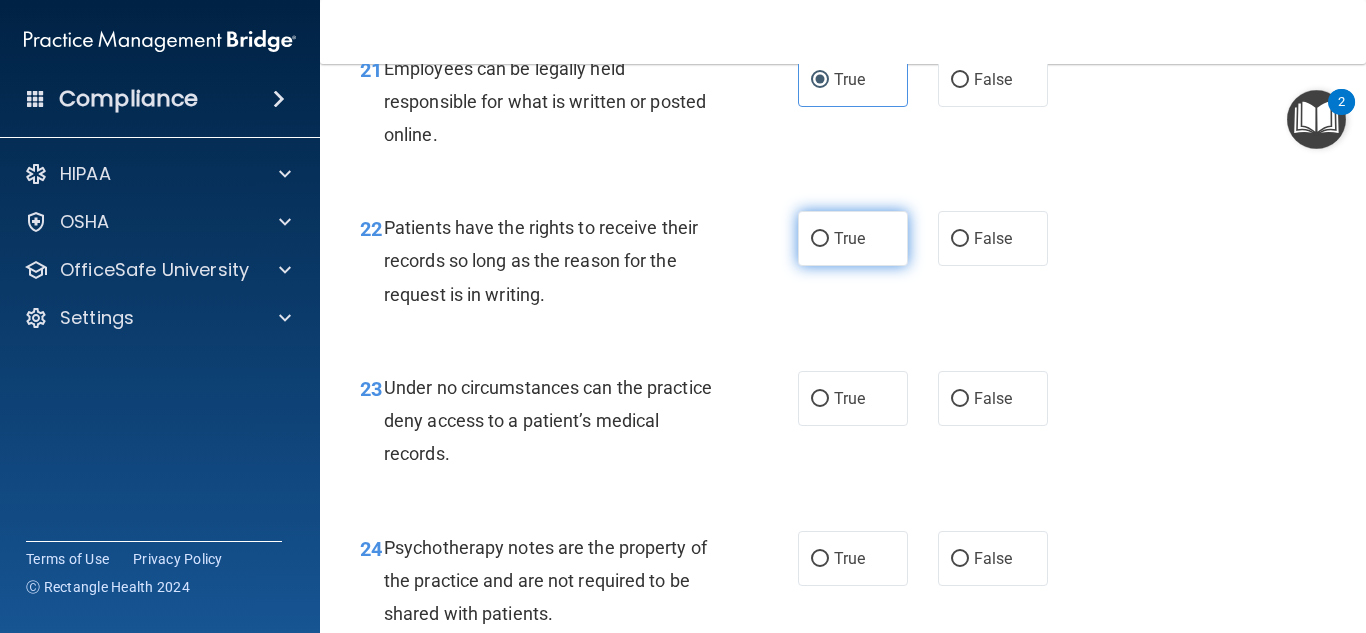 click on "True" at bounding box center [853, 238] 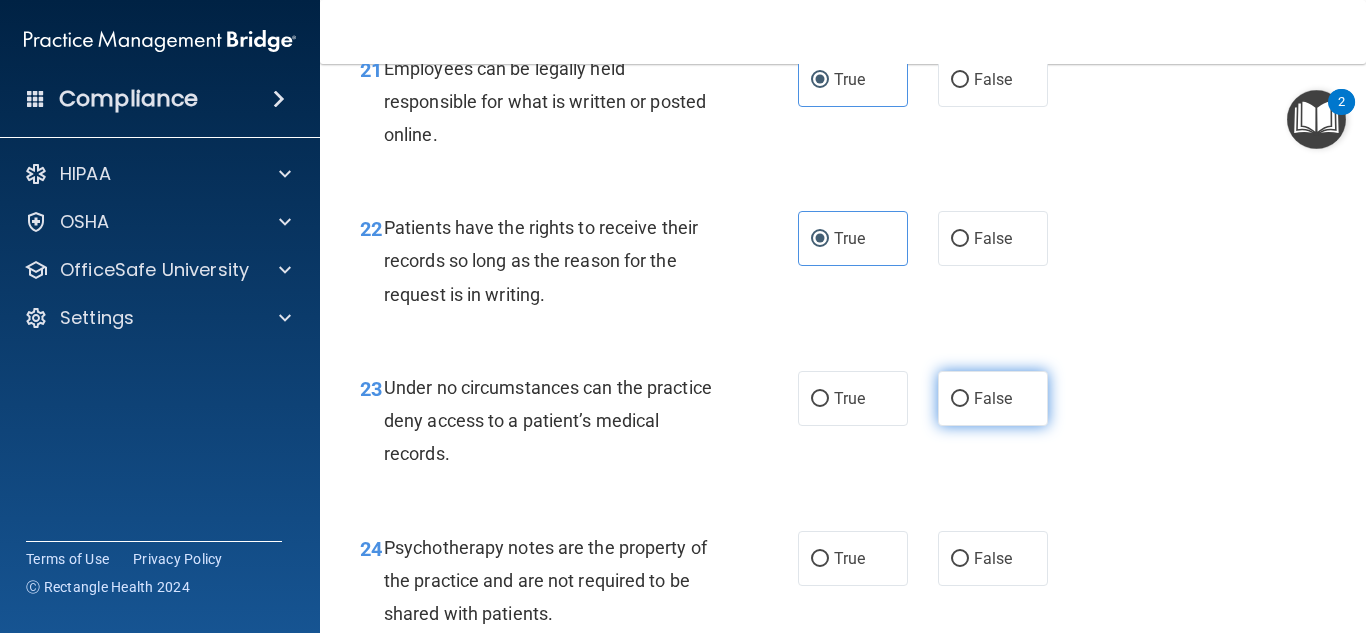 click on "False" at bounding box center (960, 399) 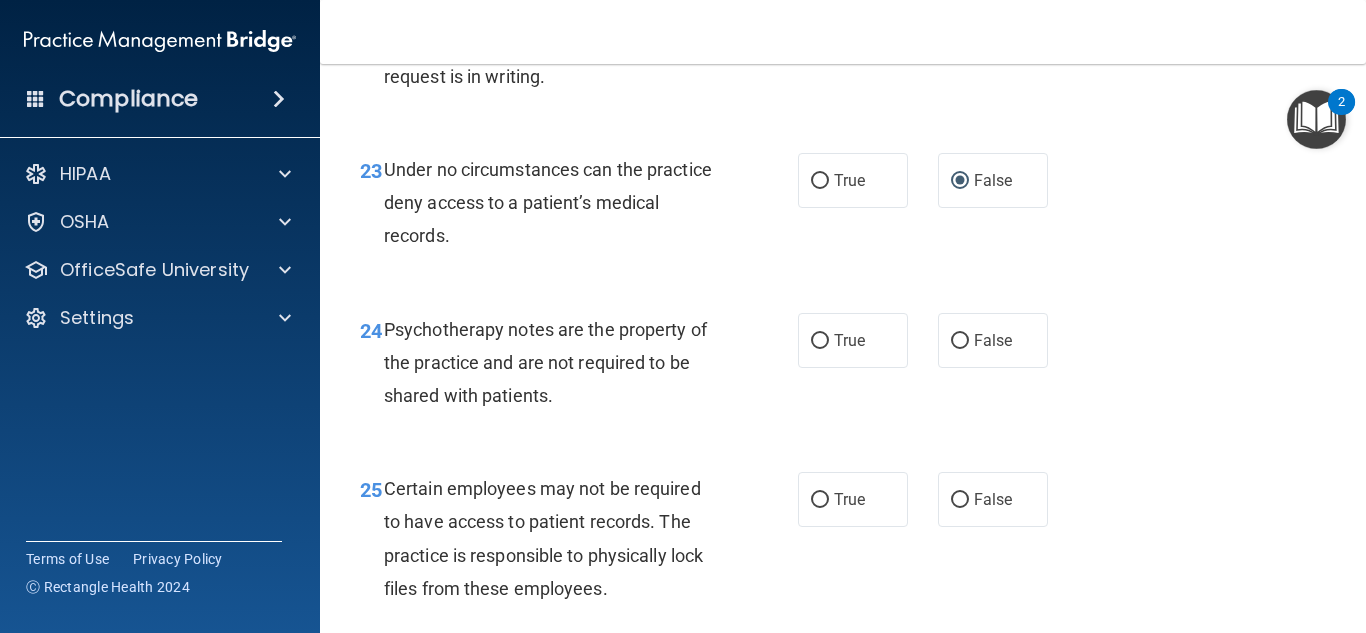 scroll, scrollTop: 4748, scrollLeft: 0, axis: vertical 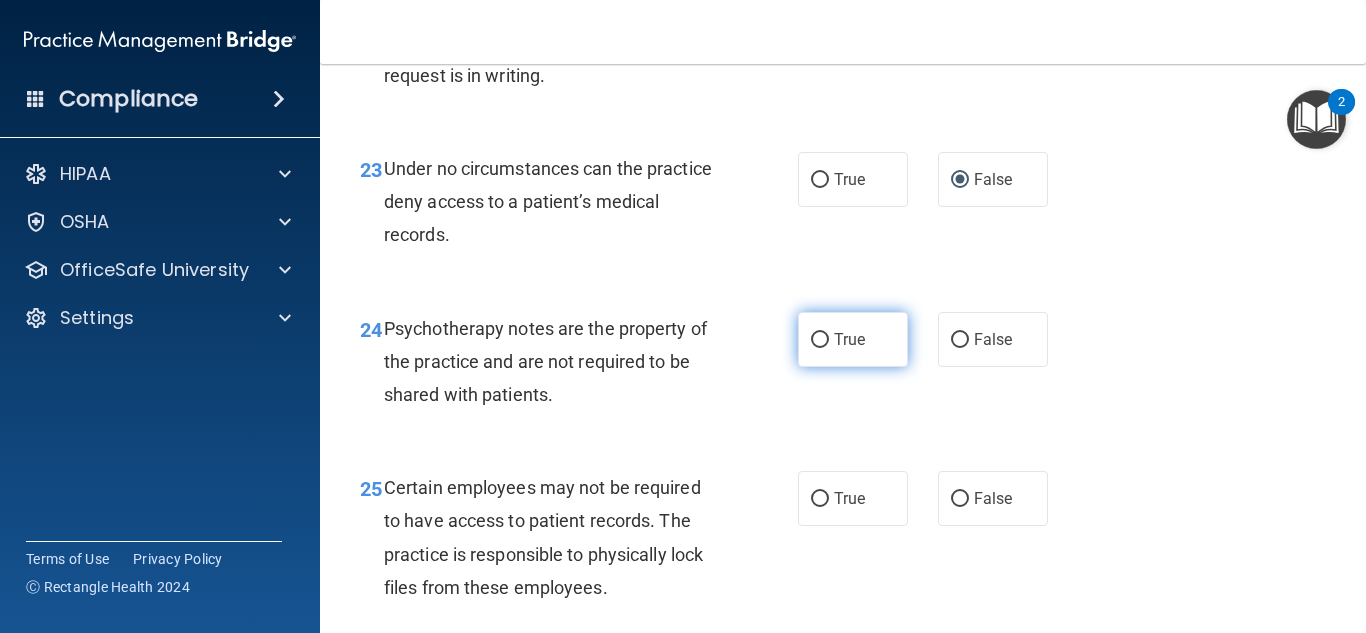 click on "True" at bounding box center (849, 339) 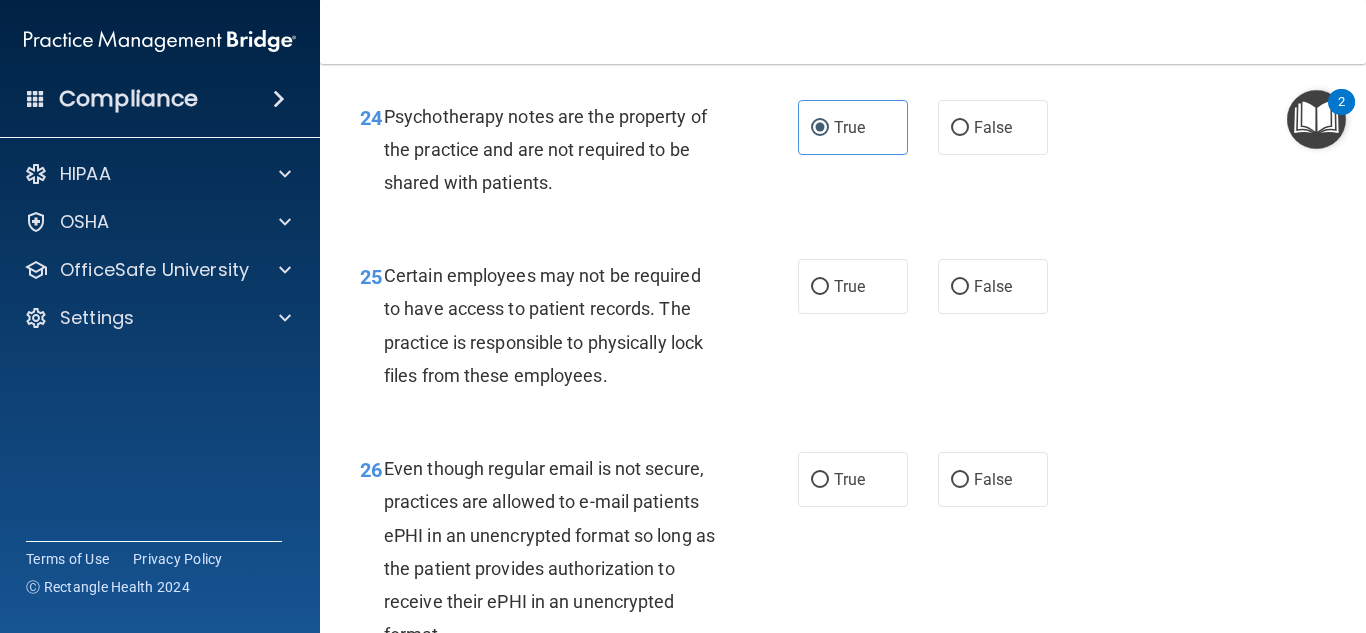 scroll, scrollTop: 4961, scrollLeft: 0, axis: vertical 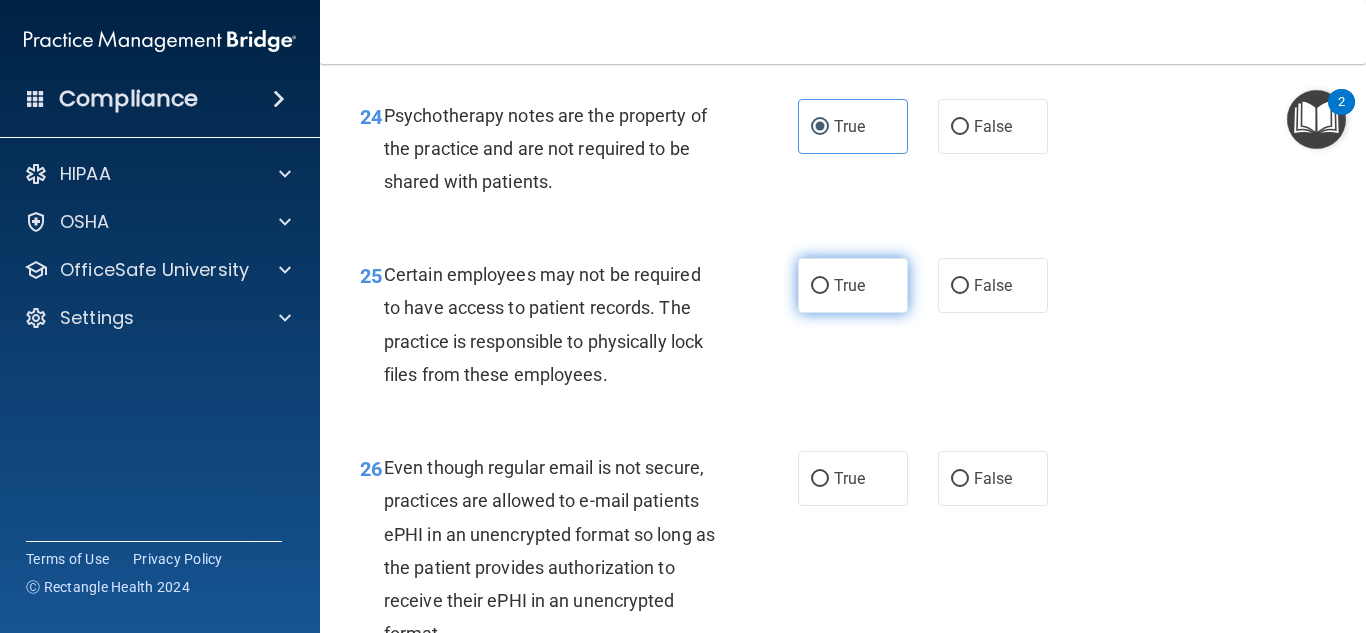 click on "True" at bounding box center (820, 286) 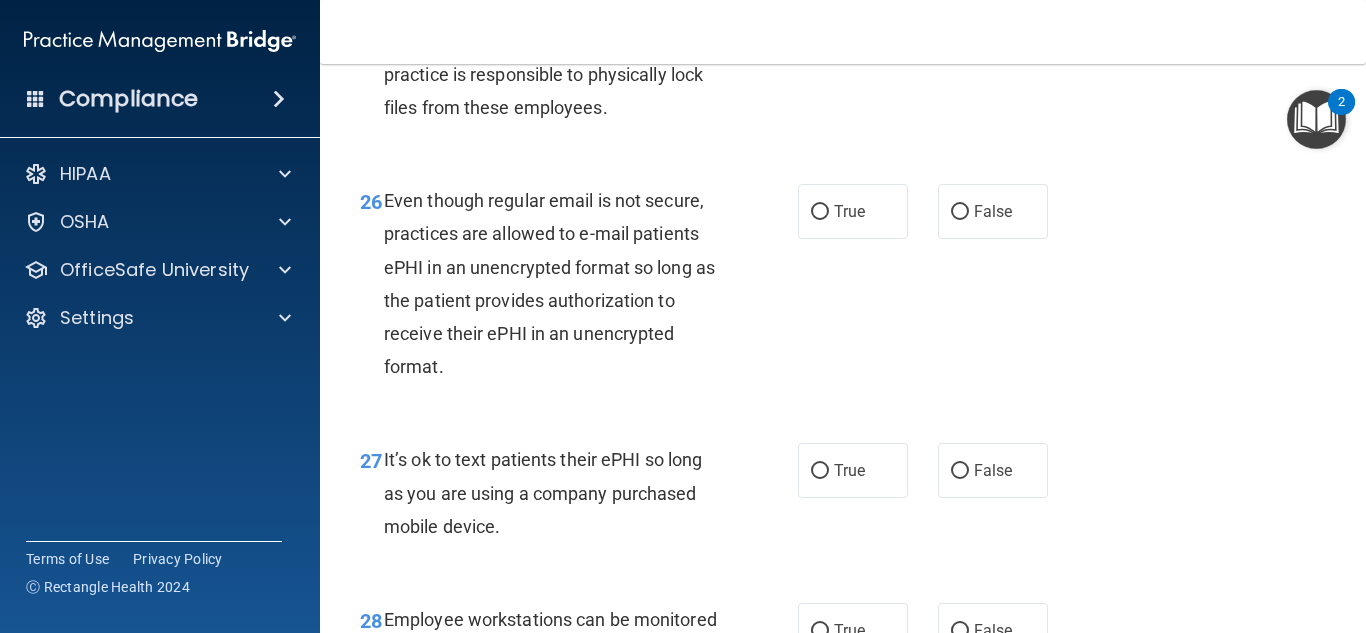 scroll, scrollTop: 5230, scrollLeft: 0, axis: vertical 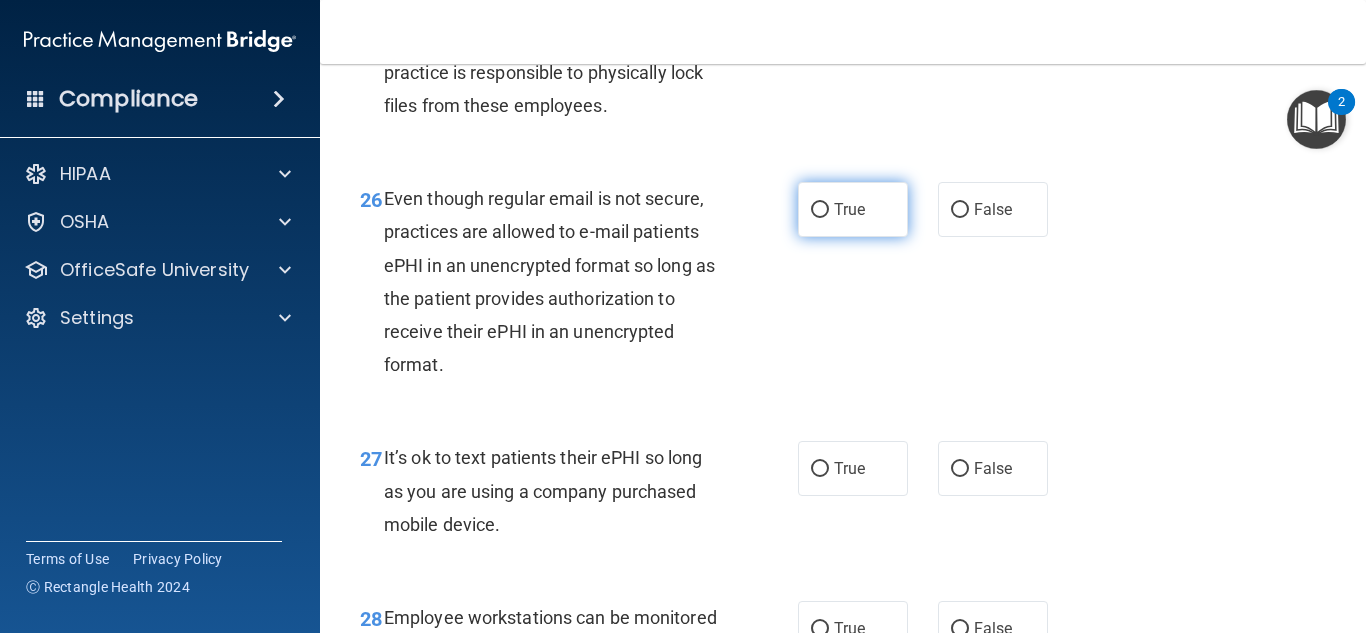 click on "True" at bounding box center [853, 209] 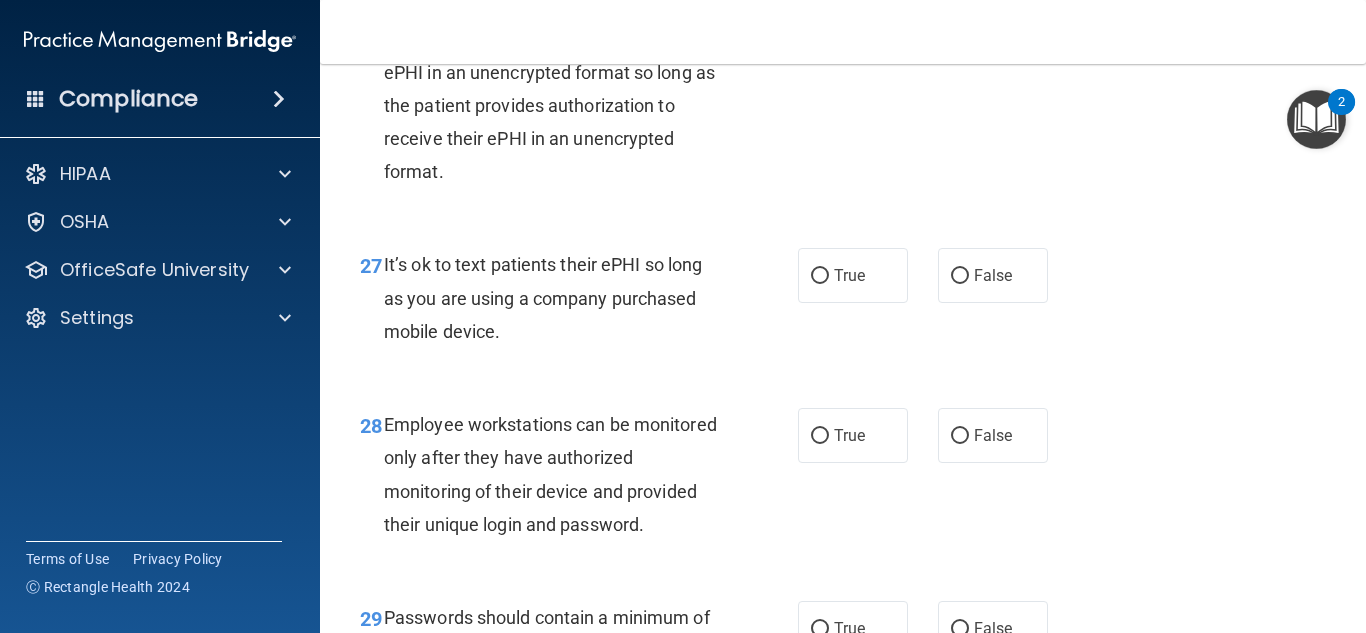 scroll, scrollTop: 5425, scrollLeft: 0, axis: vertical 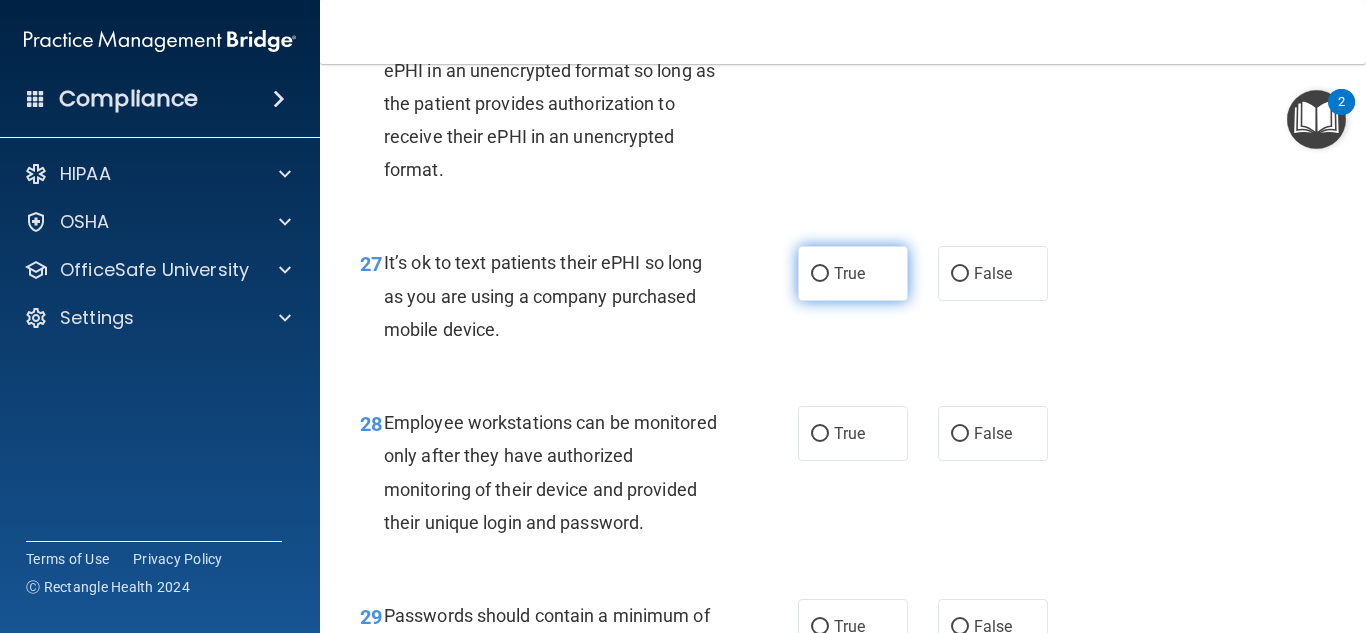 click on "True" at bounding box center (849, 273) 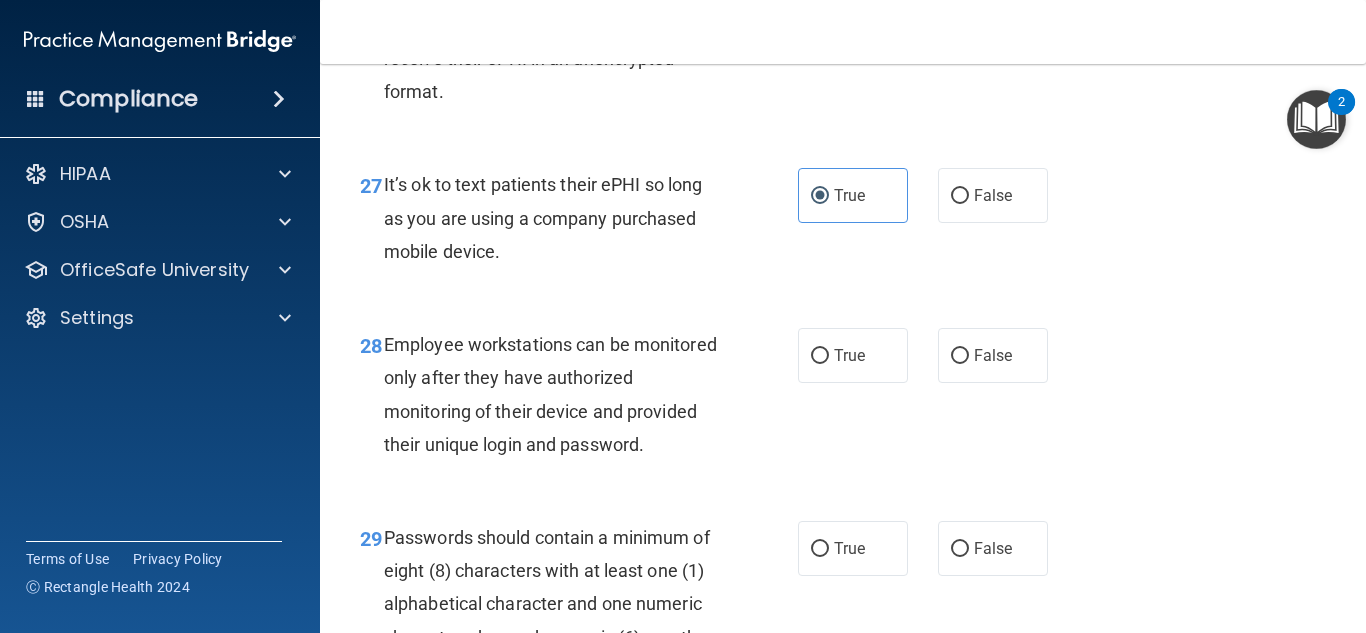 scroll, scrollTop: 5505, scrollLeft: 0, axis: vertical 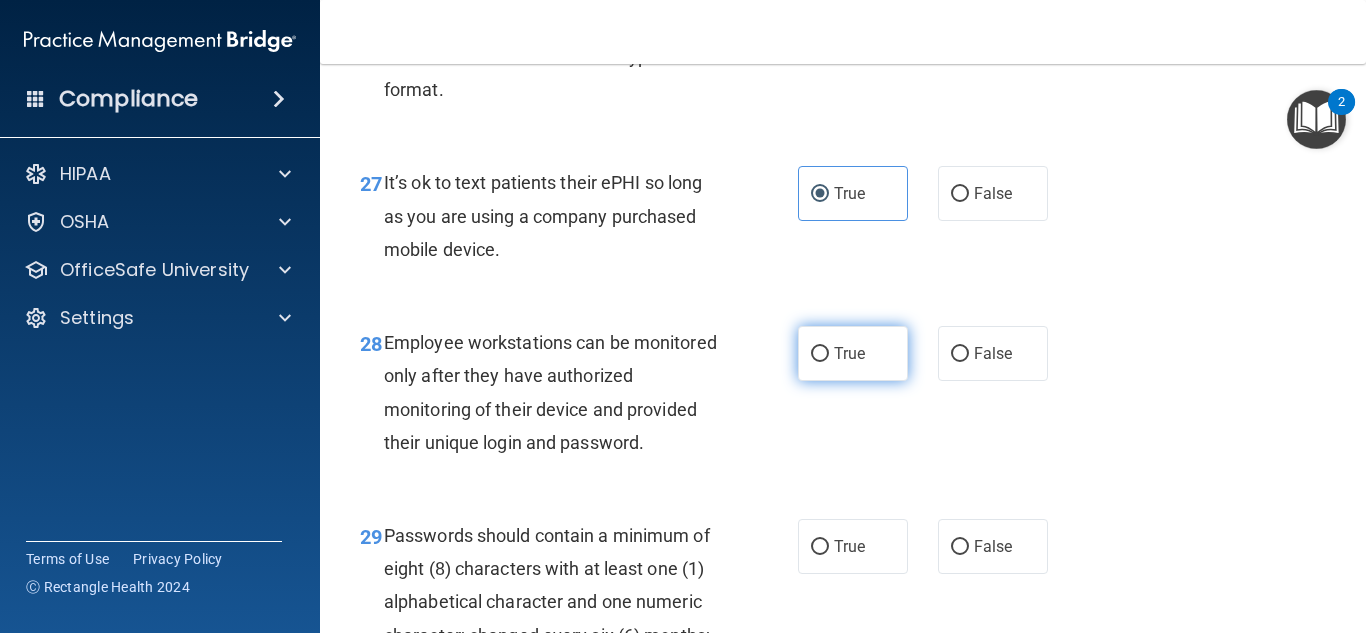 click on "True" at bounding box center (853, 353) 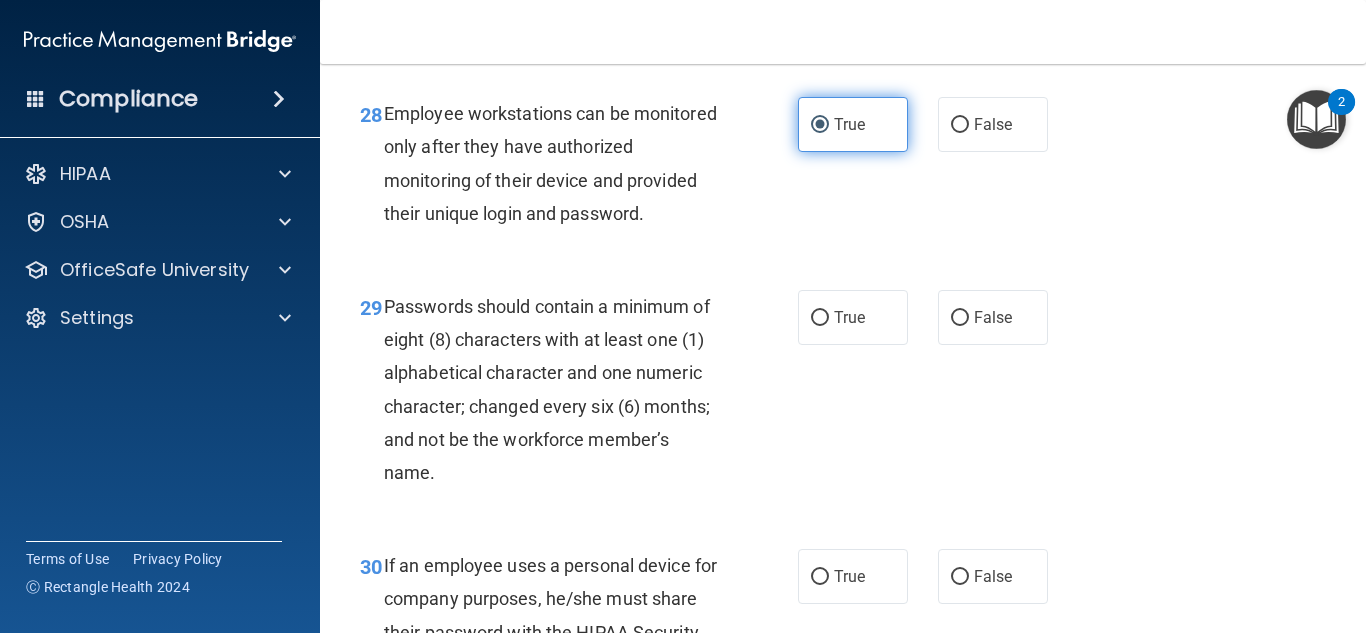 scroll, scrollTop: 5735, scrollLeft: 0, axis: vertical 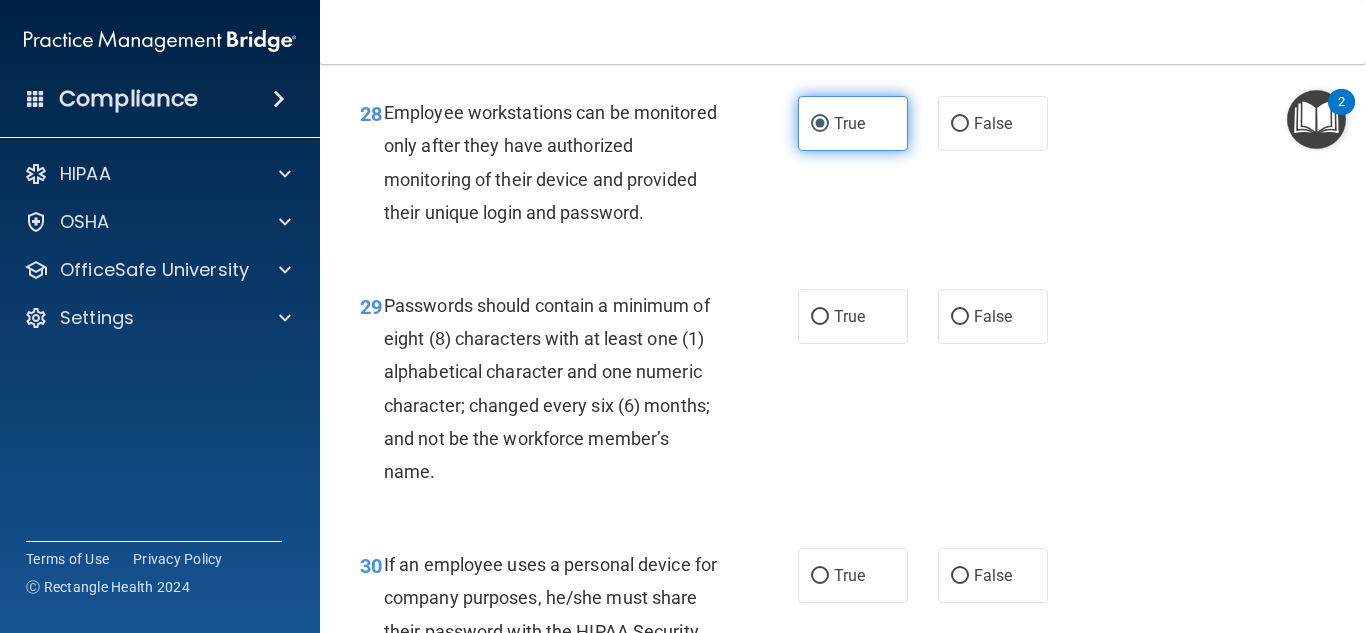 click on "True" at bounding box center (853, 316) 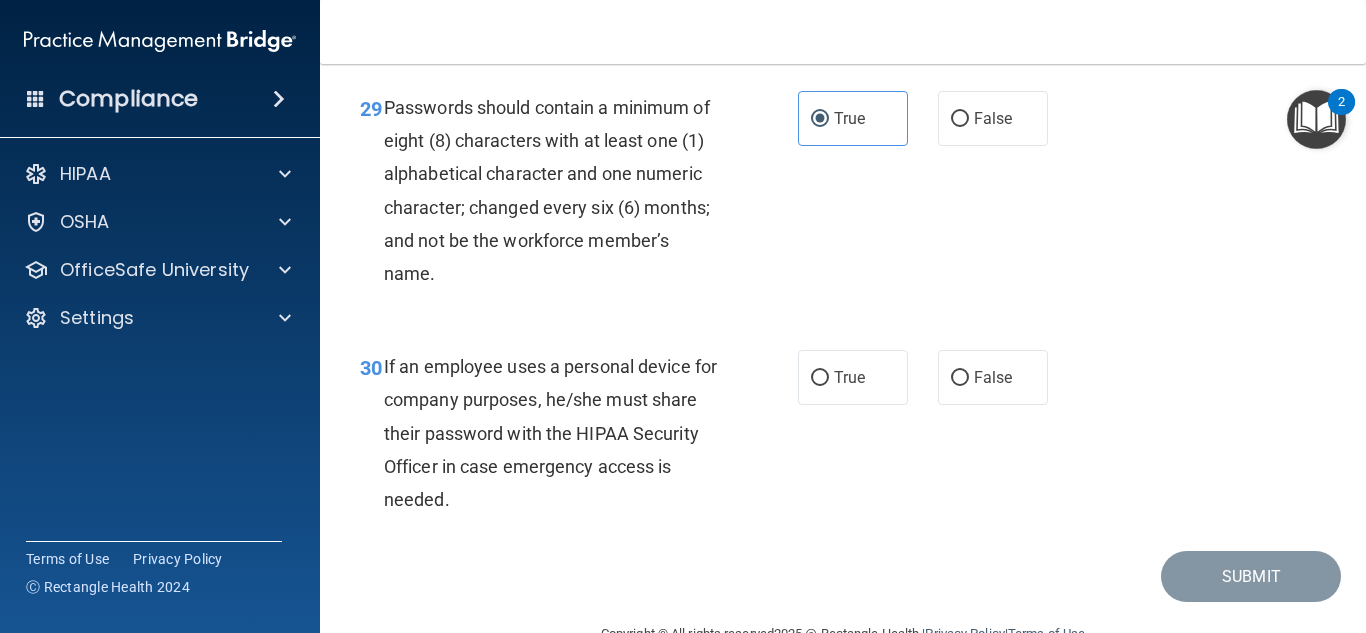scroll, scrollTop: 5941, scrollLeft: 0, axis: vertical 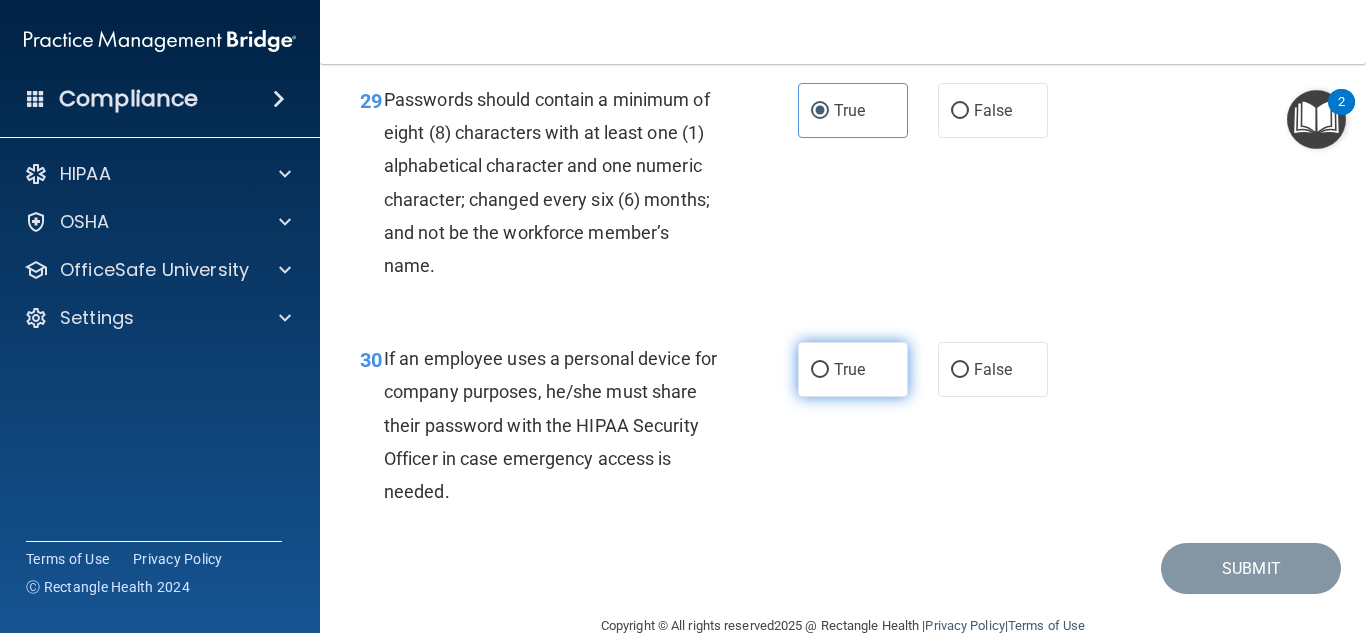 click on "True" at bounding box center [849, 369] 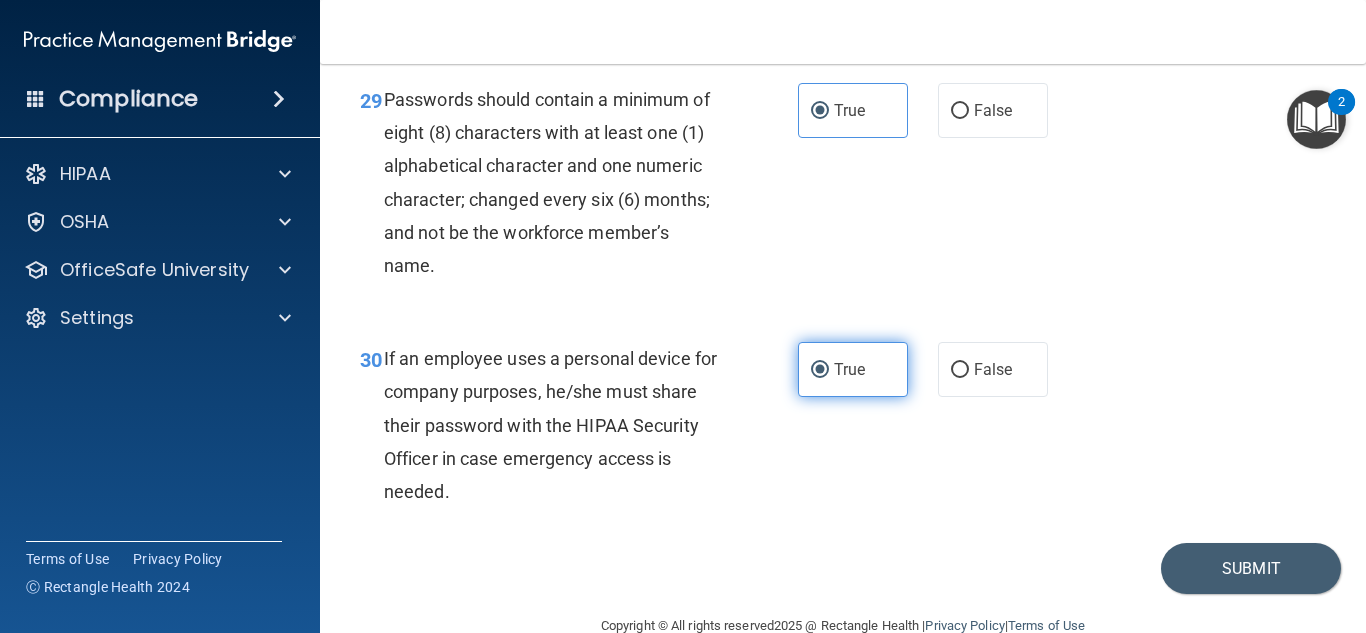 scroll, scrollTop: 6048, scrollLeft: 0, axis: vertical 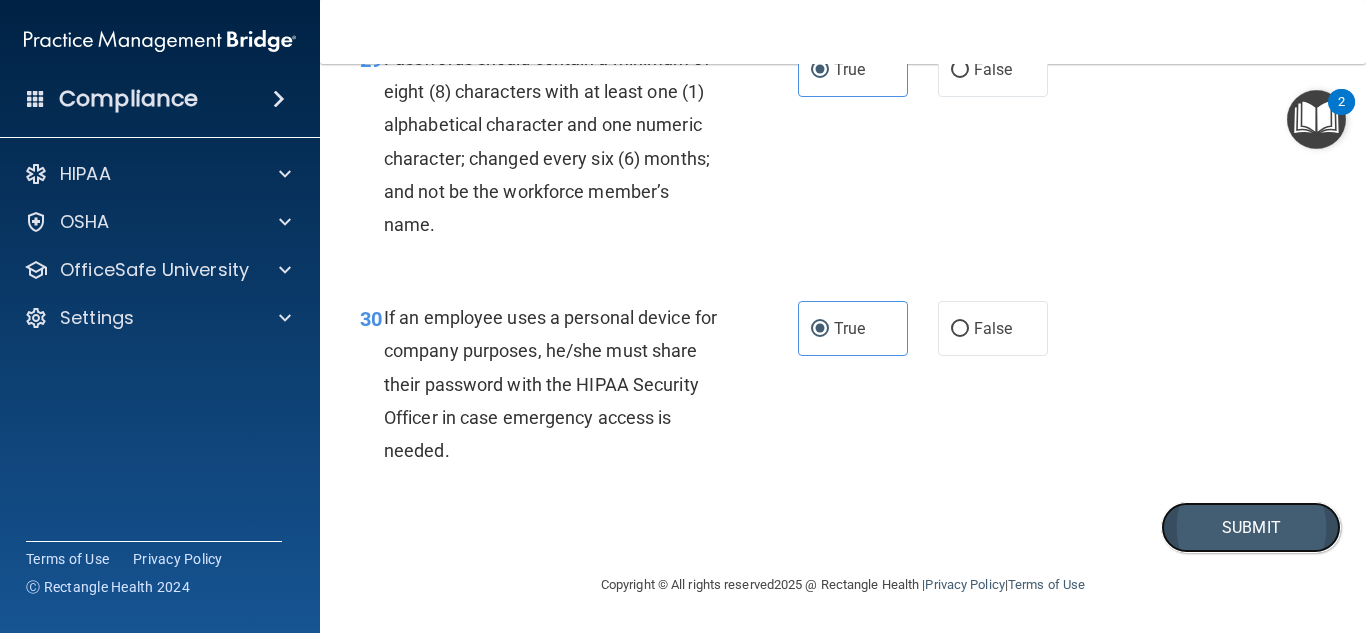 click on "Submit" at bounding box center (1251, 527) 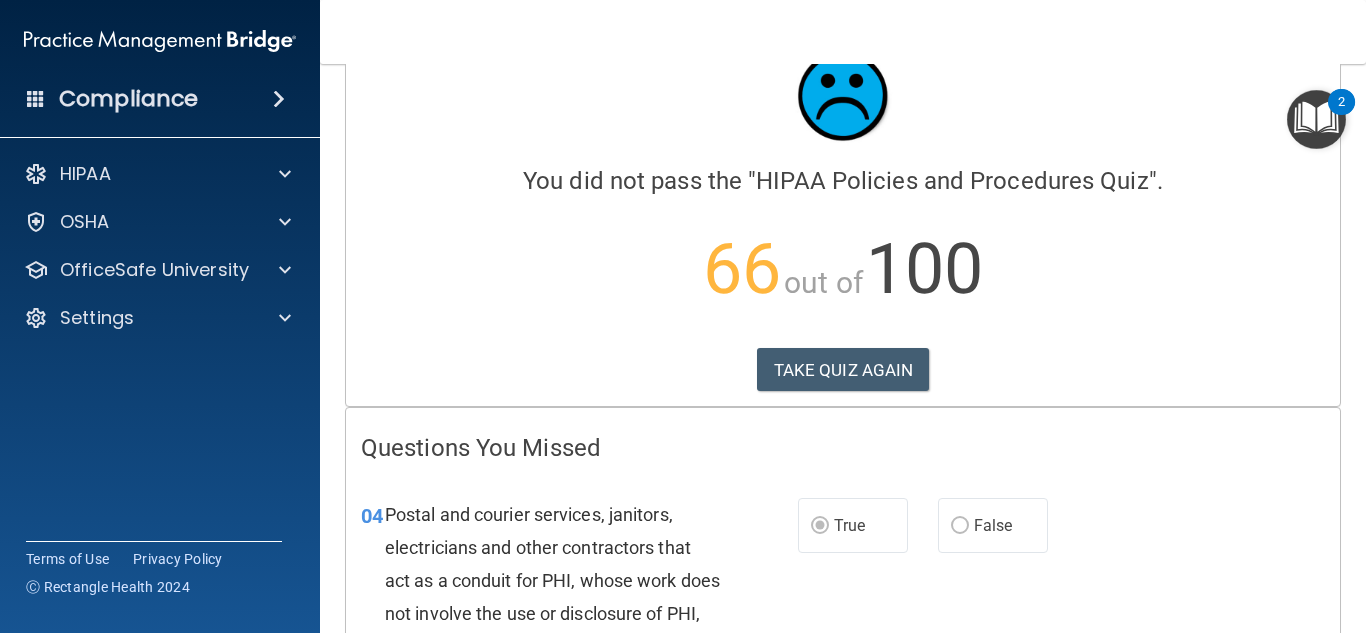 scroll, scrollTop: 100, scrollLeft: 0, axis: vertical 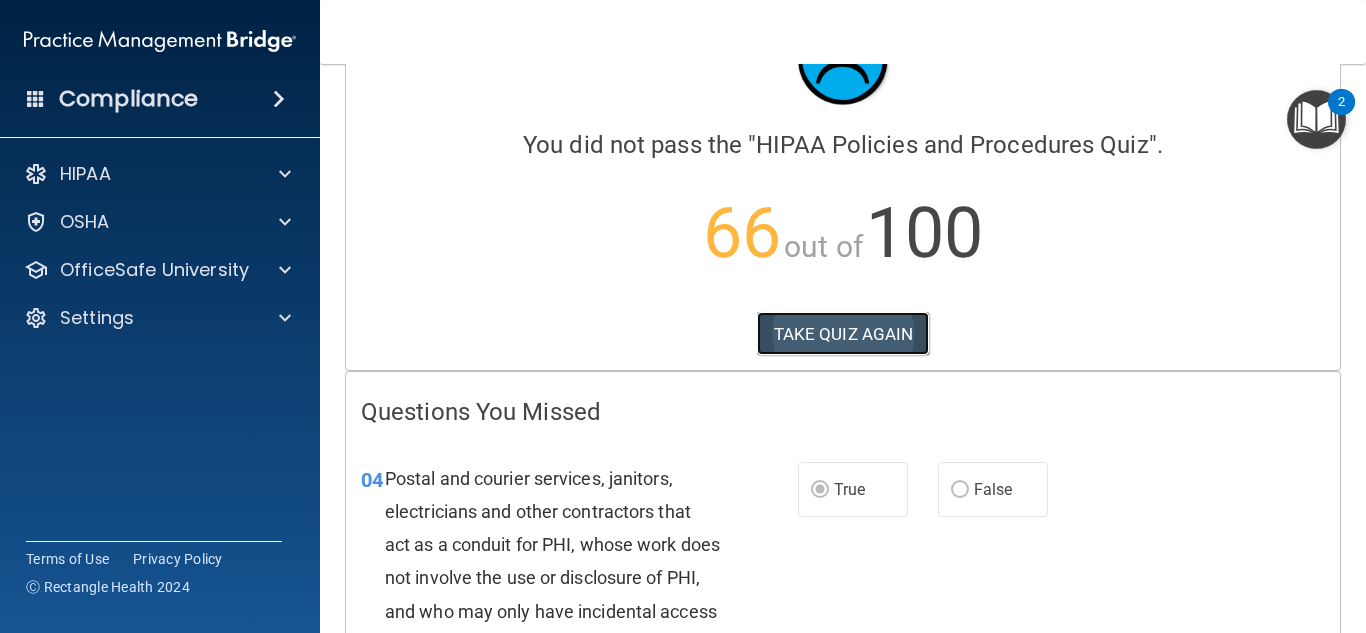 click on "TAKE QUIZ AGAIN" at bounding box center (843, 334) 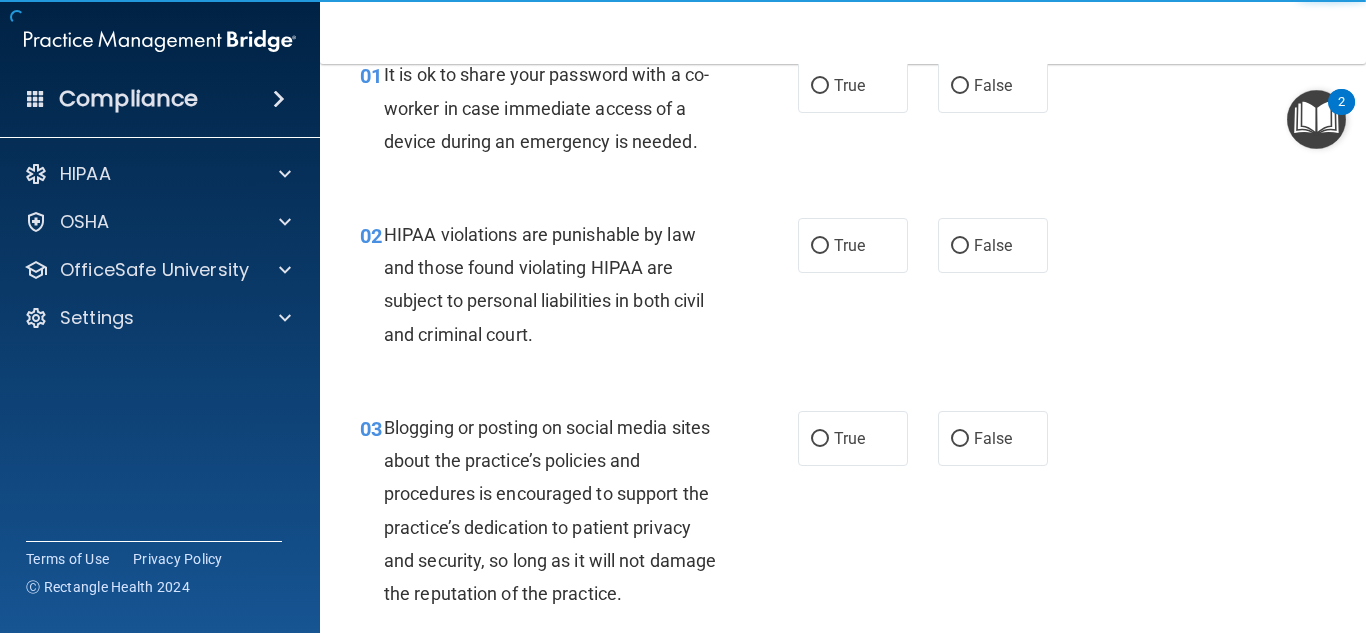 scroll, scrollTop: 0, scrollLeft: 0, axis: both 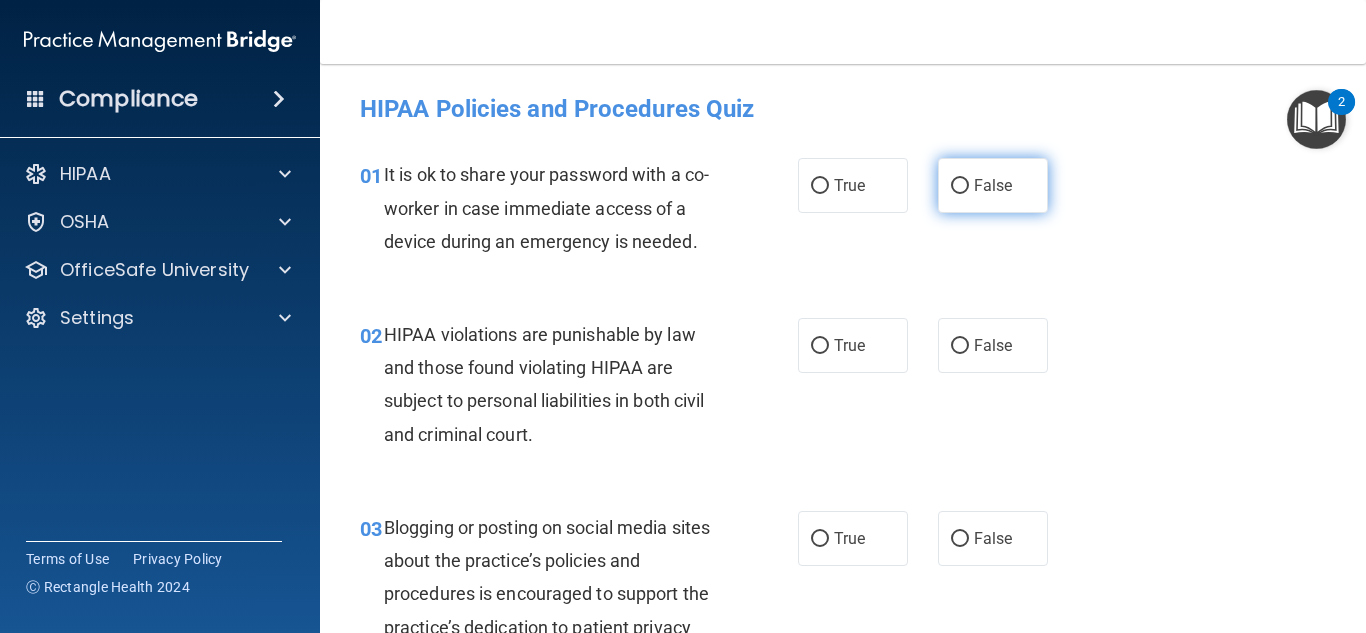 click on "False" at bounding box center [993, 185] 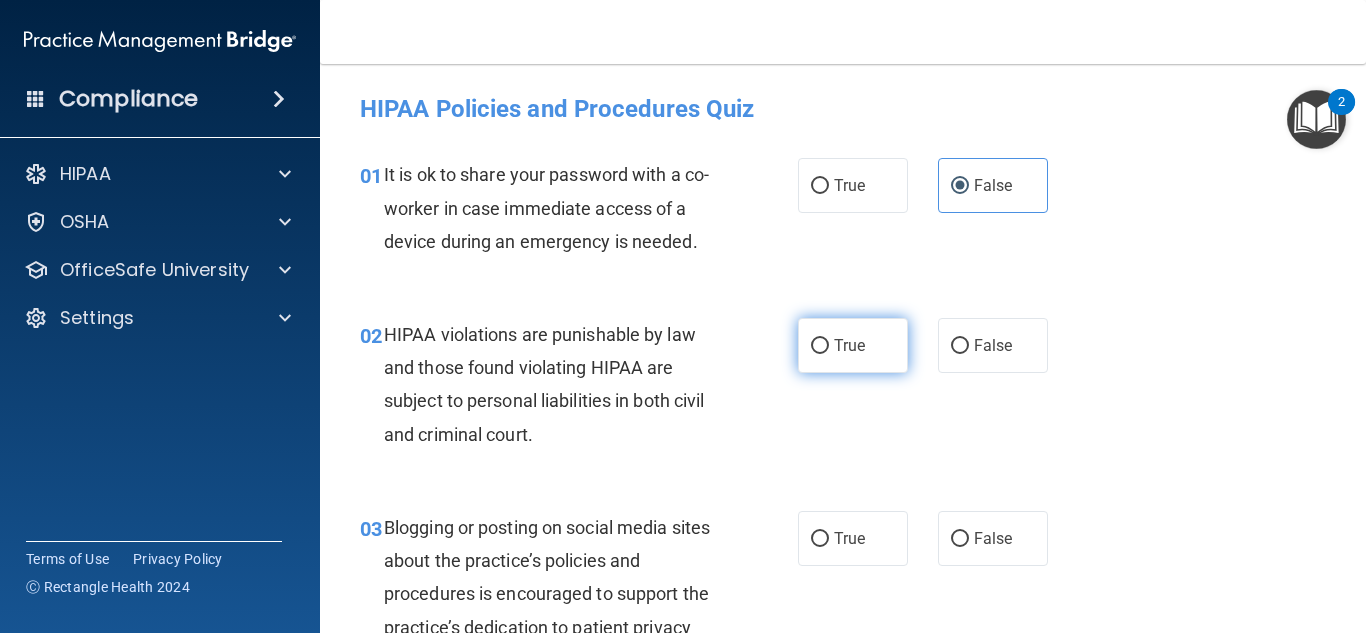 click on "True" at bounding box center (853, 345) 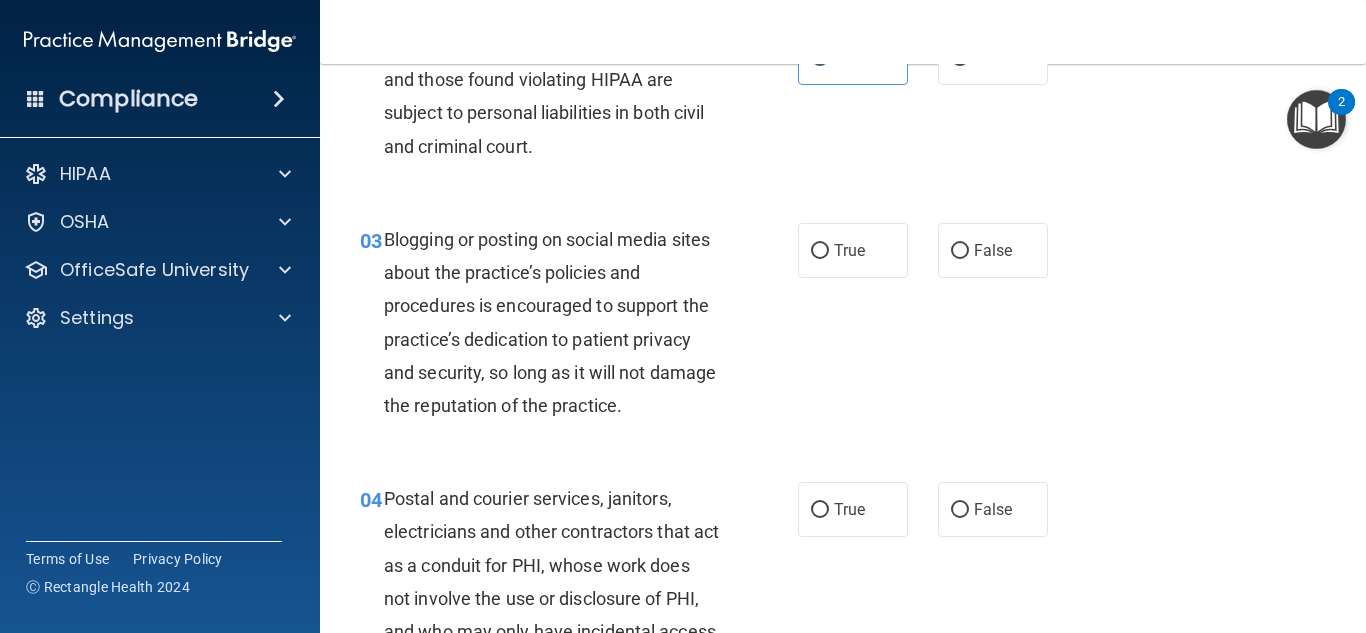 scroll, scrollTop: 300, scrollLeft: 0, axis: vertical 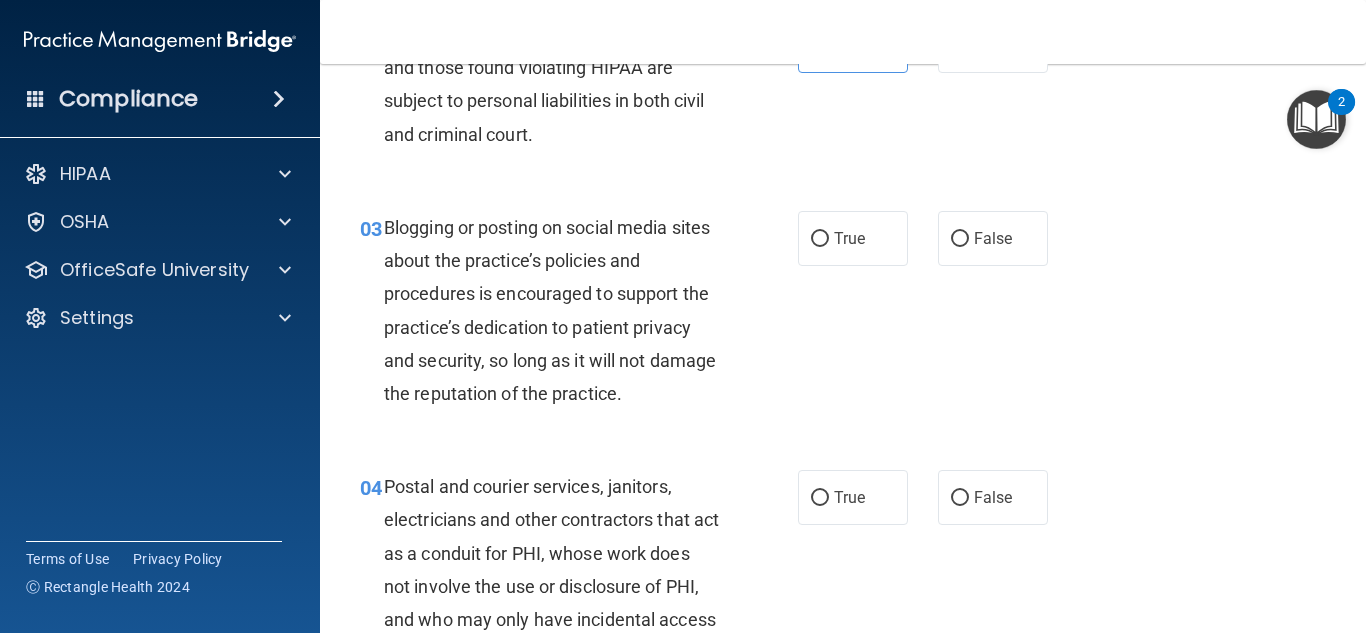 drag, startPoint x: 849, startPoint y: 241, endPoint x: 756, endPoint y: 301, distance: 110.6752 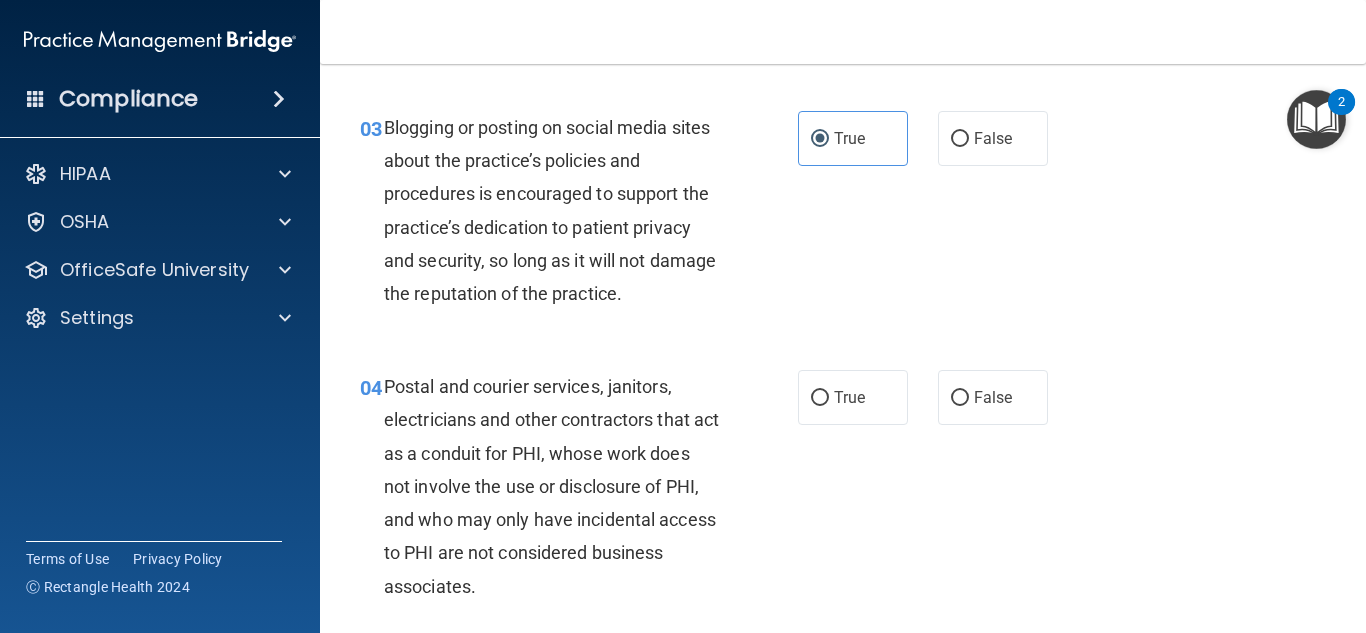 scroll, scrollTop: 500, scrollLeft: 0, axis: vertical 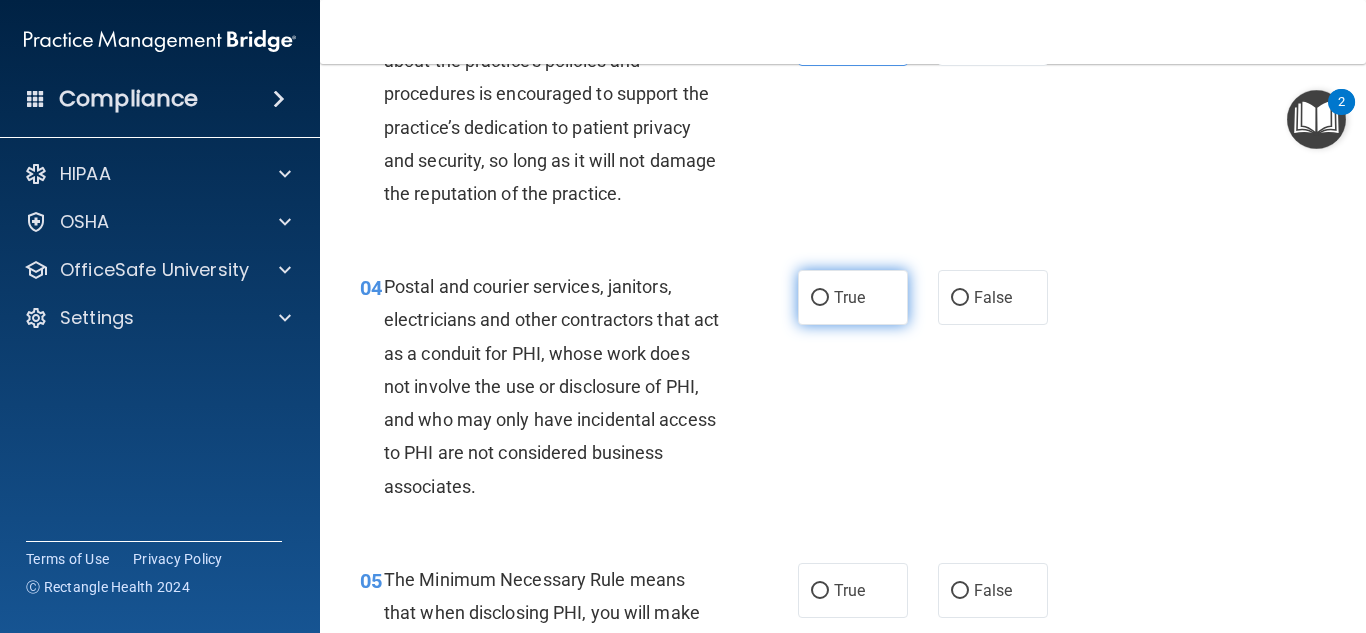 click on "True" at bounding box center (853, 297) 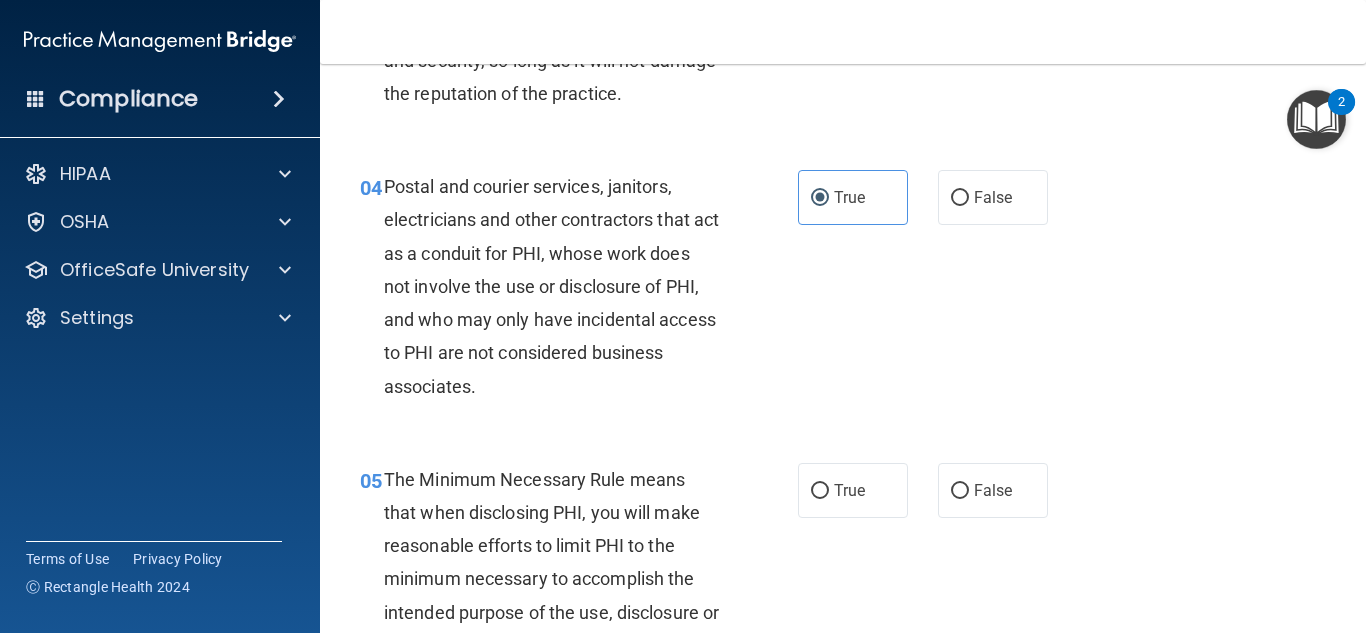 scroll, scrollTop: 700, scrollLeft: 0, axis: vertical 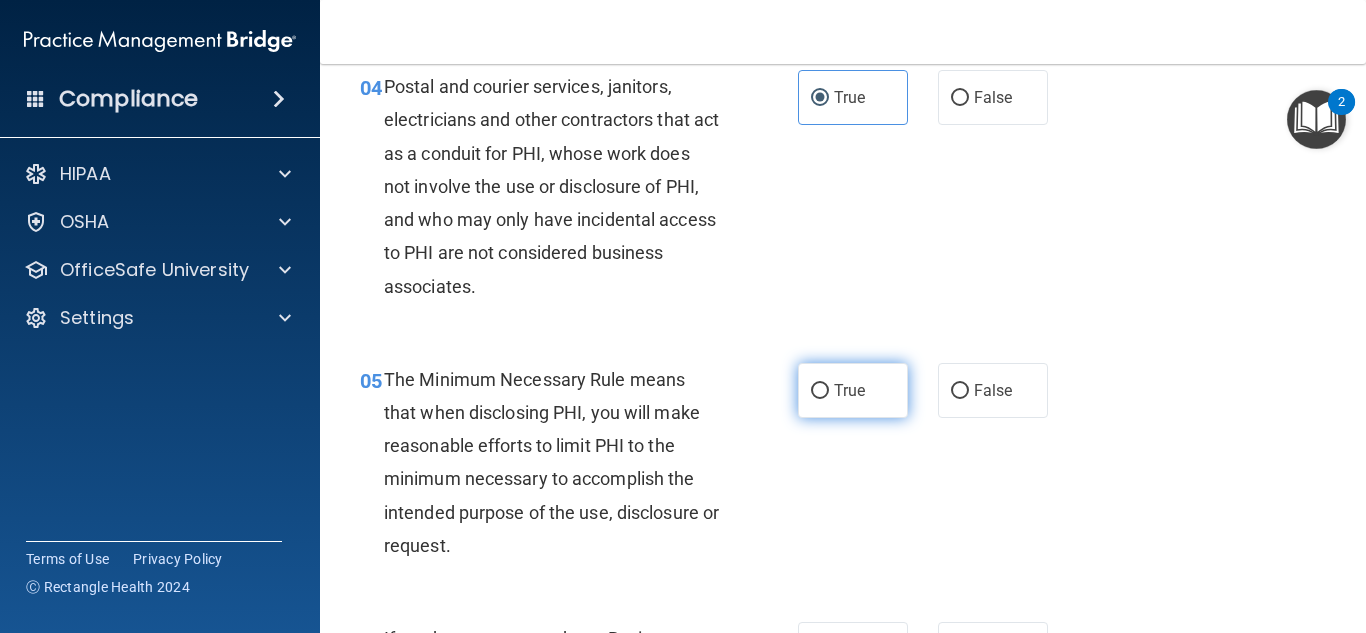 click on "True" at bounding box center (820, 391) 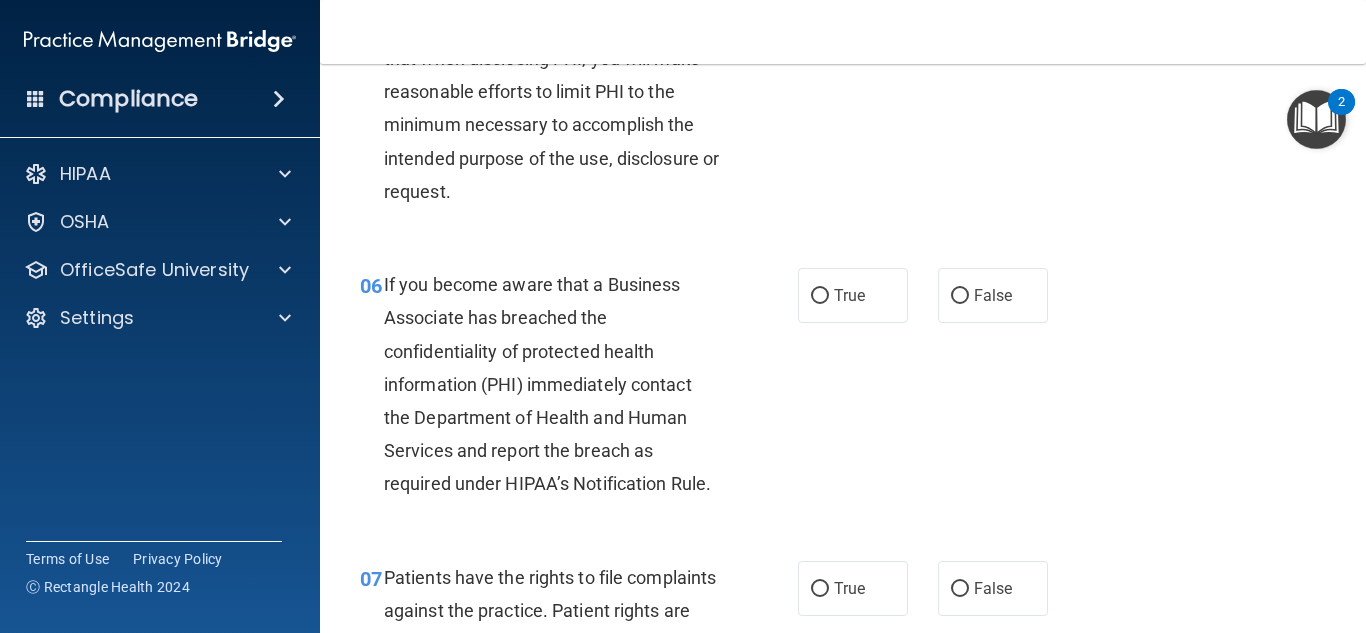 scroll, scrollTop: 1100, scrollLeft: 0, axis: vertical 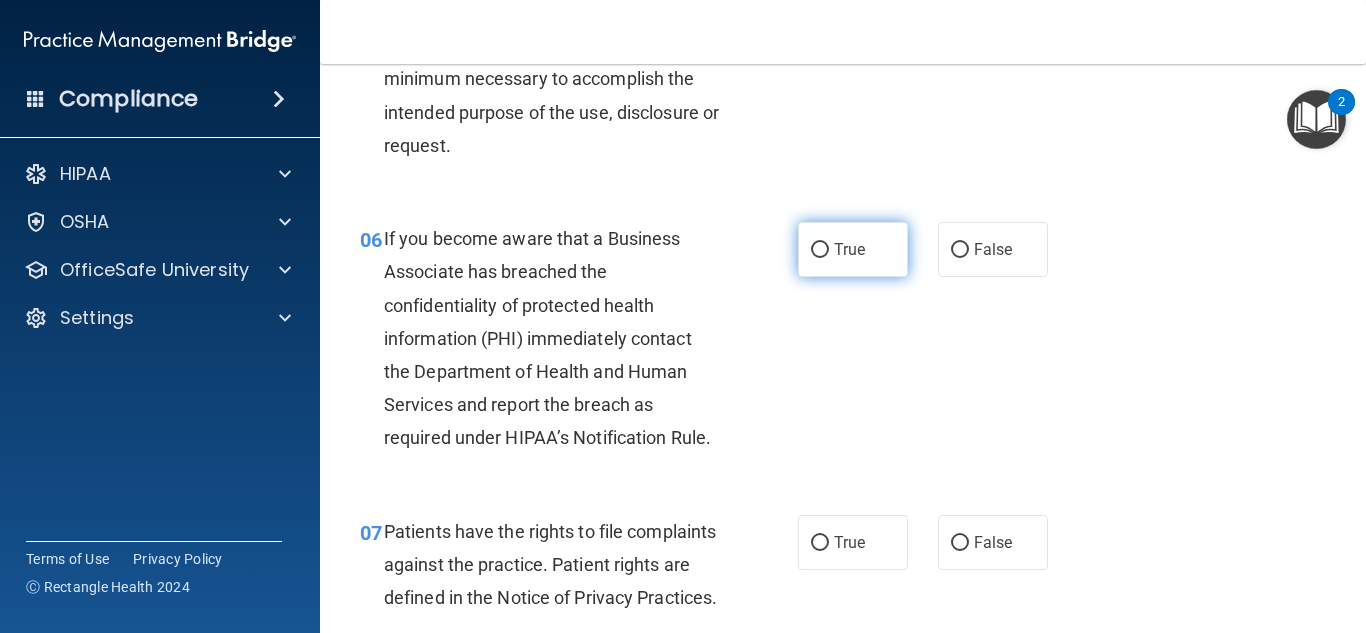 click on "True" at bounding box center (849, 249) 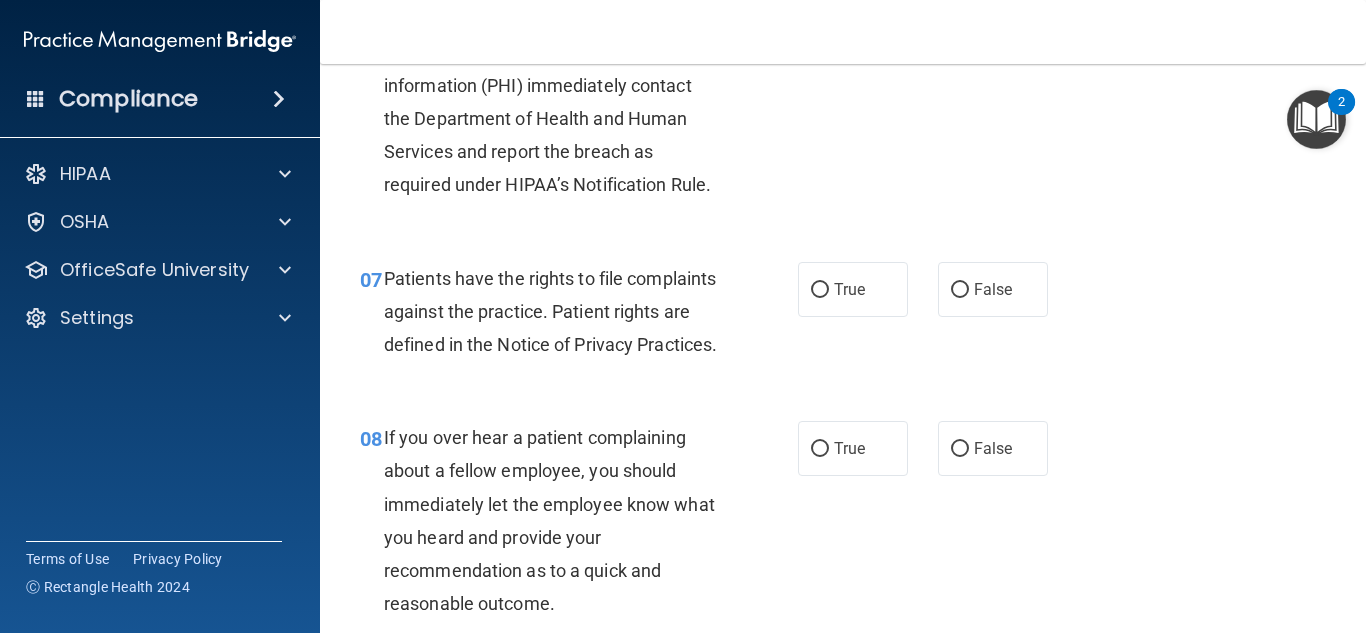 scroll, scrollTop: 1400, scrollLeft: 0, axis: vertical 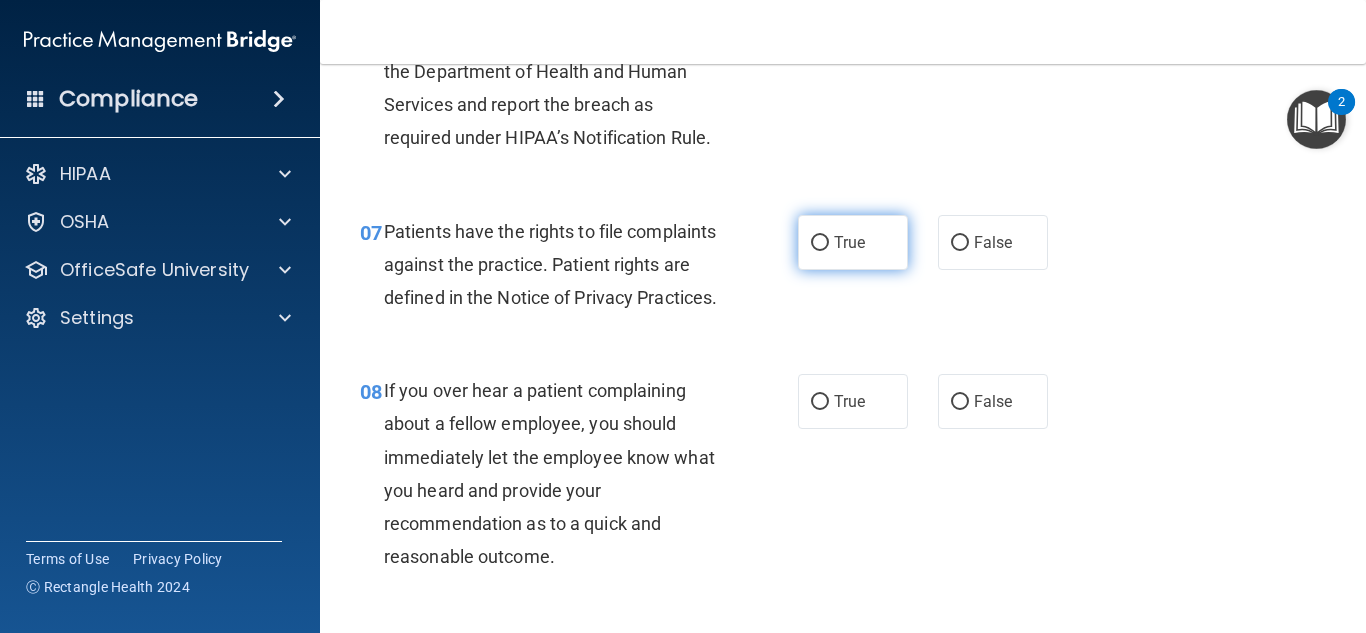 drag, startPoint x: 877, startPoint y: 236, endPoint x: 861, endPoint y: 253, distance: 23.345236 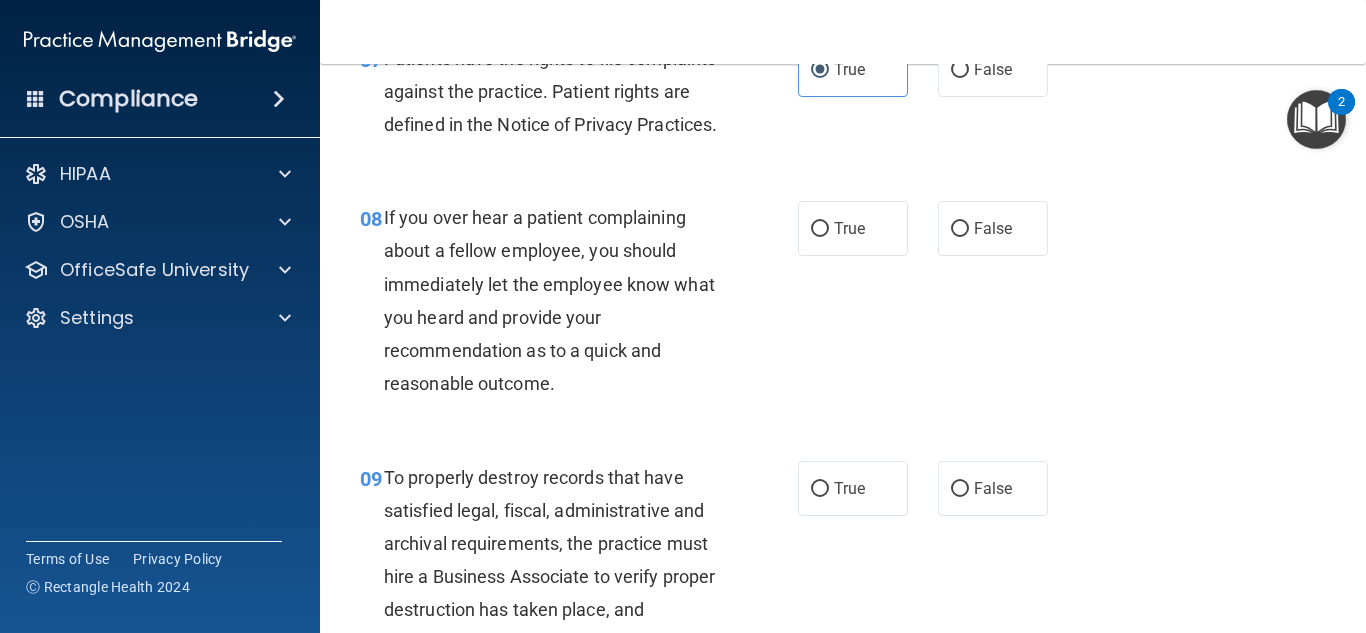 scroll, scrollTop: 1600, scrollLeft: 0, axis: vertical 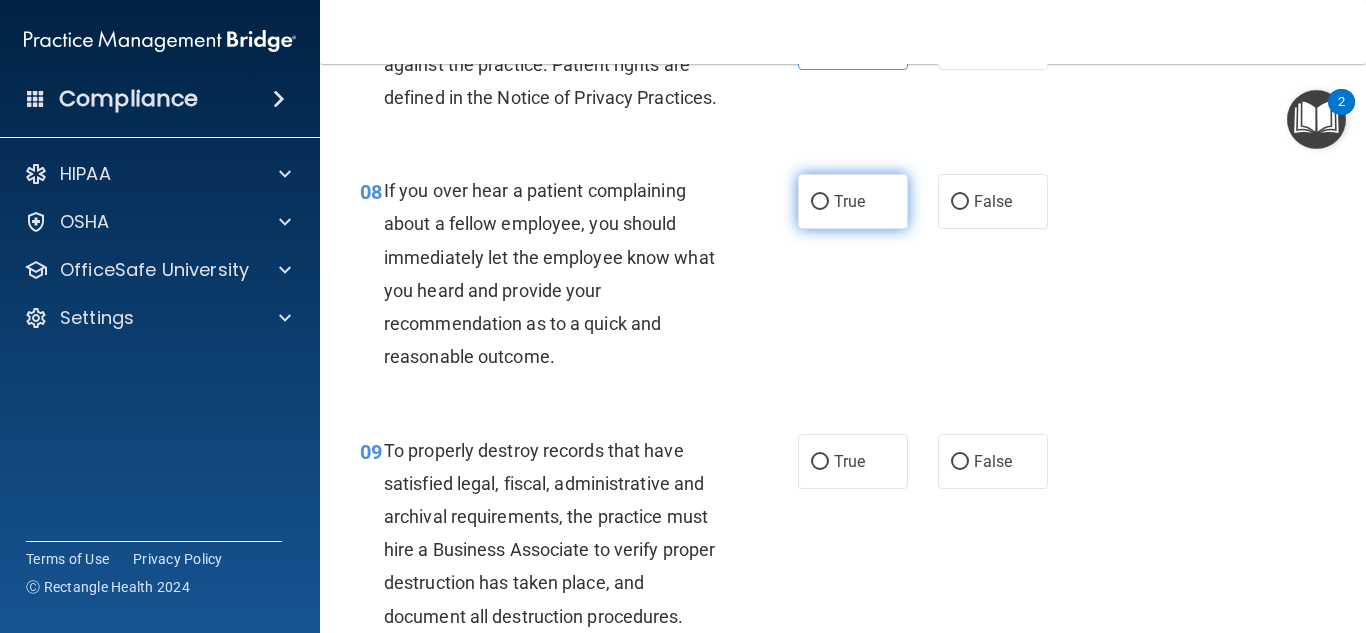 click on "True" at bounding box center [853, 201] 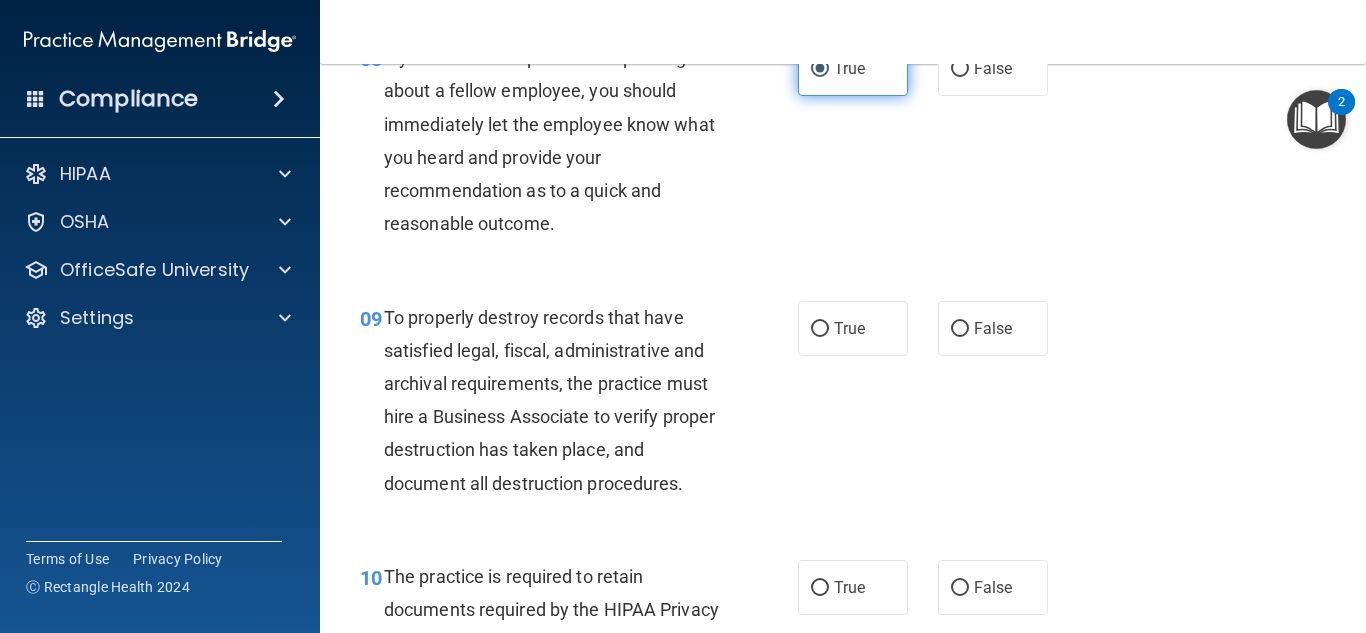 scroll, scrollTop: 1700, scrollLeft: 0, axis: vertical 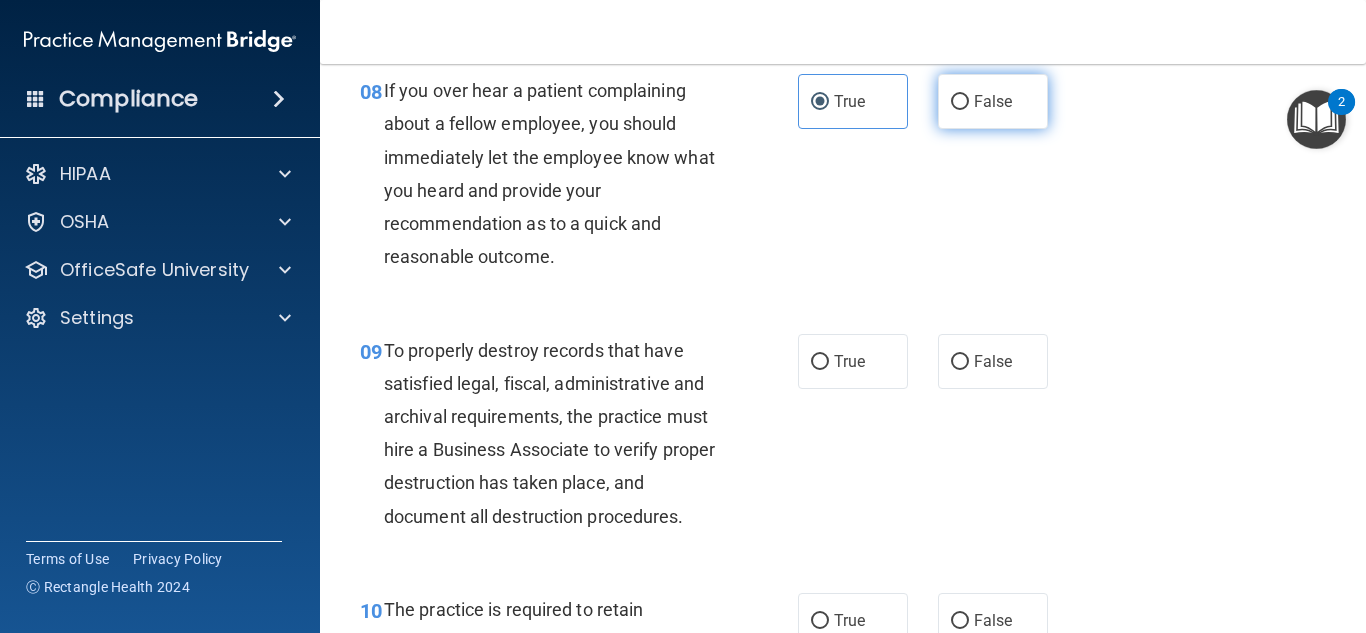 click on "False" at bounding box center [993, 101] 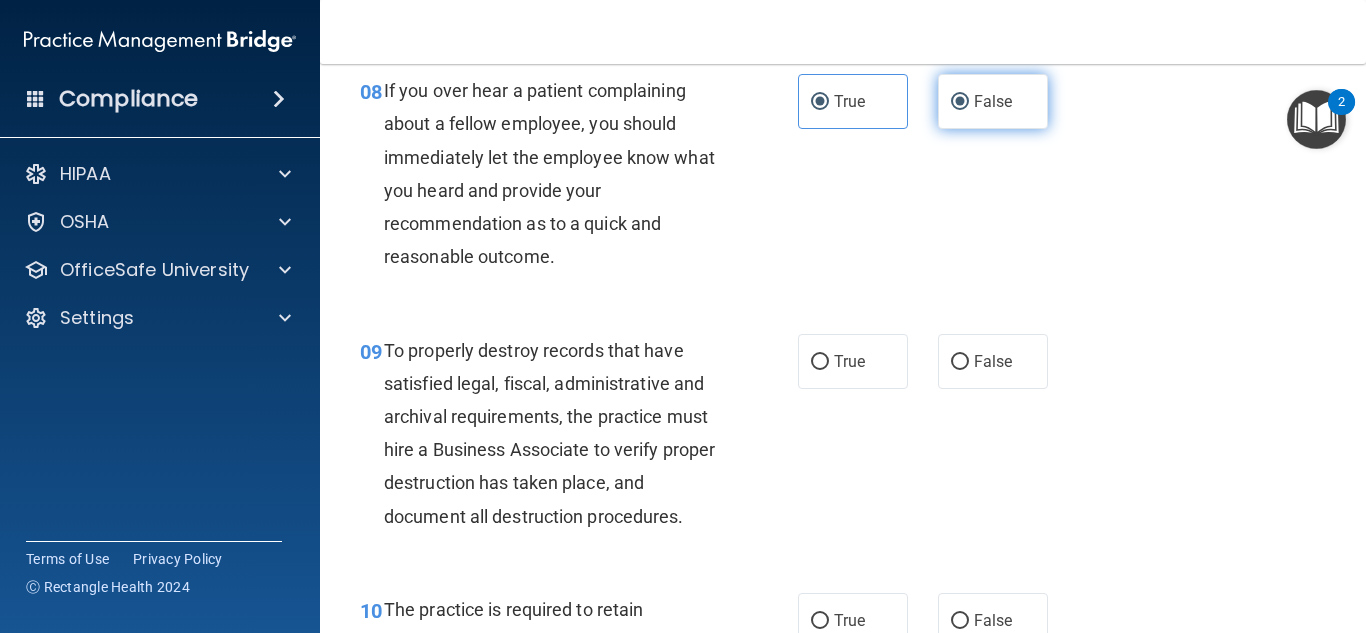 radio on "false" 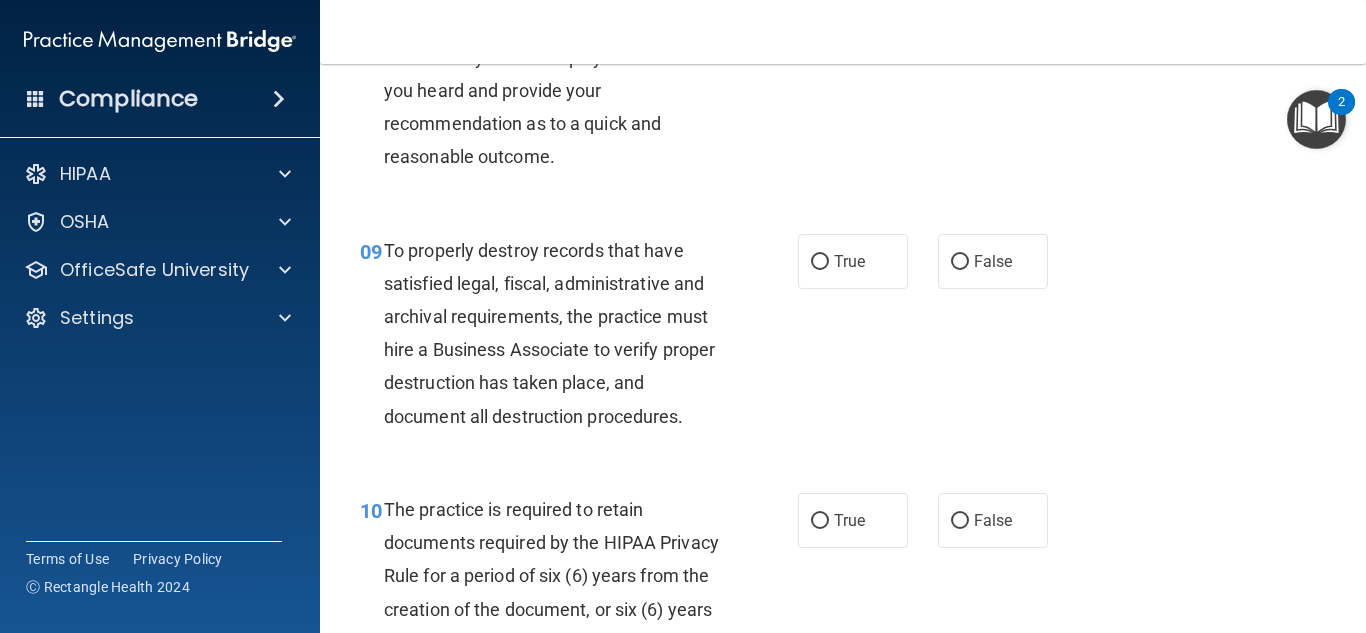 scroll, scrollTop: 1900, scrollLeft: 0, axis: vertical 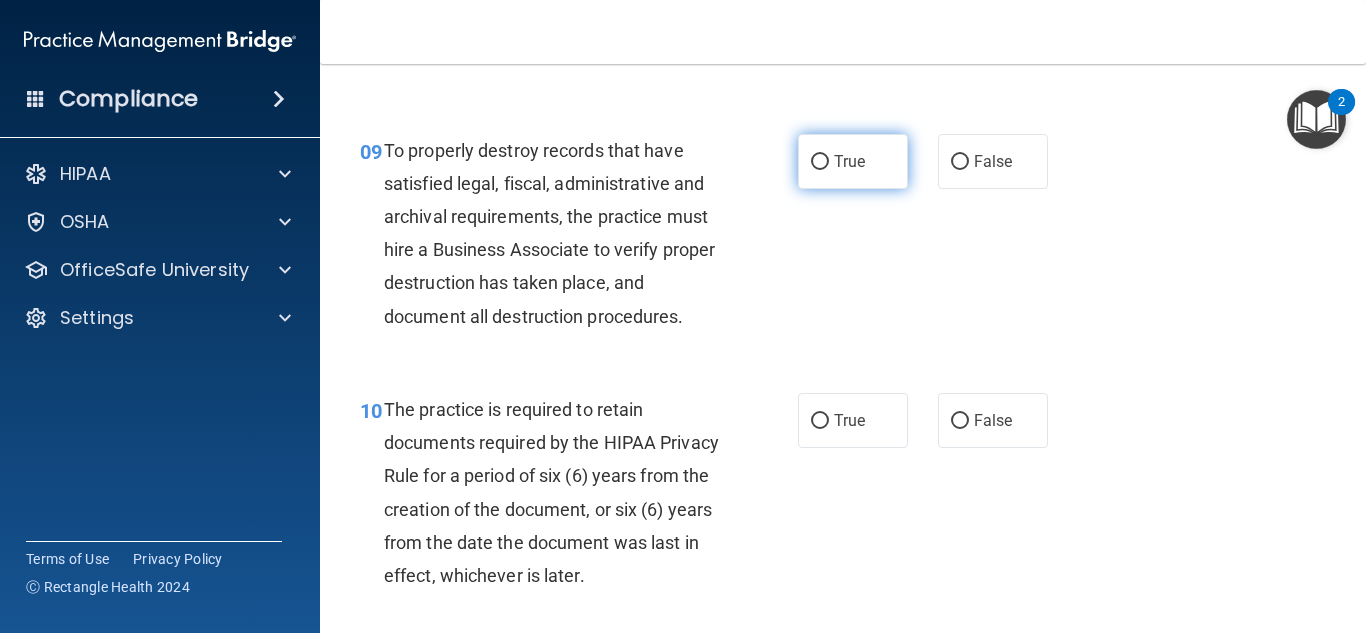 click on "True" at bounding box center [849, 161] 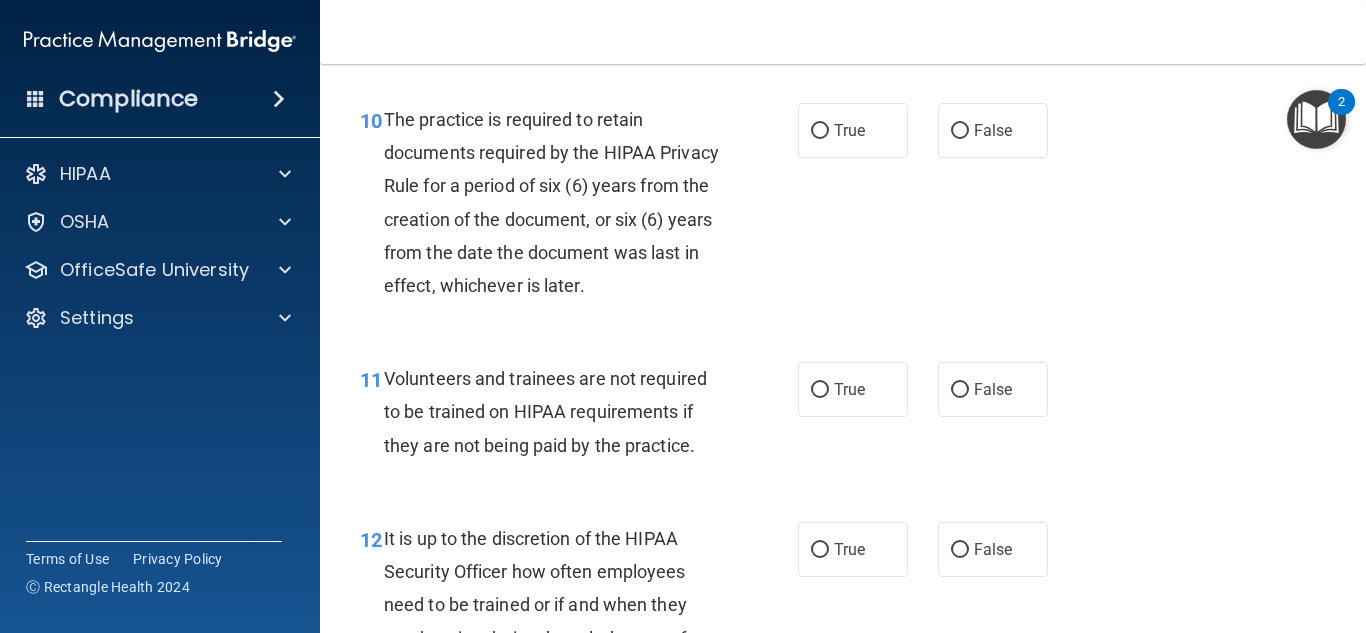 scroll, scrollTop: 2200, scrollLeft: 0, axis: vertical 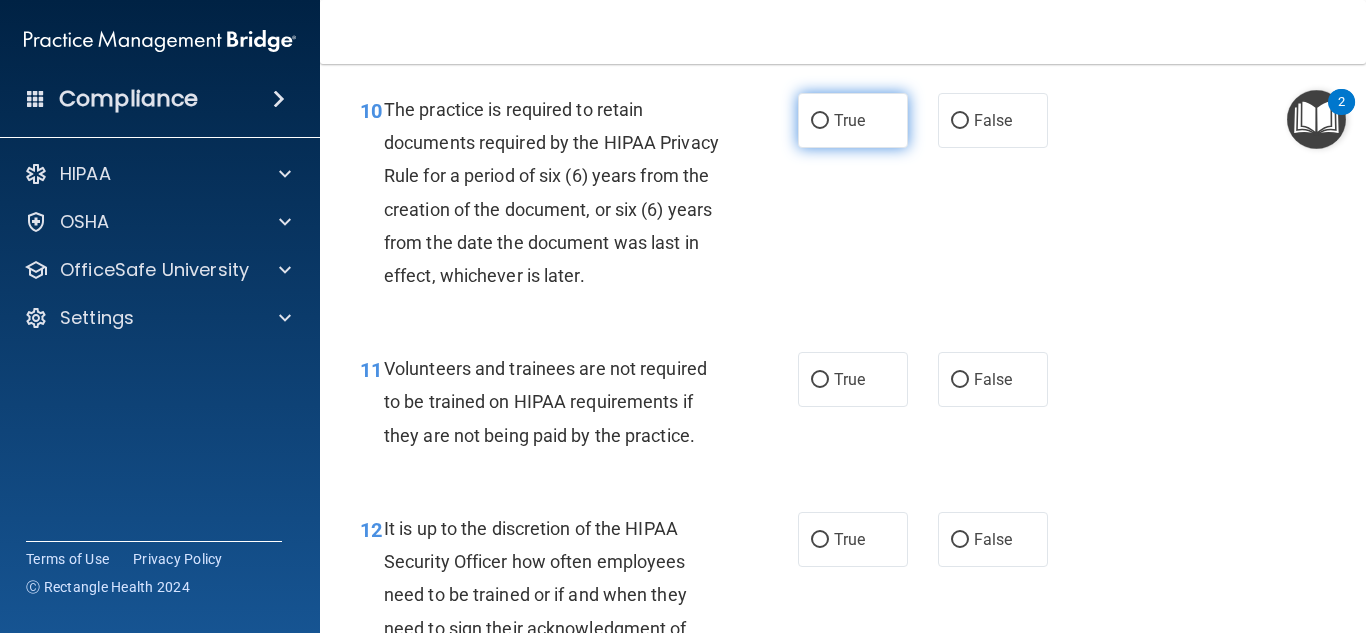 click on "True" at bounding box center (853, 120) 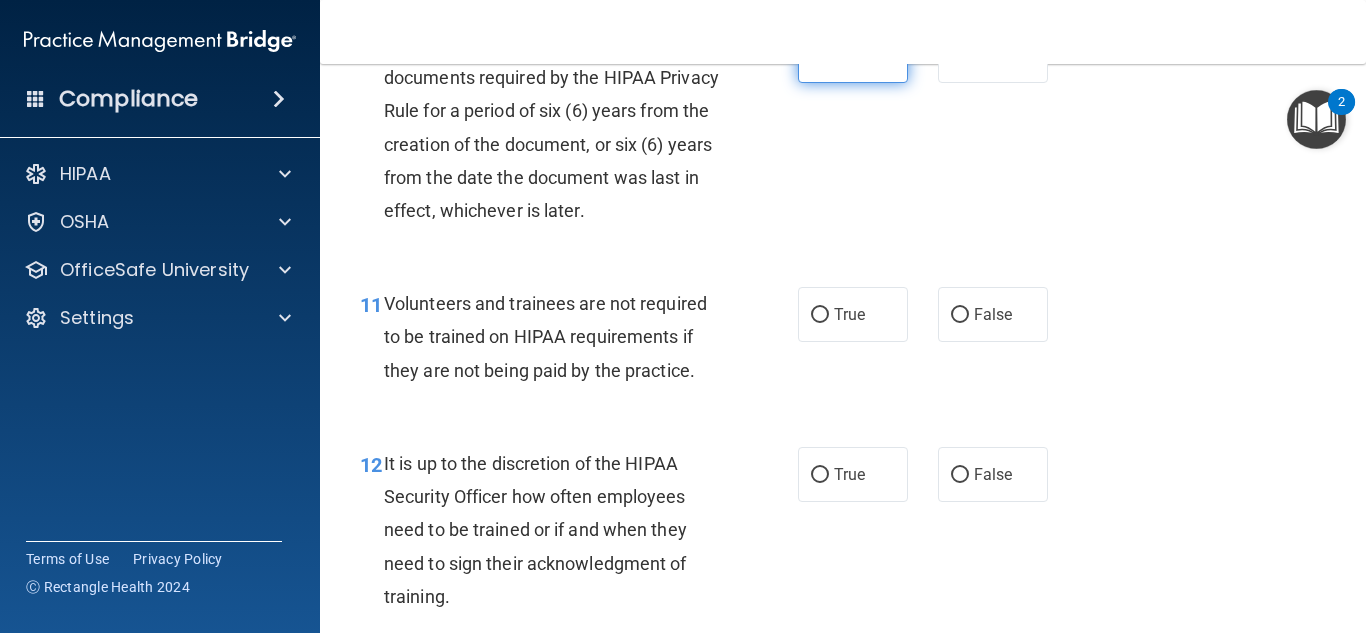 scroll, scrollTop: 2300, scrollLeft: 0, axis: vertical 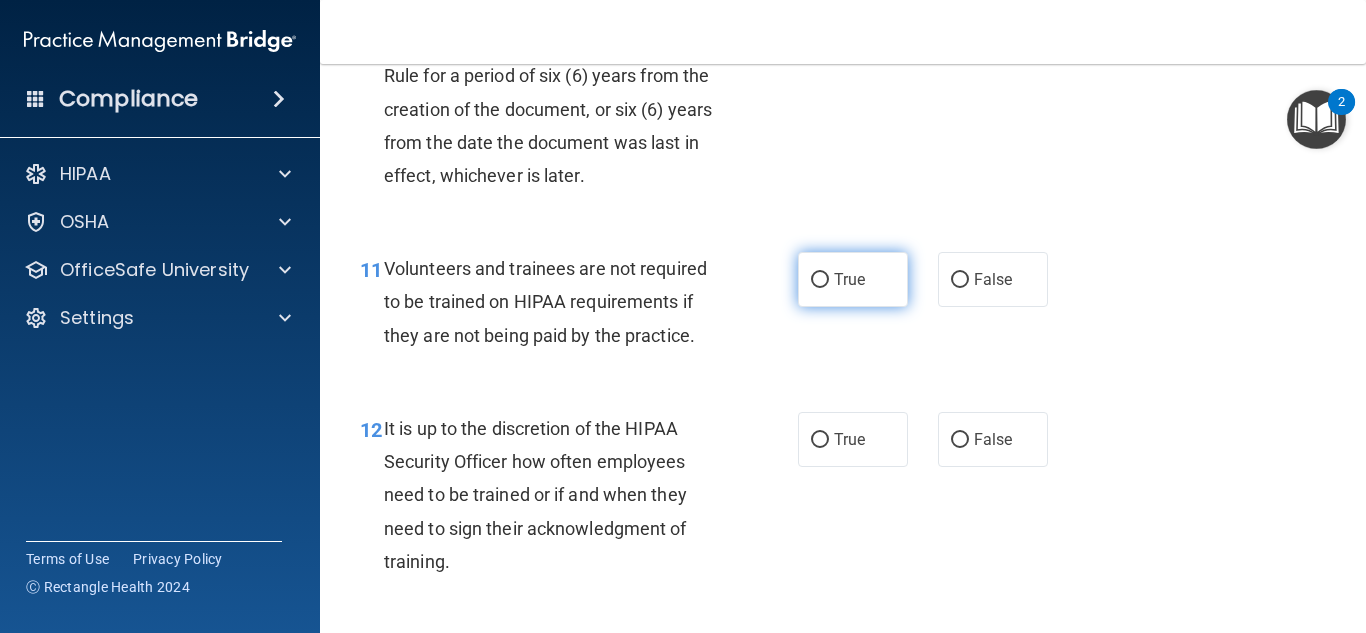 click on "True" at bounding box center (820, 280) 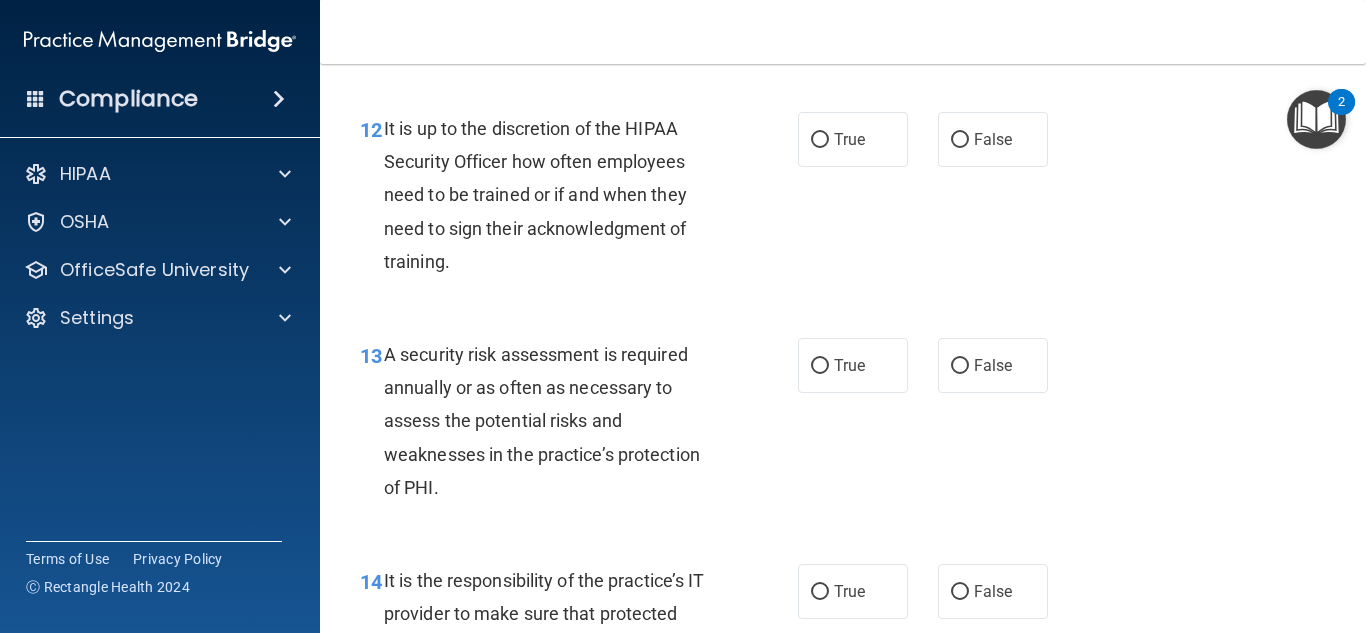 scroll, scrollTop: 2500, scrollLeft: 0, axis: vertical 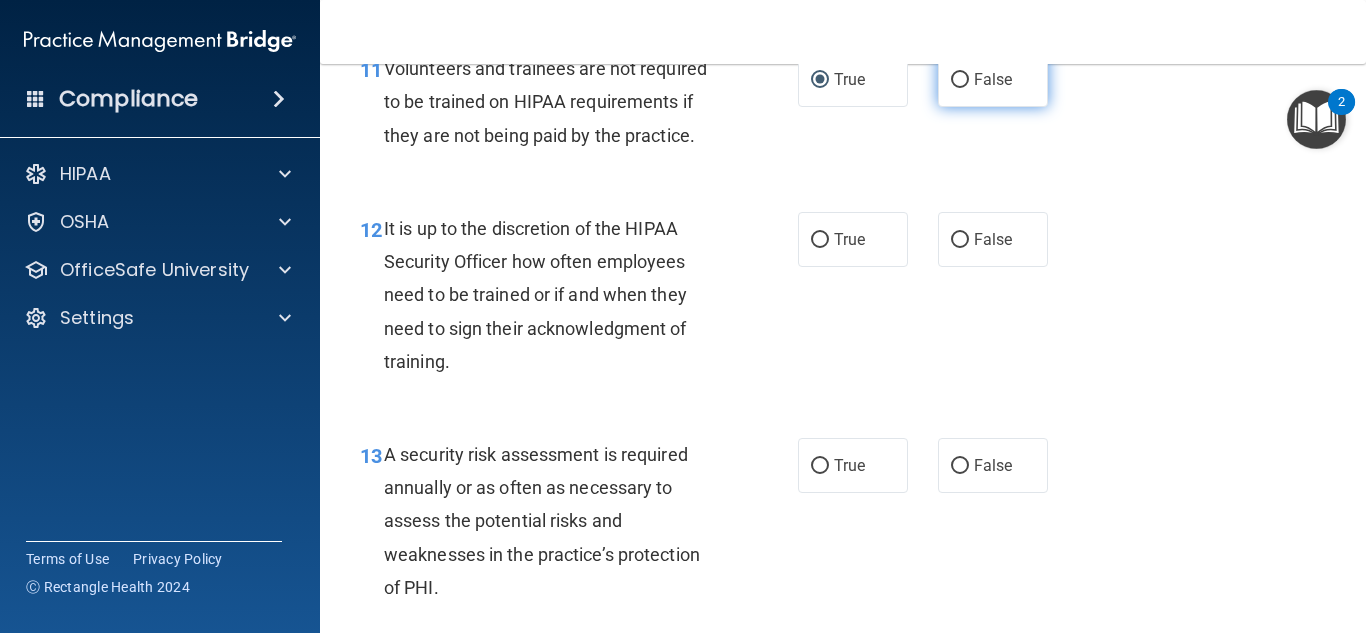 click on "False" at bounding box center [993, 79] 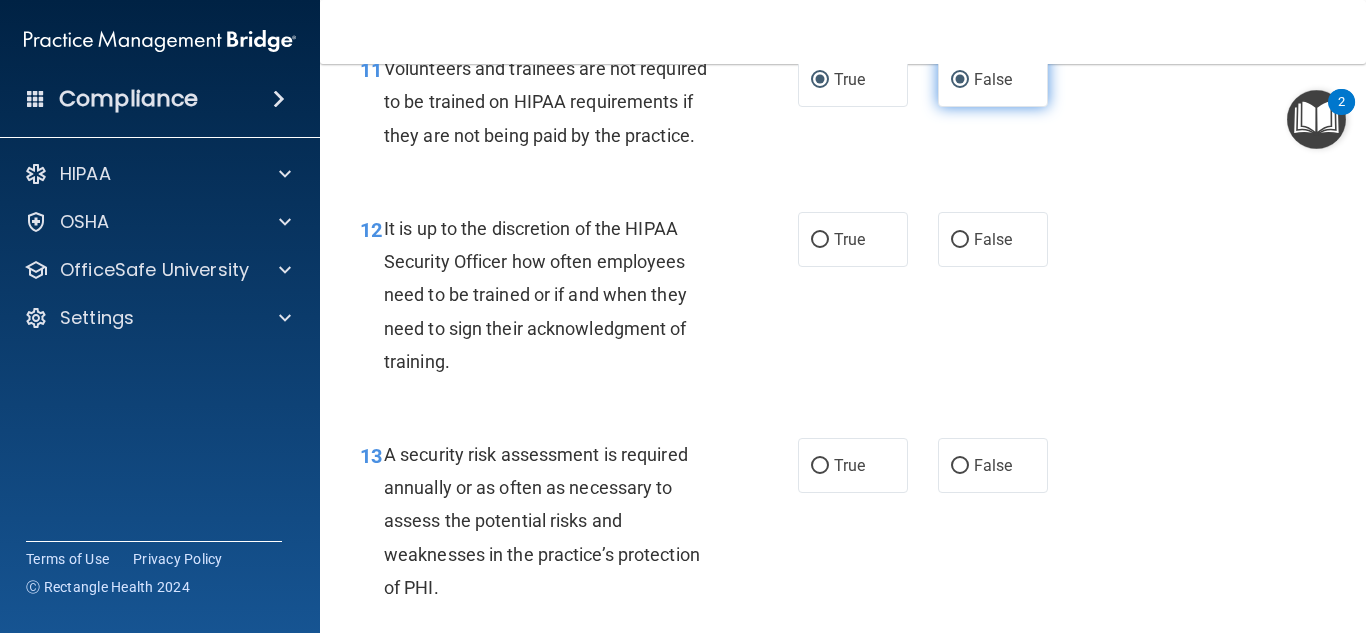 radio on "false" 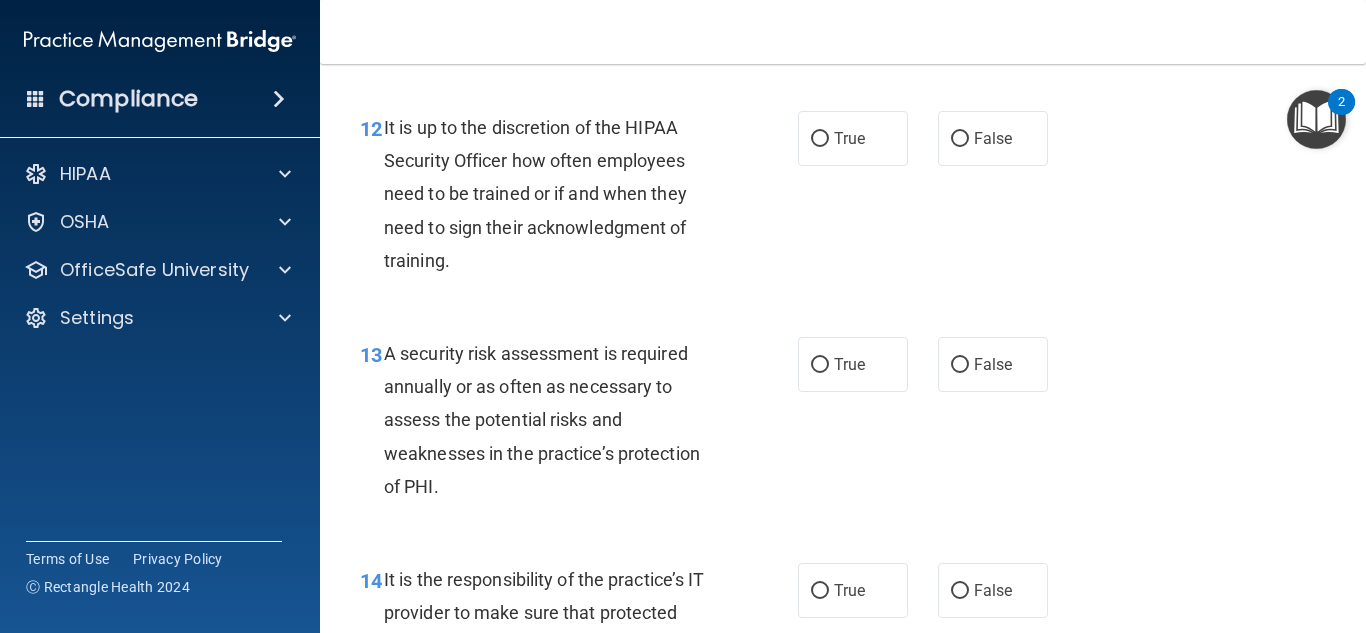 scroll, scrollTop: 2600, scrollLeft: 0, axis: vertical 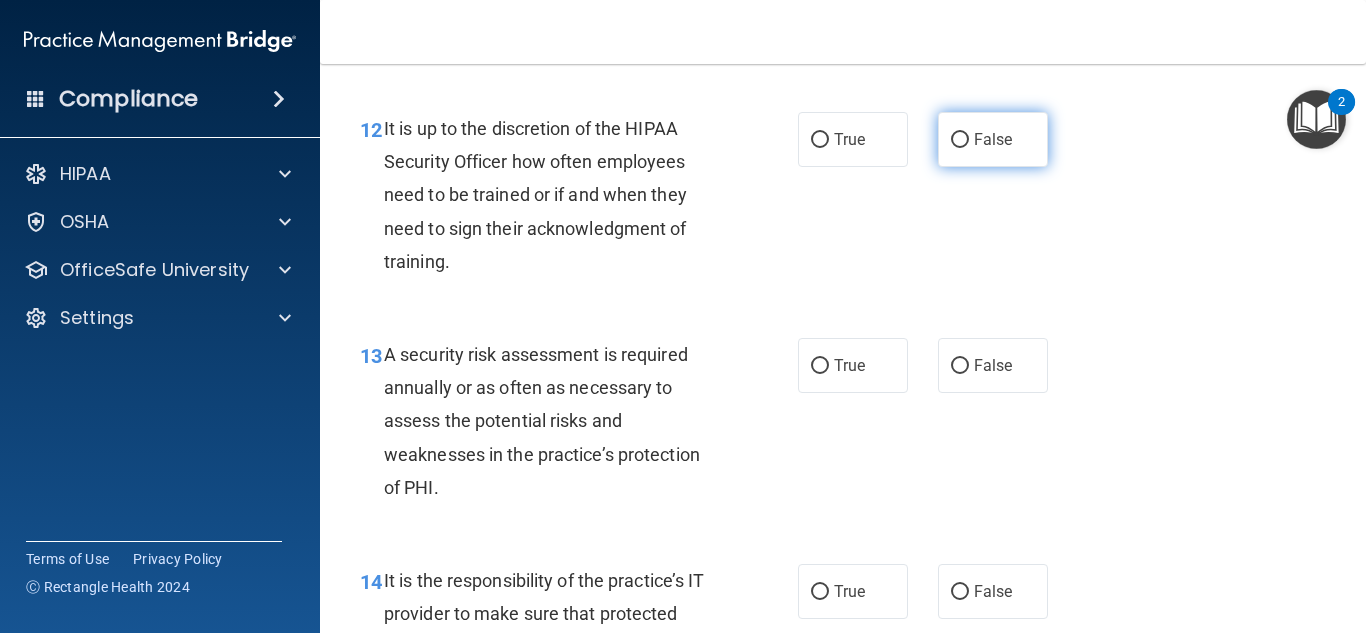 drag, startPoint x: 979, startPoint y: 172, endPoint x: 958, endPoint y: 193, distance: 29.698484 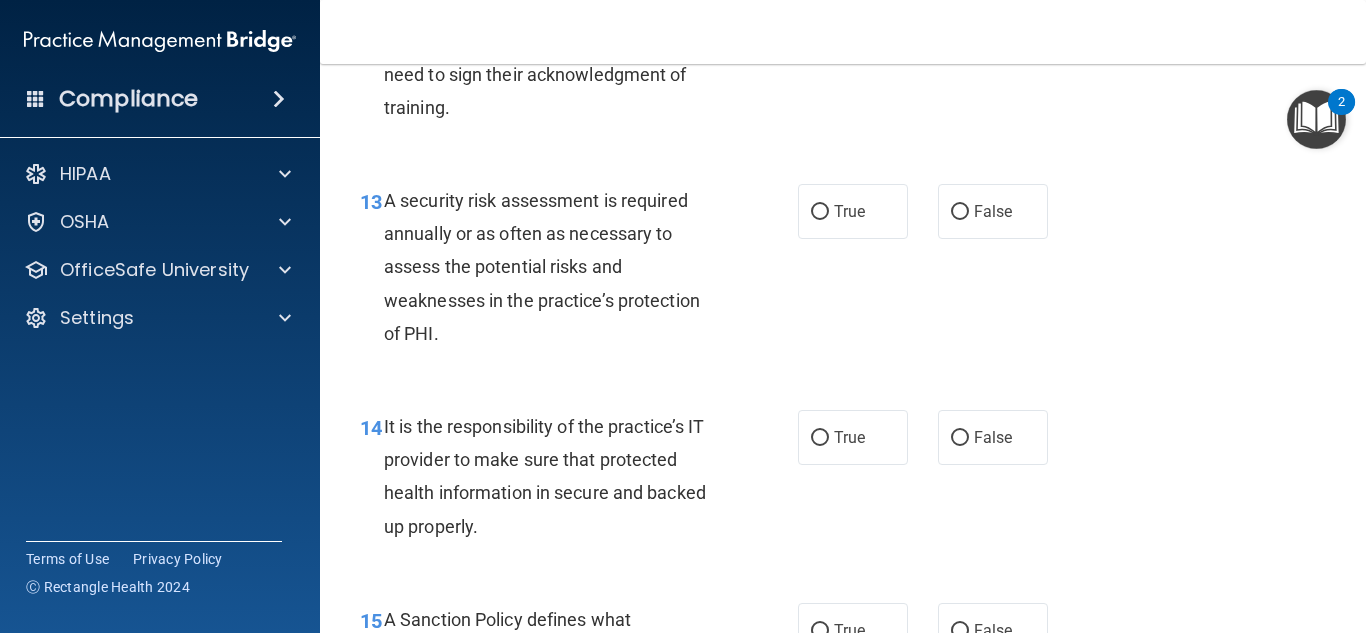 scroll, scrollTop: 2800, scrollLeft: 0, axis: vertical 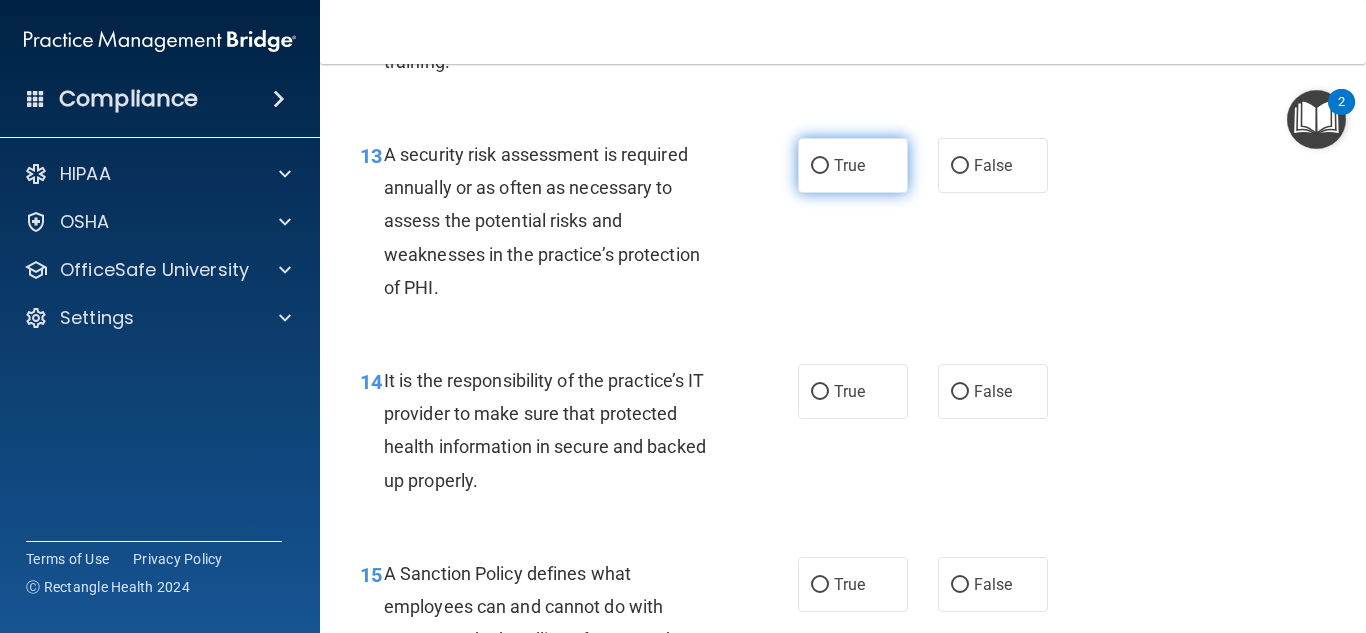 click on "True" at bounding box center [853, 165] 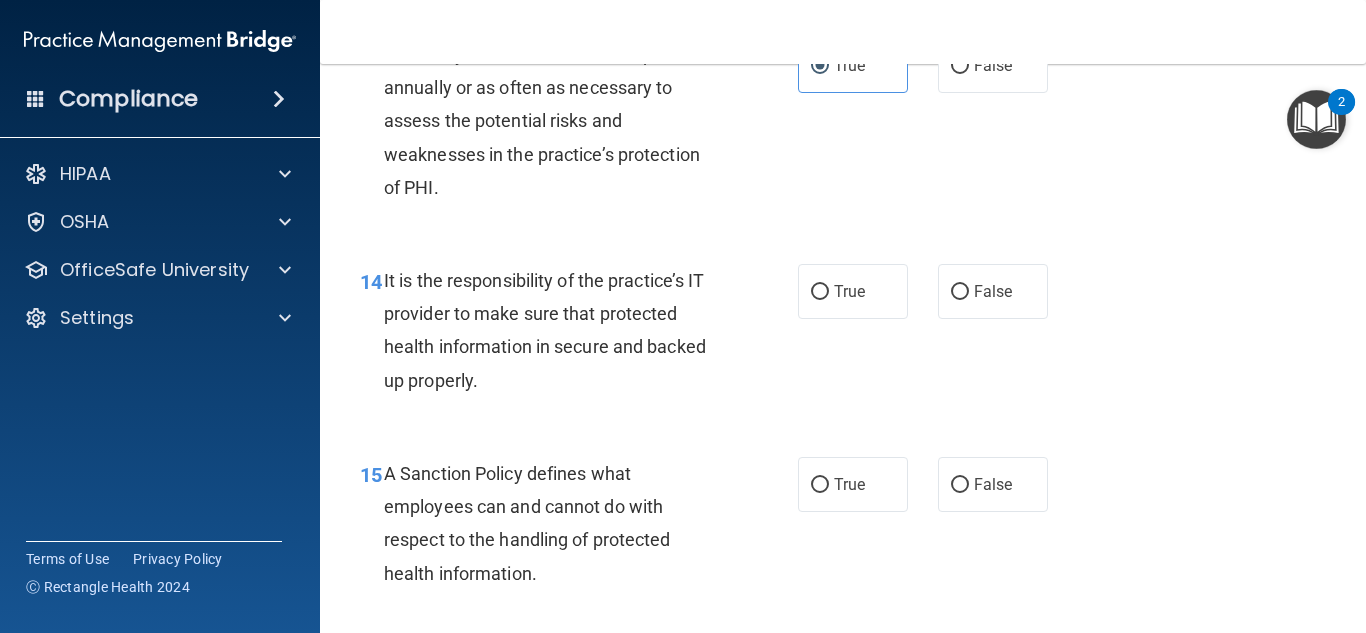 scroll, scrollTop: 3000, scrollLeft: 0, axis: vertical 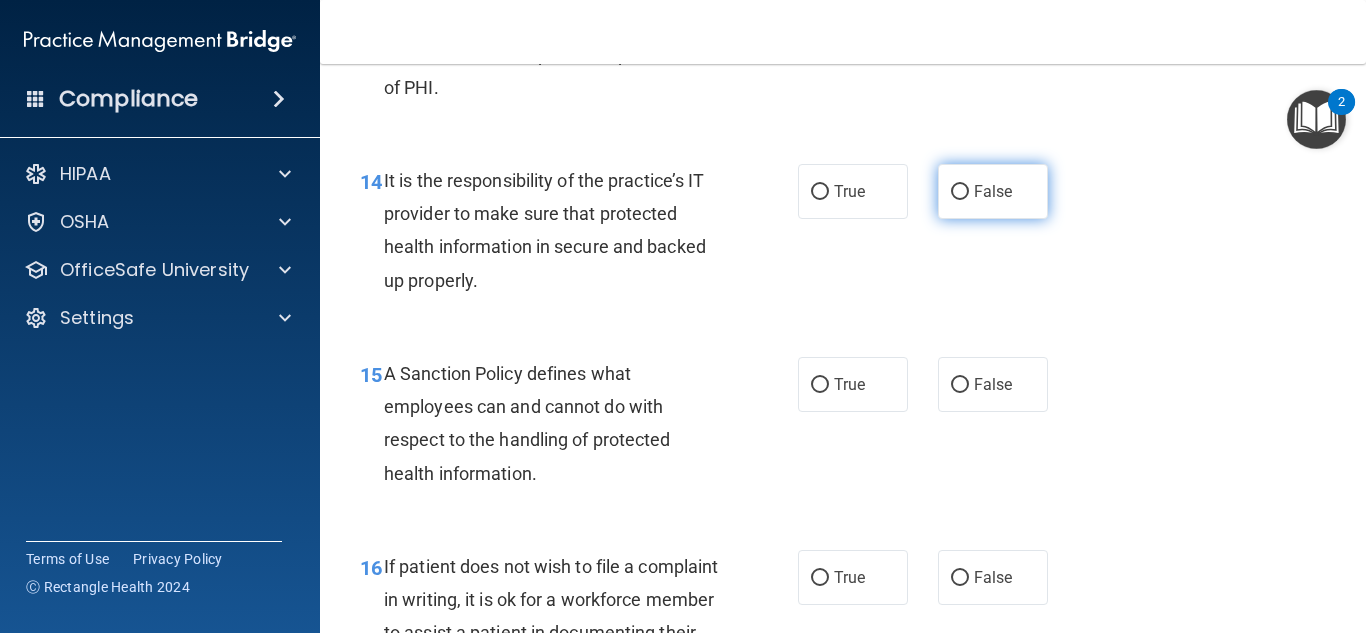 drag, startPoint x: 1025, startPoint y: 202, endPoint x: 999, endPoint y: 222, distance: 32.80244 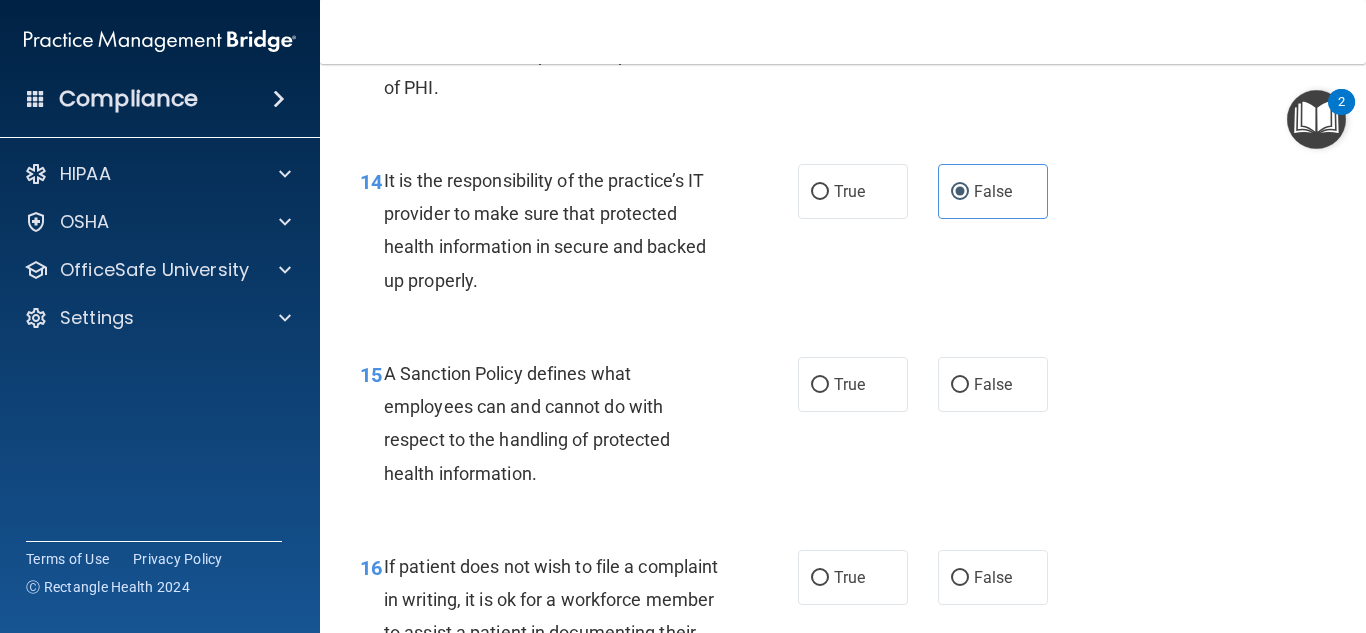 scroll, scrollTop: 3100, scrollLeft: 0, axis: vertical 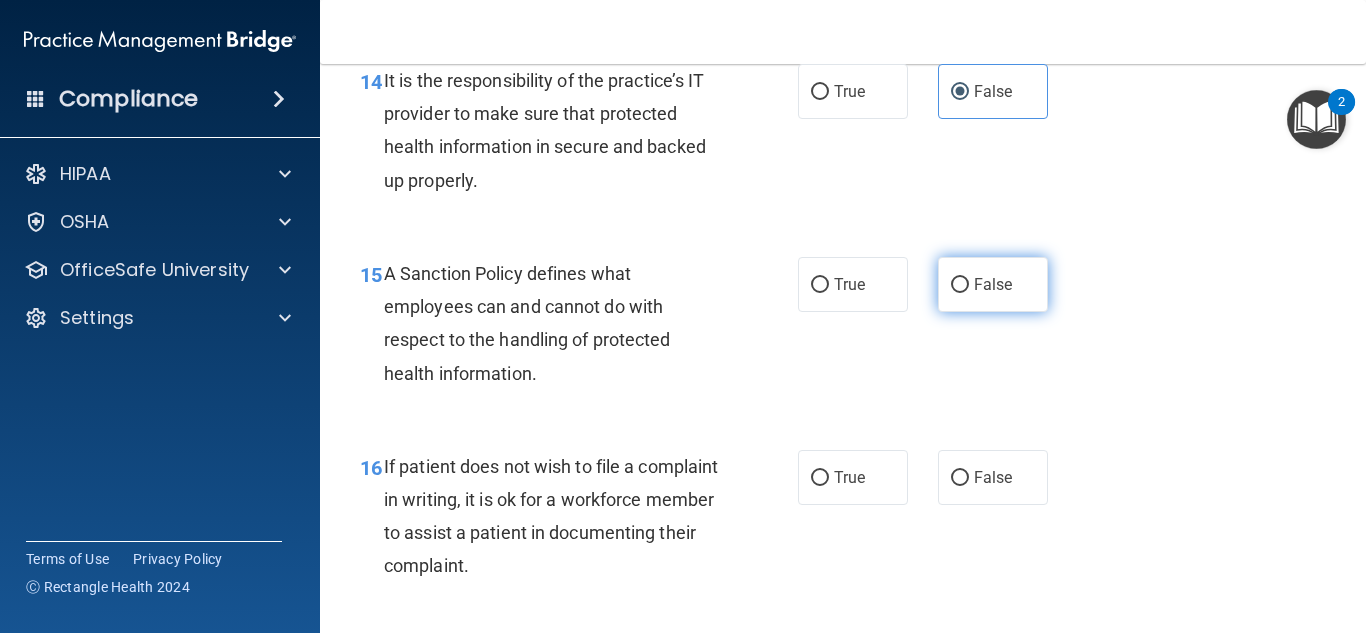 click on "False" at bounding box center [960, 285] 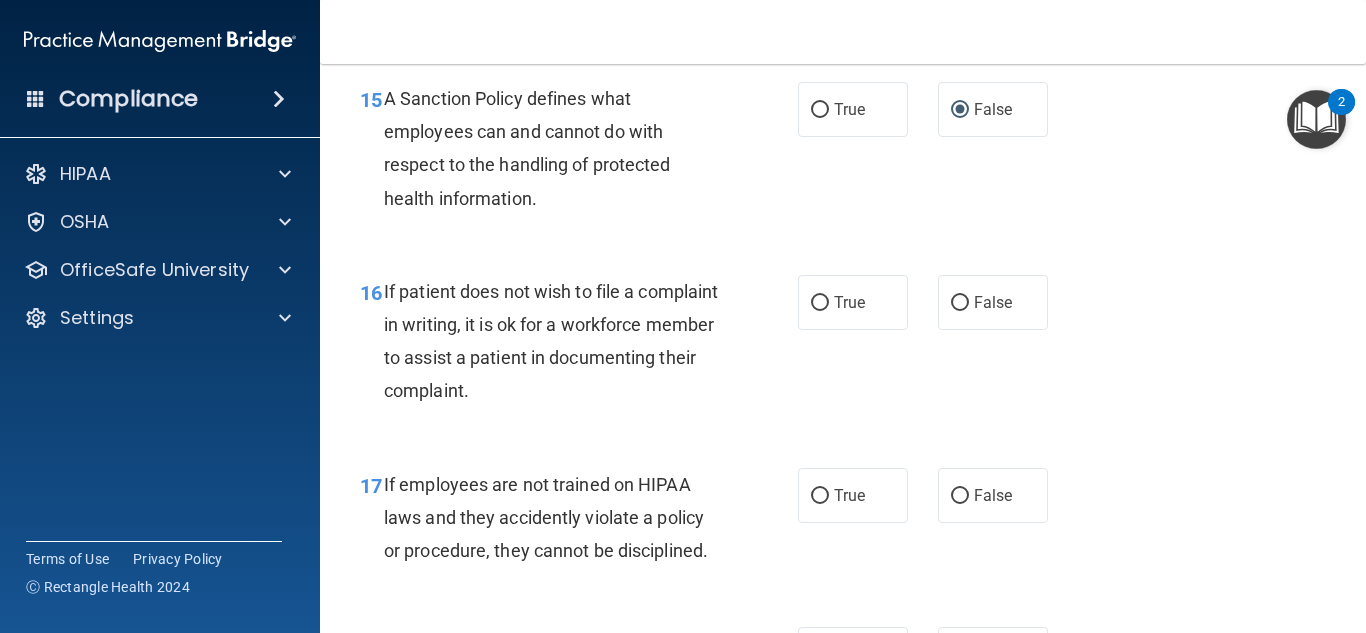 scroll, scrollTop: 3300, scrollLeft: 0, axis: vertical 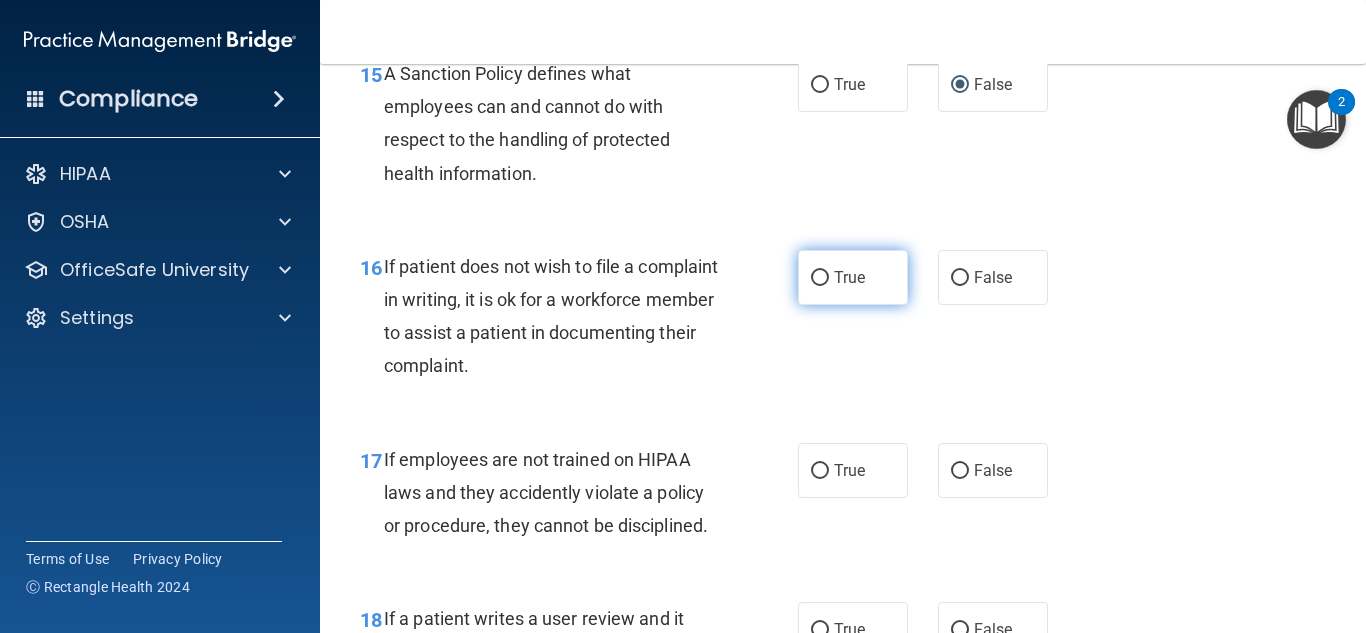 click on "True" at bounding box center (853, 277) 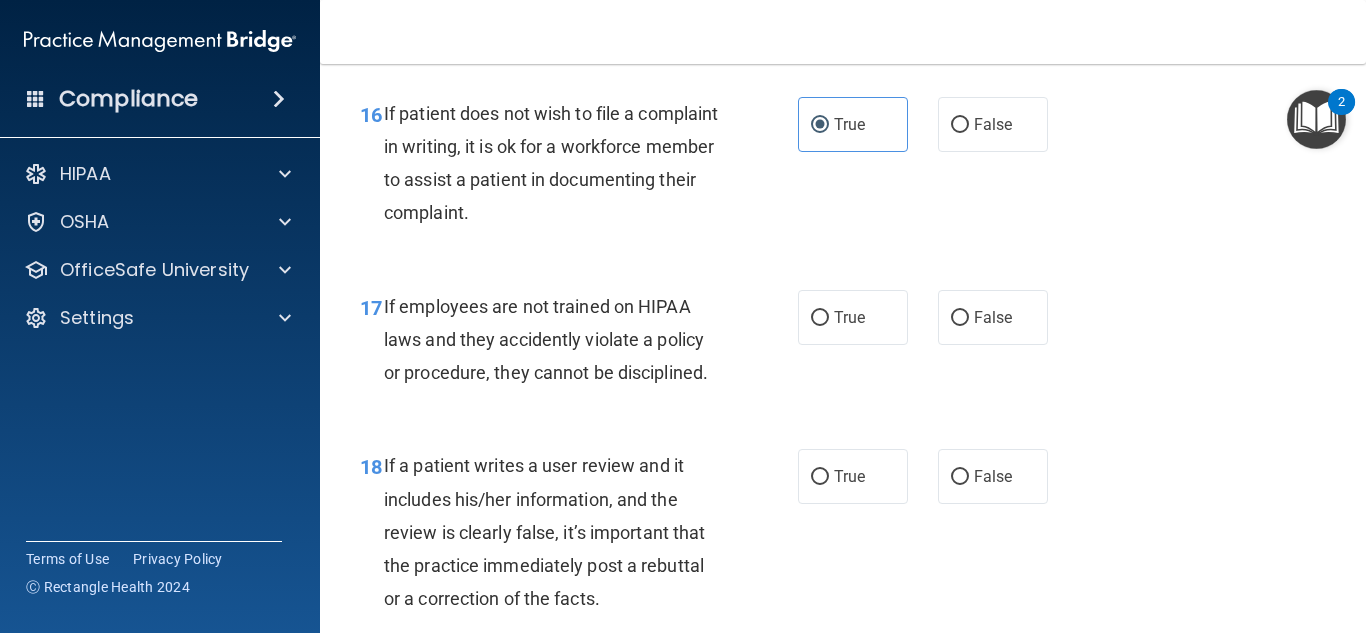 scroll, scrollTop: 3500, scrollLeft: 0, axis: vertical 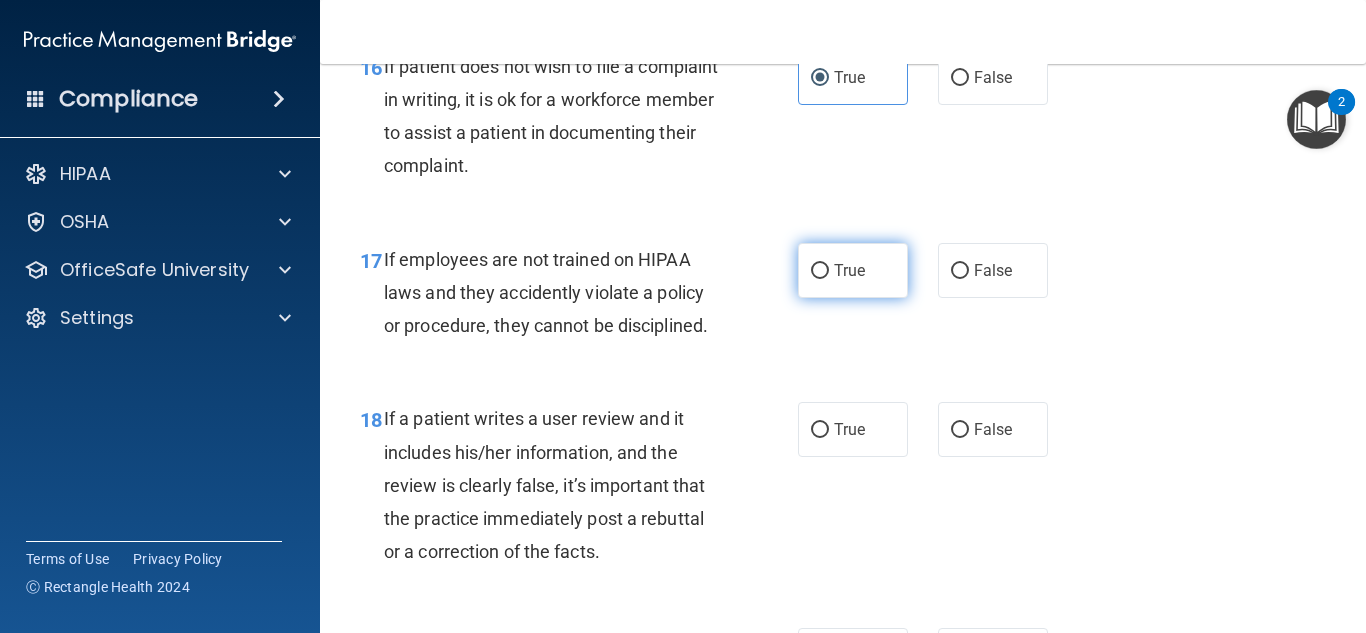 click on "True" at bounding box center [853, 270] 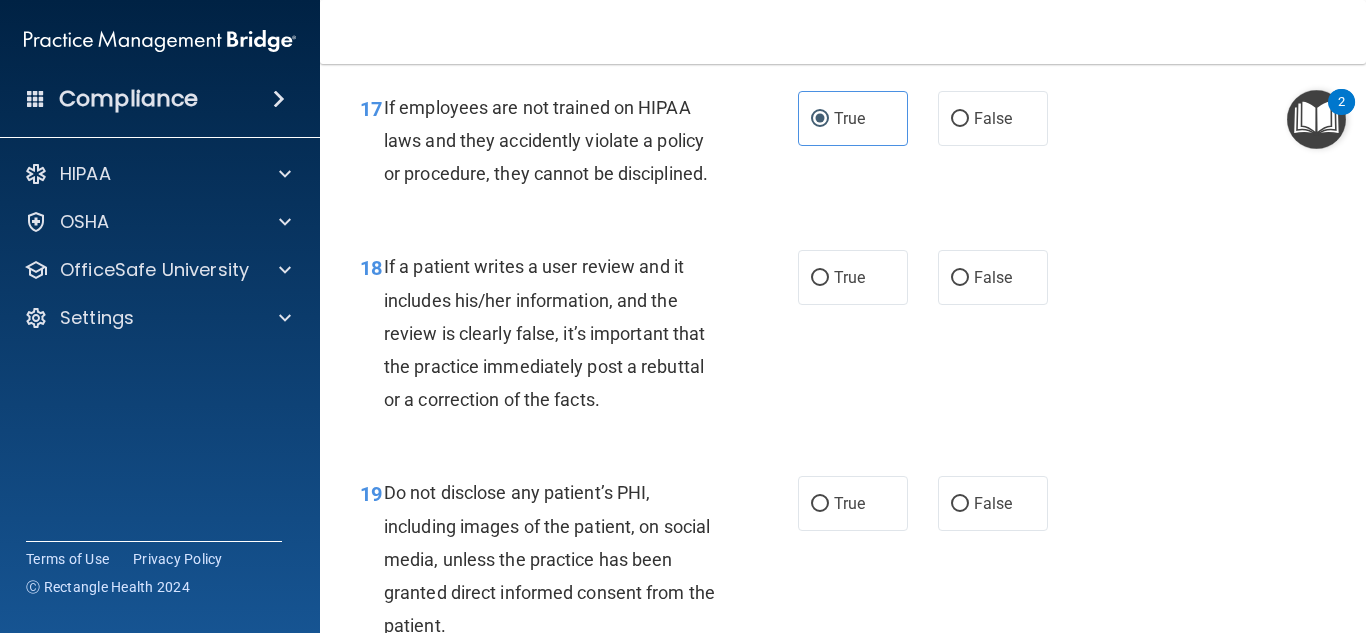 scroll, scrollTop: 3700, scrollLeft: 0, axis: vertical 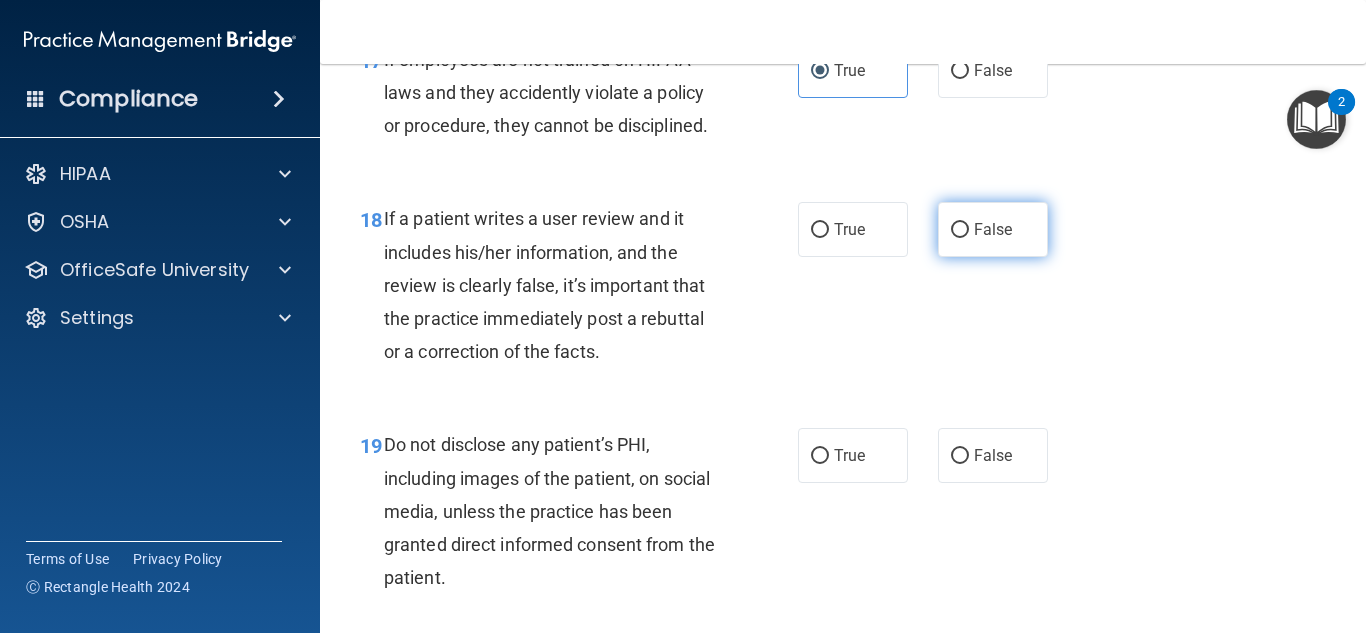 click on "False" at bounding box center (993, 229) 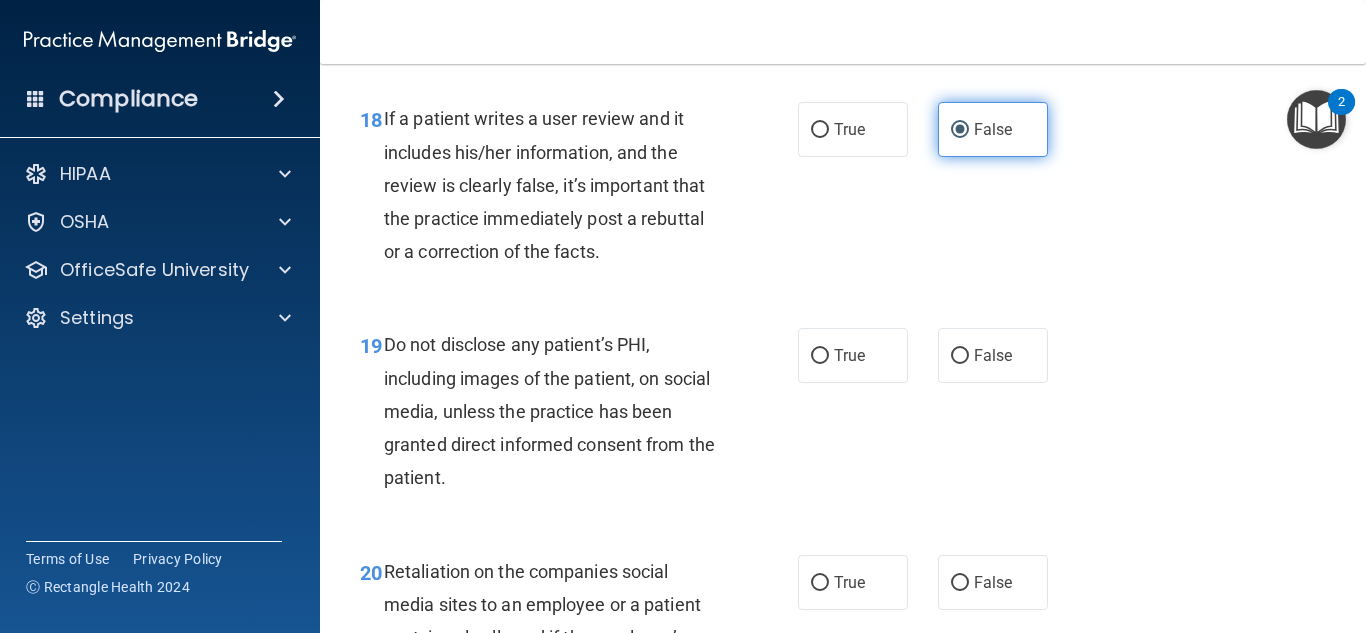 scroll, scrollTop: 3900, scrollLeft: 0, axis: vertical 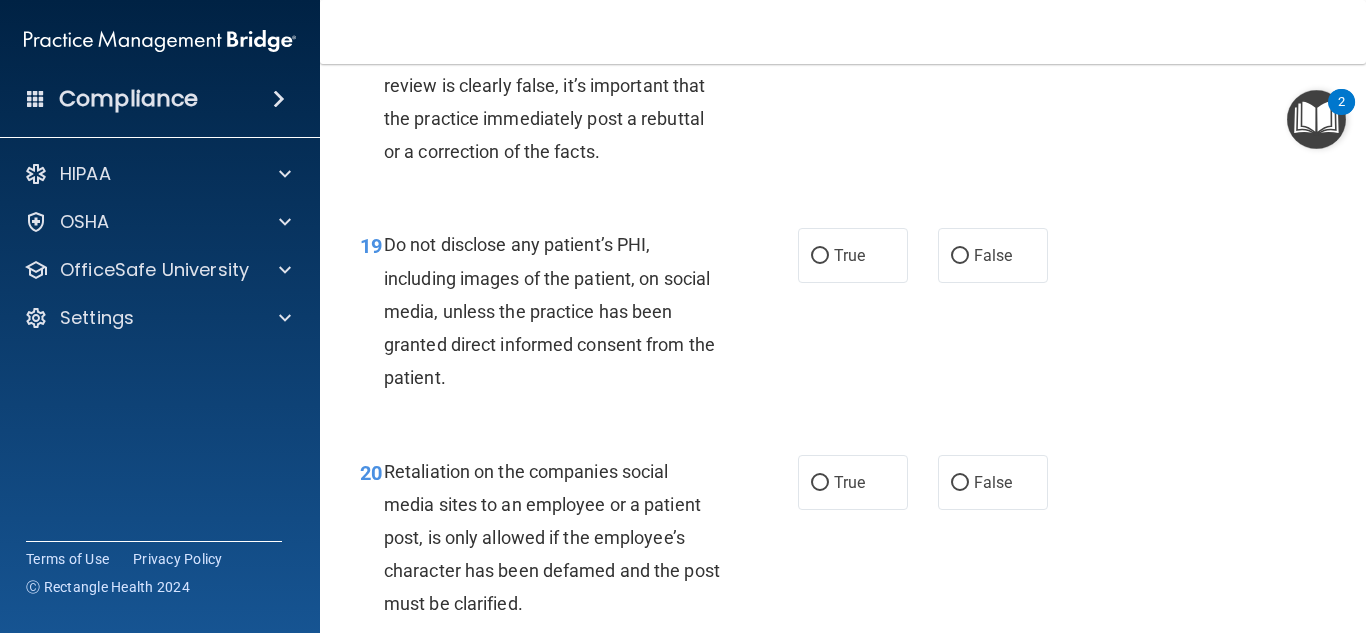 click on "19       Do not disclose any patient’s PHI, including images of the patient, on social media, unless the practice has been granted direct informed consent from the patient." at bounding box center (579, 316) 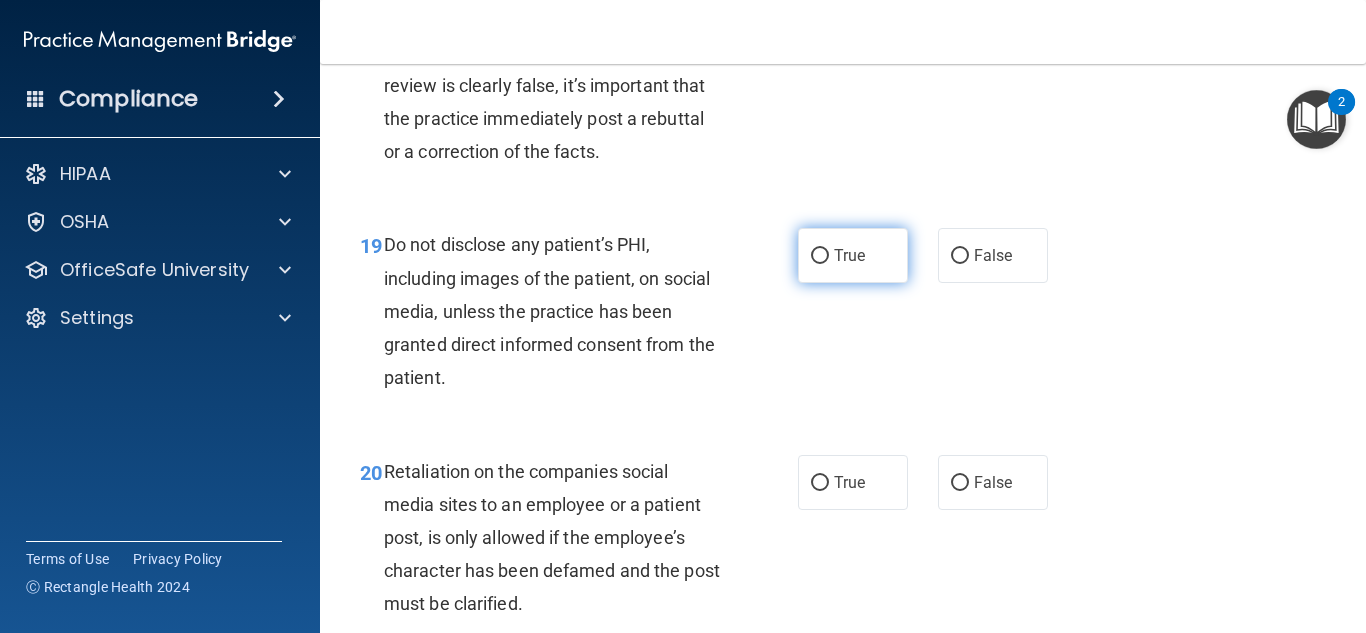 click on "True" at bounding box center (853, 255) 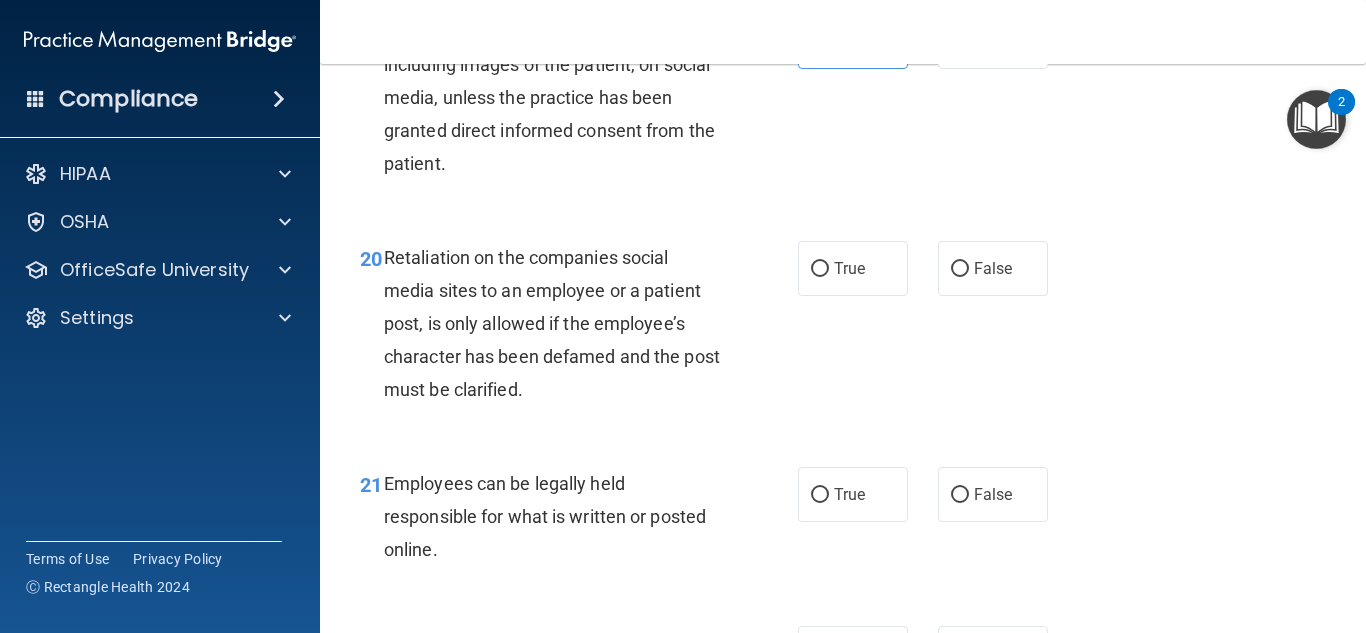 scroll, scrollTop: 4200, scrollLeft: 0, axis: vertical 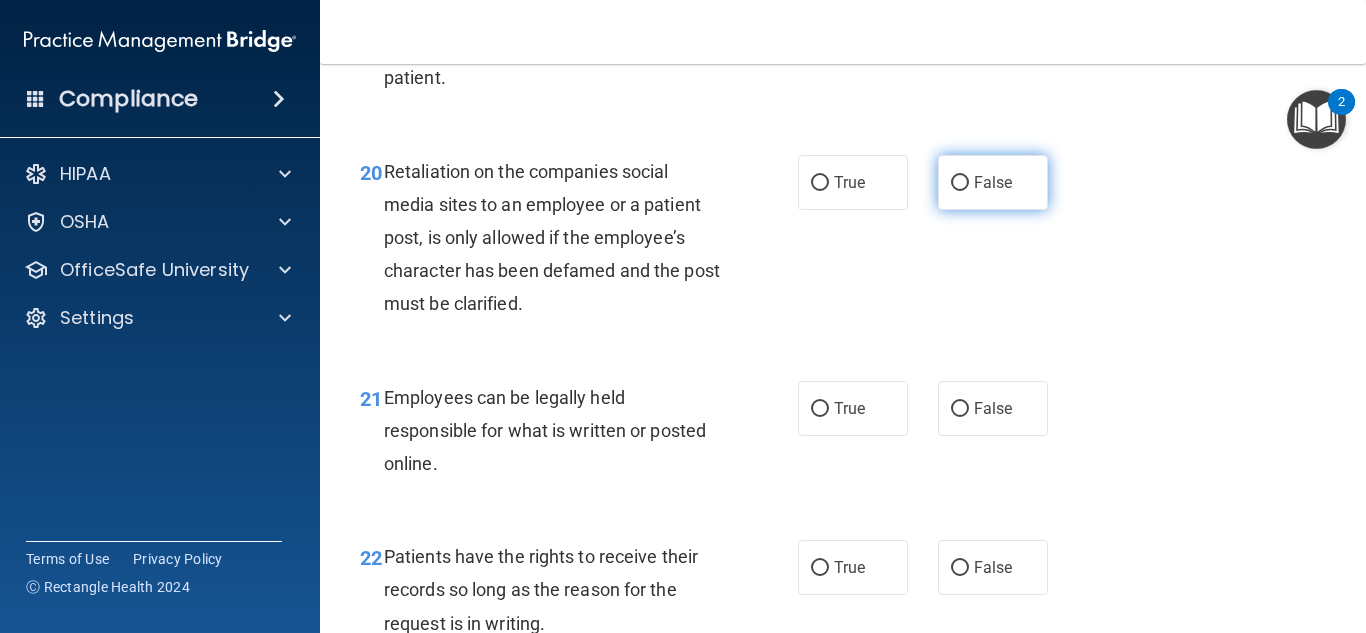click on "False" at bounding box center [993, 182] 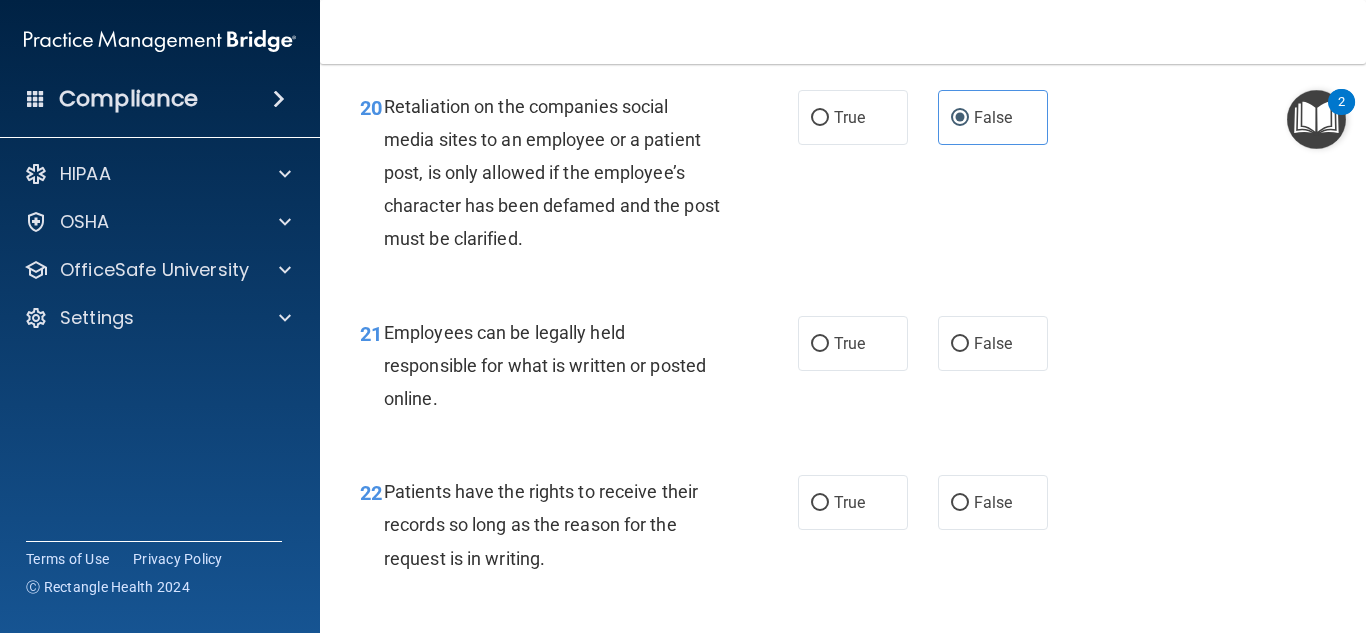 scroll, scrollTop: 4300, scrollLeft: 0, axis: vertical 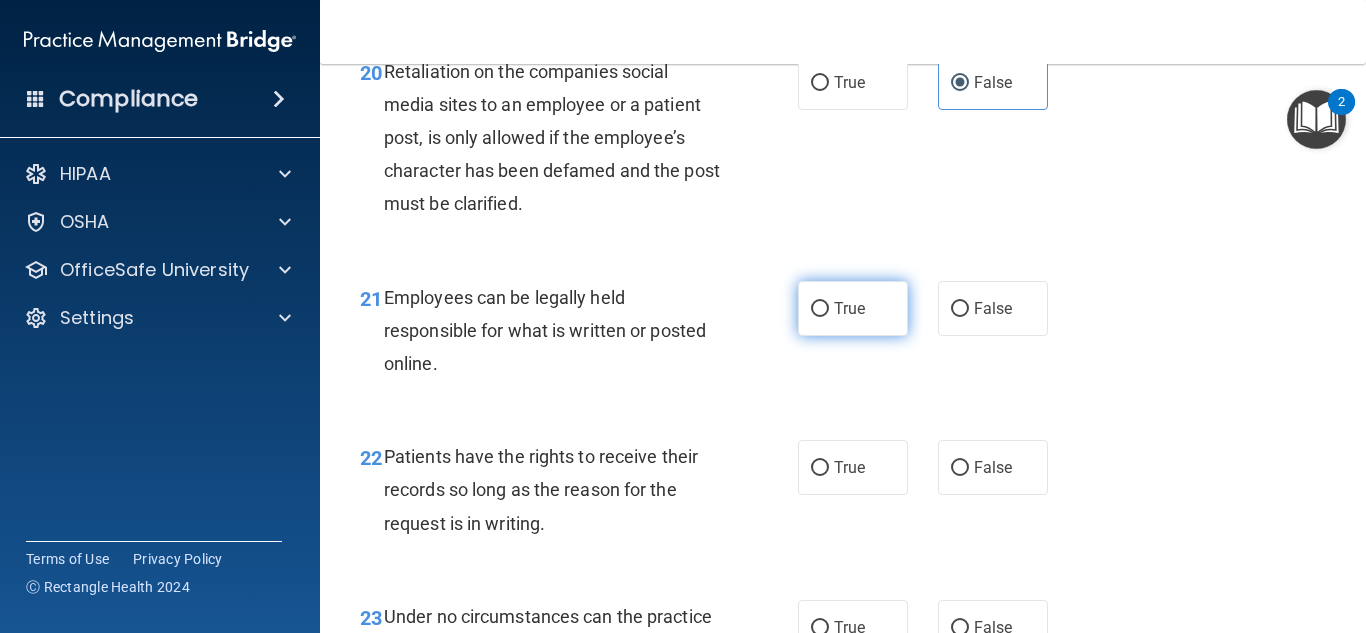 click on "True" at bounding box center (849, 308) 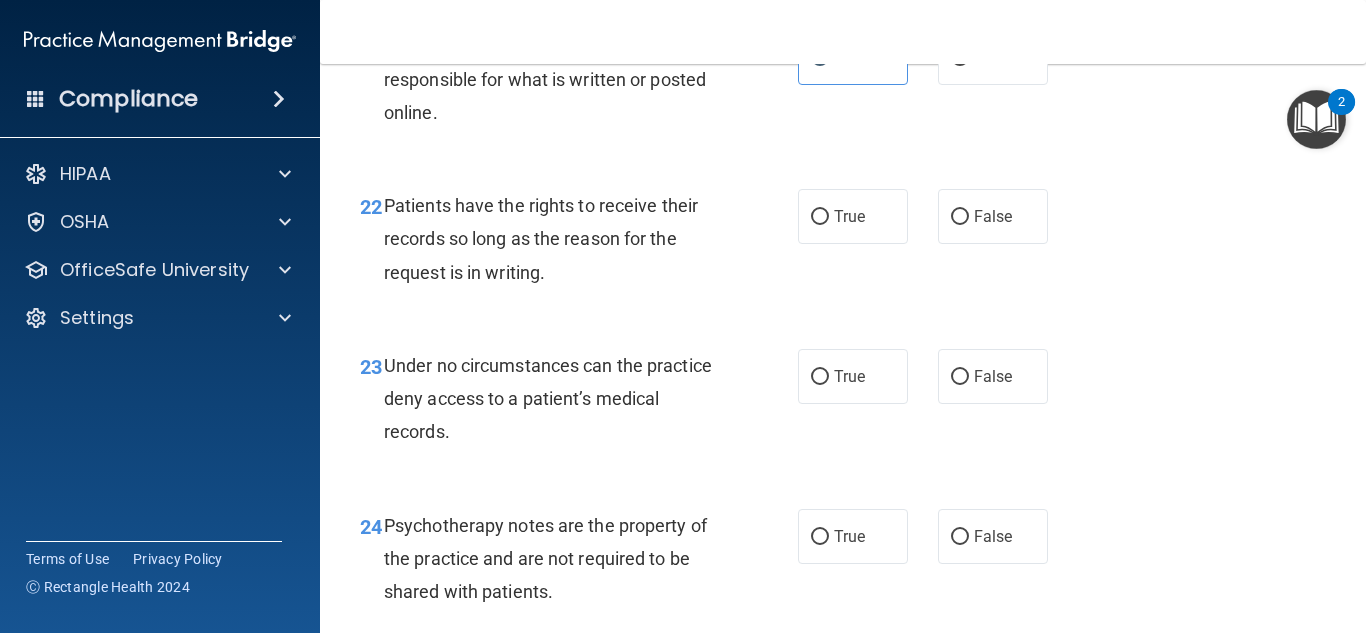 scroll, scrollTop: 4600, scrollLeft: 0, axis: vertical 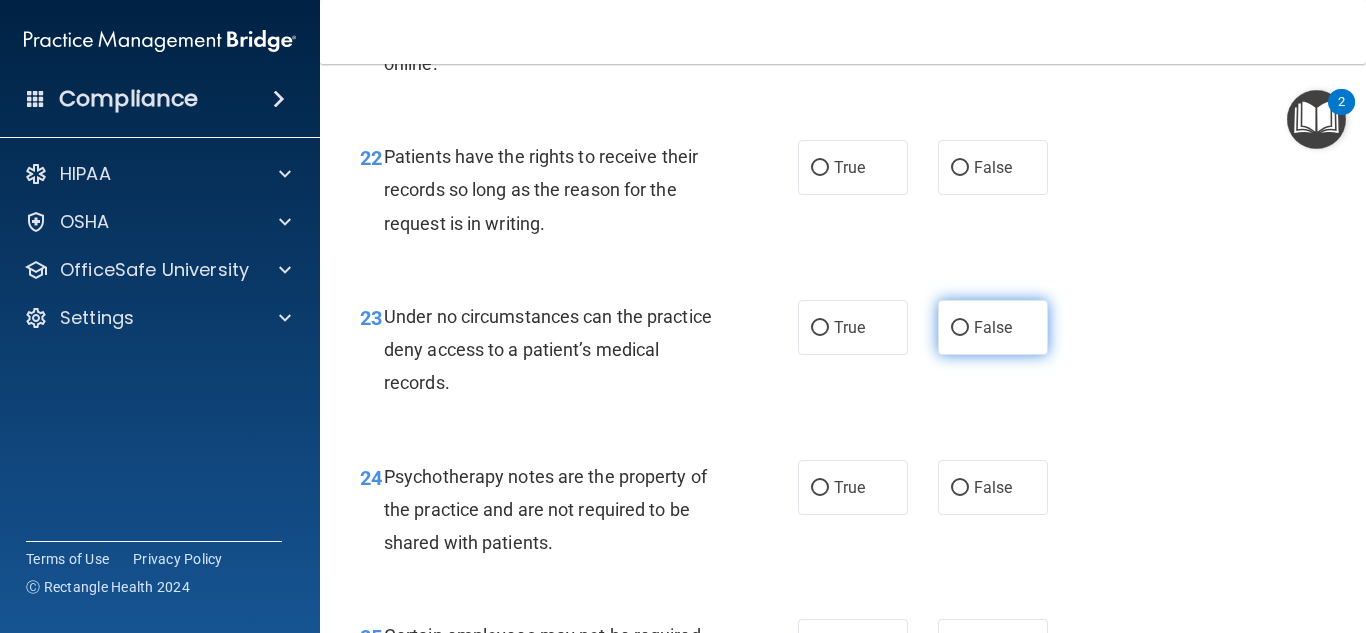 click on "False" at bounding box center [993, 327] 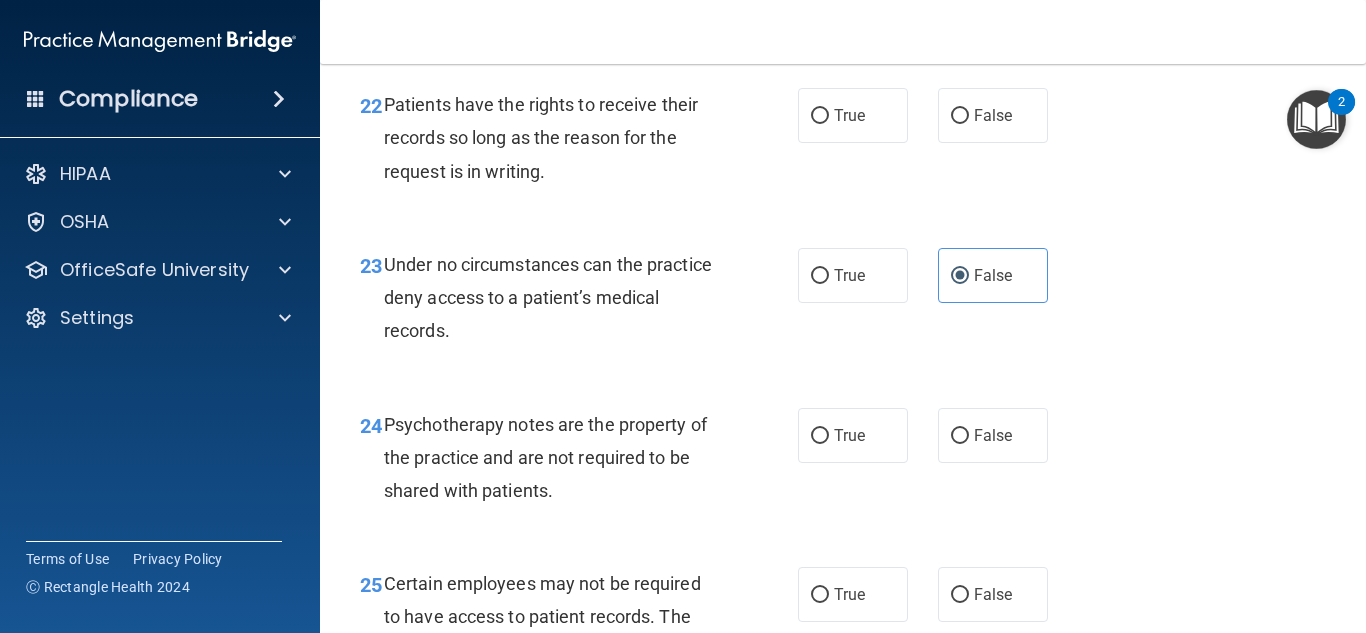 scroll, scrollTop: 4700, scrollLeft: 0, axis: vertical 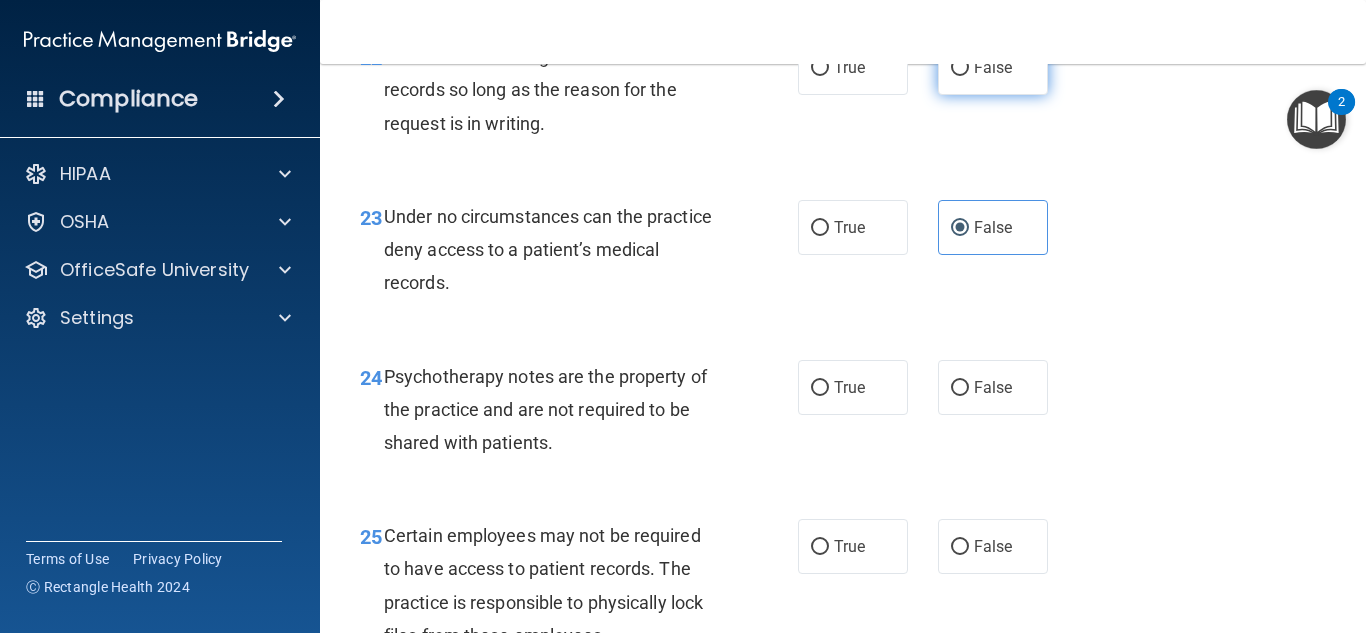 drag, startPoint x: 1022, startPoint y: 113, endPoint x: 1019, endPoint y: 123, distance: 10.440307 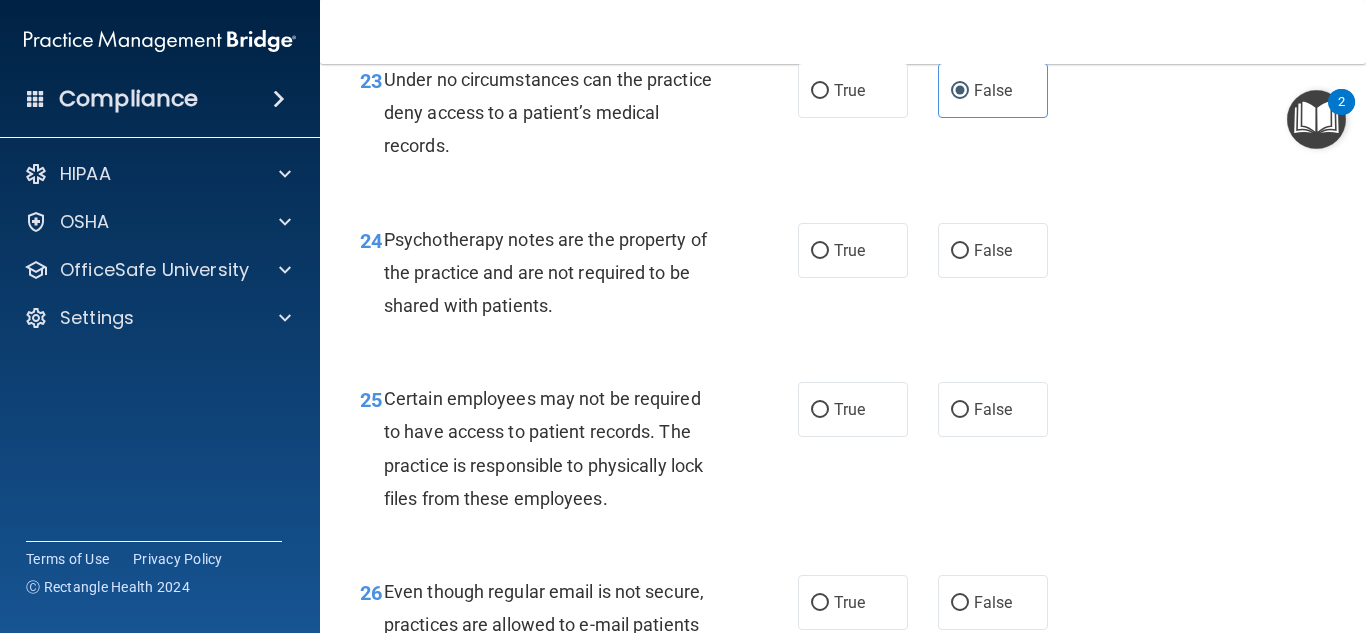 scroll, scrollTop: 4900, scrollLeft: 0, axis: vertical 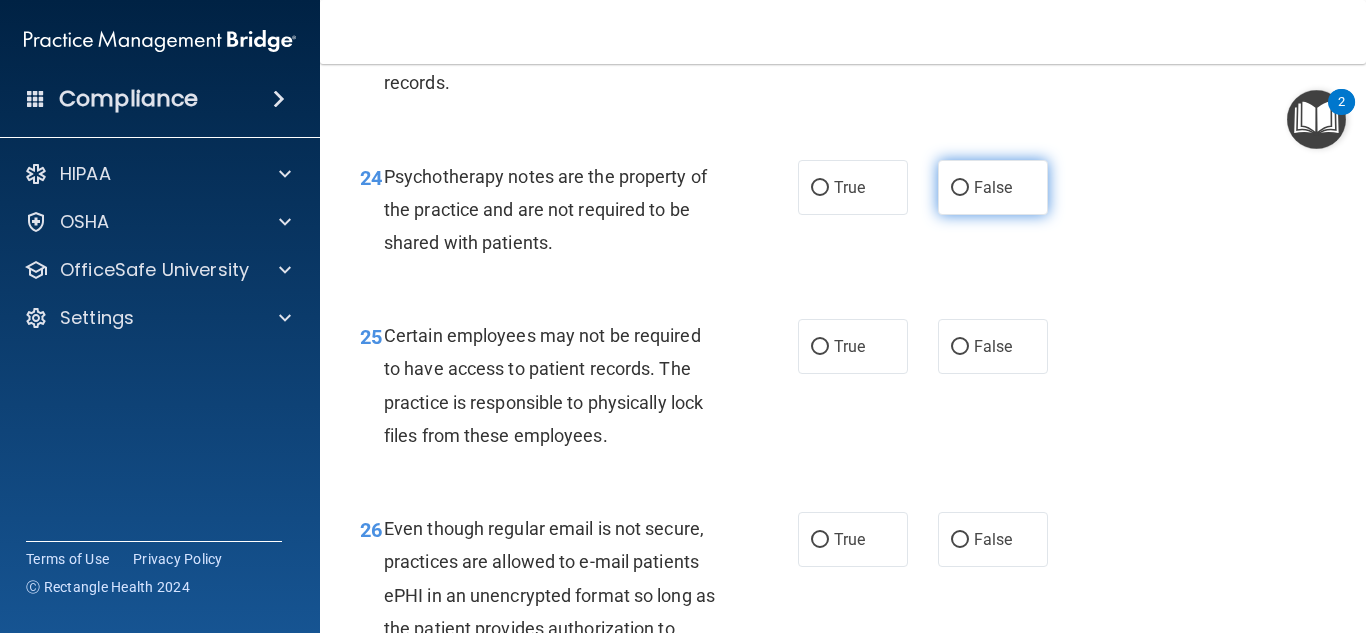 click on "False" at bounding box center (960, 188) 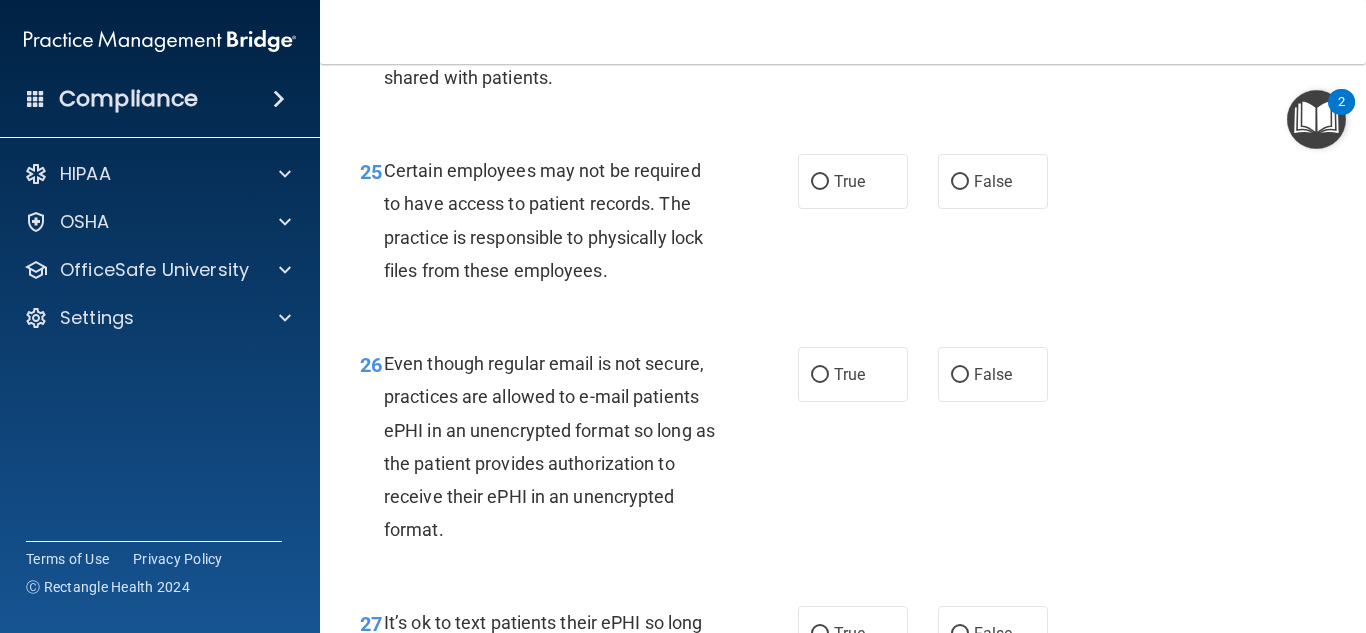 scroll, scrollTop: 5100, scrollLeft: 0, axis: vertical 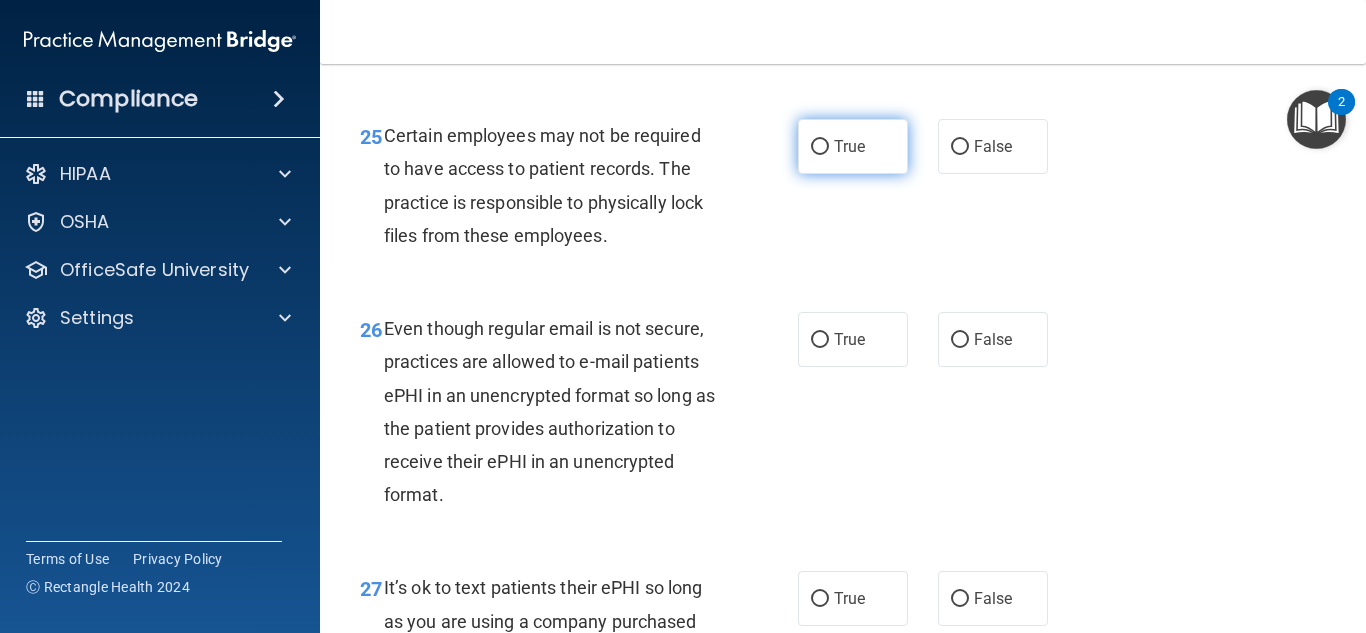 click on "True" at bounding box center [853, 146] 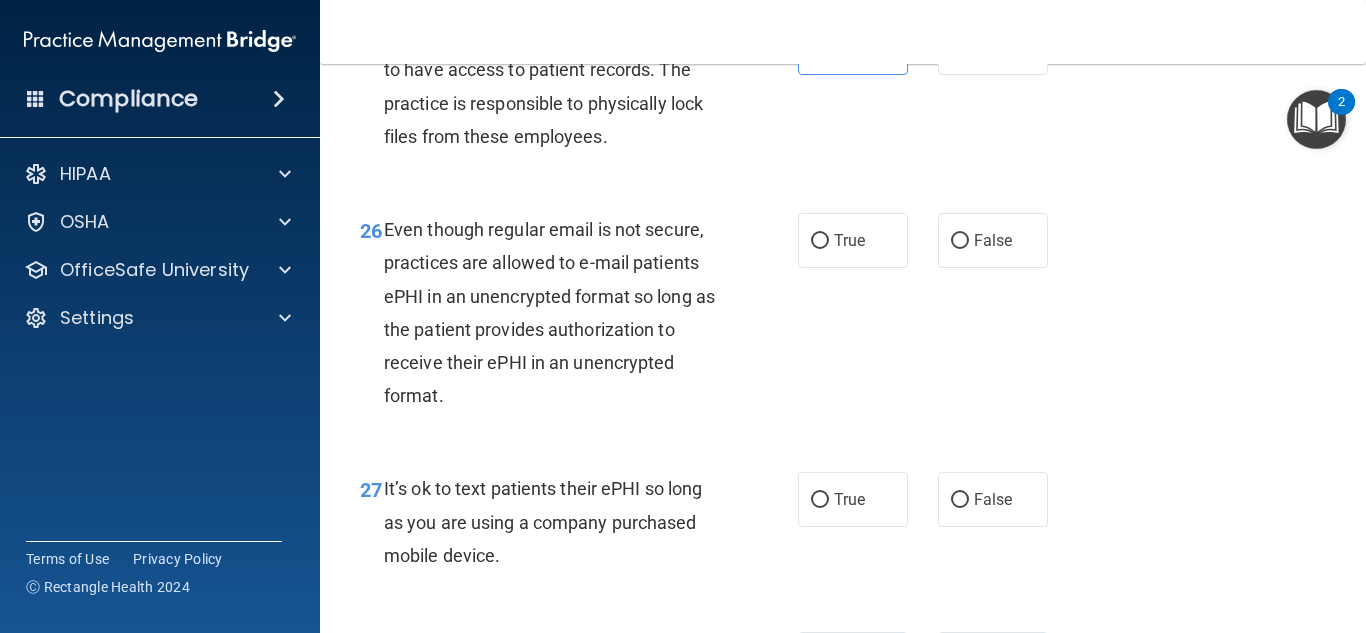 scroll, scrollTop: 5200, scrollLeft: 0, axis: vertical 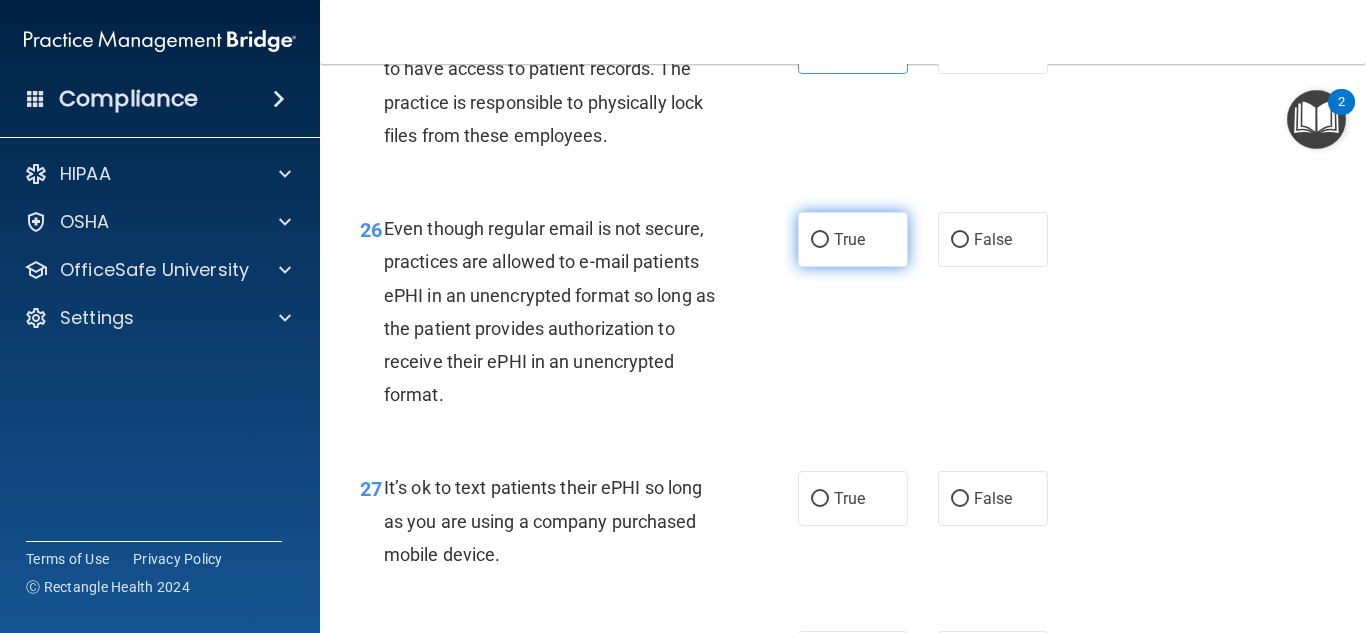 click on "True" at bounding box center (849, 239) 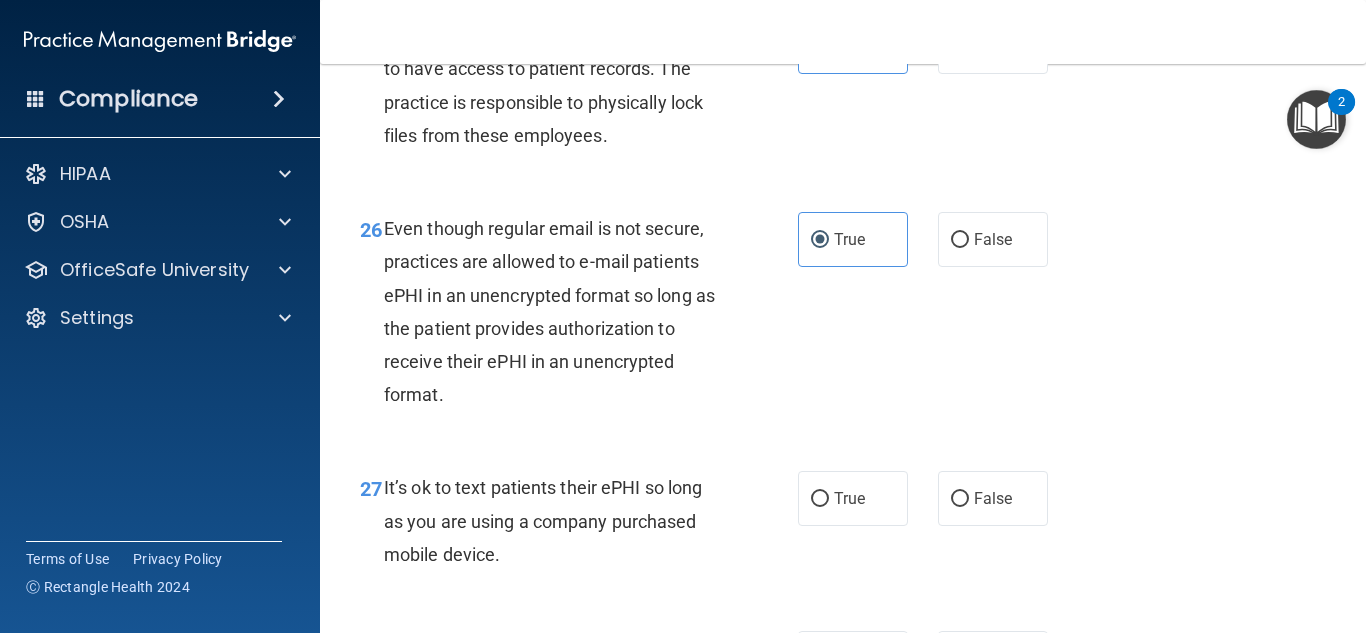 scroll, scrollTop: 5300, scrollLeft: 0, axis: vertical 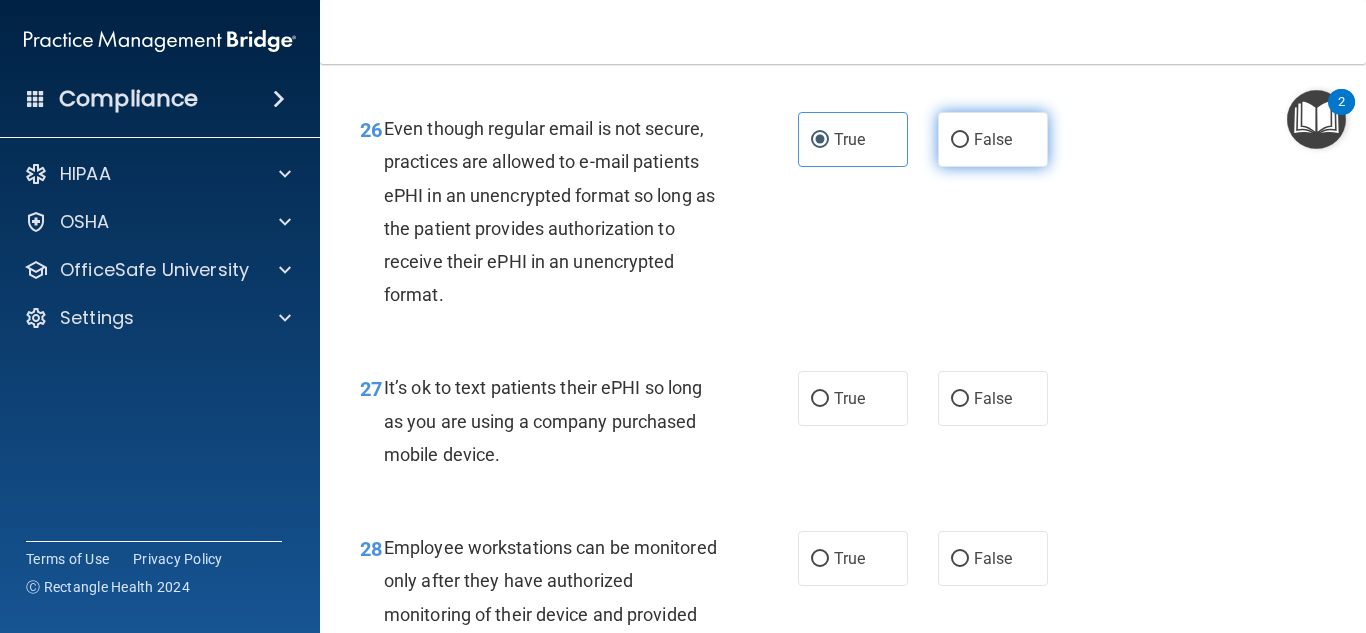 click on "False" at bounding box center [993, 139] 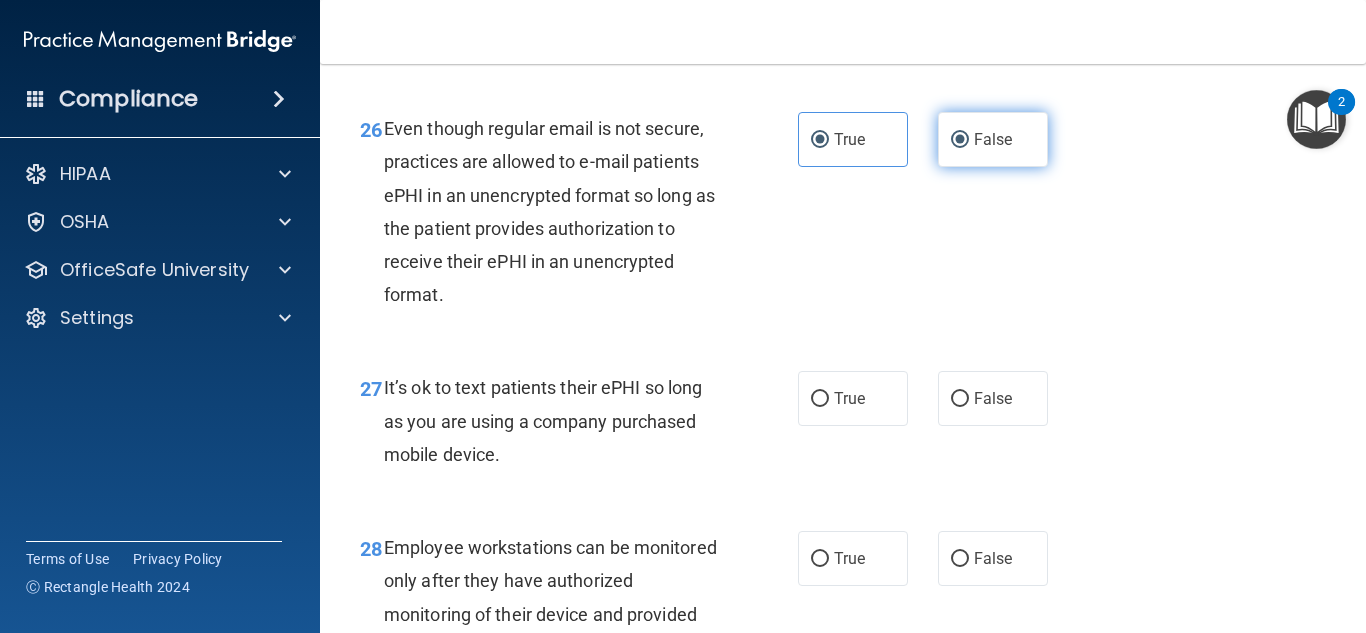 radio on "false" 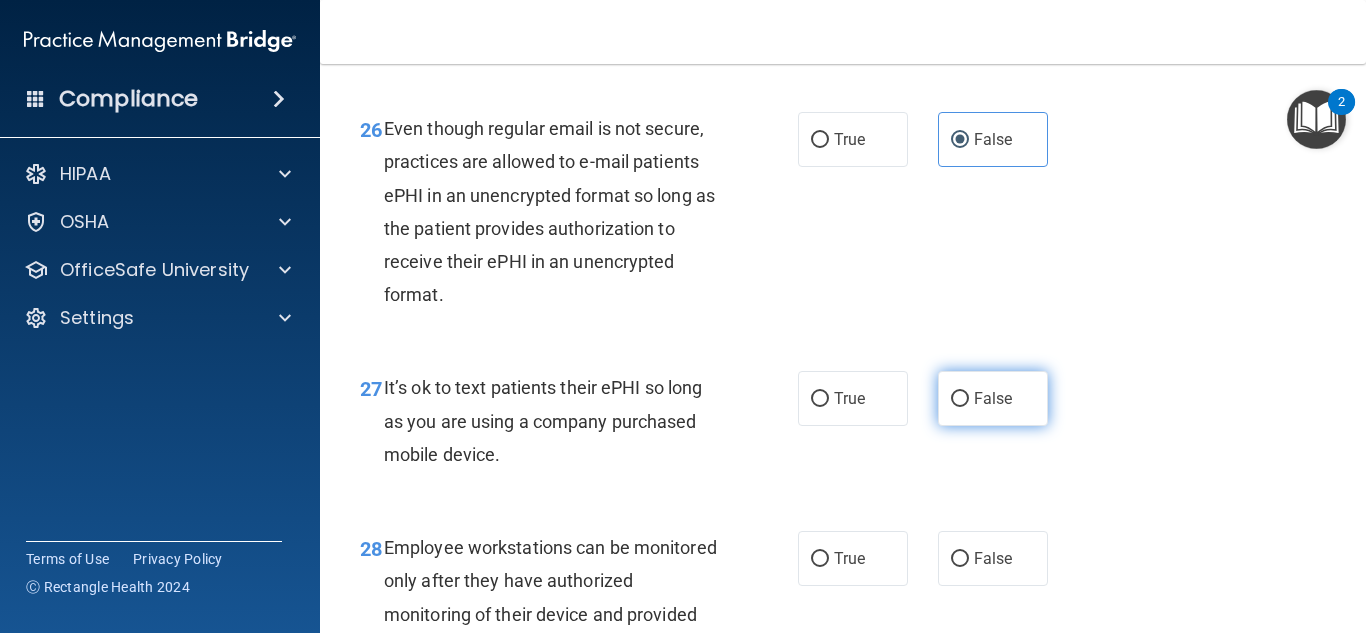 click on "False" at bounding box center (993, 398) 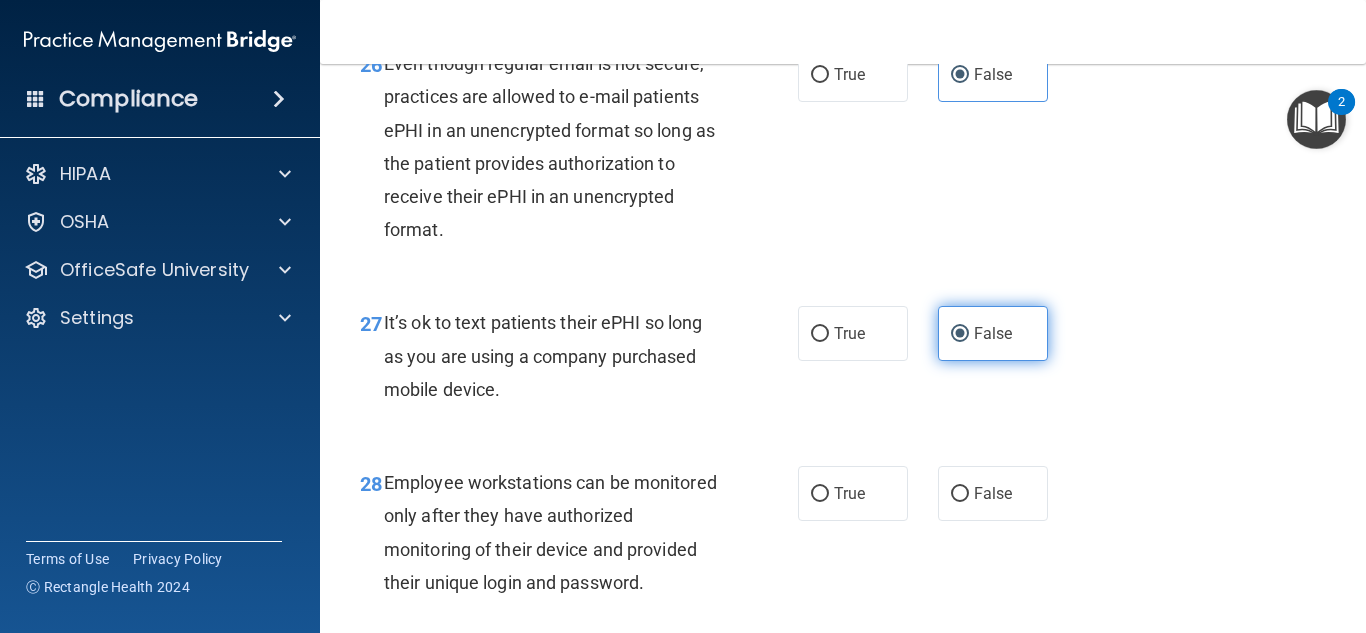 scroll, scrollTop: 5400, scrollLeft: 0, axis: vertical 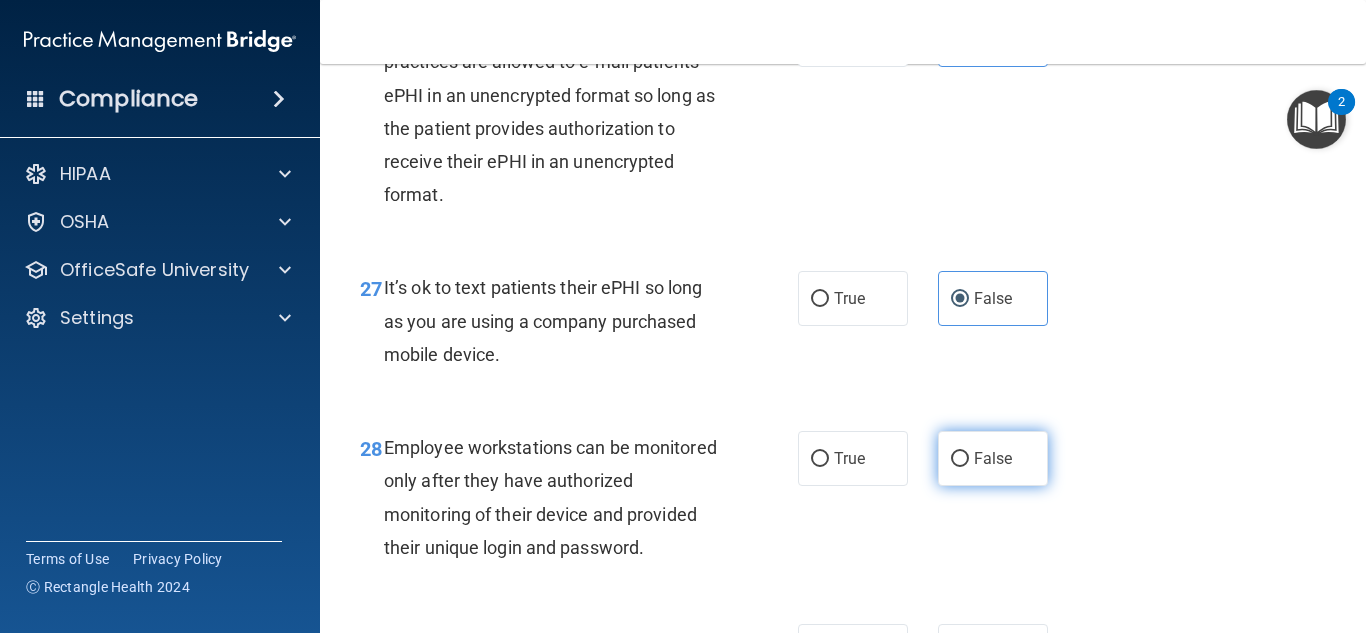 click on "False" at bounding box center (993, 458) 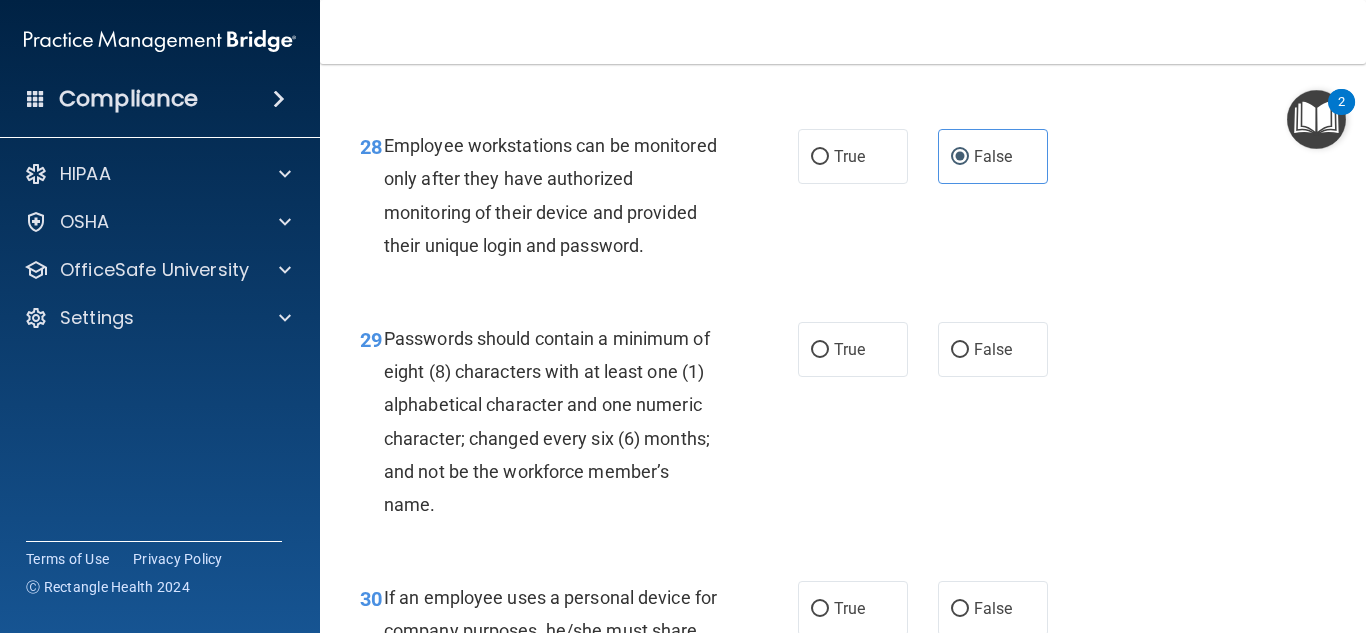 scroll, scrollTop: 5800, scrollLeft: 0, axis: vertical 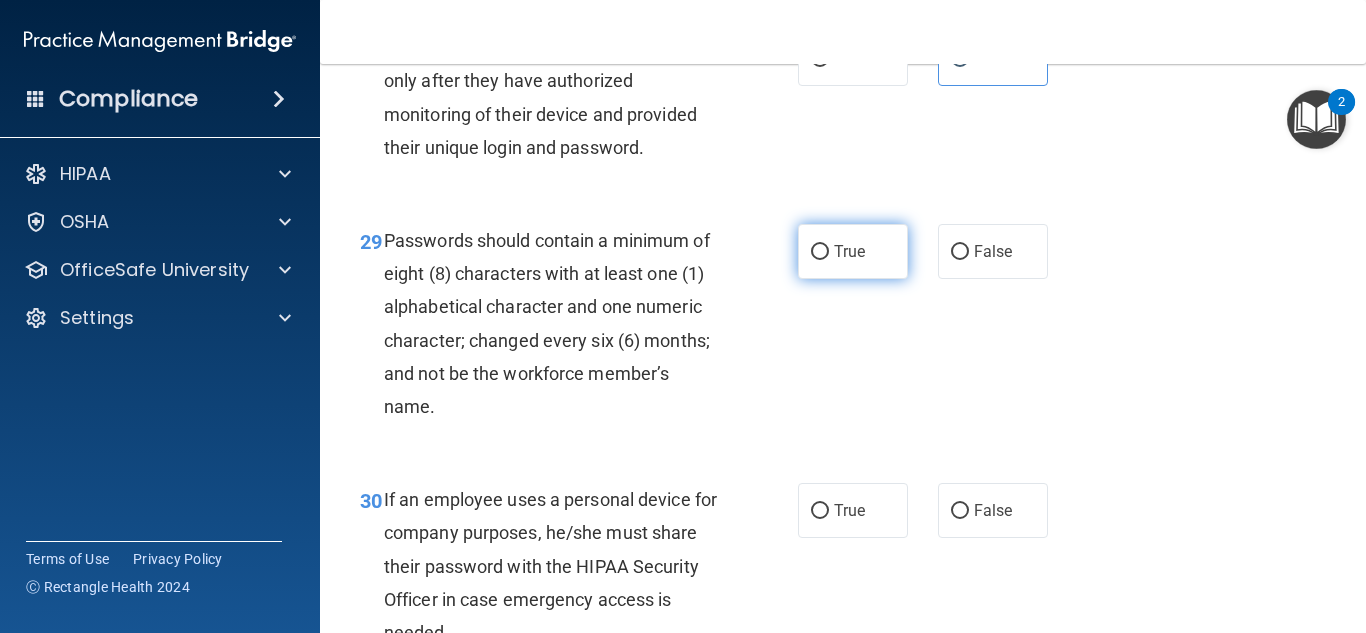 click on "True" at bounding box center [853, 251] 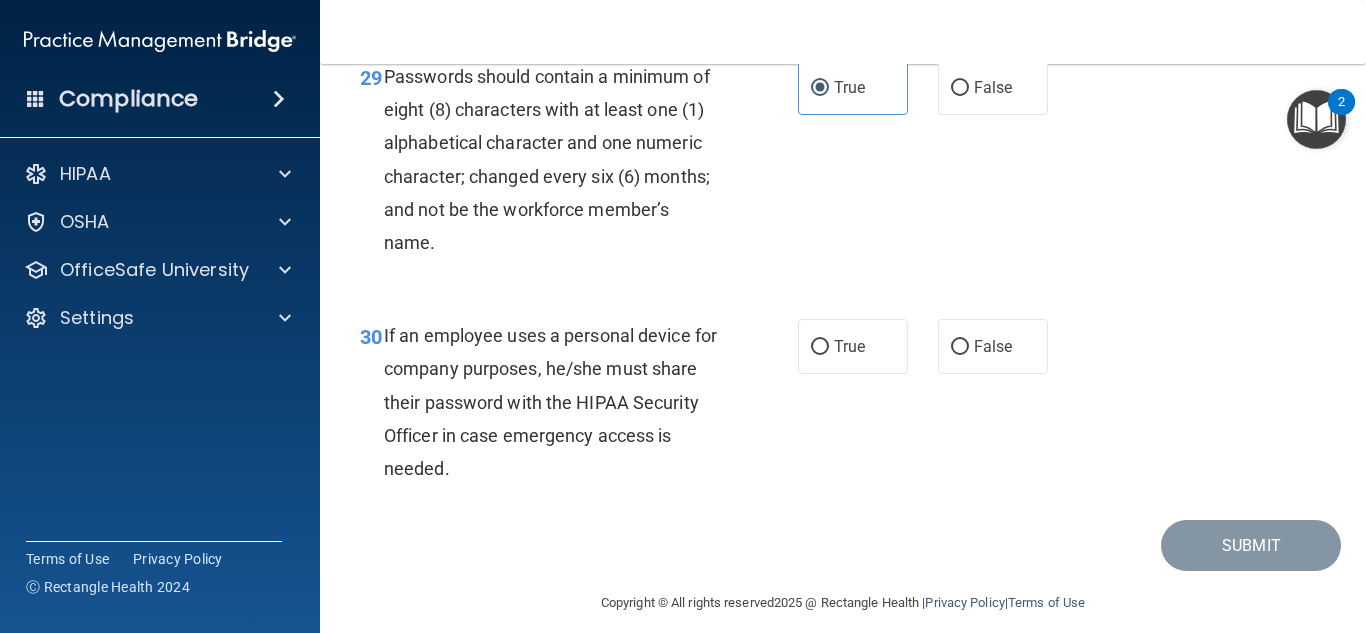 scroll, scrollTop: 6000, scrollLeft: 0, axis: vertical 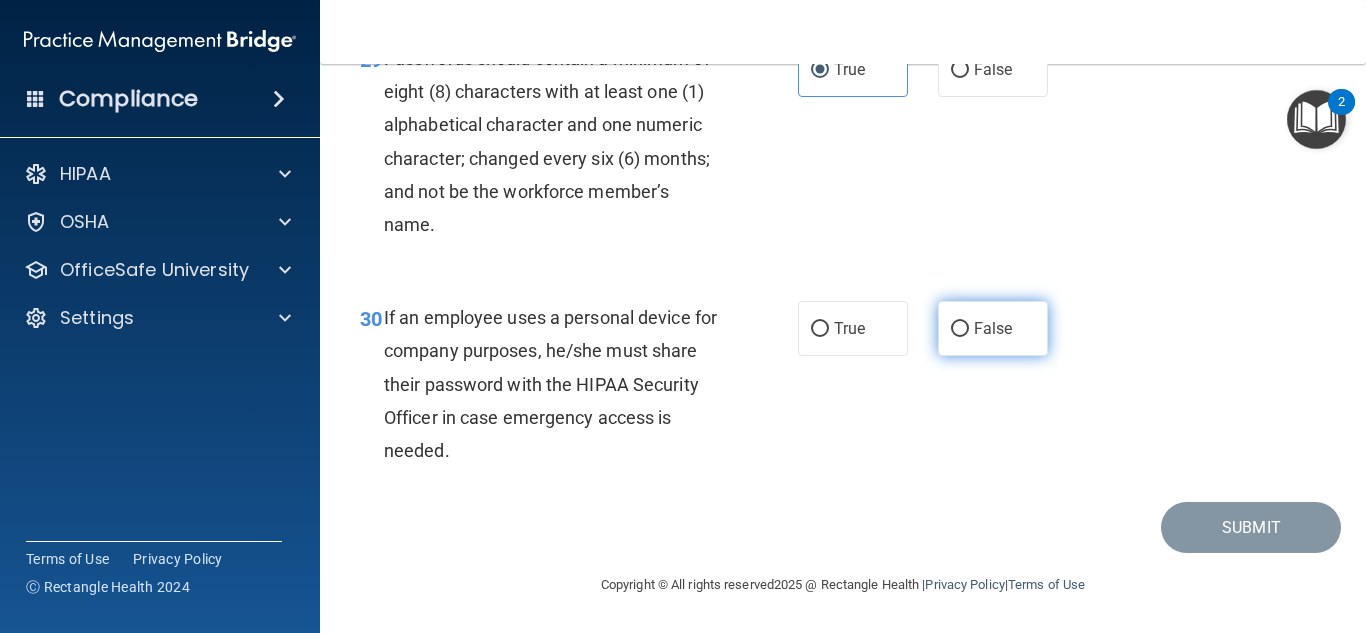 click on "False" at bounding box center [993, 328] 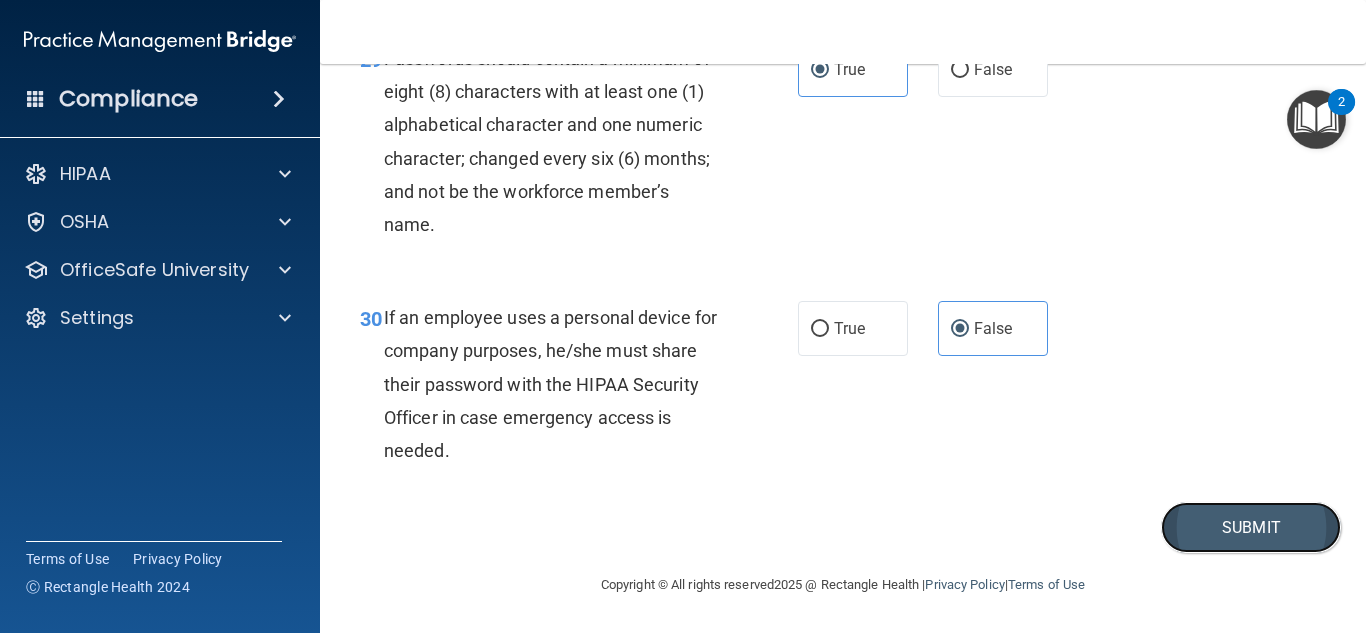 click on "Submit" at bounding box center (1251, 527) 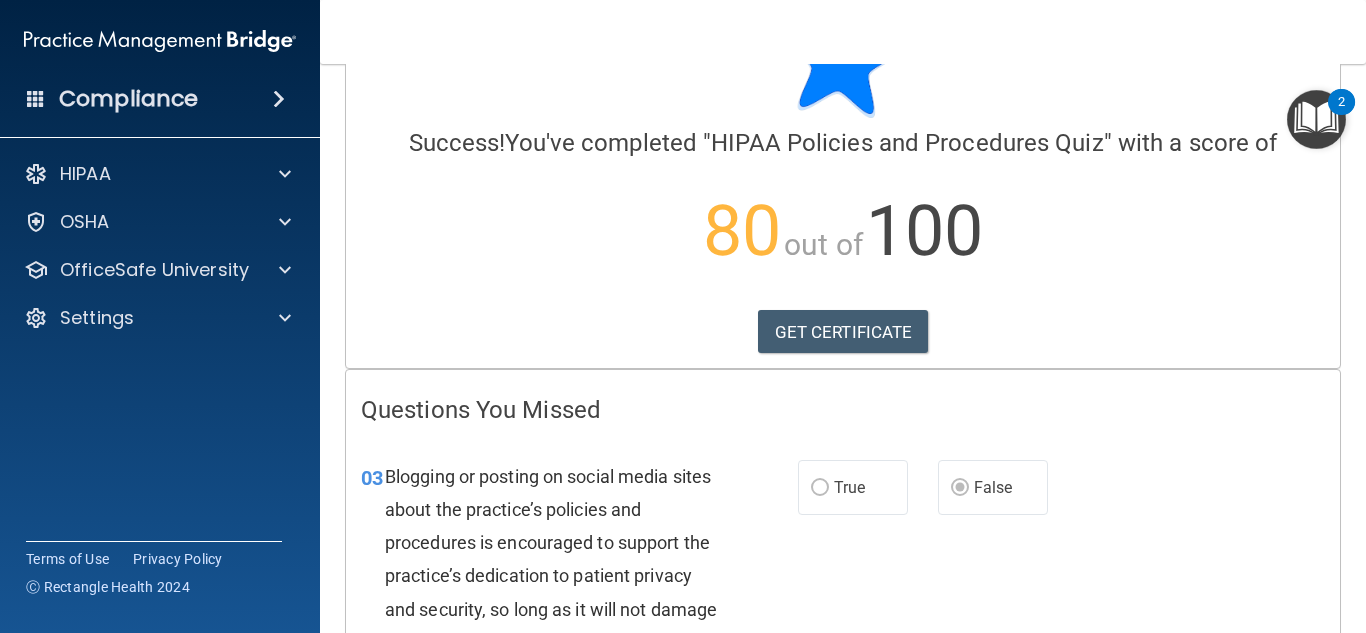 scroll, scrollTop: 100, scrollLeft: 0, axis: vertical 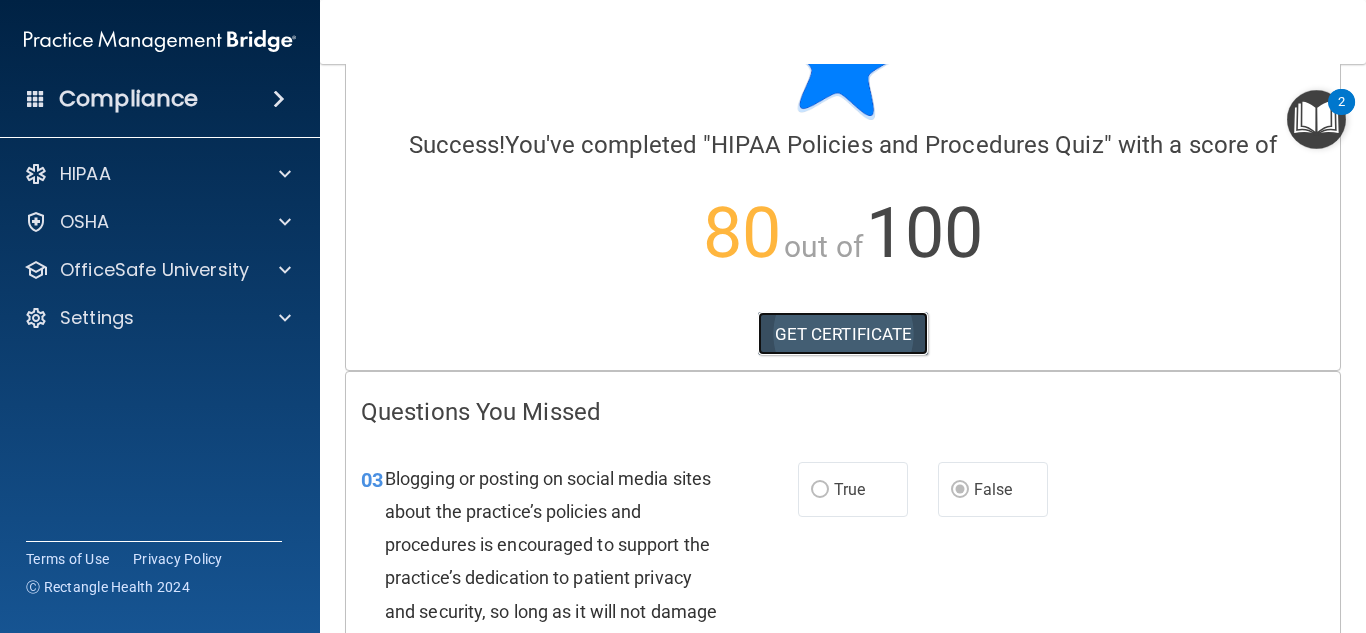 click on "GET CERTIFICATE" at bounding box center [843, 334] 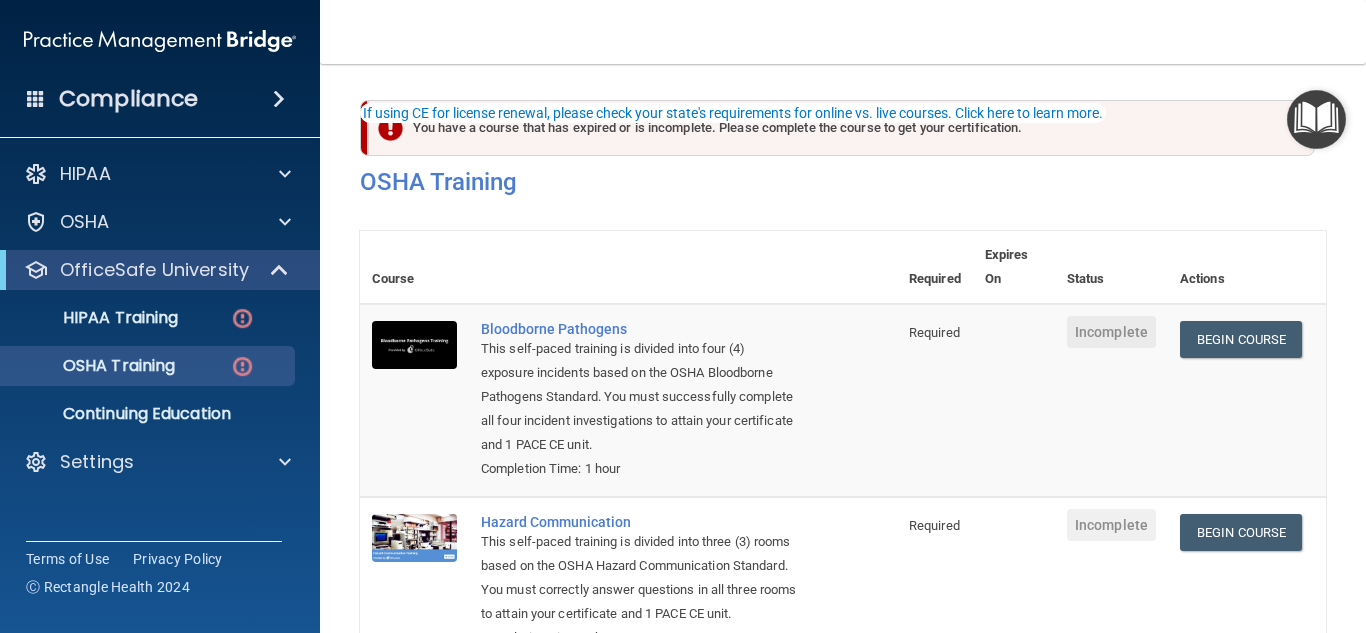 scroll, scrollTop: 0, scrollLeft: 0, axis: both 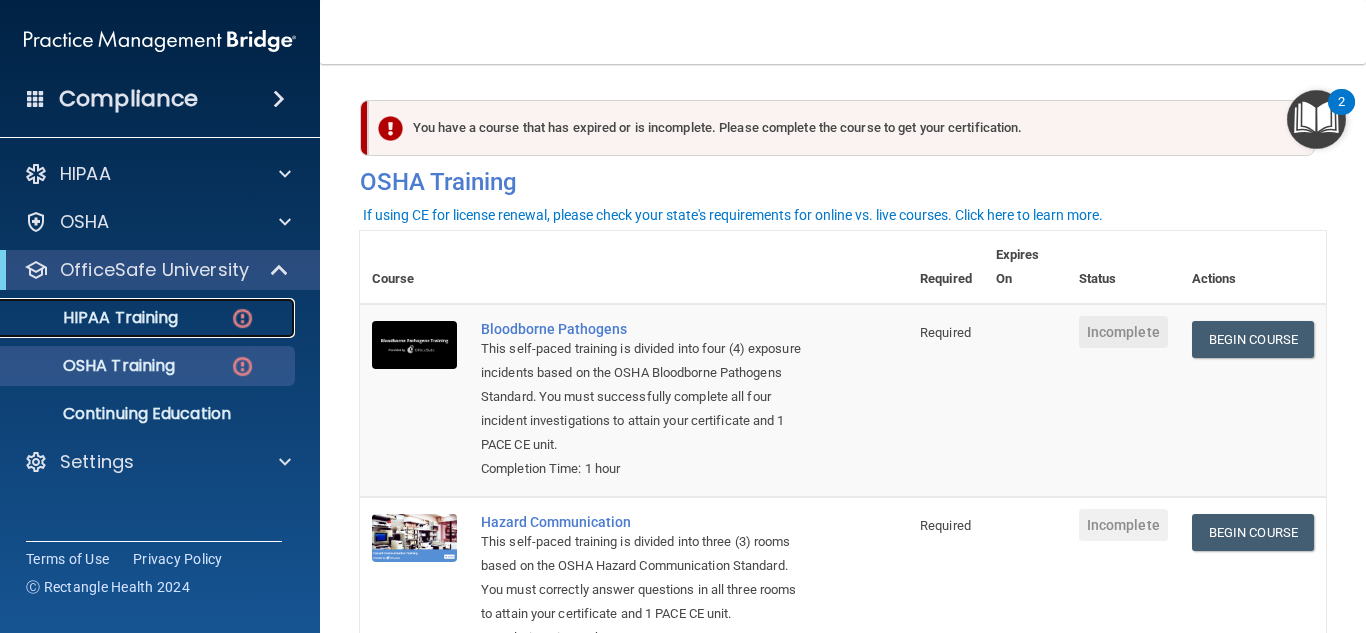 click on "HIPAA Training" at bounding box center (95, 318) 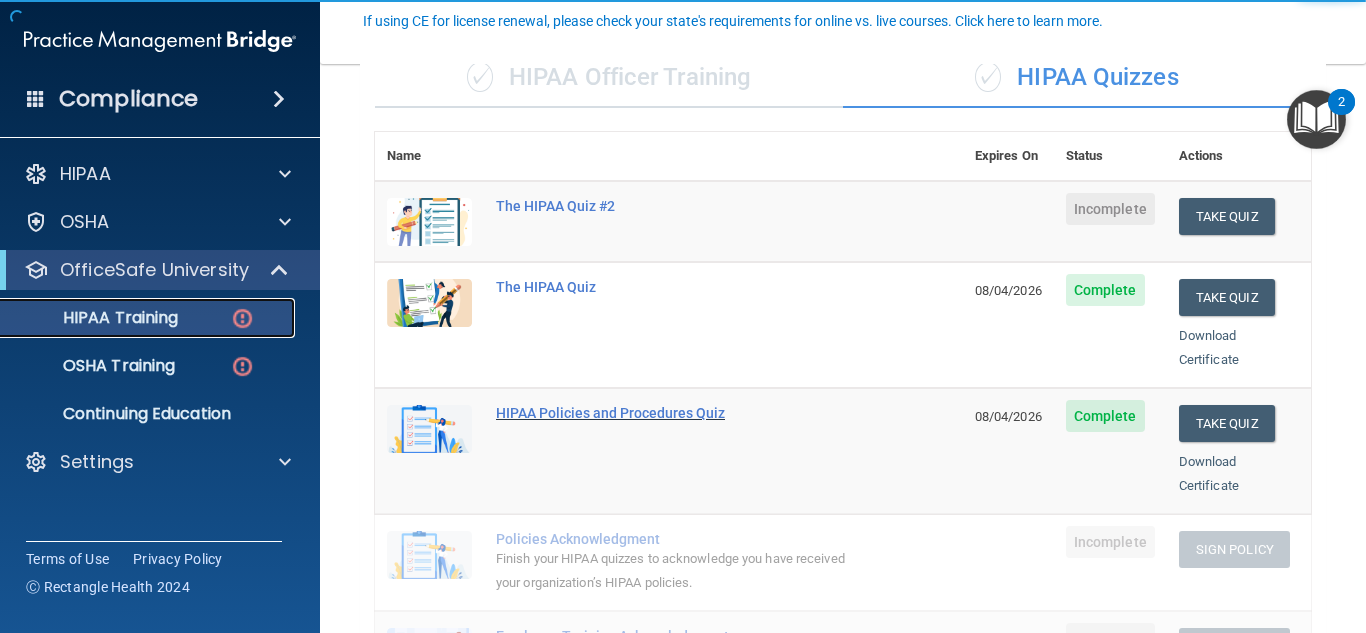 scroll, scrollTop: 200, scrollLeft: 0, axis: vertical 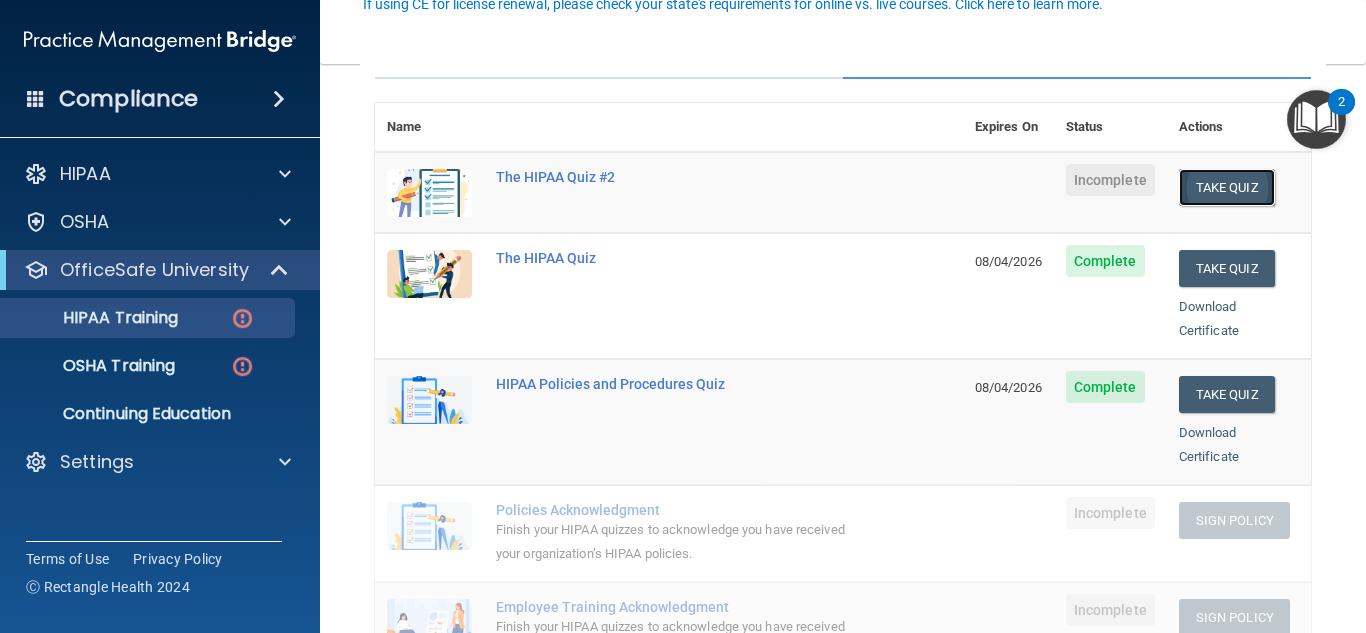 click on "Take Quiz" at bounding box center (1227, 187) 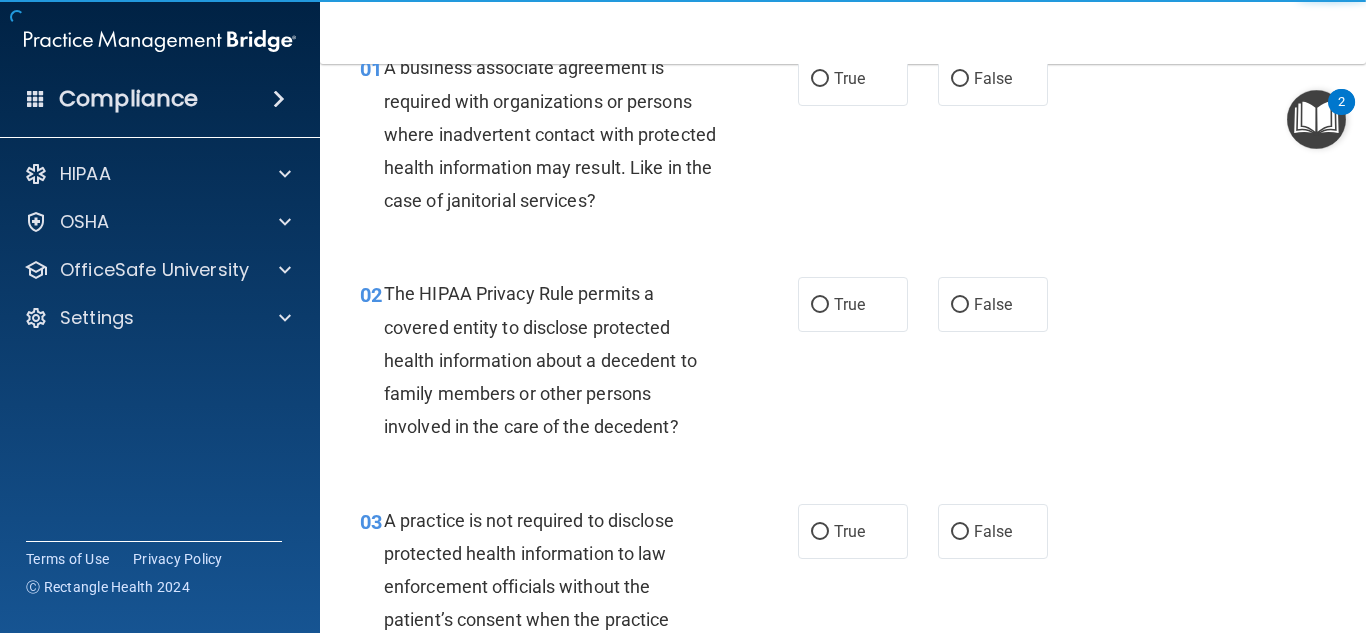 scroll, scrollTop: 0, scrollLeft: 0, axis: both 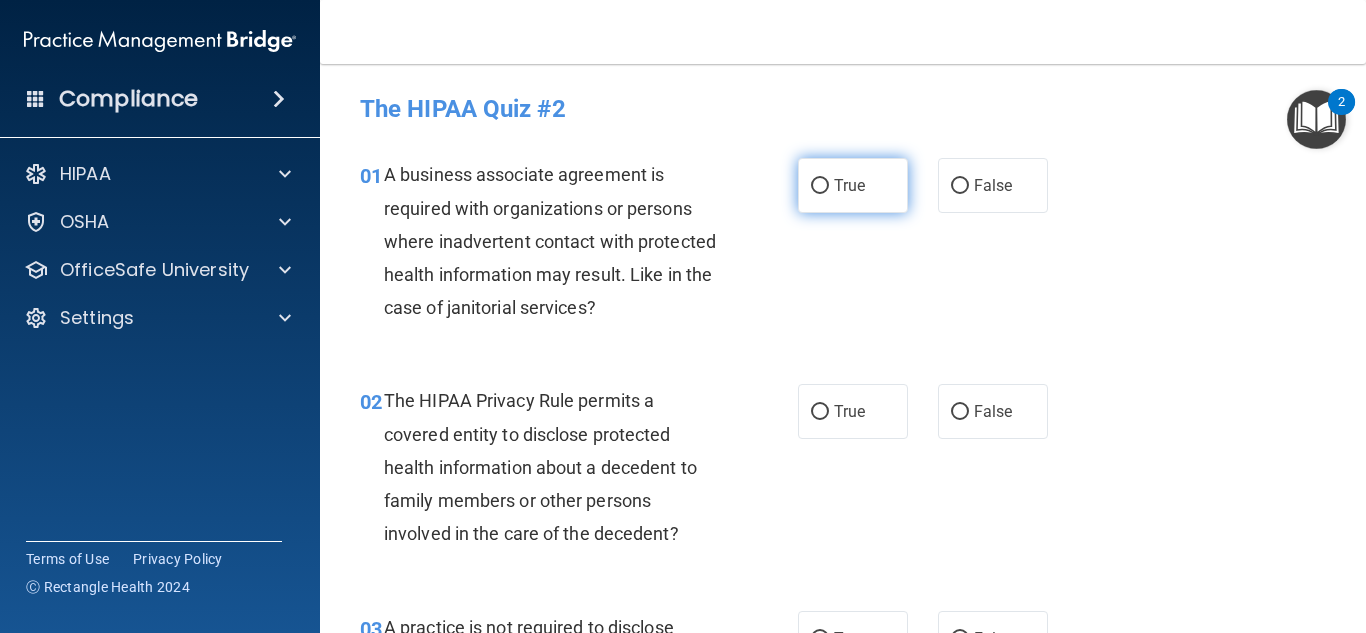 click on "True" at bounding box center (820, 186) 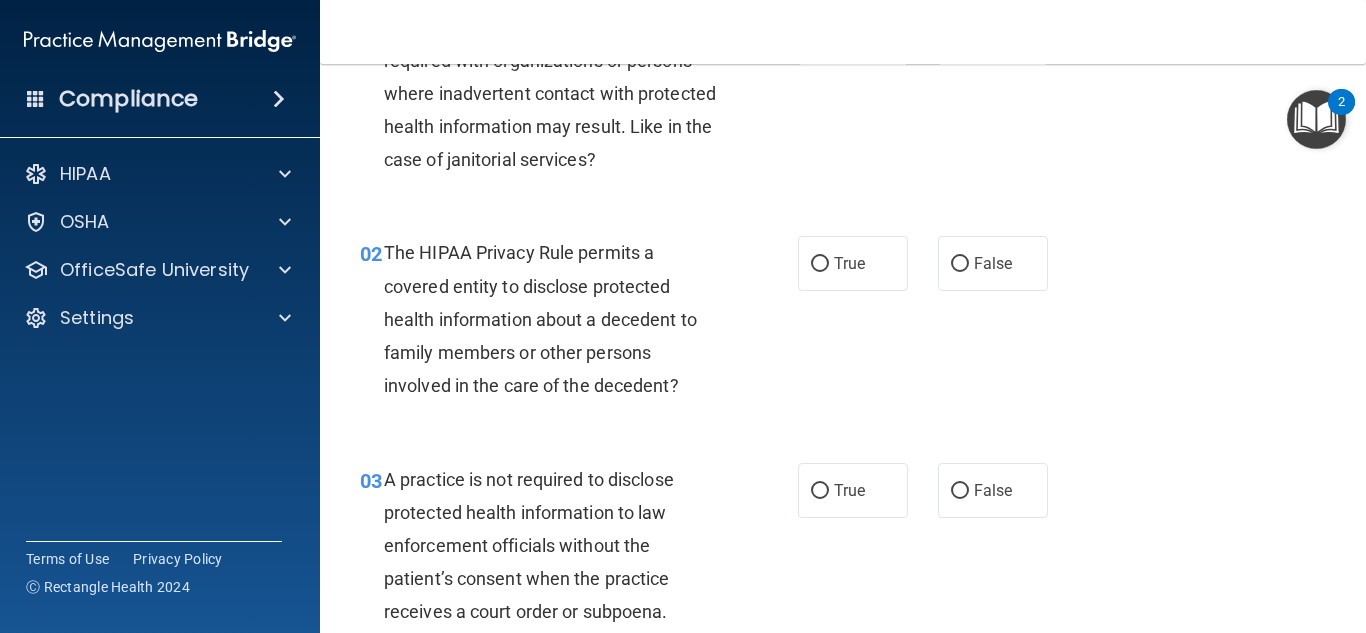 scroll, scrollTop: 200, scrollLeft: 0, axis: vertical 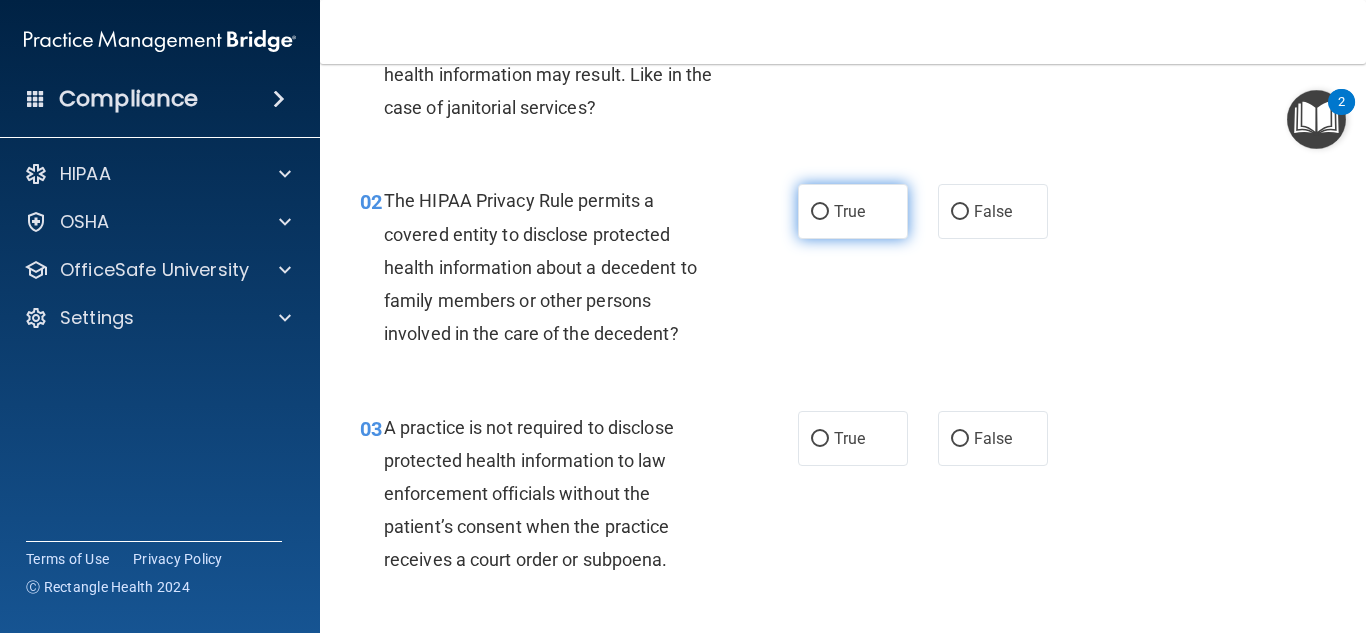 click on "True" at bounding box center [849, 211] 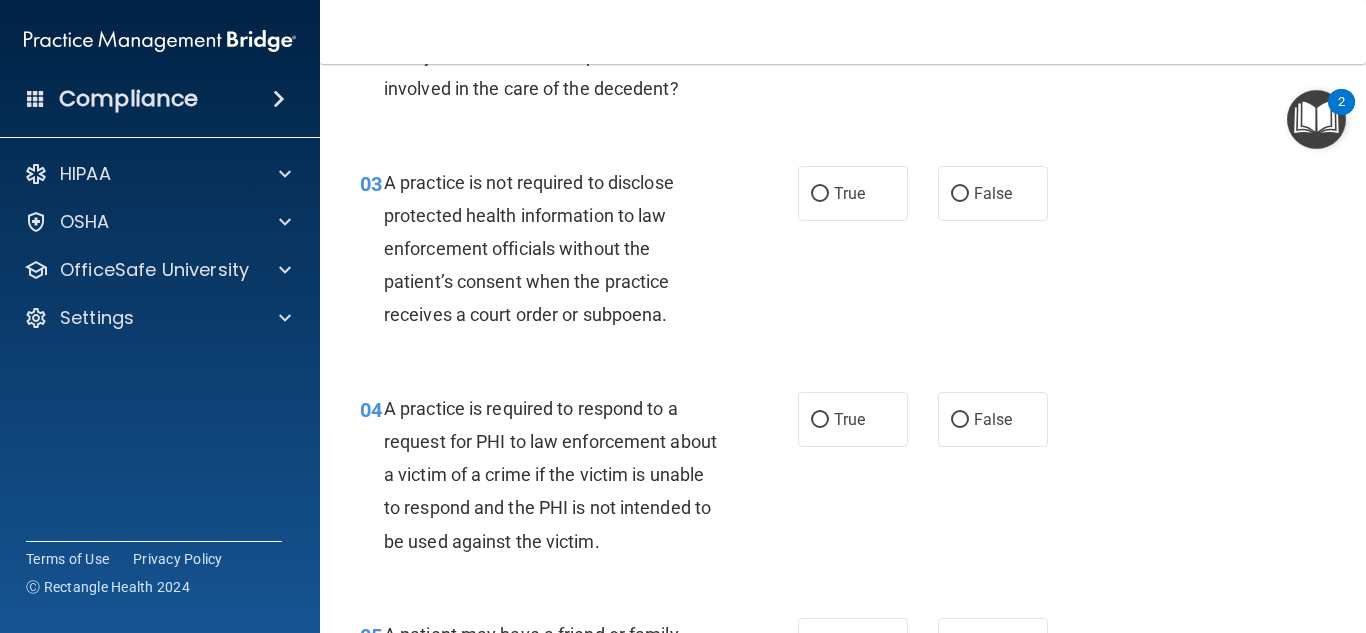 scroll, scrollTop: 500, scrollLeft: 0, axis: vertical 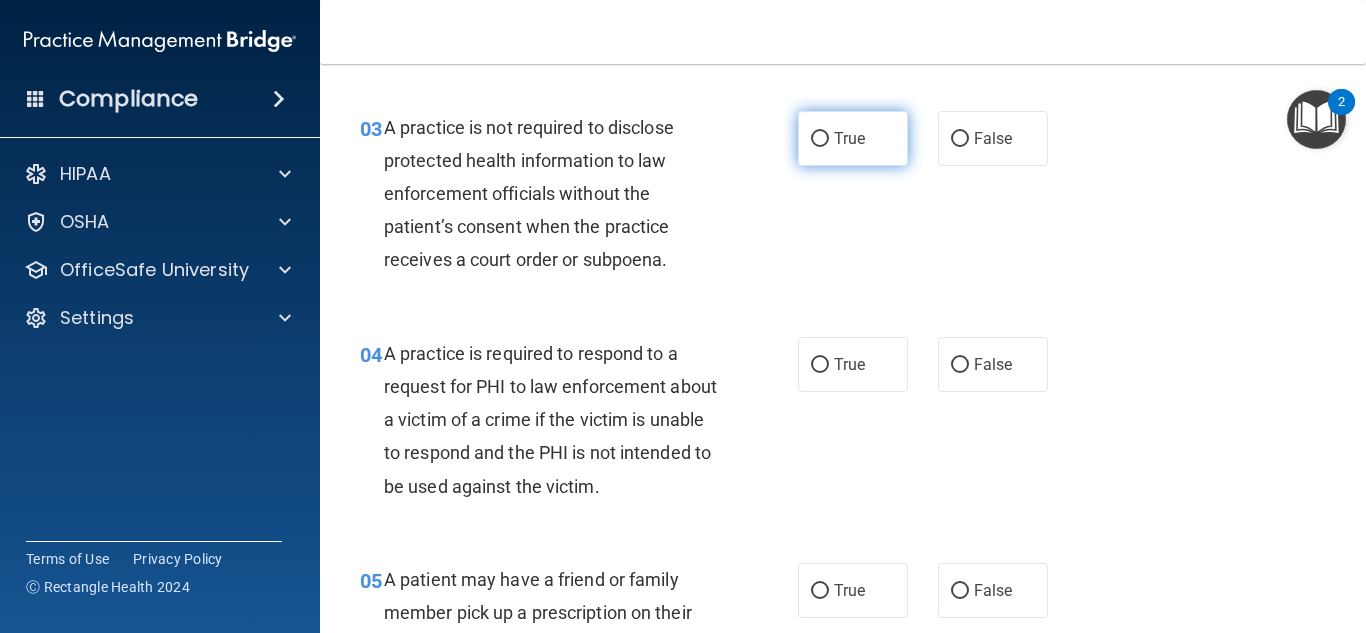 click on "True" at bounding box center [853, 138] 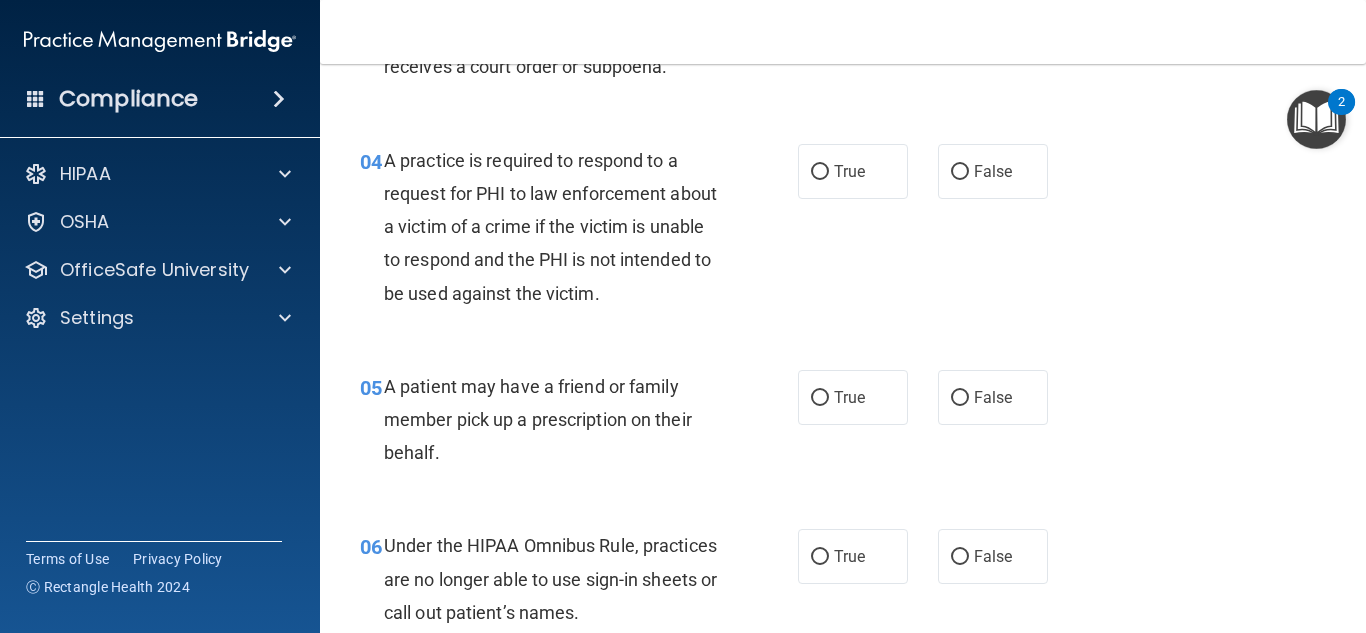scroll, scrollTop: 700, scrollLeft: 0, axis: vertical 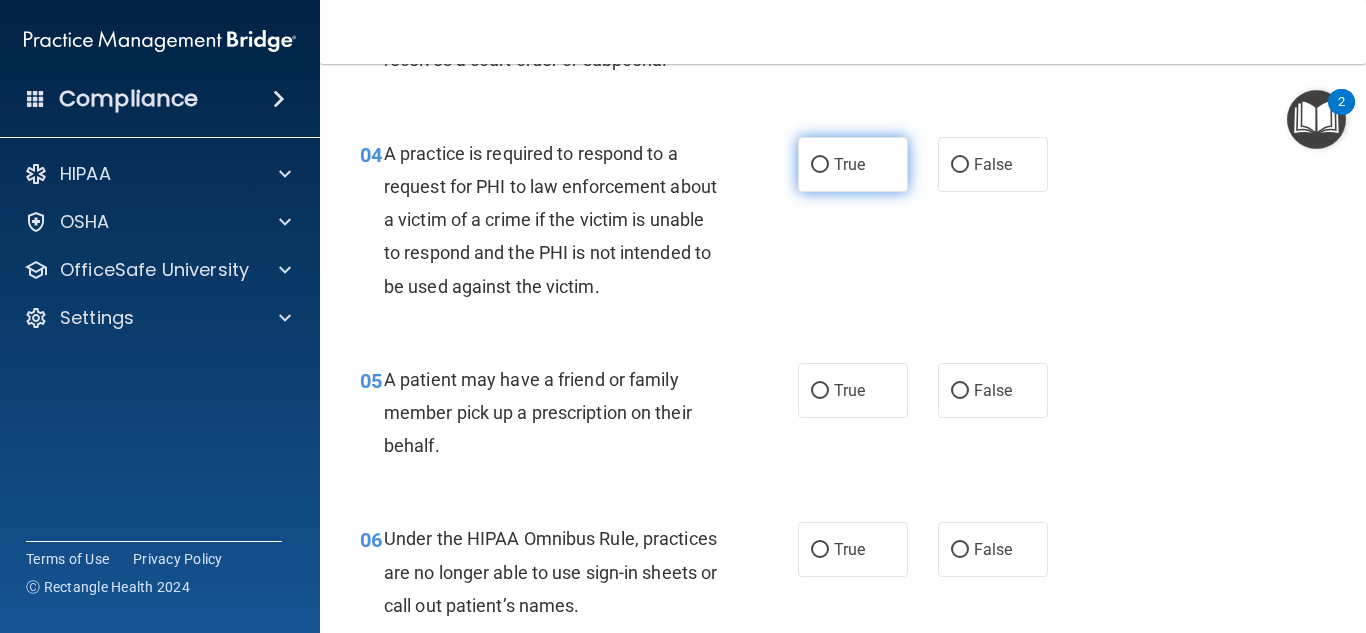 click on "True" at bounding box center (853, 164) 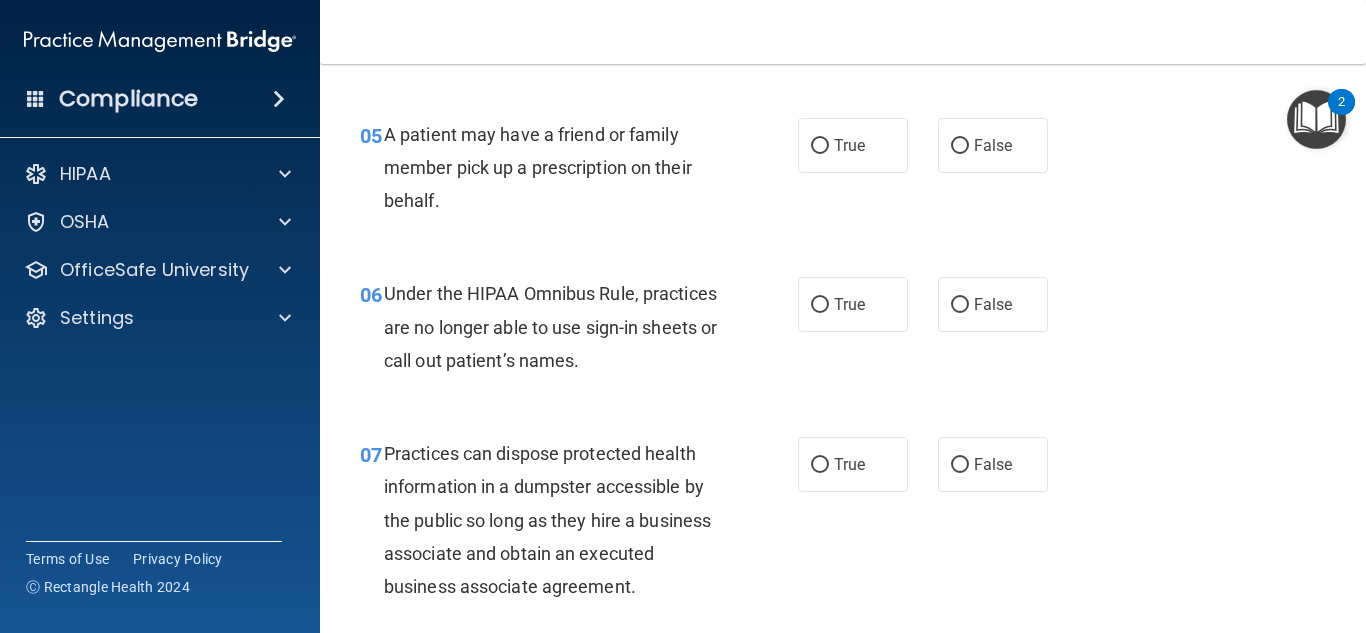 scroll, scrollTop: 900, scrollLeft: 0, axis: vertical 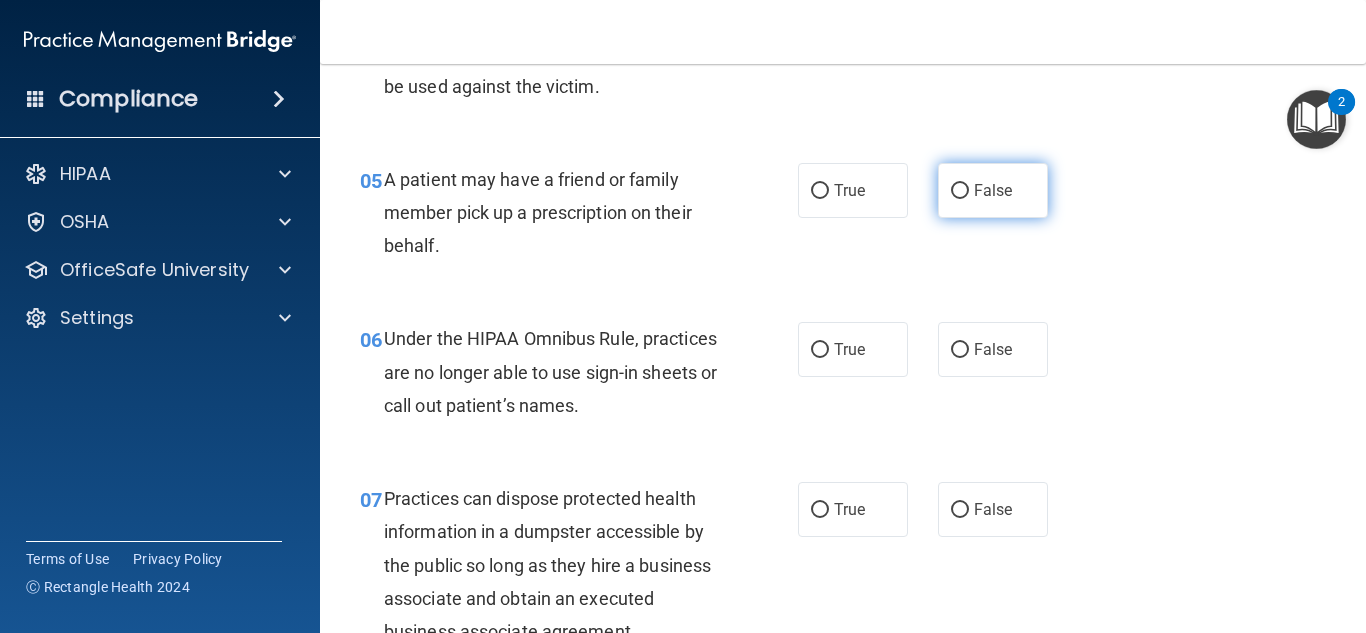 click on "False" at bounding box center (993, 190) 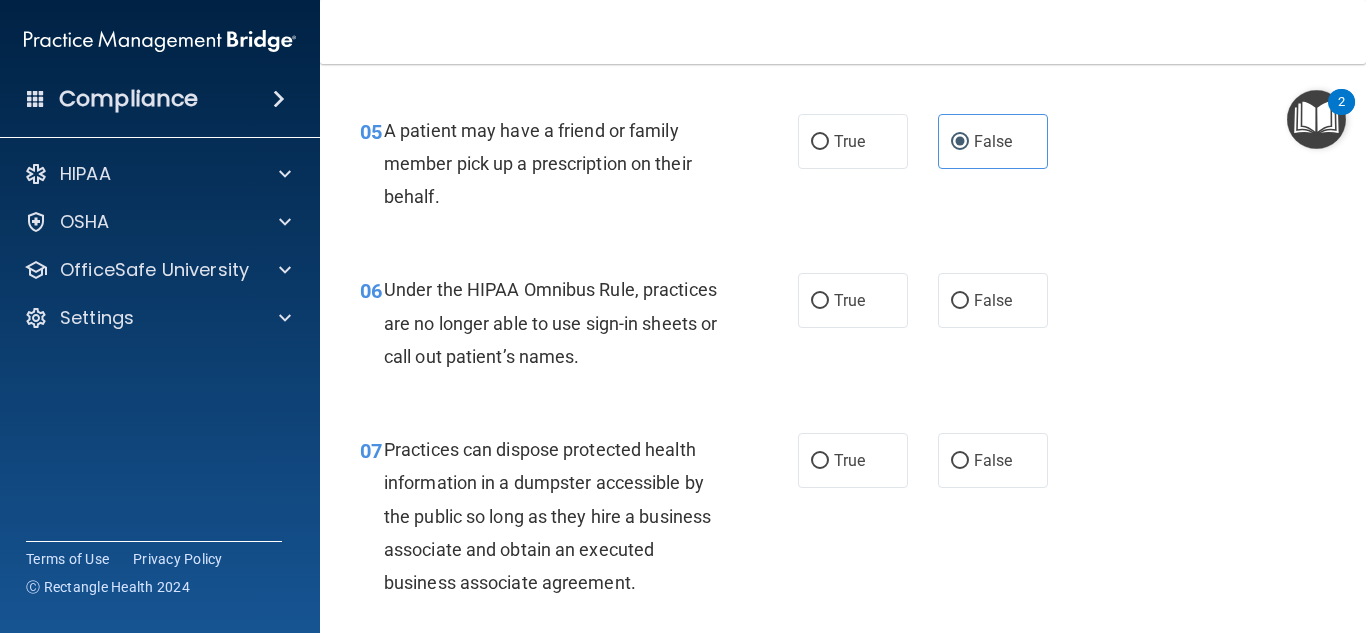 scroll, scrollTop: 900, scrollLeft: 0, axis: vertical 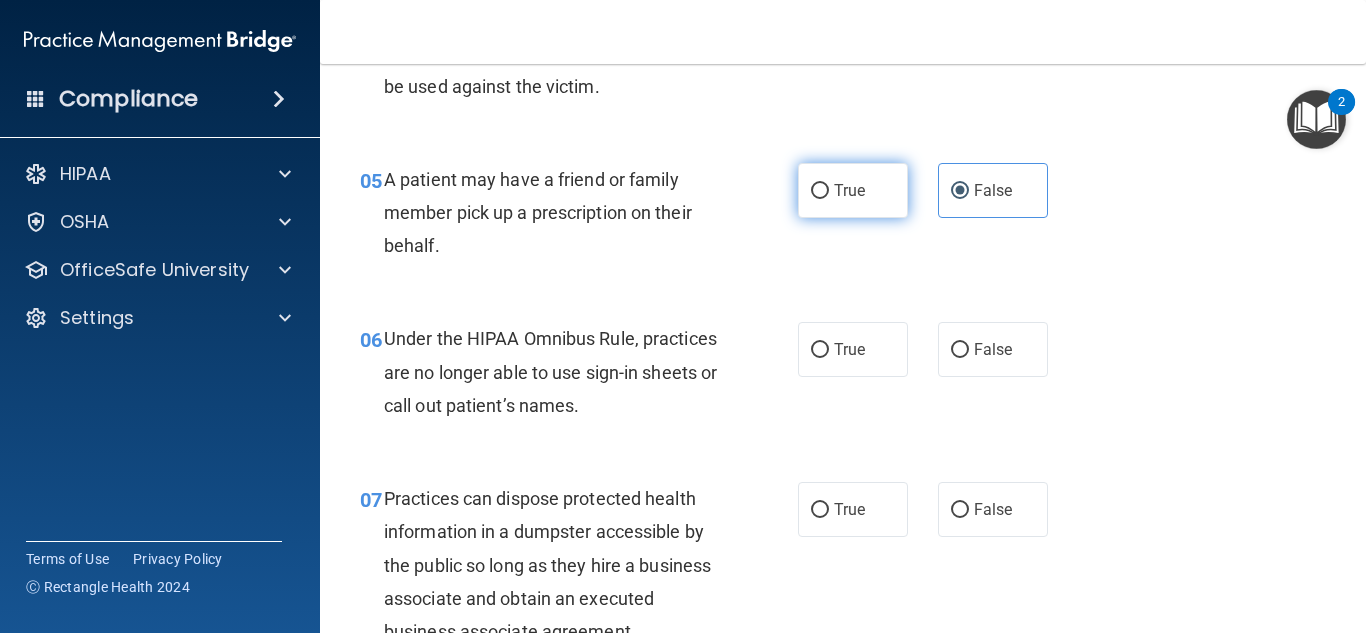 click on "True" at bounding box center [849, 190] 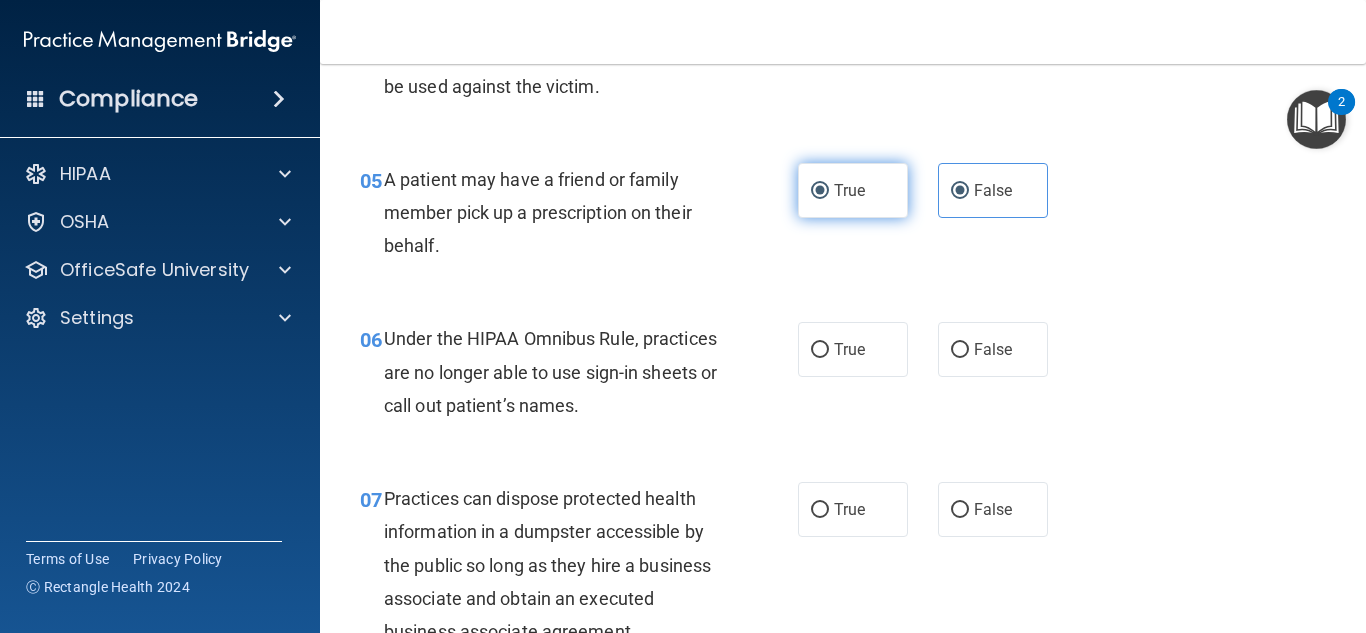 radio on "false" 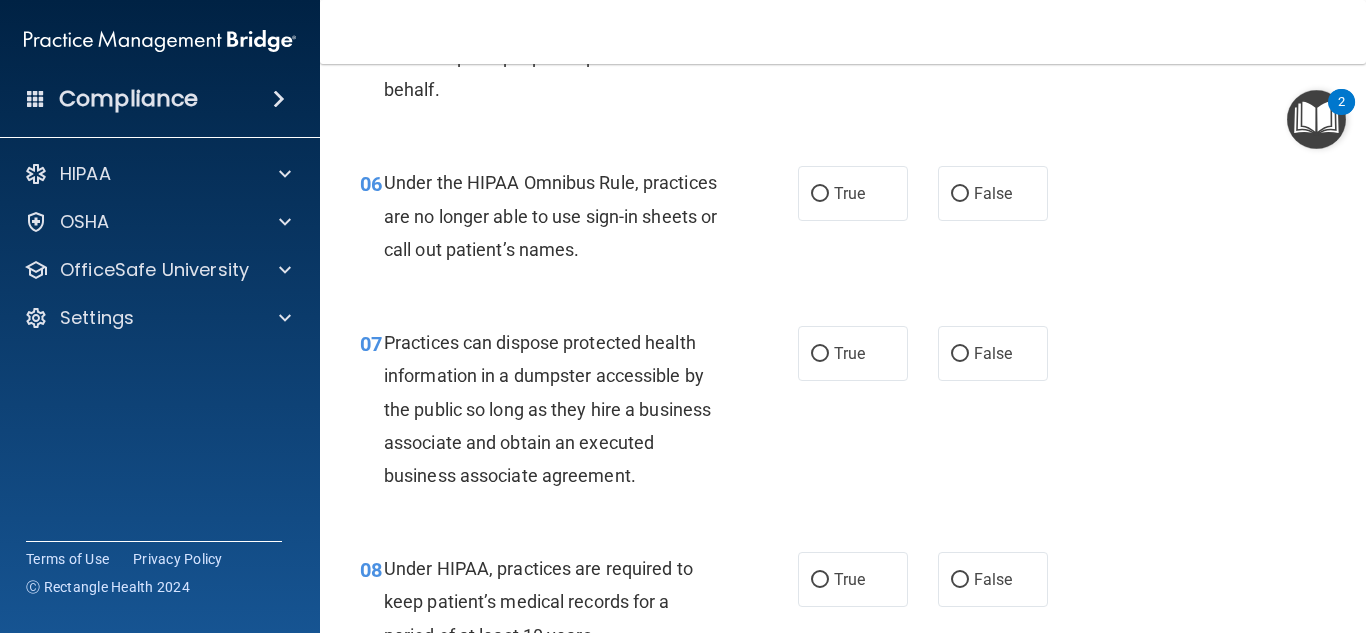 scroll, scrollTop: 1100, scrollLeft: 0, axis: vertical 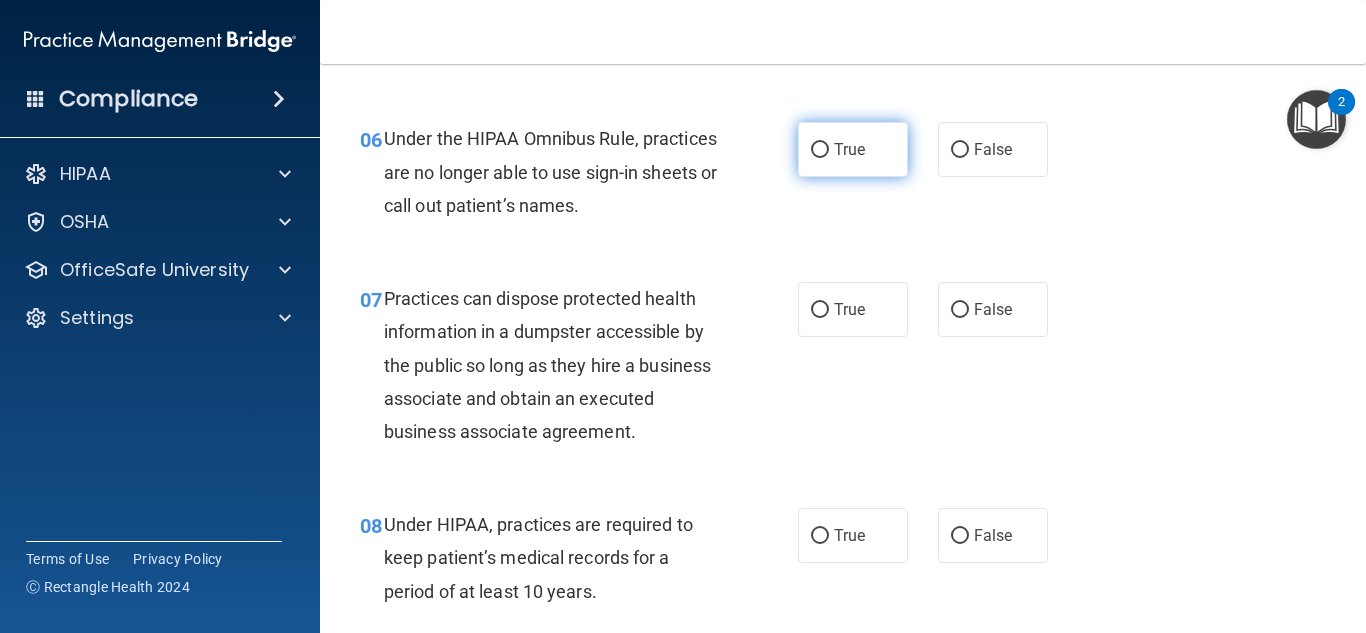 click on "True" at bounding box center (853, 149) 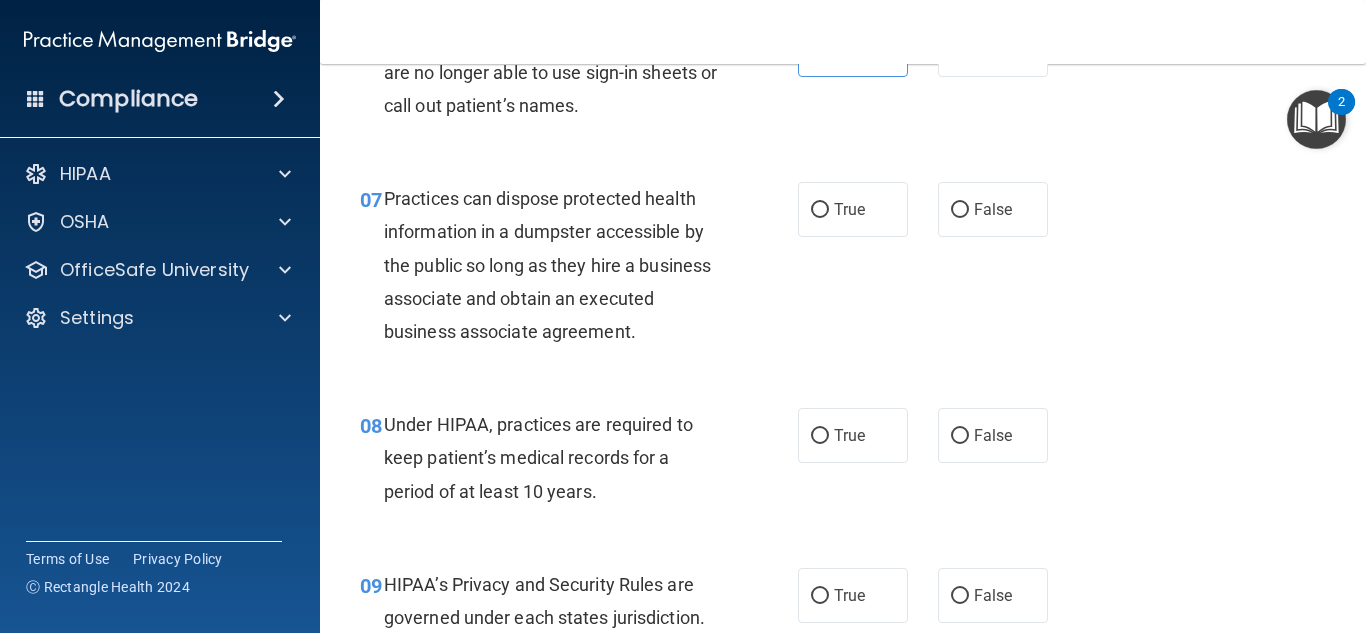 scroll, scrollTop: 1300, scrollLeft: 0, axis: vertical 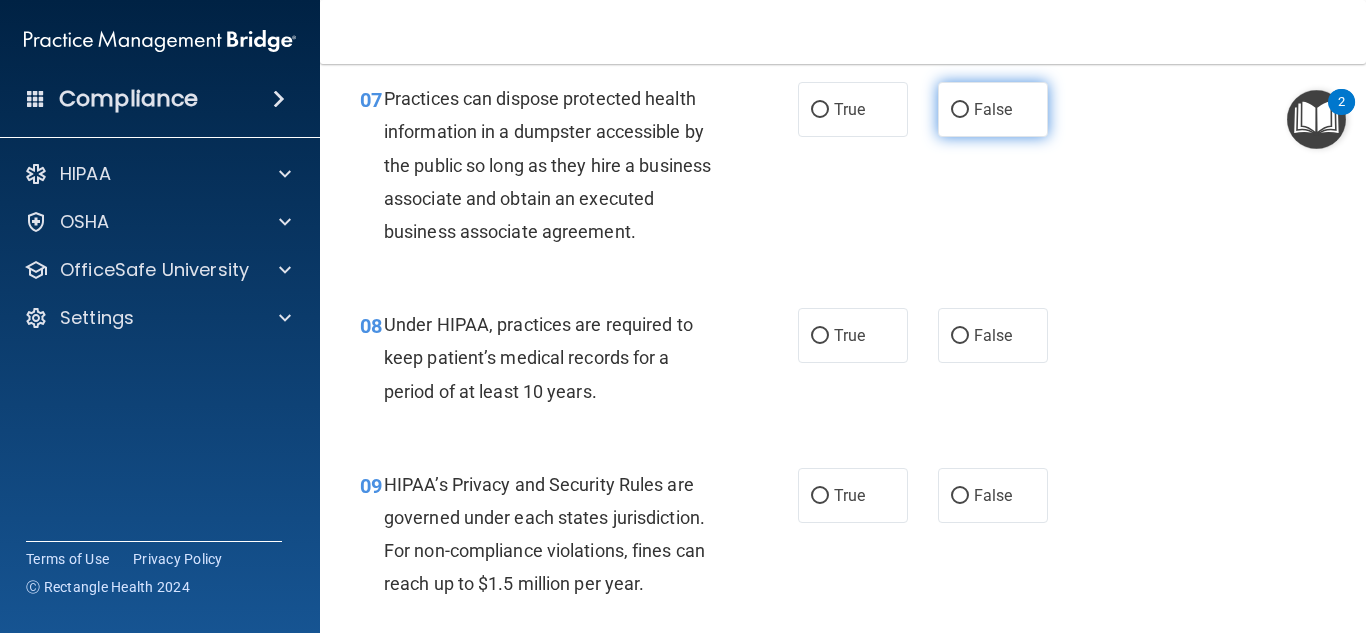 click on "False" at bounding box center (993, 109) 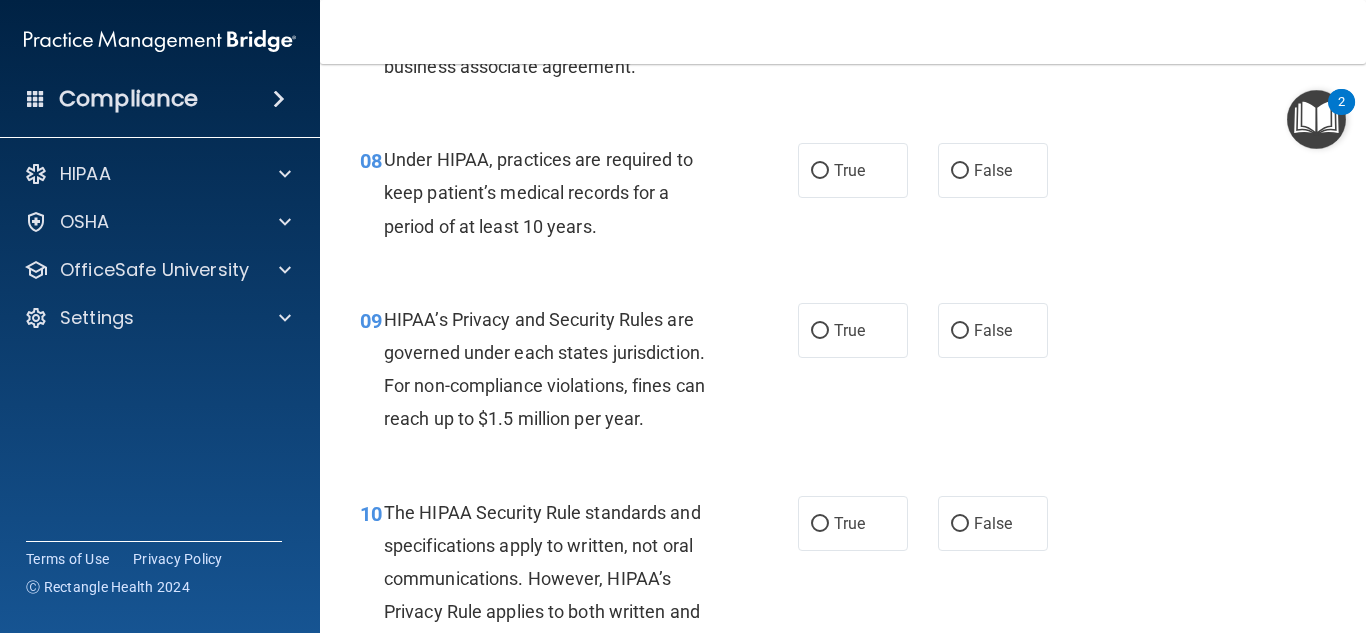 scroll, scrollTop: 1500, scrollLeft: 0, axis: vertical 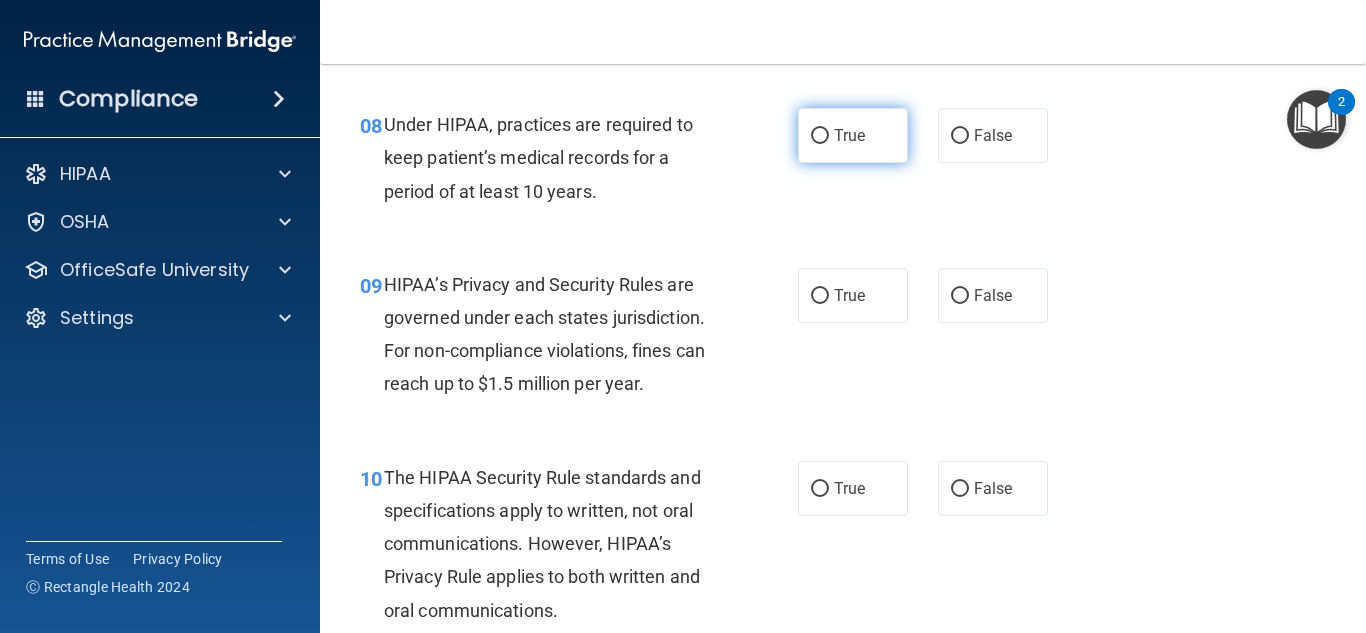 click on "True" at bounding box center [853, 135] 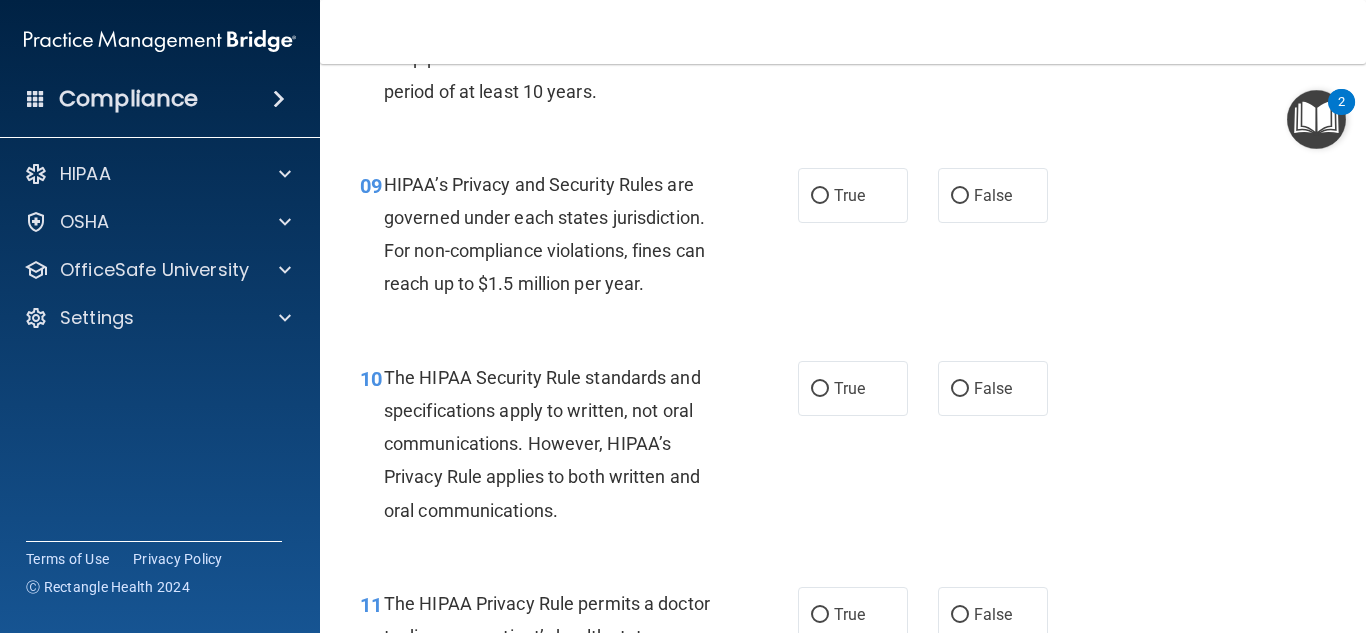 scroll, scrollTop: 1700, scrollLeft: 0, axis: vertical 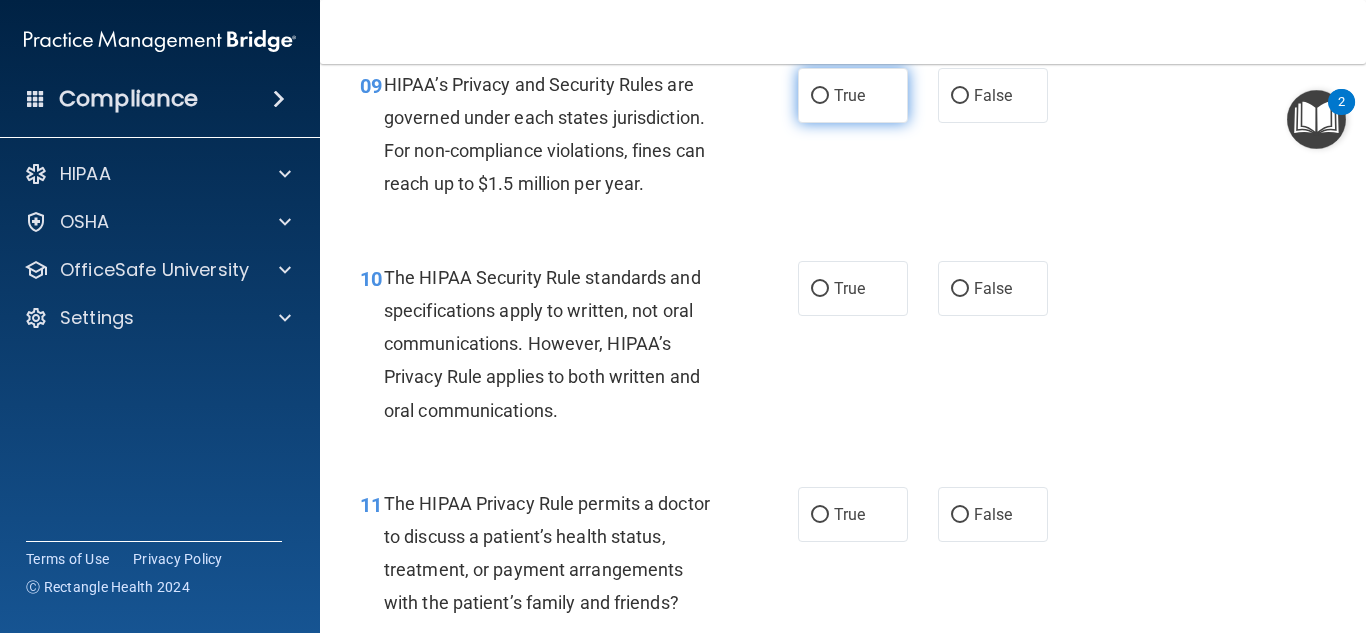click on "True" at bounding box center (849, 95) 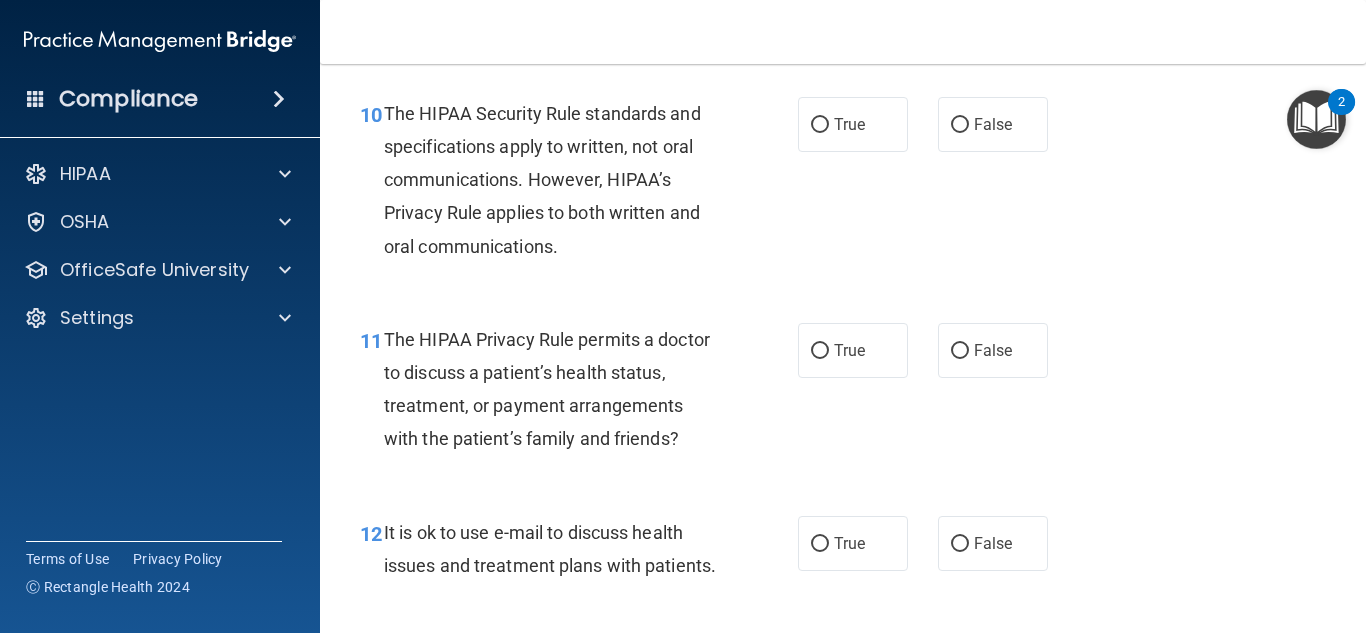 scroll, scrollTop: 1900, scrollLeft: 0, axis: vertical 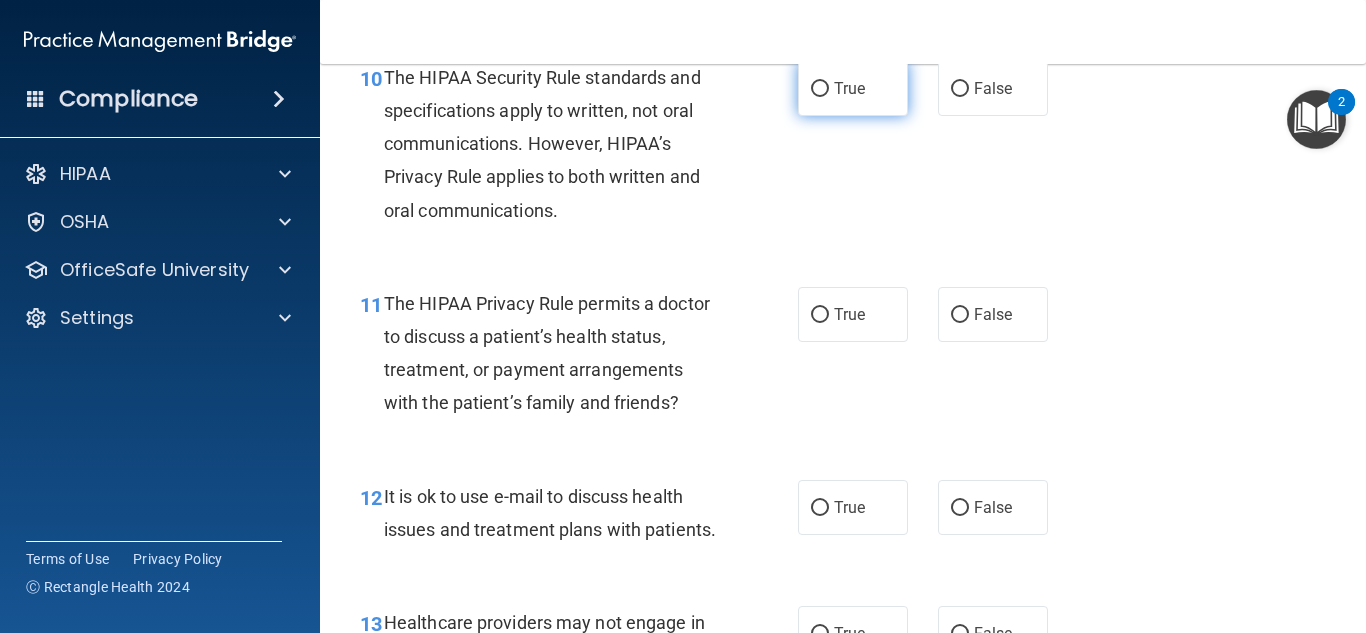 click on "True" at bounding box center [853, 88] 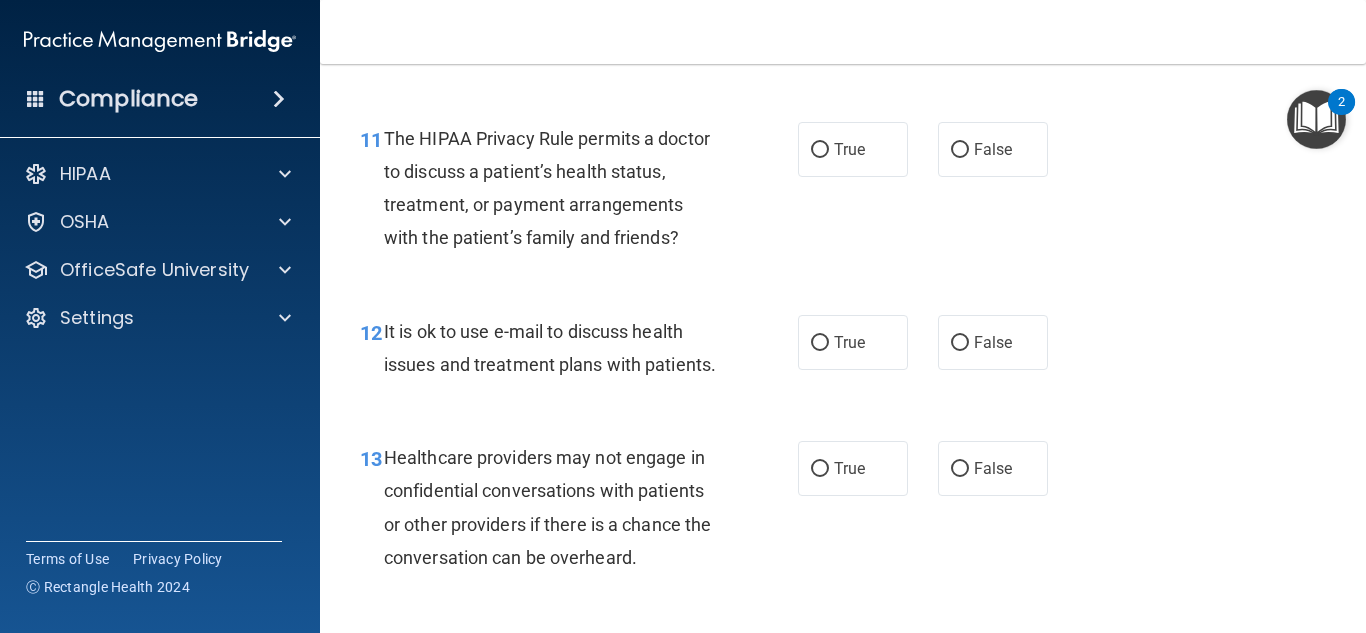 scroll, scrollTop: 2100, scrollLeft: 0, axis: vertical 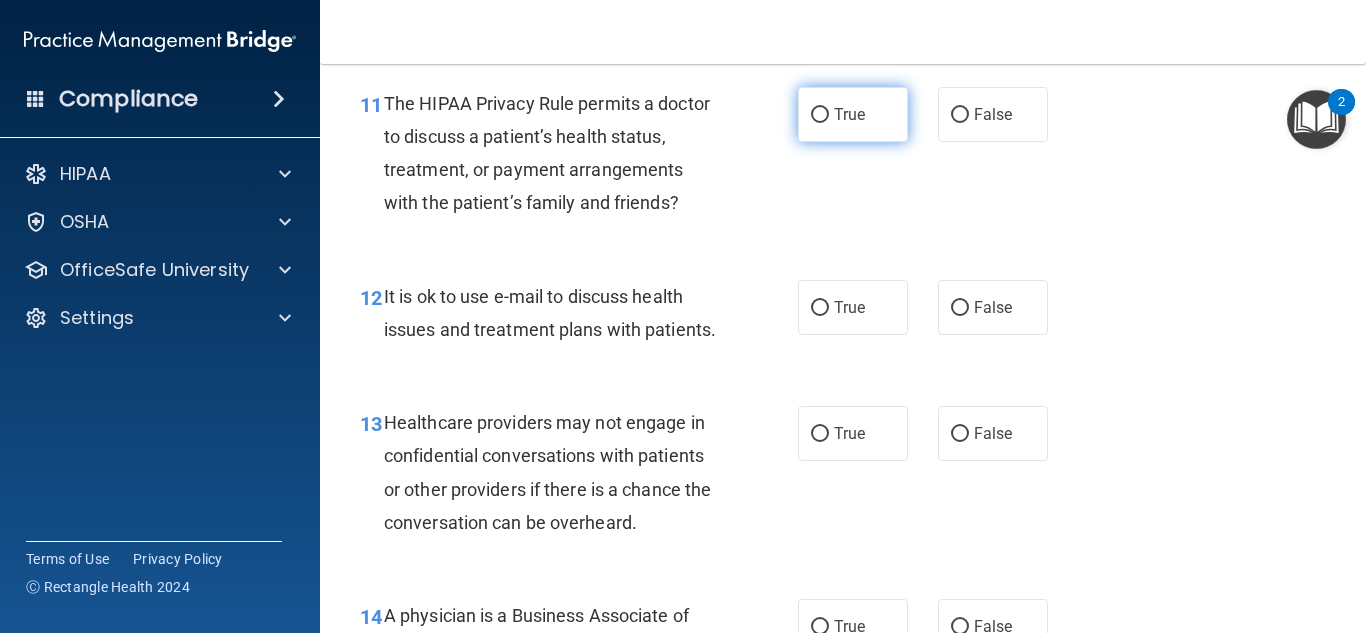 click on "True" at bounding box center (853, 114) 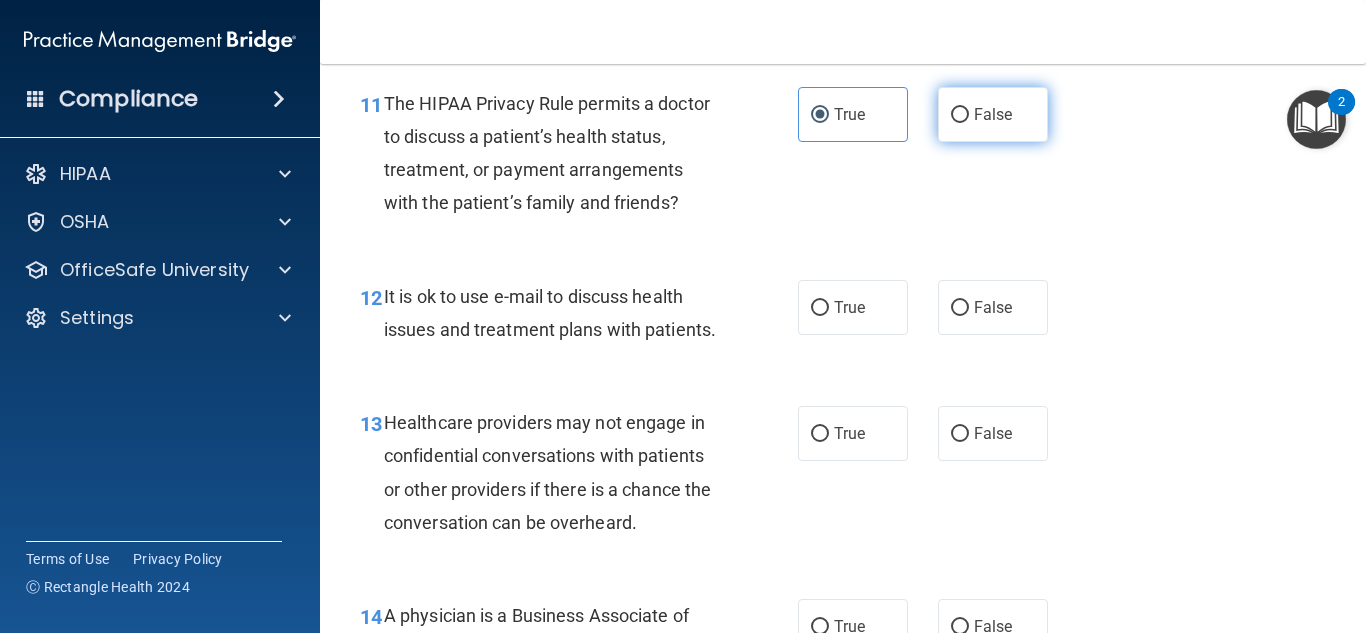 click on "False" at bounding box center [993, 114] 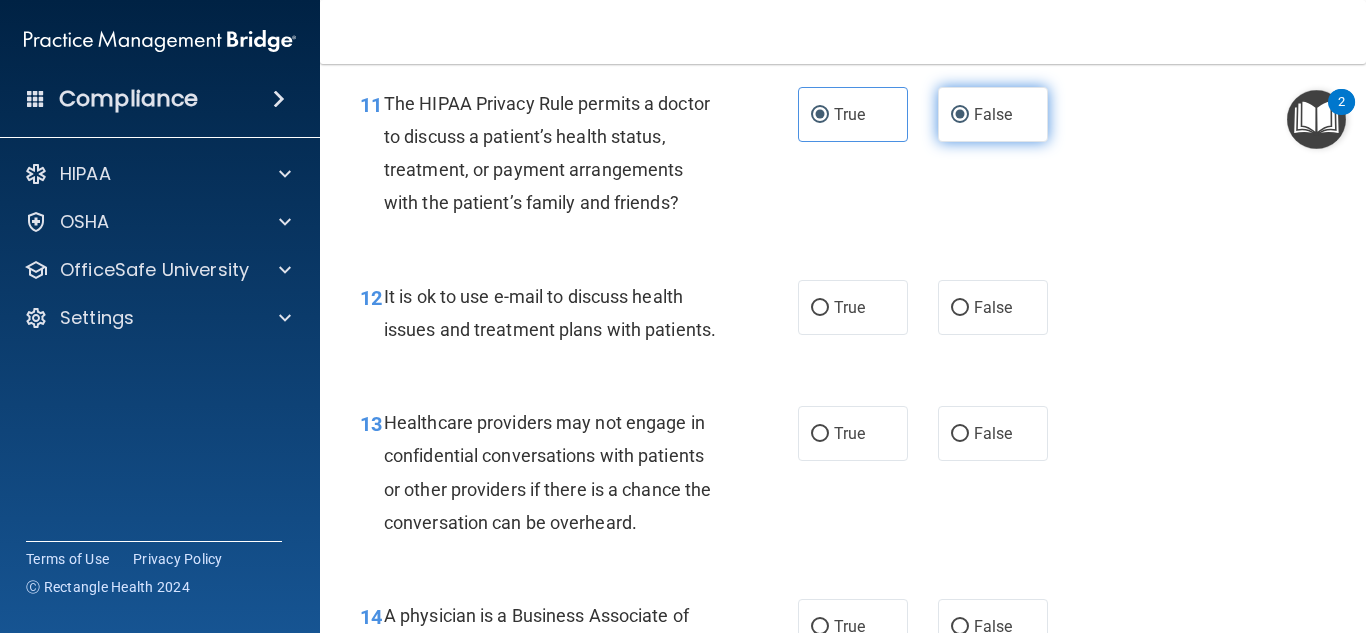 radio on "false" 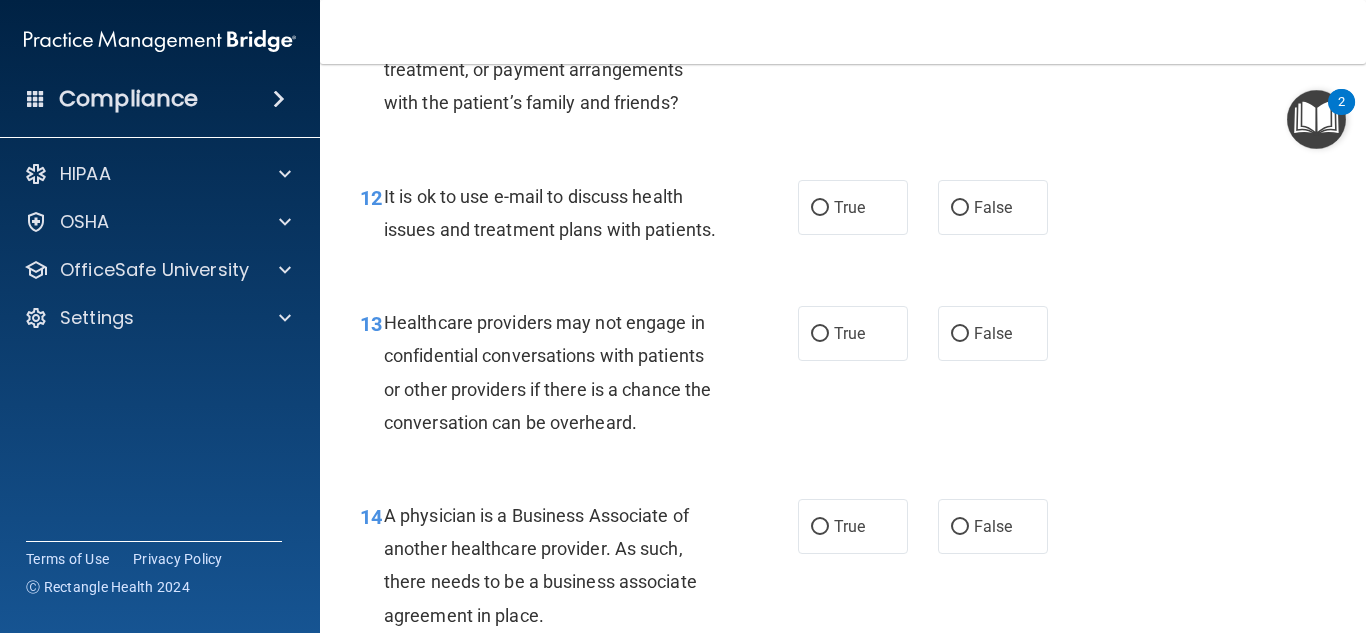 scroll, scrollTop: 2300, scrollLeft: 0, axis: vertical 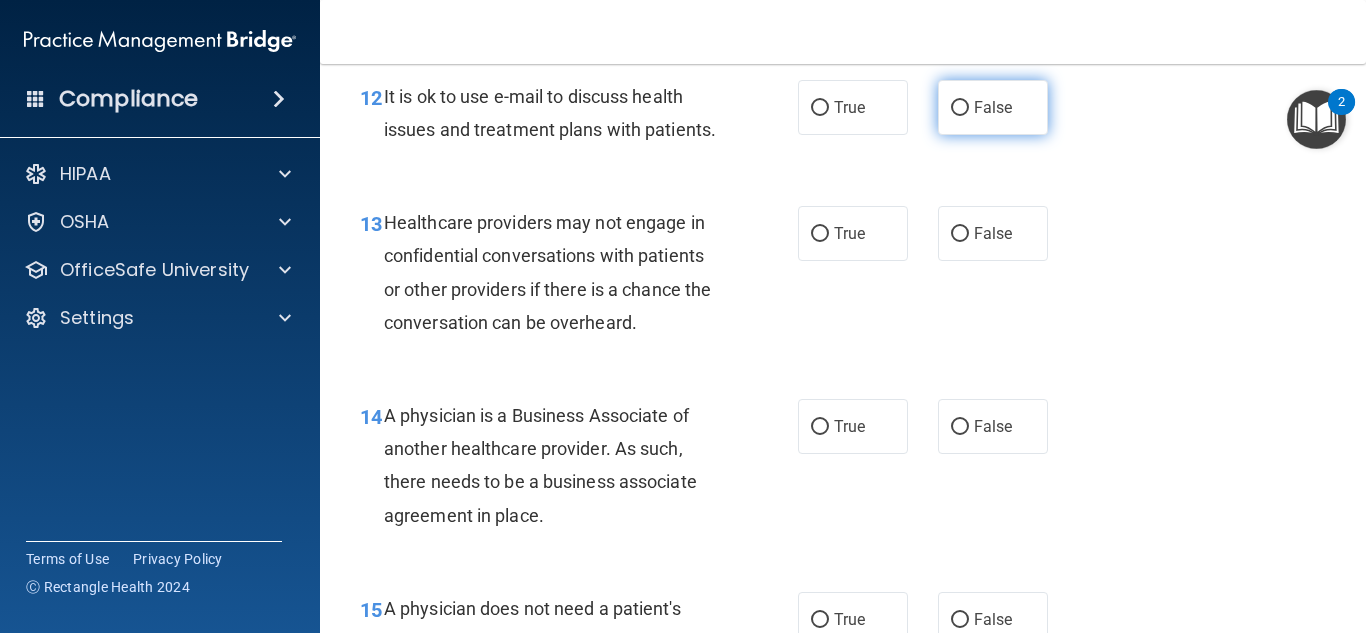 click on "False" at bounding box center [993, 107] 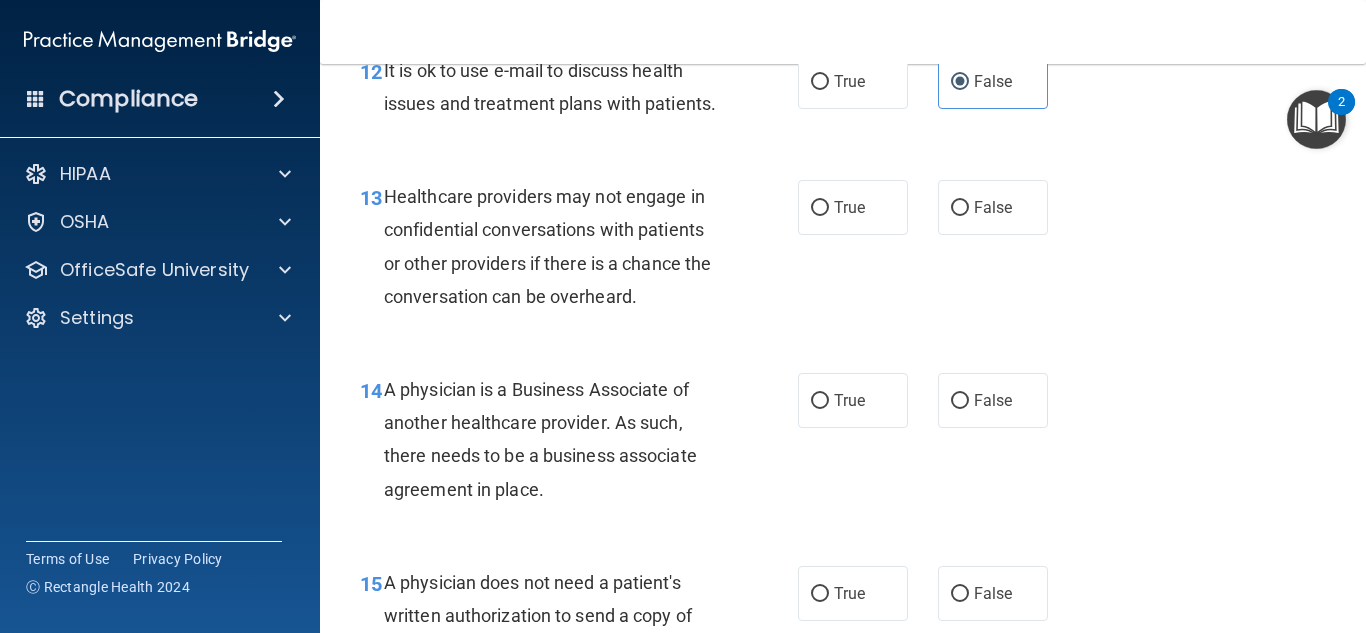 scroll, scrollTop: 2400, scrollLeft: 0, axis: vertical 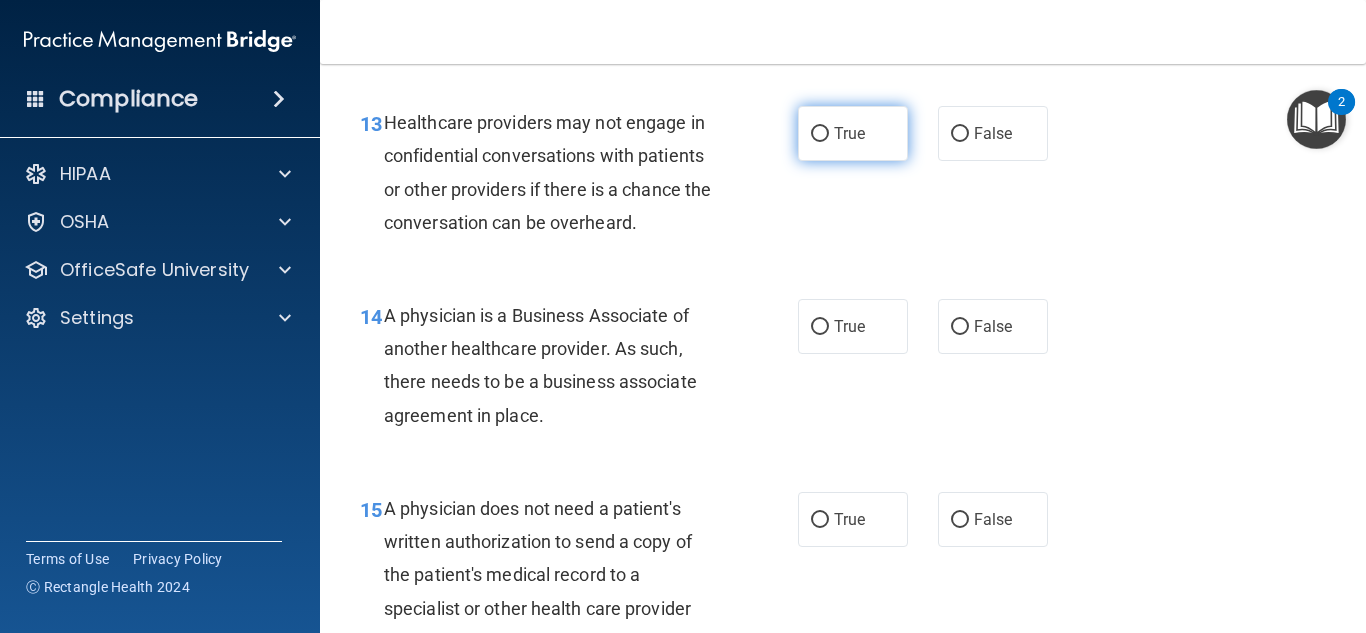 click on "True" at bounding box center [853, 133] 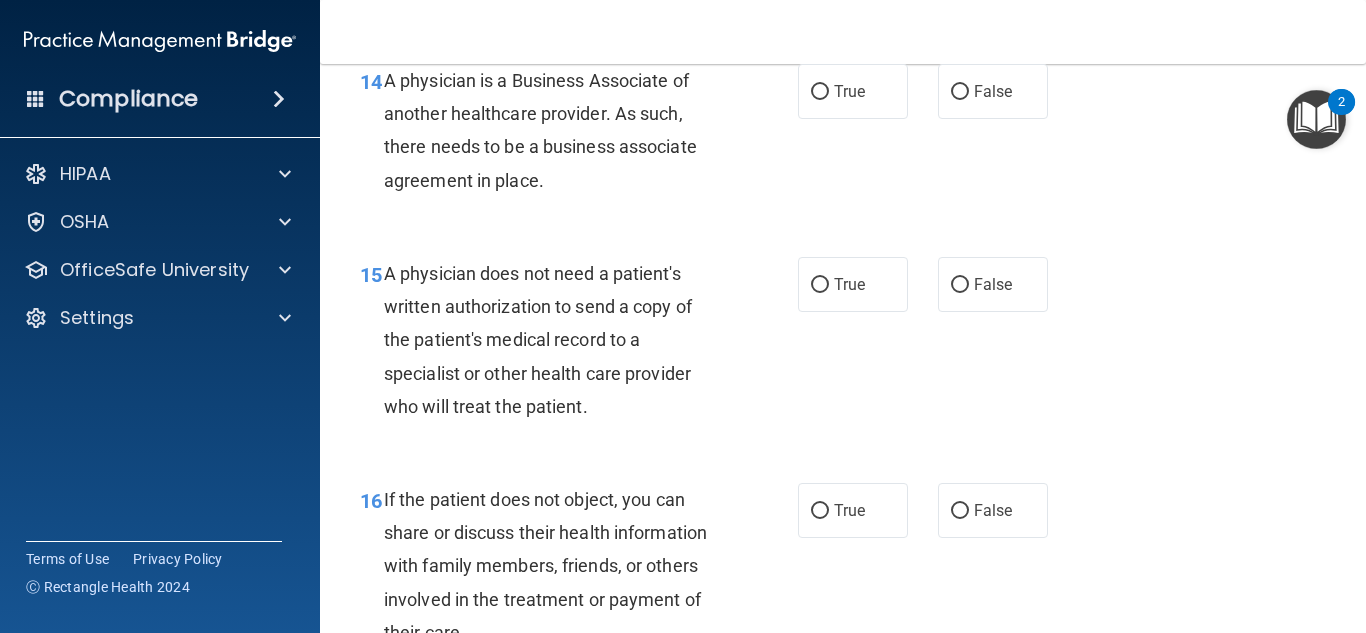 scroll, scrollTop: 2600, scrollLeft: 0, axis: vertical 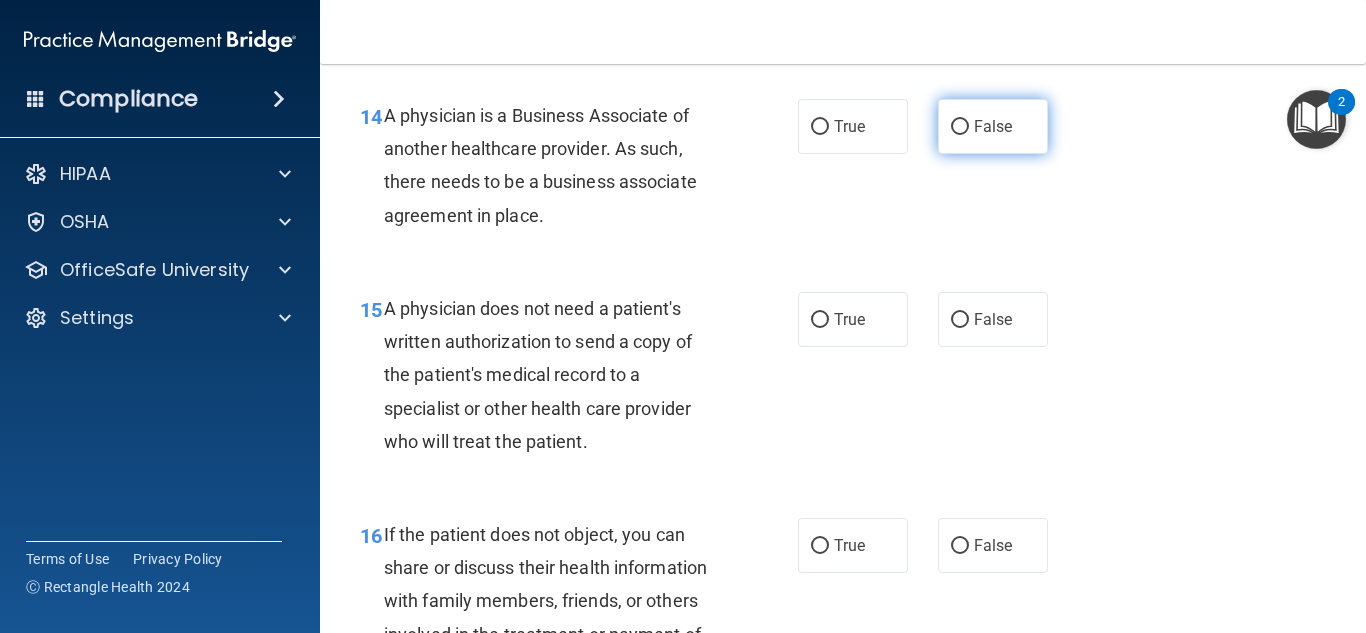 click on "False" at bounding box center (993, 126) 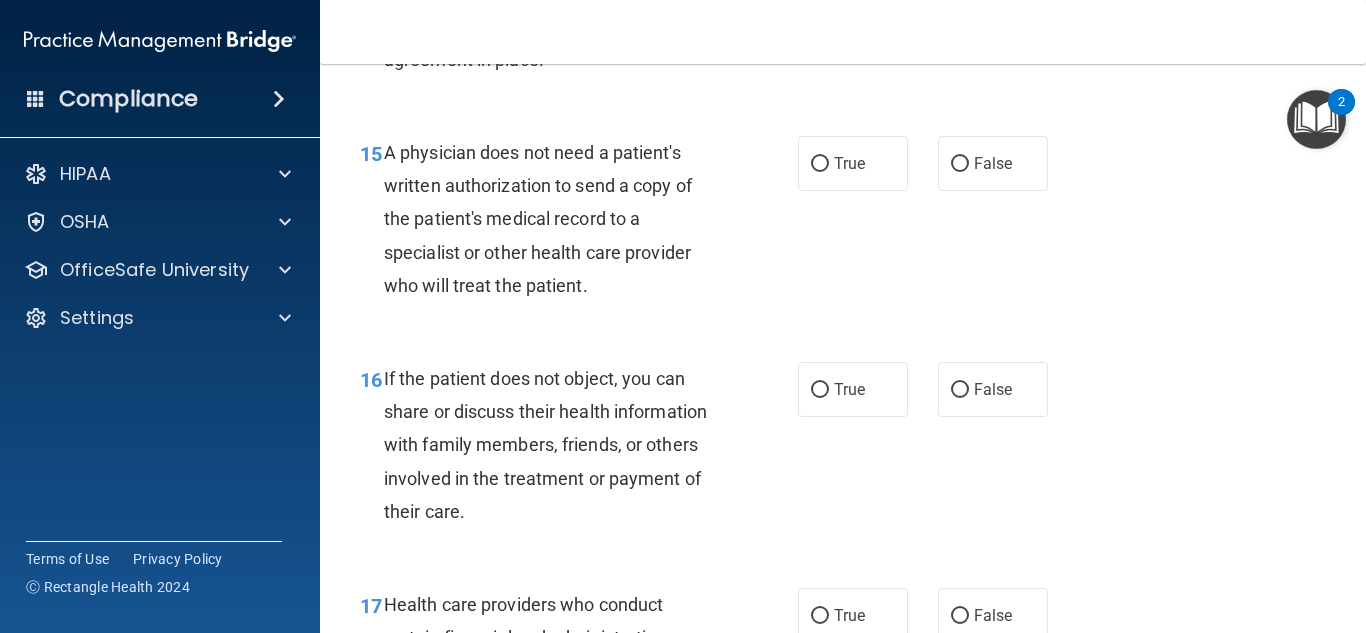 scroll, scrollTop: 2800, scrollLeft: 0, axis: vertical 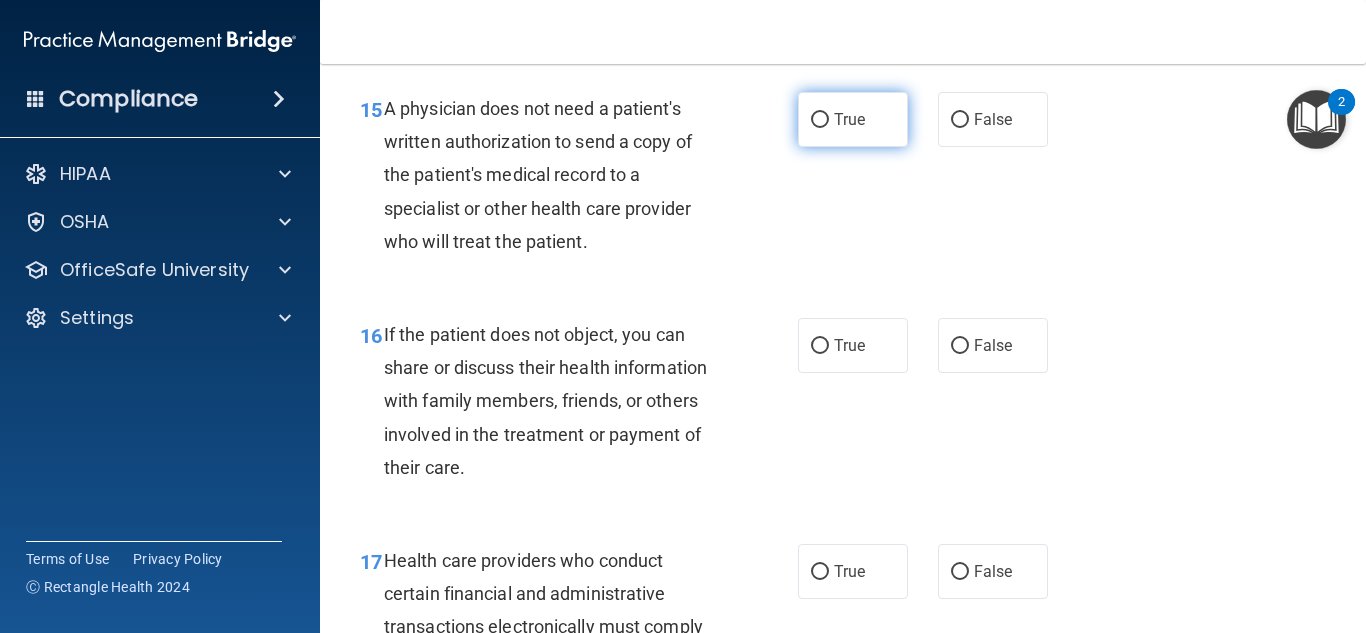 click on "True" at bounding box center [853, 119] 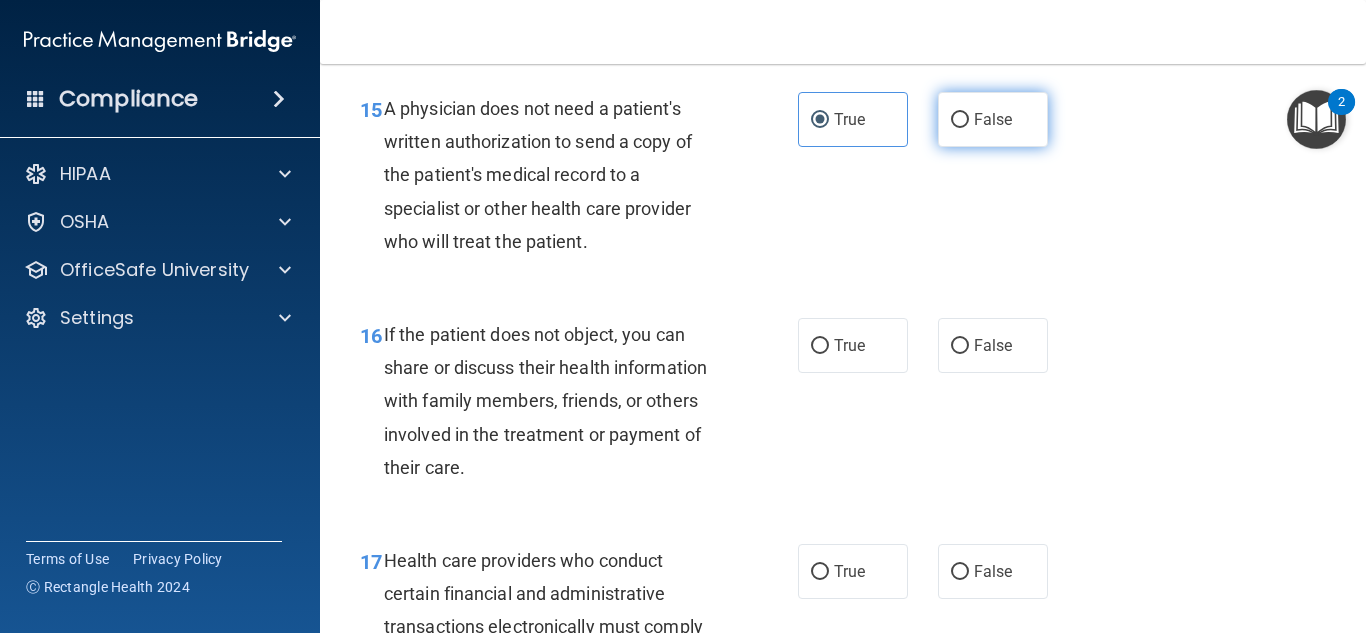 click on "False" at bounding box center [993, 119] 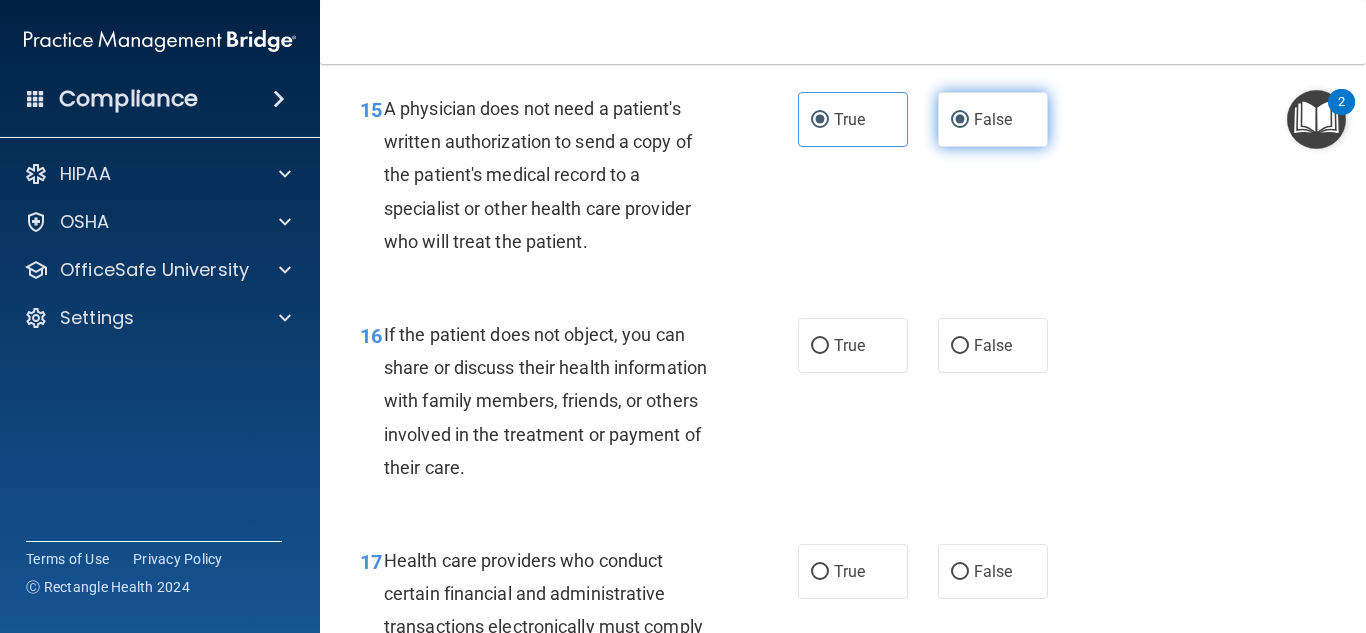 radio on "false" 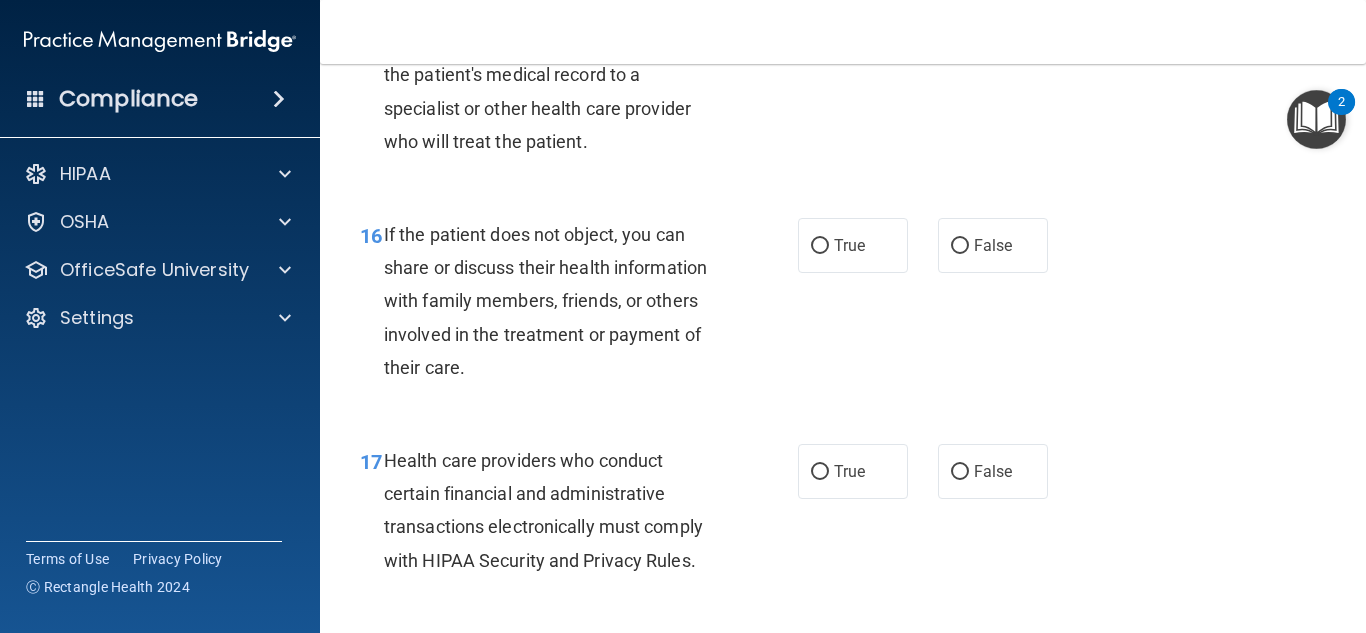 scroll, scrollTop: 3000, scrollLeft: 0, axis: vertical 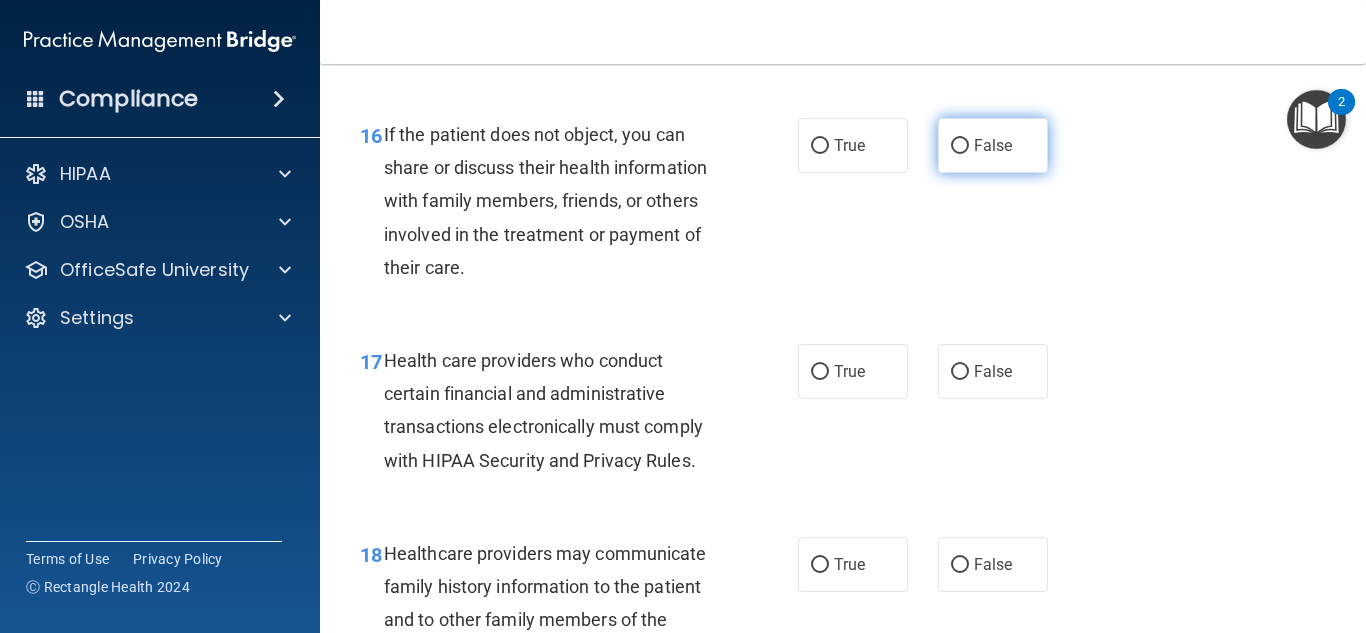 click on "False" at bounding box center (960, 146) 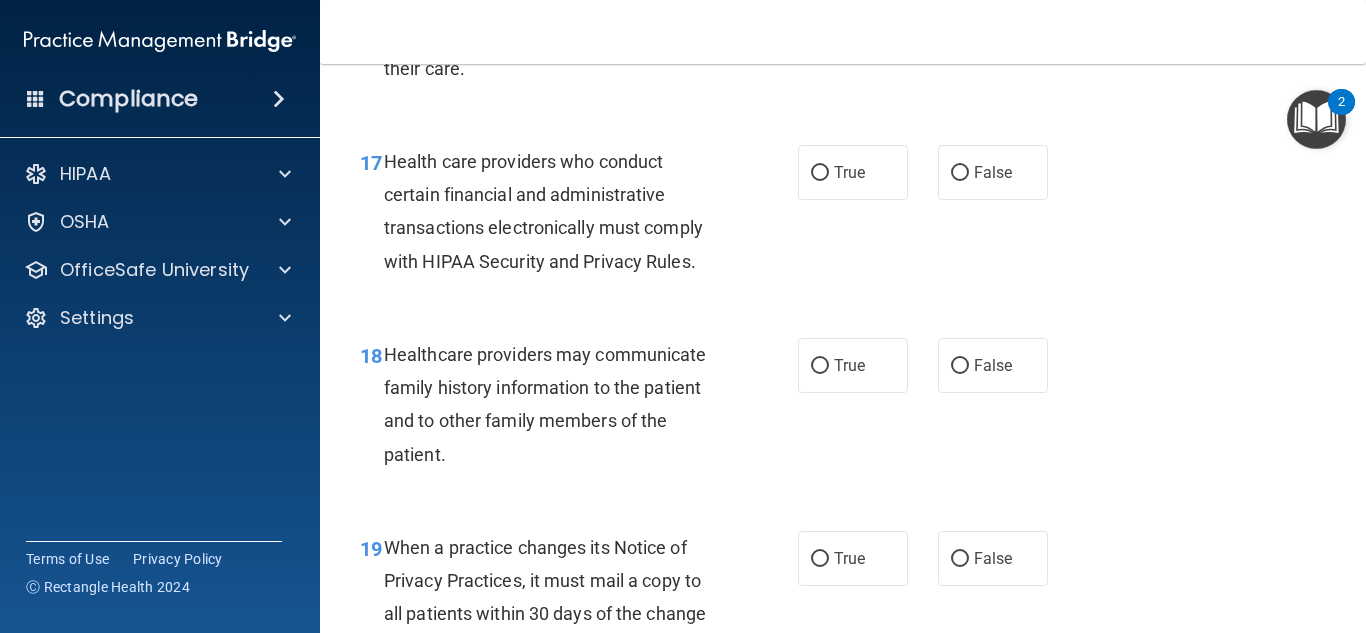 scroll, scrollTop: 3200, scrollLeft: 0, axis: vertical 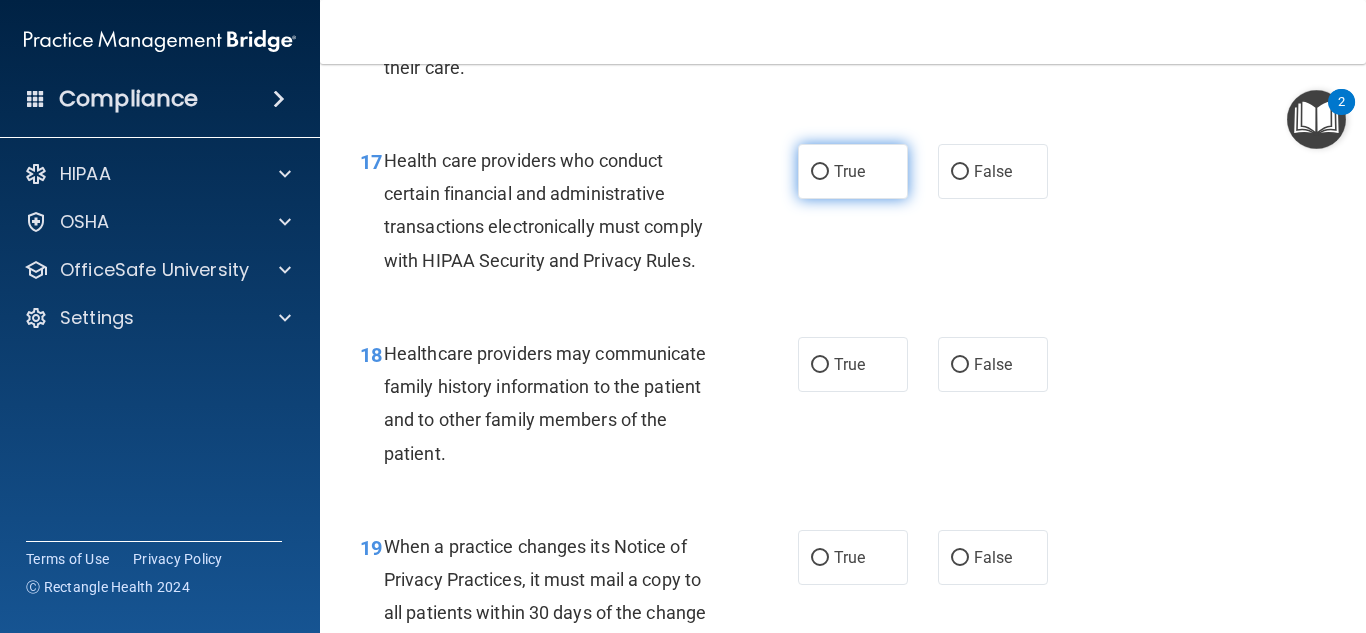 click on "True" at bounding box center [853, 171] 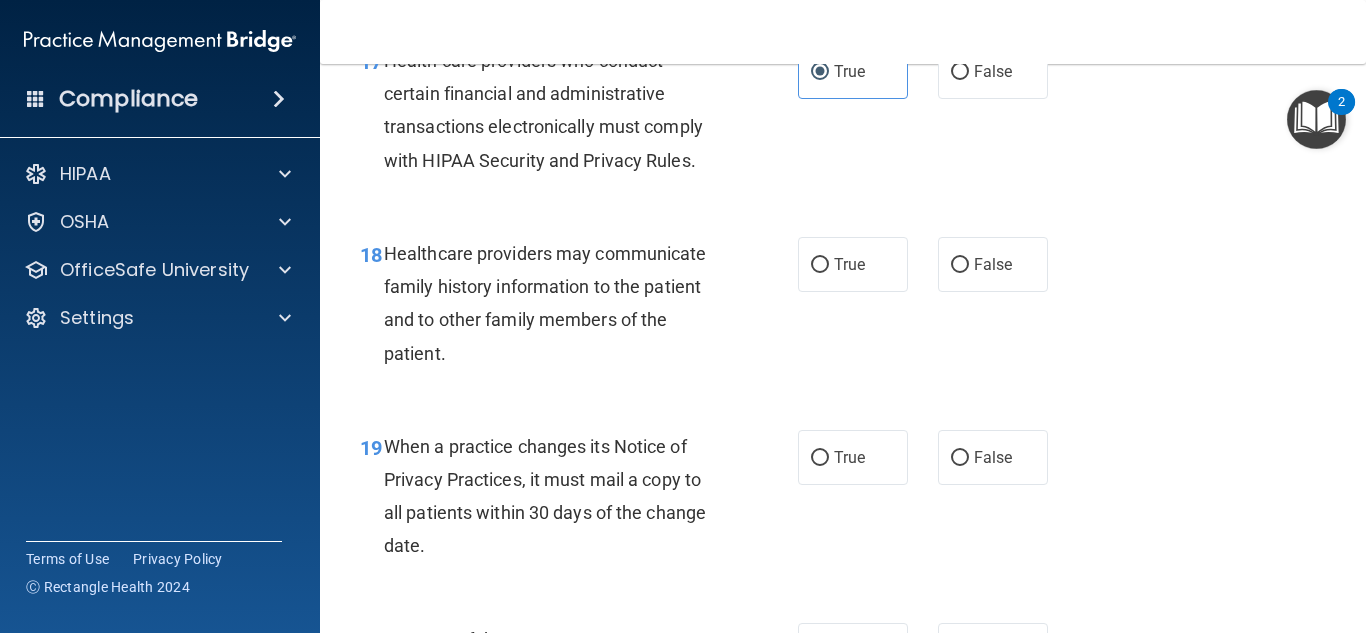 scroll, scrollTop: 3400, scrollLeft: 0, axis: vertical 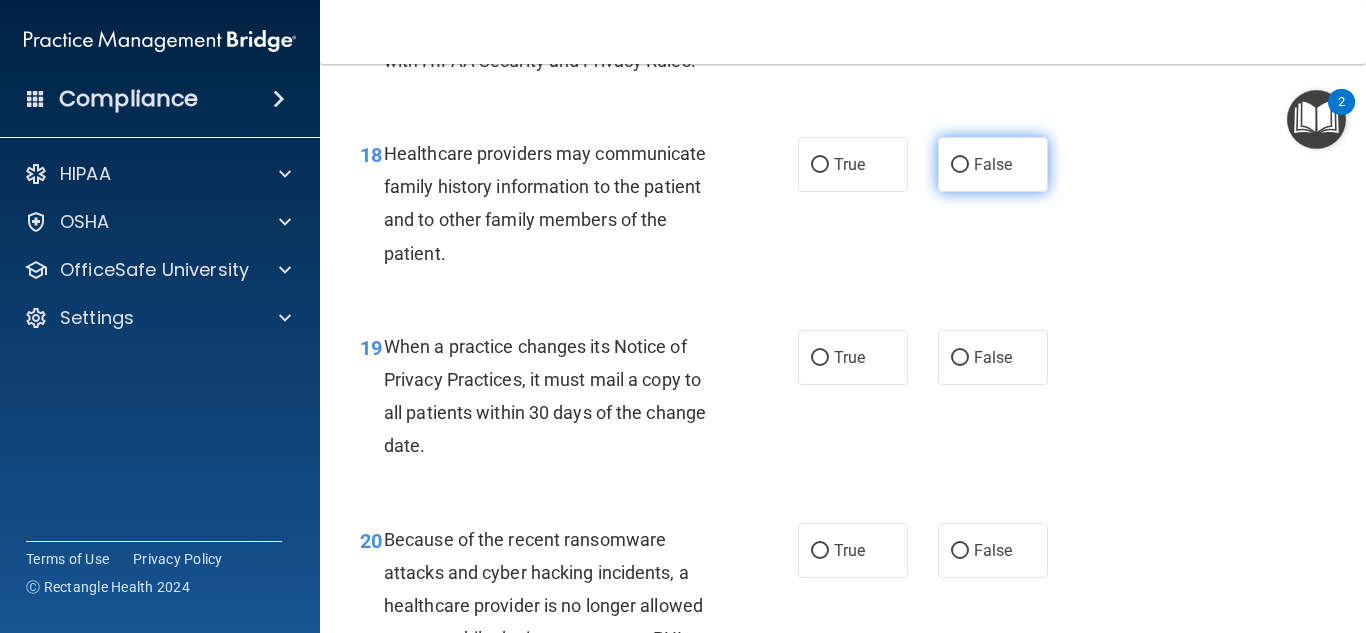 click on "False" at bounding box center [960, 165] 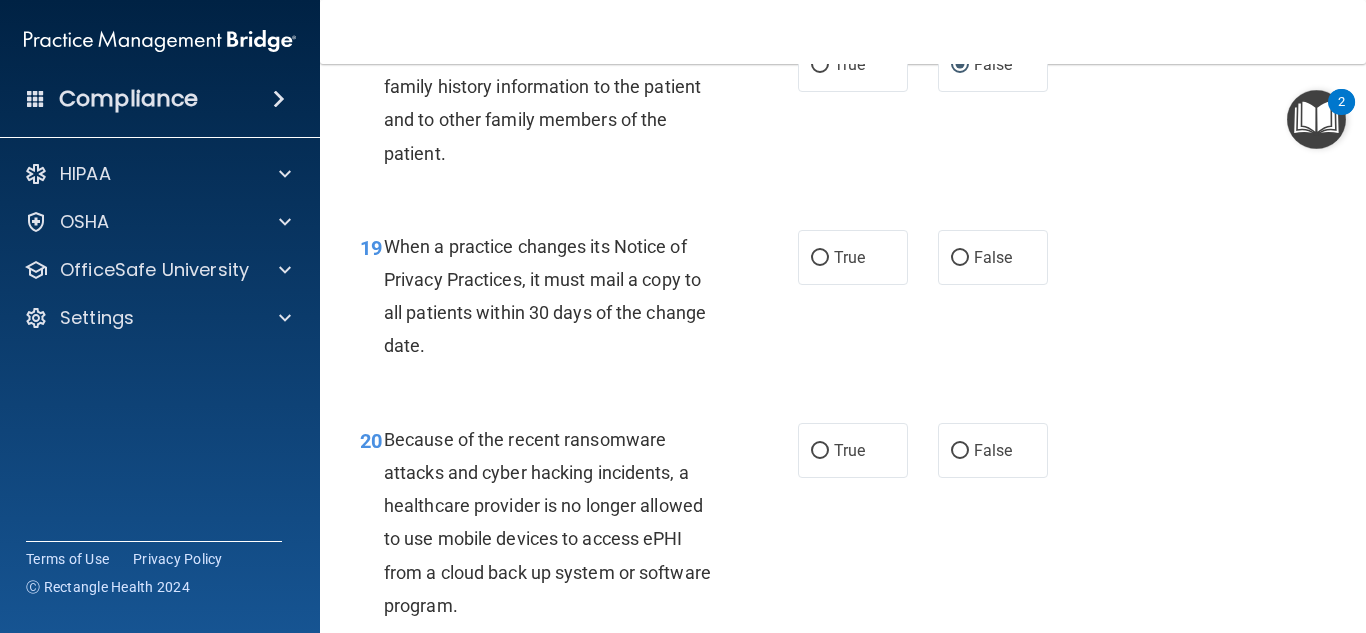 scroll, scrollTop: 3600, scrollLeft: 0, axis: vertical 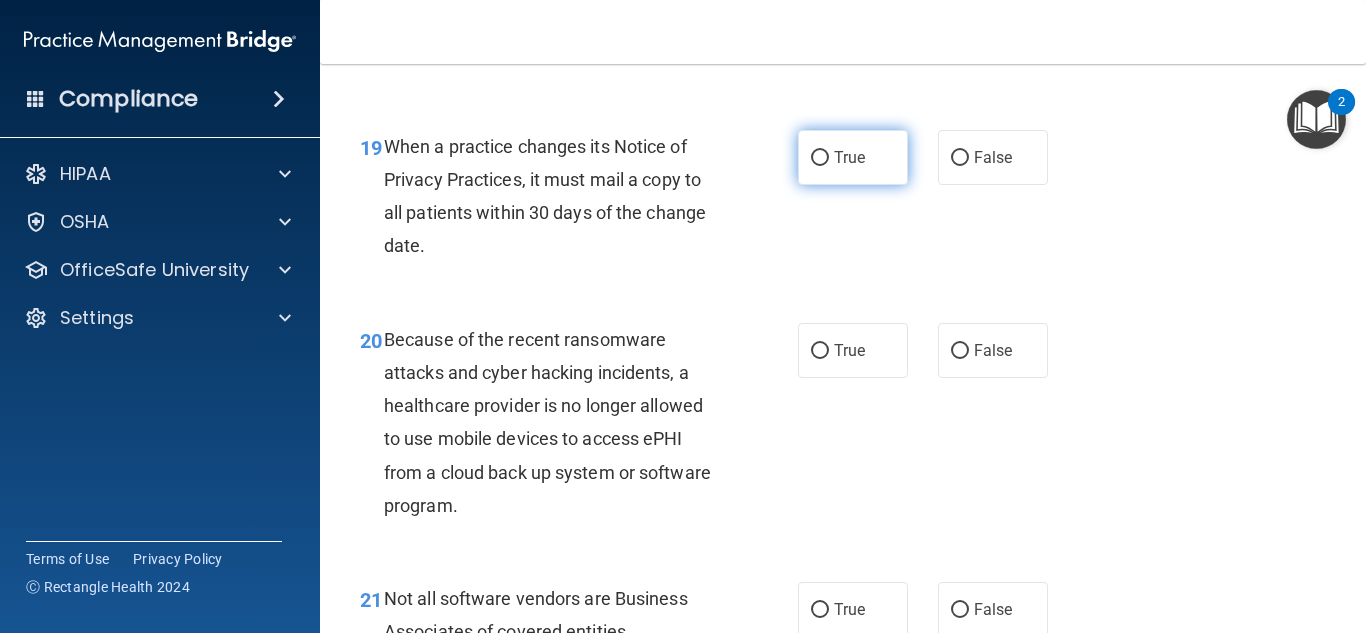 click on "True" at bounding box center (849, 157) 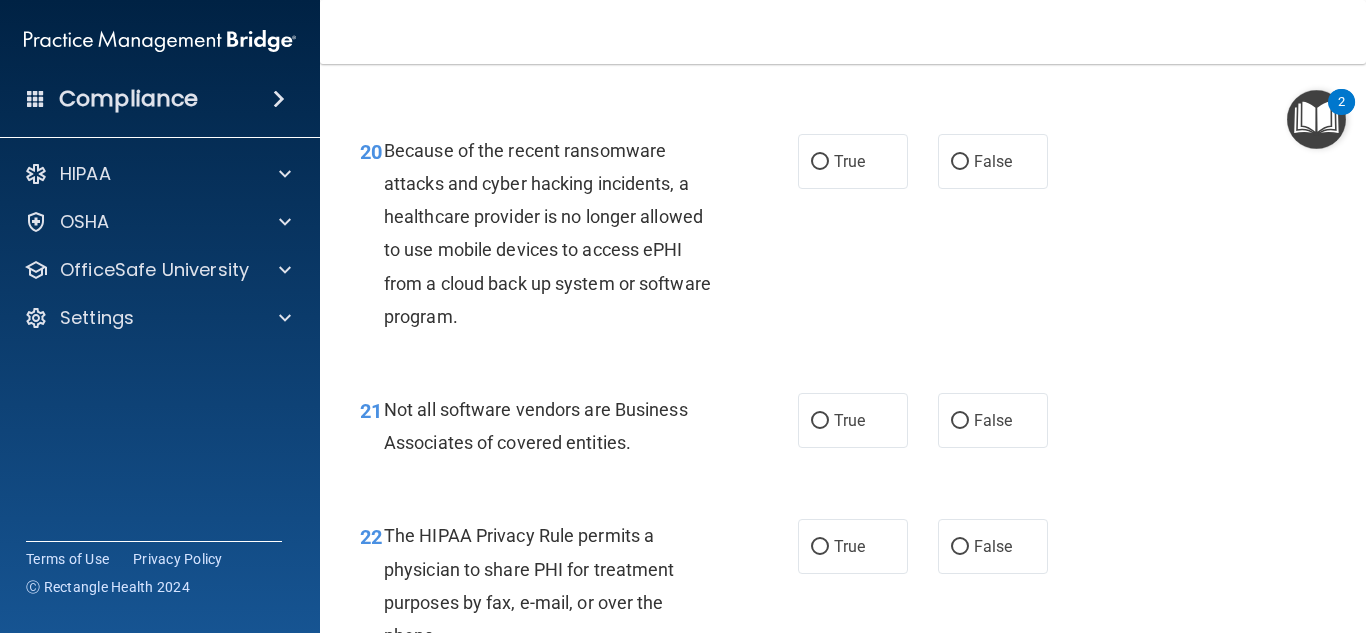 scroll, scrollTop: 3800, scrollLeft: 0, axis: vertical 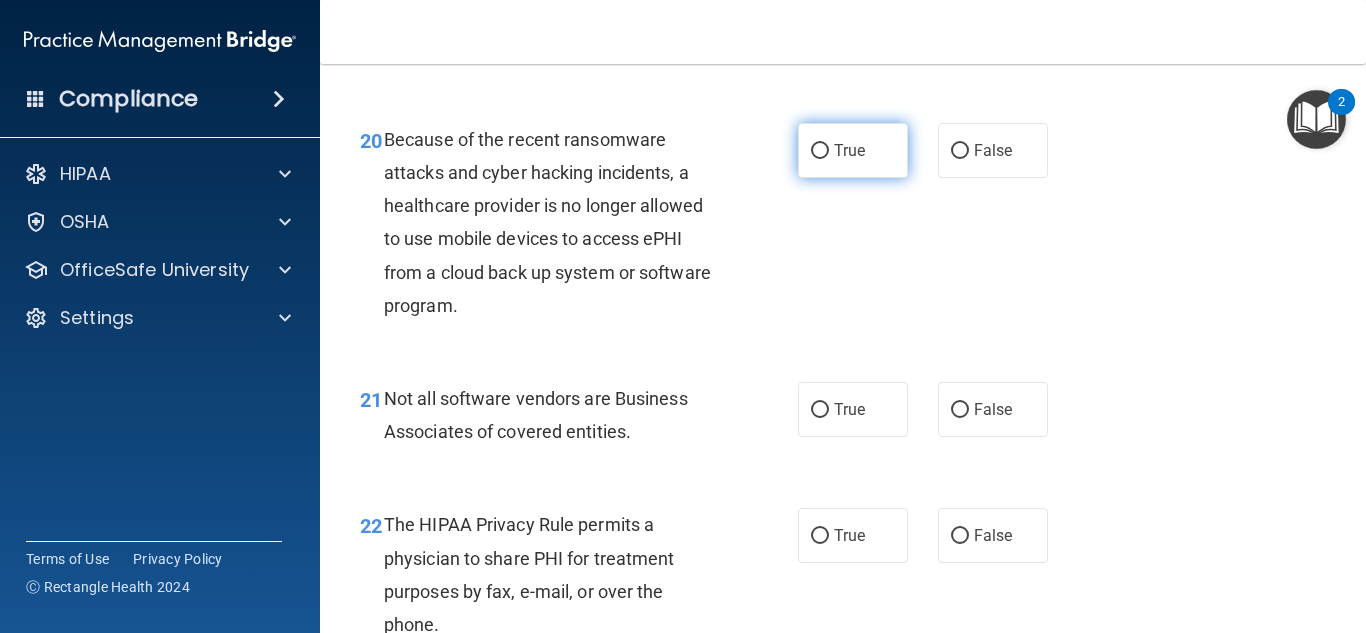 drag, startPoint x: 821, startPoint y: 188, endPoint x: 809, endPoint y: 196, distance: 14.422205 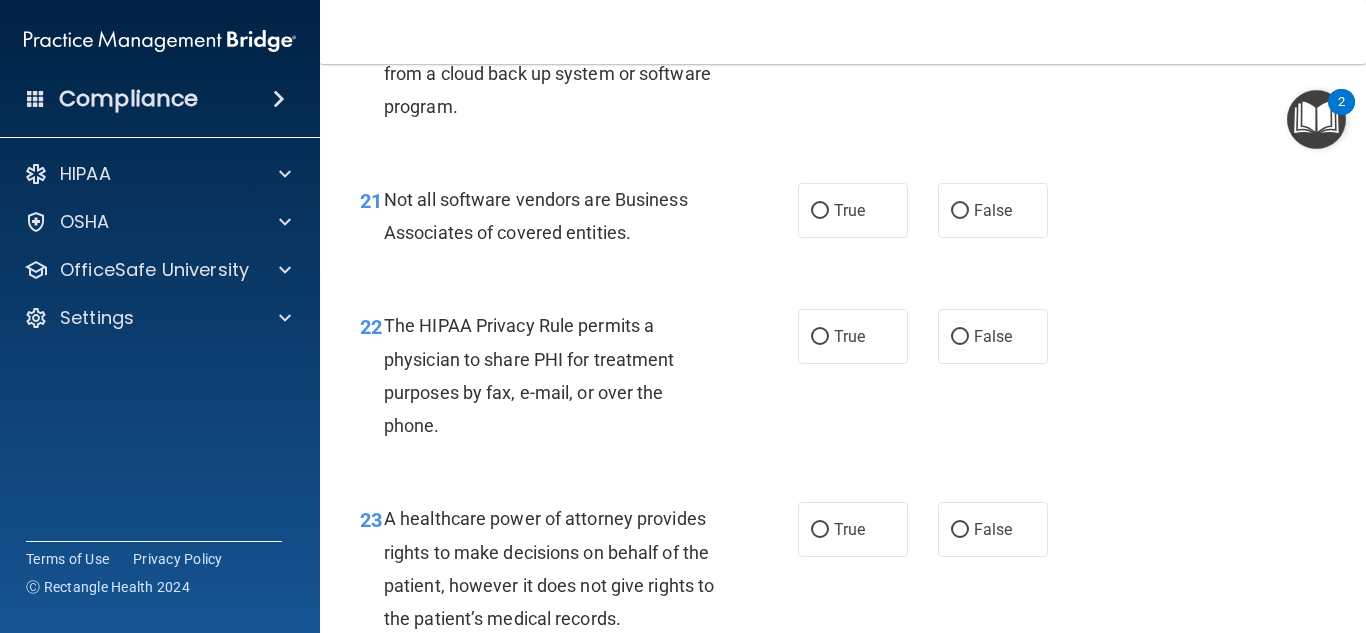 scroll, scrollTop: 4000, scrollLeft: 0, axis: vertical 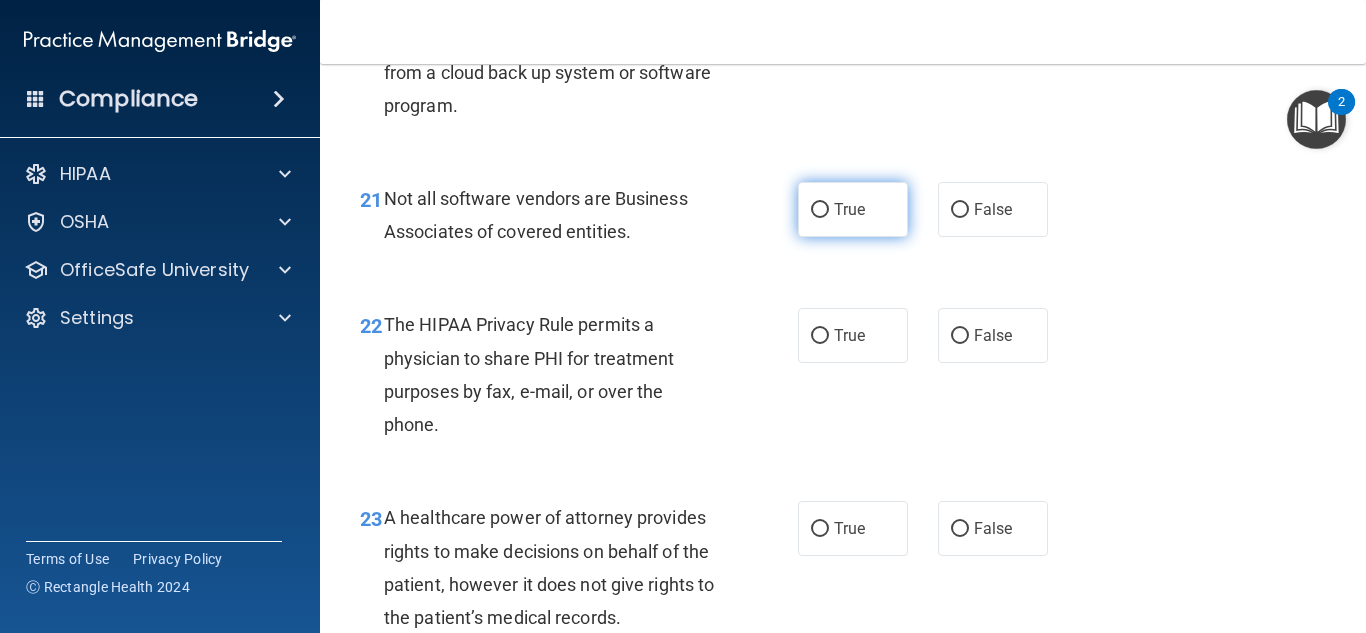 click on "True" at bounding box center [853, 209] 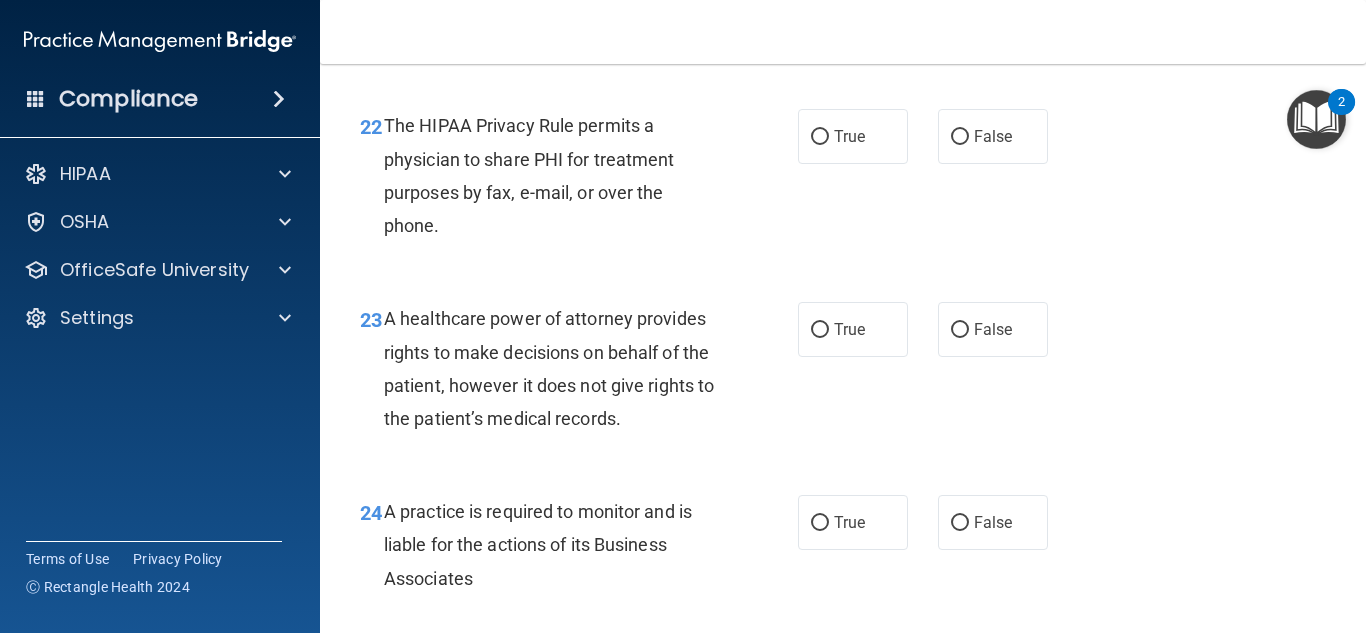 scroll, scrollTop: 4200, scrollLeft: 0, axis: vertical 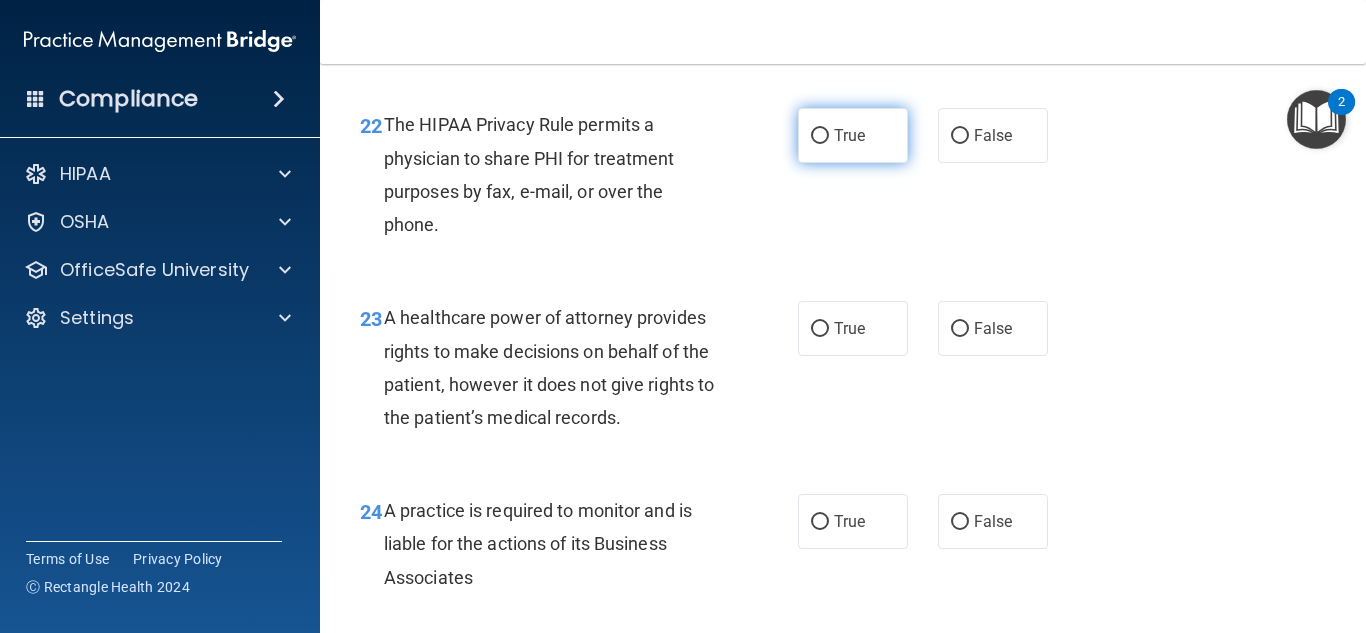 click on "True" at bounding box center (849, 135) 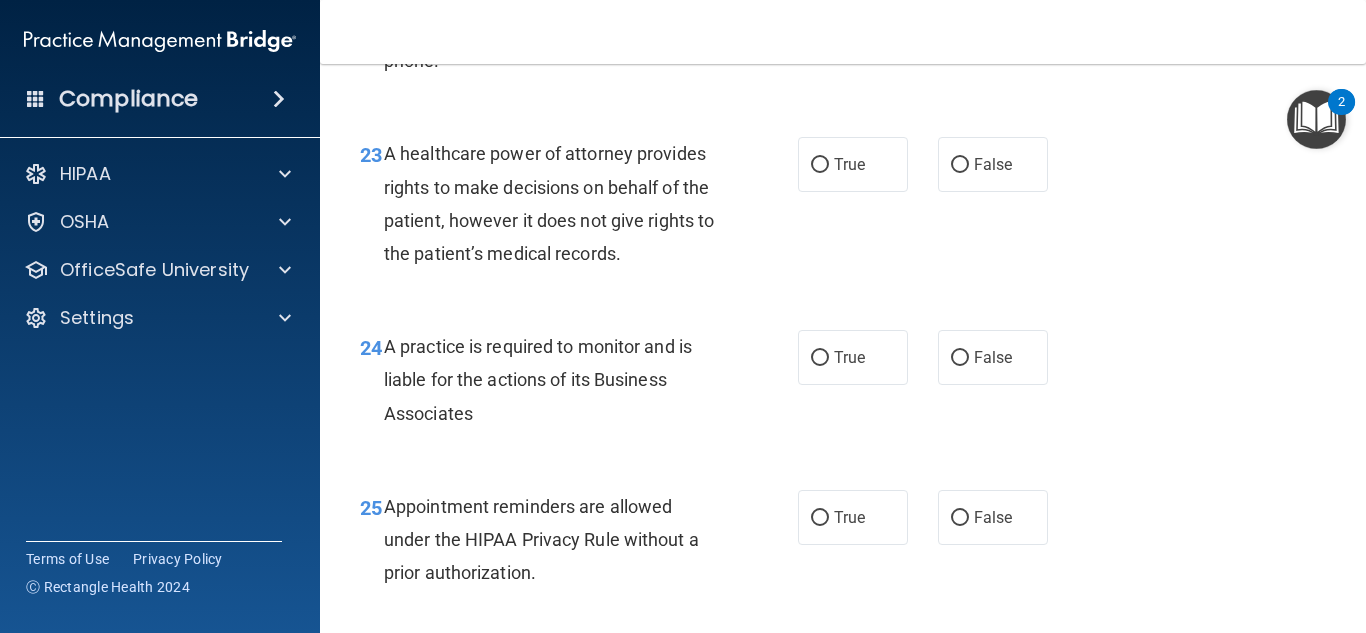 scroll, scrollTop: 4400, scrollLeft: 0, axis: vertical 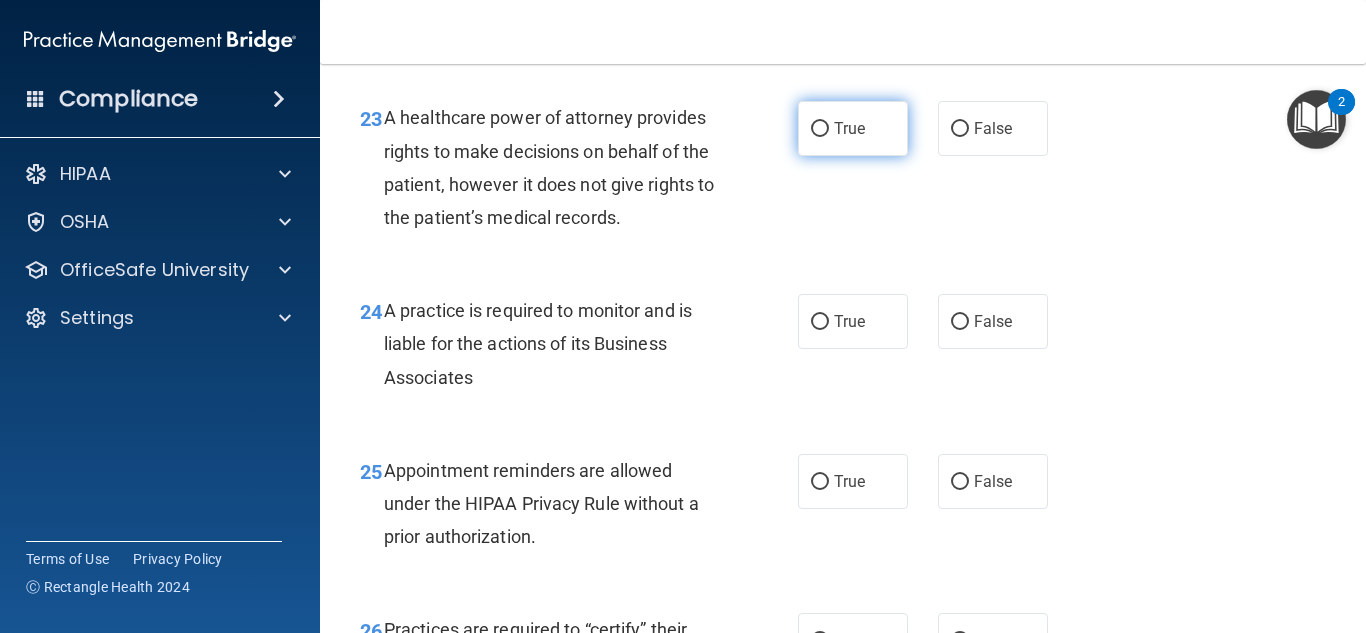click on "True" at bounding box center [849, 128] 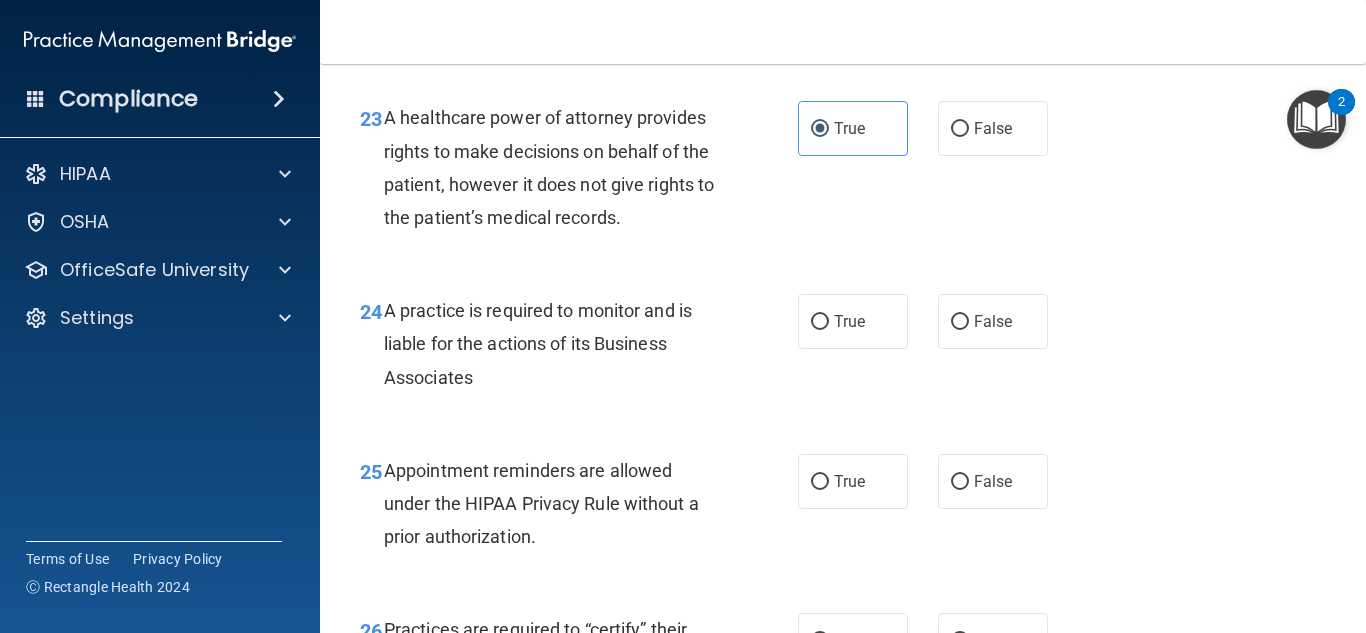 scroll, scrollTop: 4500, scrollLeft: 0, axis: vertical 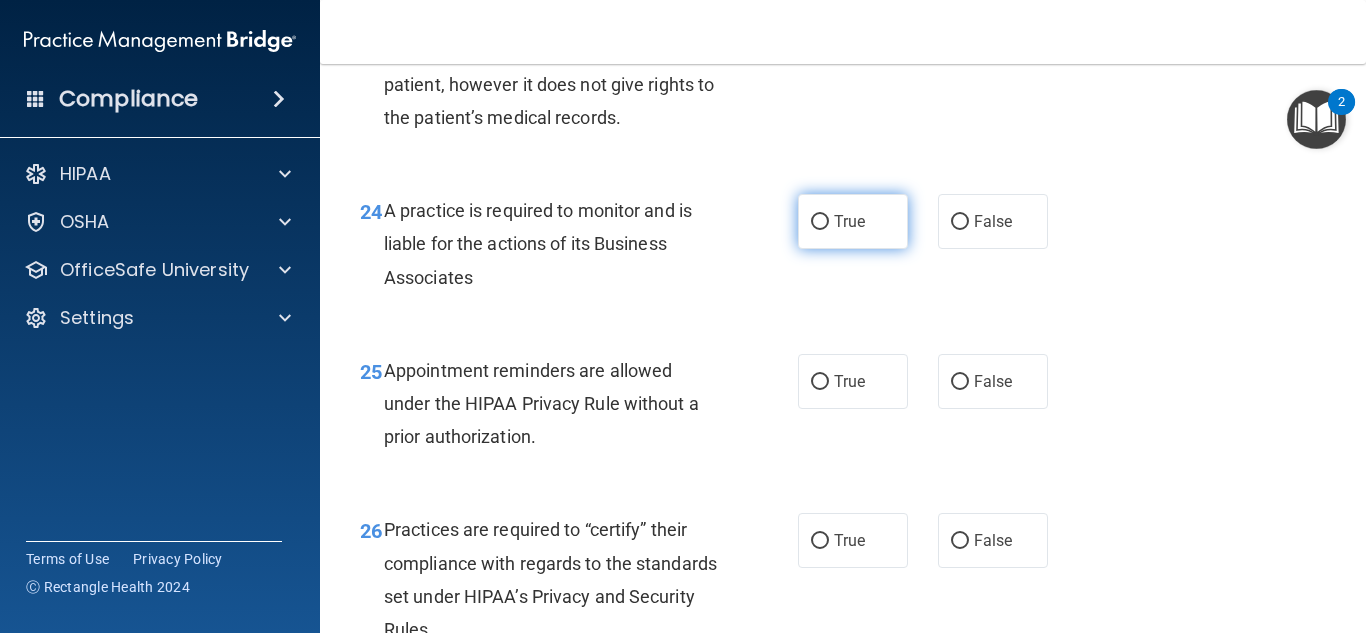 drag, startPoint x: 837, startPoint y: 260, endPoint x: 822, endPoint y: 263, distance: 15.297058 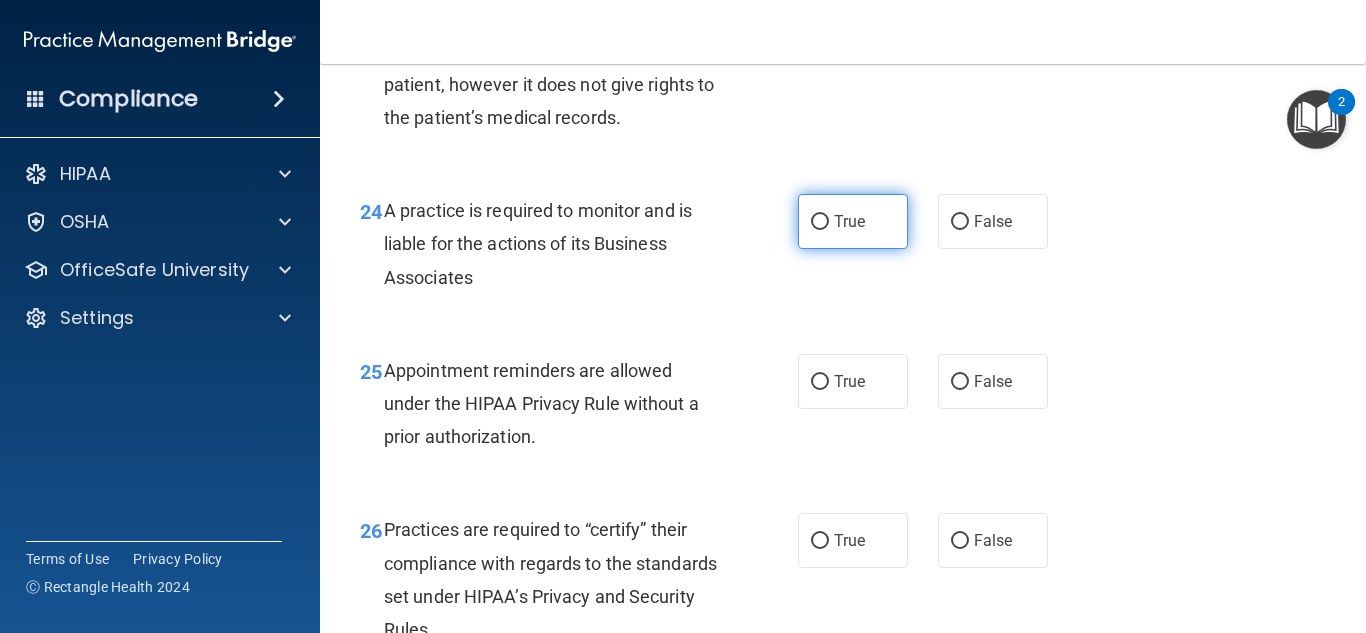 click on "True" at bounding box center (853, 221) 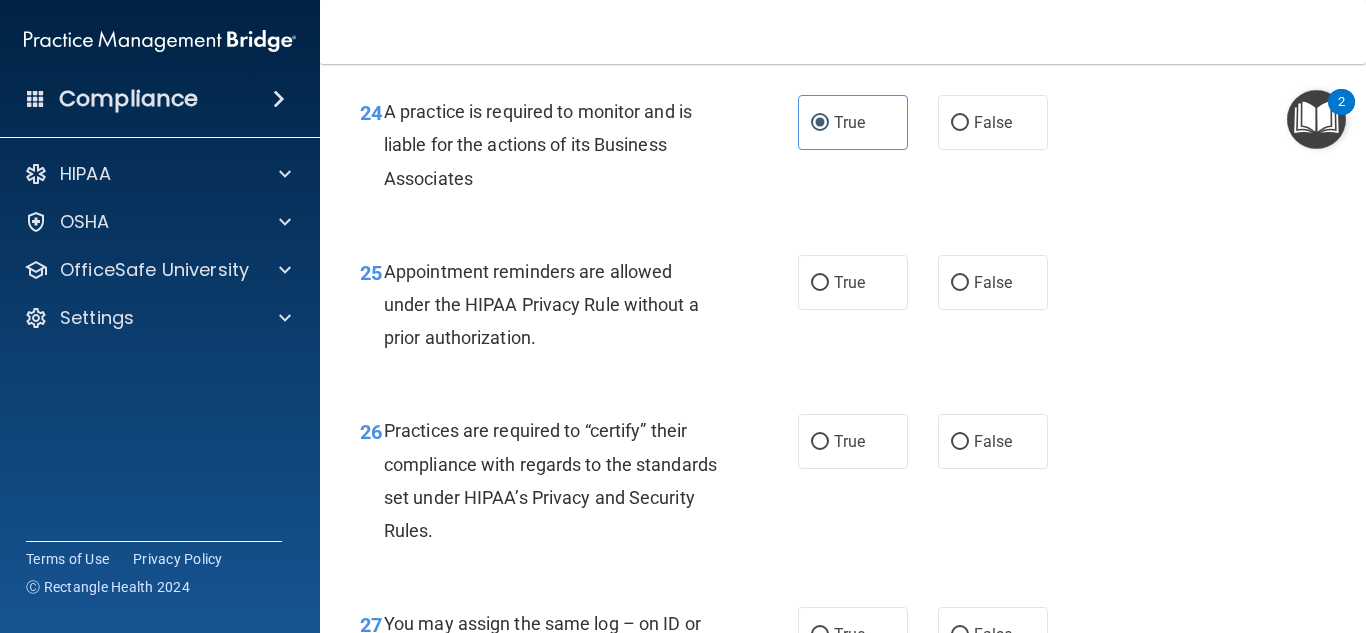 scroll, scrollTop: 4600, scrollLeft: 0, axis: vertical 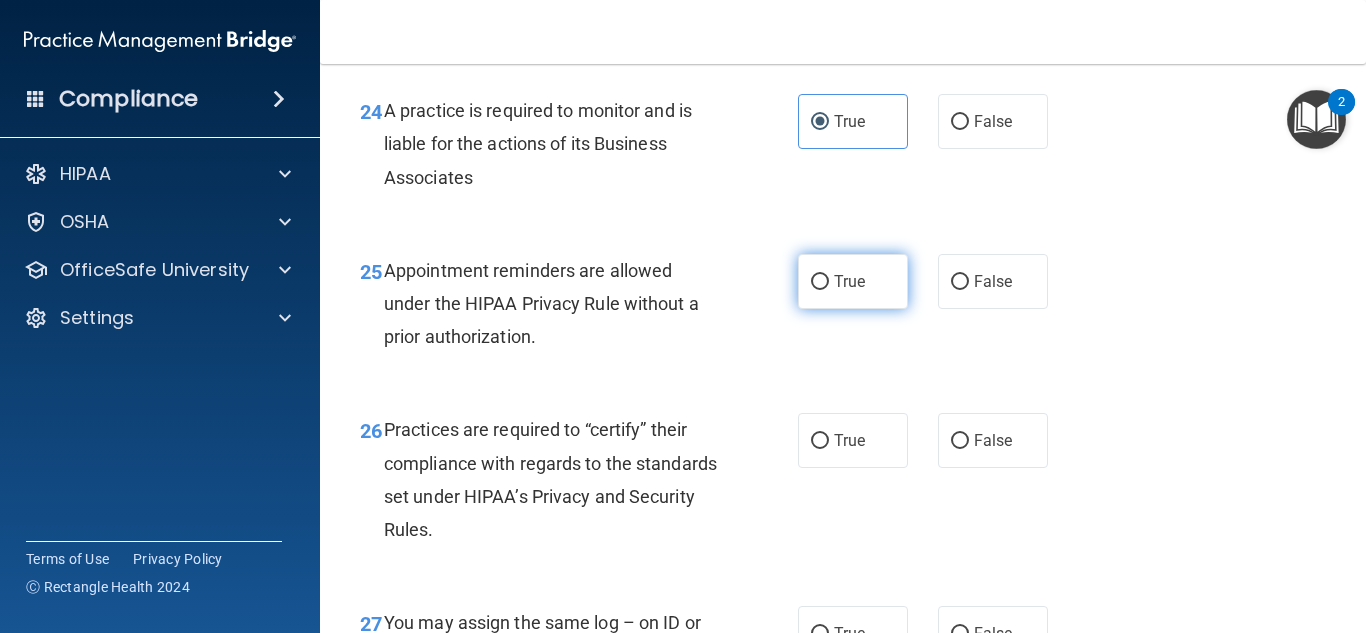 click on "True" at bounding box center (849, 281) 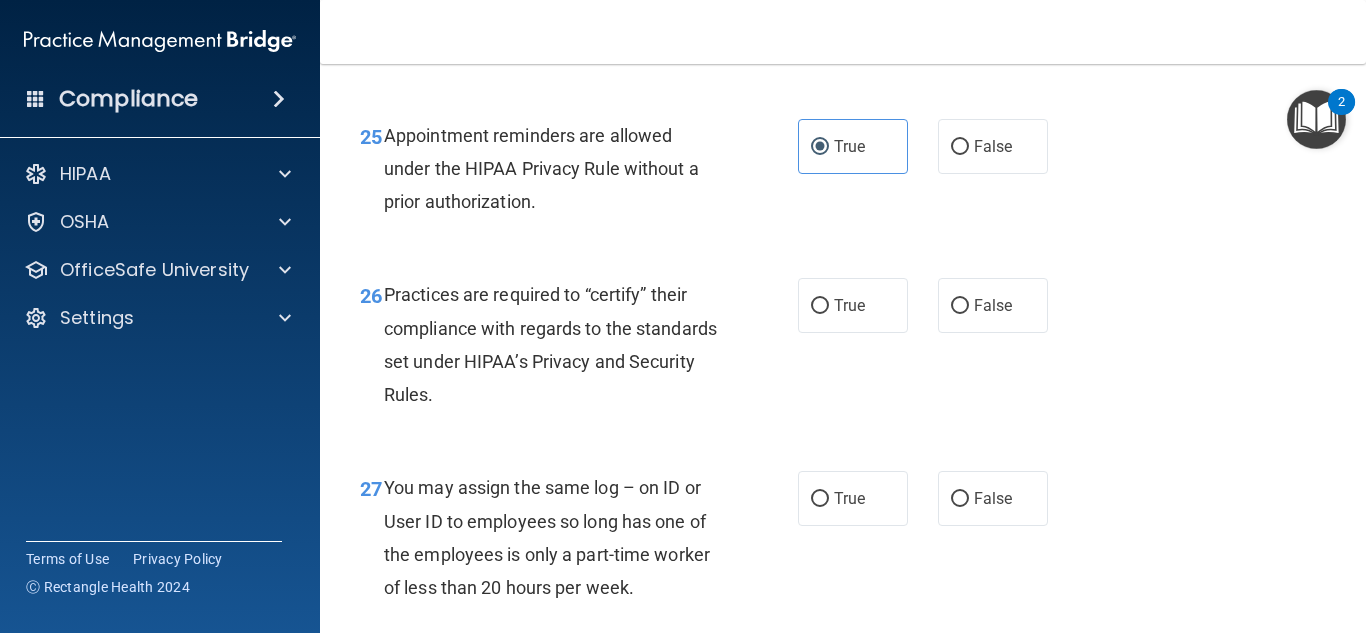 scroll, scrollTop: 4700, scrollLeft: 0, axis: vertical 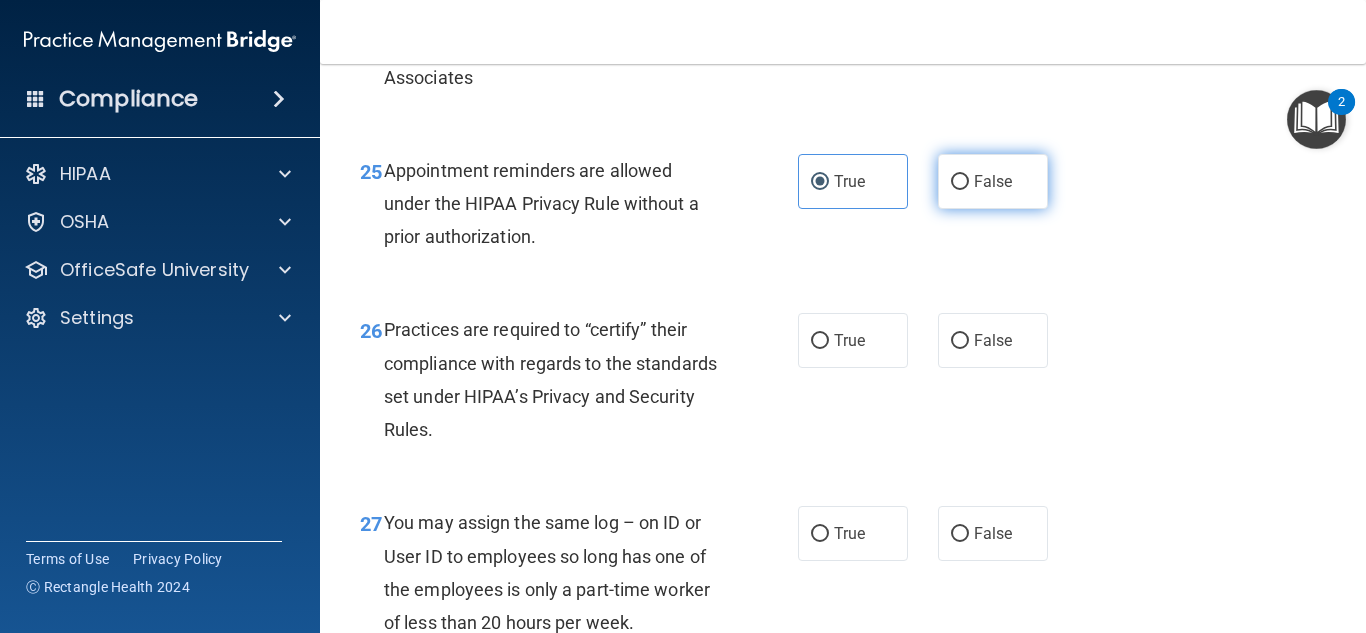 click on "False" at bounding box center [993, 181] 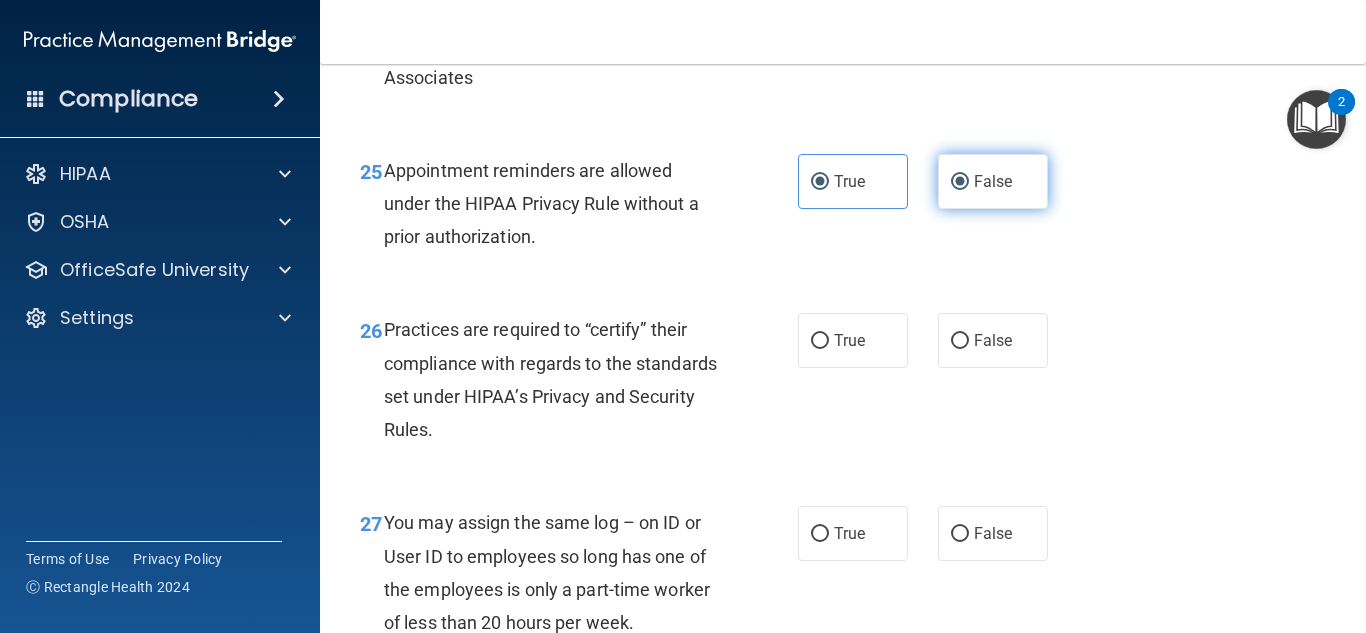 radio on "false" 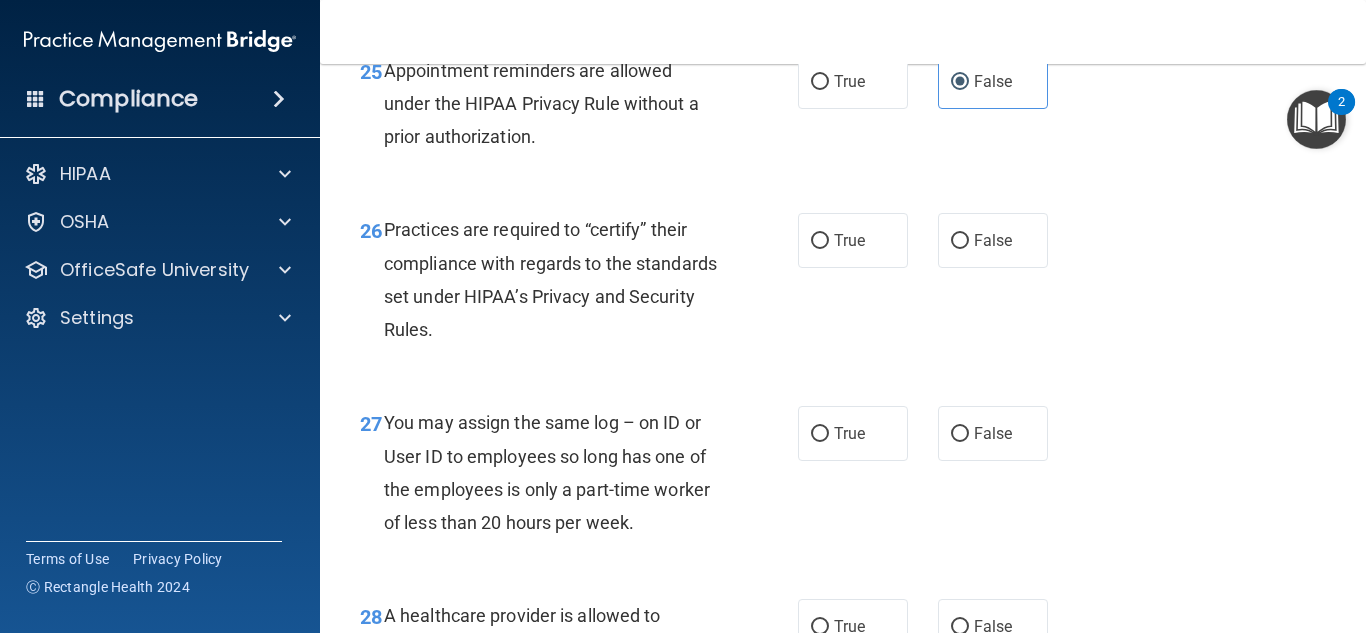 scroll, scrollTop: 4900, scrollLeft: 0, axis: vertical 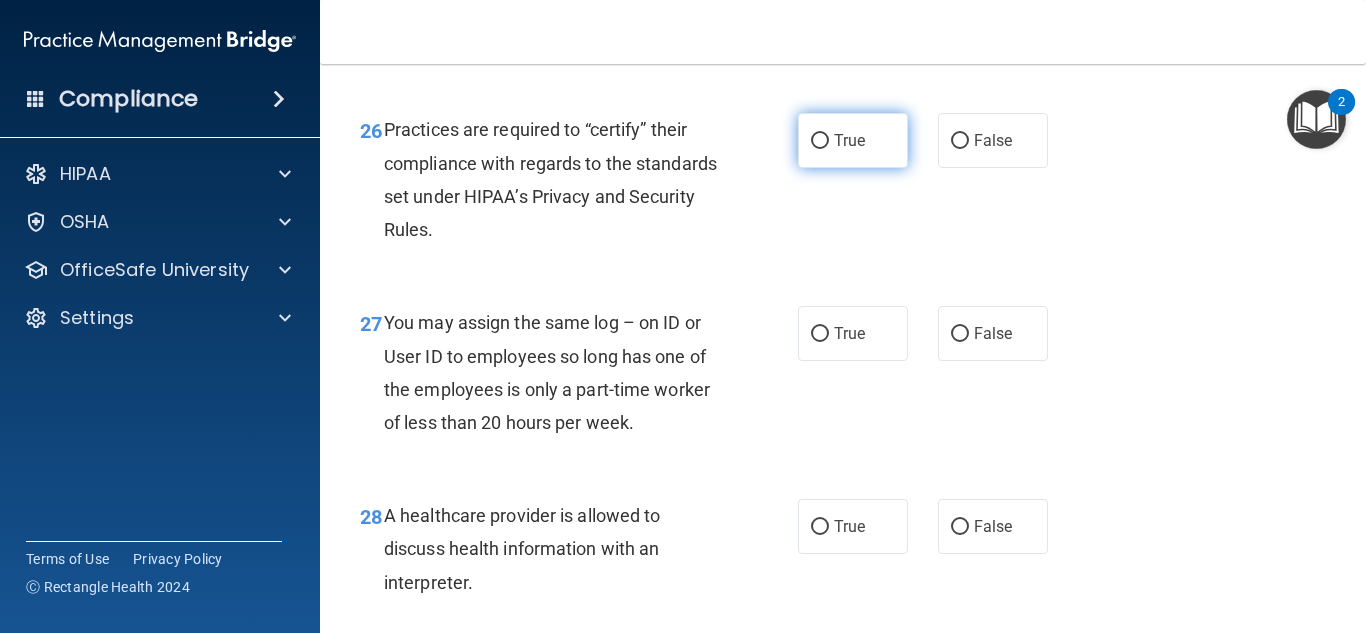 click on "True" at bounding box center [853, 140] 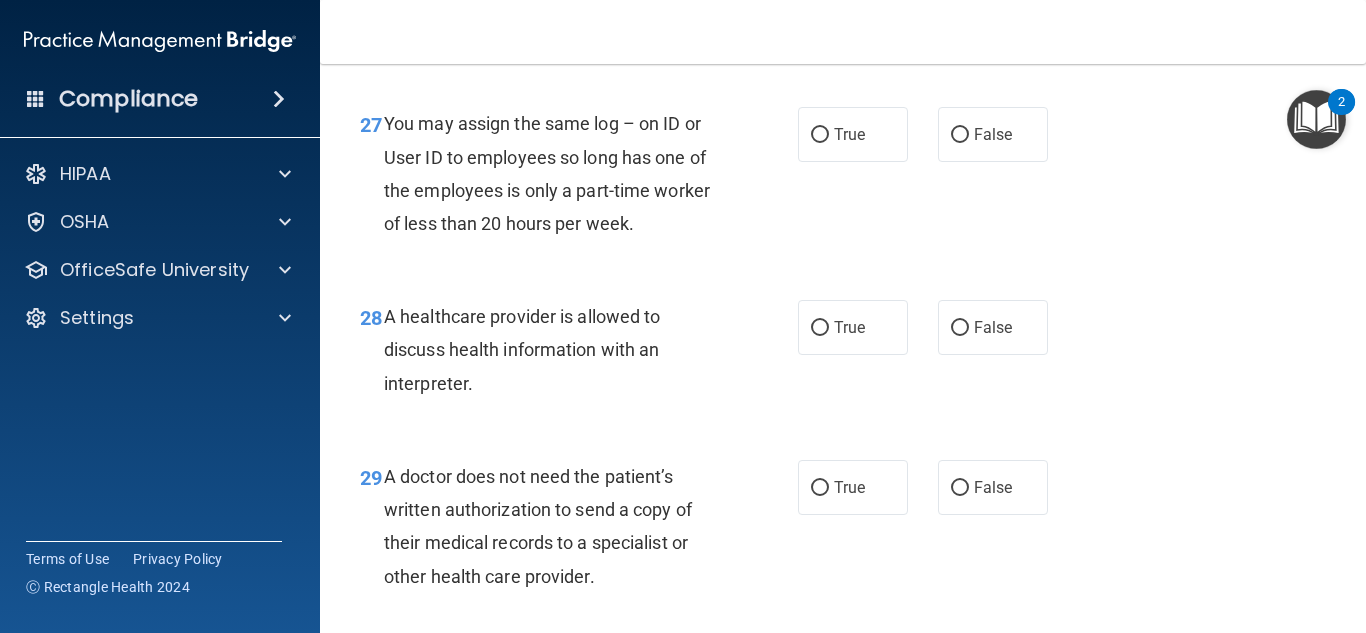 scroll, scrollTop: 5100, scrollLeft: 0, axis: vertical 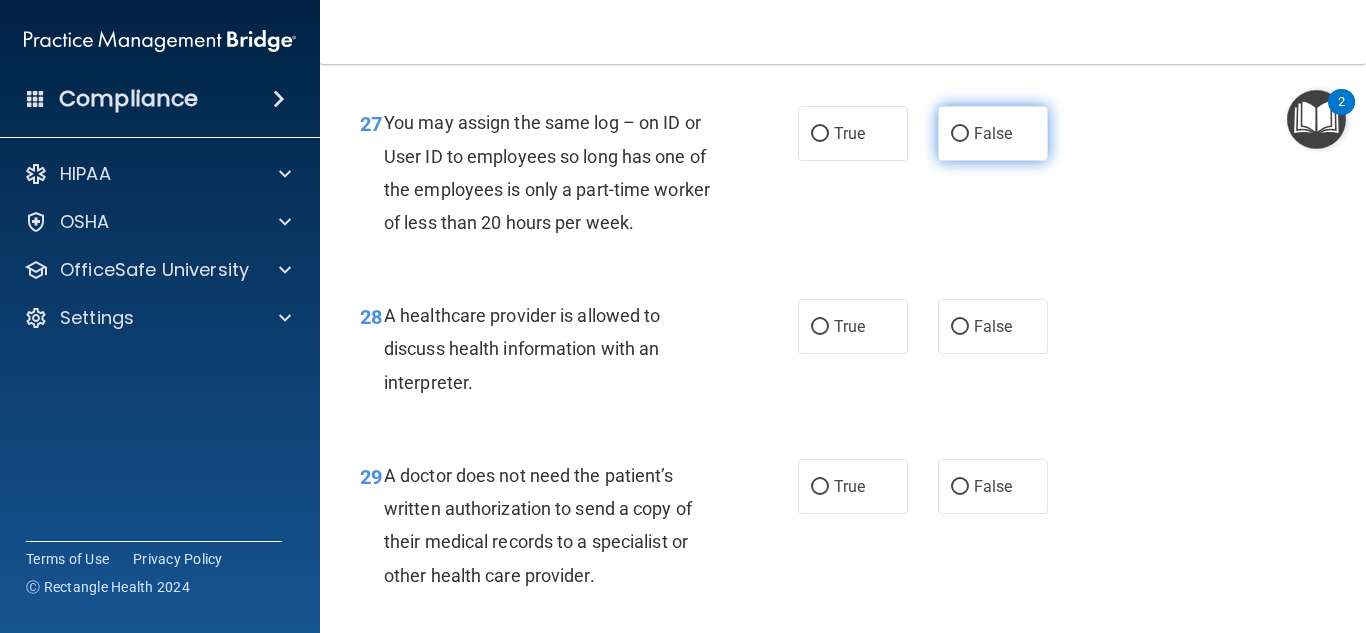 click on "False" at bounding box center (993, 133) 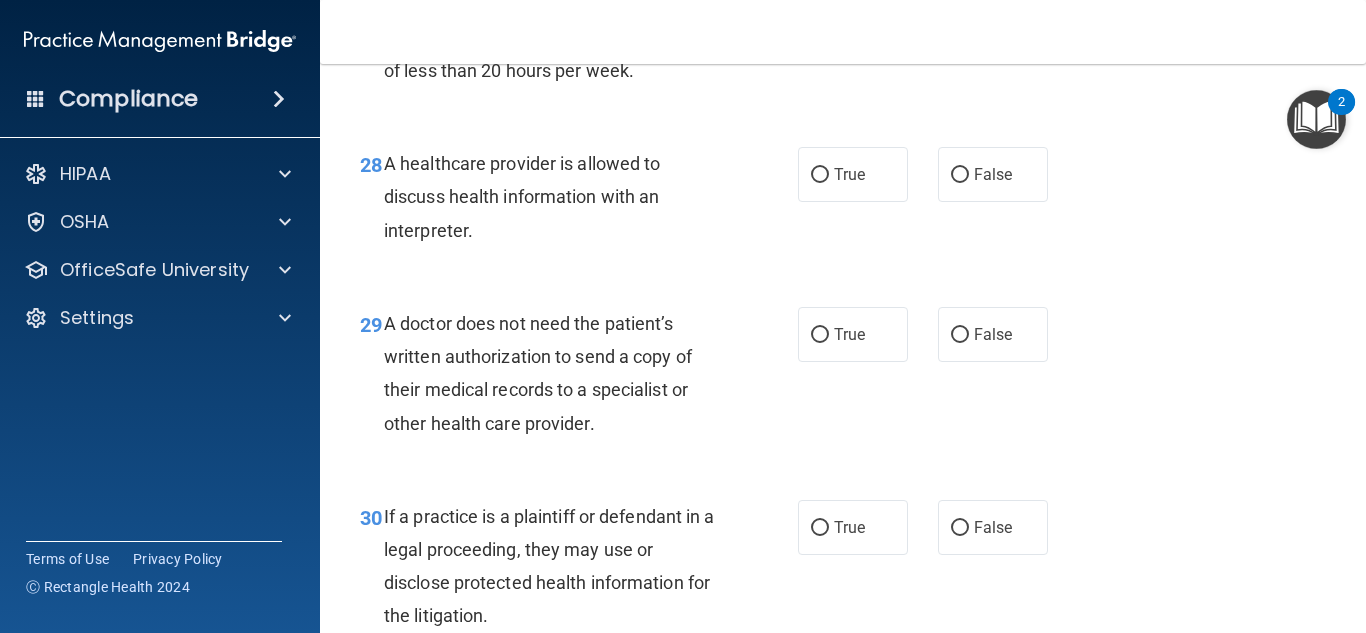 scroll, scrollTop: 5300, scrollLeft: 0, axis: vertical 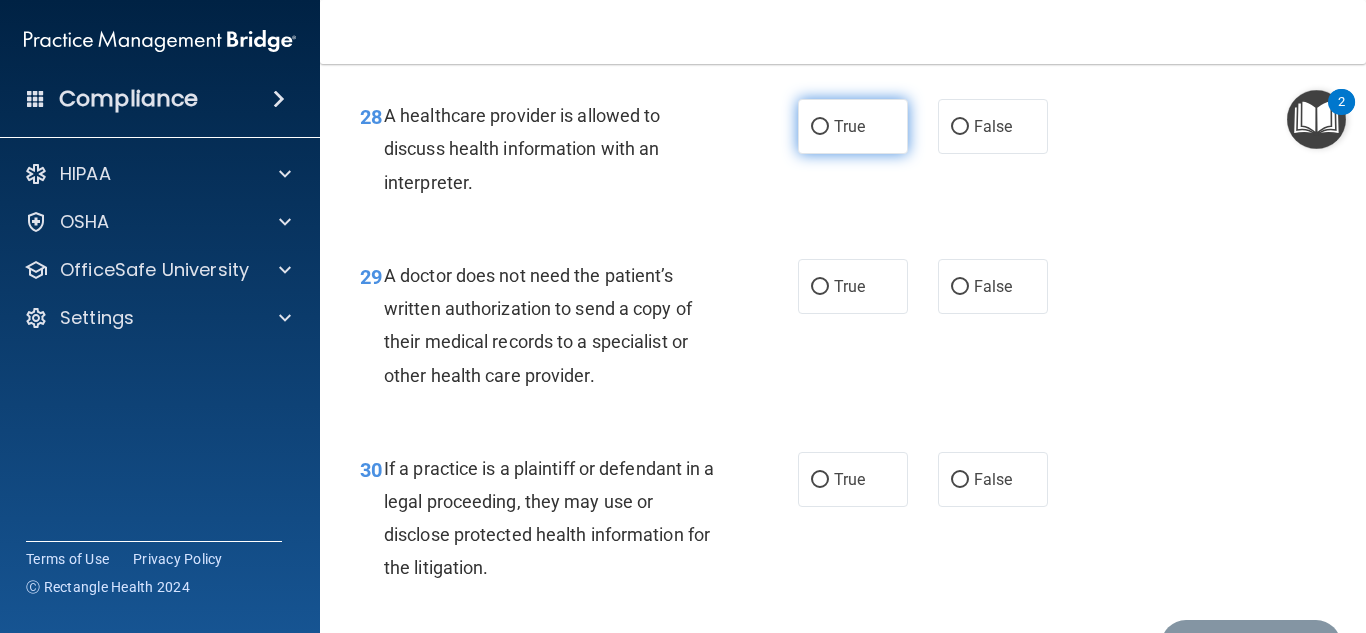 click on "True" at bounding box center (853, 126) 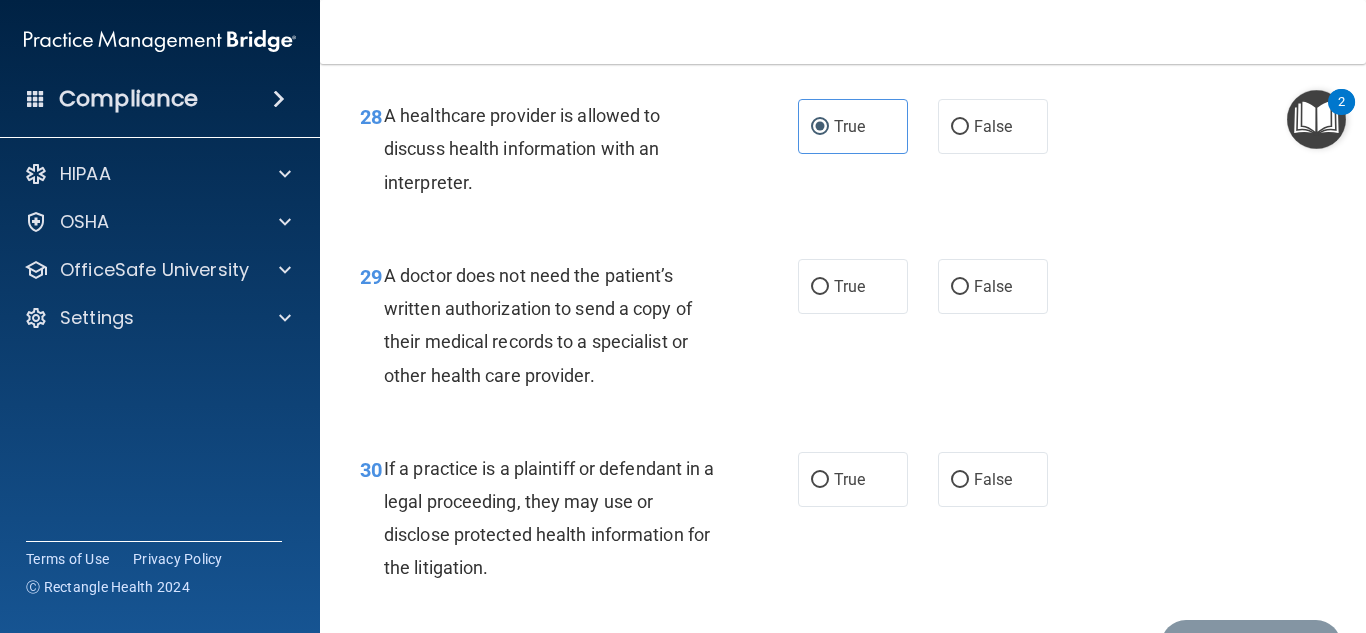 scroll, scrollTop: 5400, scrollLeft: 0, axis: vertical 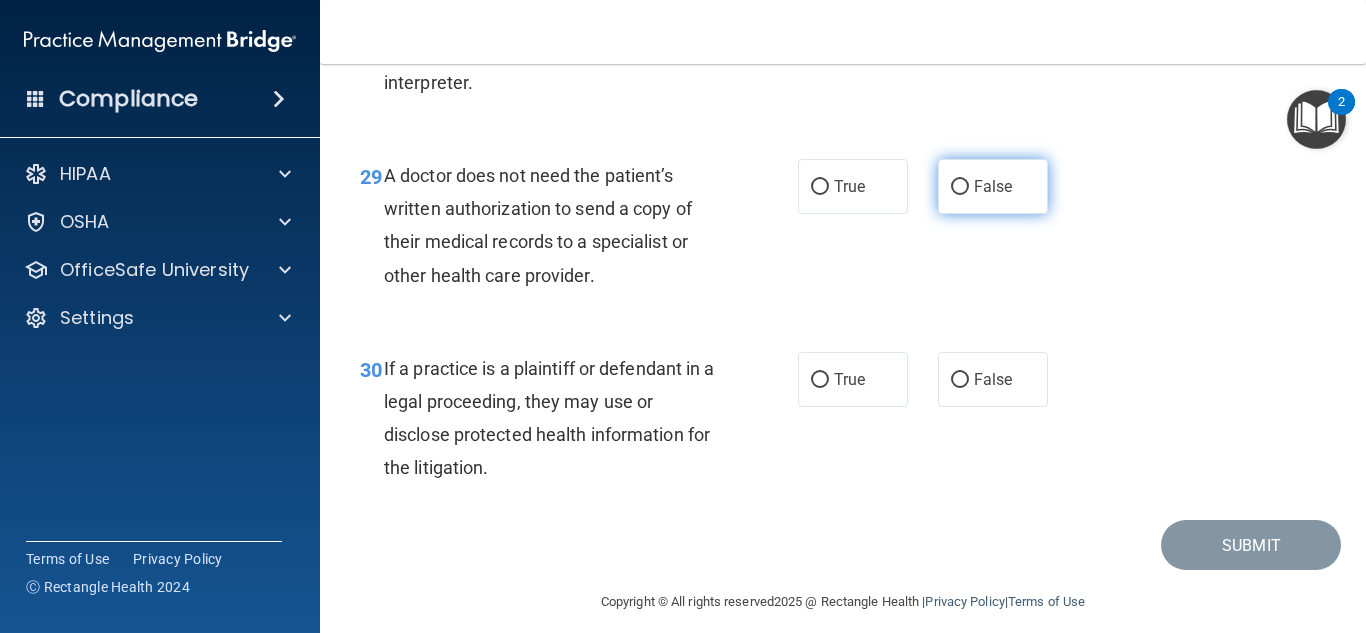 click on "False" at bounding box center (993, 186) 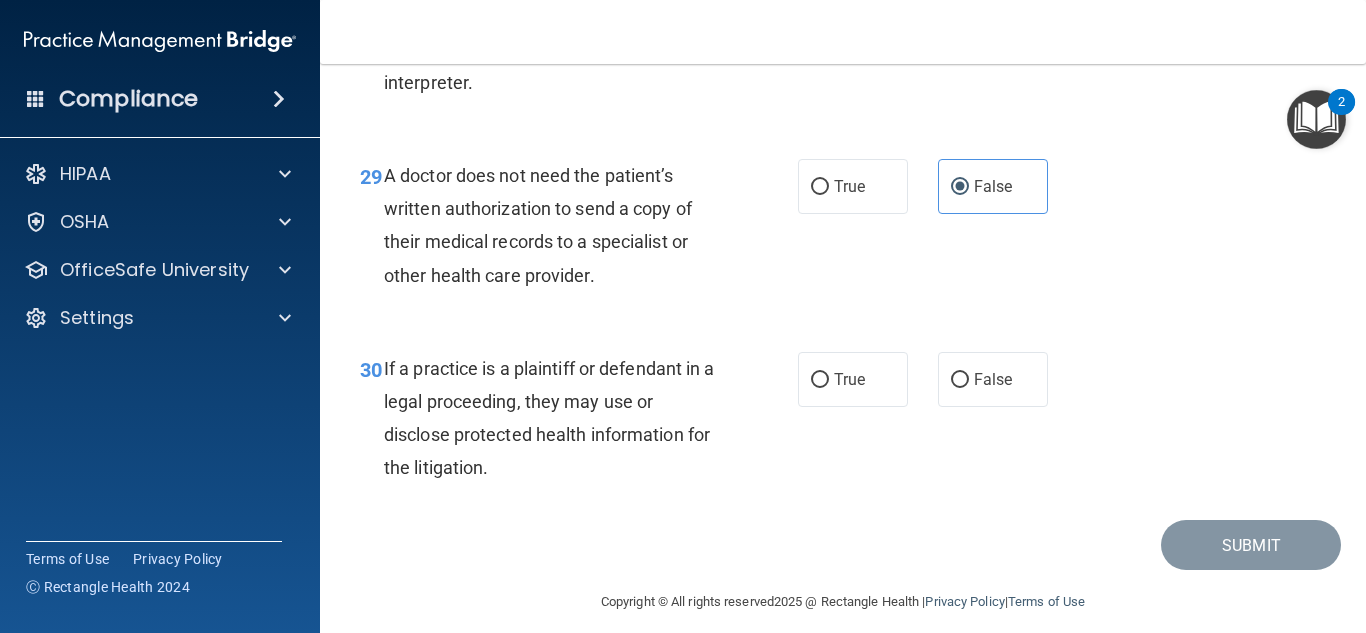 scroll, scrollTop: 5450, scrollLeft: 0, axis: vertical 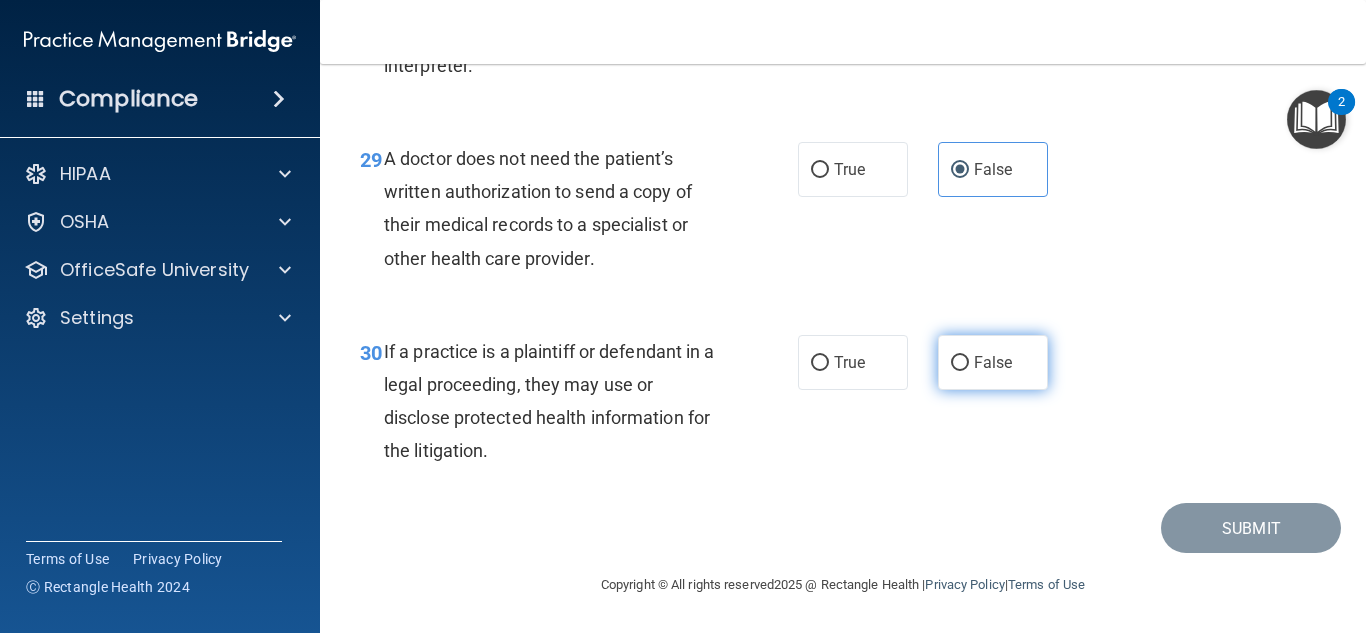 click on "False" at bounding box center (993, 362) 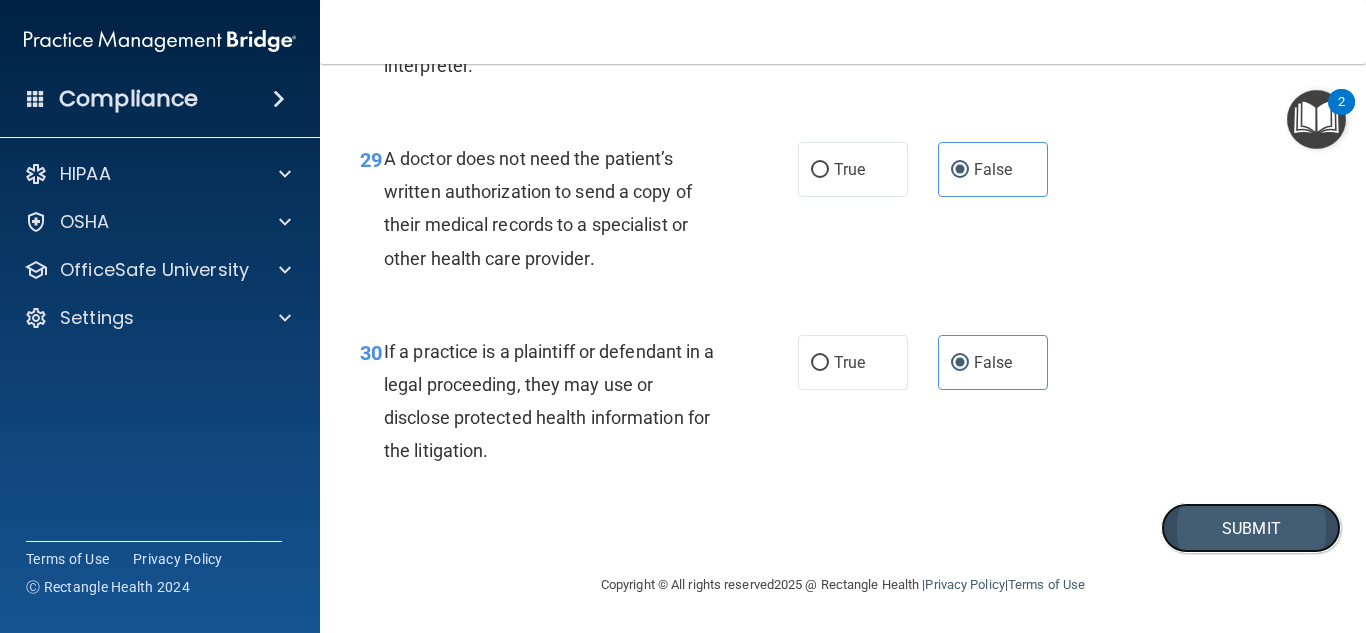 click on "Submit" at bounding box center (1251, 528) 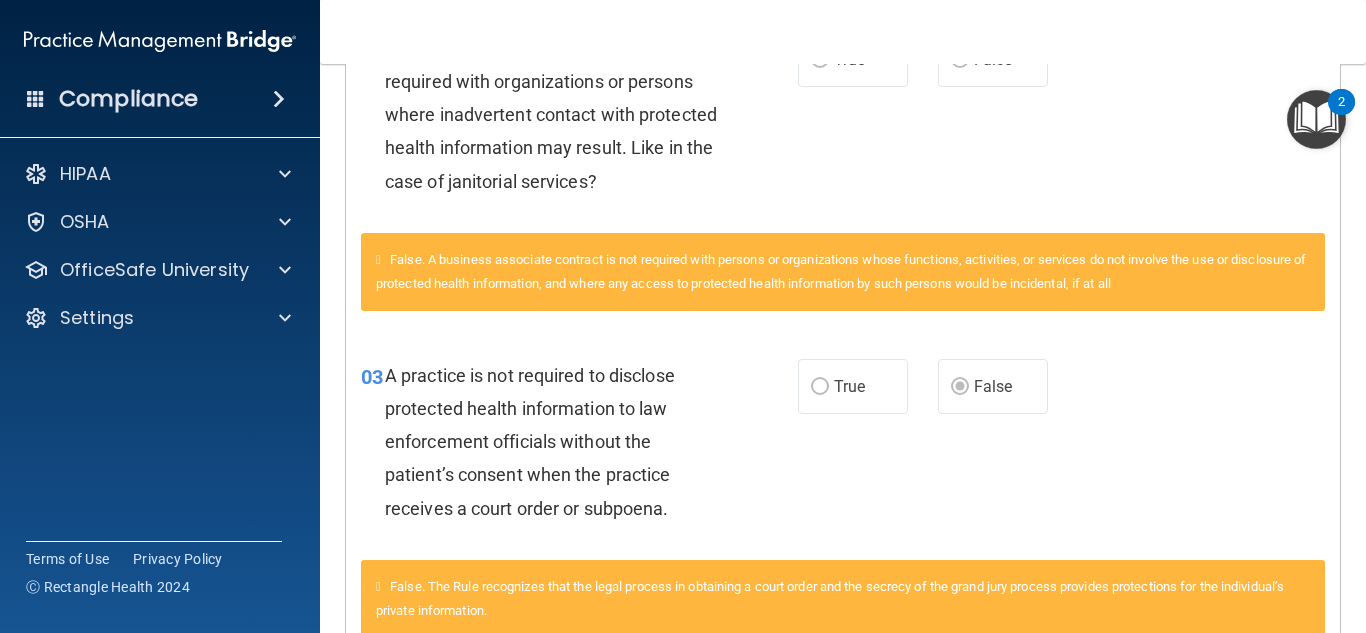 scroll, scrollTop: 0, scrollLeft: 0, axis: both 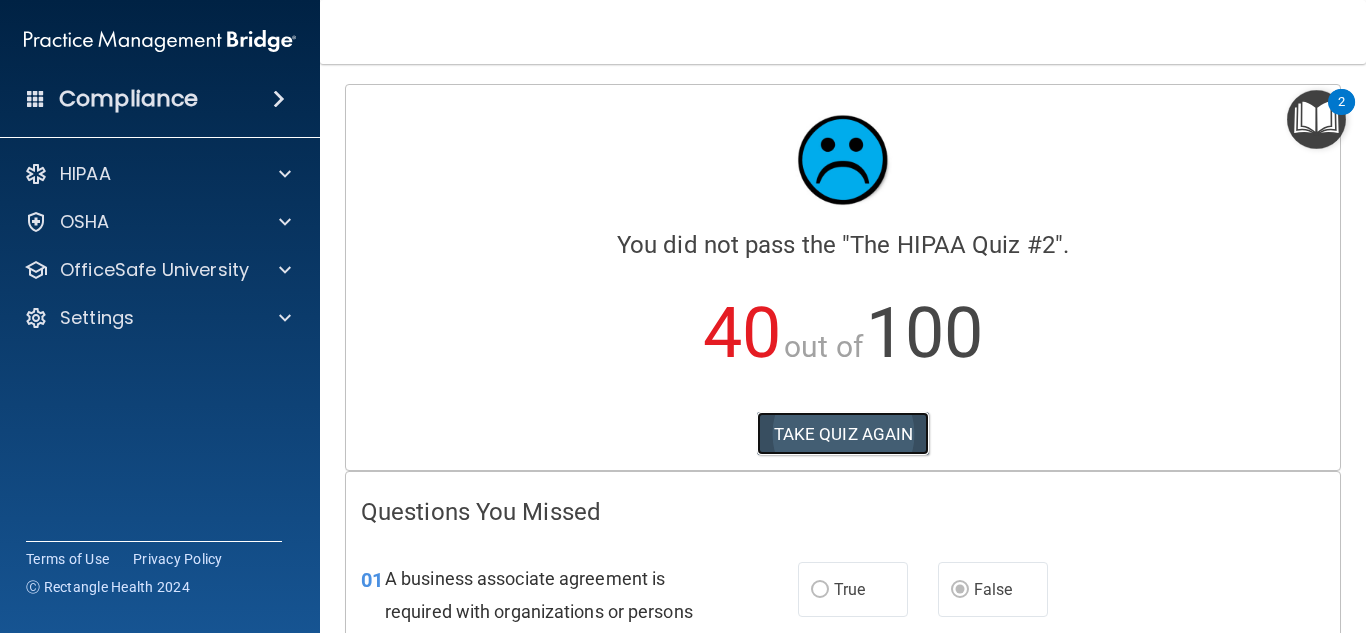 click on "TAKE QUIZ AGAIN" at bounding box center [843, 434] 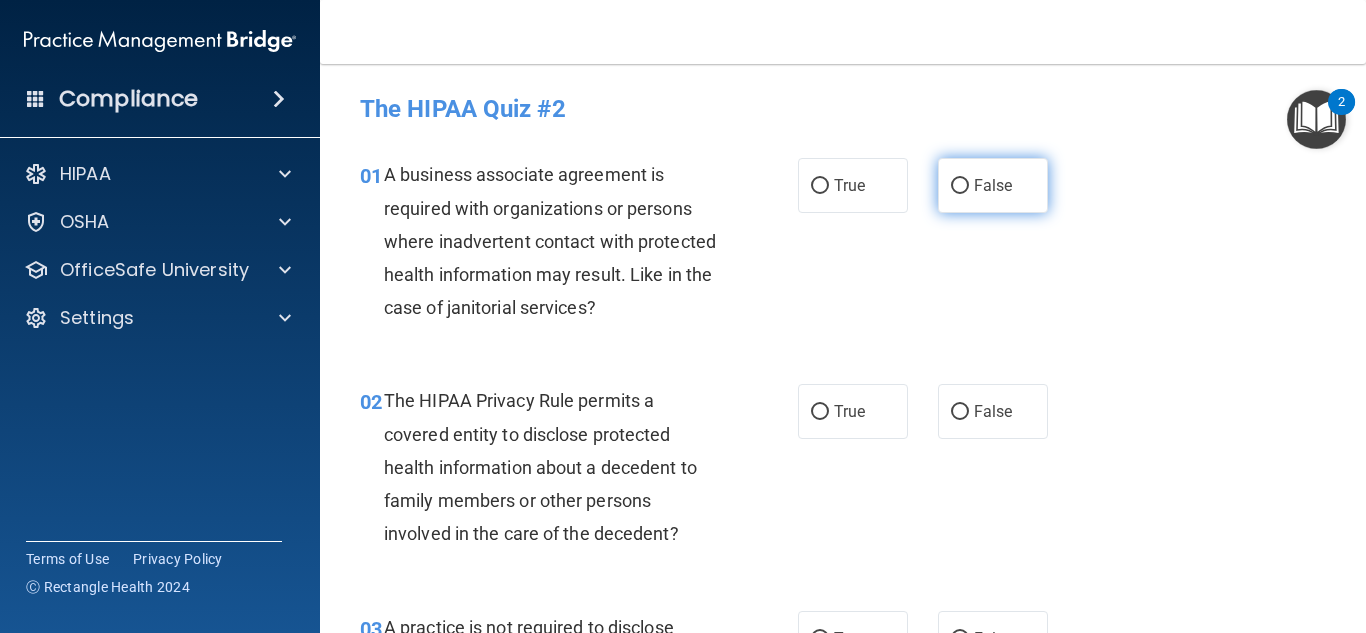 click on "False" at bounding box center (993, 185) 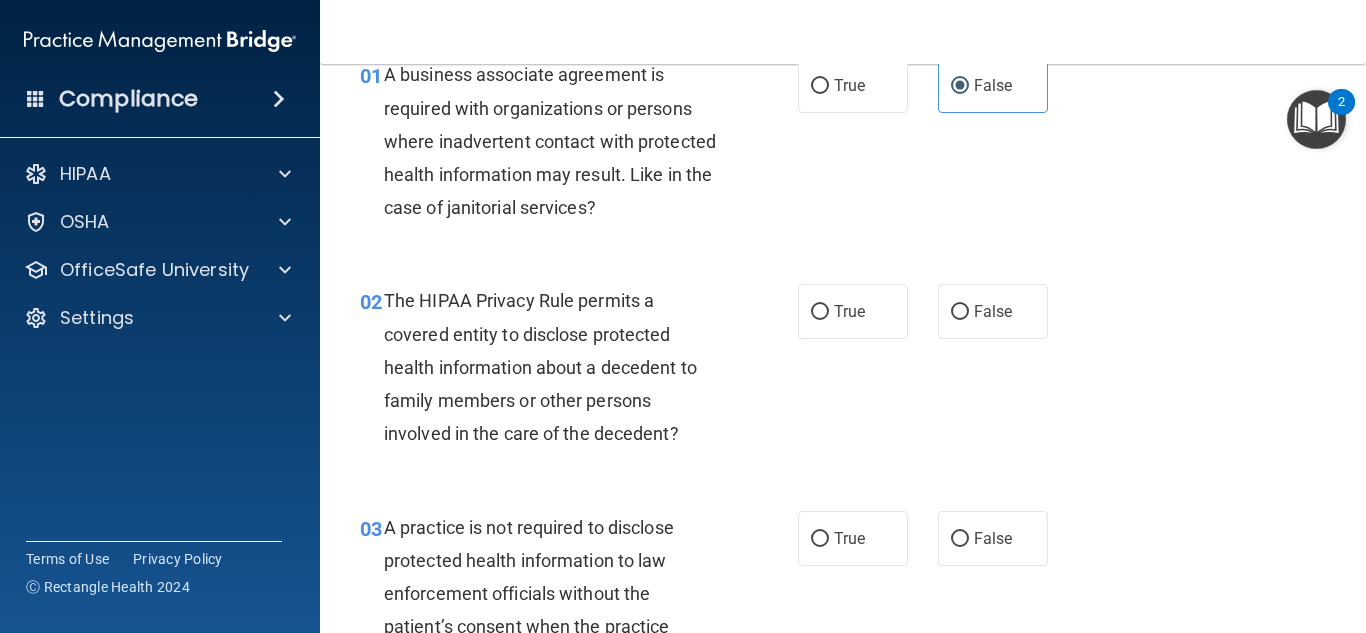 scroll, scrollTop: 200, scrollLeft: 0, axis: vertical 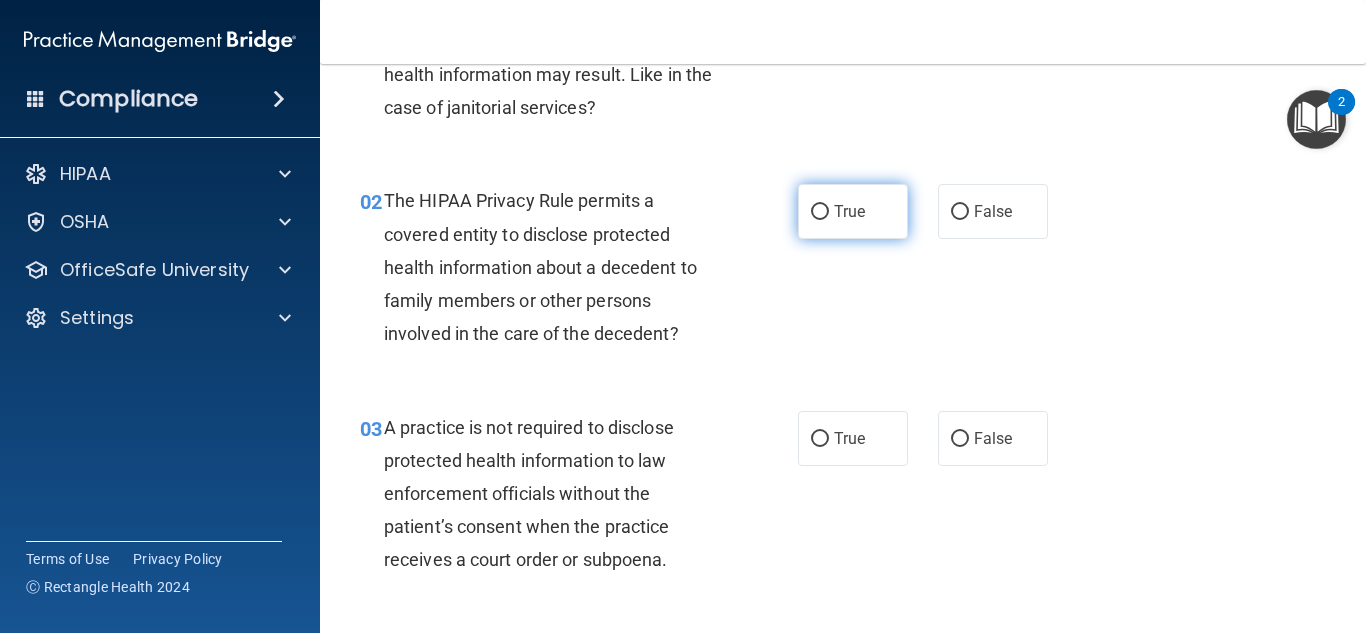 click on "True" at bounding box center [849, 211] 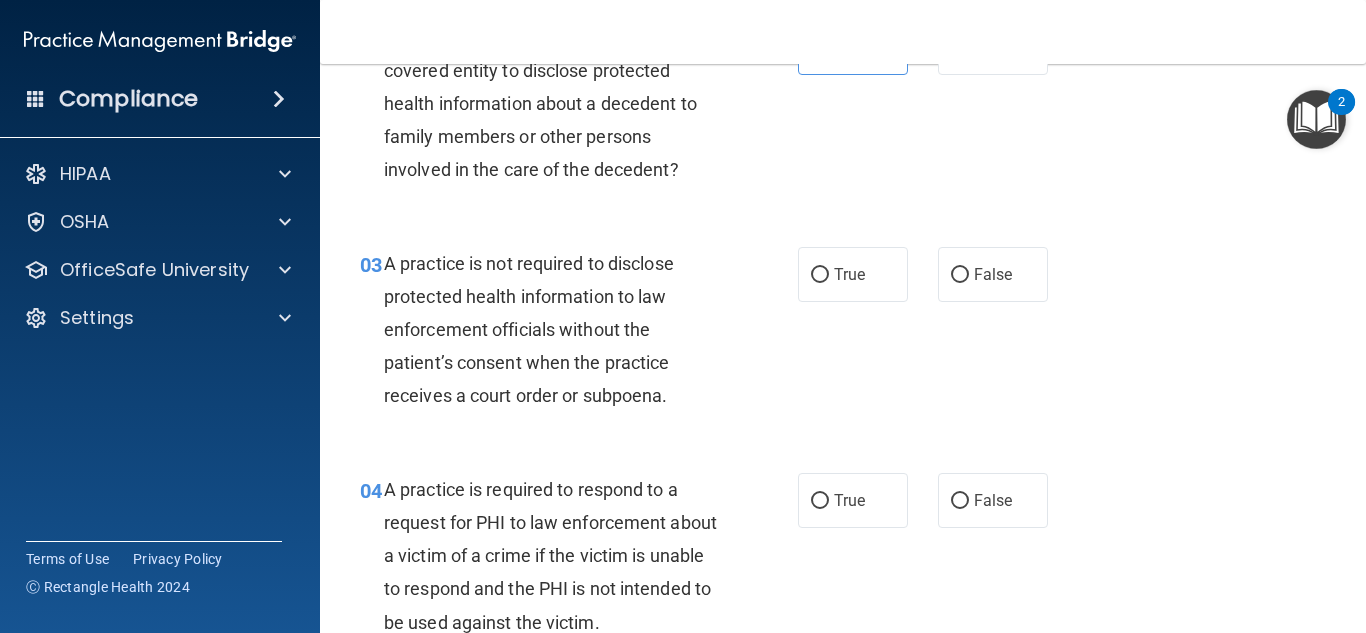 scroll, scrollTop: 400, scrollLeft: 0, axis: vertical 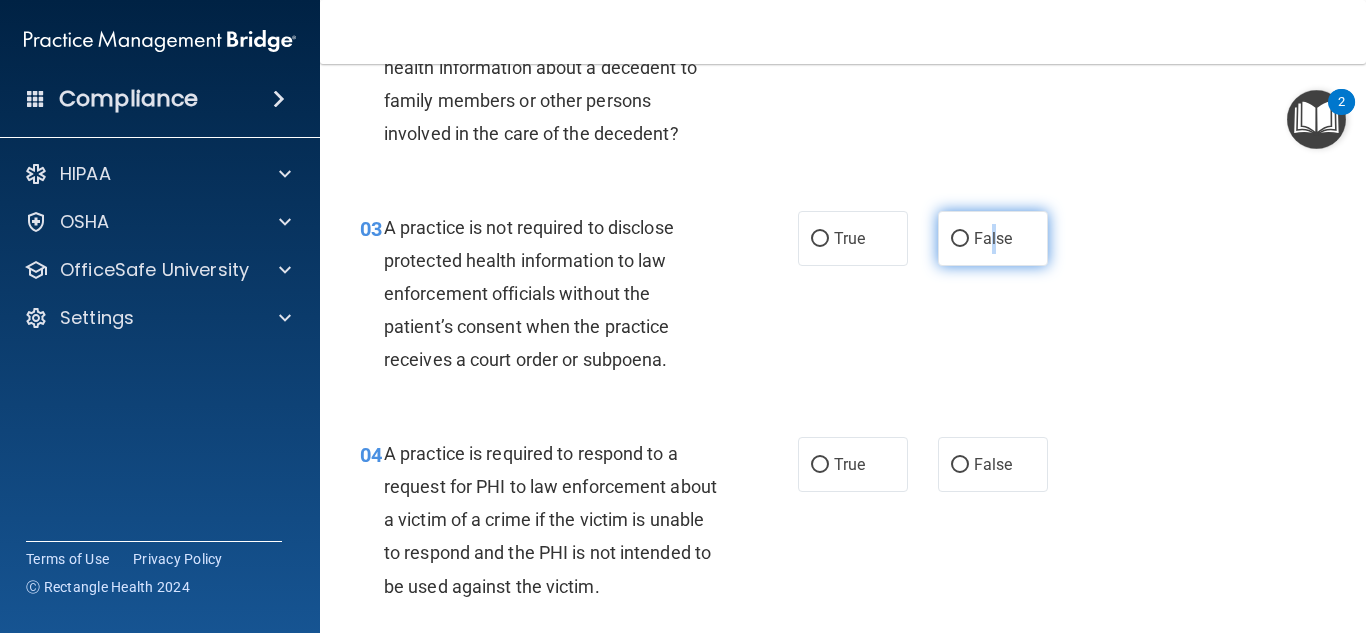 click on "False" at bounding box center [993, 238] 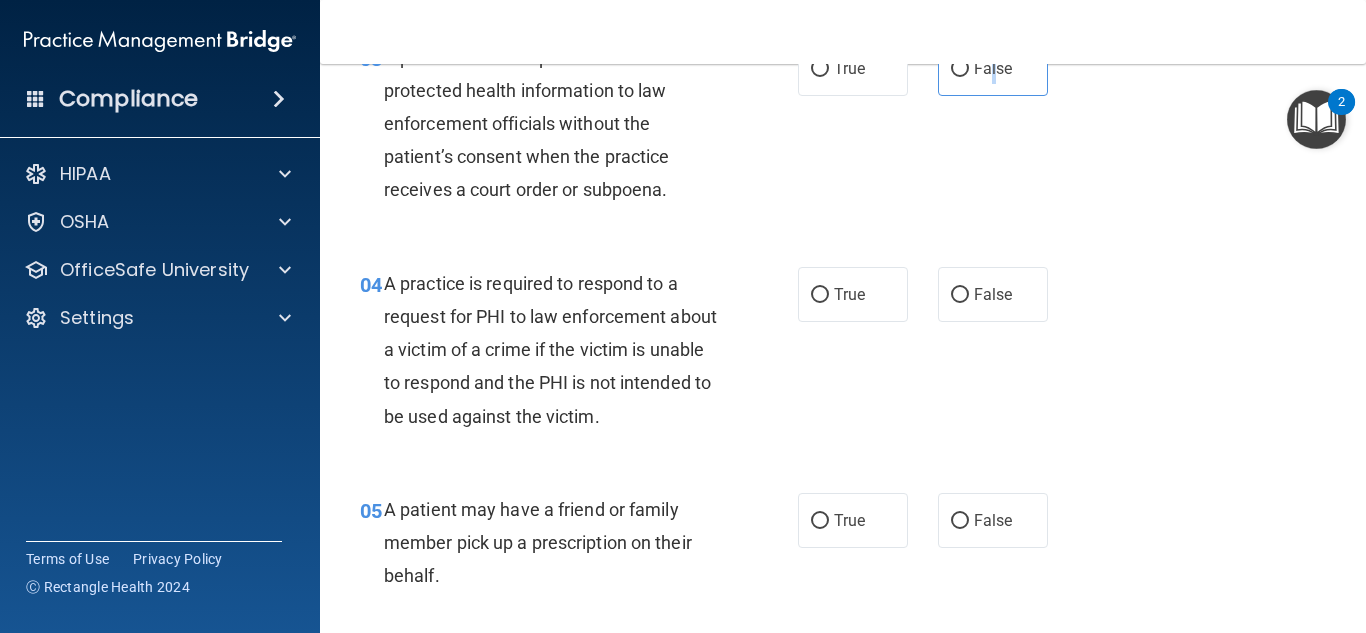scroll, scrollTop: 600, scrollLeft: 0, axis: vertical 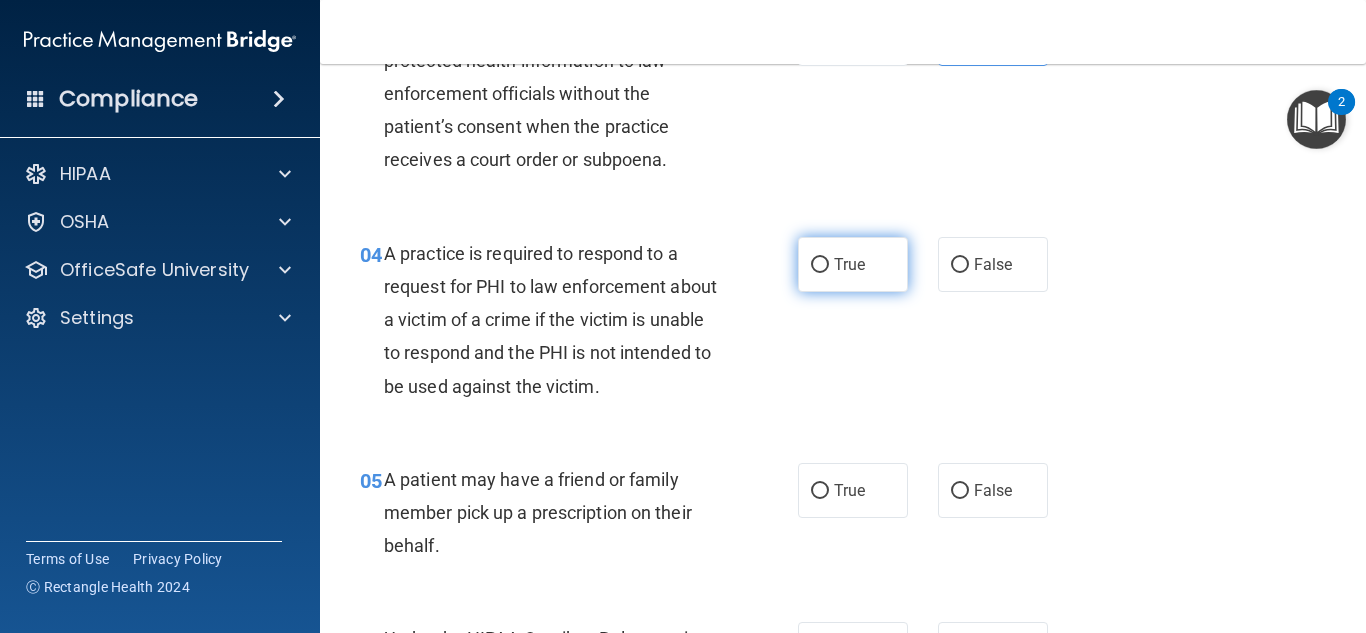 click on "True" at bounding box center [849, 264] 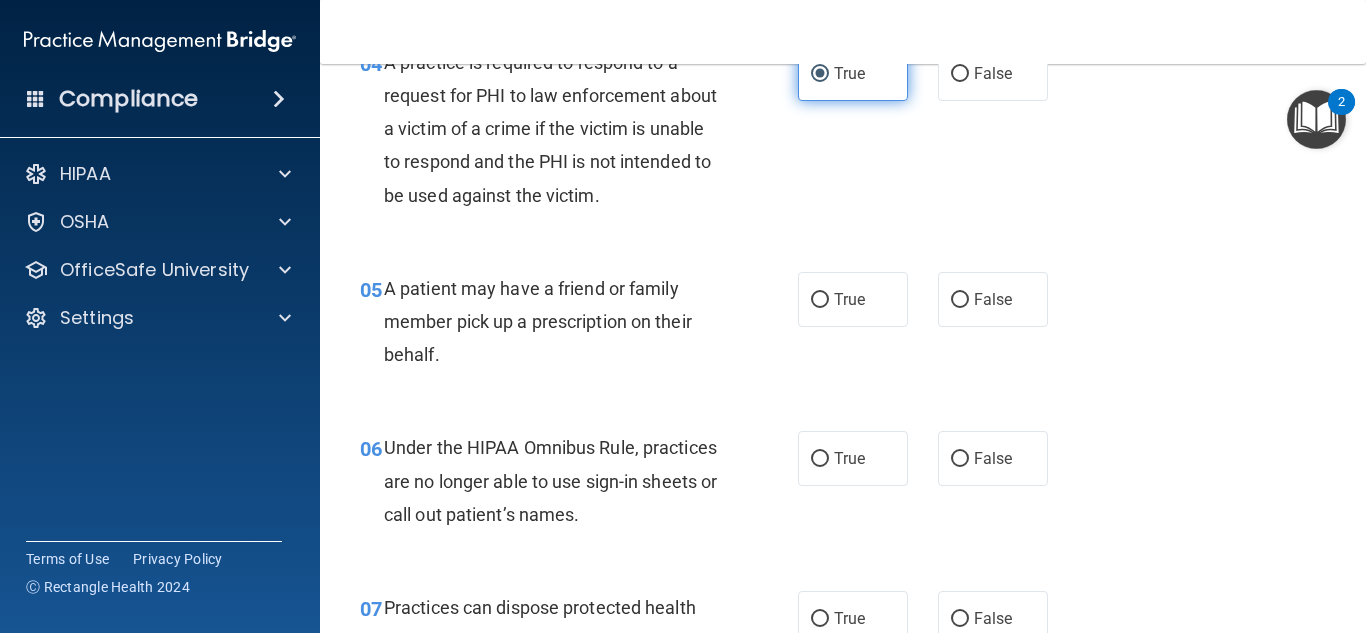 scroll, scrollTop: 800, scrollLeft: 0, axis: vertical 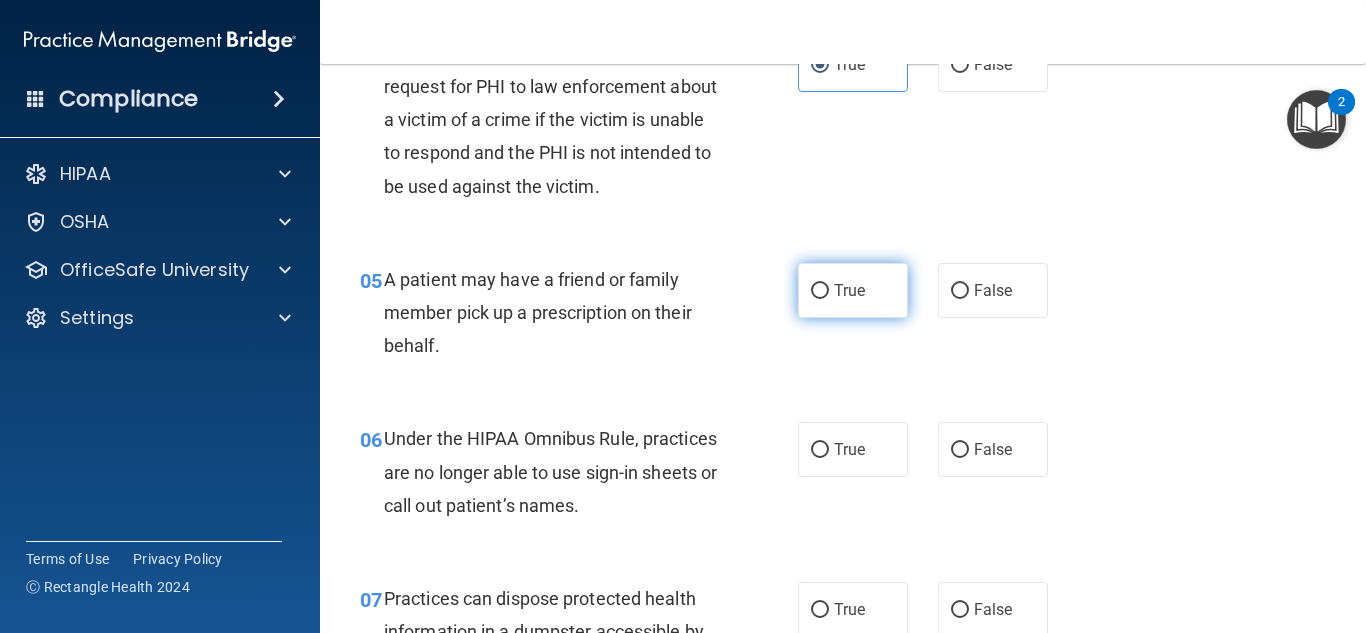 click on "True" at bounding box center (849, 290) 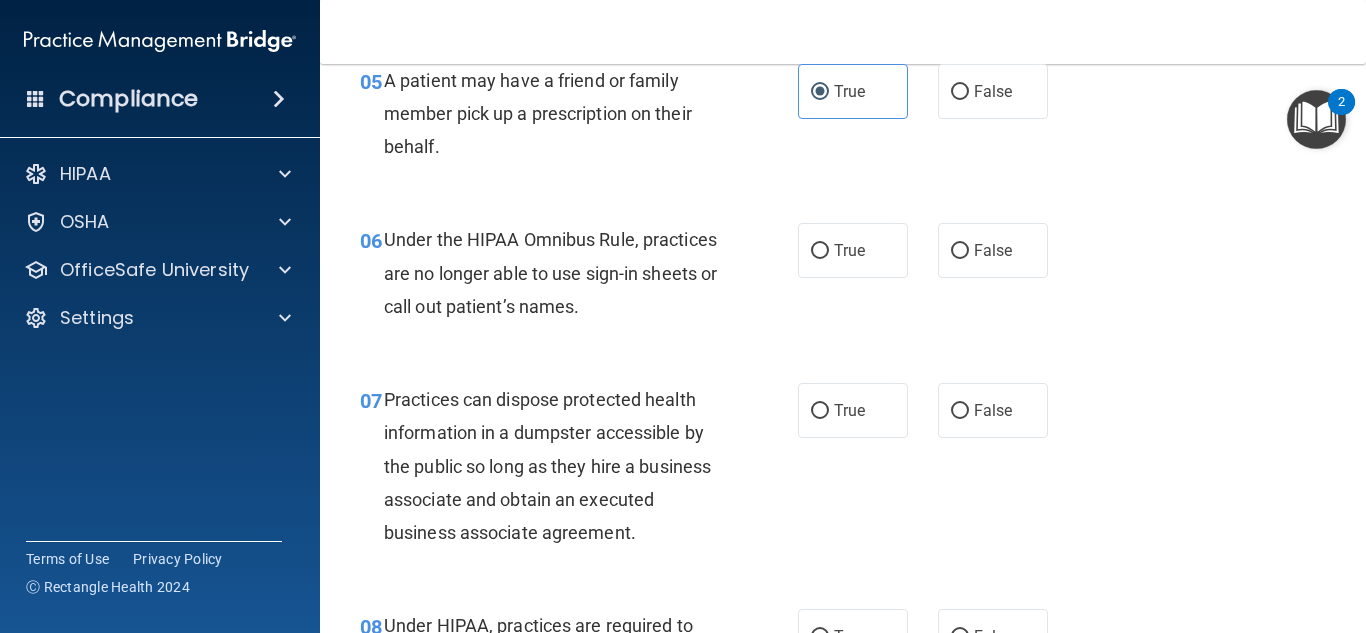 scroll, scrollTop: 1000, scrollLeft: 0, axis: vertical 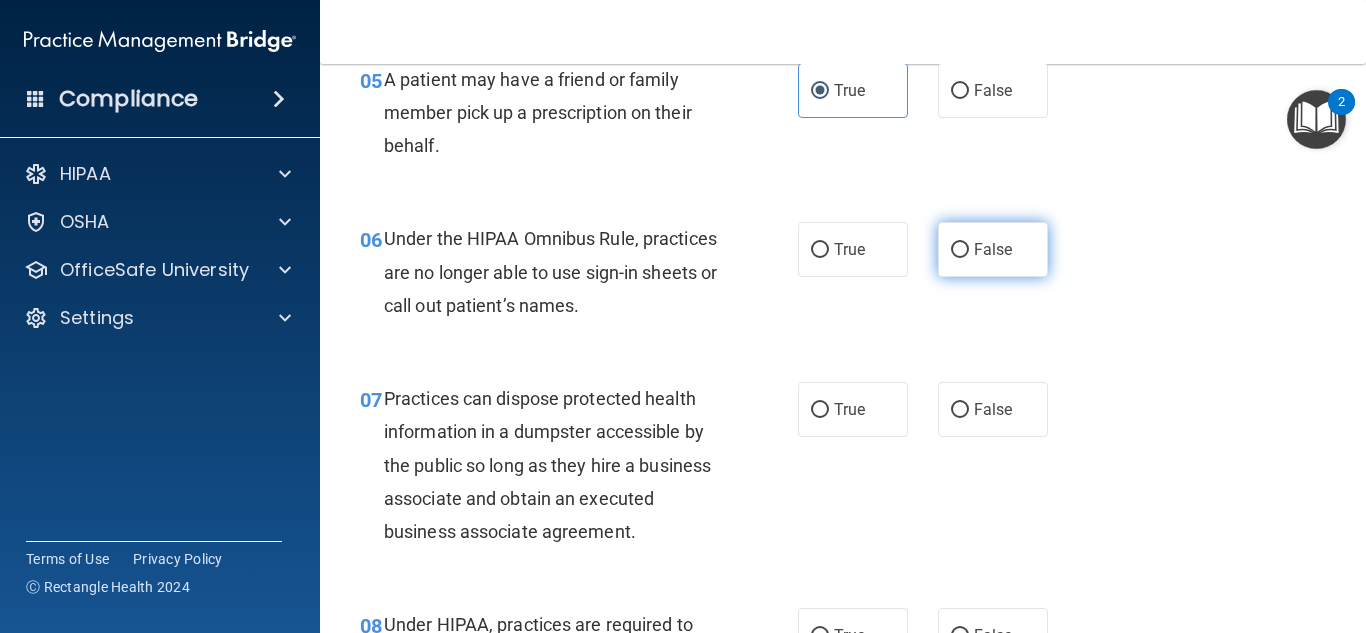 click on "False" at bounding box center [960, 250] 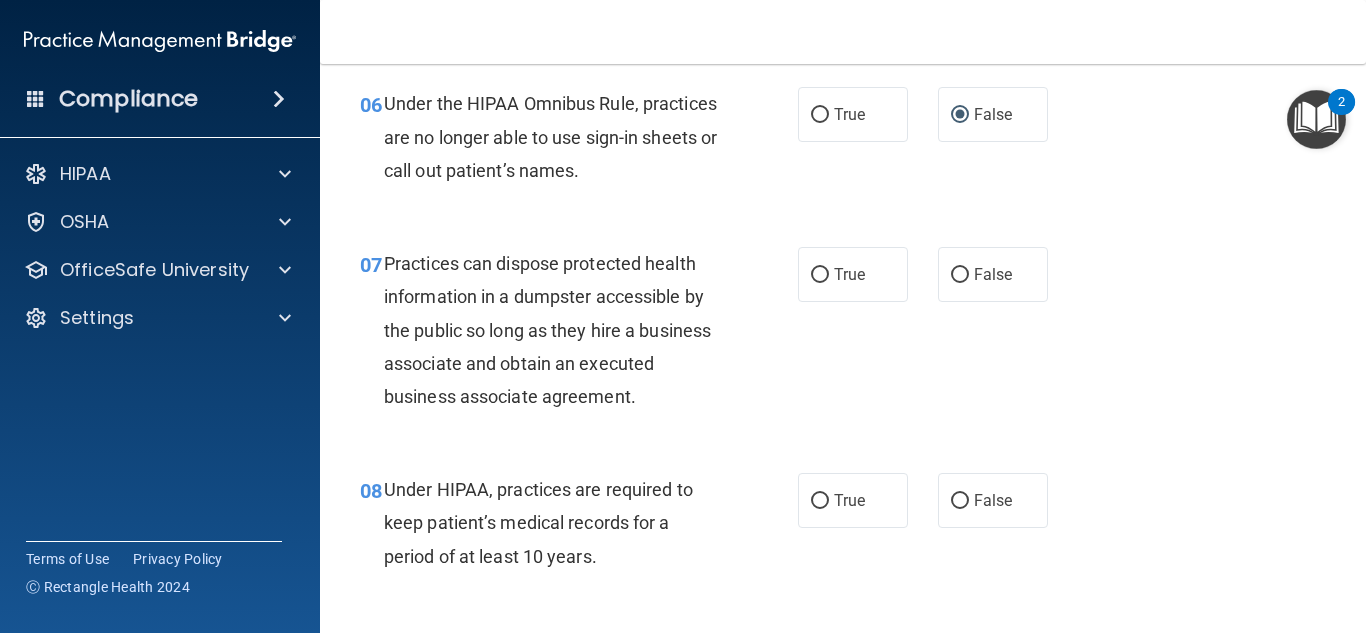 scroll, scrollTop: 1100, scrollLeft: 0, axis: vertical 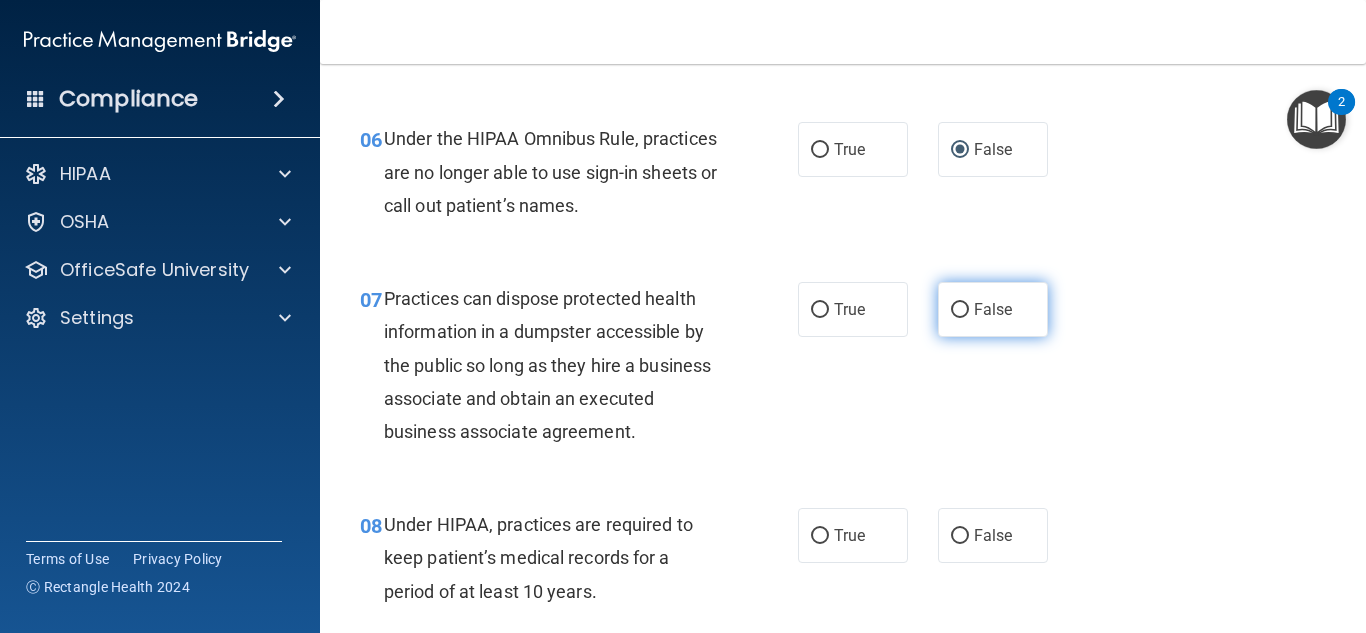 click on "False" at bounding box center (993, 309) 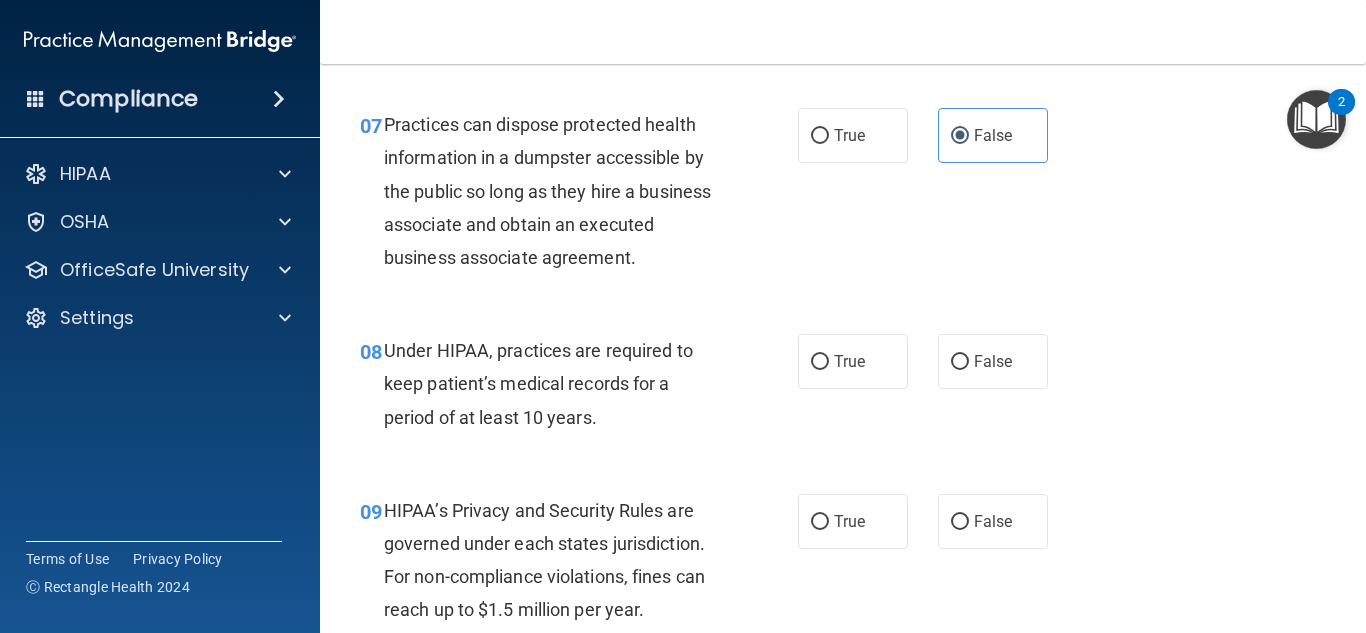 scroll, scrollTop: 1300, scrollLeft: 0, axis: vertical 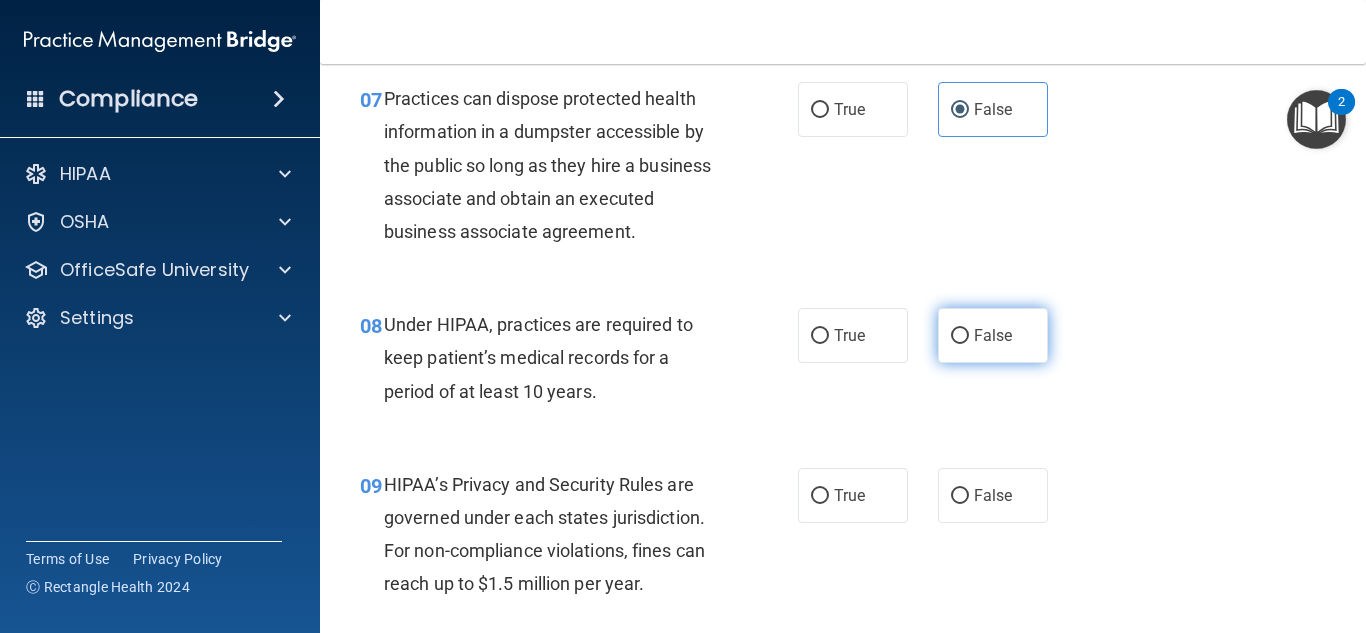 click on "False" at bounding box center (993, 335) 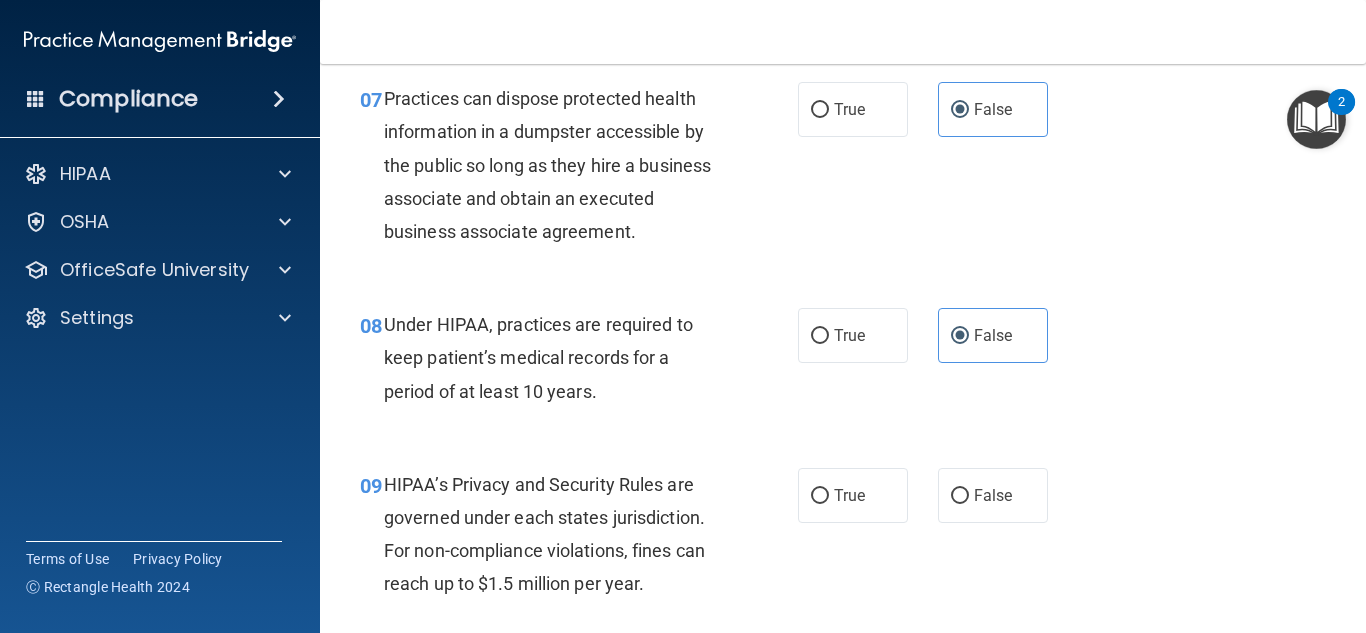 scroll, scrollTop: 1400, scrollLeft: 0, axis: vertical 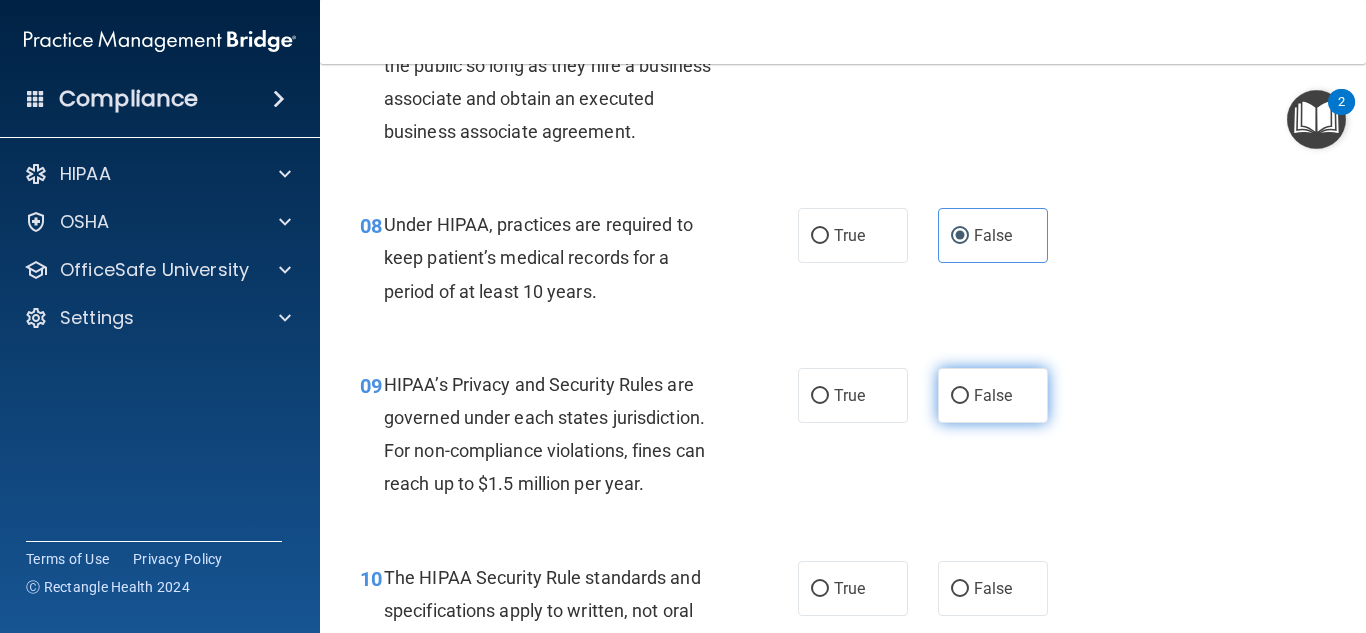 click on "False" at bounding box center (993, 395) 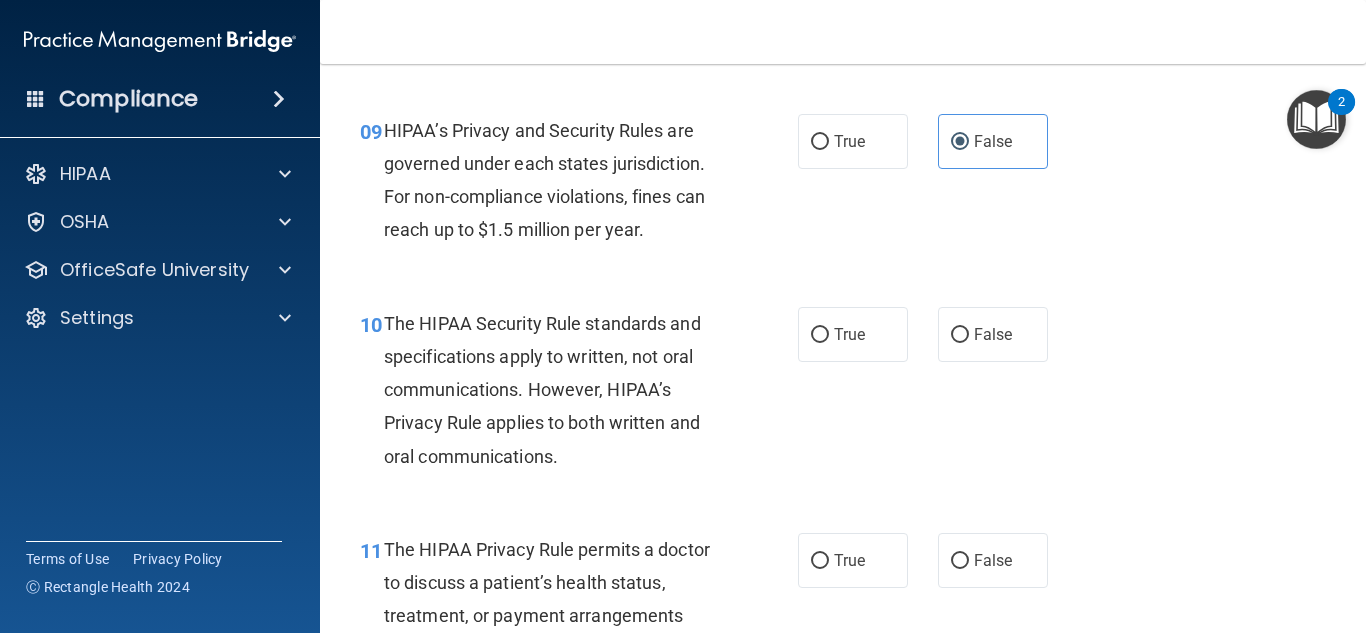 scroll, scrollTop: 1700, scrollLeft: 0, axis: vertical 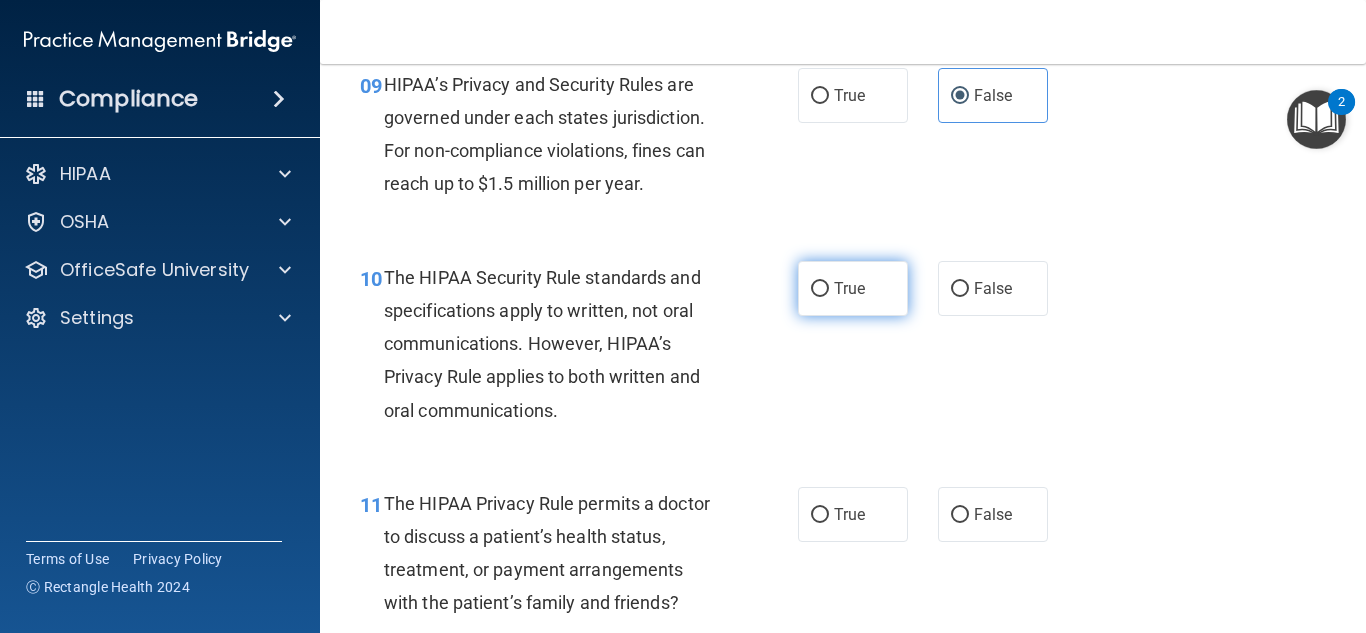 click on "True" at bounding box center [849, 288] 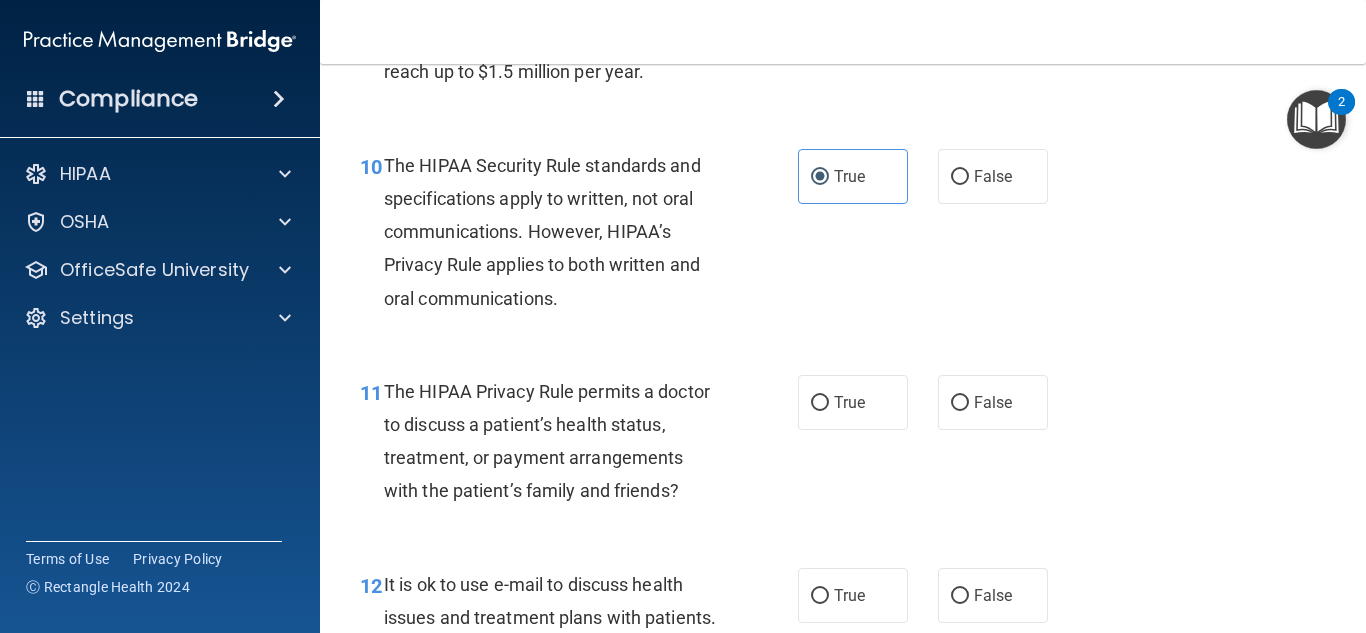 scroll, scrollTop: 1900, scrollLeft: 0, axis: vertical 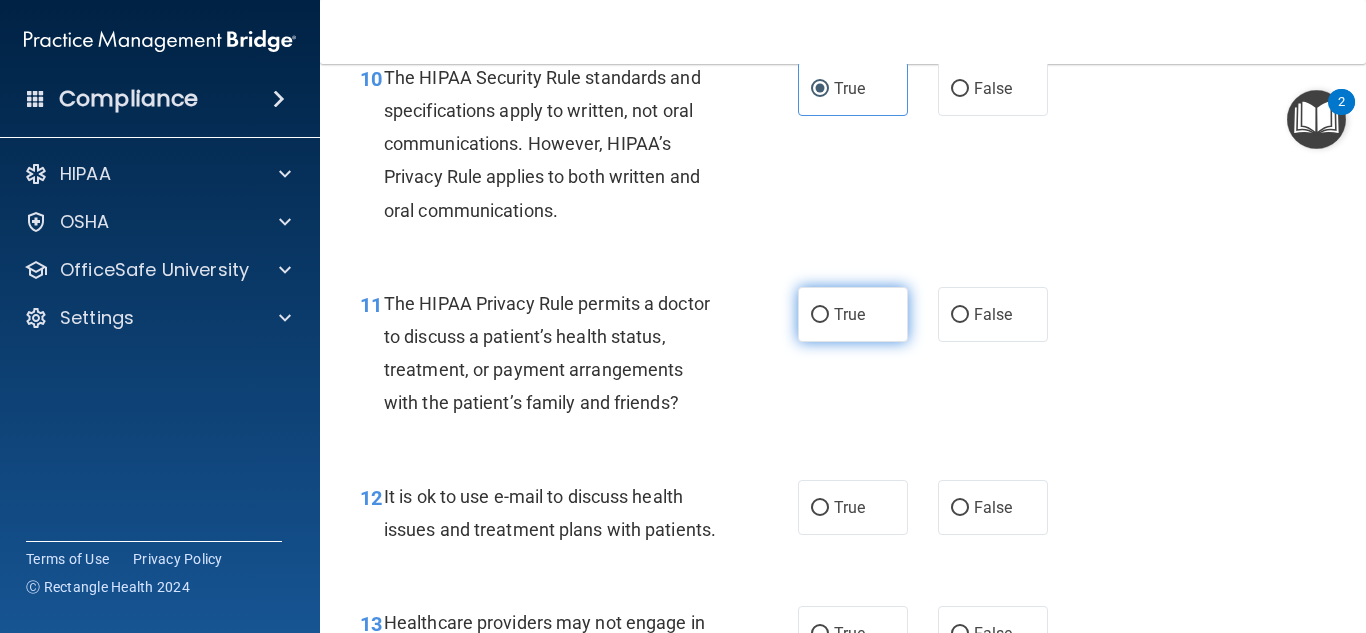 click on "True" at bounding box center (820, 315) 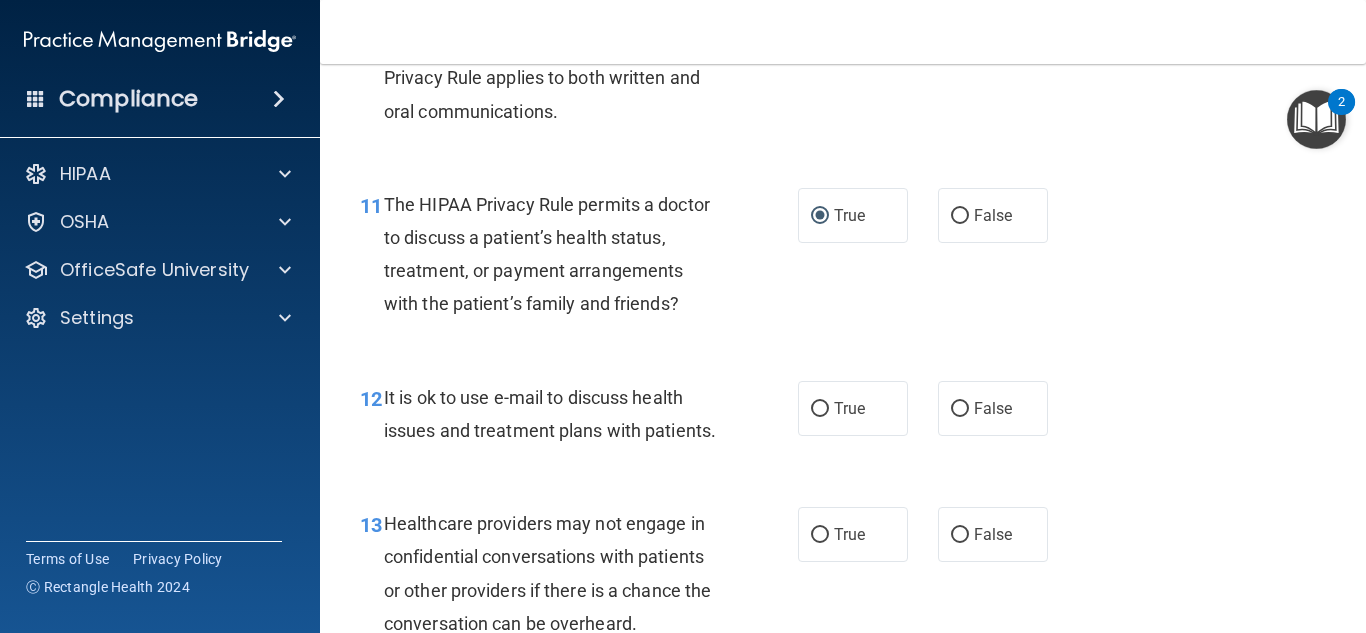 scroll, scrollTop: 2000, scrollLeft: 0, axis: vertical 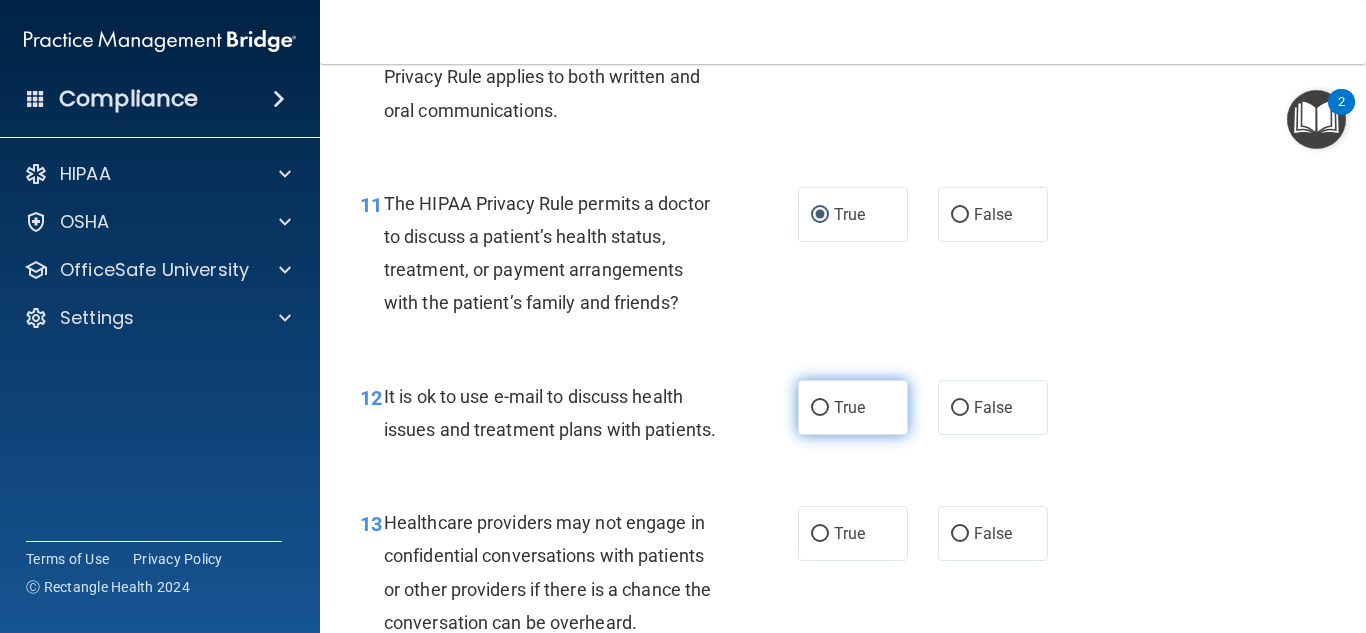 click on "True" at bounding box center [820, 408] 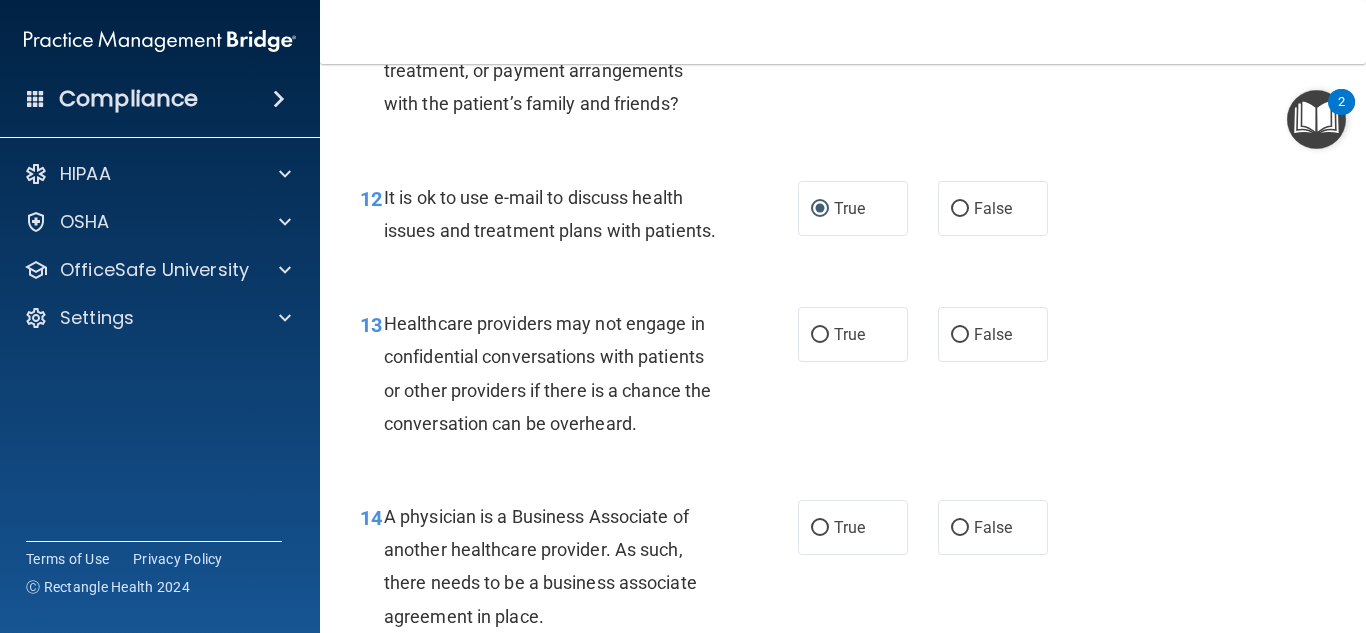 scroll, scrollTop: 2200, scrollLeft: 0, axis: vertical 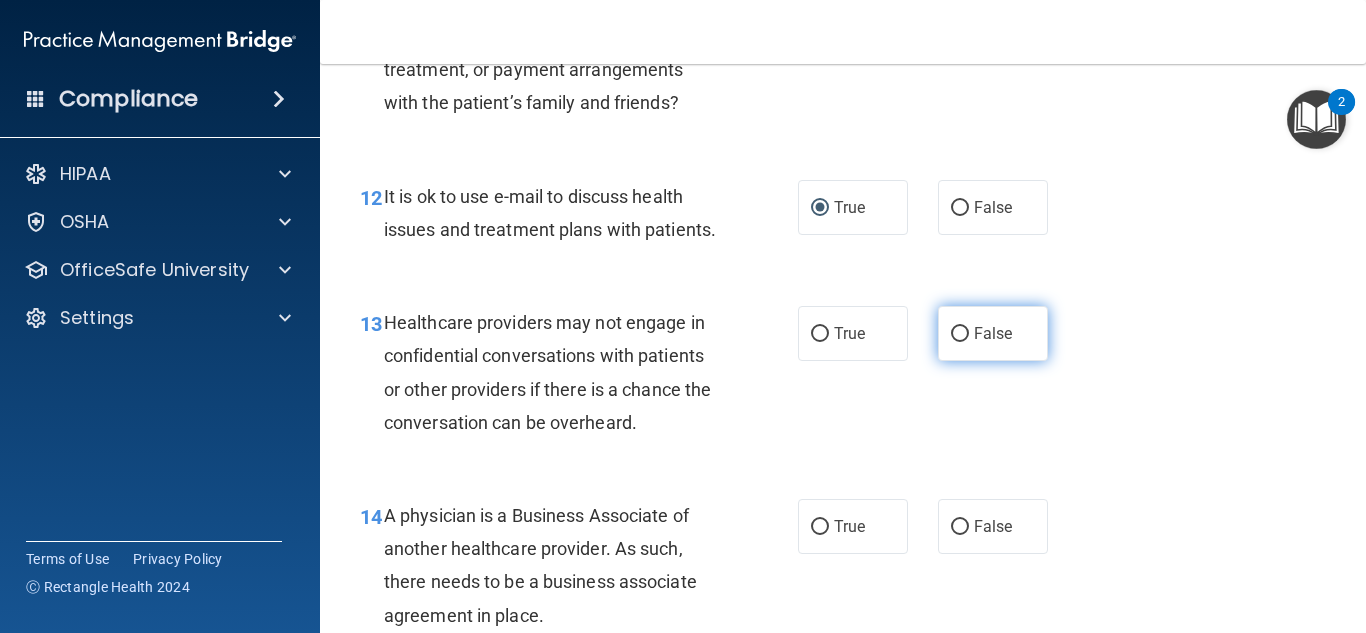 click on "False" at bounding box center [993, 333] 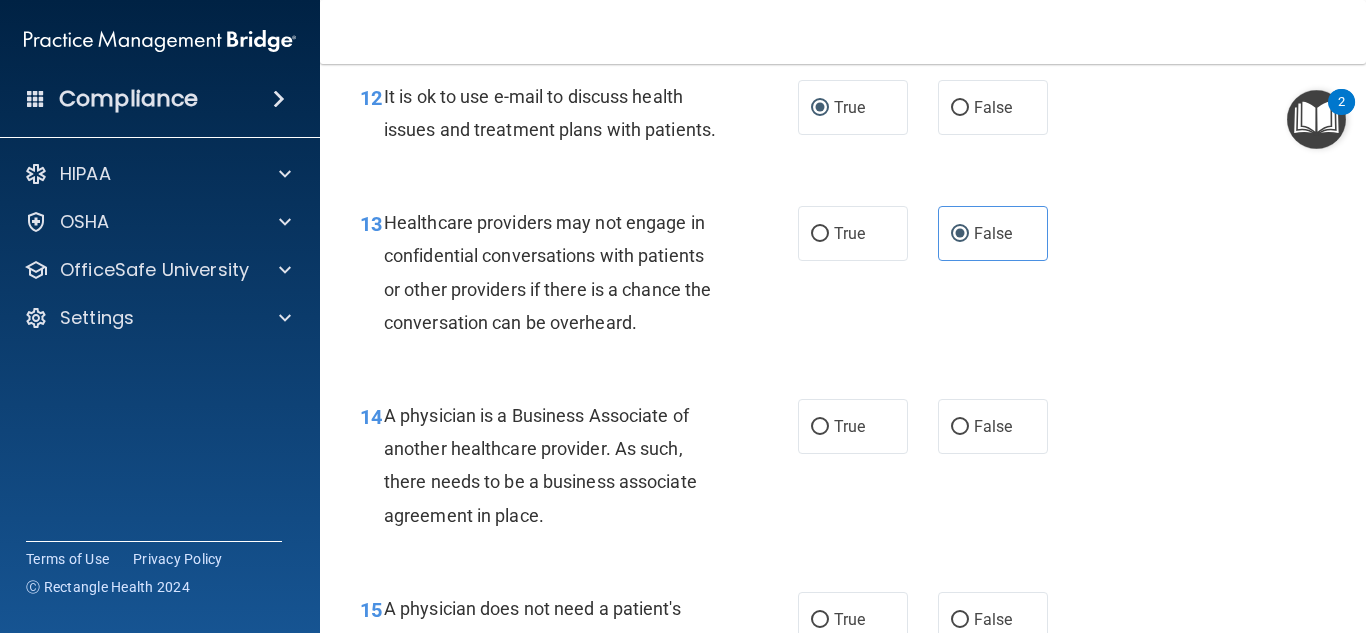 scroll, scrollTop: 2400, scrollLeft: 0, axis: vertical 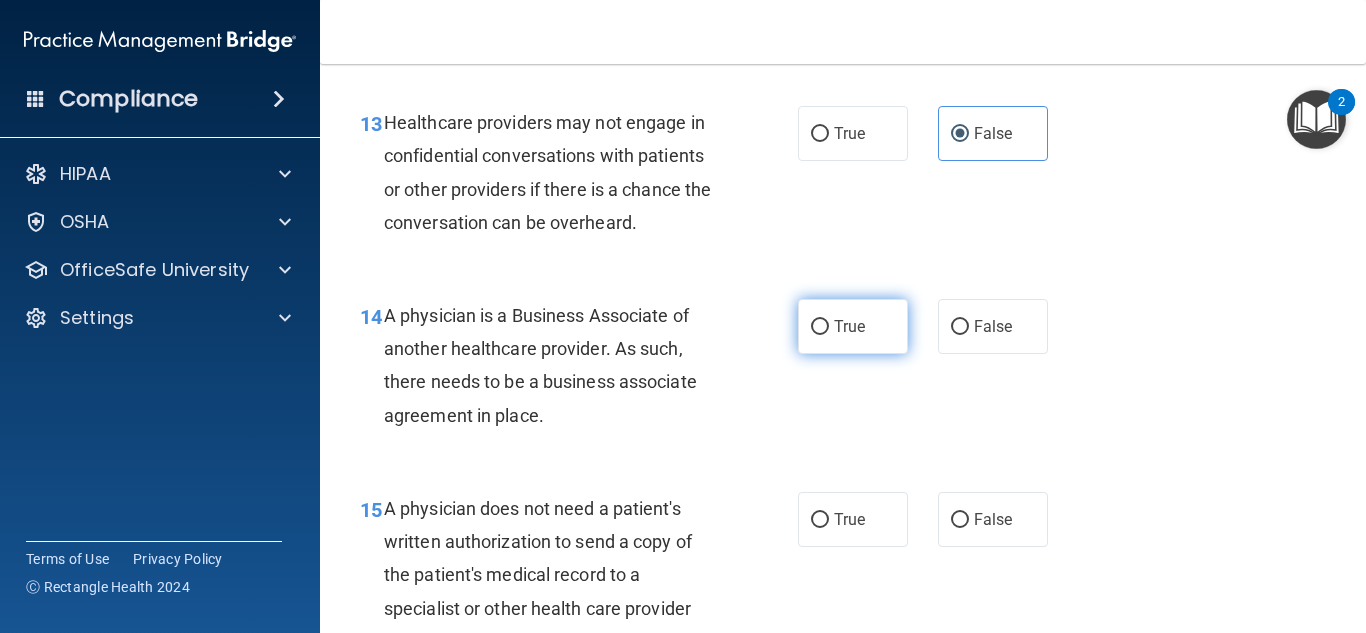 click on "True" at bounding box center [849, 326] 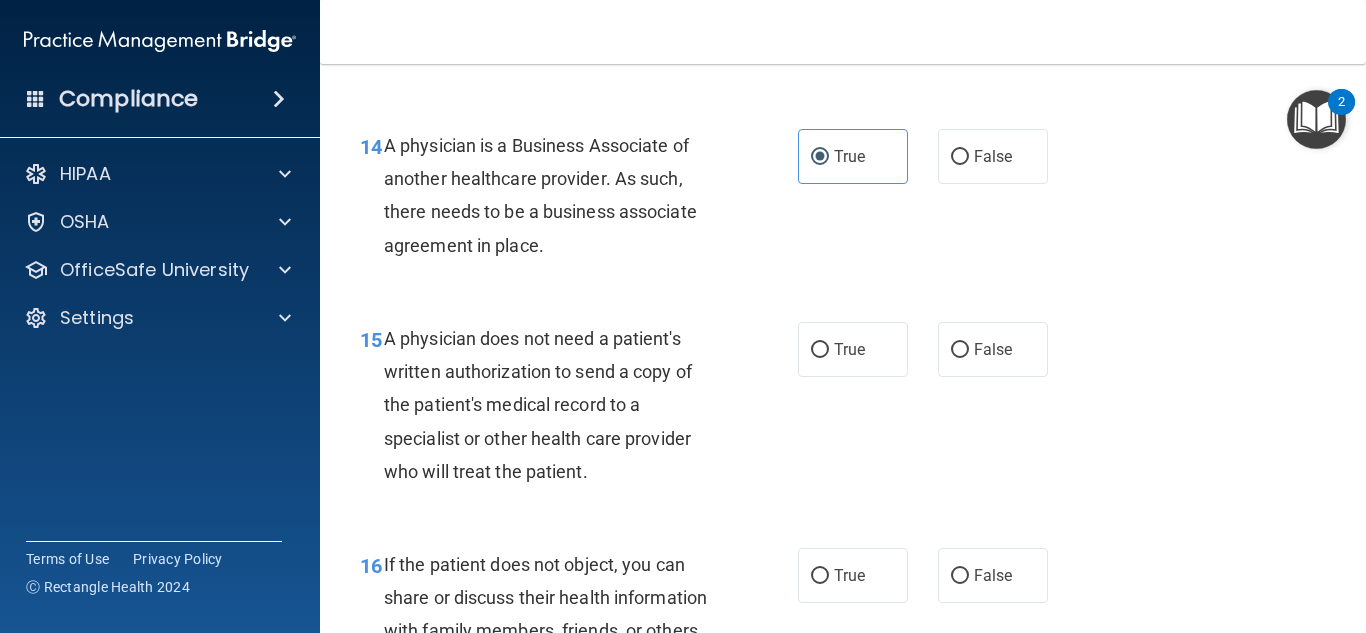 scroll, scrollTop: 2600, scrollLeft: 0, axis: vertical 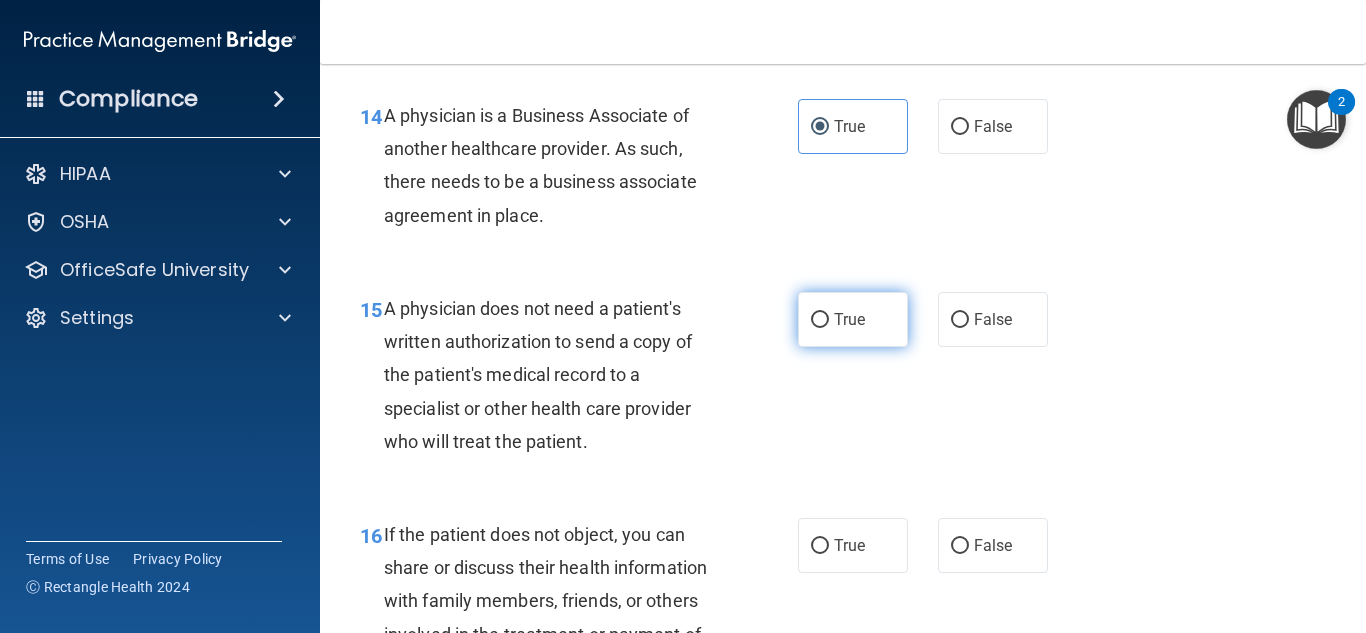 click on "True" at bounding box center (849, 319) 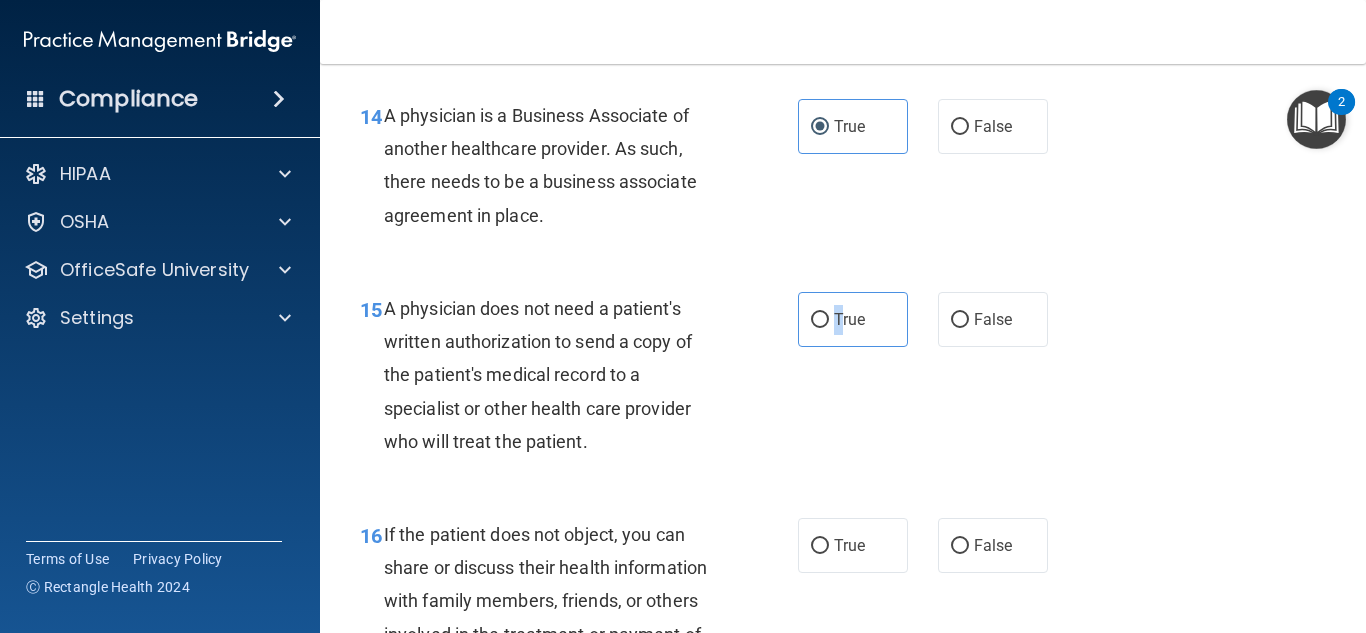 scroll, scrollTop: 2700, scrollLeft: 0, axis: vertical 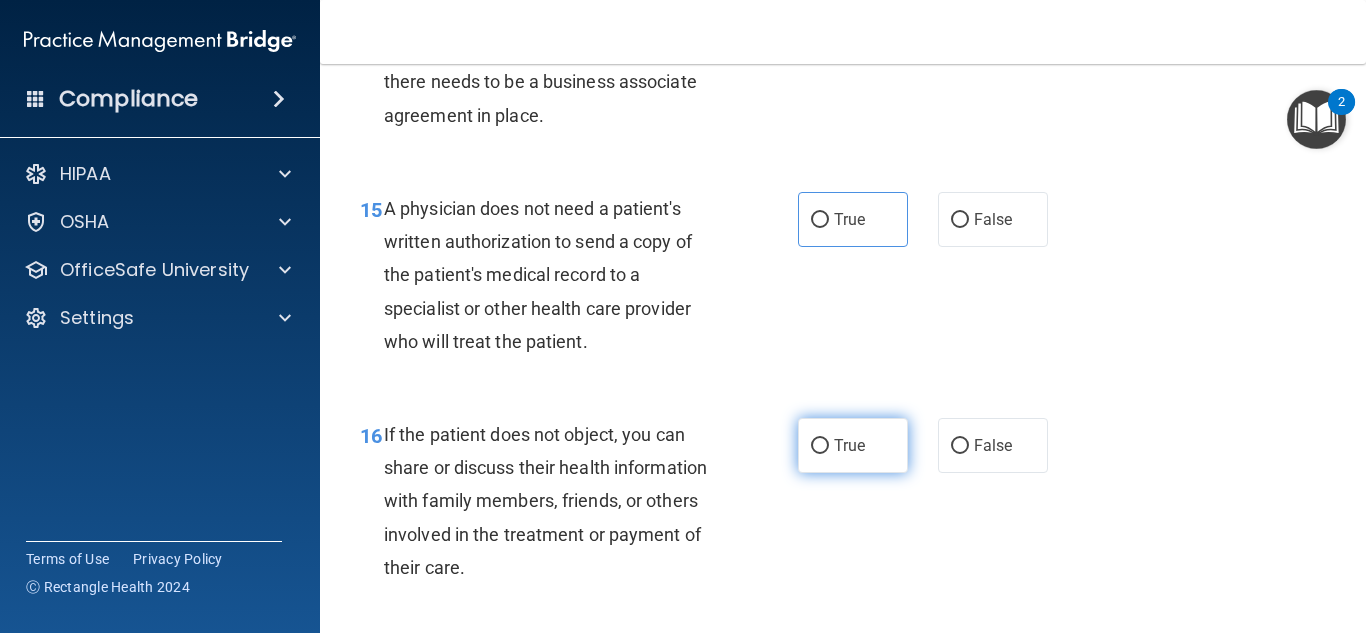 click on "True" at bounding box center (849, 445) 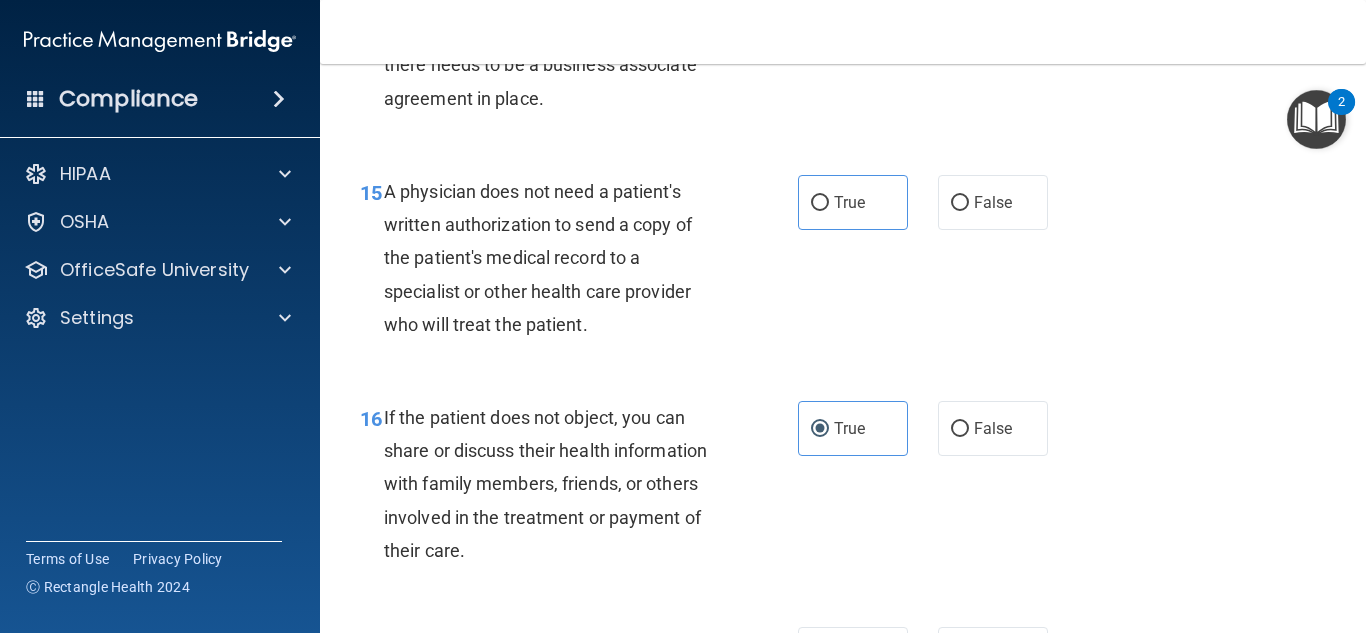 scroll, scrollTop: 2700, scrollLeft: 0, axis: vertical 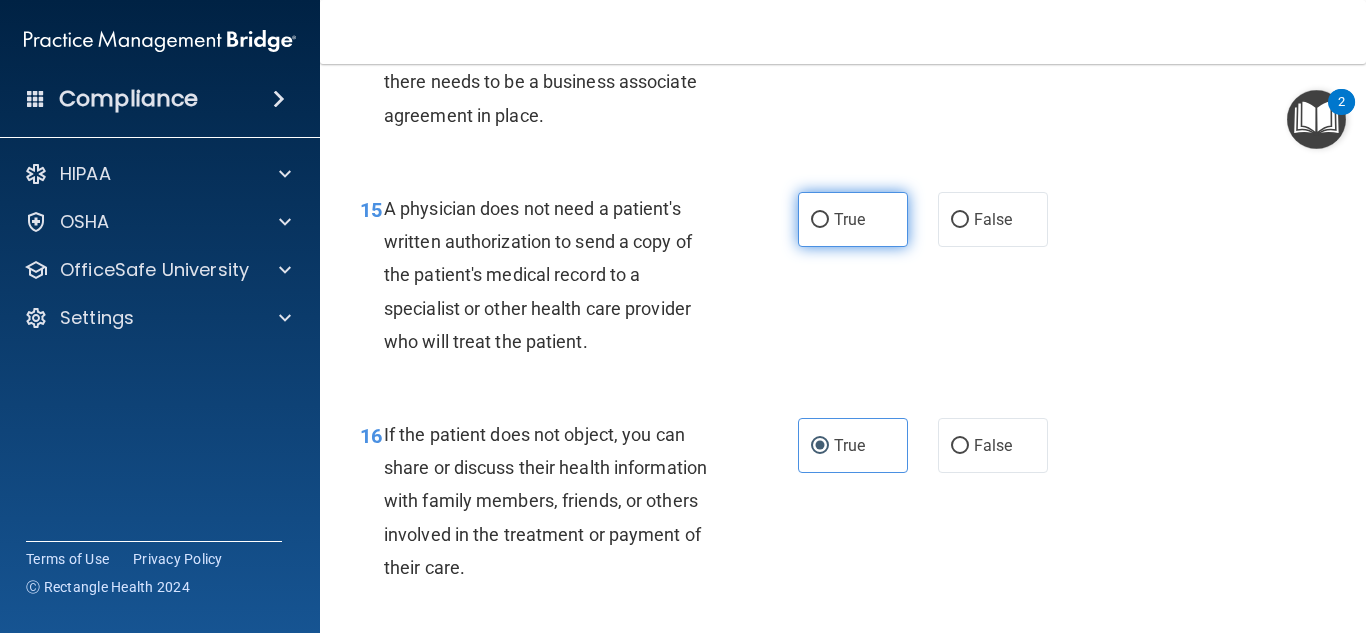click on "15       A physician does not need a patient's written authorization to send a copy of the patient's medical record to a specialist or other health care provider who will treat the patient.                 True           False" at bounding box center [843, 280] 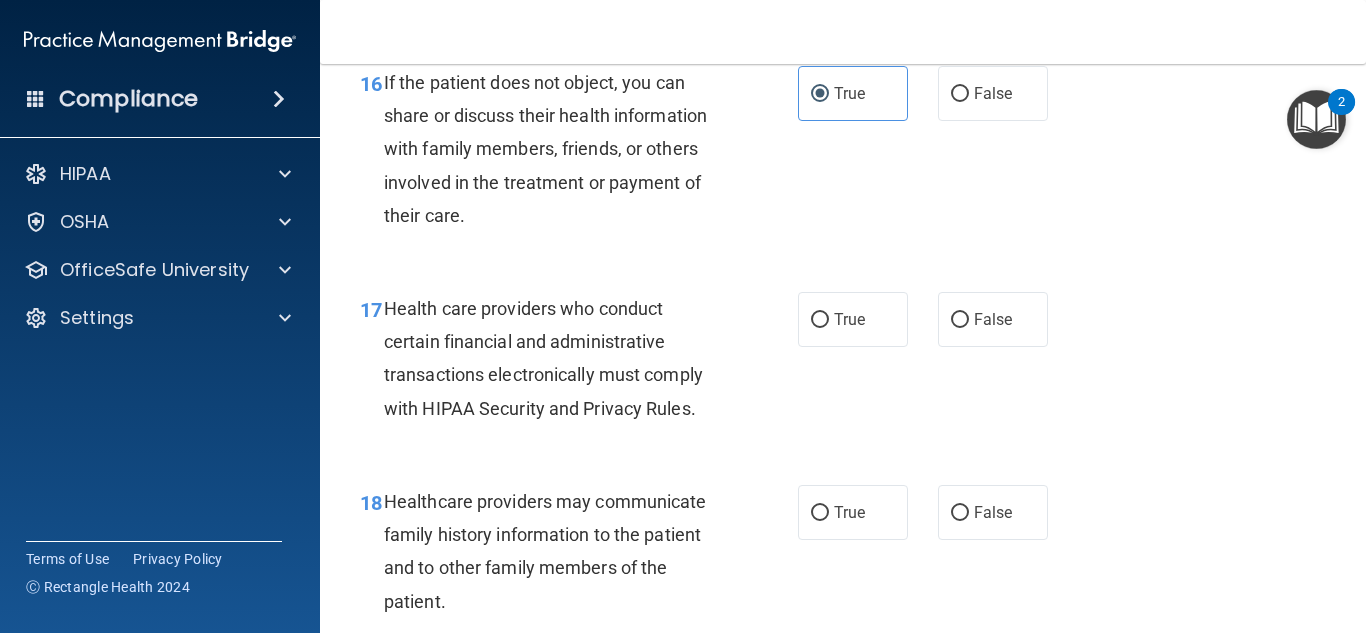 scroll, scrollTop: 3100, scrollLeft: 0, axis: vertical 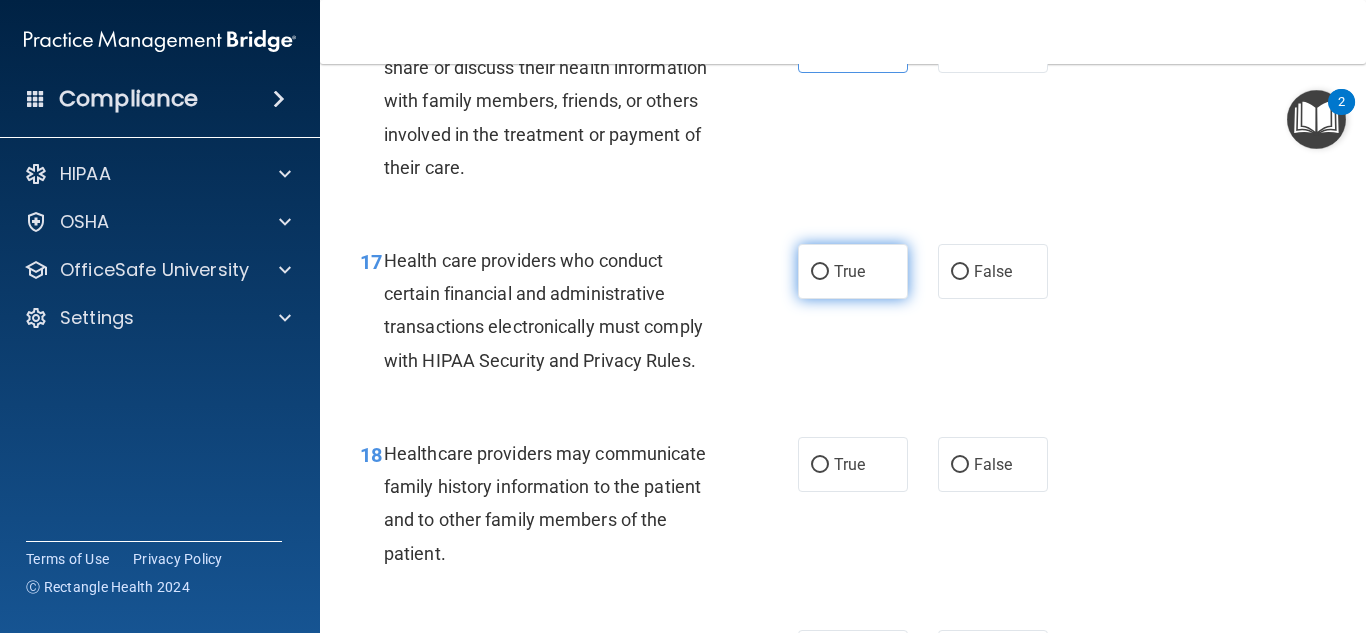 click on "True" at bounding box center (849, 271) 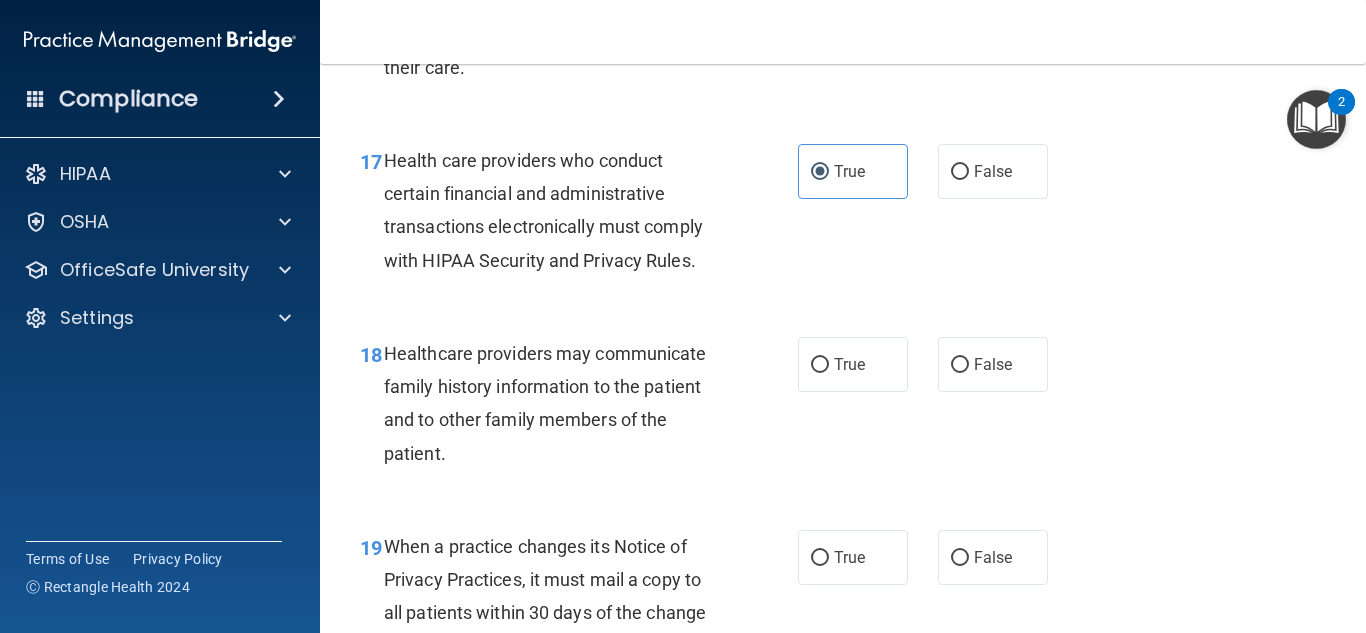 scroll, scrollTop: 3300, scrollLeft: 0, axis: vertical 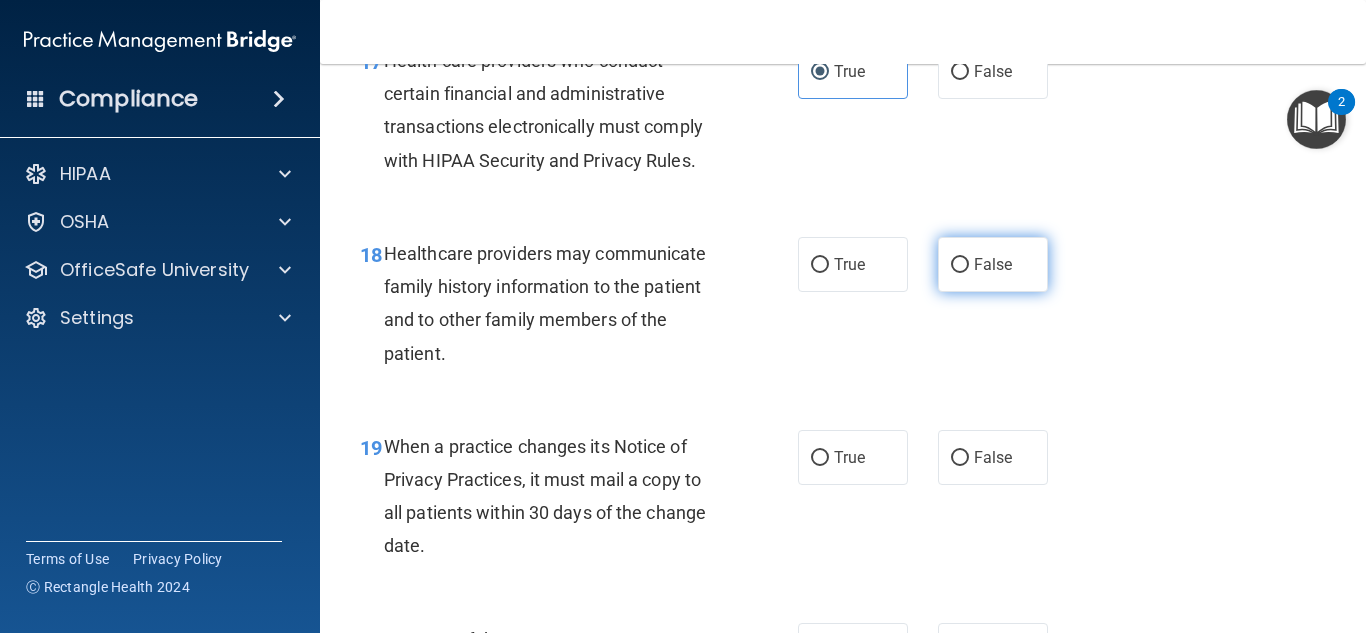 click on "False" at bounding box center [993, 264] 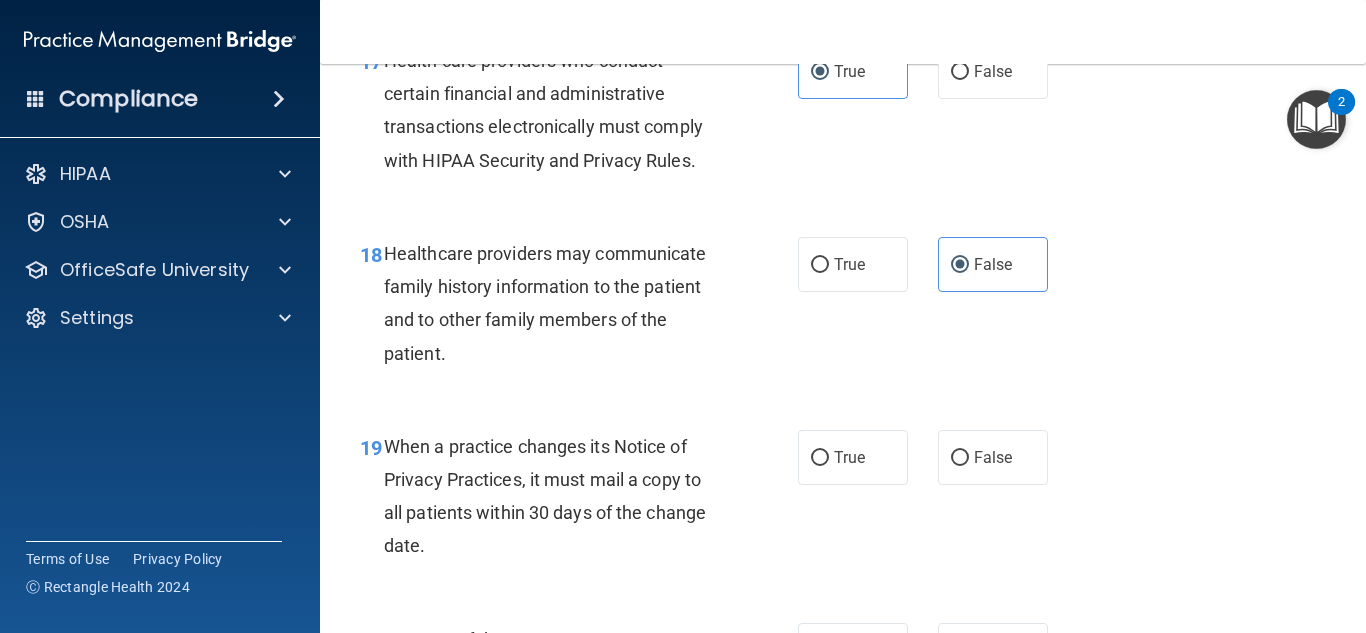 scroll, scrollTop: 3400, scrollLeft: 0, axis: vertical 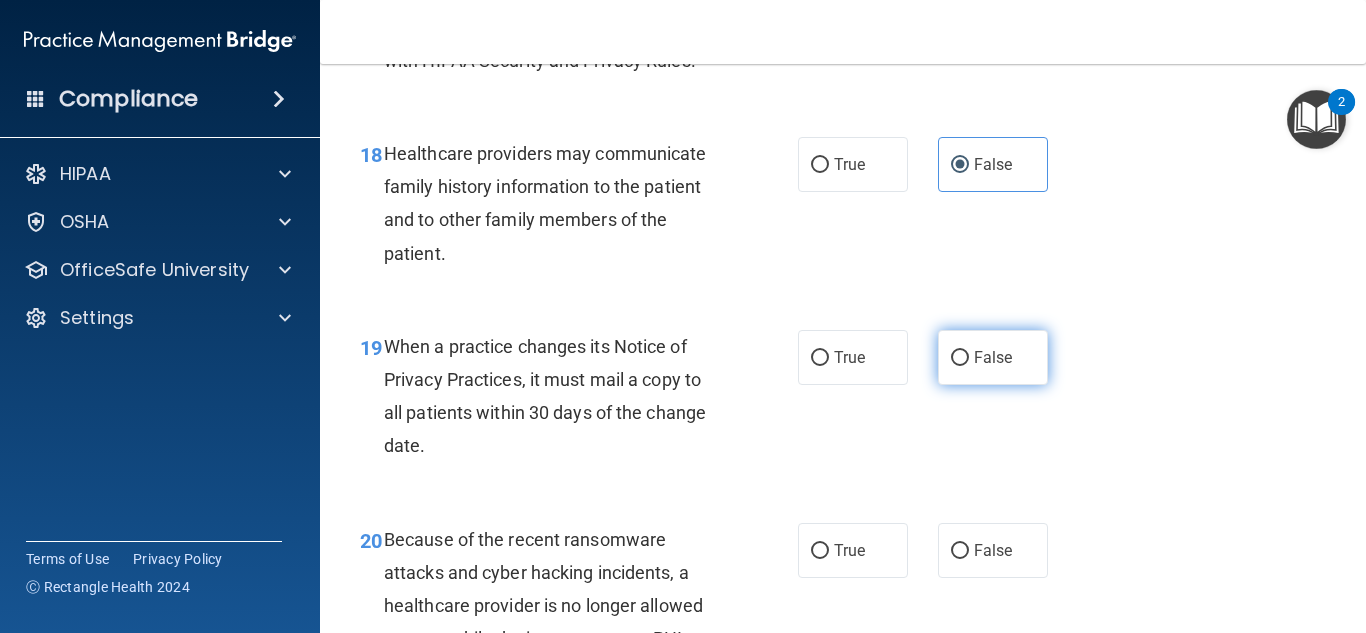 drag, startPoint x: 996, startPoint y: 367, endPoint x: 987, endPoint y: 378, distance: 14.21267 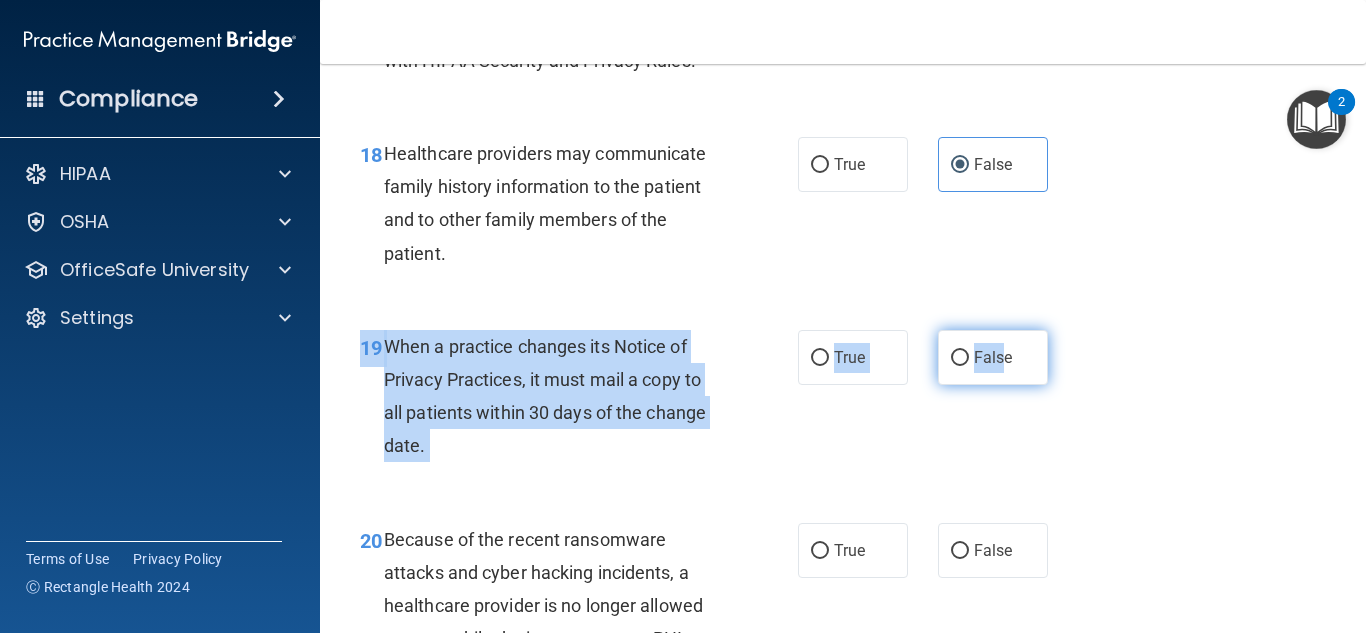 click on "False" at bounding box center (993, 357) 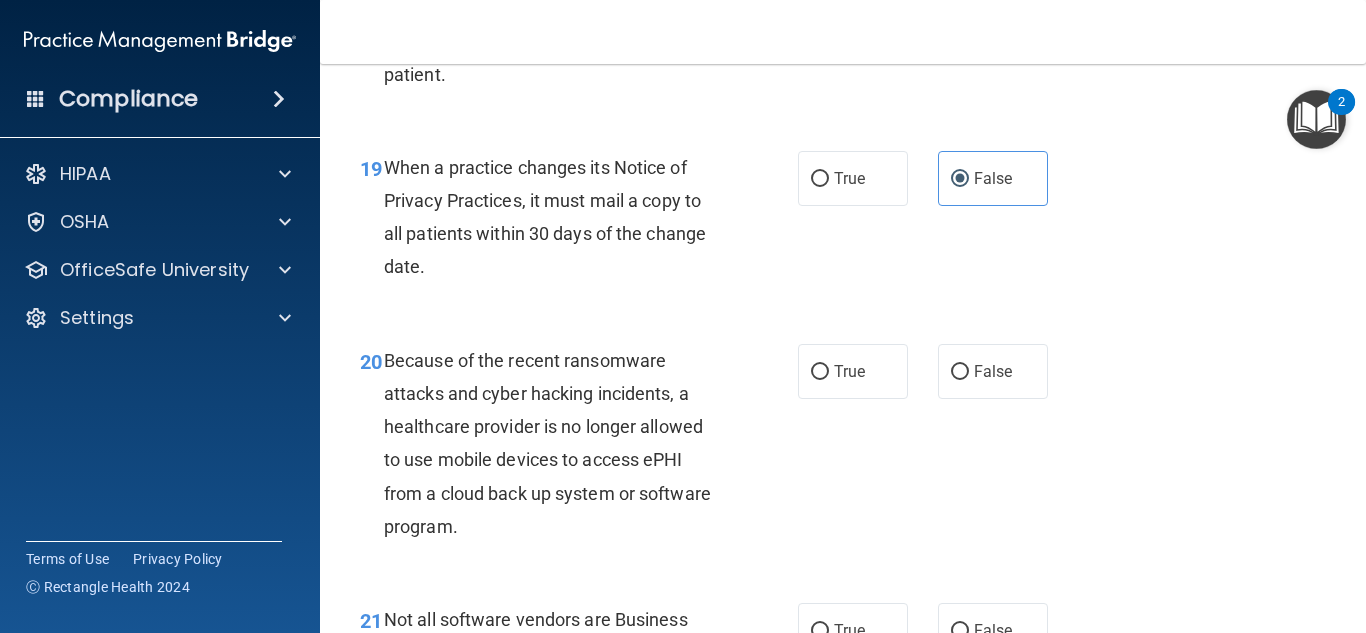 scroll, scrollTop: 3600, scrollLeft: 0, axis: vertical 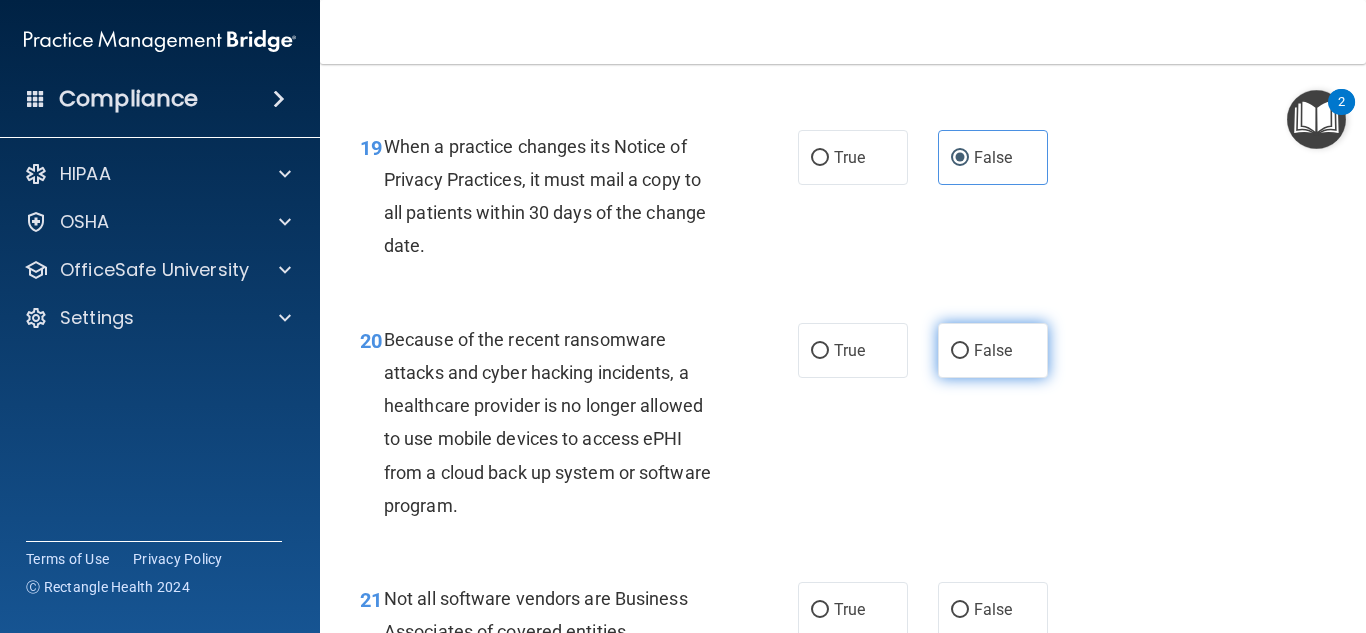 click on "False" at bounding box center [993, 350] 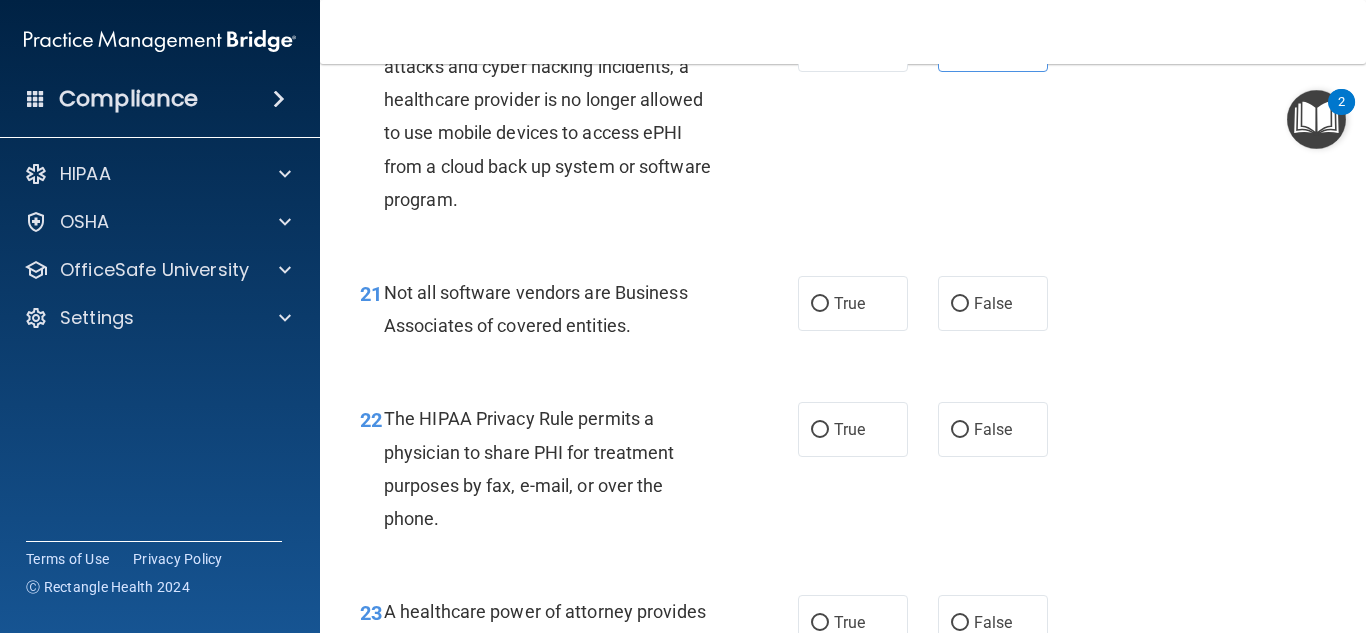 scroll, scrollTop: 4000, scrollLeft: 0, axis: vertical 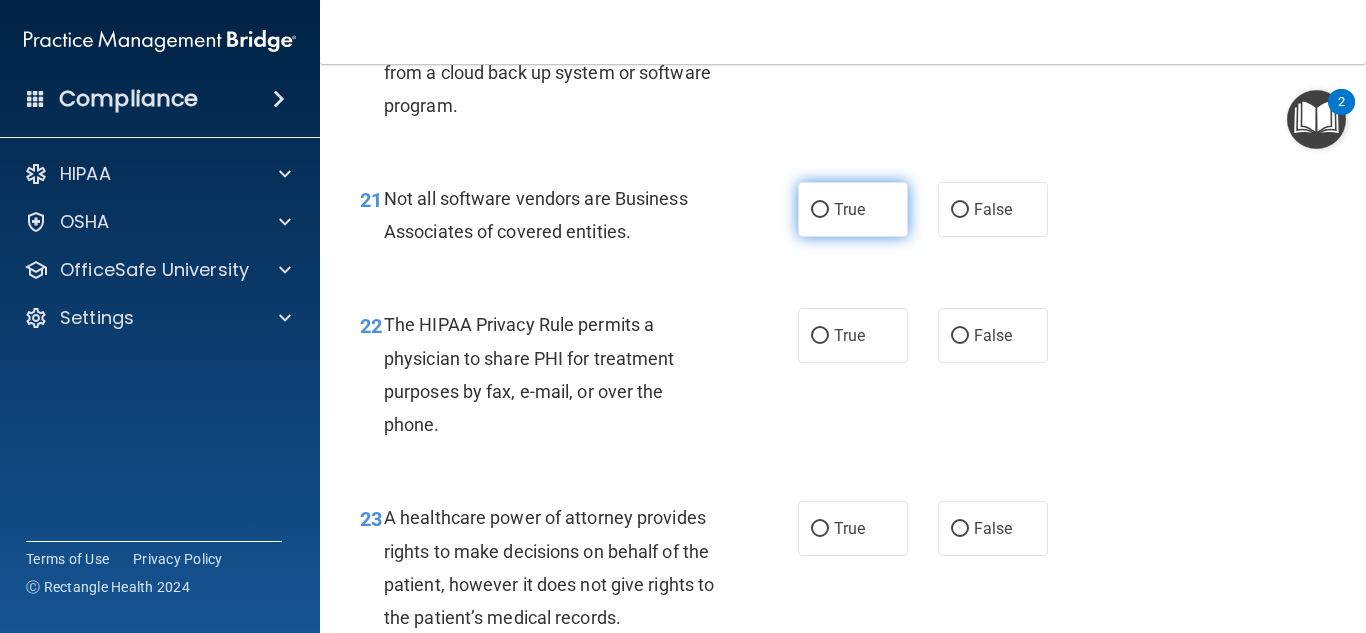 click on "True" at bounding box center (853, 209) 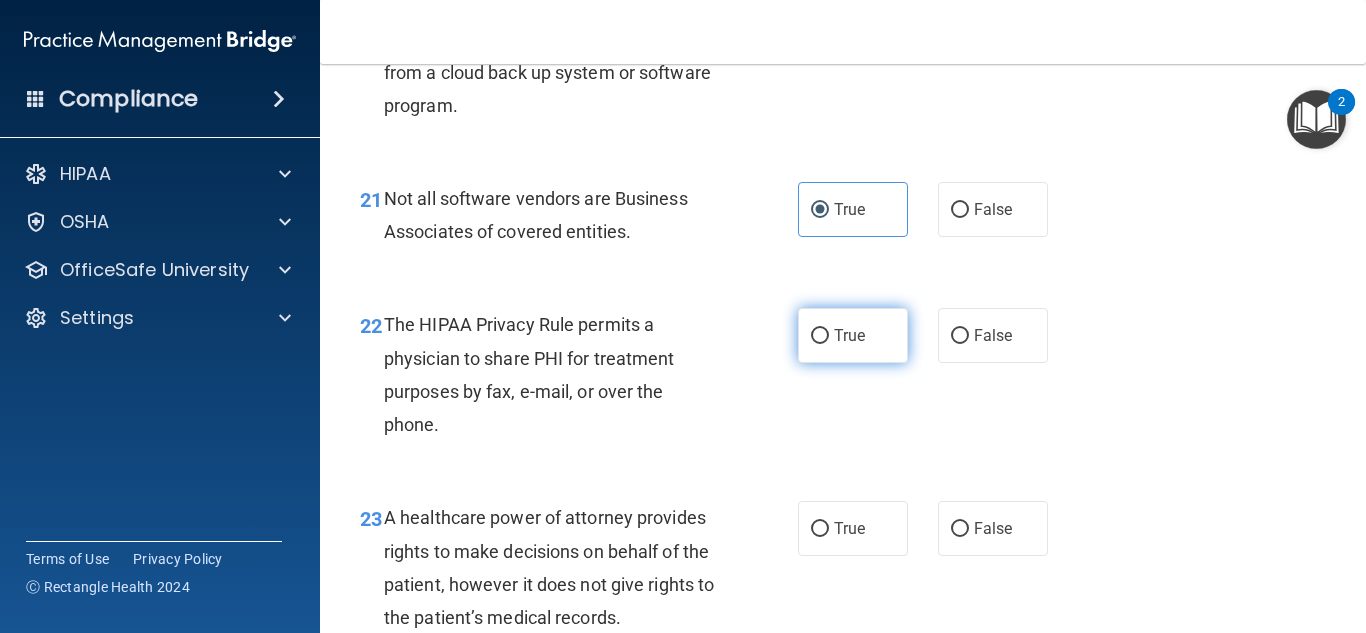 click on "True" at bounding box center [849, 335] 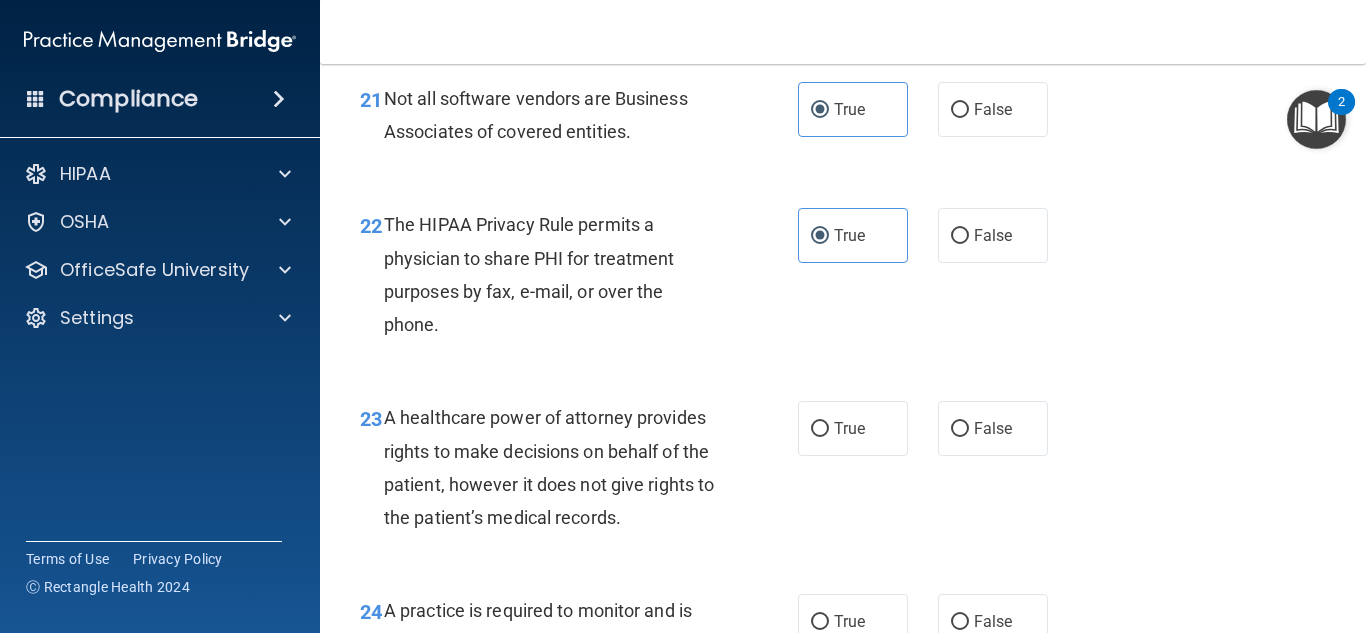 scroll, scrollTop: 4200, scrollLeft: 0, axis: vertical 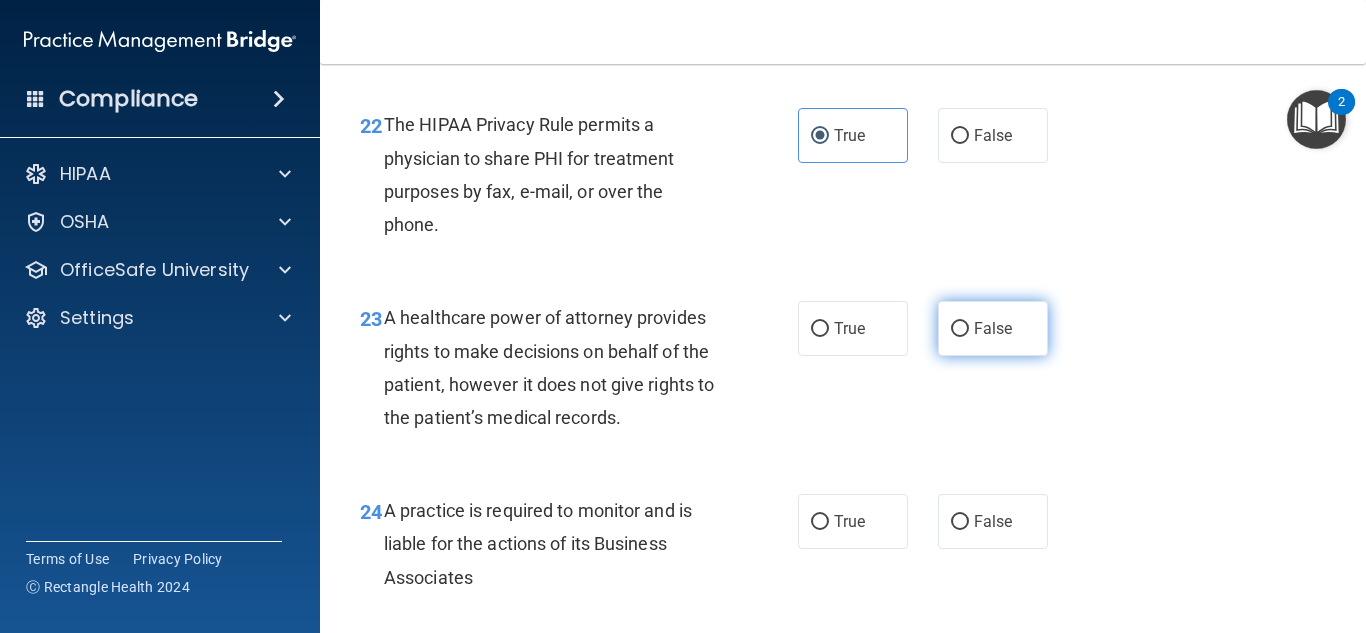 click on "False" at bounding box center (993, 328) 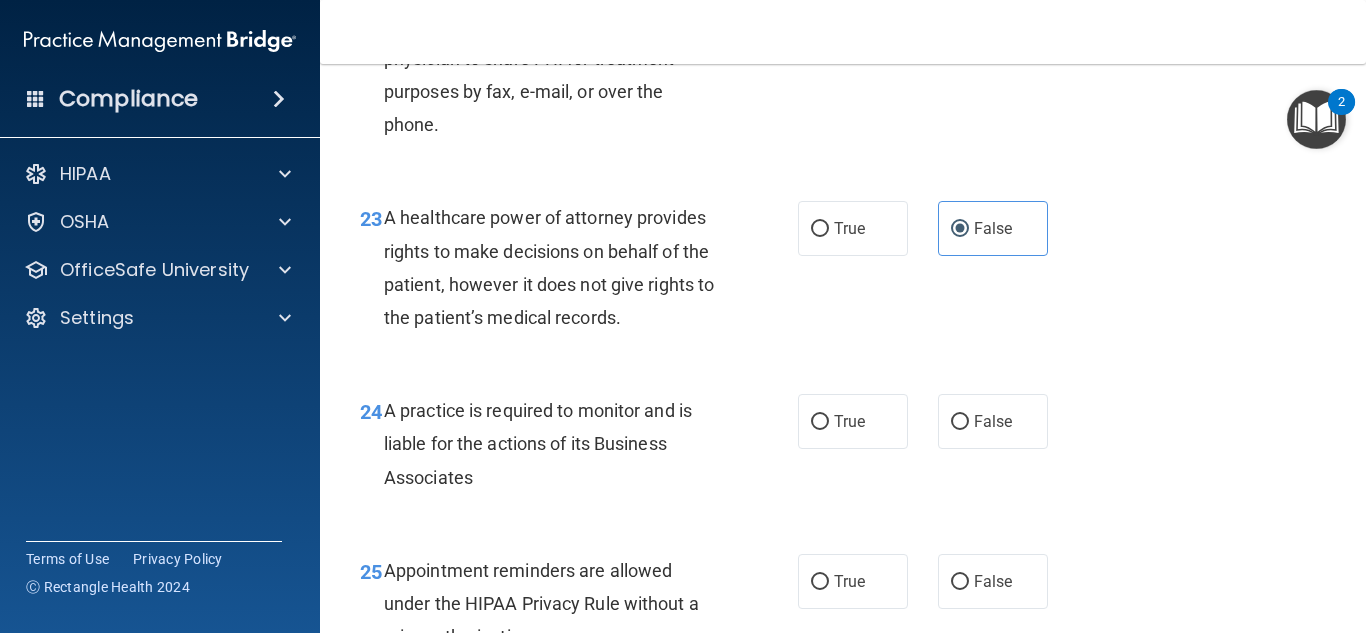 scroll, scrollTop: 4400, scrollLeft: 0, axis: vertical 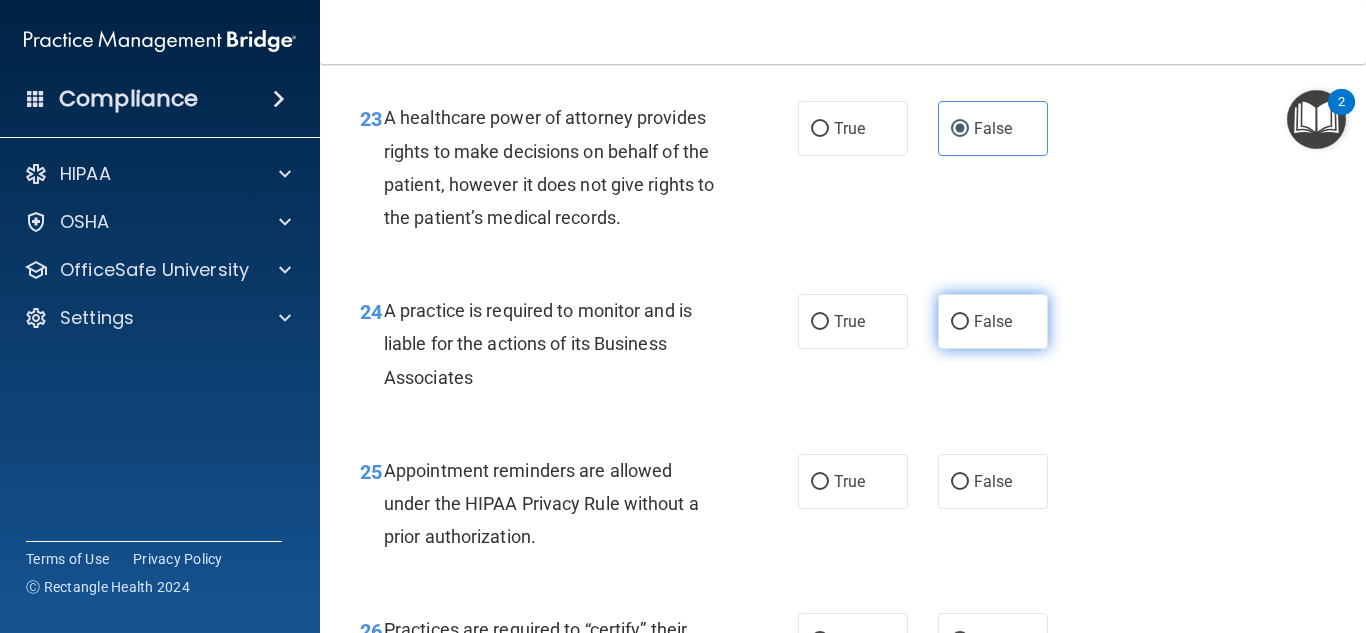 click on "False" at bounding box center [960, 322] 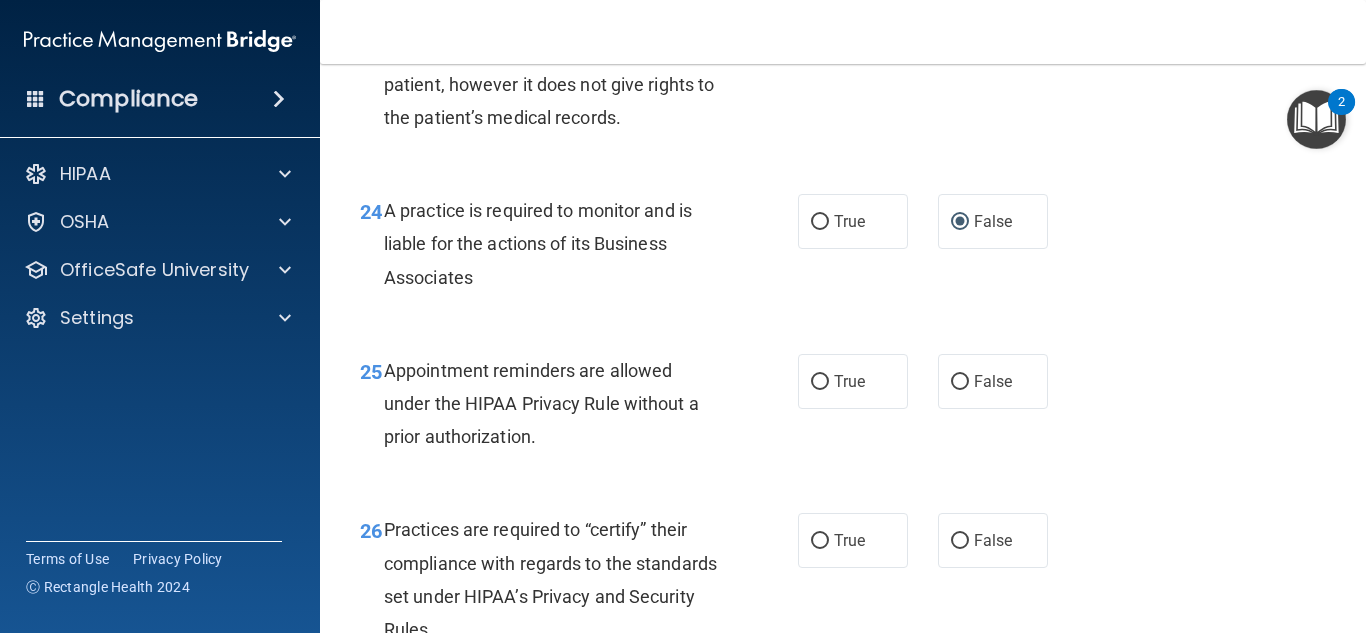 scroll, scrollTop: 4600, scrollLeft: 0, axis: vertical 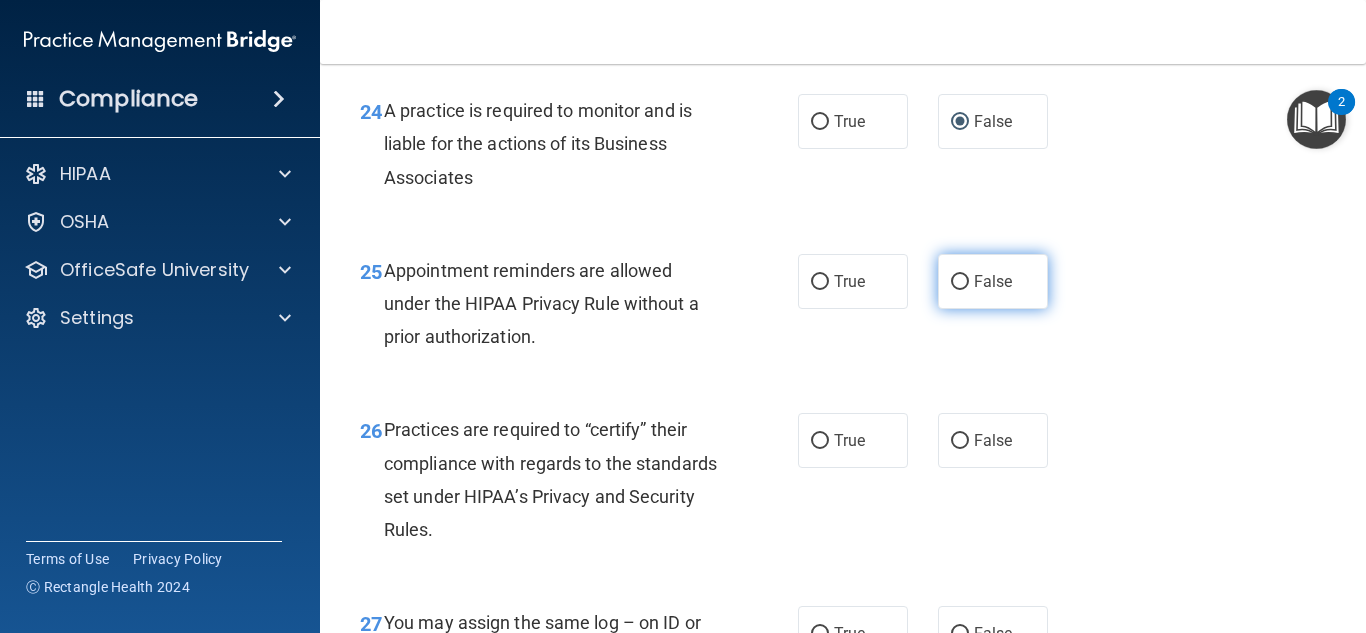 click on "False" at bounding box center (993, 281) 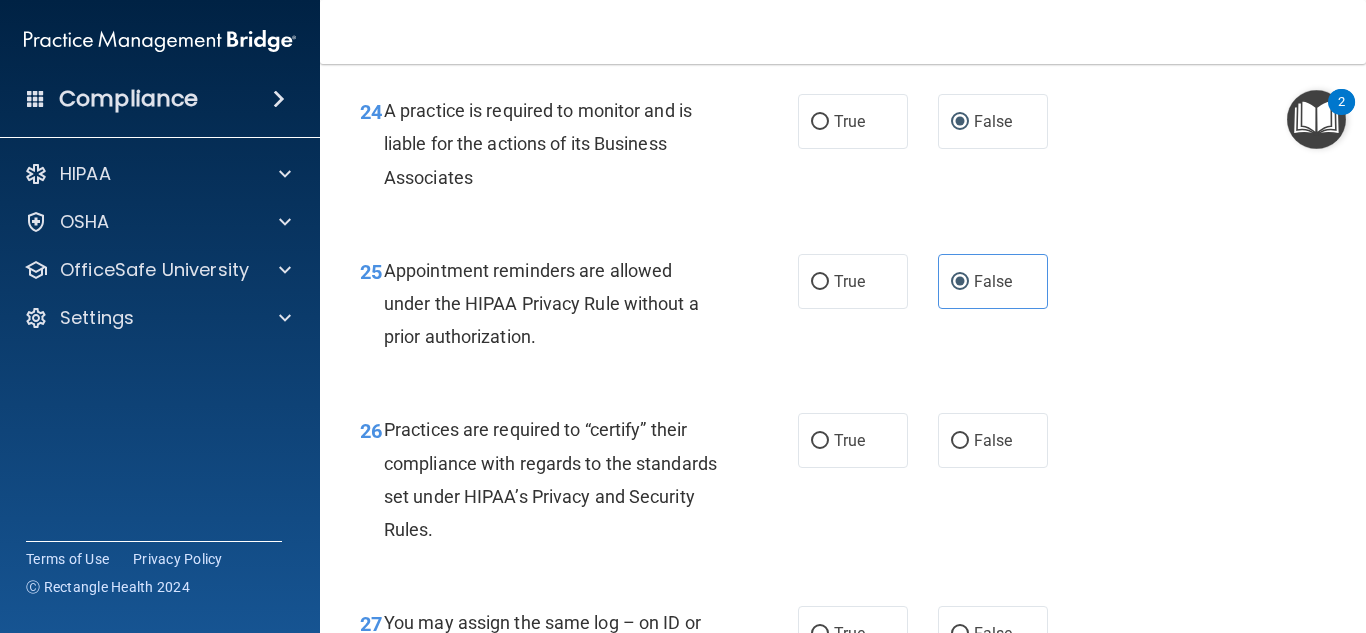 click on "25       Appointment reminders are allowed under the HIPAA Privacy Rule without a prior authorization.                 True           False" at bounding box center (843, 309) 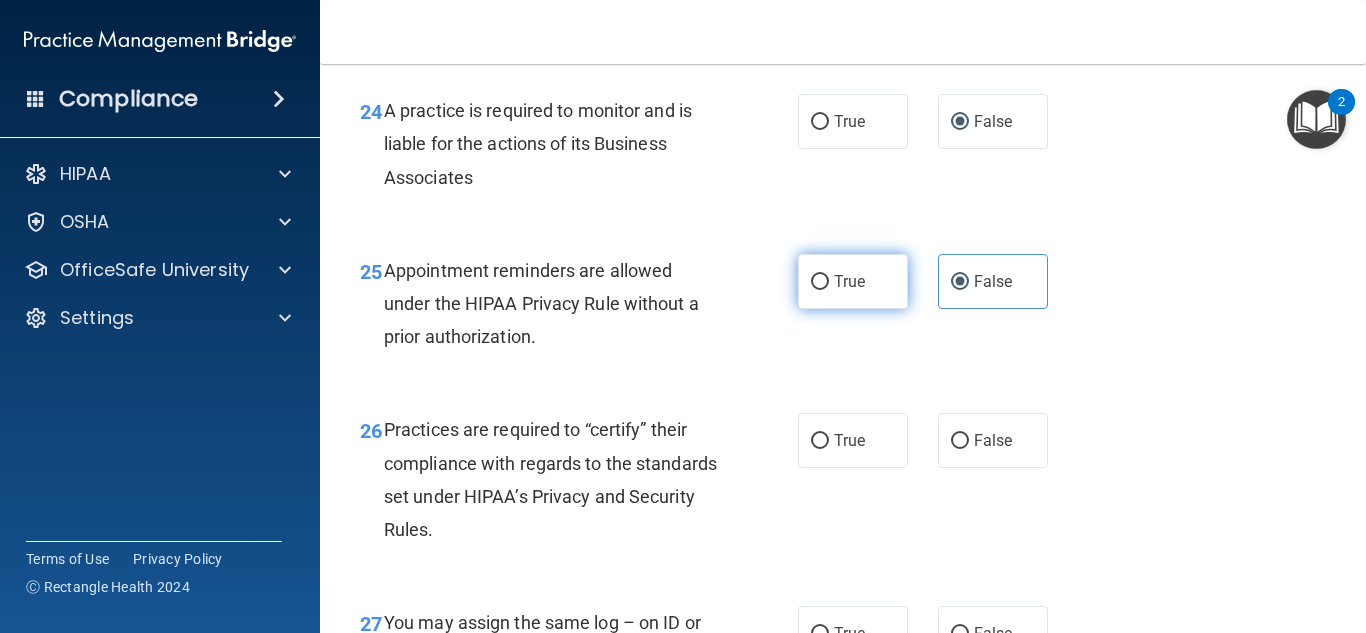 click on "True" at bounding box center [853, 281] 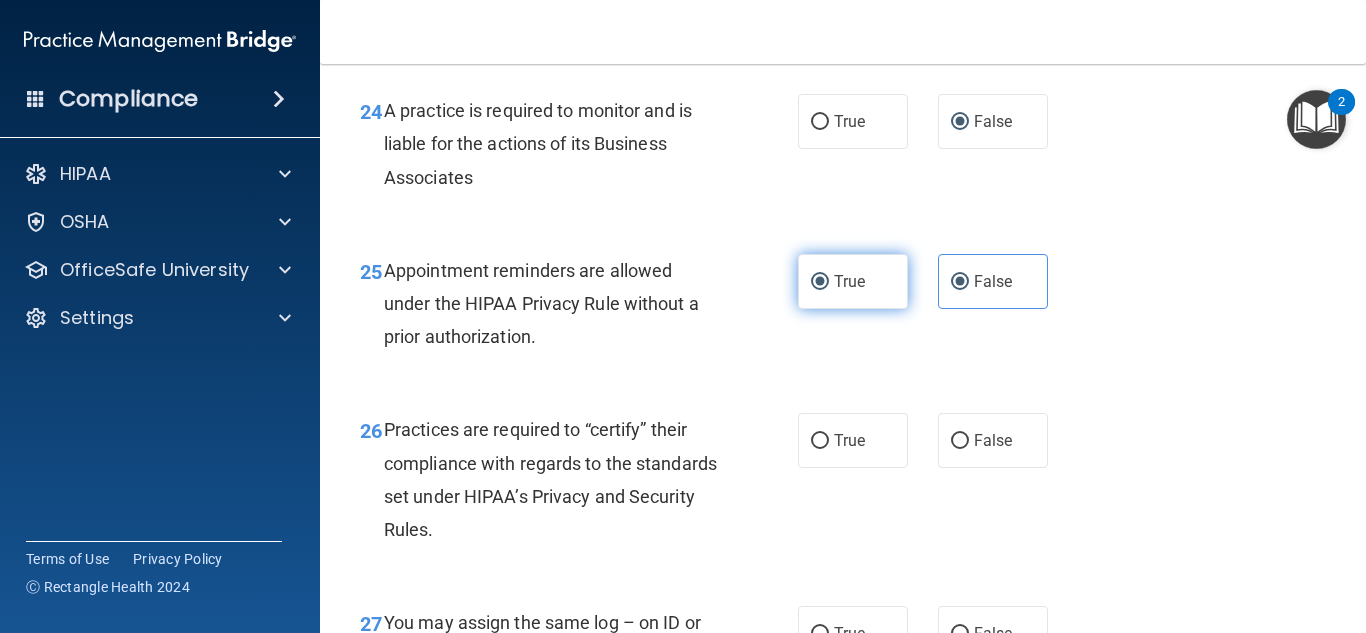 radio on "false" 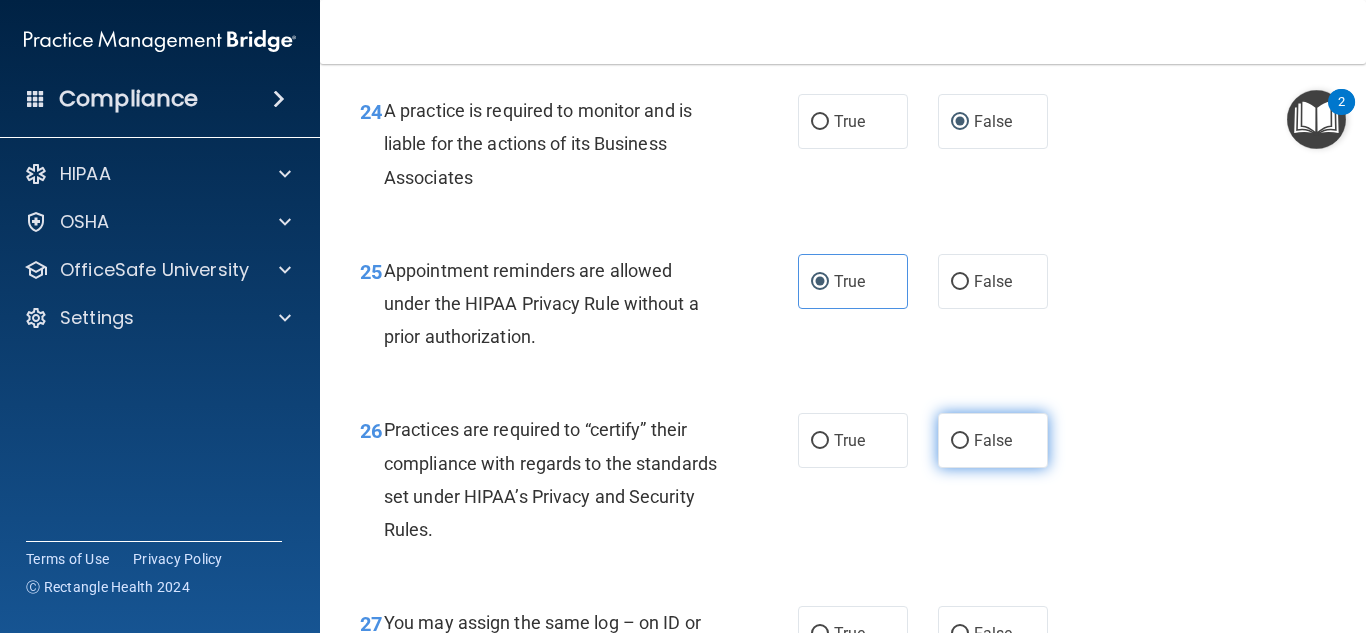 click on "False" at bounding box center [993, 440] 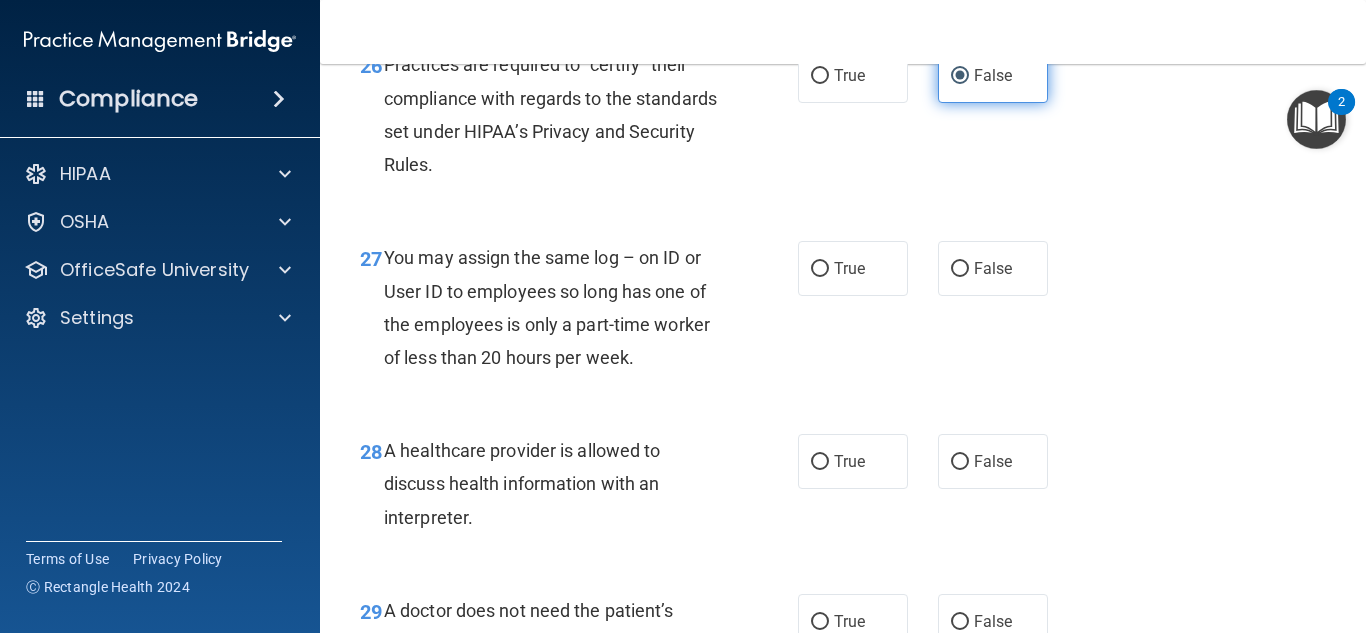 scroll, scrollTop: 5000, scrollLeft: 0, axis: vertical 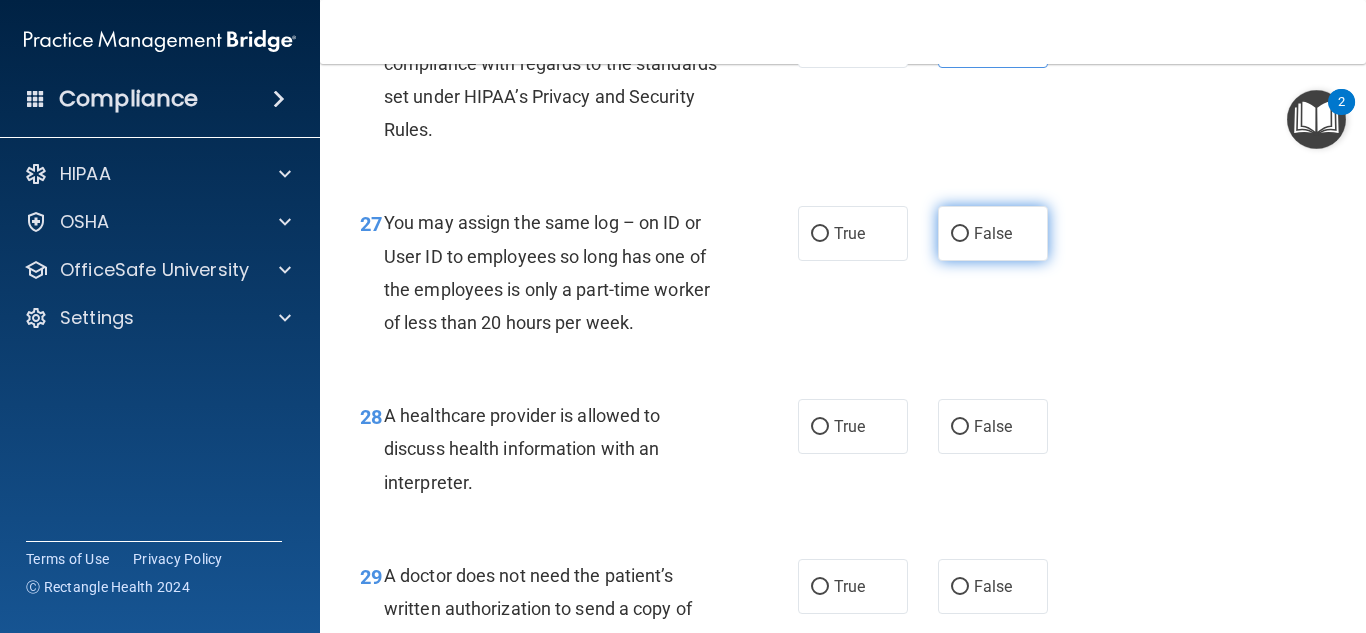 click on "False" at bounding box center [993, 233] 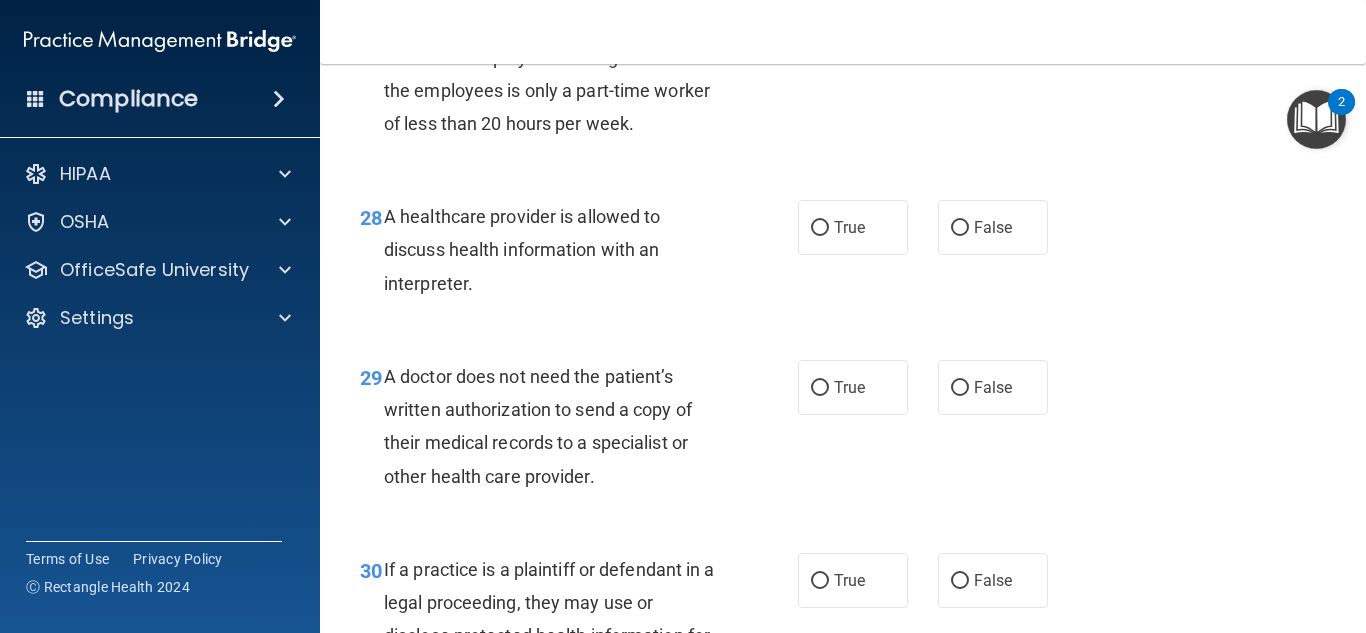 scroll, scrollTop: 5200, scrollLeft: 0, axis: vertical 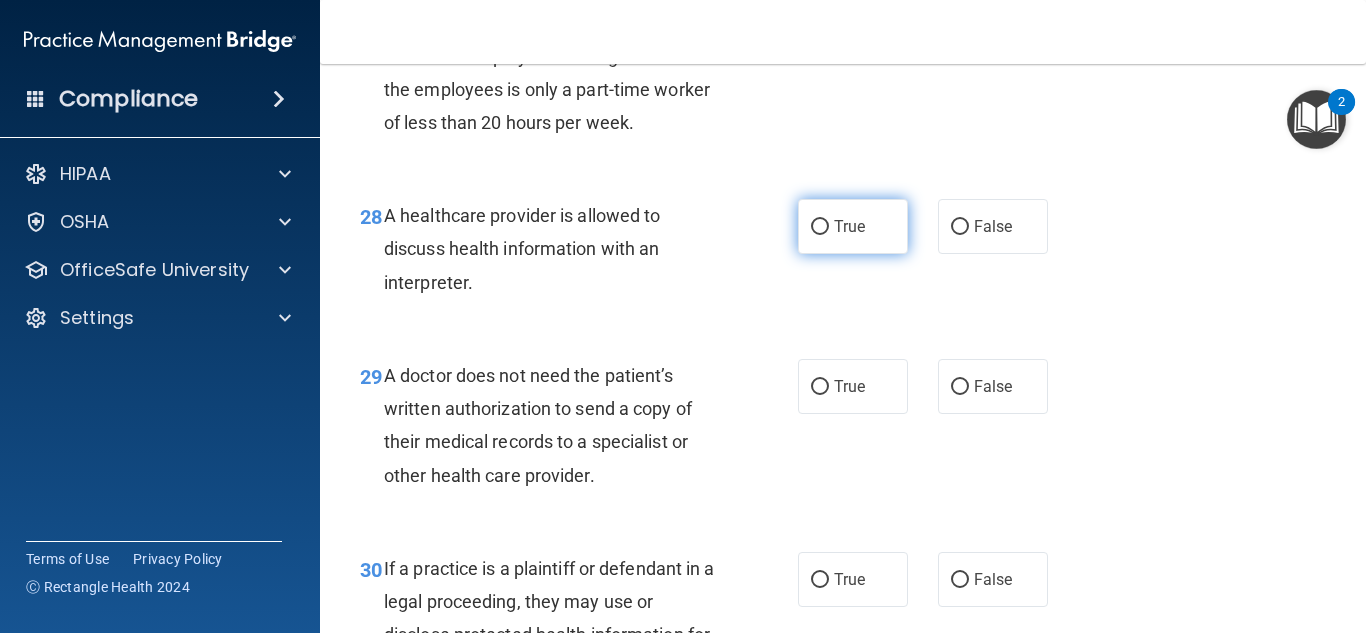 click on "True" at bounding box center (853, 226) 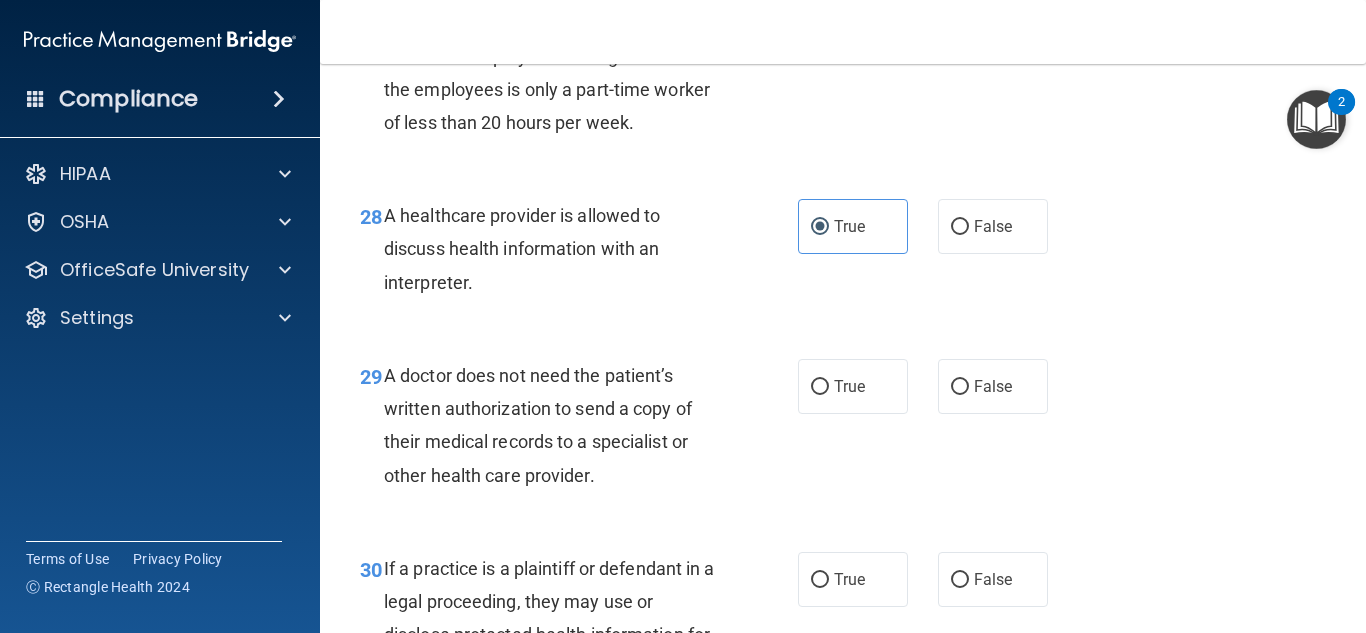 scroll, scrollTop: 5300, scrollLeft: 0, axis: vertical 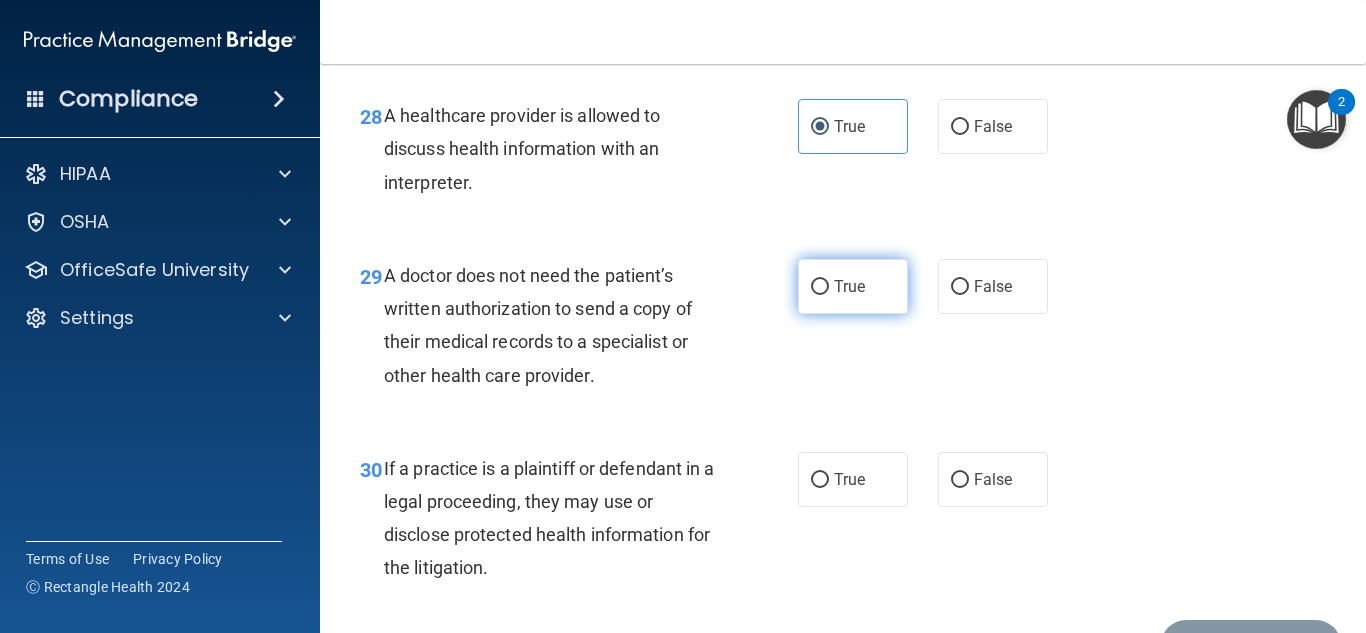 click on "True" at bounding box center [849, 286] 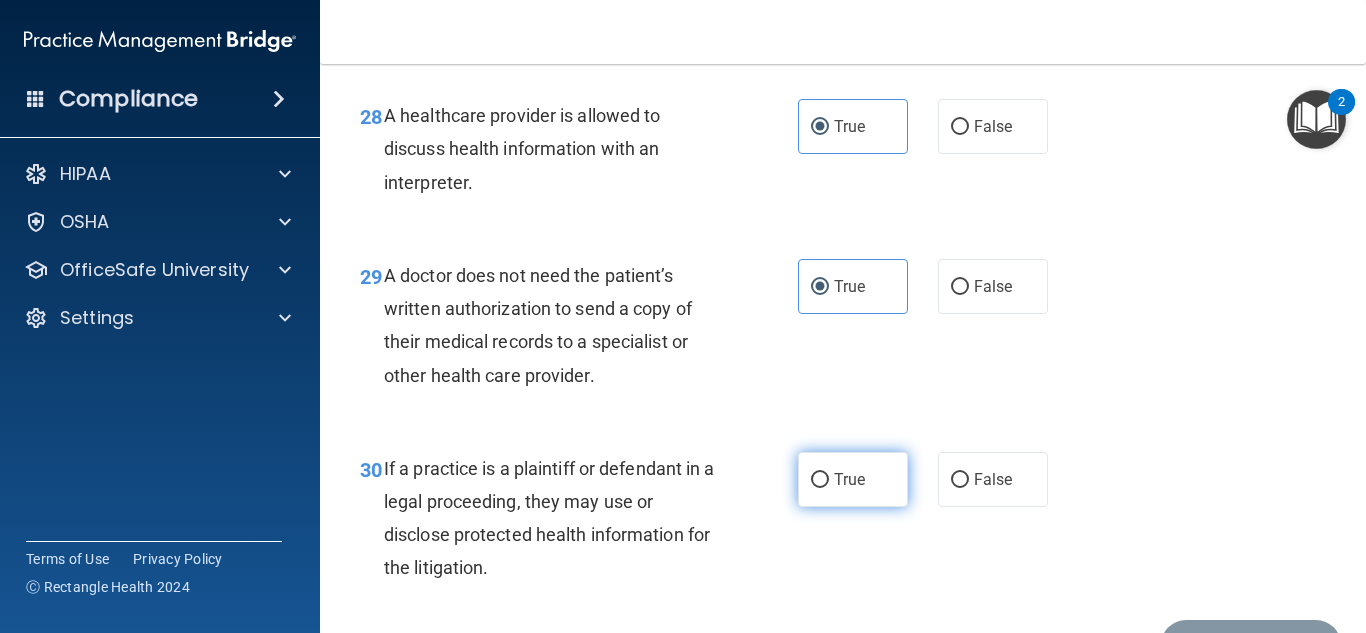 click on "True" at bounding box center (849, 479) 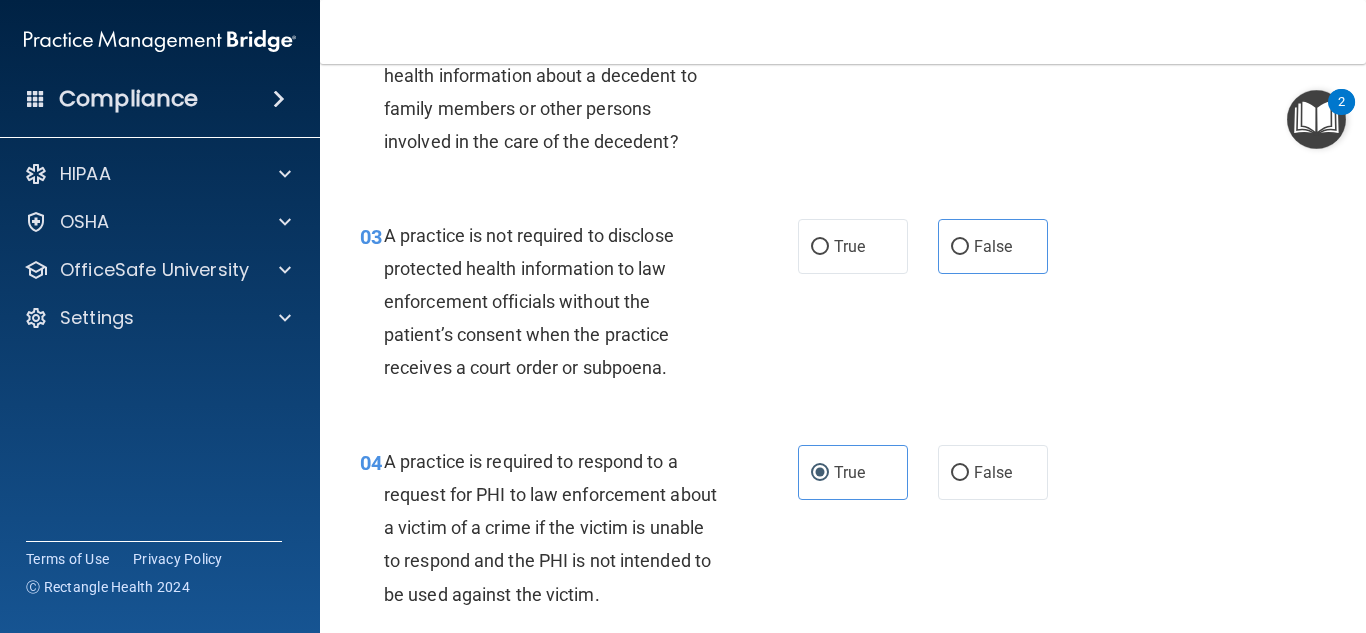 scroll, scrollTop: 350, scrollLeft: 0, axis: vertical 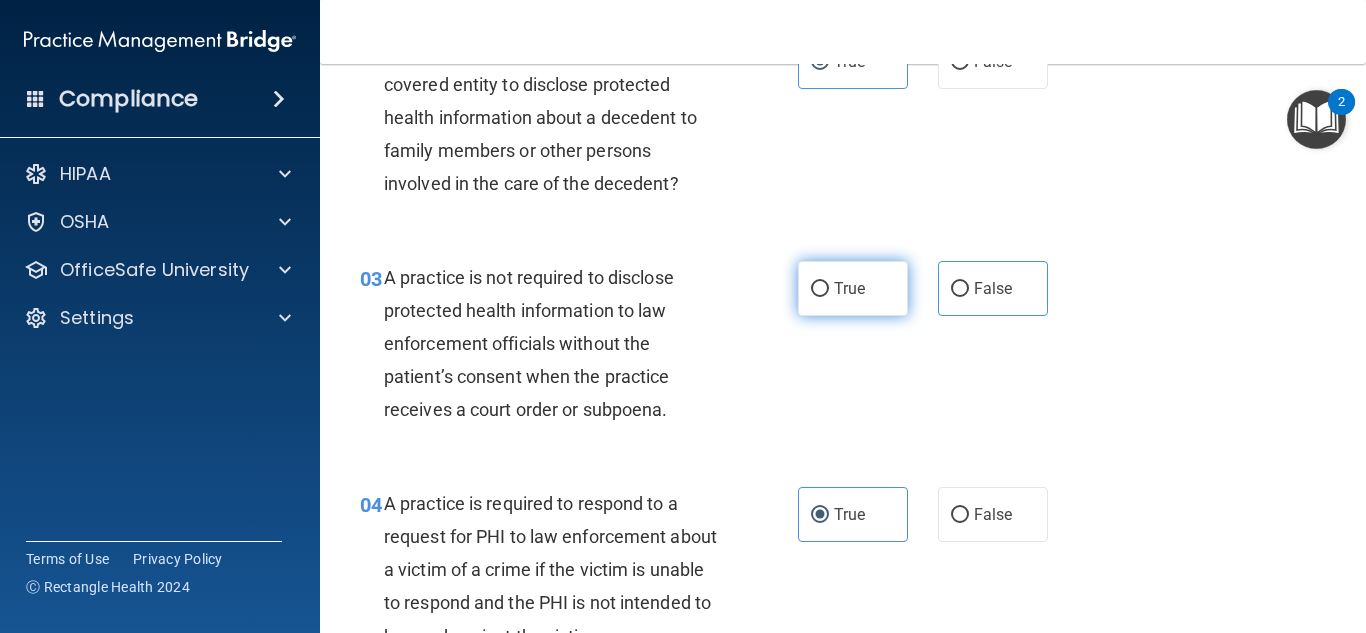 click on "True" at bounding box center [853, 288] 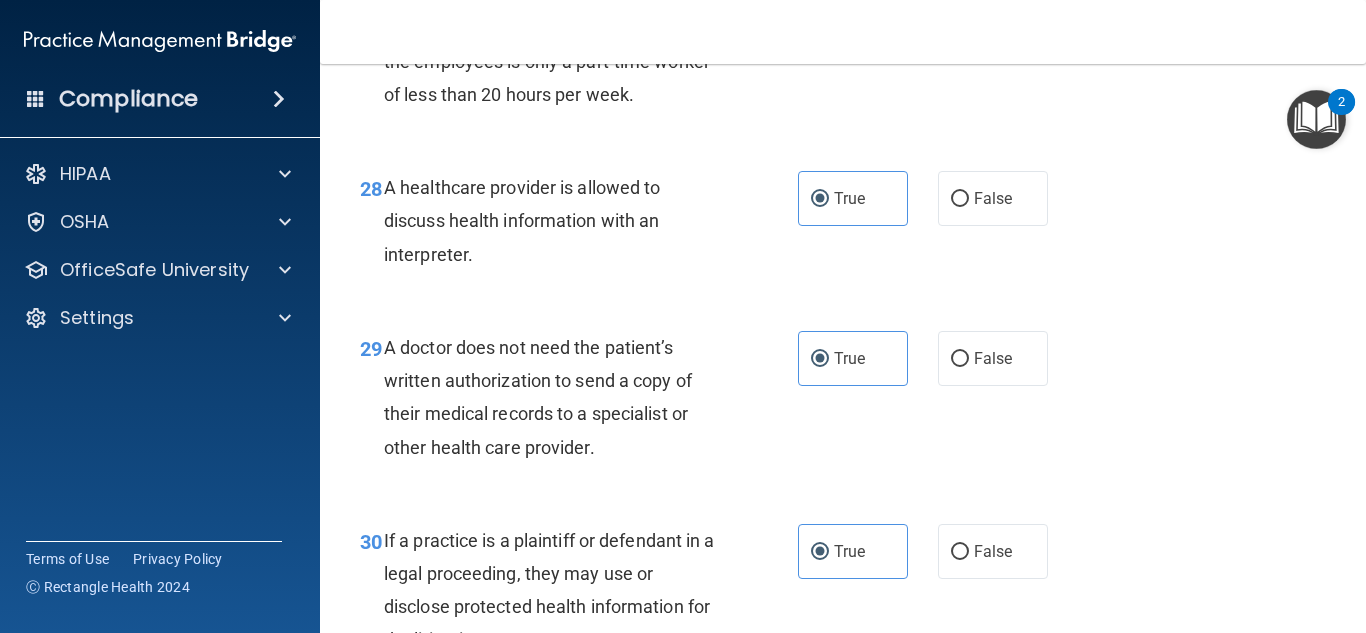 scroll, scrollTop: 5450, scrollLeft: 0, axis: vertical 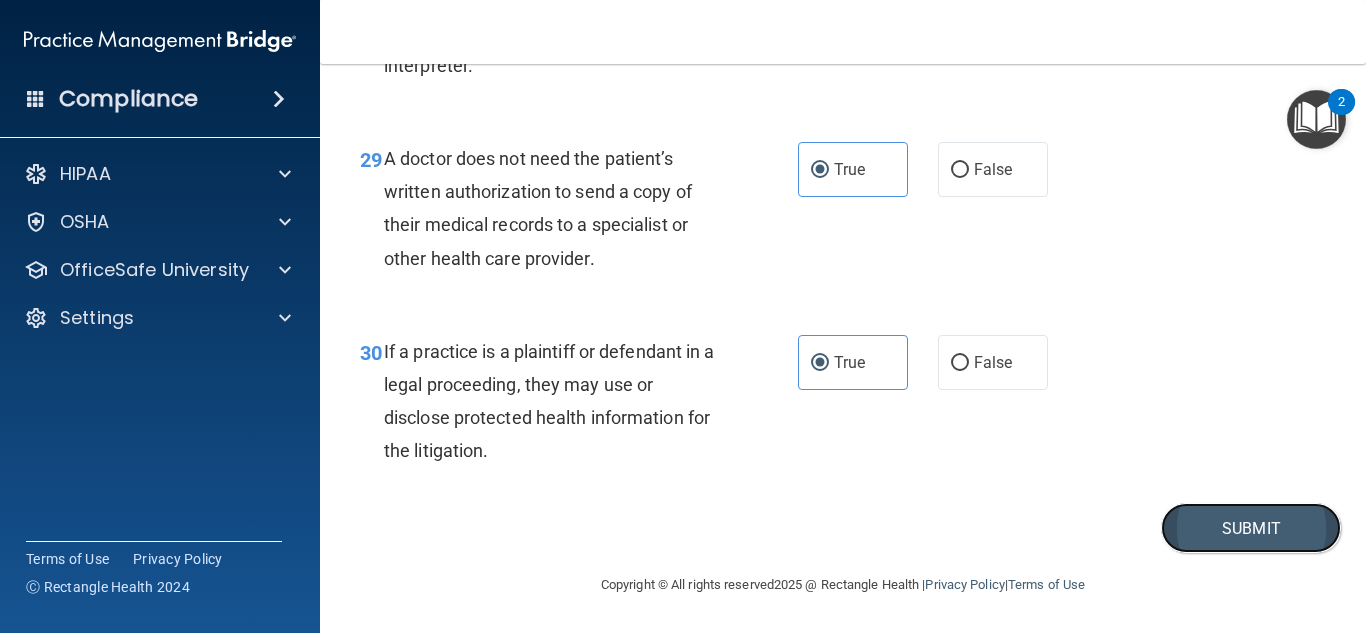 click on "Submit" at bounding box center [1251, 528] 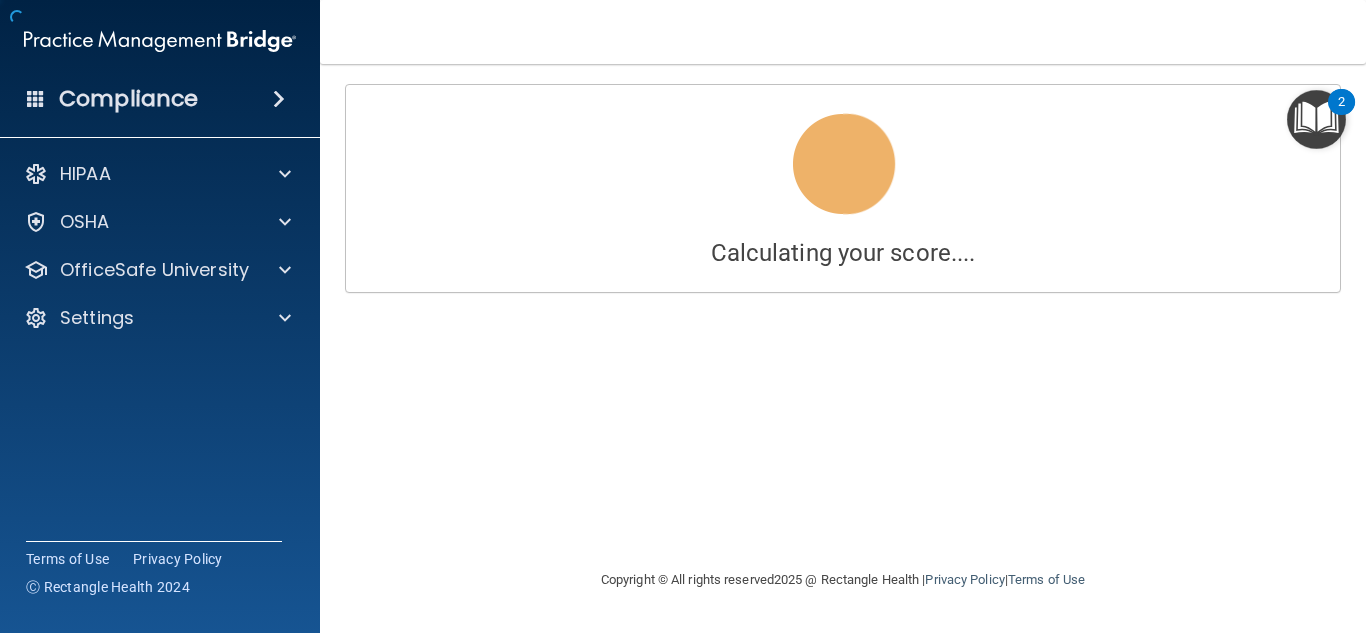scroll, scrollTop: 0, scrollLeft: 0, axis: both 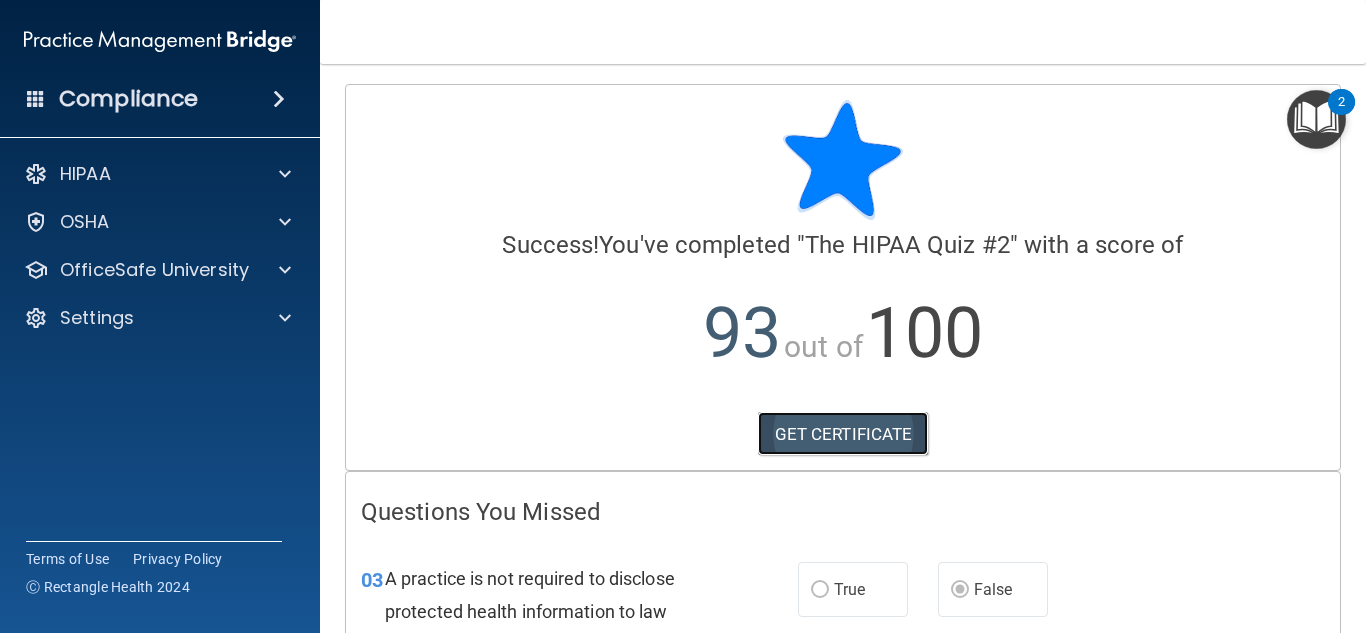 click on "GET CERTIFICATE" at bounding box center (843, 434) 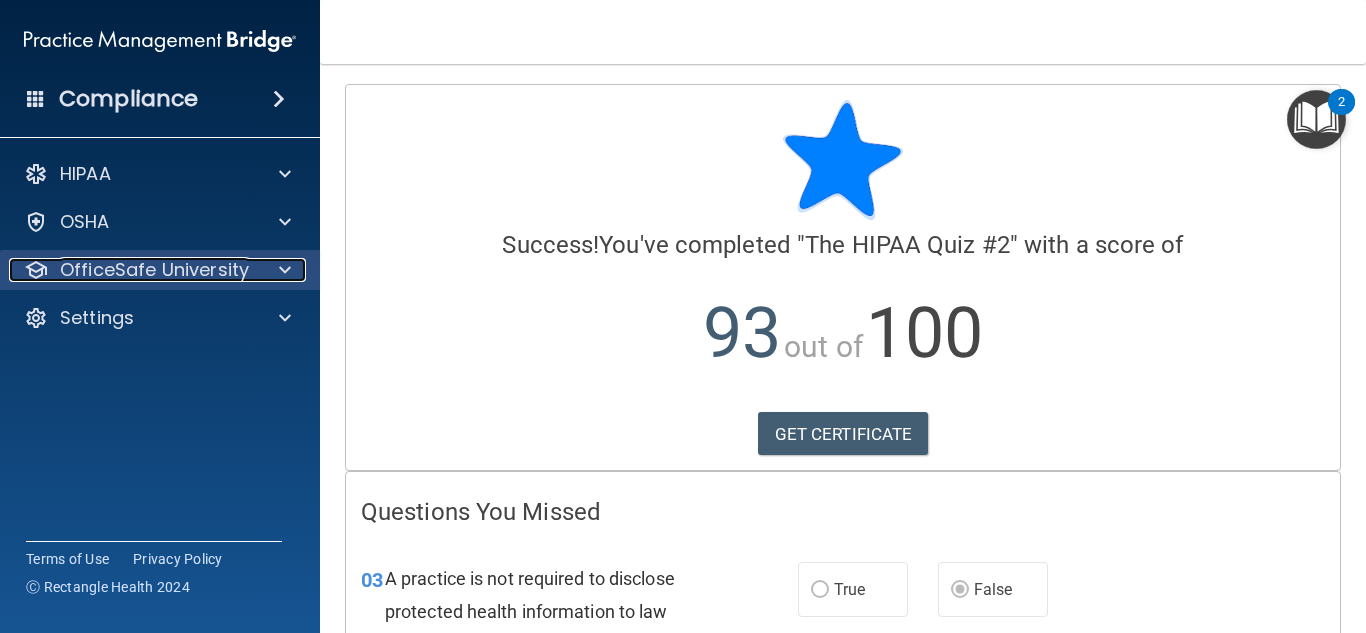 click on "OfficeSafe University" at bounding box center (154, 270) 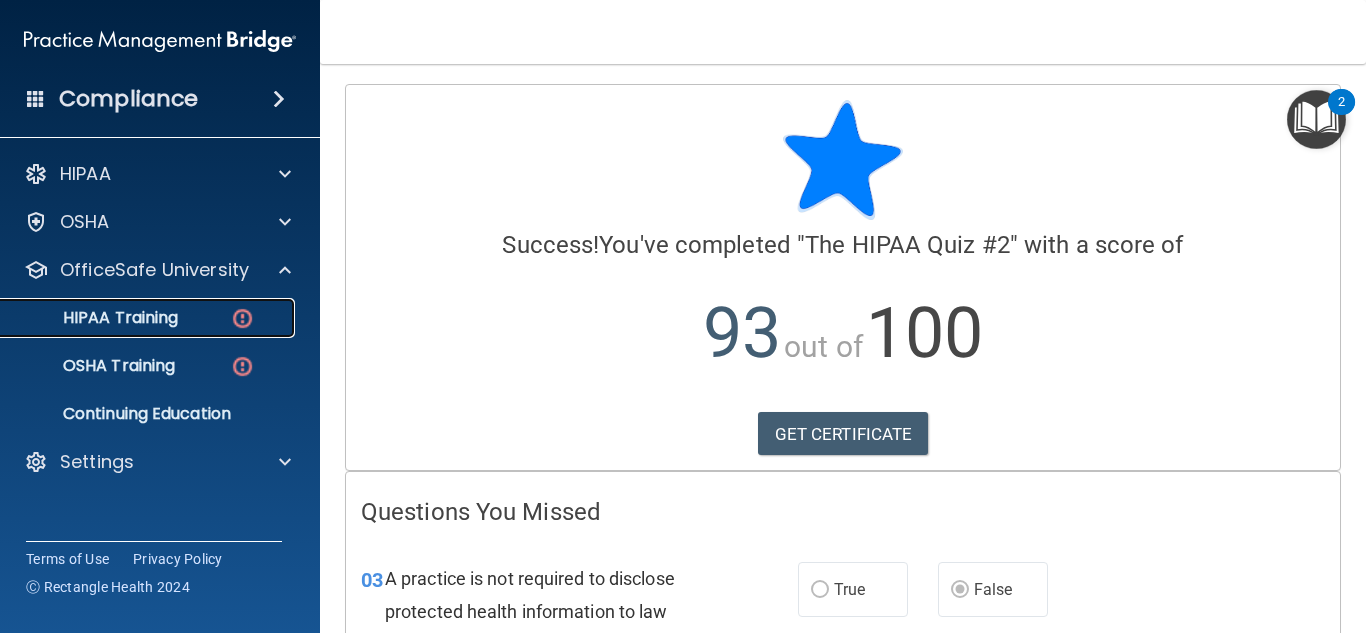 click on "HIPAA Training" at bounding box center (95, 318) 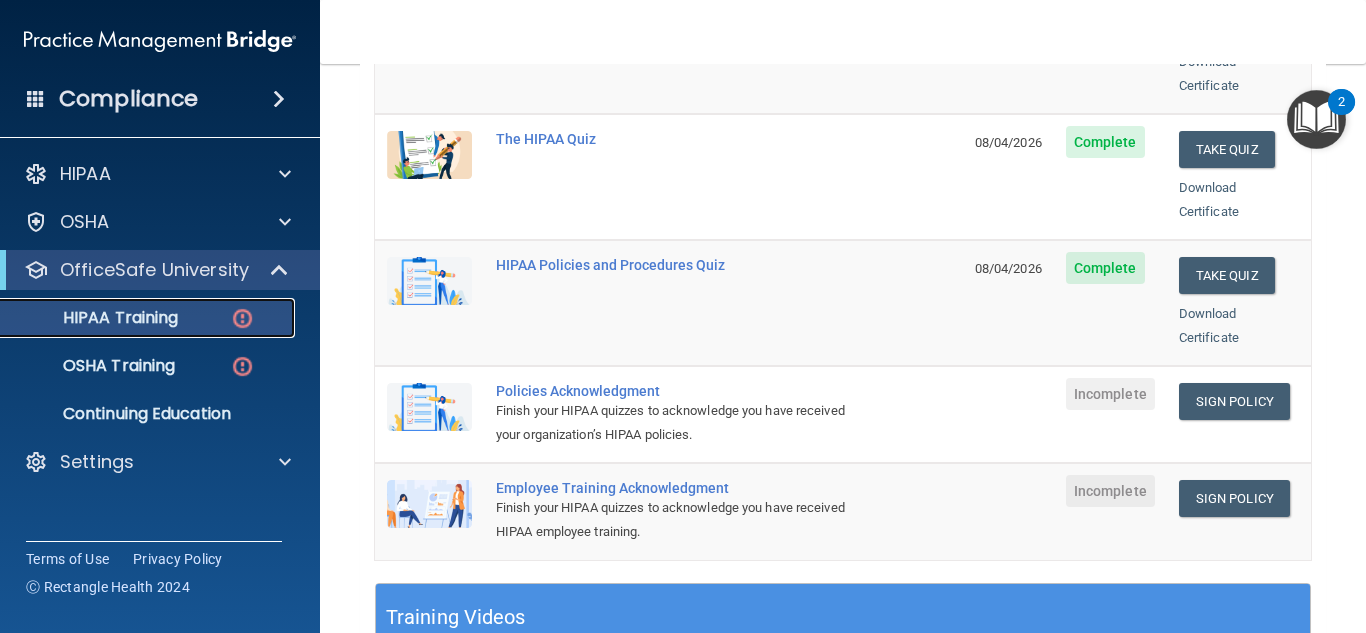scroll, scrollTop: 400, scrollLeft: 0, axis: vertical 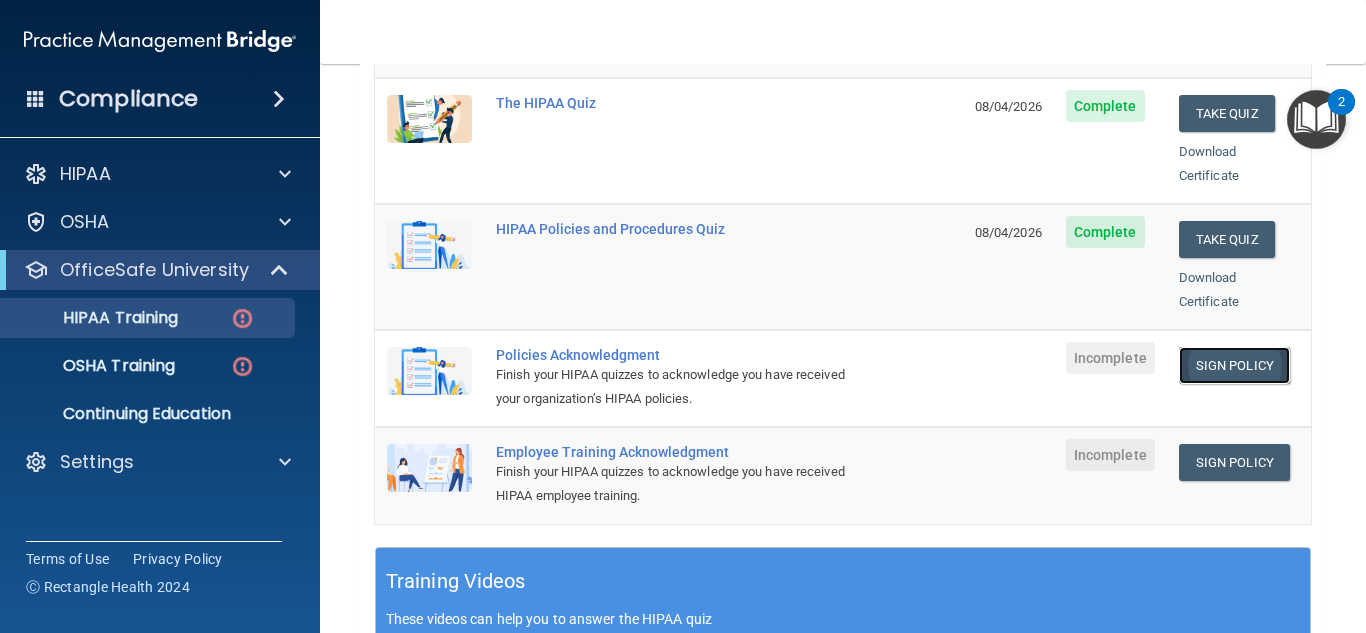 click on "Sign Policy" at bounding box center (1234, 365) 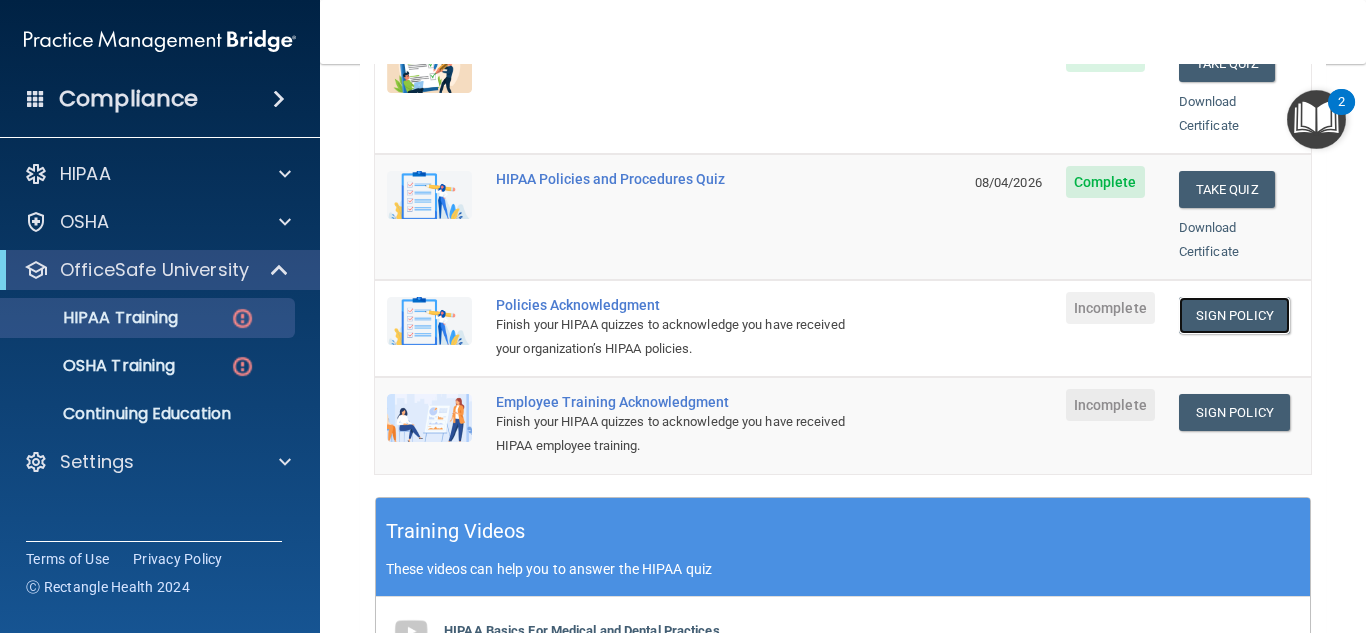 scroll, scrollTop: 200, scrollLeft: 0, axis: vertical 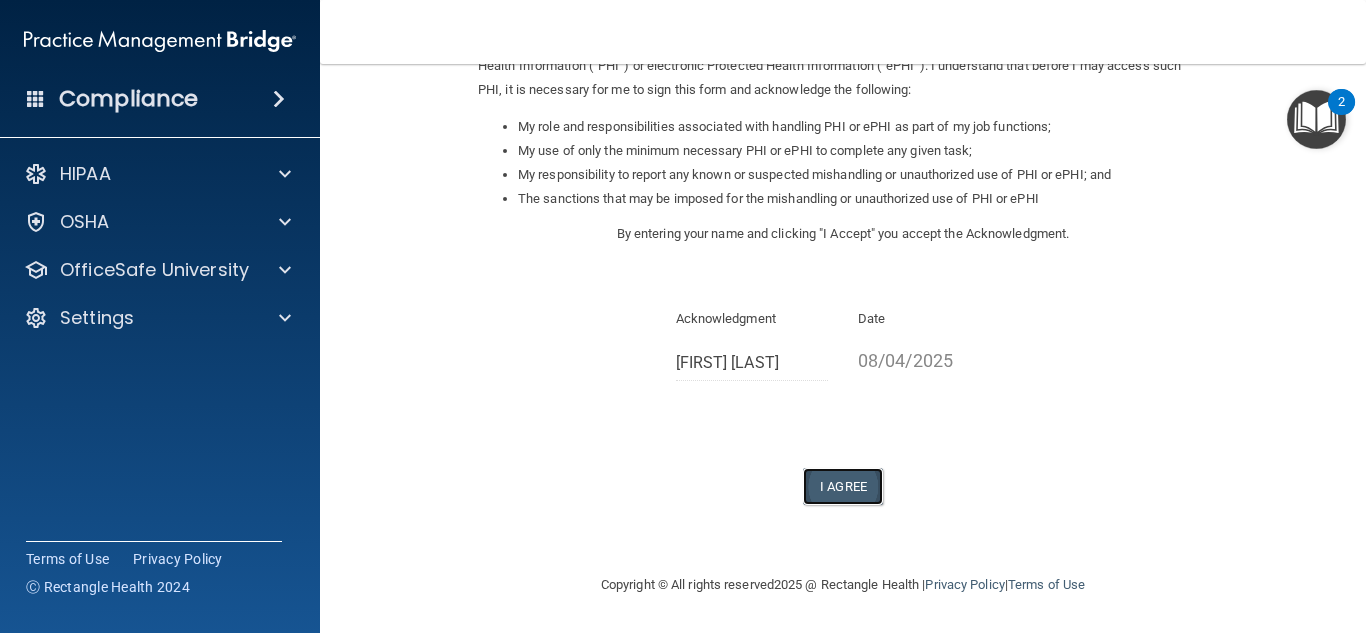 click on "I Agree" at bounding box center [843, 486] 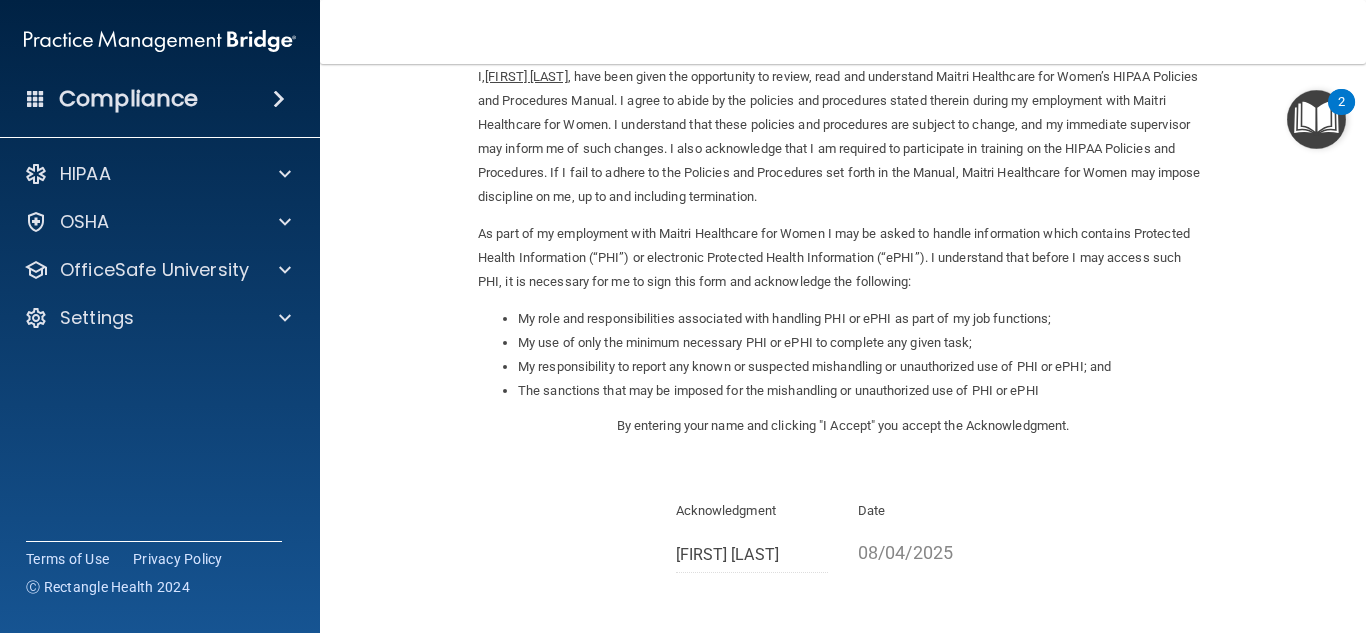 scroll, scrollTop: 0, scrollLeft: 0, axis: both 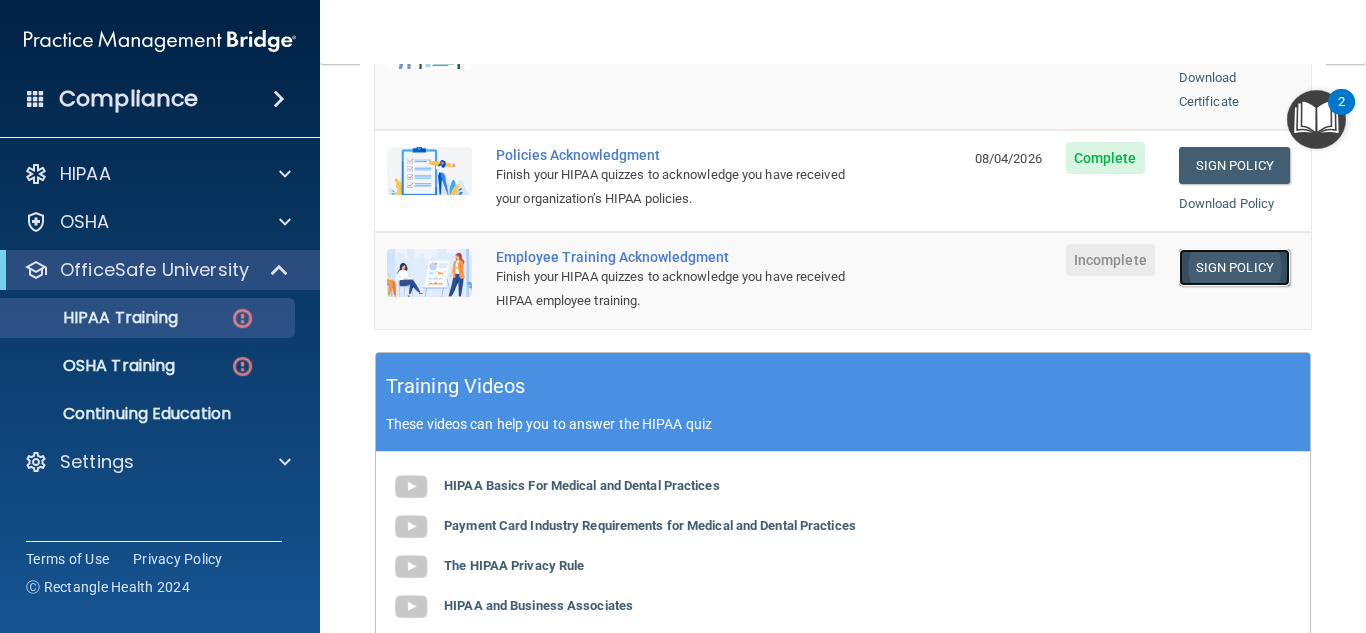 click on "Sign Policy" at bounding box center [1234, 267] 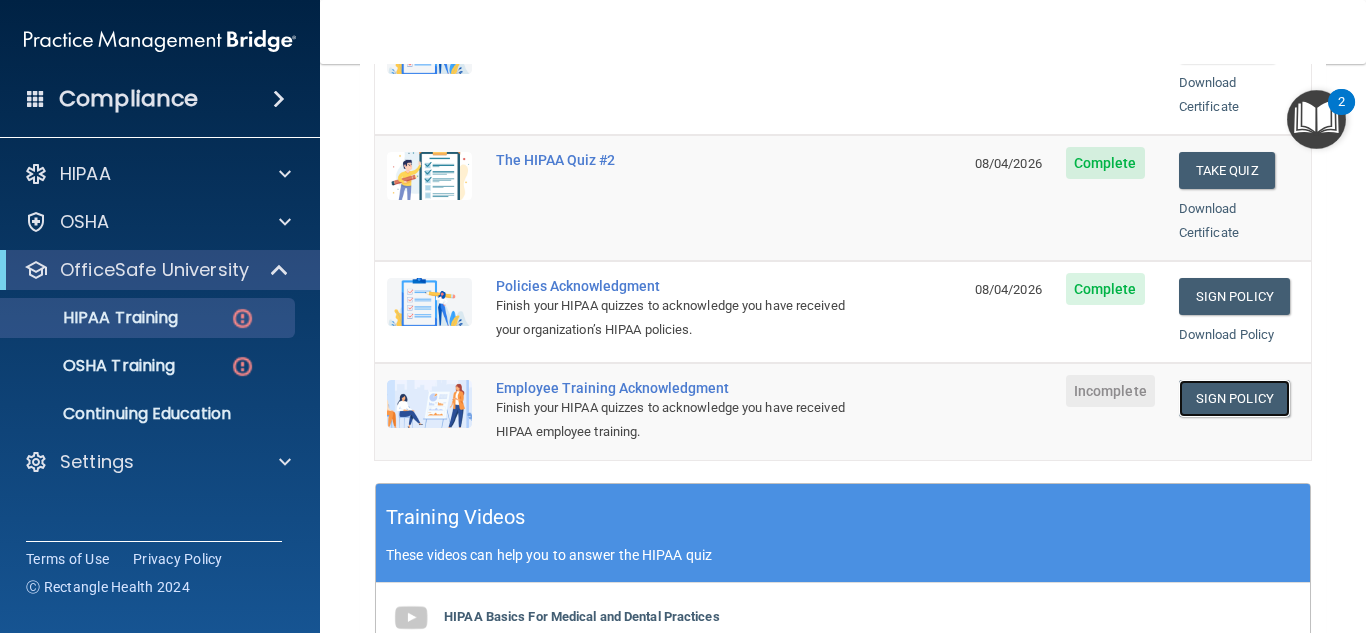 scroll, scrollTop: 541, scrollLeft: 0, axis: vertical 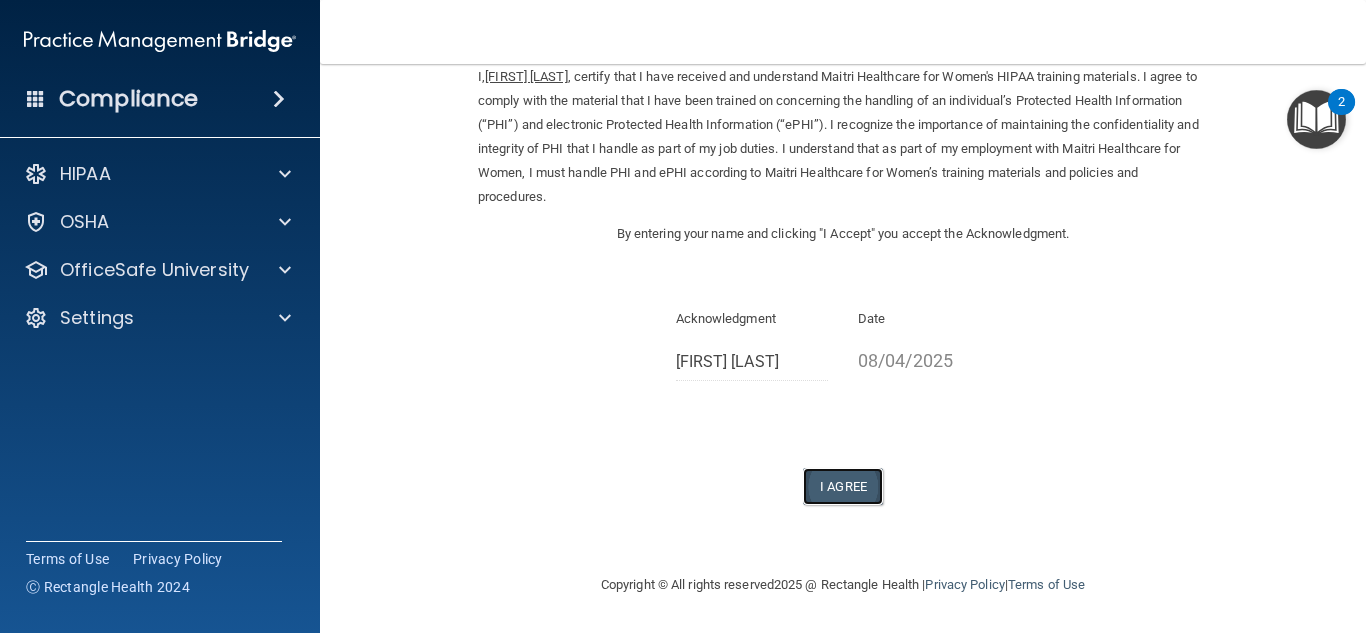 click on "I Agree" at bounding box center (843, 486) 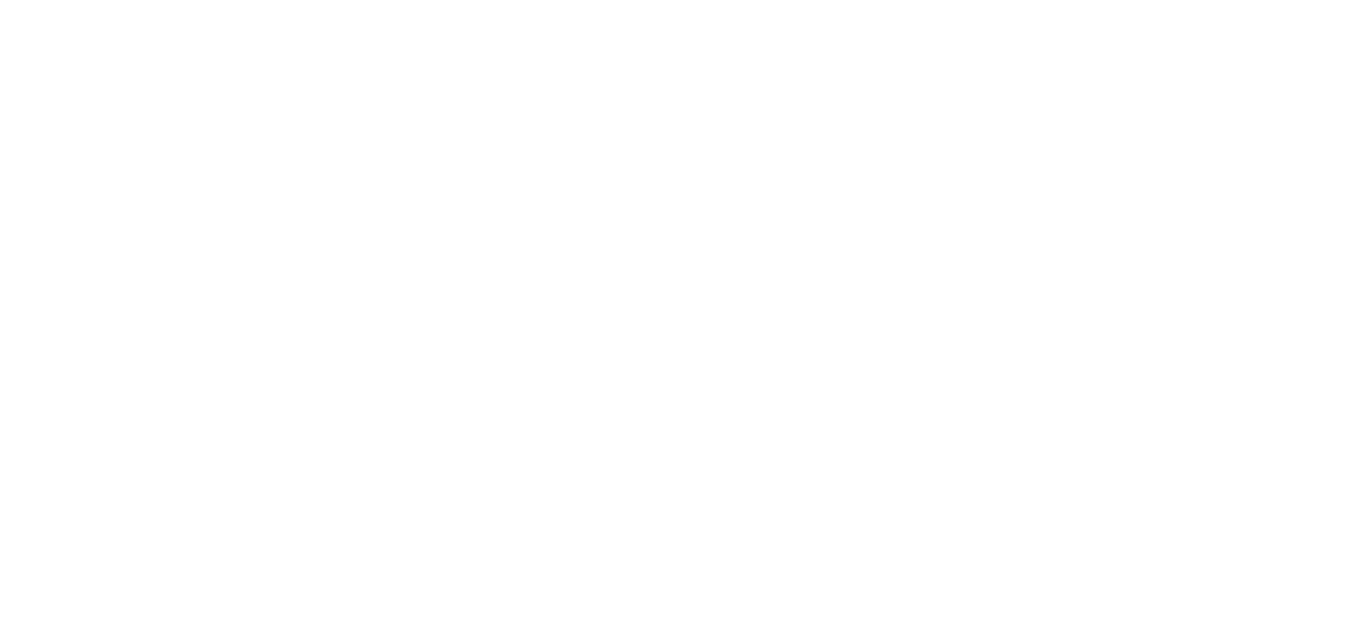 scroll, scrollTop: 0, scrollLeft: 0, axis: both 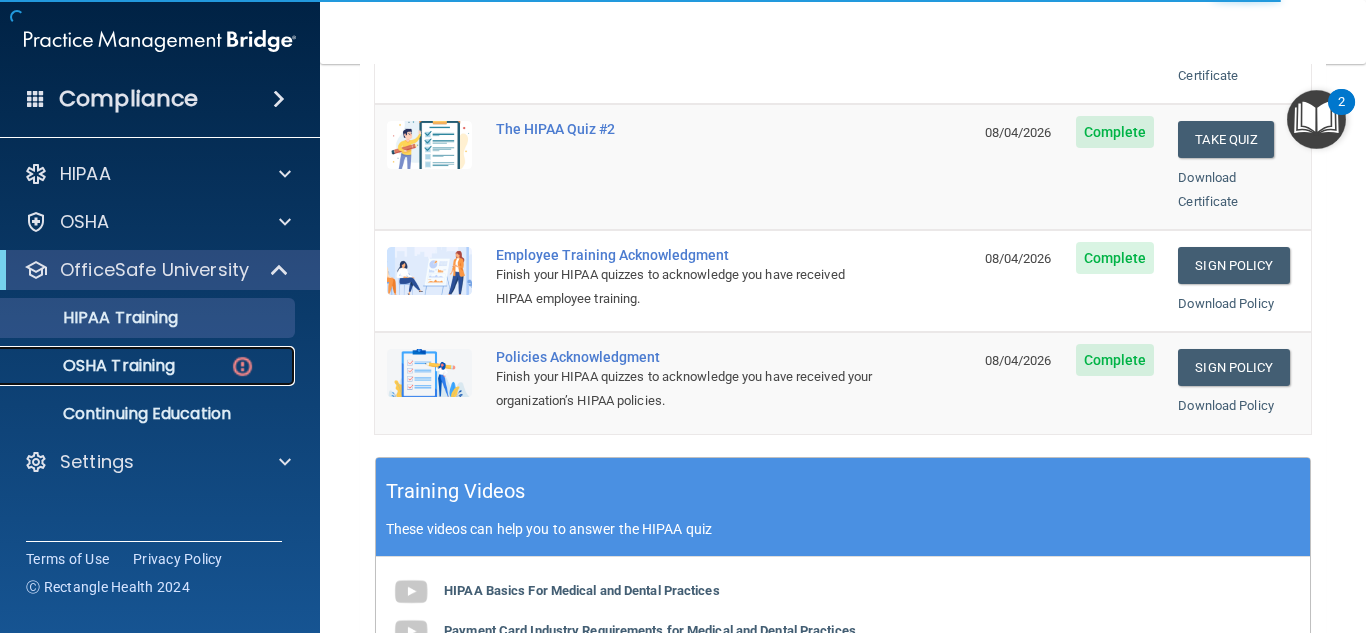 click on "OSHA Training" at bounding box center (149, 366) 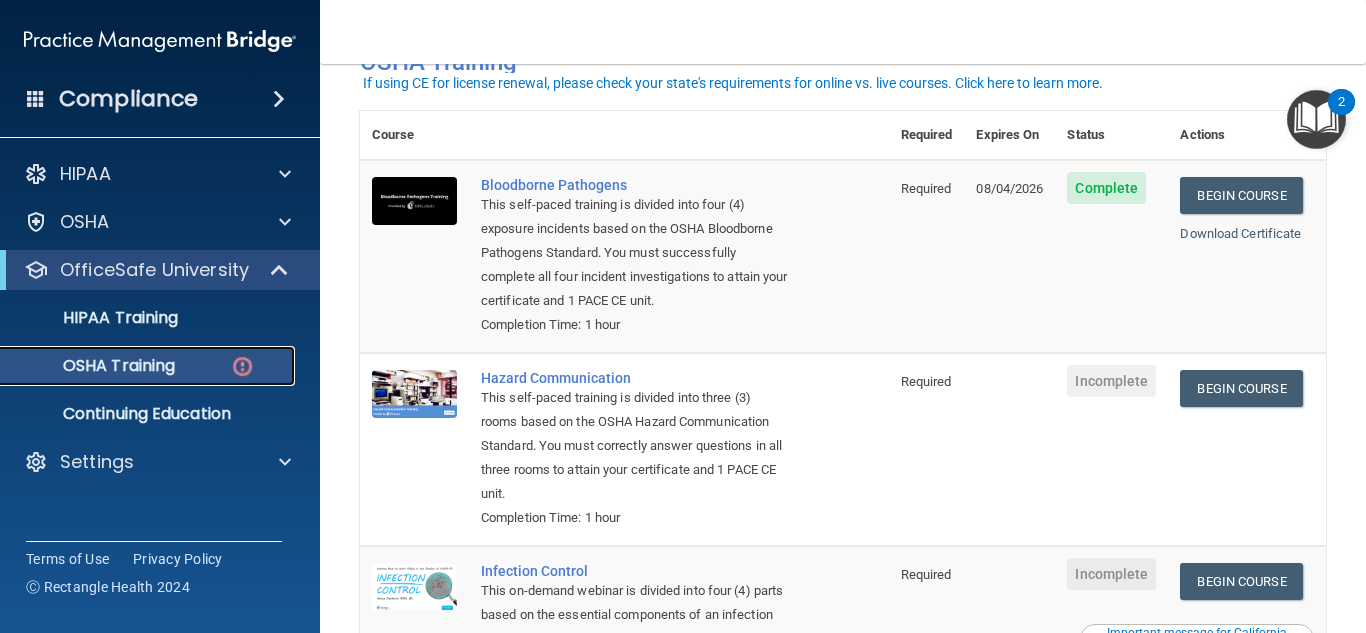scroll, scrollTop: 200, scrollLeft: 0, axis: vertical 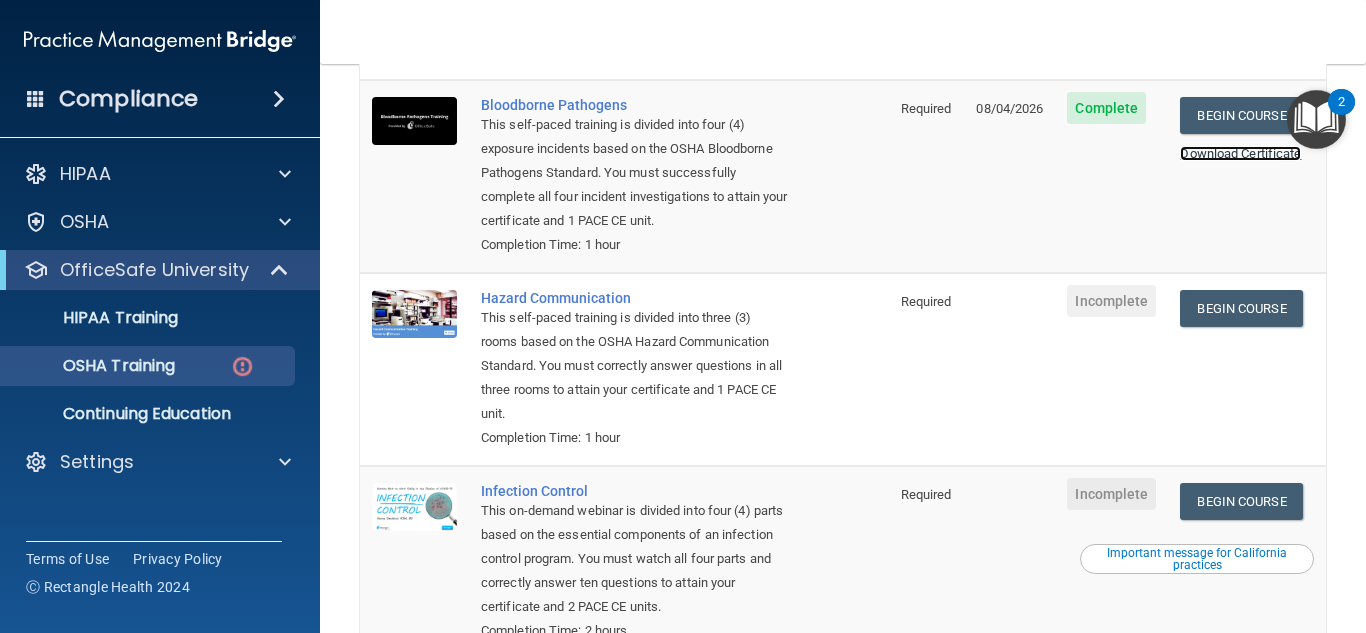 click on "Download Certificate" at bounding box center (1240, 153) 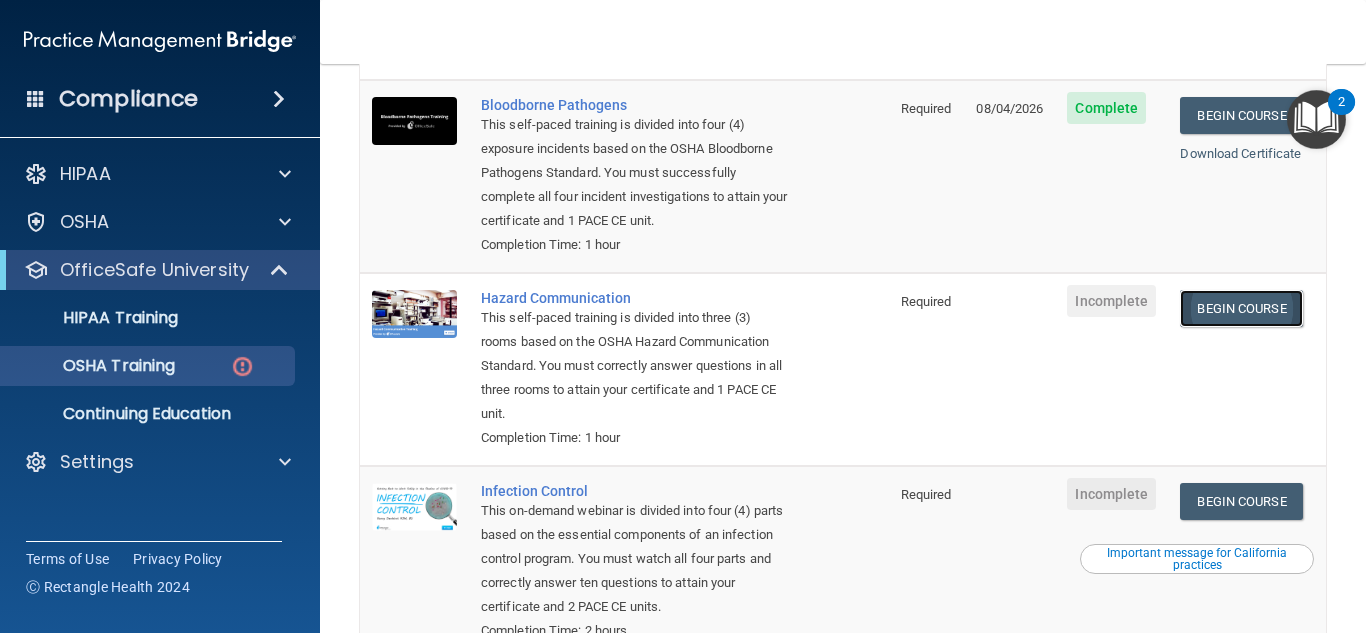 click on "Begin Course" at bounding box center (1241, 308) 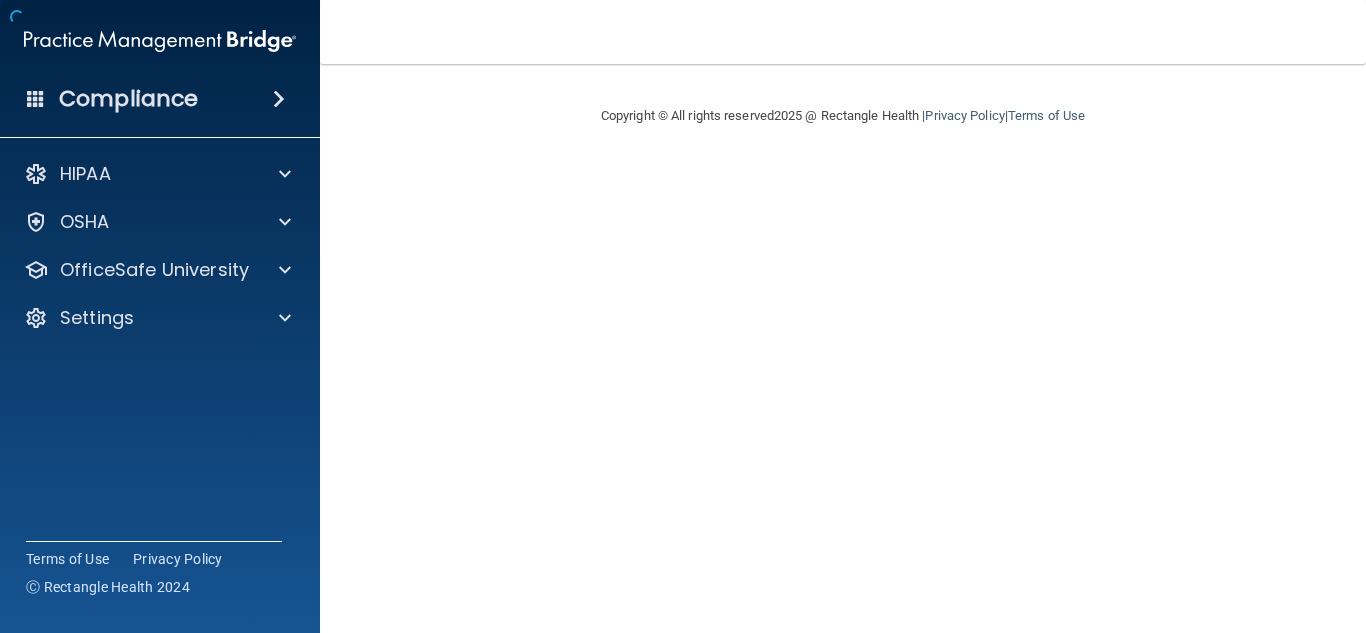 scroll, scrollTop: 0, scrollLeft: 0, axis: both 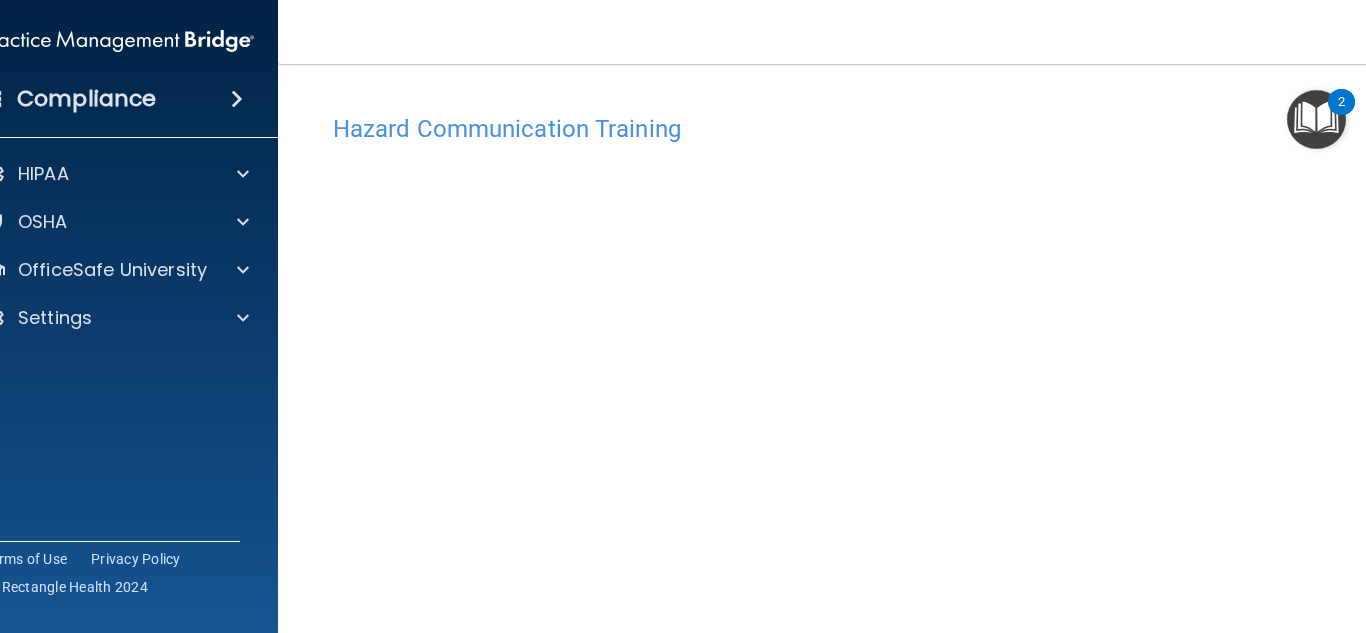 click at bounding box center (1316, 119) 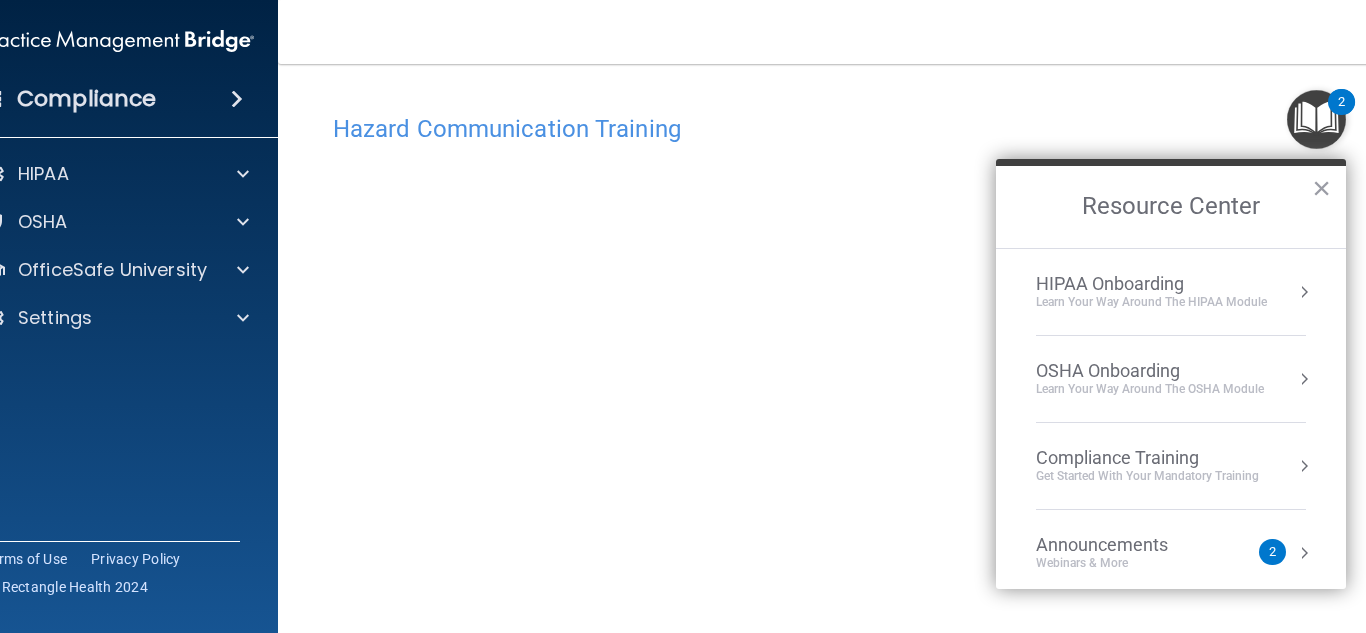 click on "Hazard Communication Training" at bounding box center (843, 129) 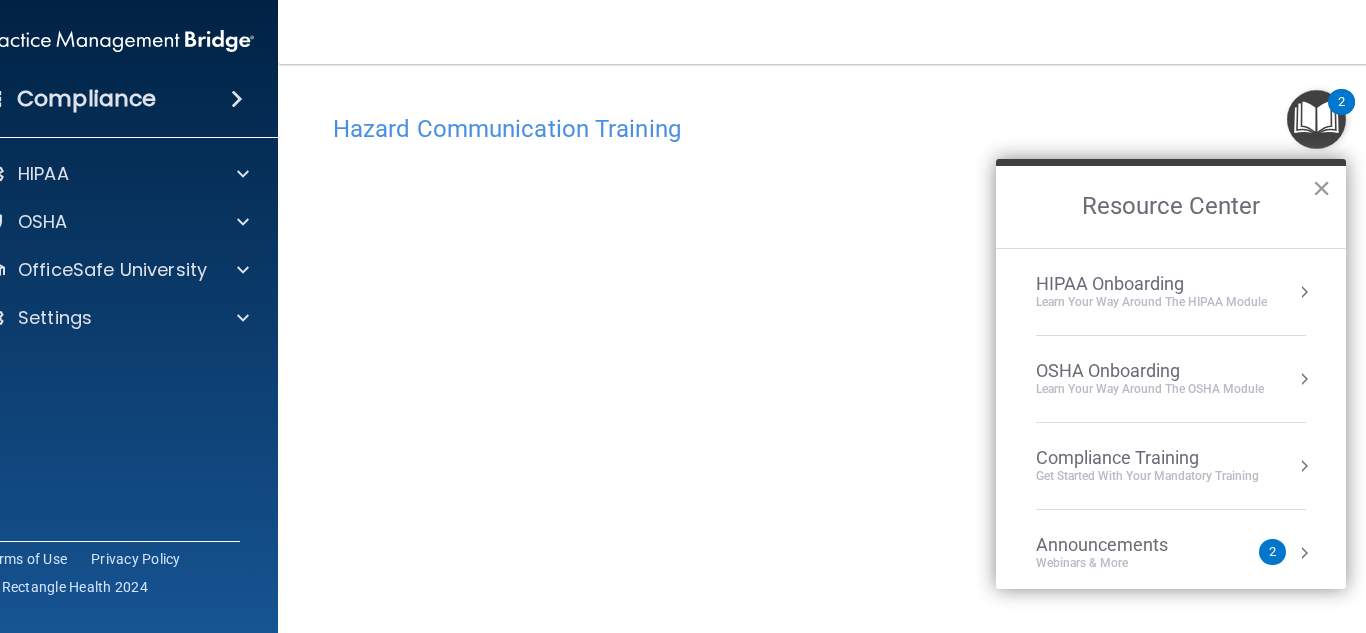 click on "Resource Center ×" at bounding box center [1171, 203] 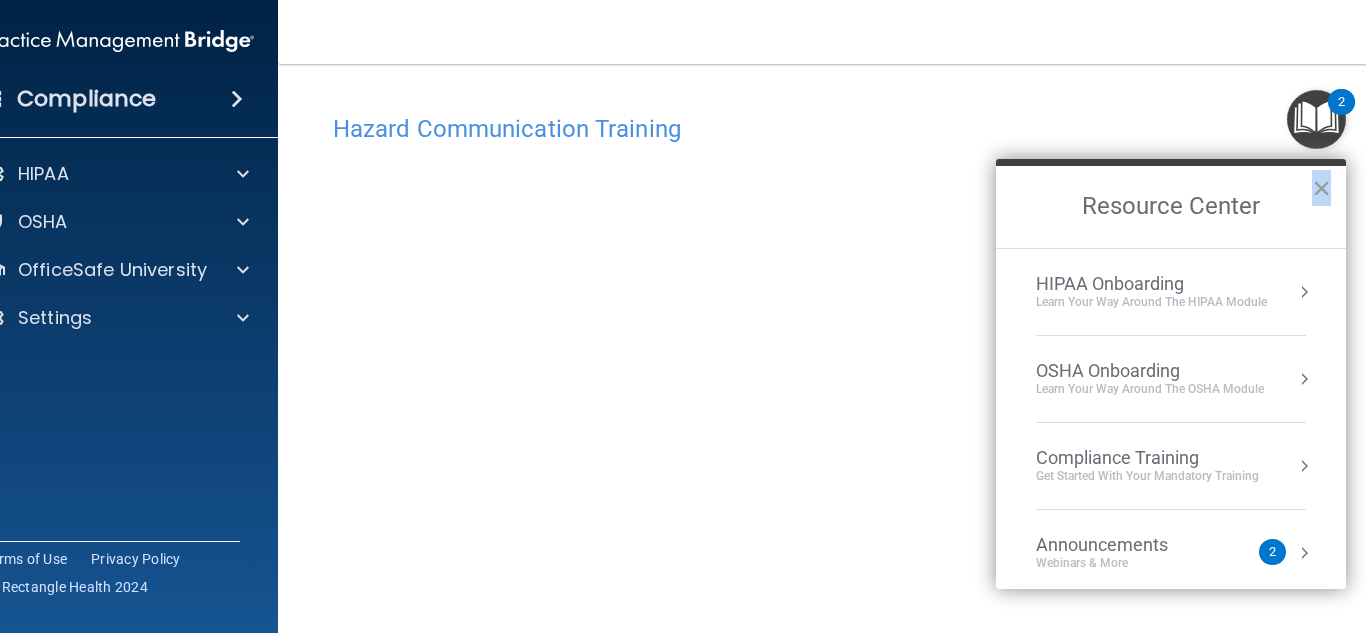 click on "×" at bounding box center [1321, 188] 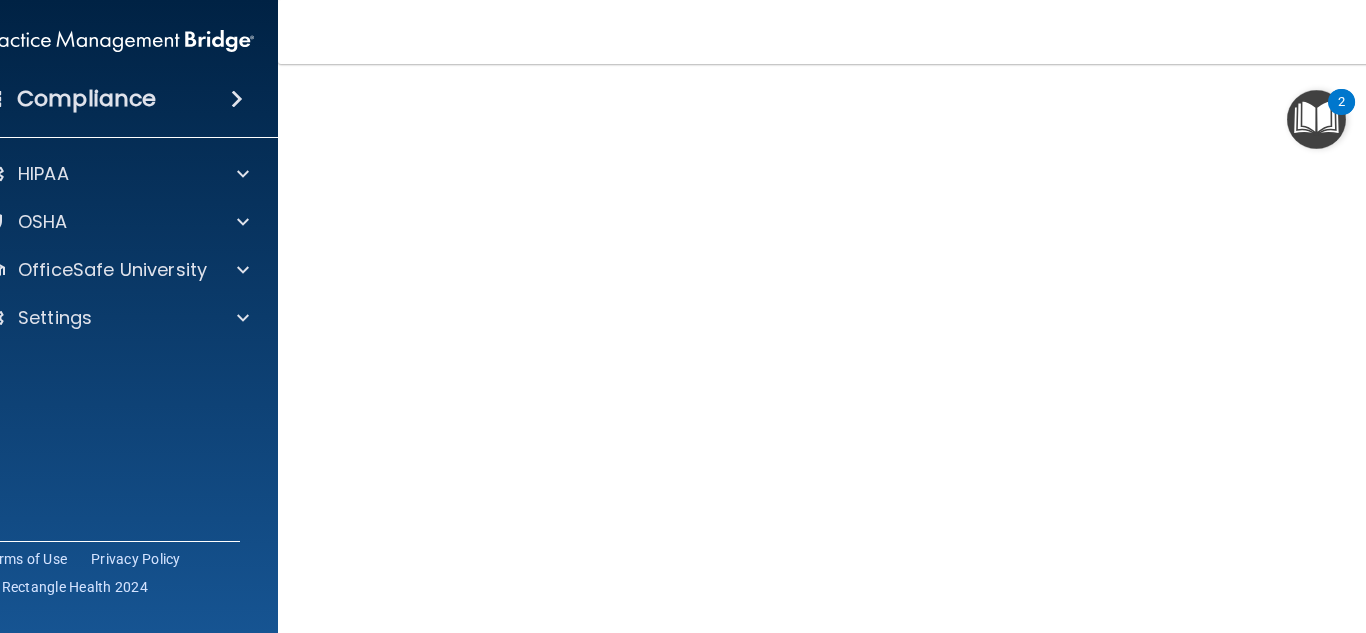 scroll, scrollTop: 119, scrollLeft: 0, axis: vertical 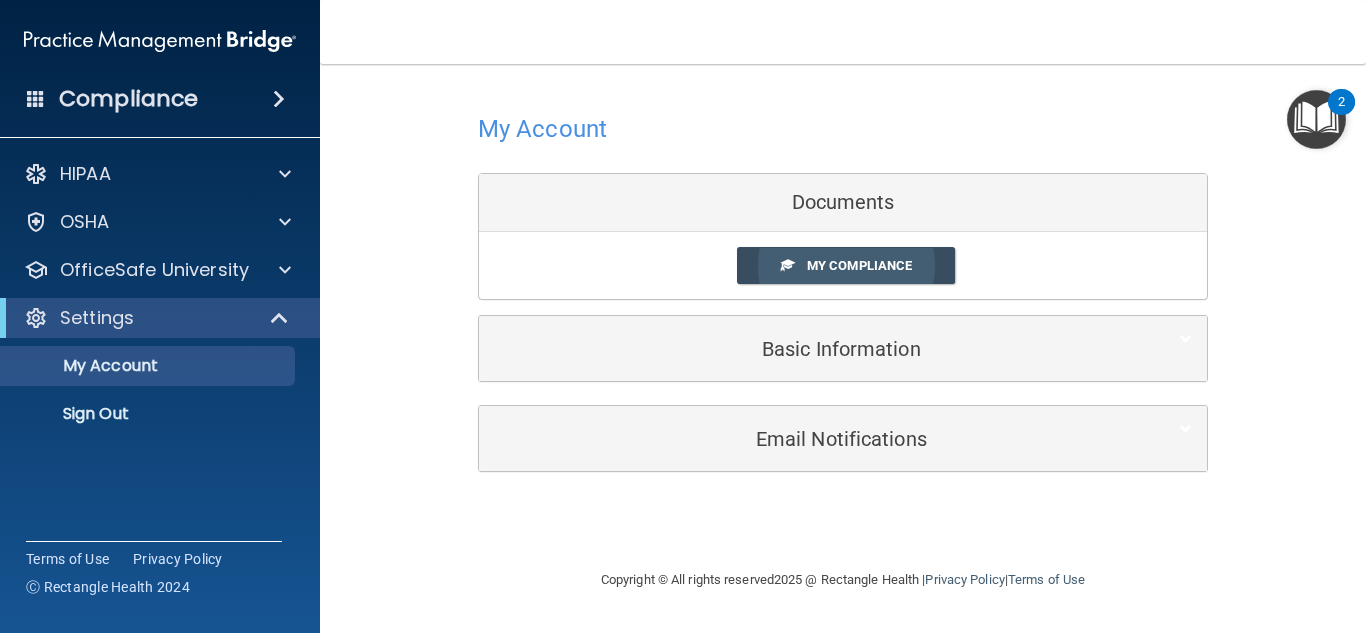 click on "My Compliance" at bounding box center [859, 265] 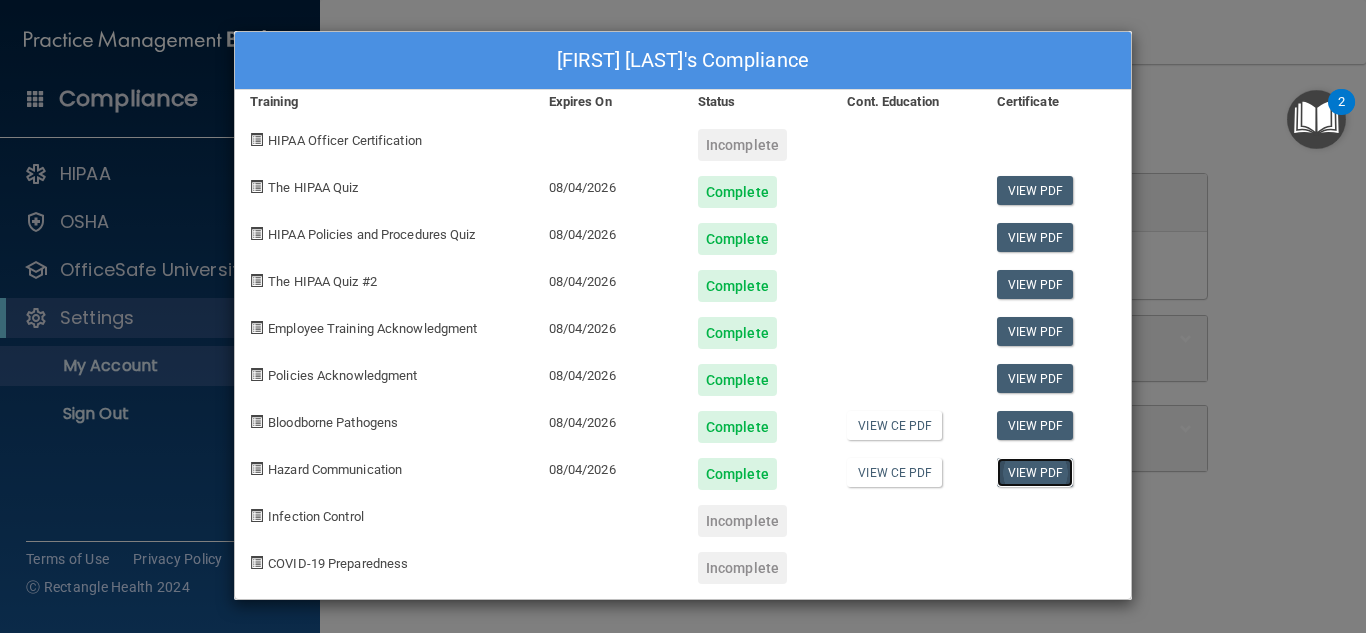 click on "View PDF" at bounding box center (1035, 472) 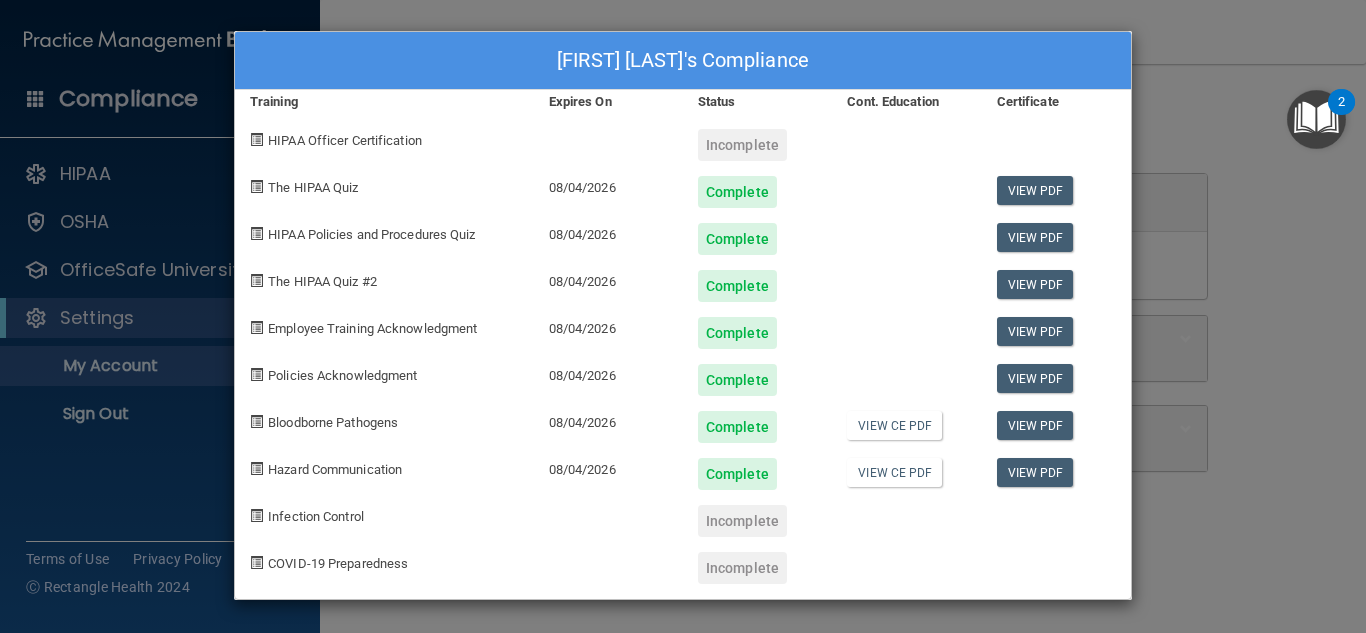 click on "[LAST] Compliance Training Expires On Status Cont. Education Certificate HIPAA Officer Certification Incomplete The HIPAA Quiz [DATE] Complete View PDF HIPAA Policies and Procedures Quiz [DATE] Complete View PDF The HIPAA Quiz #2 [DATE] Complete View PDF Employee Training Acknowledgment [DATE] Complete View PDF Policies Acknowledgment [DATE] Complete View PDF Bloodborne Pathogens [DATE] Complete View CE PDF View PDF Hazard Communication [DATE] Complete View CE PDF View PDF Infection Control Incomplete COVID-19 Preparedness Incomplete" at bounding box center [683, 316] 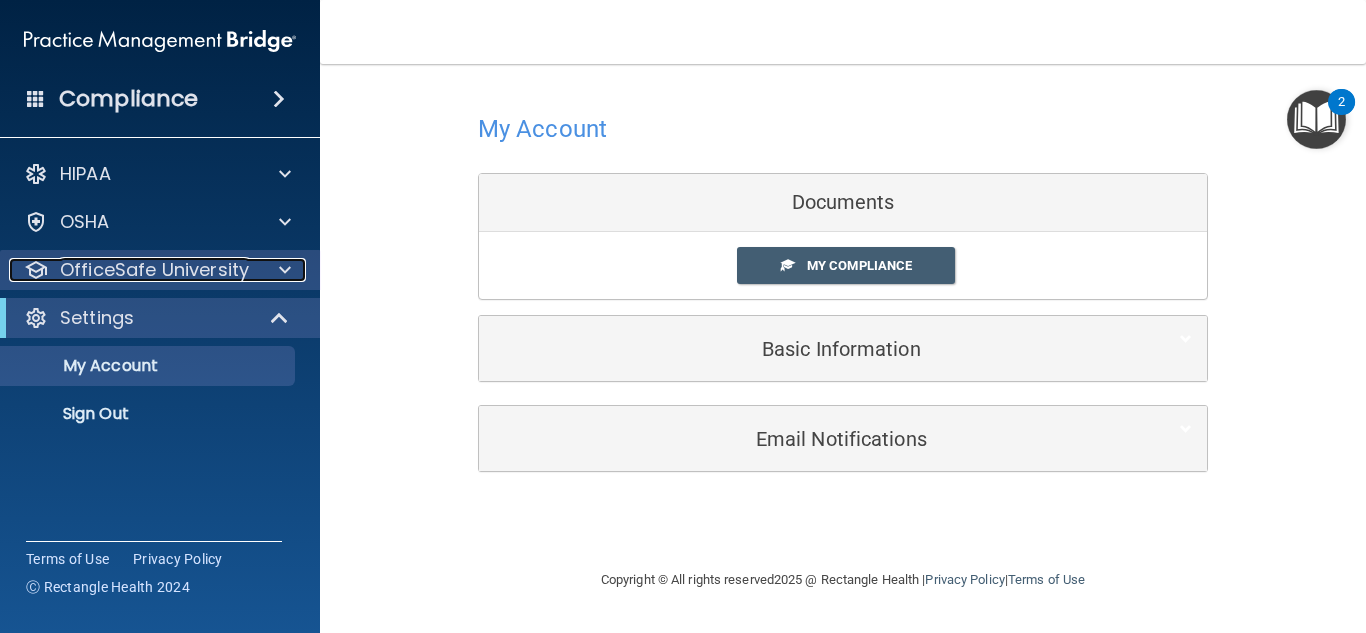 click at bounding box center (285, 270) 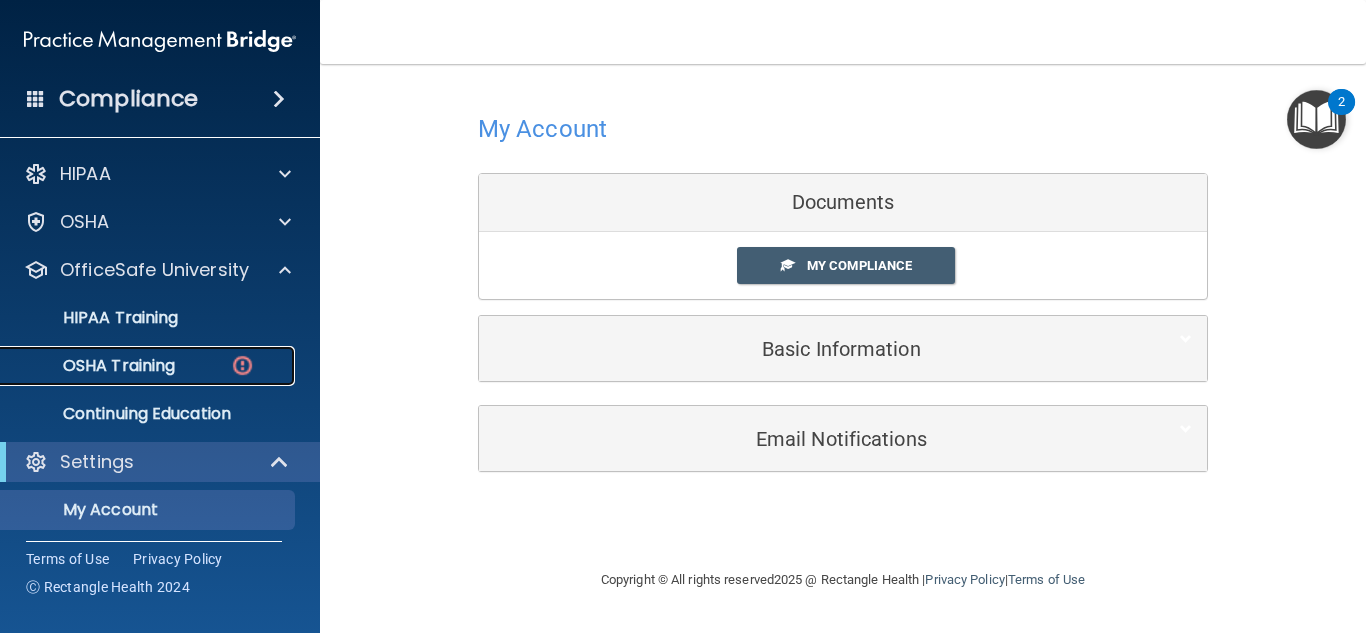click on "OSHA Training" at bounding box center [94, 366] 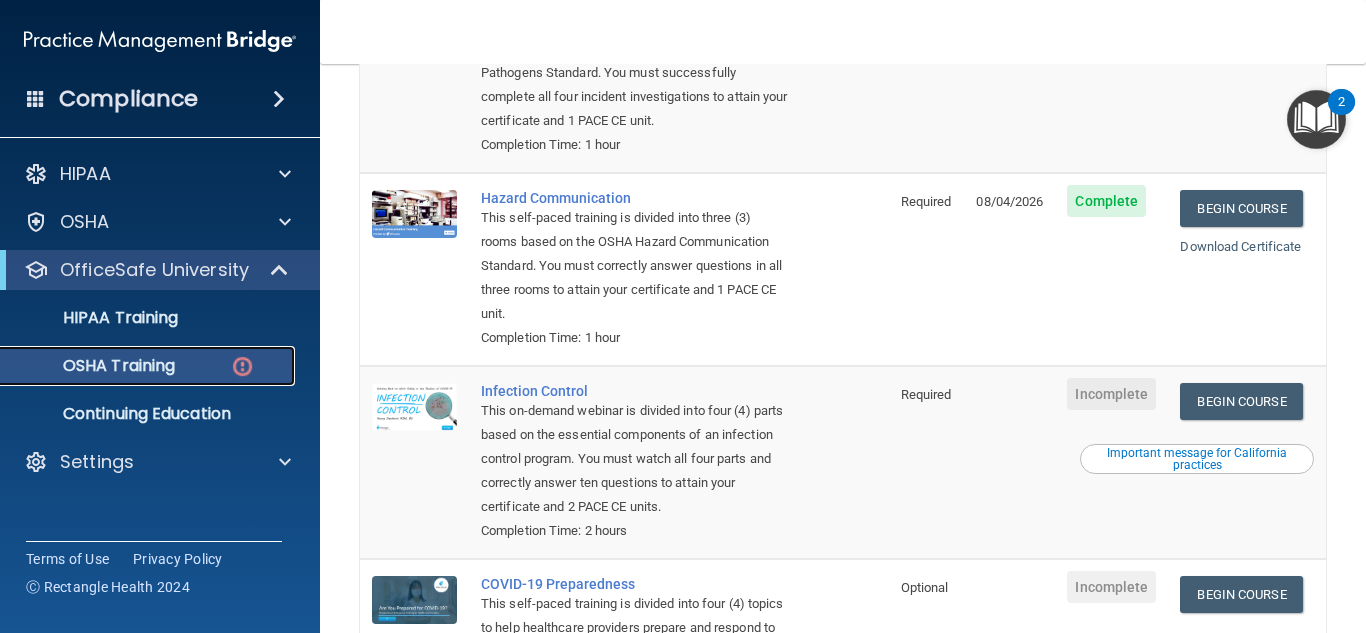 scroll, scrollTop: 400, scrollLeft: 0, axis: vertical 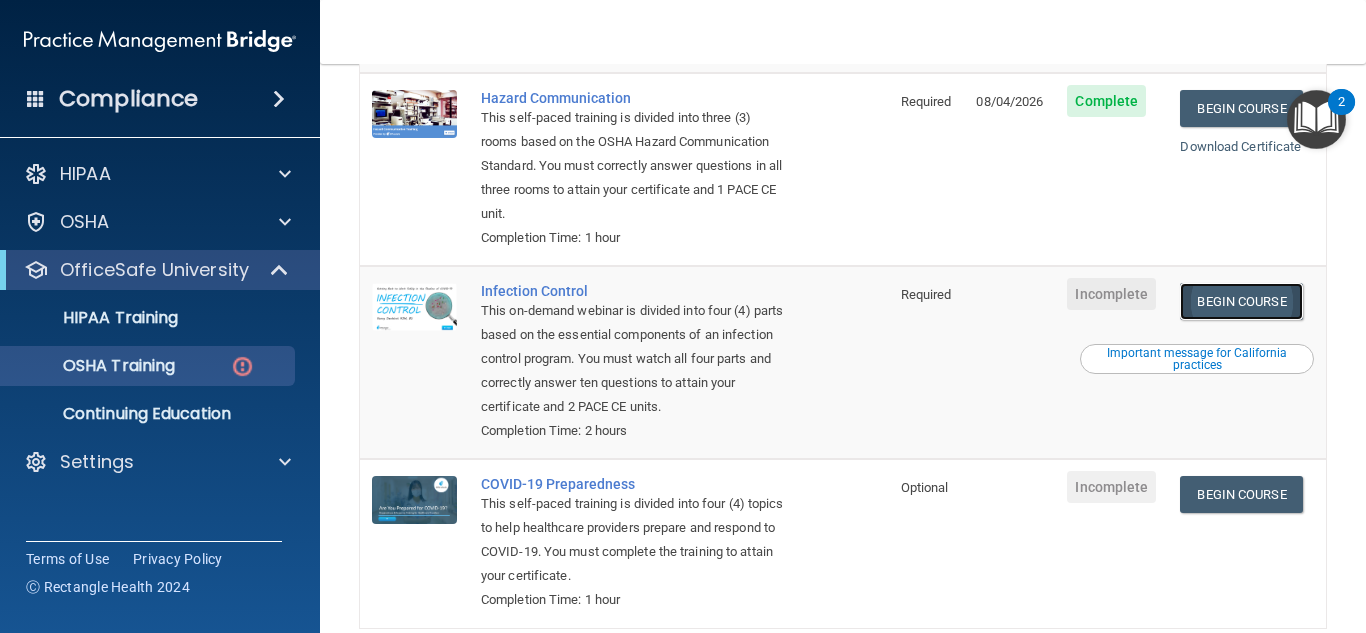 click on "Begin Course" at bounding box center (1241, 301) 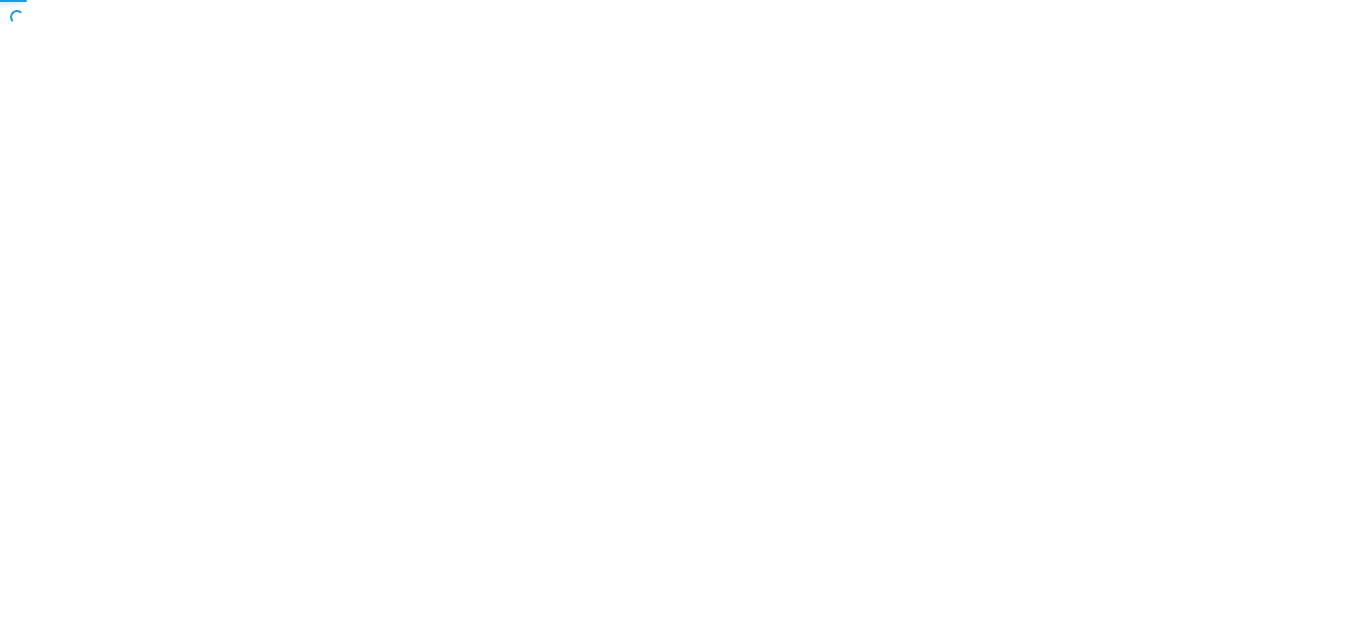 scroll, scrollTop: 0, scrollLeft: 0, axis: both 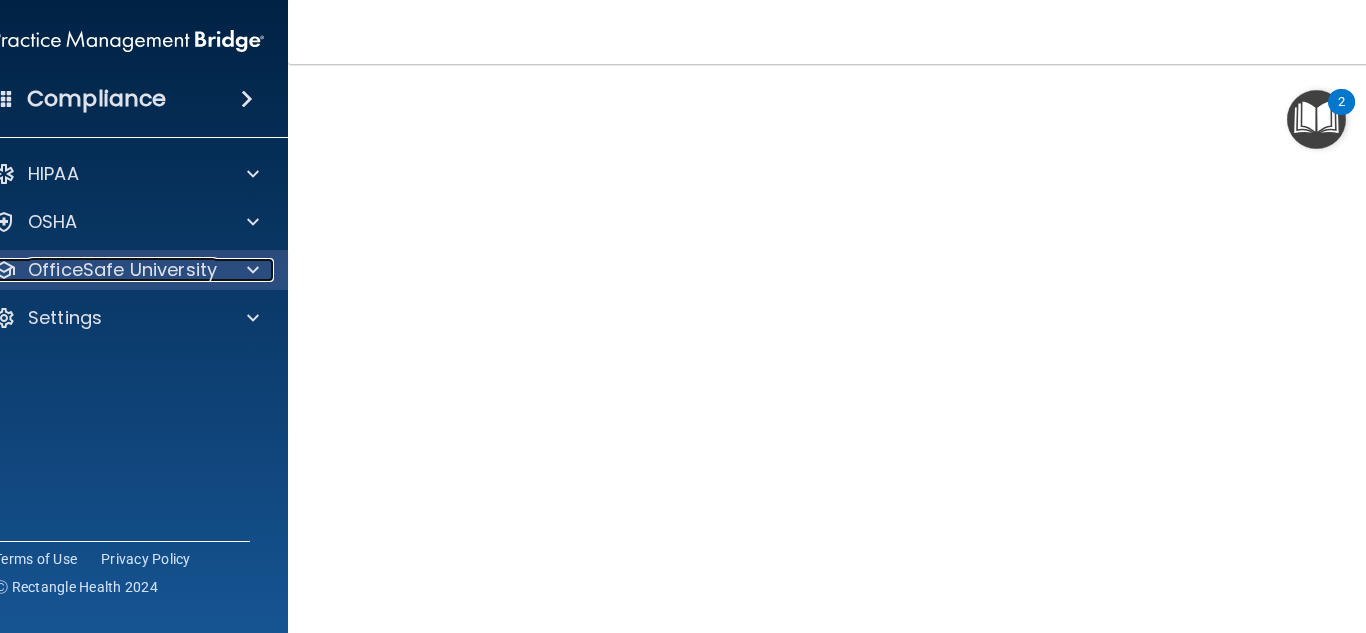 click on "OfficeSafe University" at bounding box center (122, 270) 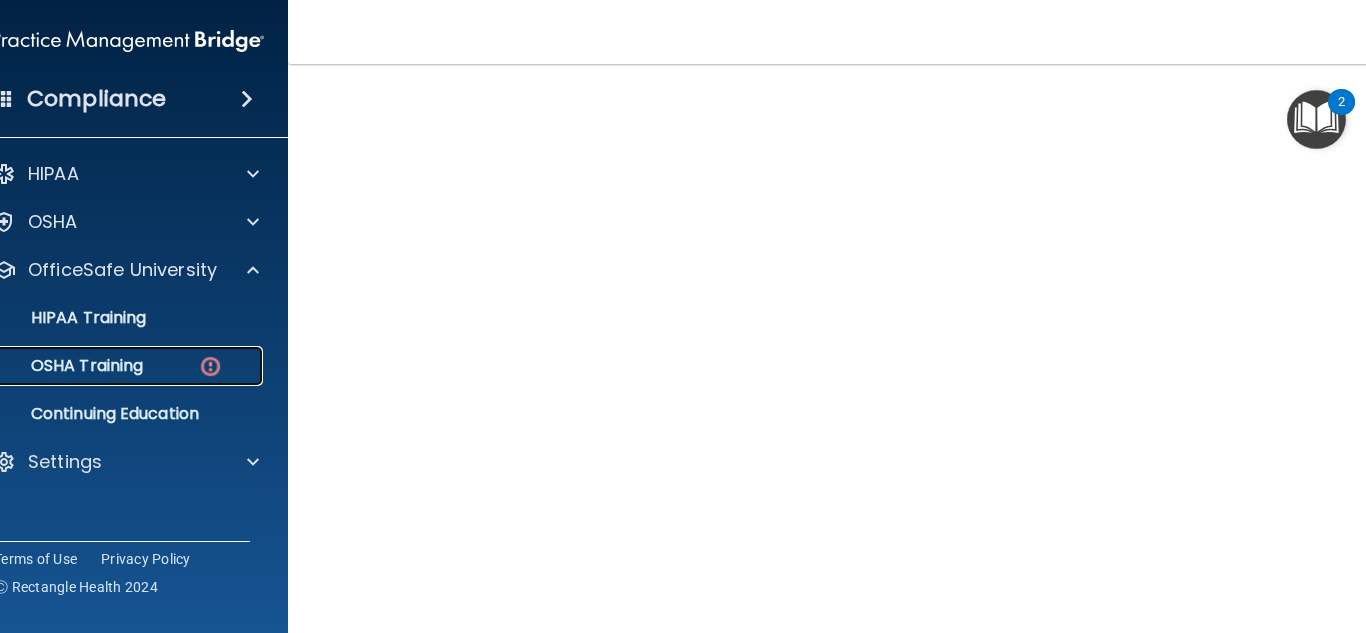 click at bounding box center (210, 366) 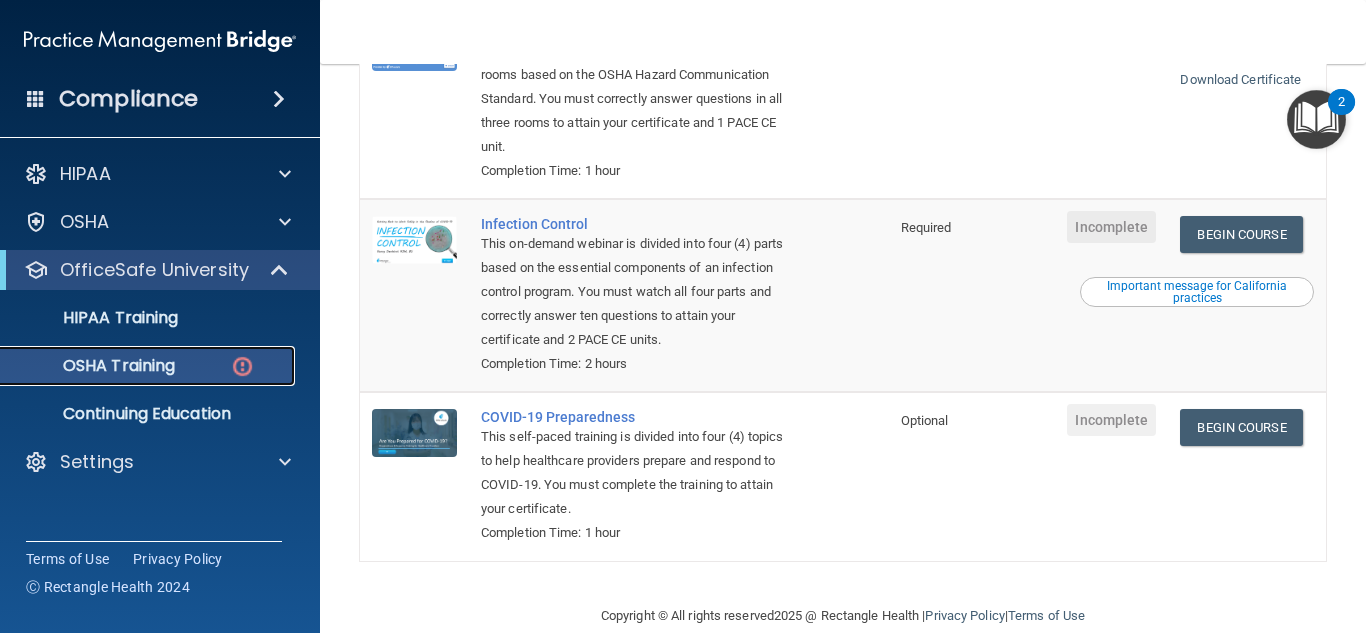 scroll, scrollTop: 469, scrollLeft: 0, axis: vertical 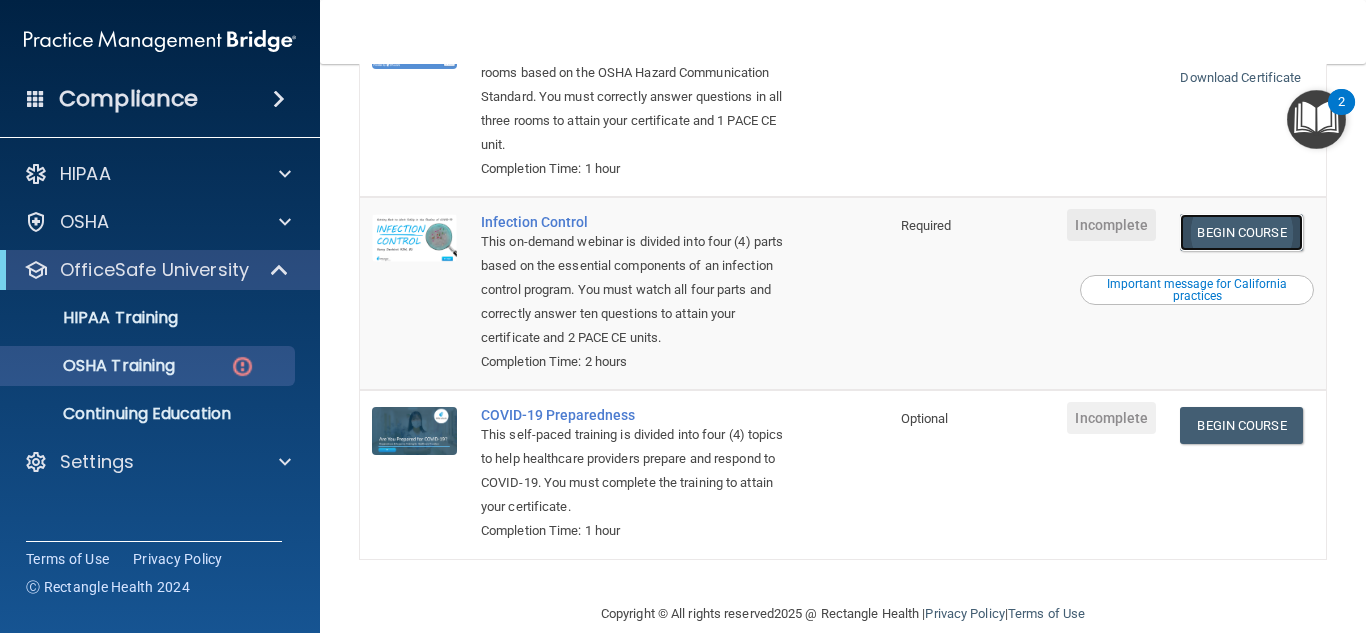 click on "Begin Course" at bounding box center (1241, 232) 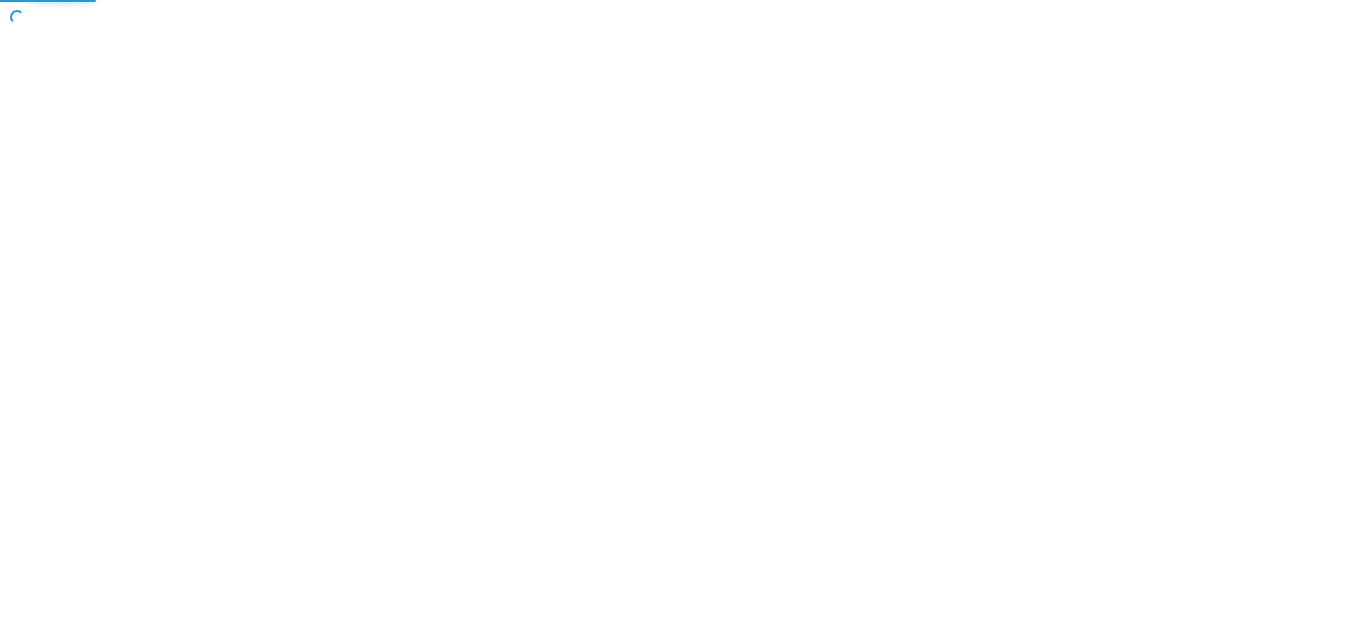 scroll, scrollTop: 0, scrollLeft: 0, axis: both 